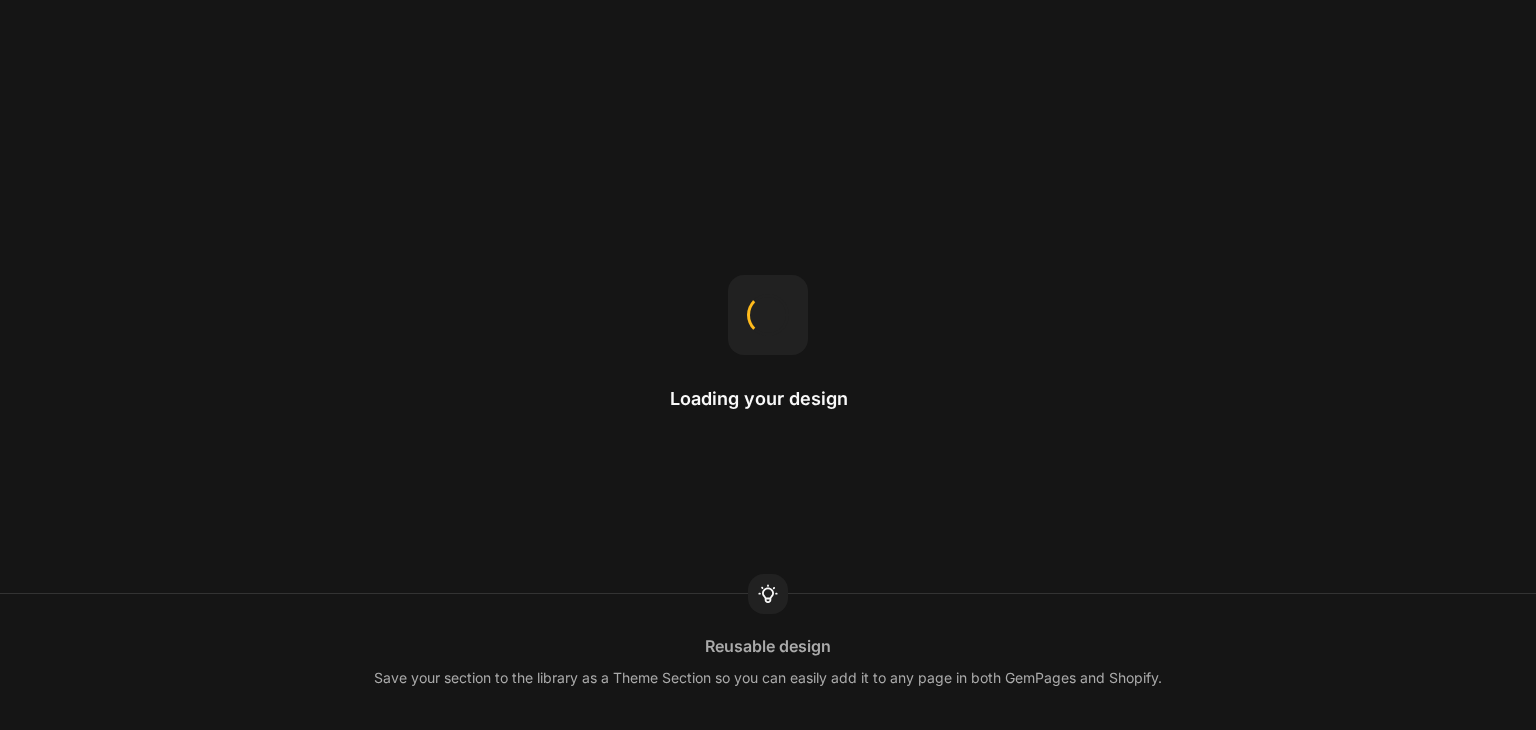 scroll, scrollTop: 0, scrollLeft: 0, axis: both 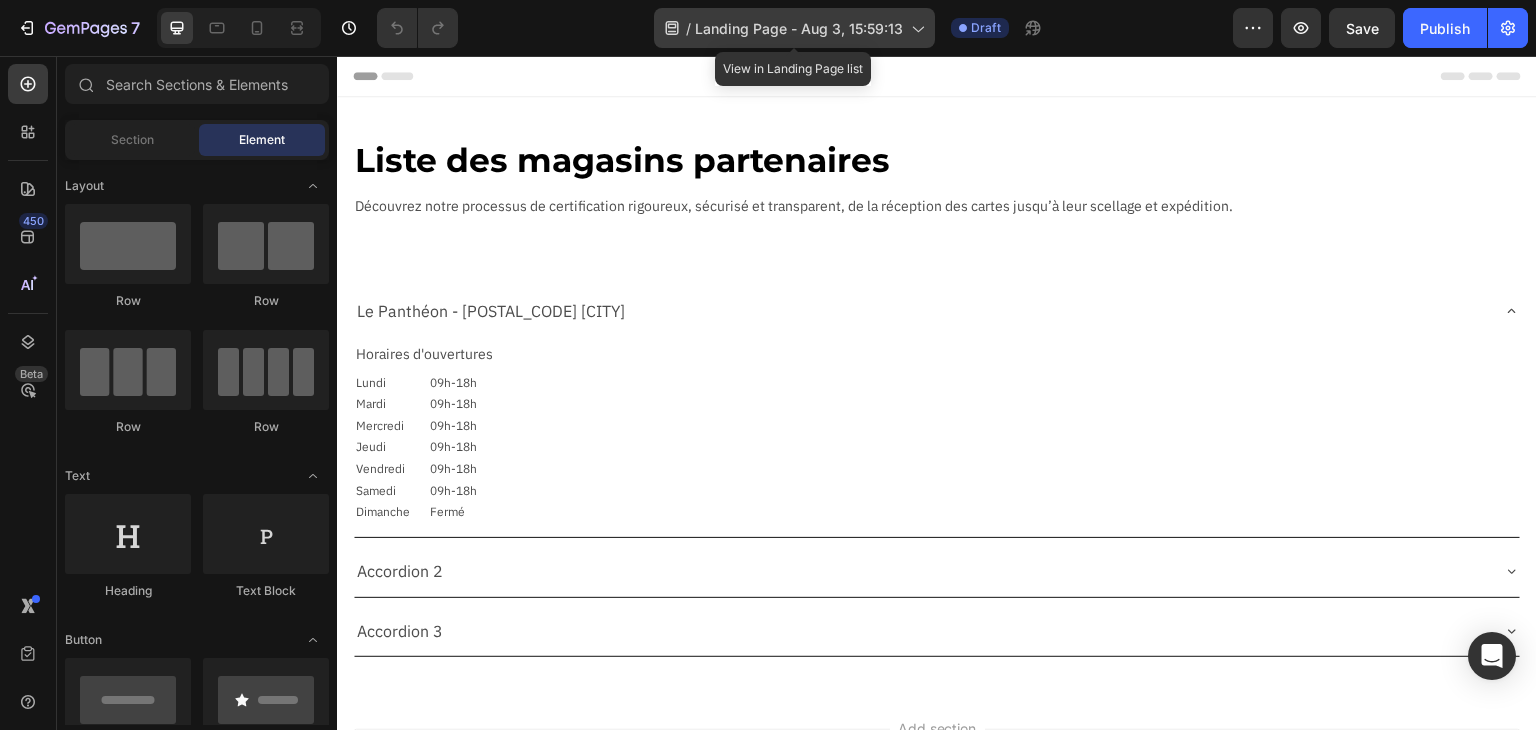 click on "Landing Page - Aug 3, 15:59:13" at bounding box center (799, 28) 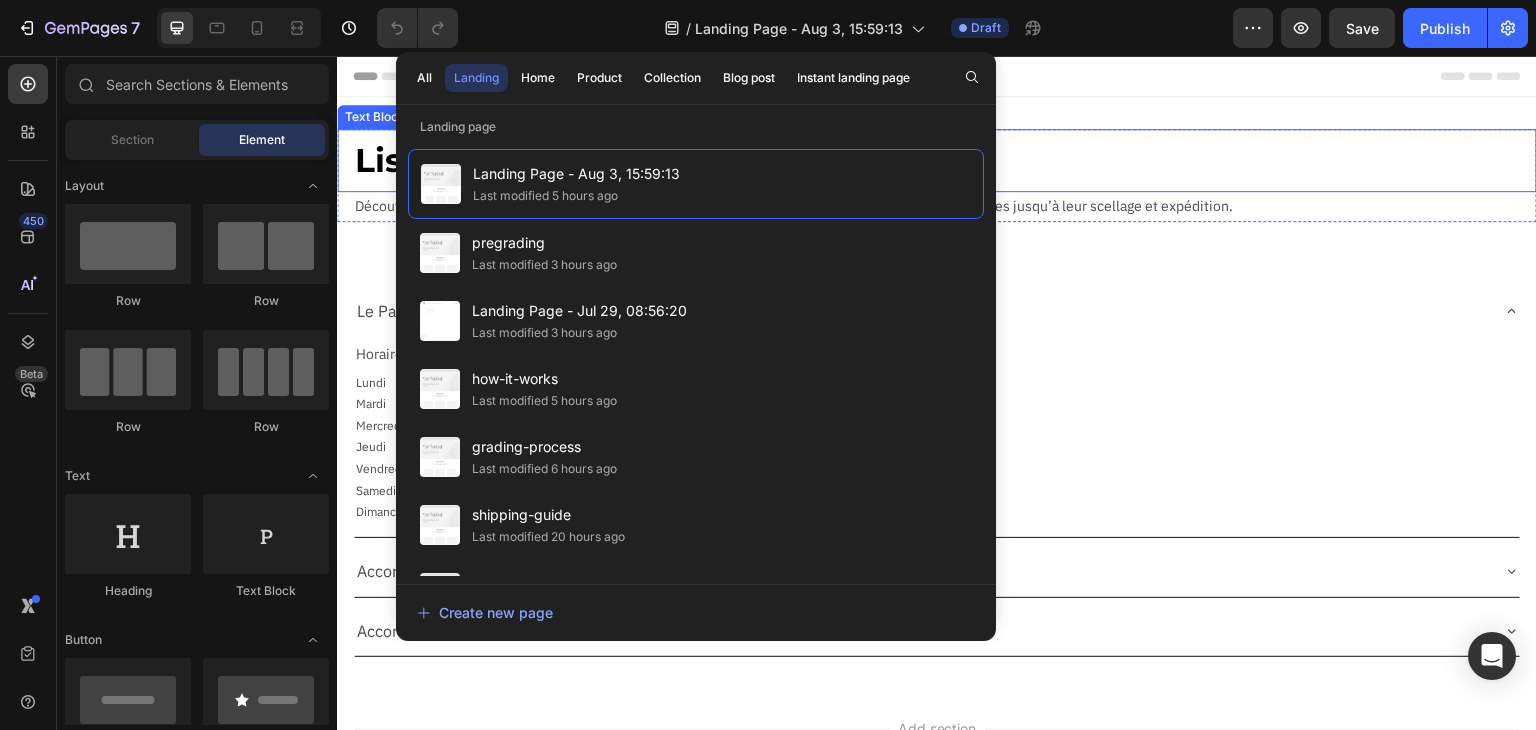 click on "Liste des magasins partenaires" at bounding box center (945, 160) 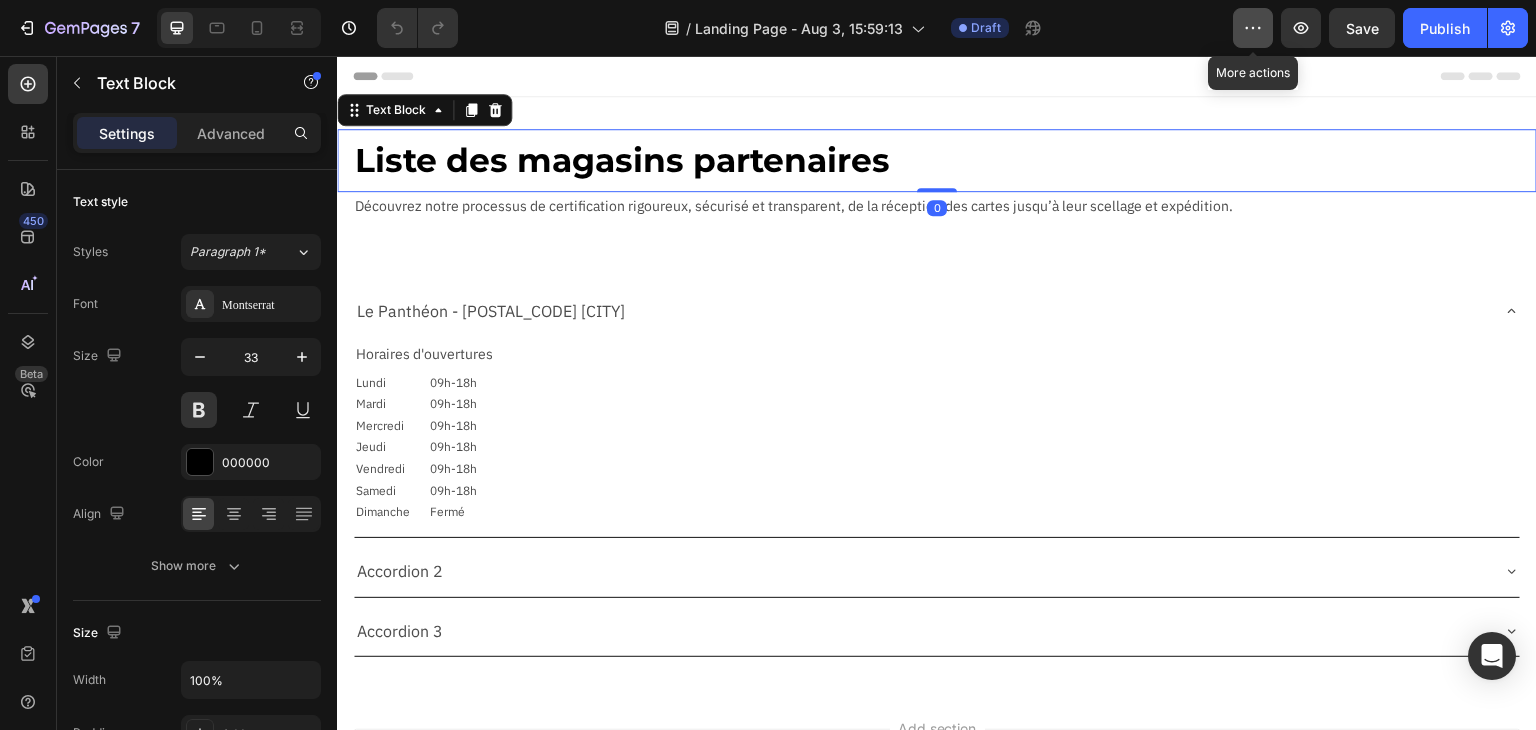 click 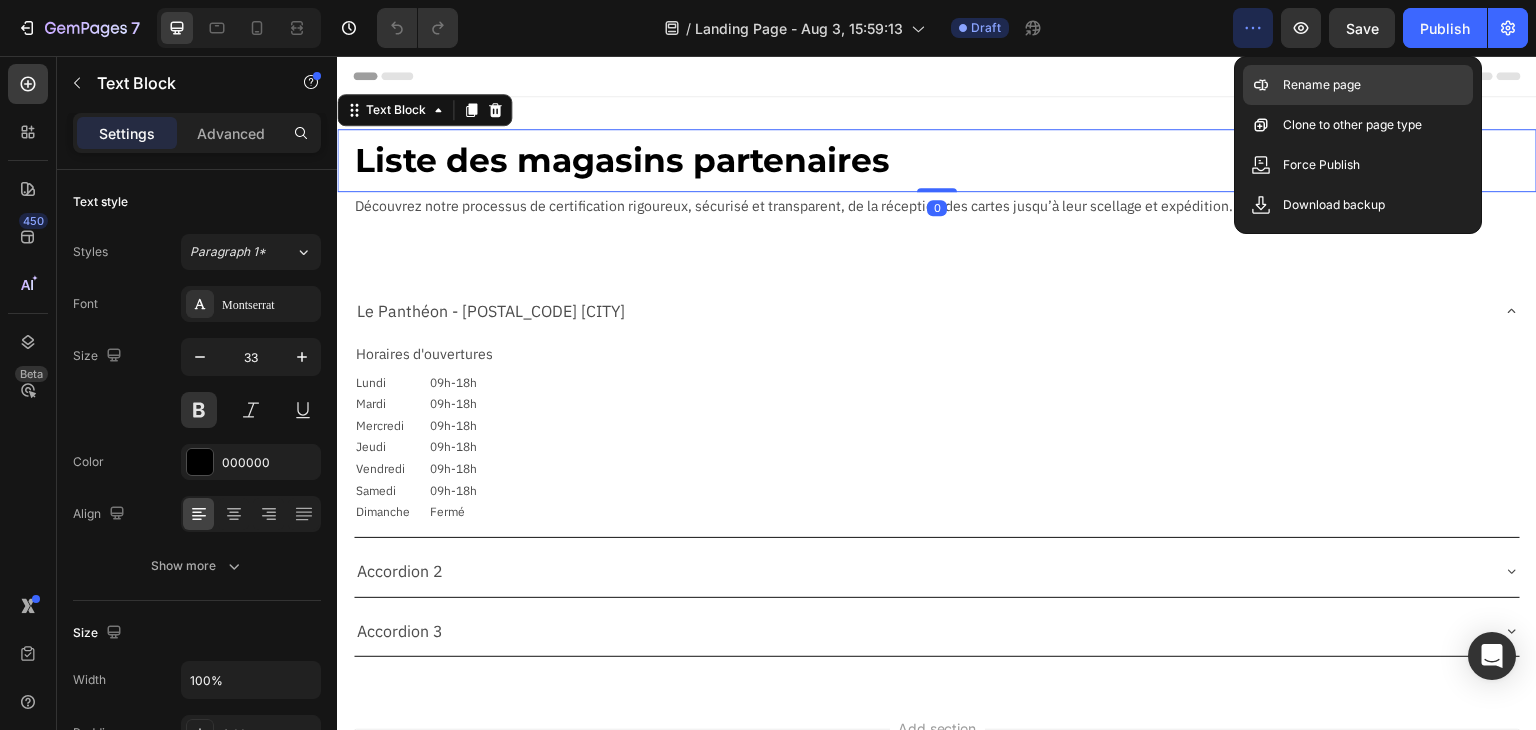 click on "Rename page" at bounding box center (1322, 85) 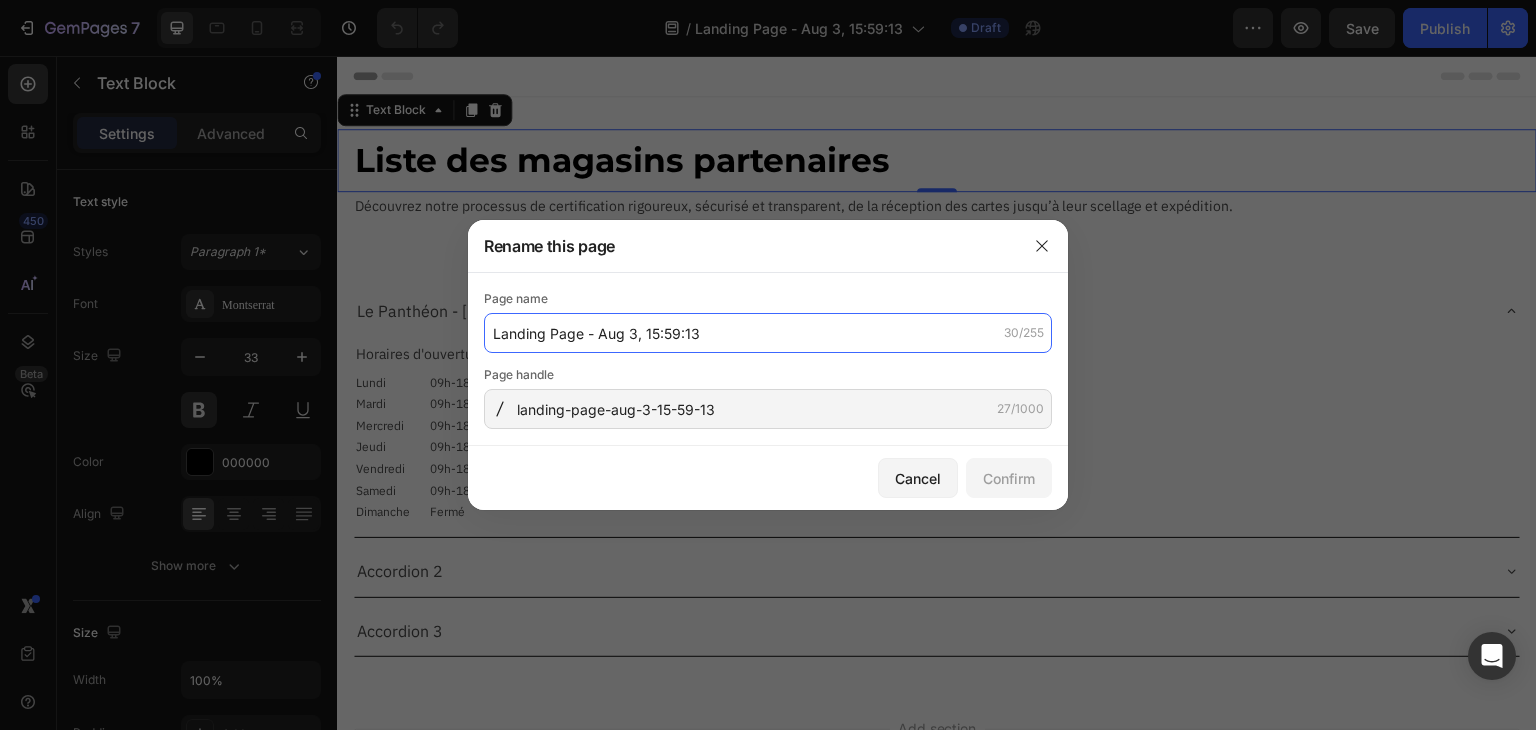 click on "Landing Page - Aug 3, 15:59:13" 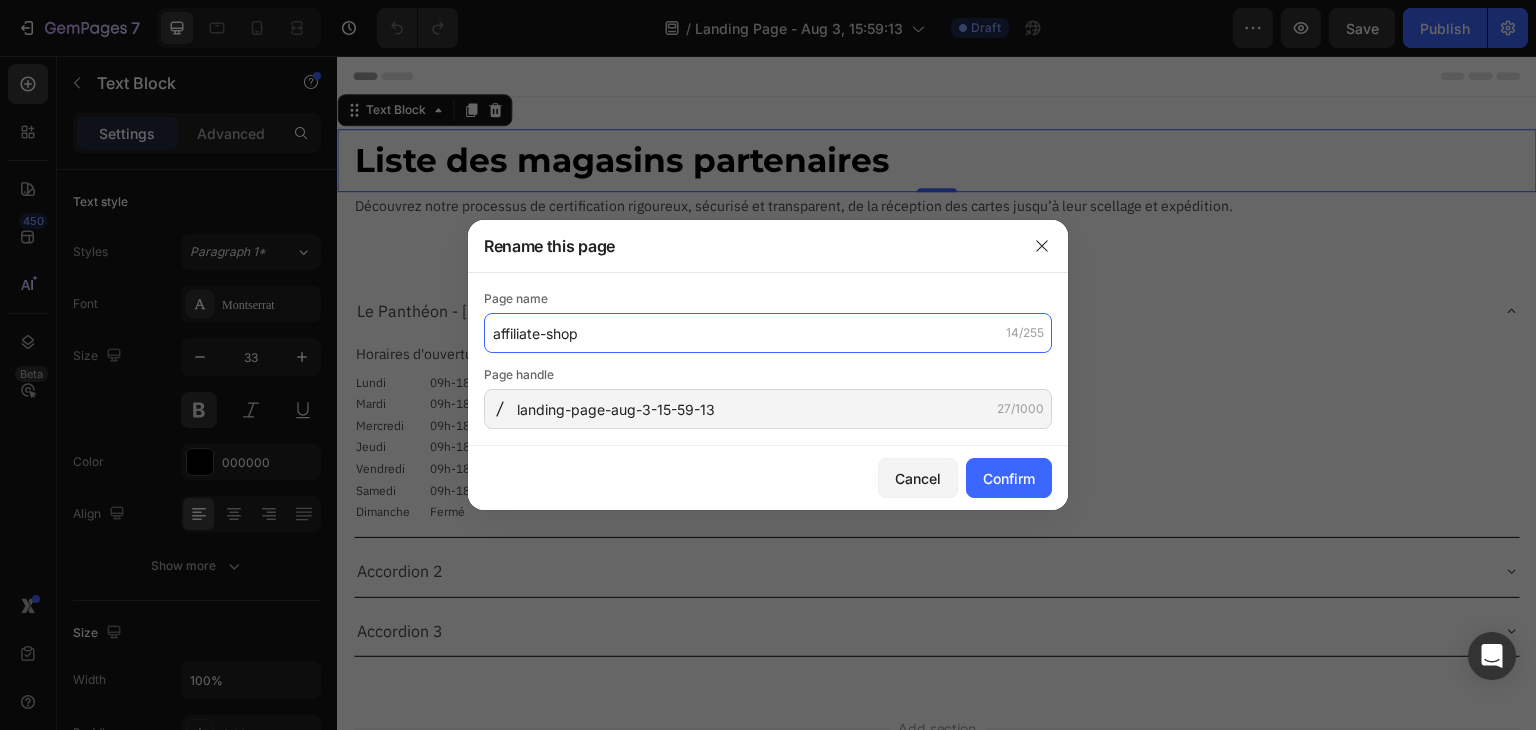 type on "affiliate-shop" 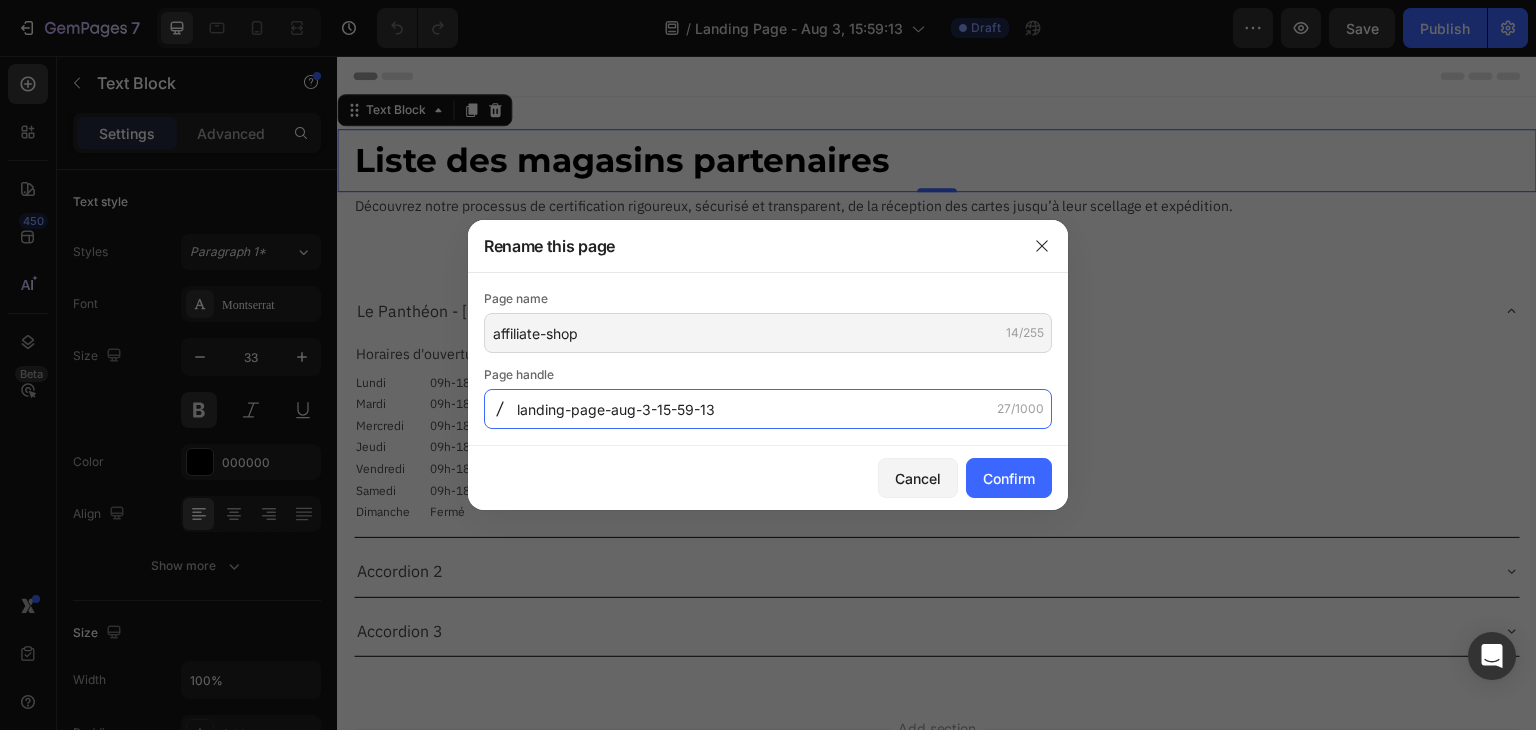 click on "landing-page-aug-3-15-59-13" 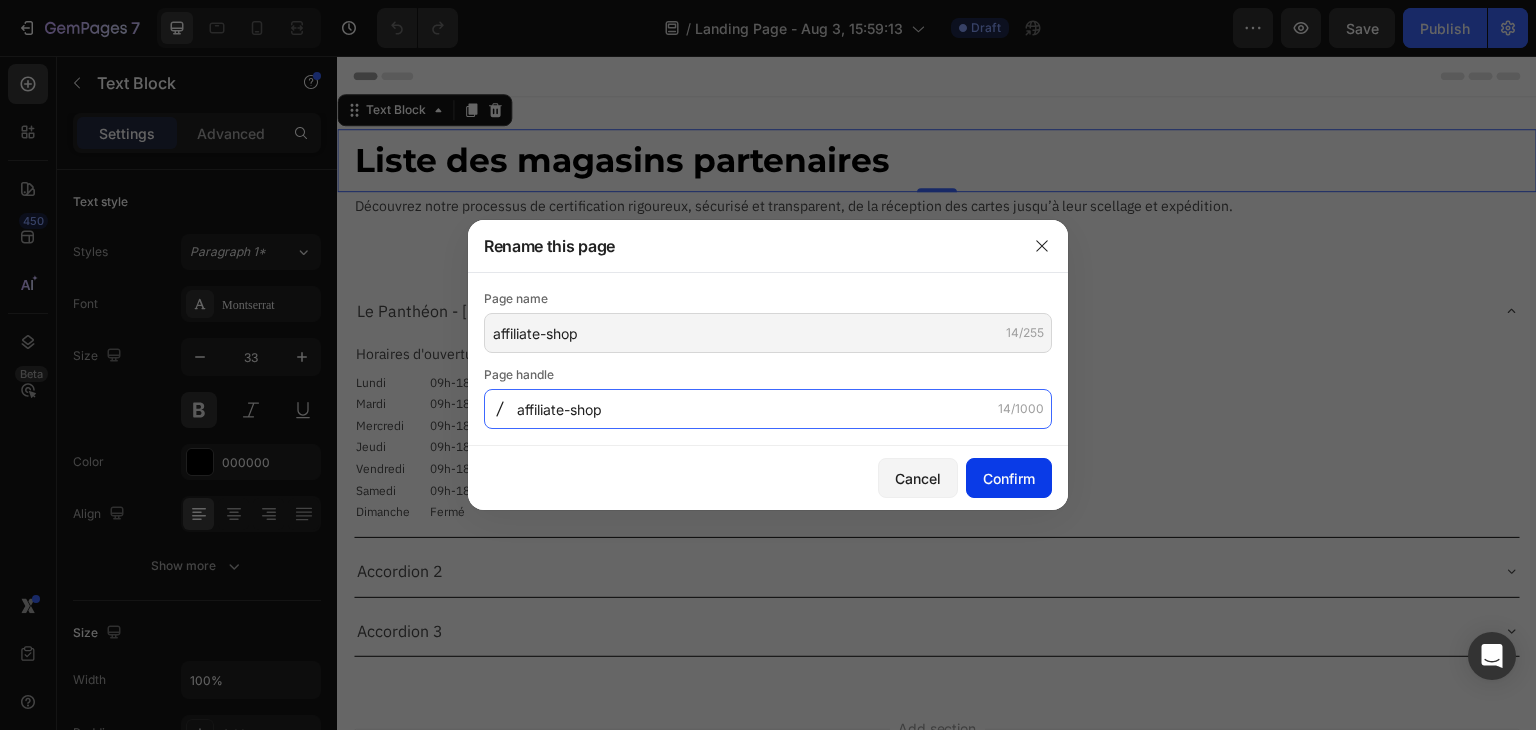 type on "affiliate-shop" 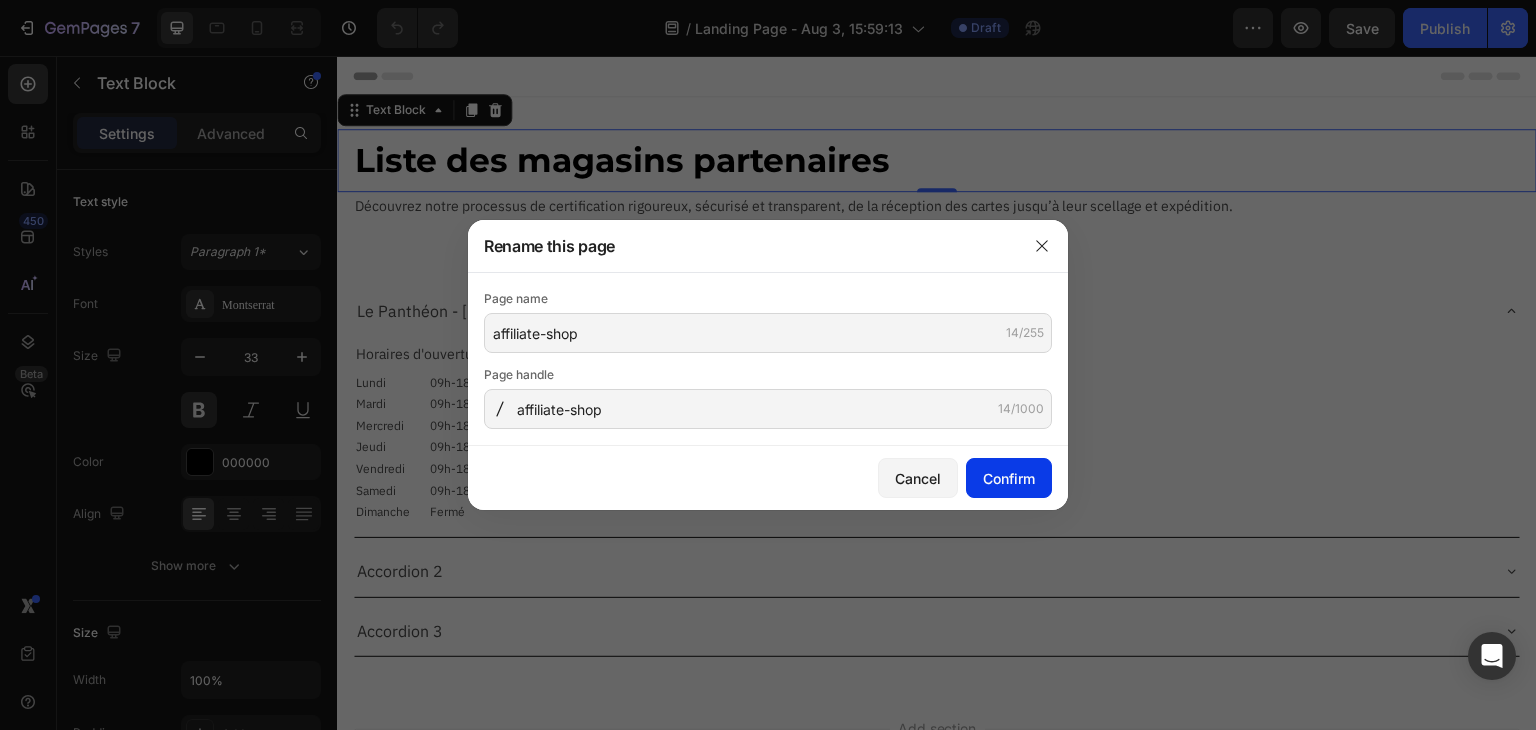 click on "Confirm" at bounding box center [1009, 478] 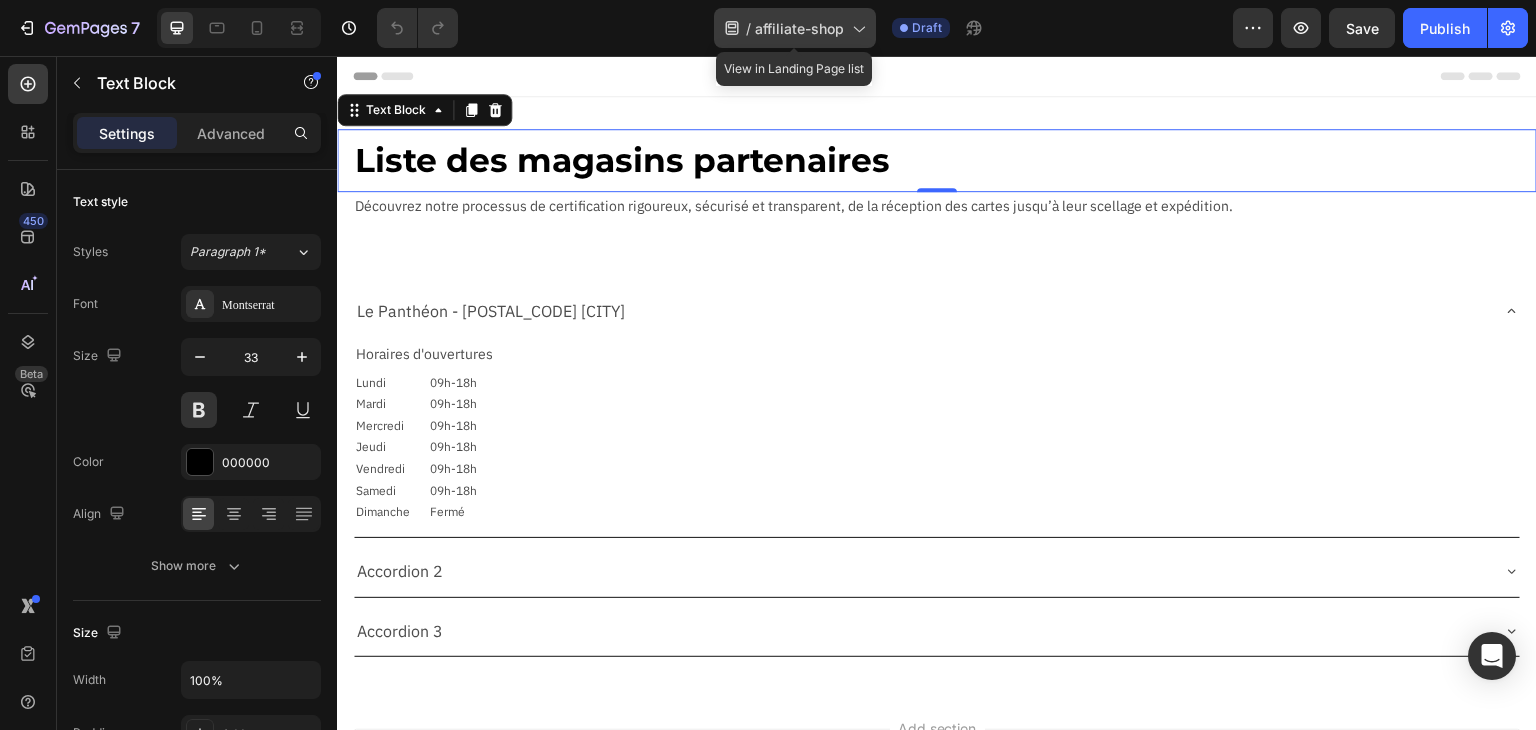 click 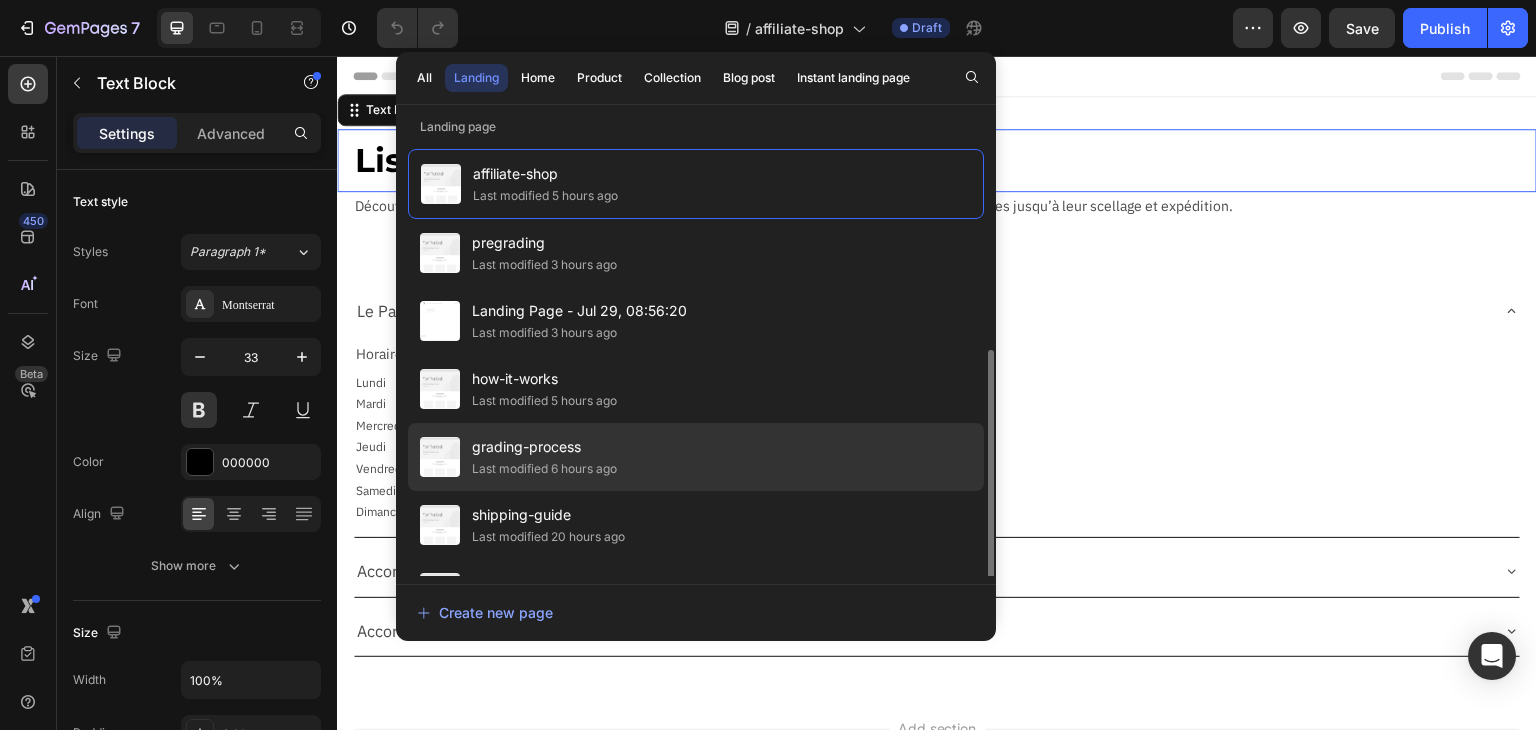 scroll, scrollTop: 119, scrollLeft: 0, axis: vertical 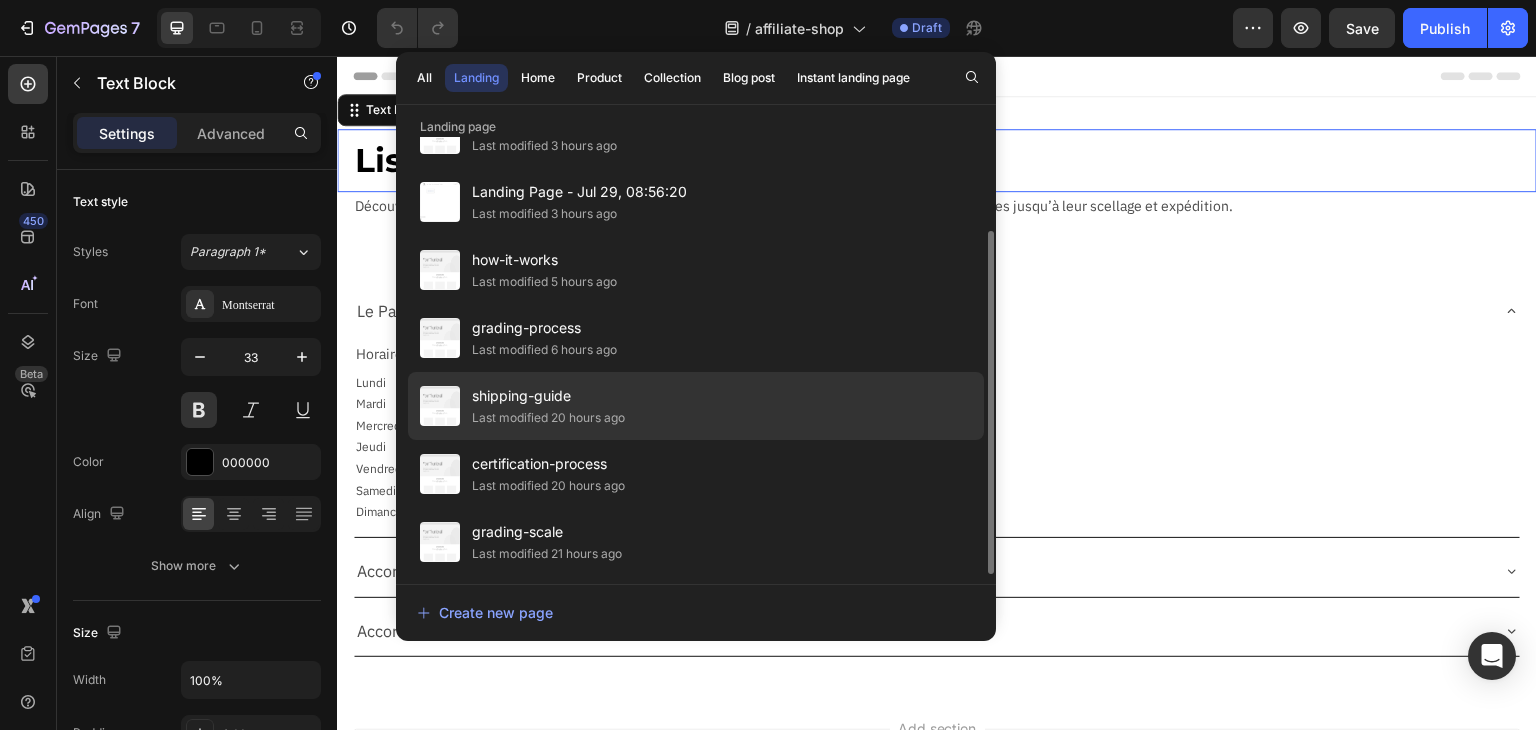 click on "shipping-guide" at bounding box center (548, 396) 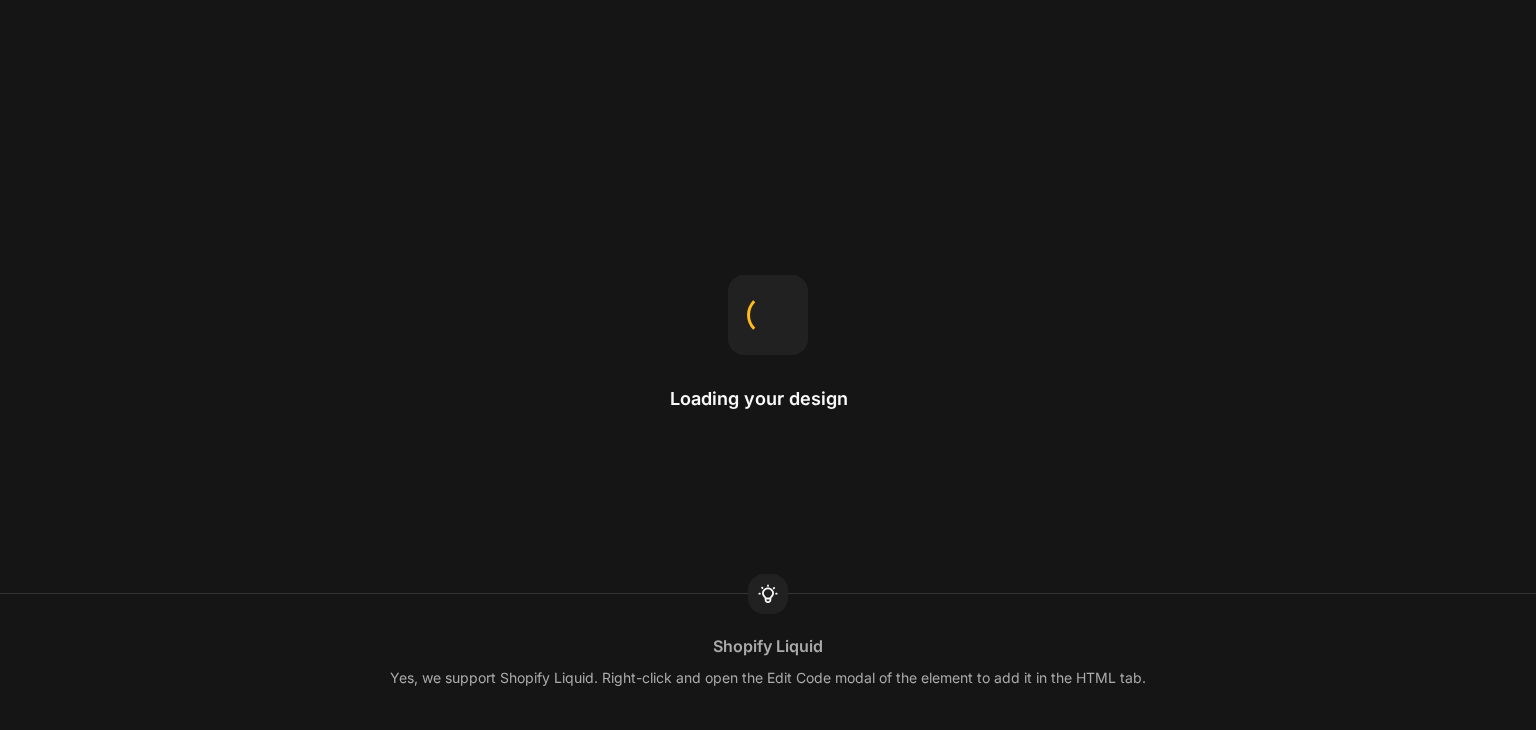 scroll, scrollTop: 0, scrollLeft: 0, axis: both 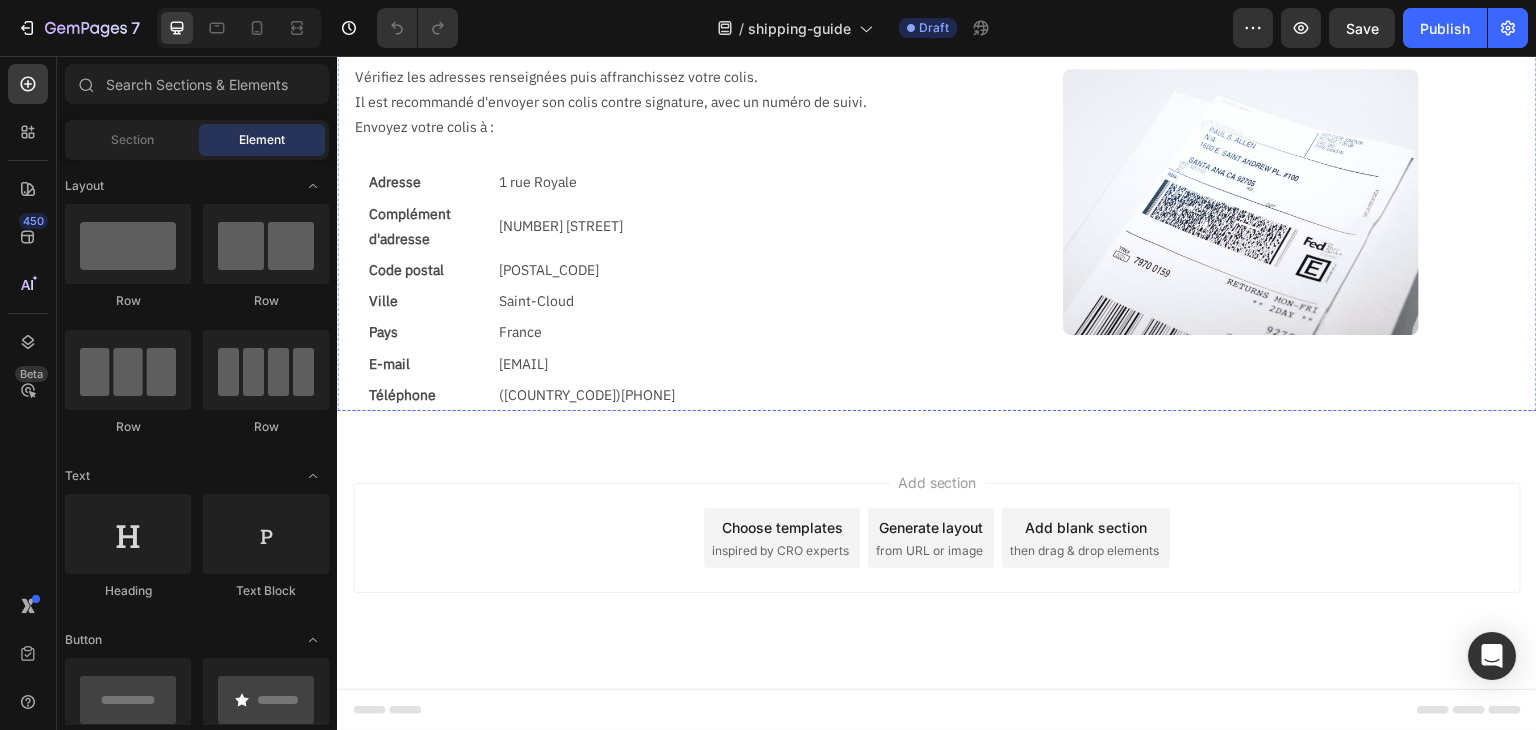 click on "Préparez le colis" at bounding box center [641, 36] 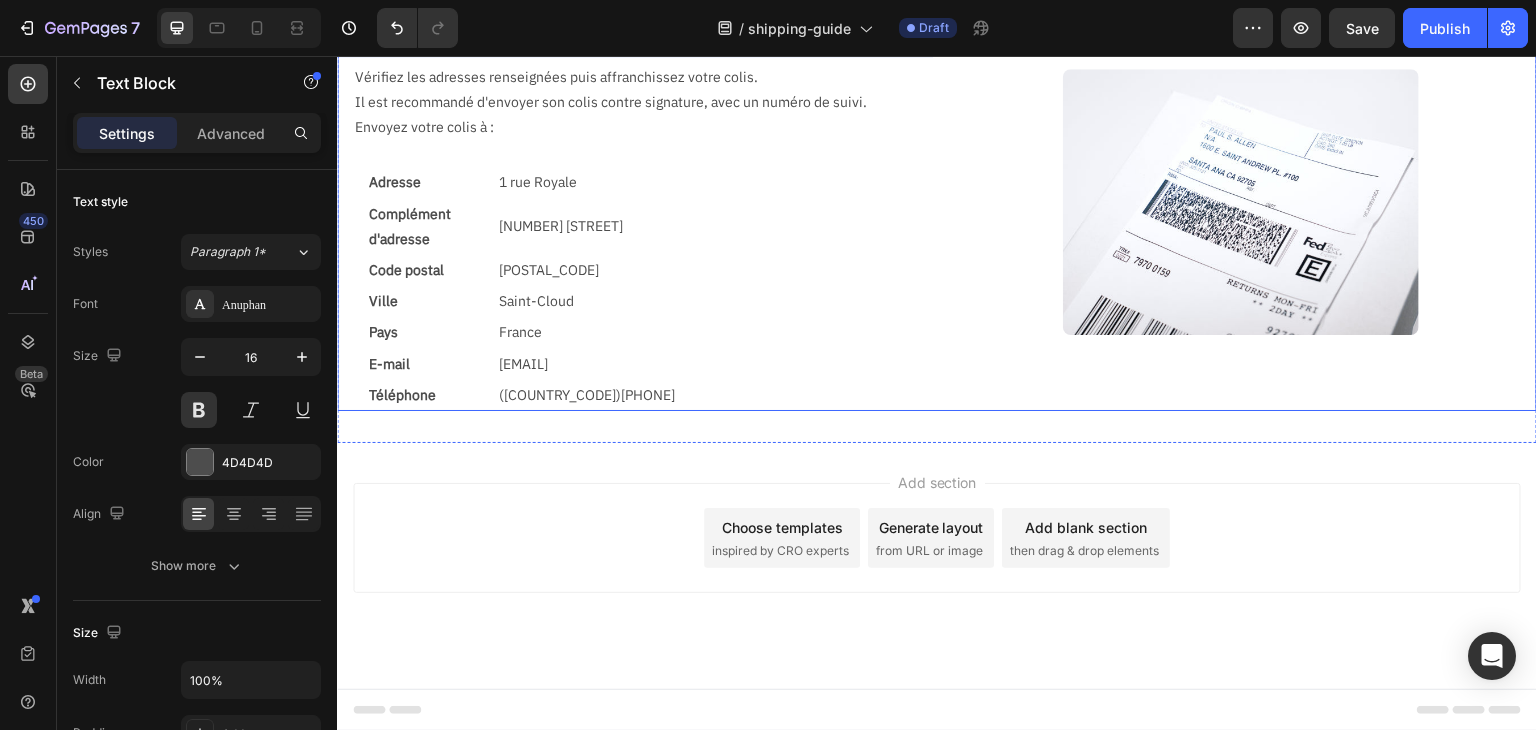 click on "Envoyez votre colis à :" at bounding box center [633, 127] 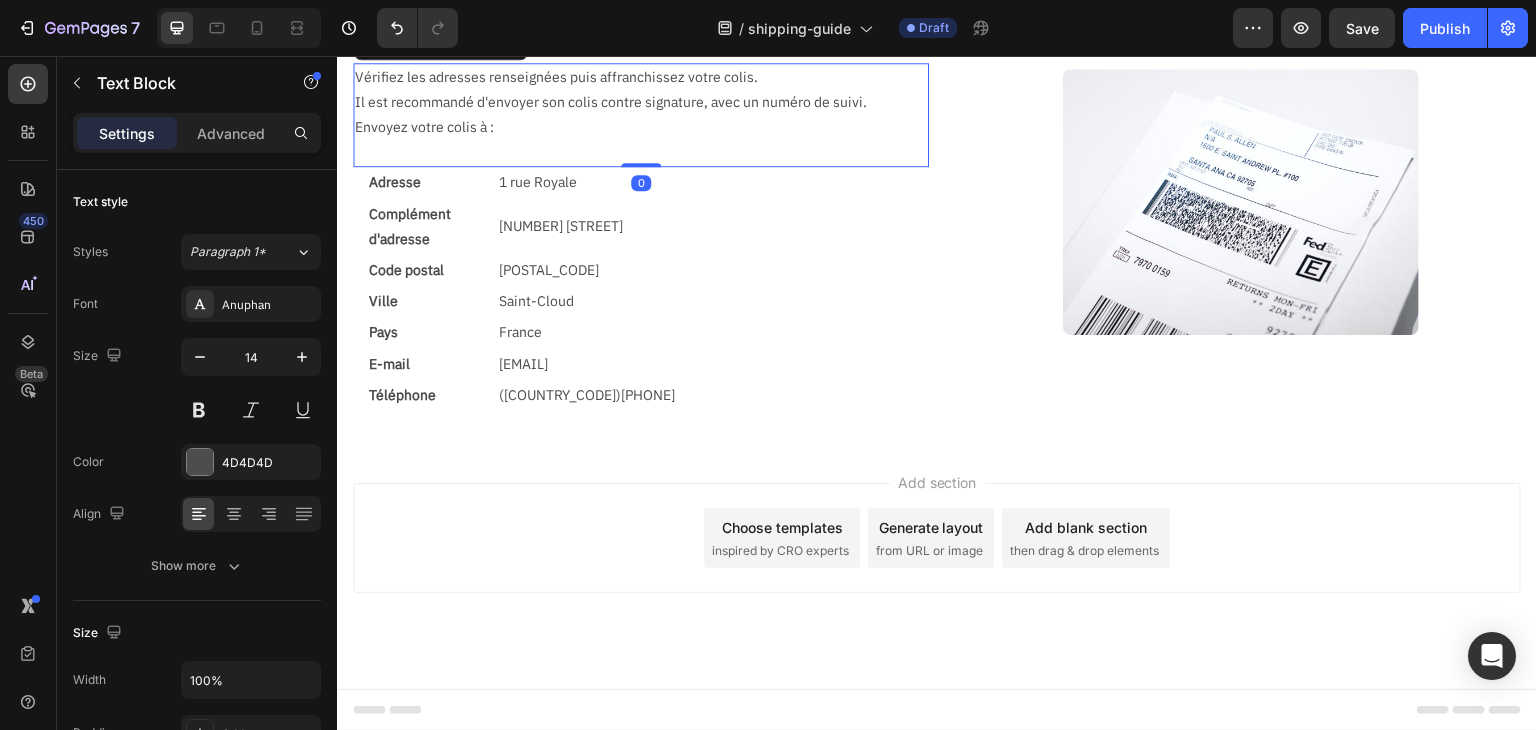 scroll, scrollTop: 2000, scrollLeft: 0, axis: vertical 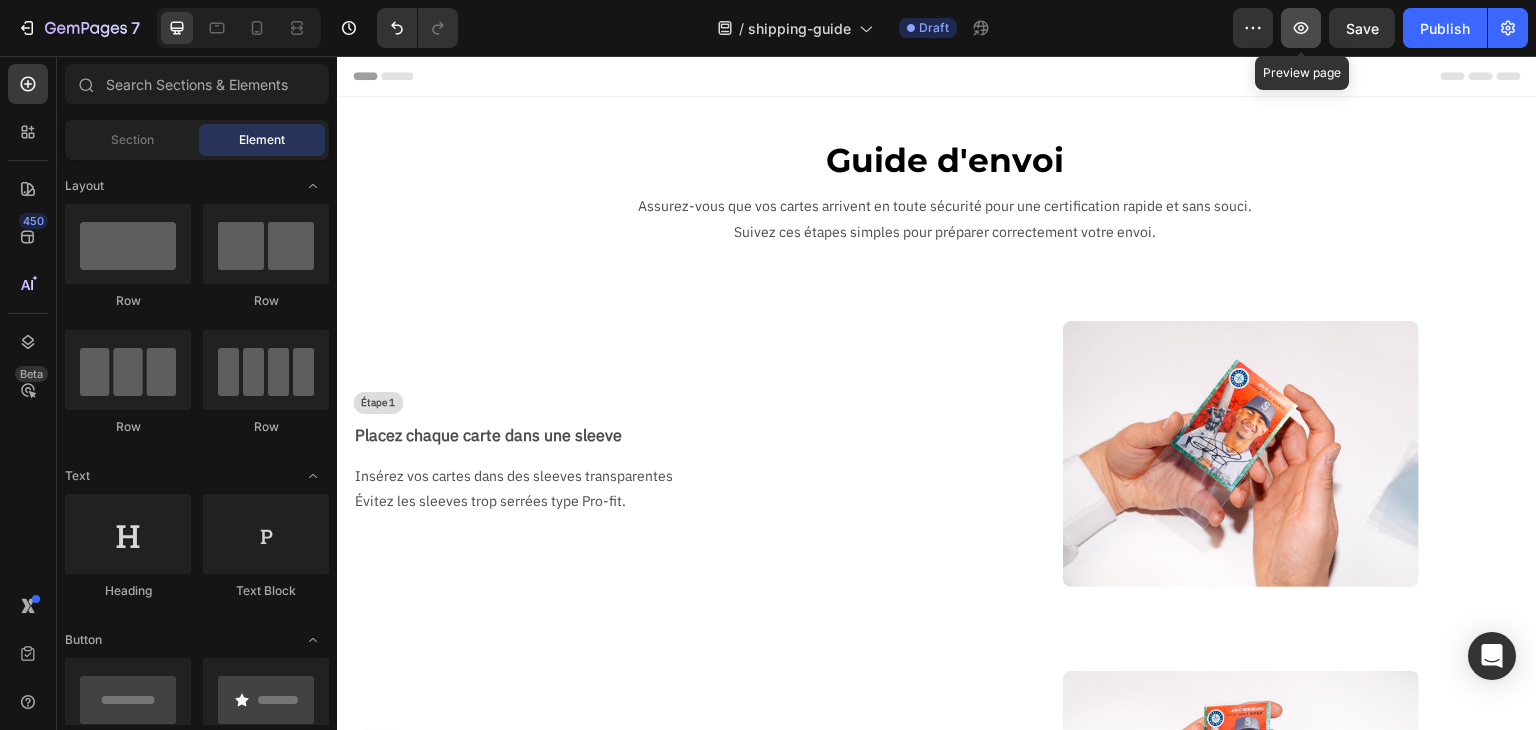 click 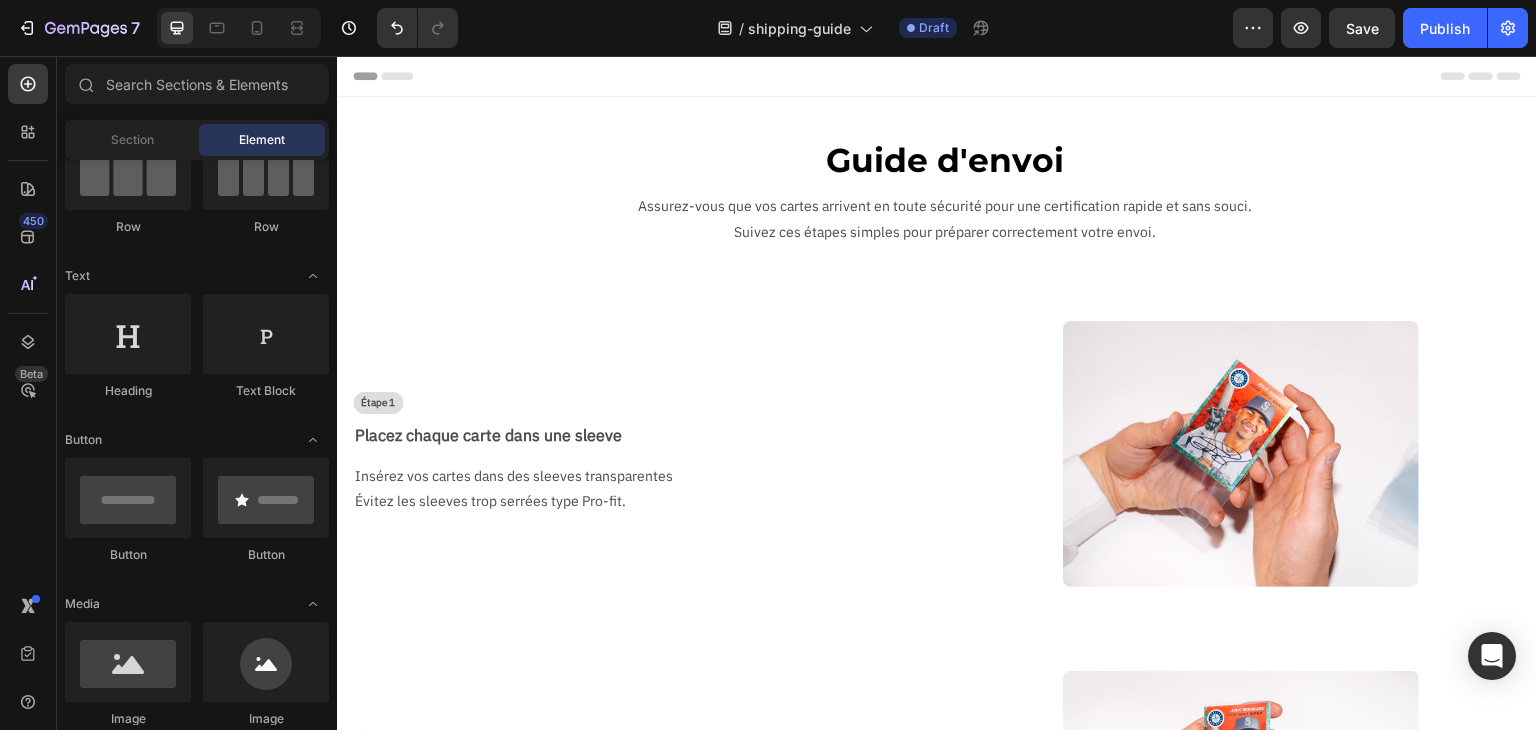 scroll, scrollTop: 0, scrollLeft: 0, axis: both 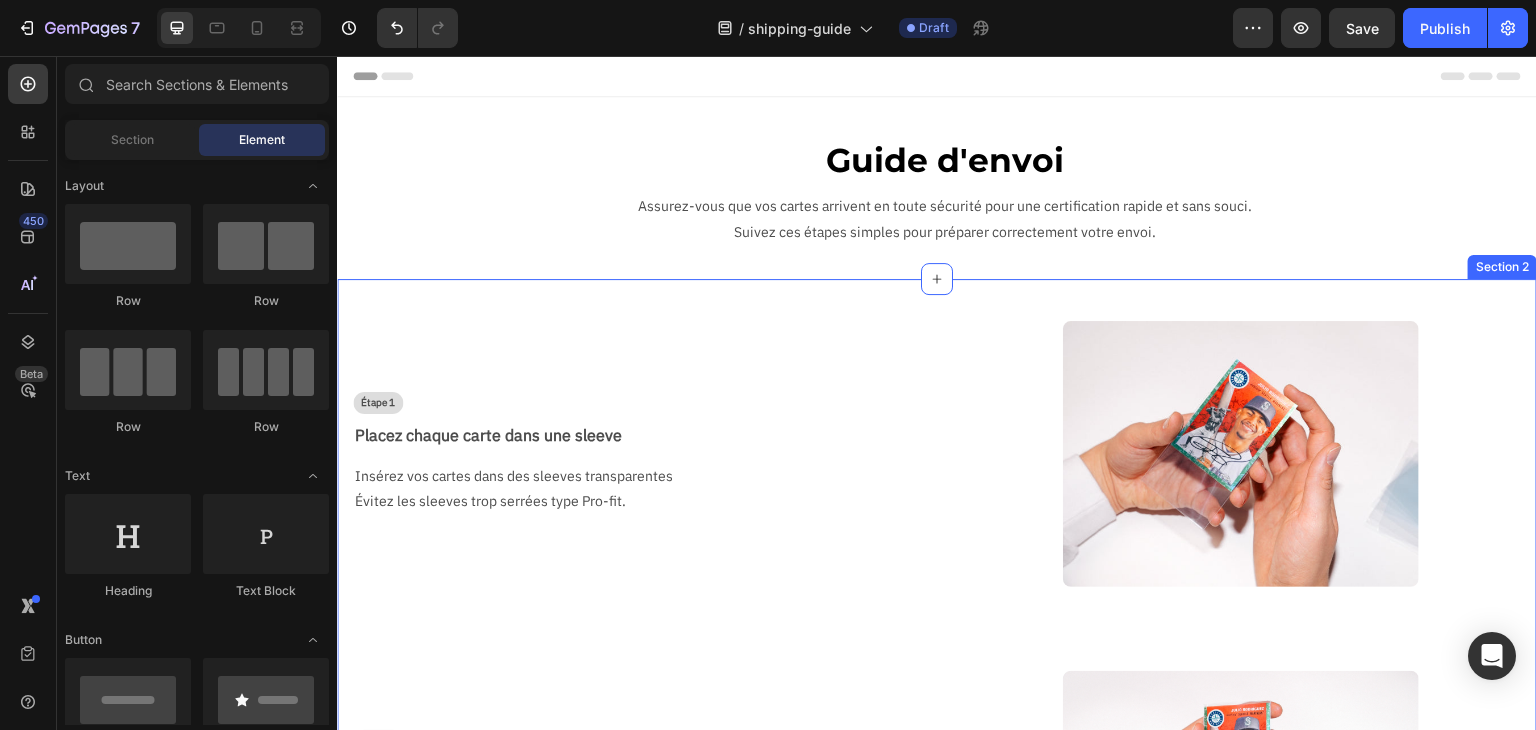 click on "Étape 1 Text Block Placez chaque carte dans une sleeve Text Block Insérez vos cartes dans des sleeves transparentes Évitez les sleeves trop serrées type Pro-fit. Text Block Image Row Étape 2 Text Block Insérer chaque carte dans un card saver ou top loader Text Block Placez les dans des toploaders ou card savers semi-rigides. Évitez les Magnetic Cases. Assurez-vous que les deux faces soient entièrement visibles.  Text Block Image Row Étape 3 Text Block Triez vos cartes Text Block Empillez vos cartes selon la liste du bon de commande. La première carte de la pile doit être la première carte du bon de commande et ainsi de suite. Text Block Image Row Étape 4 Text Block Emballez vos cartes Text Block Protégez votre pile de cartes en l'emballant dans du papier bulle. N'utilisez pas de ruban adhésif Text Block Image Row Étape 5 Text Block Préparez le colis Text Block Placez votre pile de cartes emballées dans un carton. Insérer le bon de commande. Scellez le carton avec du ruban adhésif. Image" at bounding box center [937, 1272] 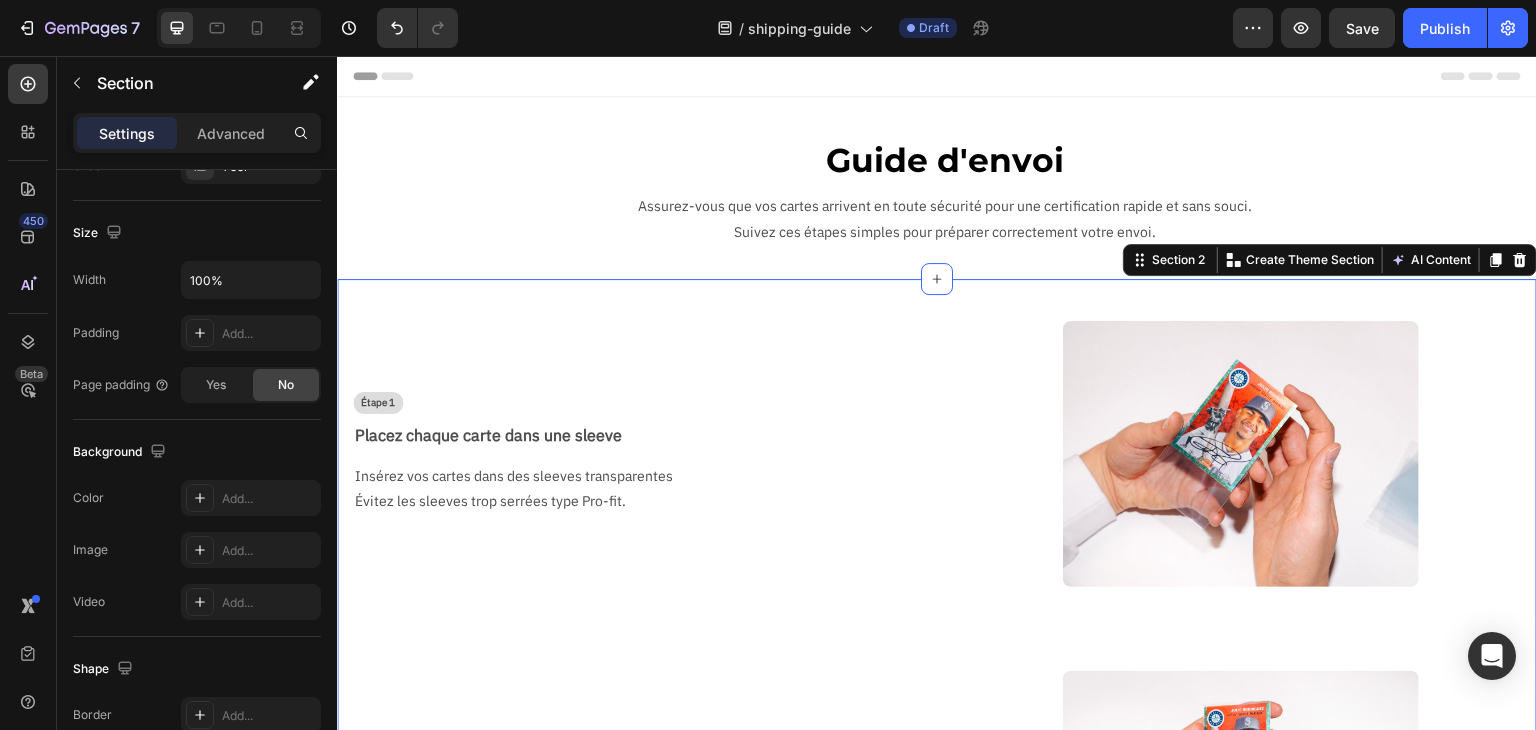 scroll, scrollTop: 0, scrollLeft: 0, axis: both 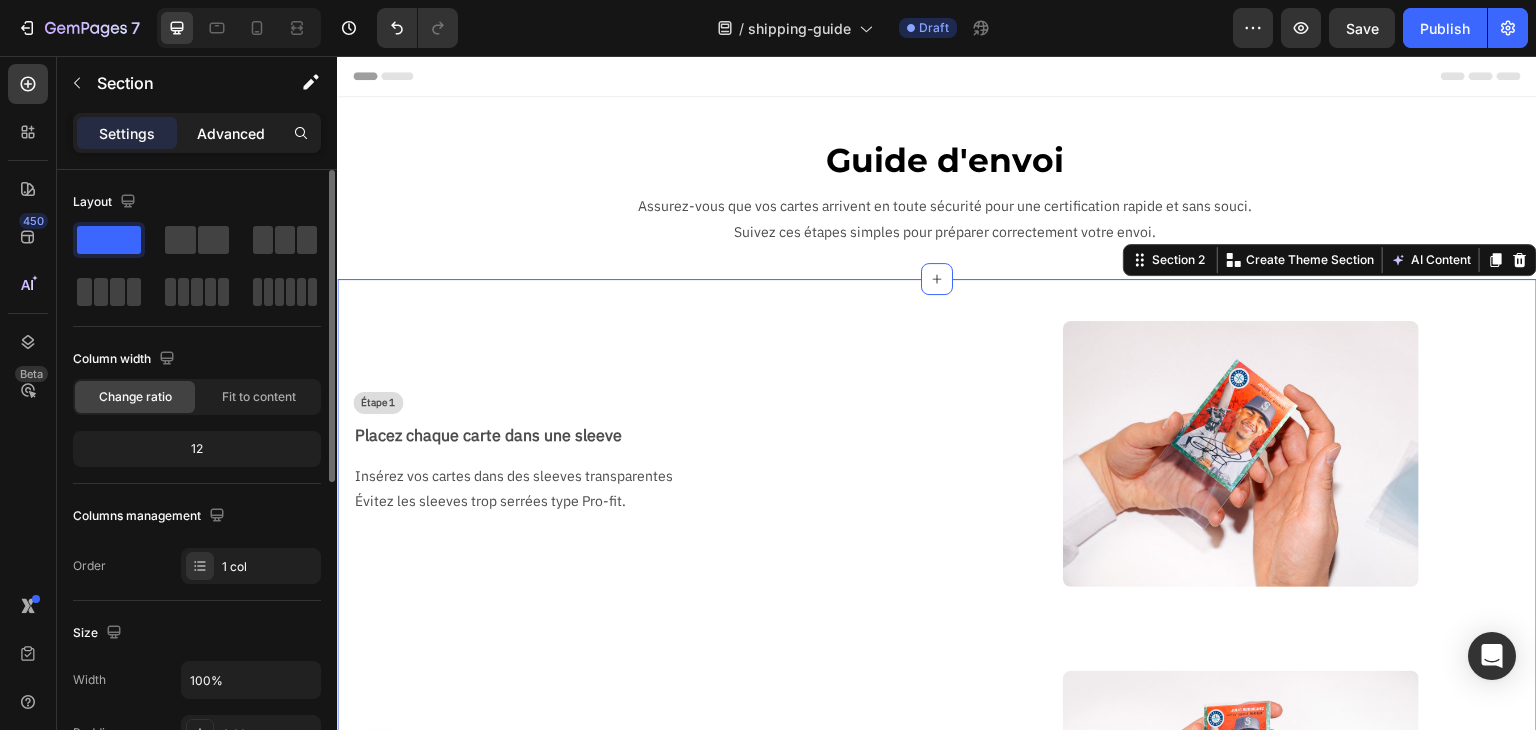 click on "Advanced" at bounding box center [231, 133] 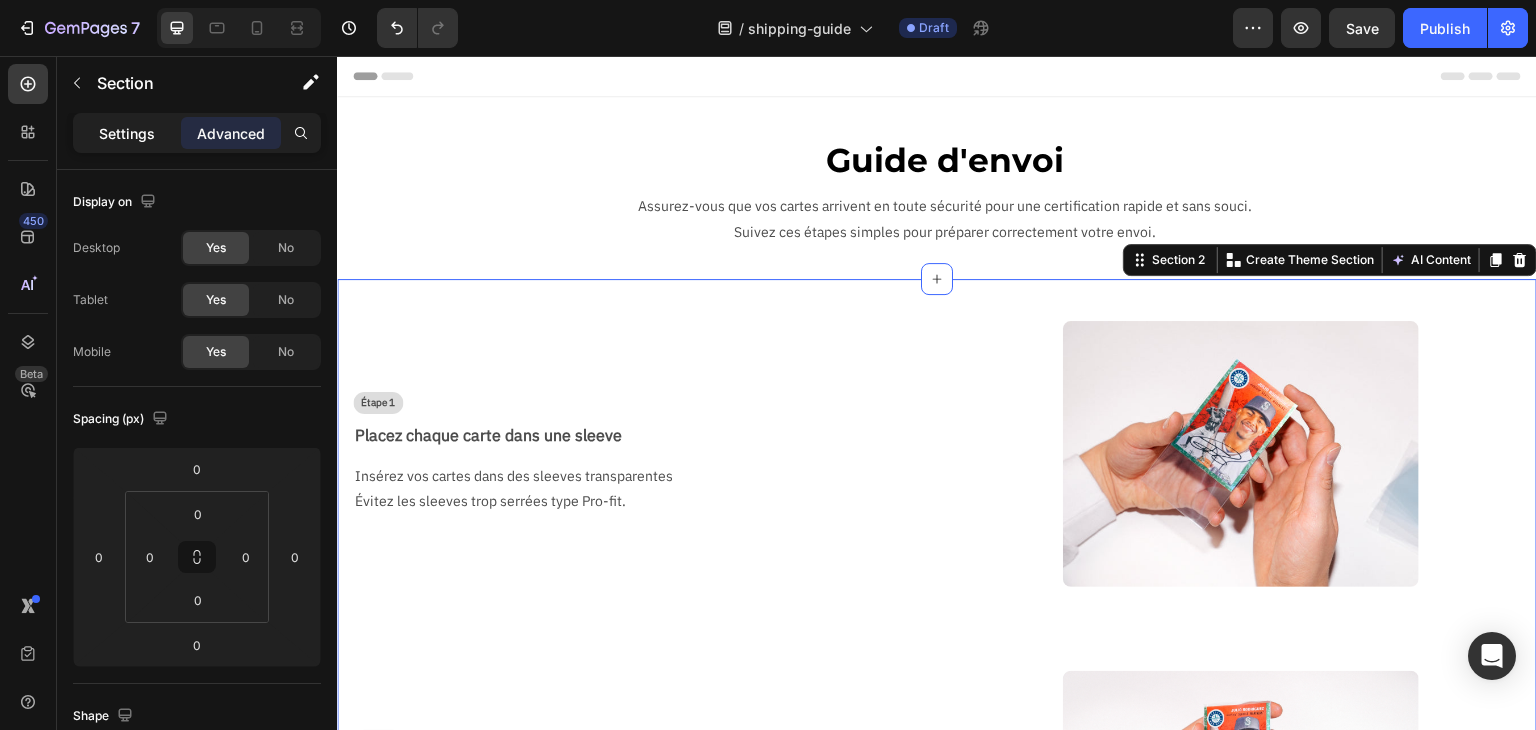 click on "Settings" at bounding box center [127, 133] 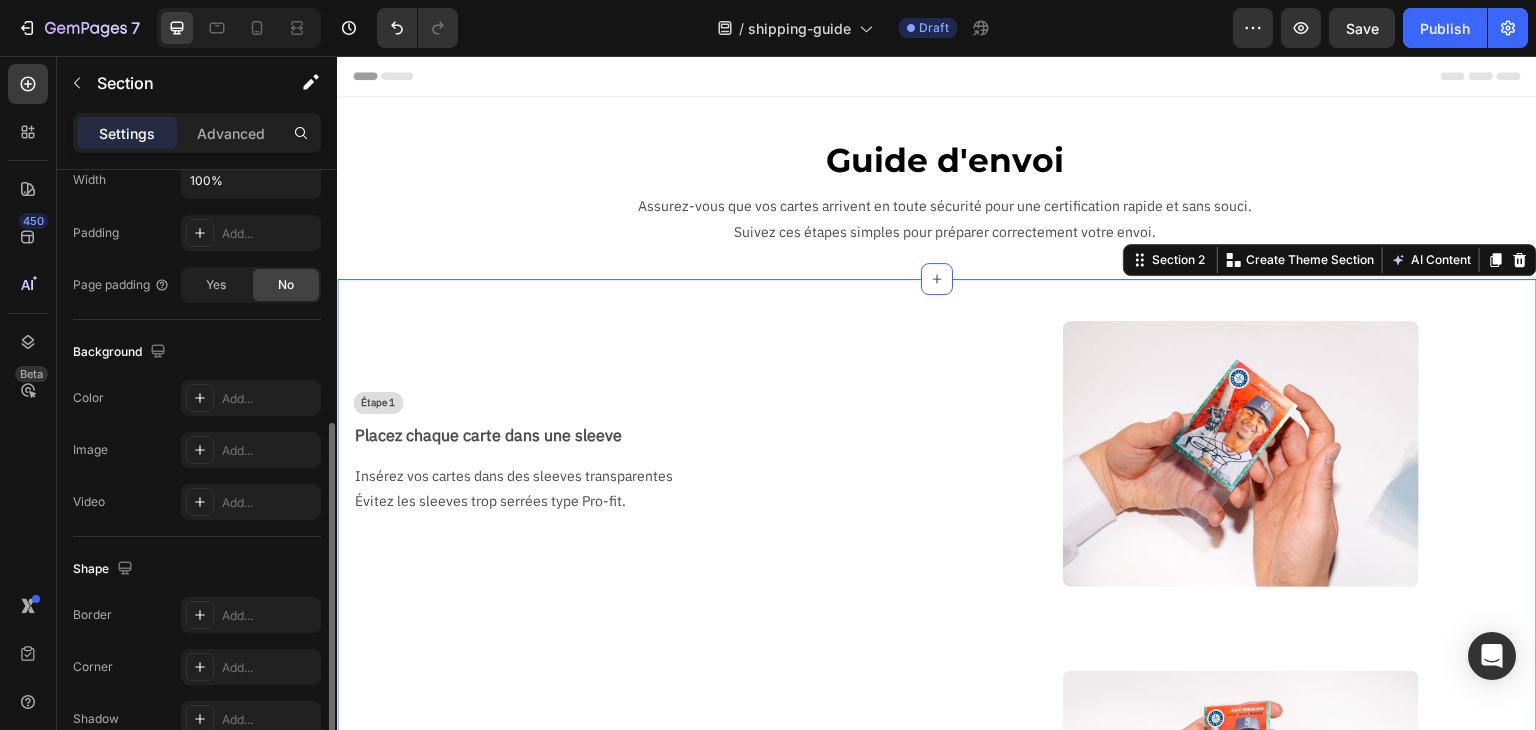 scroll, scrollTop: 0, scrollLeft: 0, axis: both 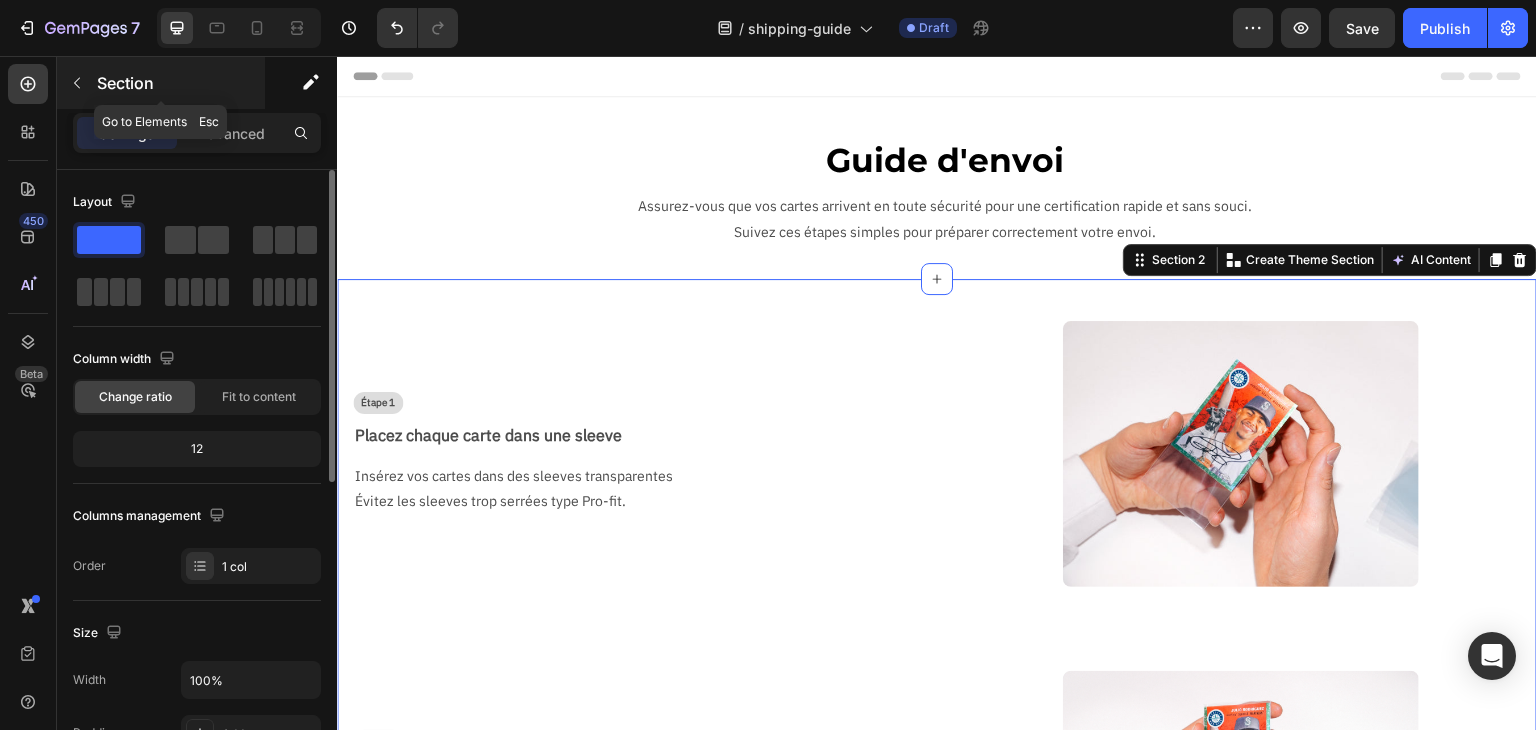 click on "Section" at bounding box center (179, 83) 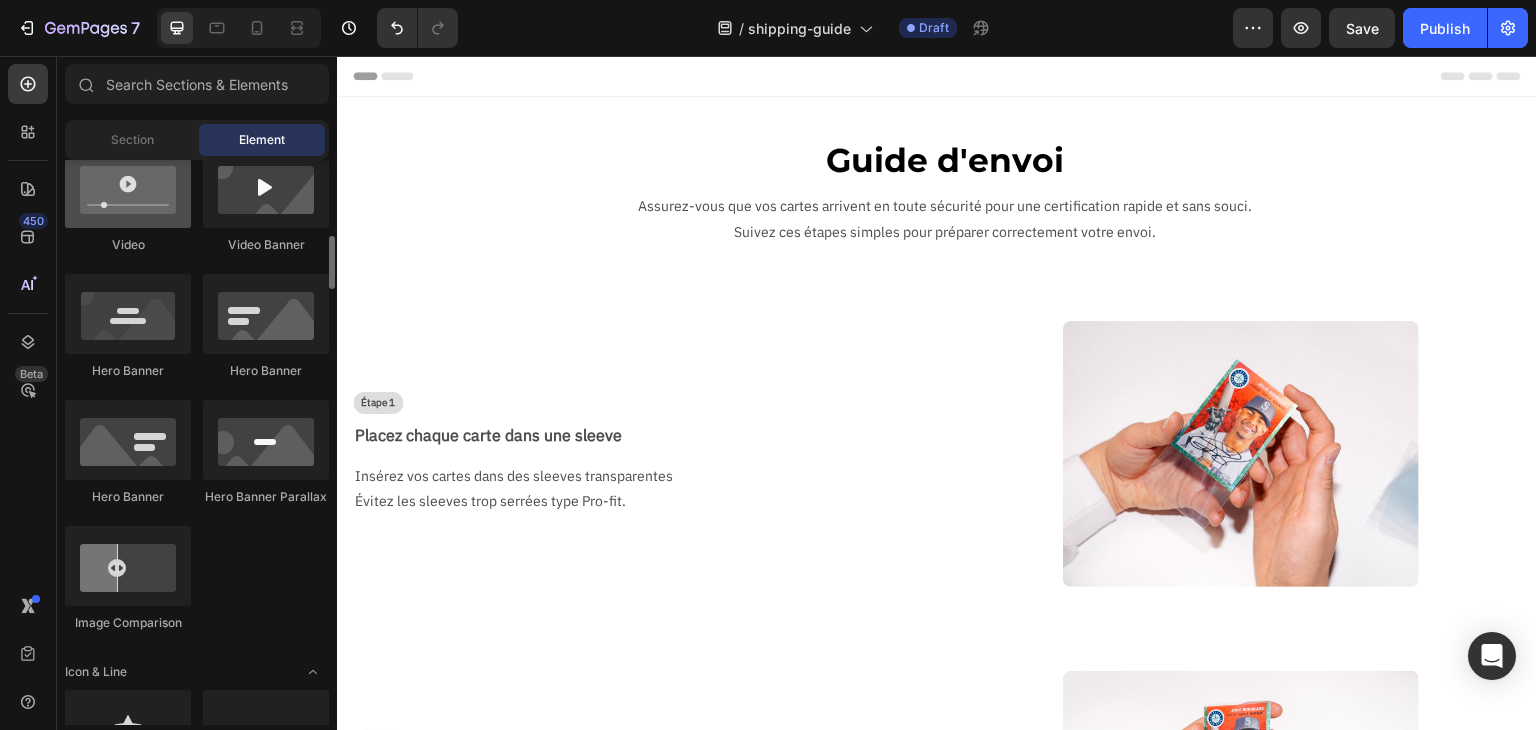scroll, scrollTop: 1100, scrollLeft: 0, axis: vertical 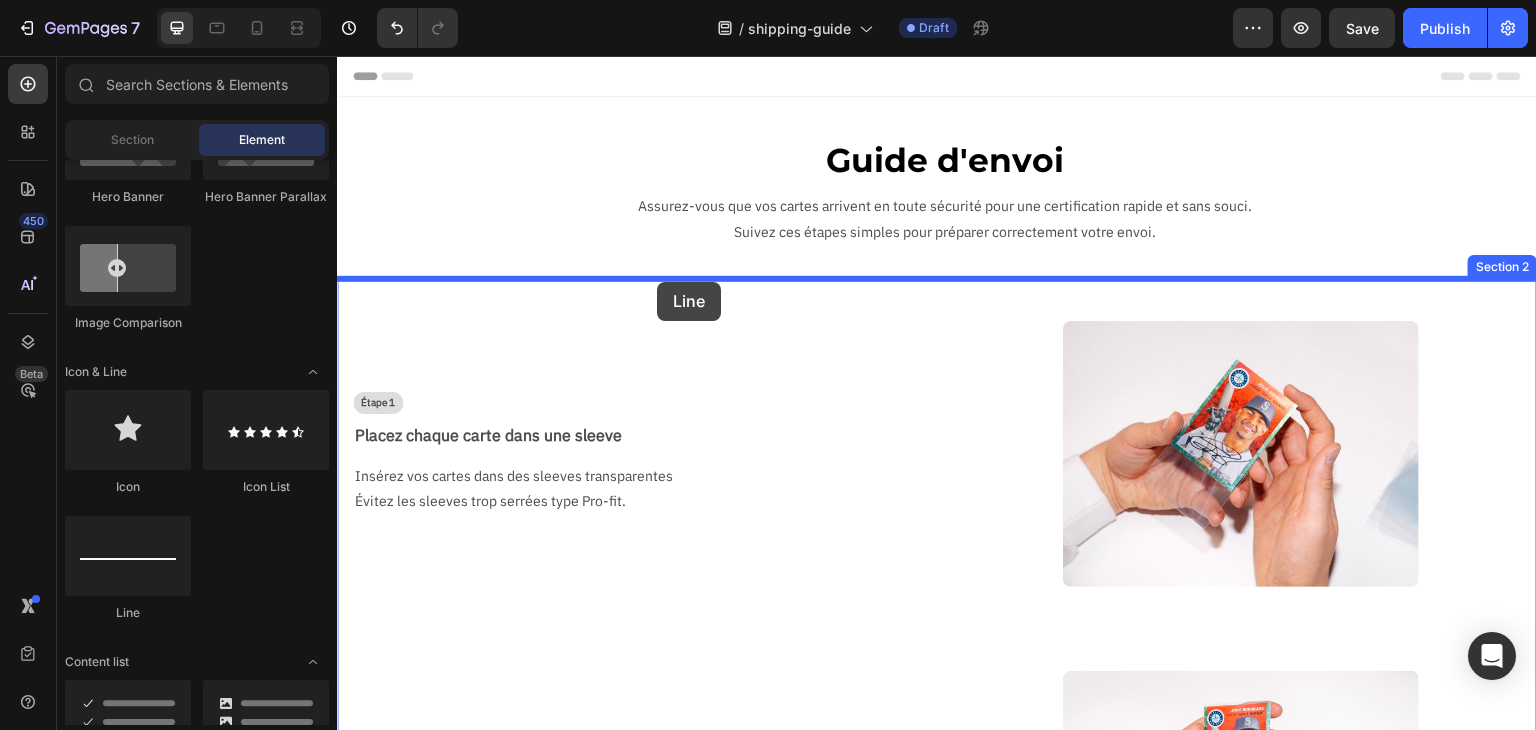 drag, startPoint x: 493, startPoint y: 621, endPoint x: 657, endPoint y: 282, distance: 376.58597 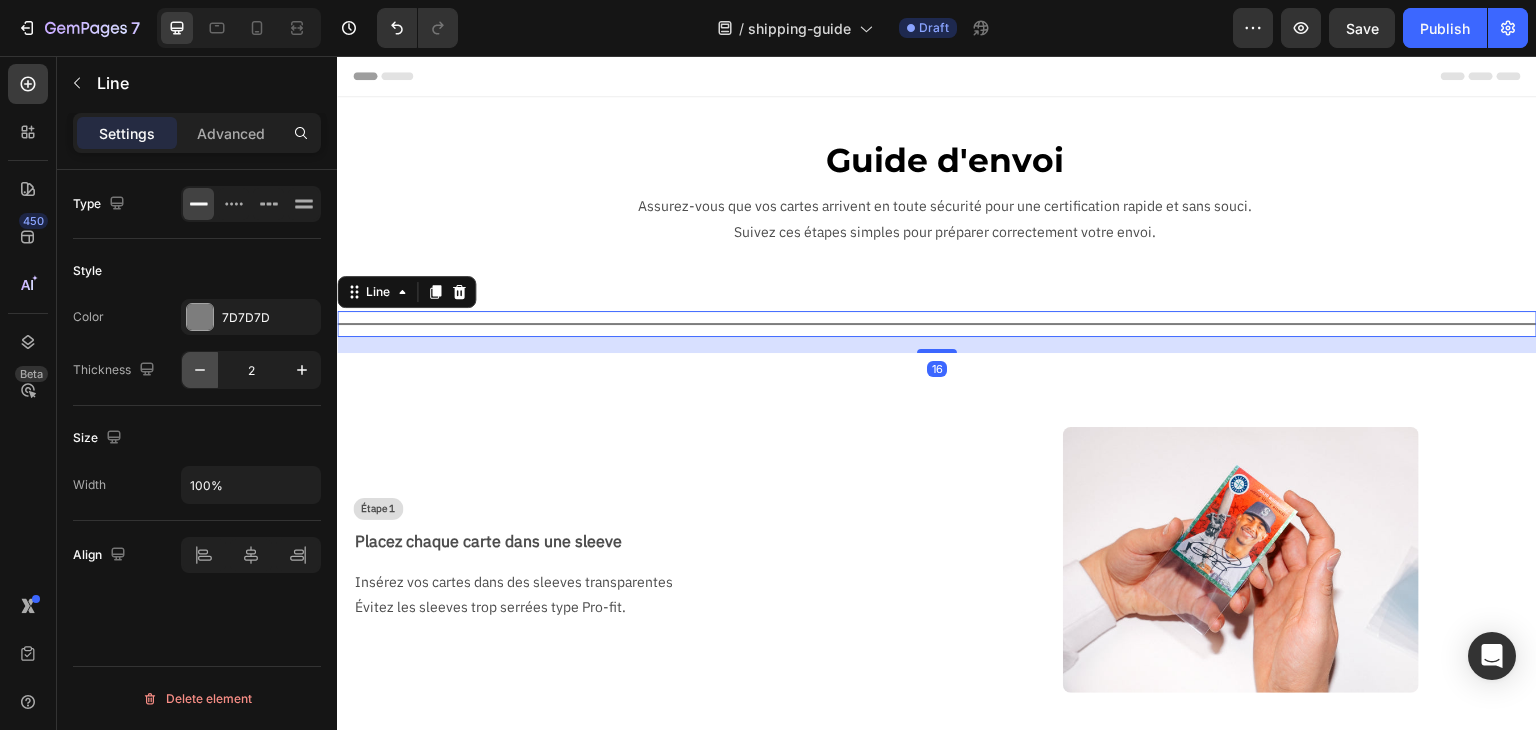 click 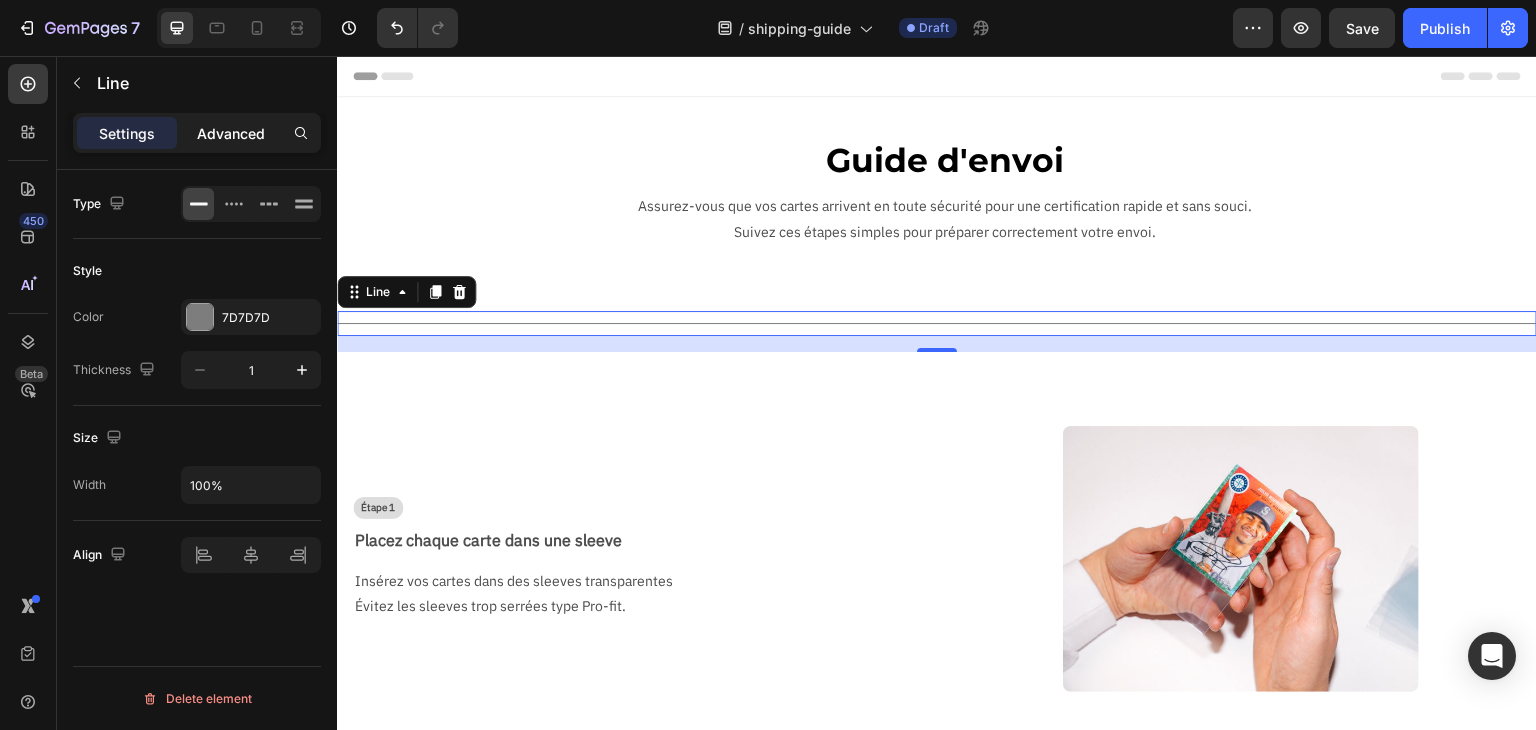 click on "Advanced" at bounding box center (231, 133) 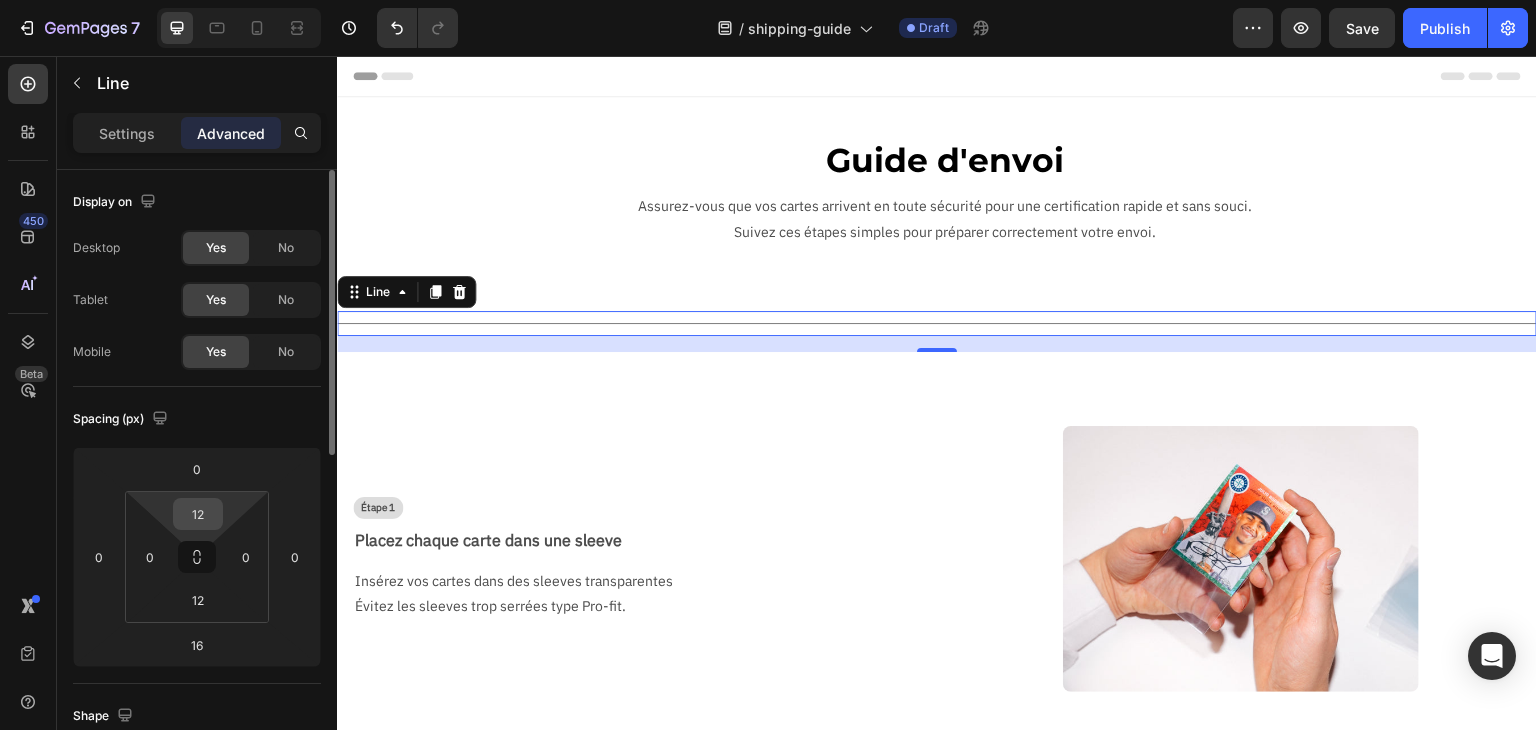 click on "12" at bounding box center [198, 514] 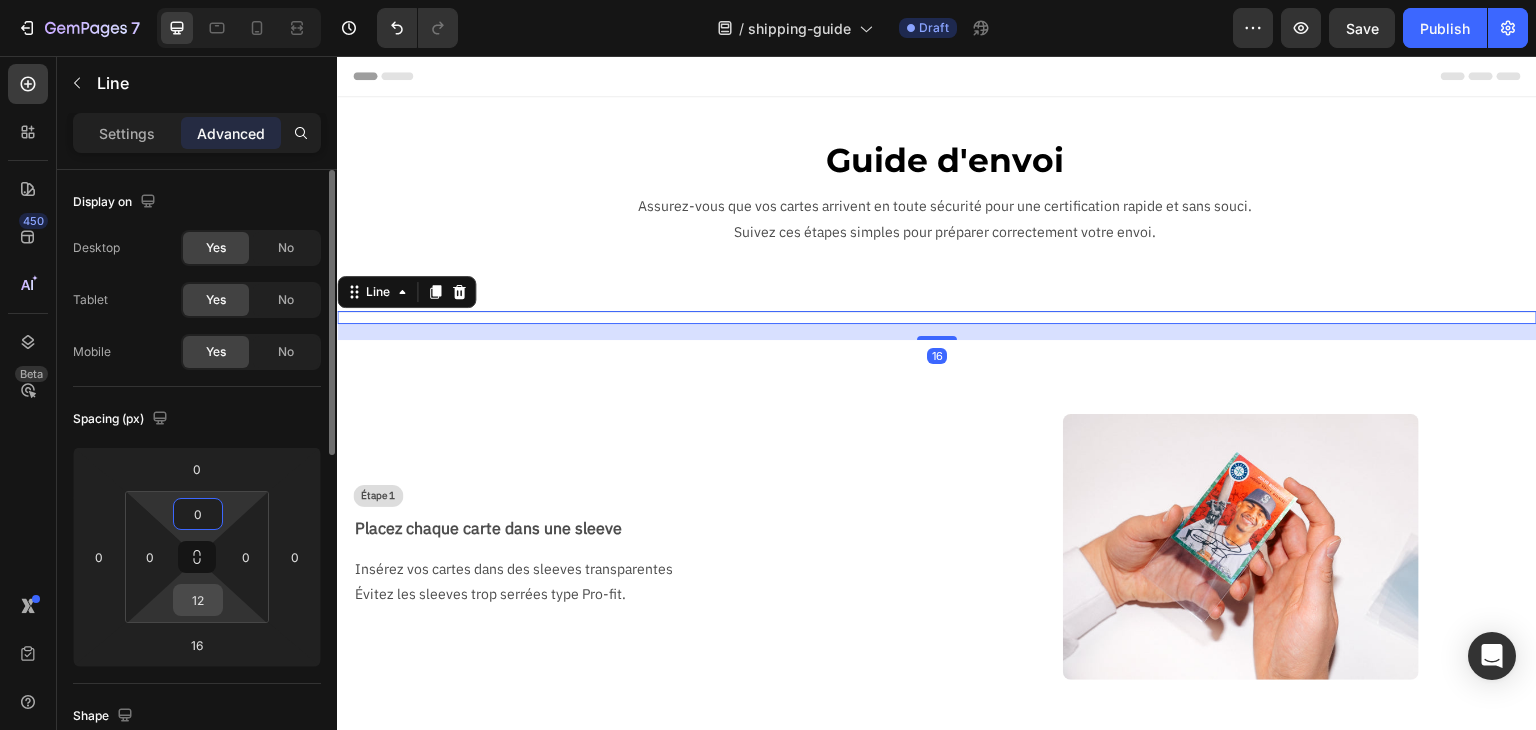 type on "0" 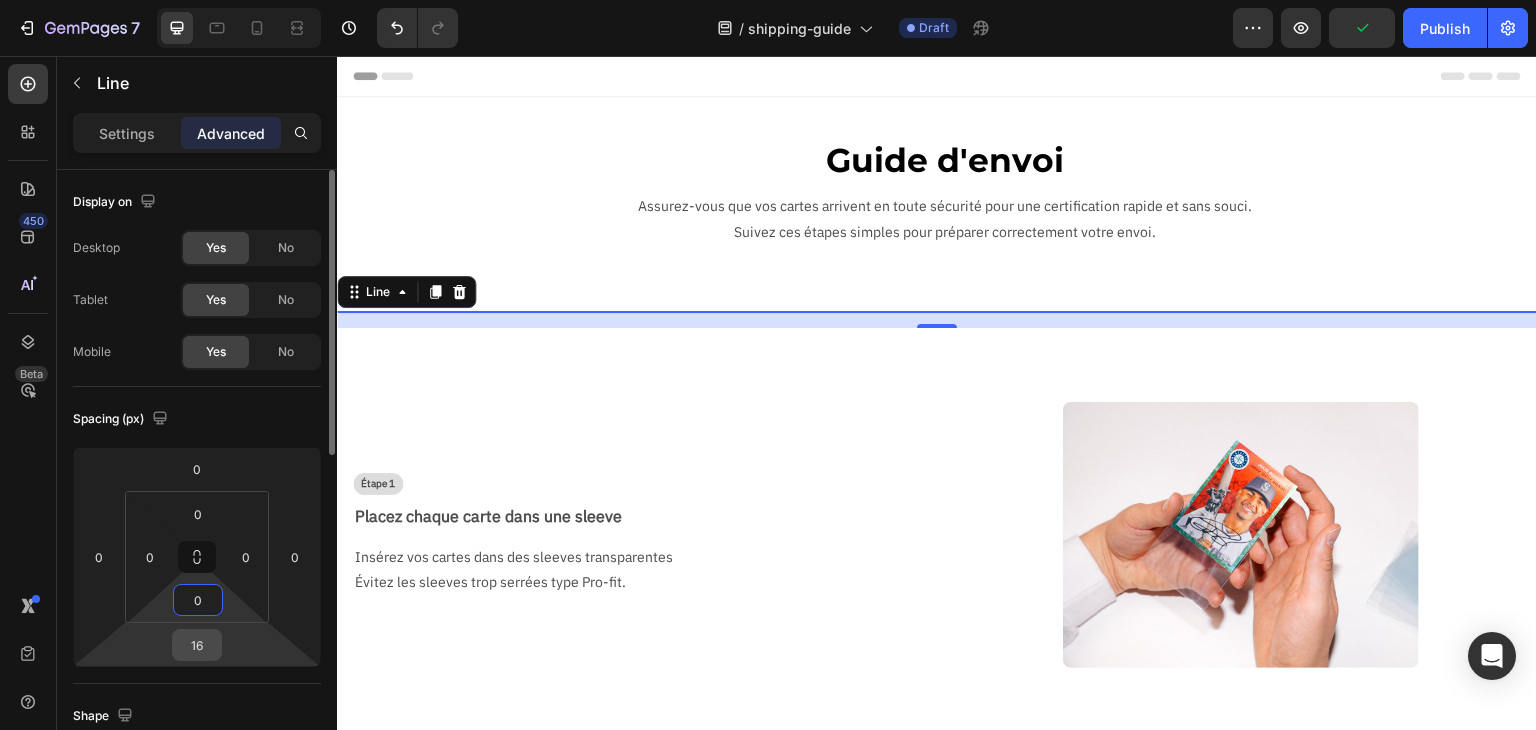 type on "0" 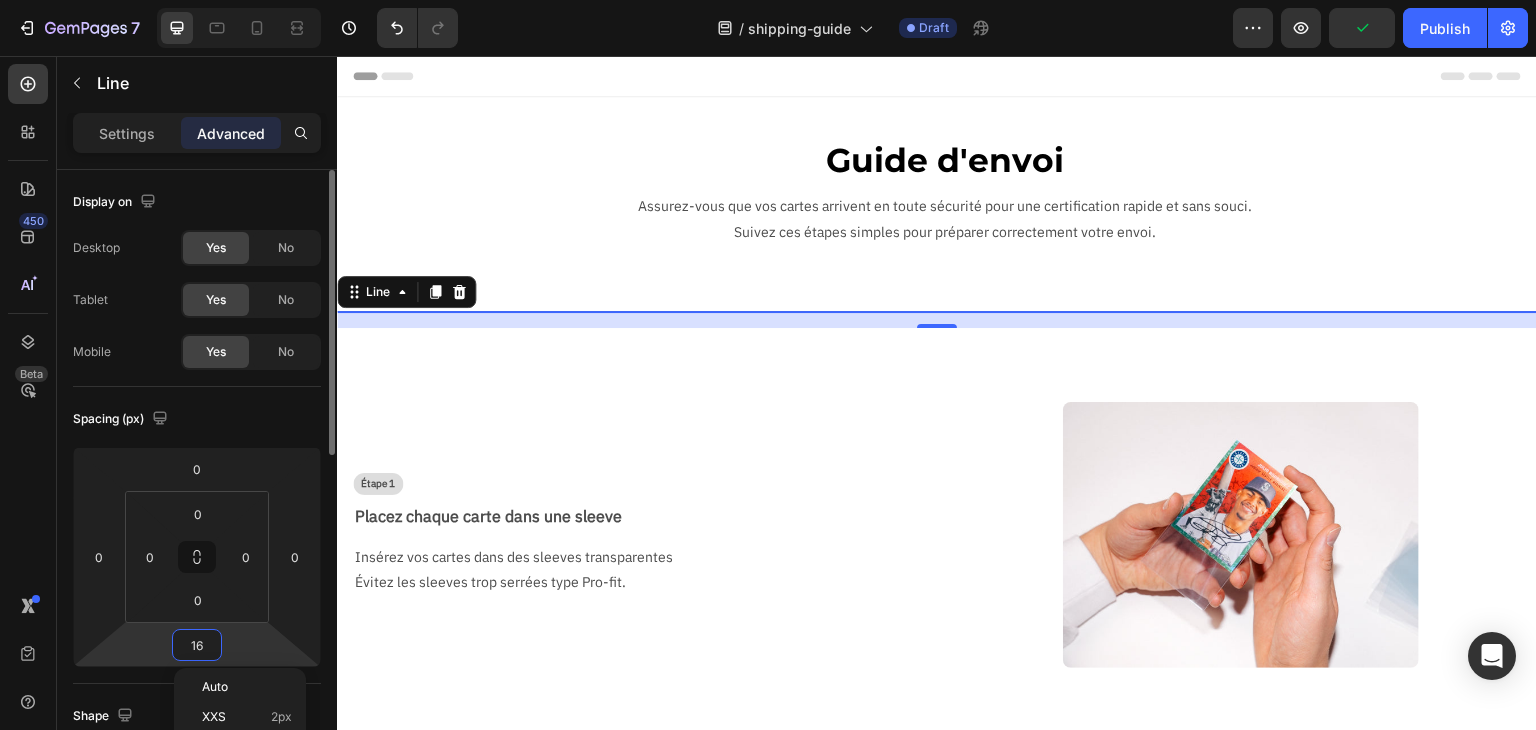 type on "0" 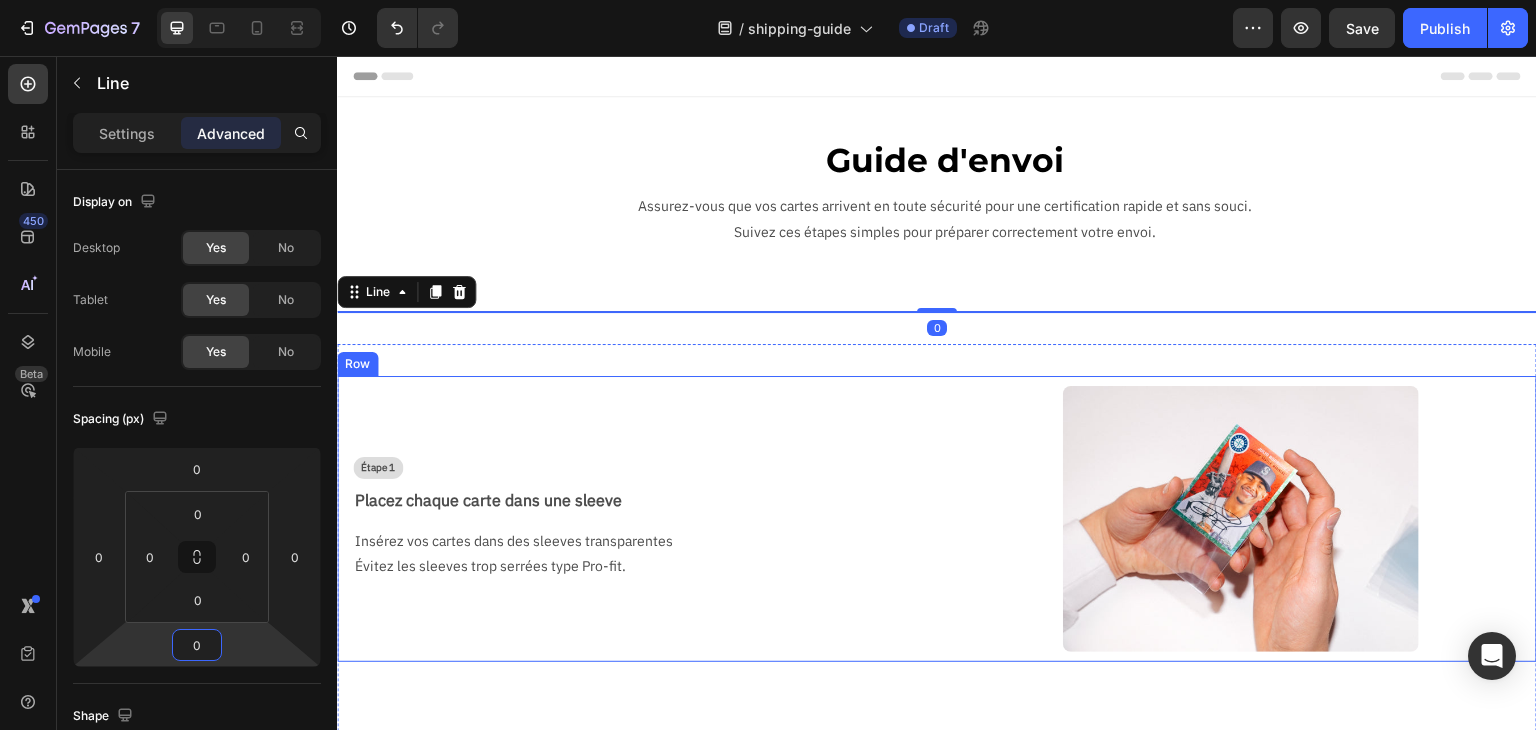 click on "Étape 1 Text Block Placez chaque carte dans une sleeve Text Block Insérez vos cartes dans des sleeves transparentes Évitez les sleeves trop serrées type Pro-fit. Text Block" at bounding box center (633, 519) 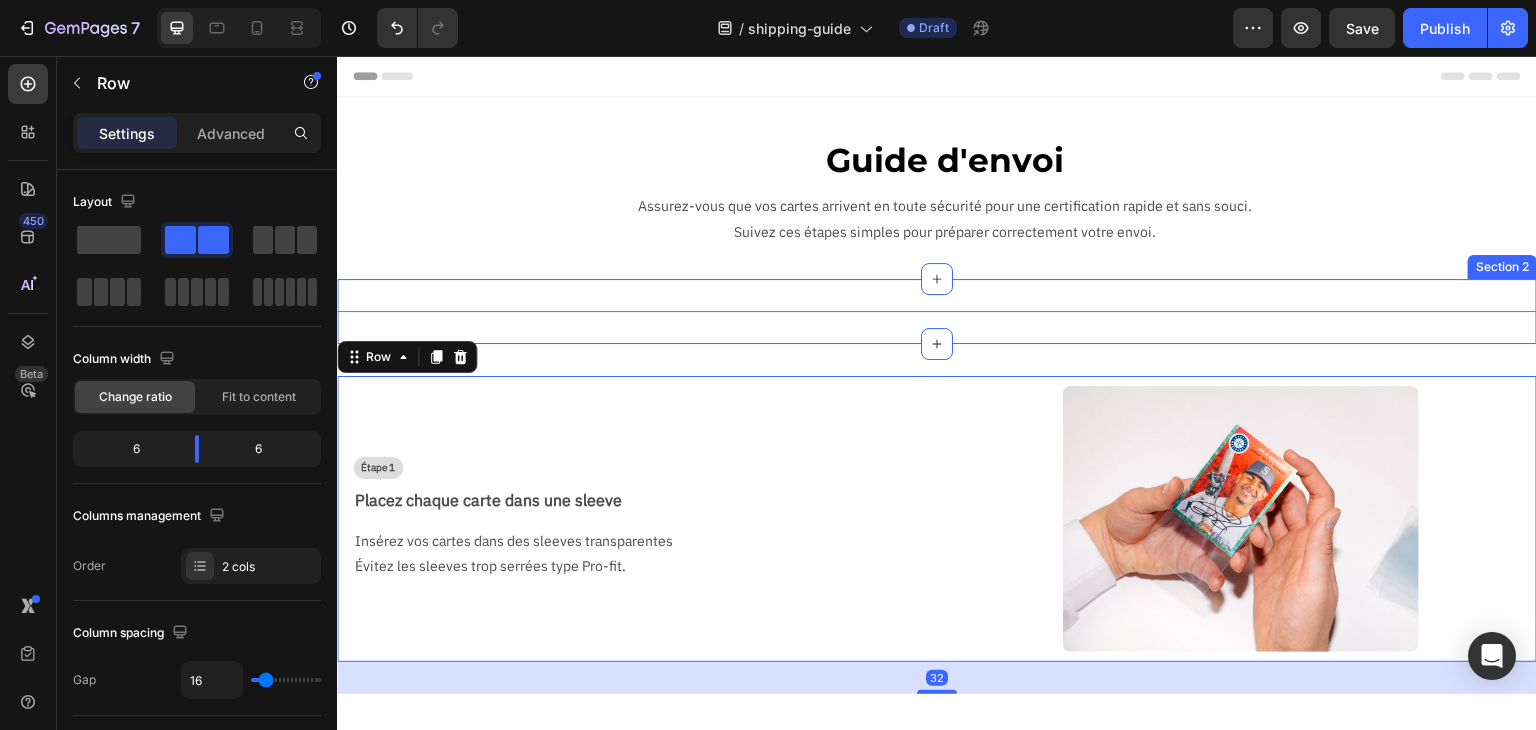 click on "Title Line Section 2" at bounding box center [937, 311] 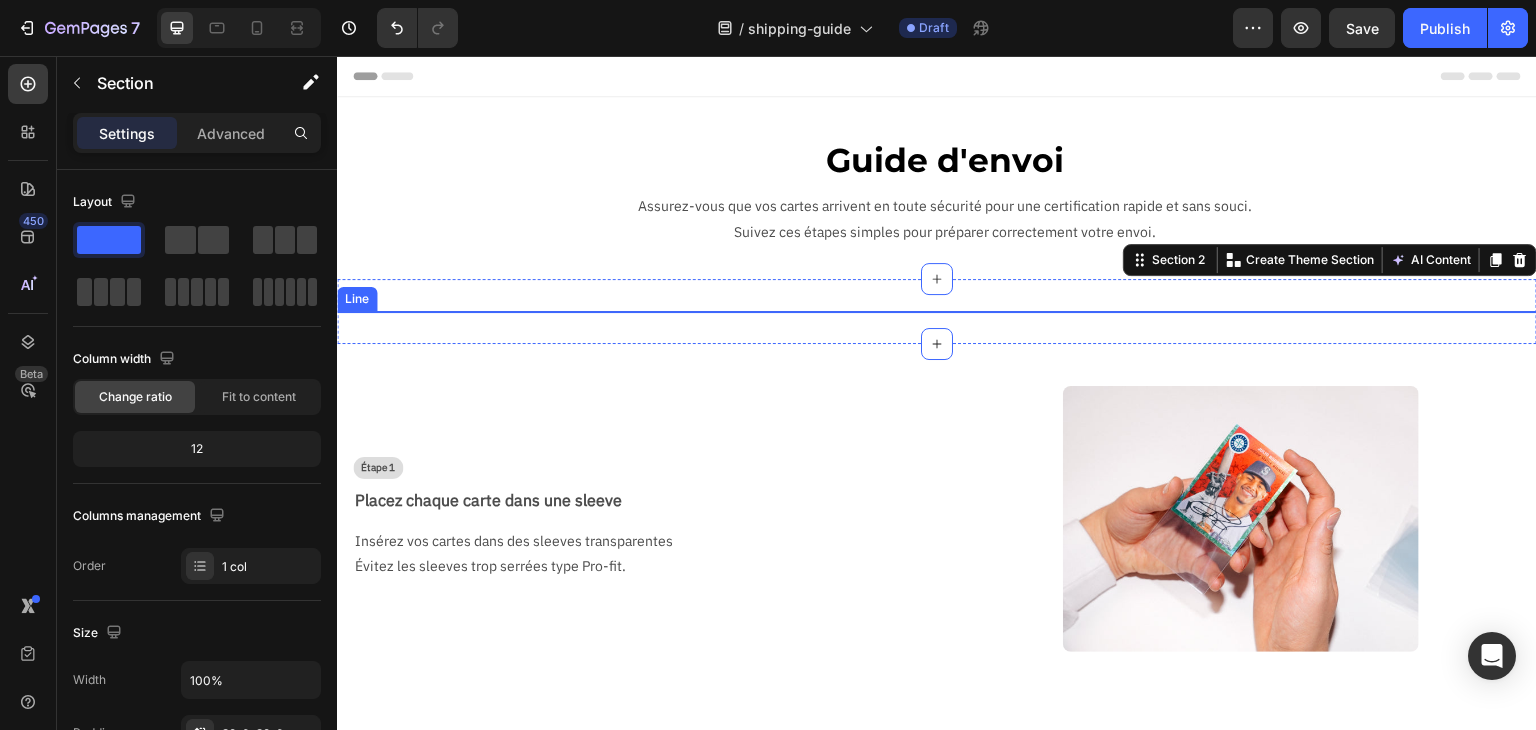 click at bounding box center [937, 311] 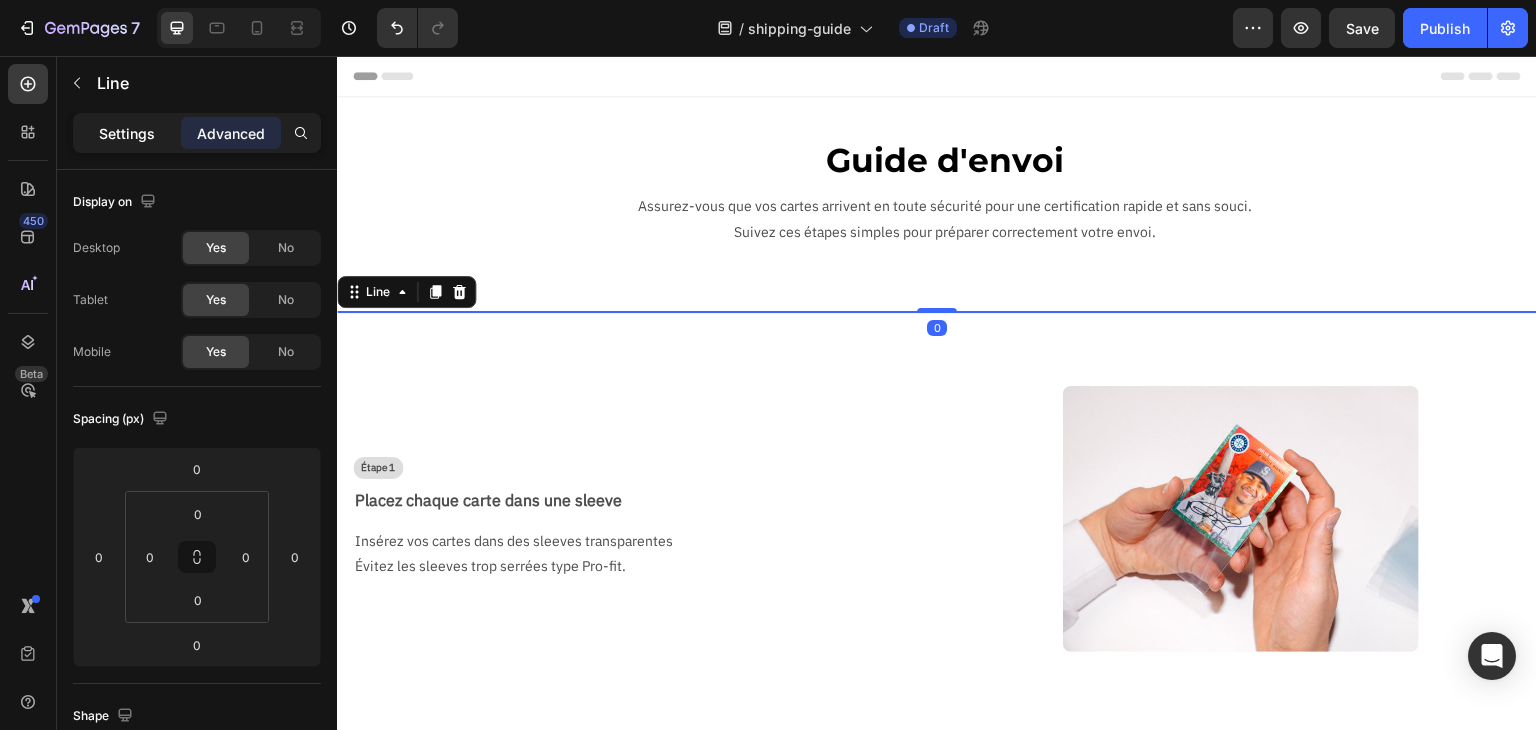 click on "Settings" at bounding box center (127, 133) 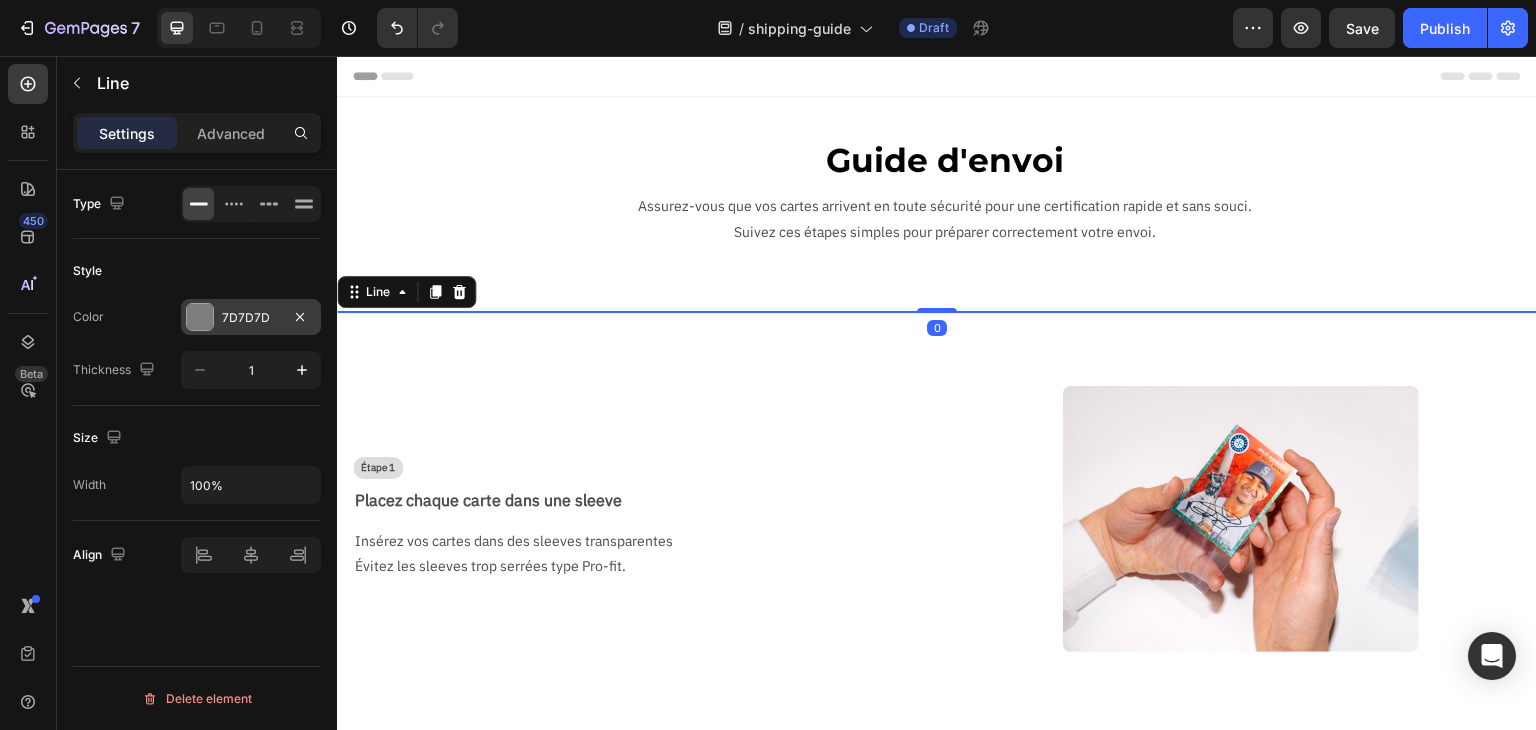 click on "7D7D7D" at bounding box center (251, 318) 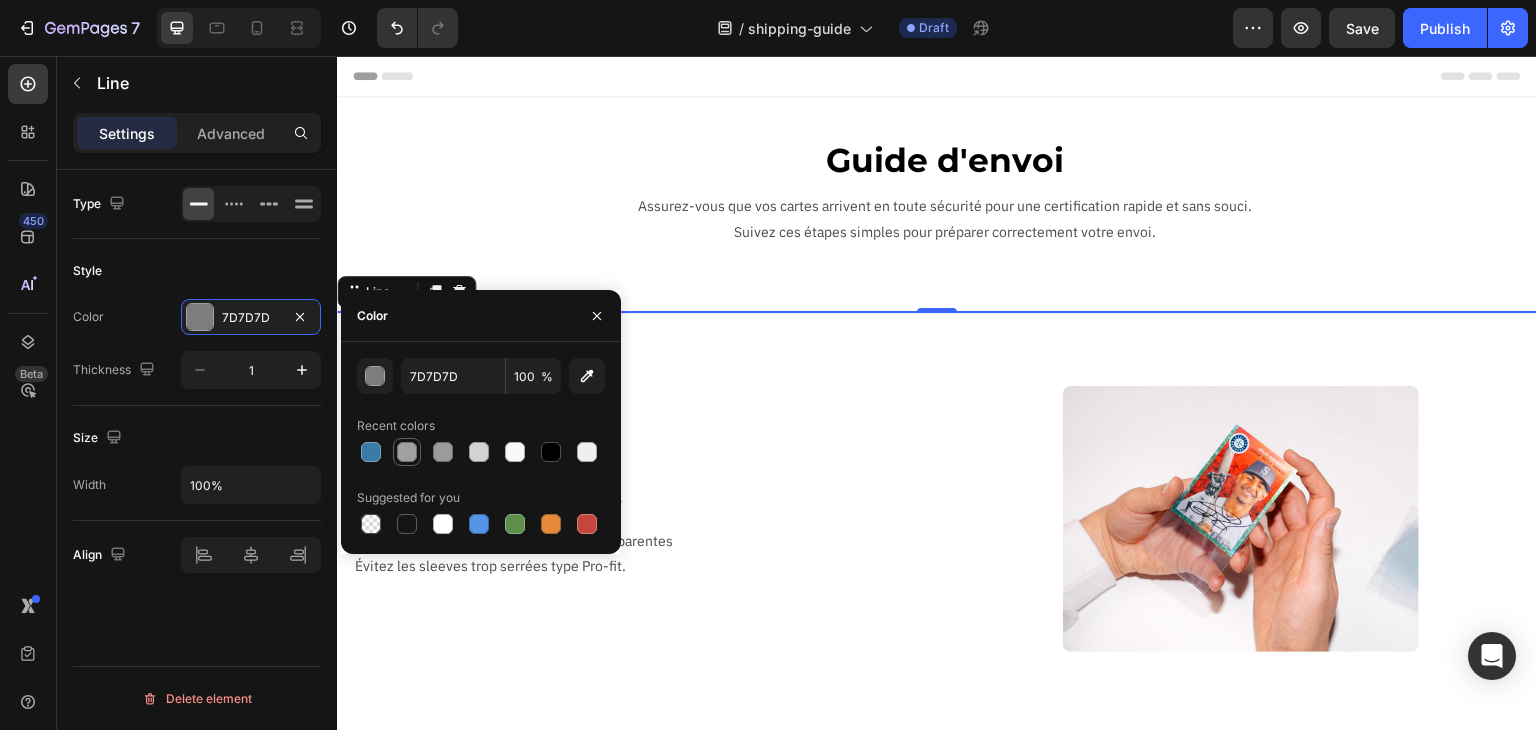 click at bounding box center (407, 452) 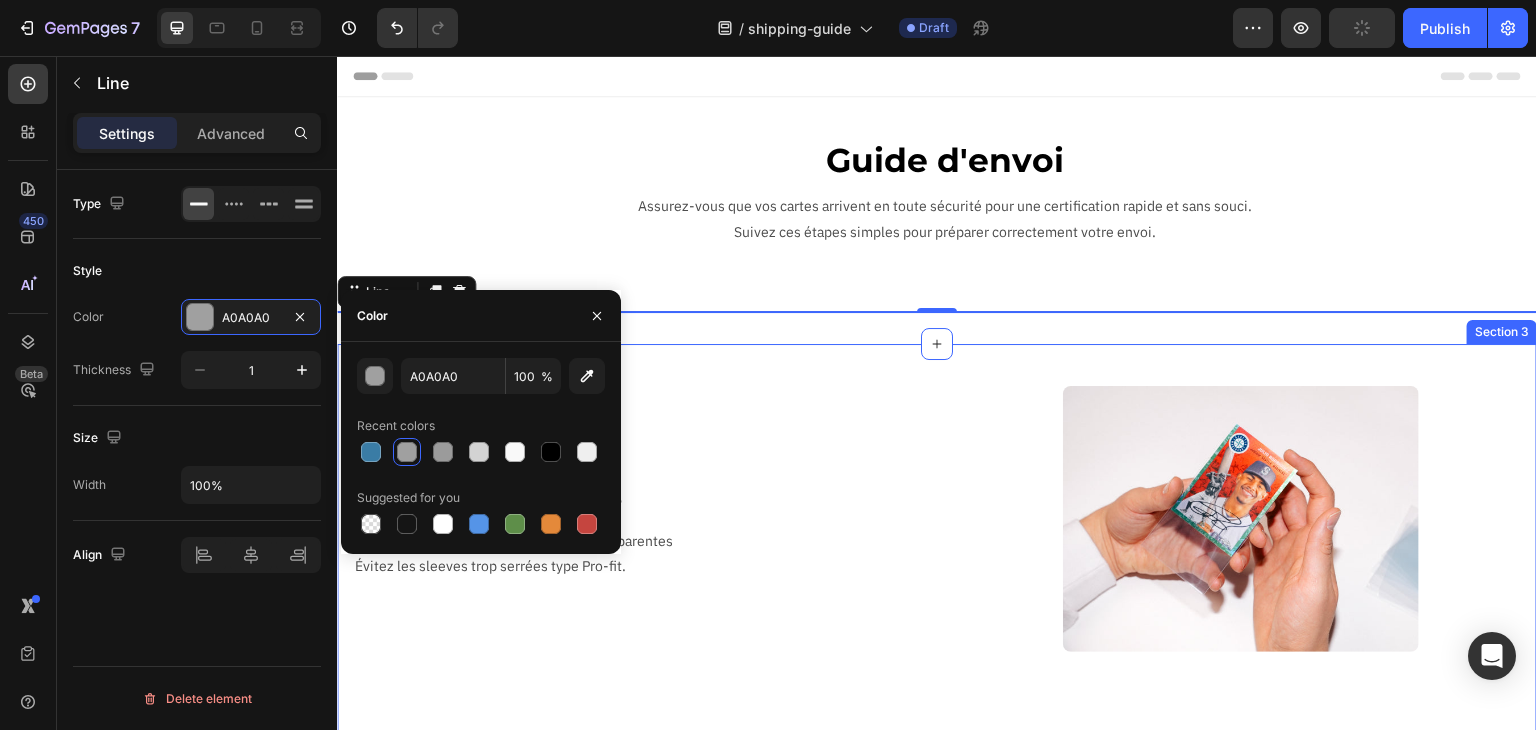 click on "Étape 1 Text Block Placez chaque carte dans une sleeve Text Block Insérez vos cartes dans des sleeves transparentes Évitez les sleeves trop serrées type Pro-fit. Text Block Image Row Étape 2 Text Block Insérer chaque carte dans un card saver ou top loader Text Block Placez les dans des toploaders ou card savers semi-rigides. Évitez les Magnetic Cases. Assurez-vous que les deux faces soient entièrement visibles.  Text Block Image Row Étape 3 Text Block Triez vos cartes Text Block Empillez vos cartes selon la liste du bon de commande. La première carte de la pile doit être la première carte du bon de commande et ainsi de suite. Text Block Image Row Étape 4 Text Block Emballez vos cartes Text Block Protégez votre pile de cartes en l'emballant dans du papier bulle. N'utilisez pas de ruban adhésif Text Block Image Row Étape 5 Text Block Préparez le colis Text Block Placez votre pile de cartes emballées dans un carton. Insérer le bon de commande. Scellez le carton avec du ruban adhésif. Image" at bounding box center (937, 1337) 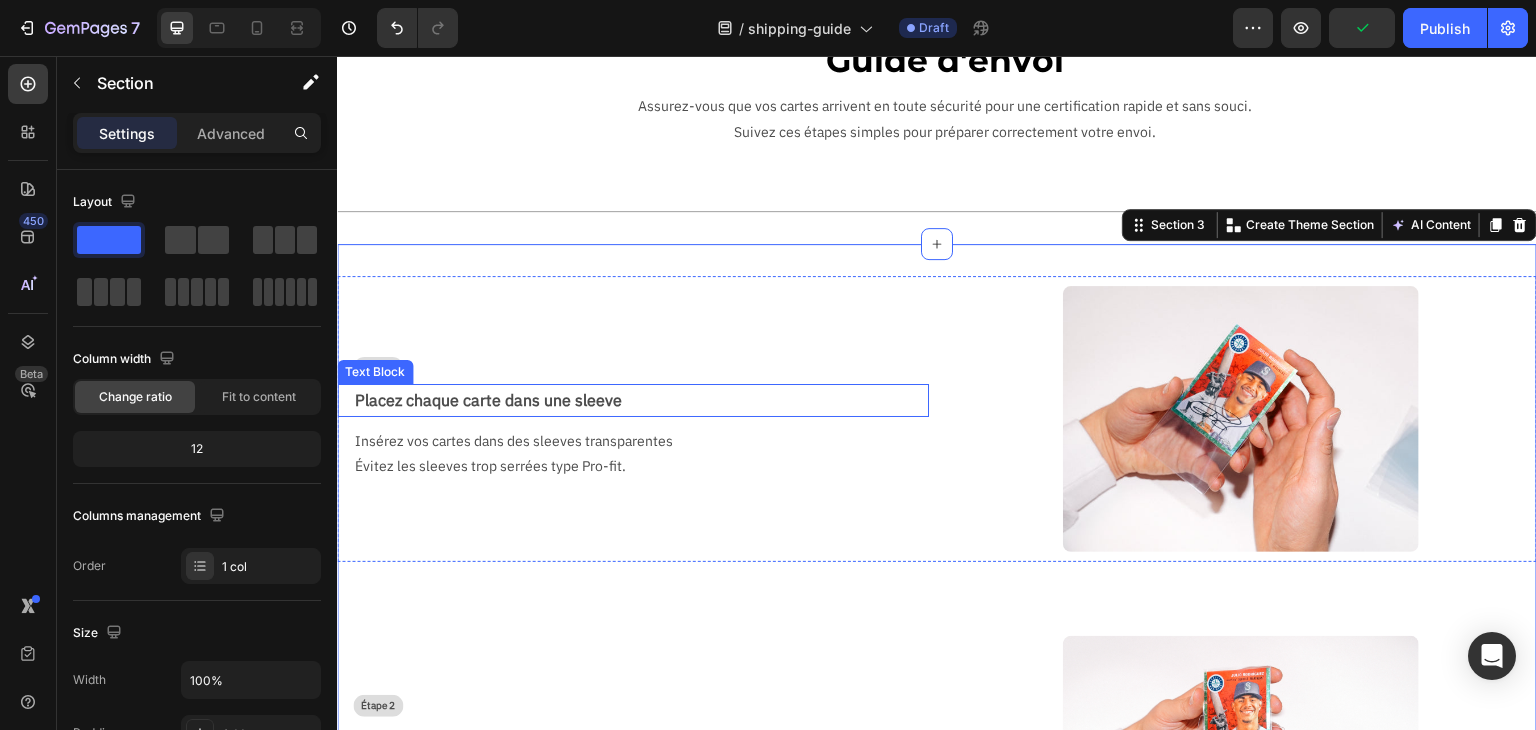 scroll, scrollTop: 0, scrollLeft: 0, axis: both 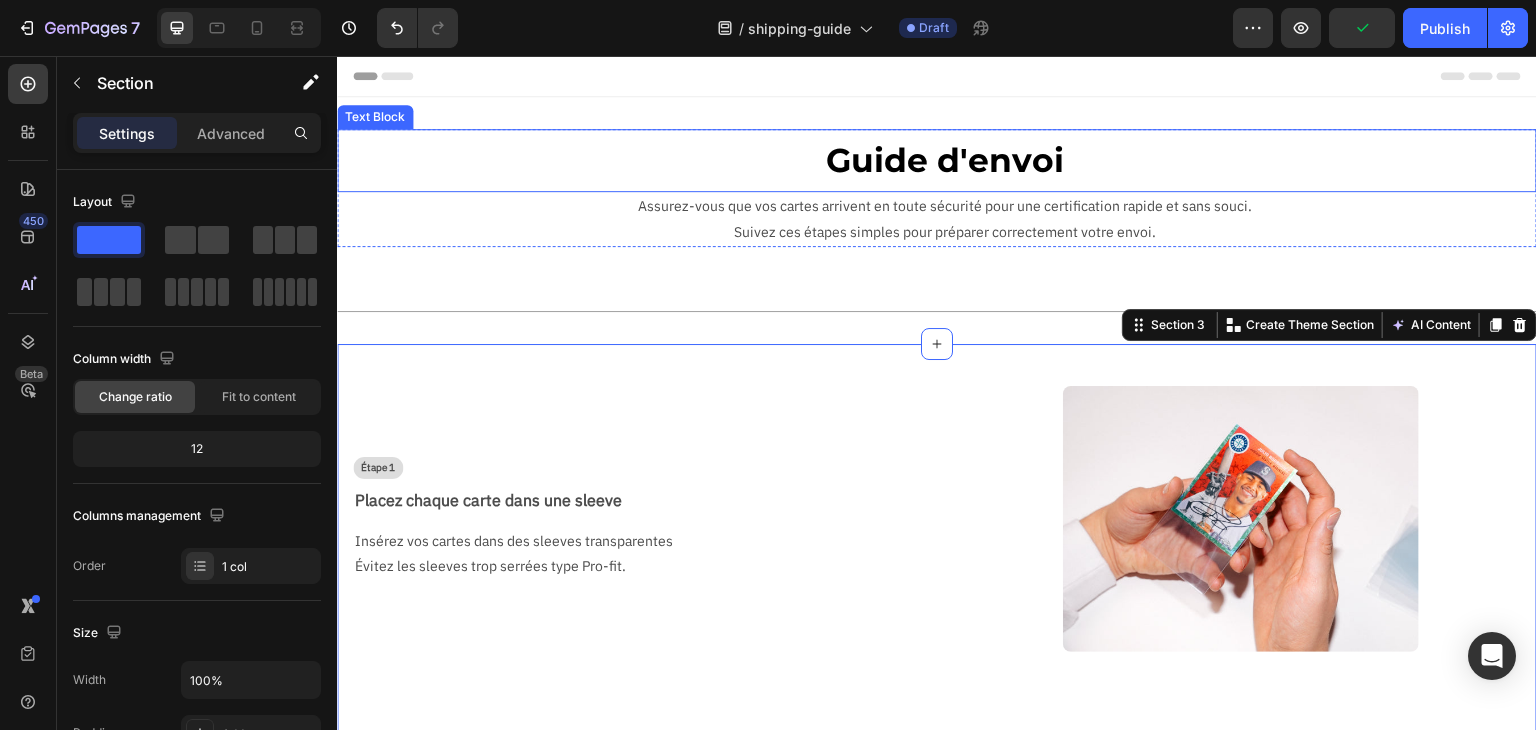 click on "Guide d'envoi" at bounding box center [945, 160] 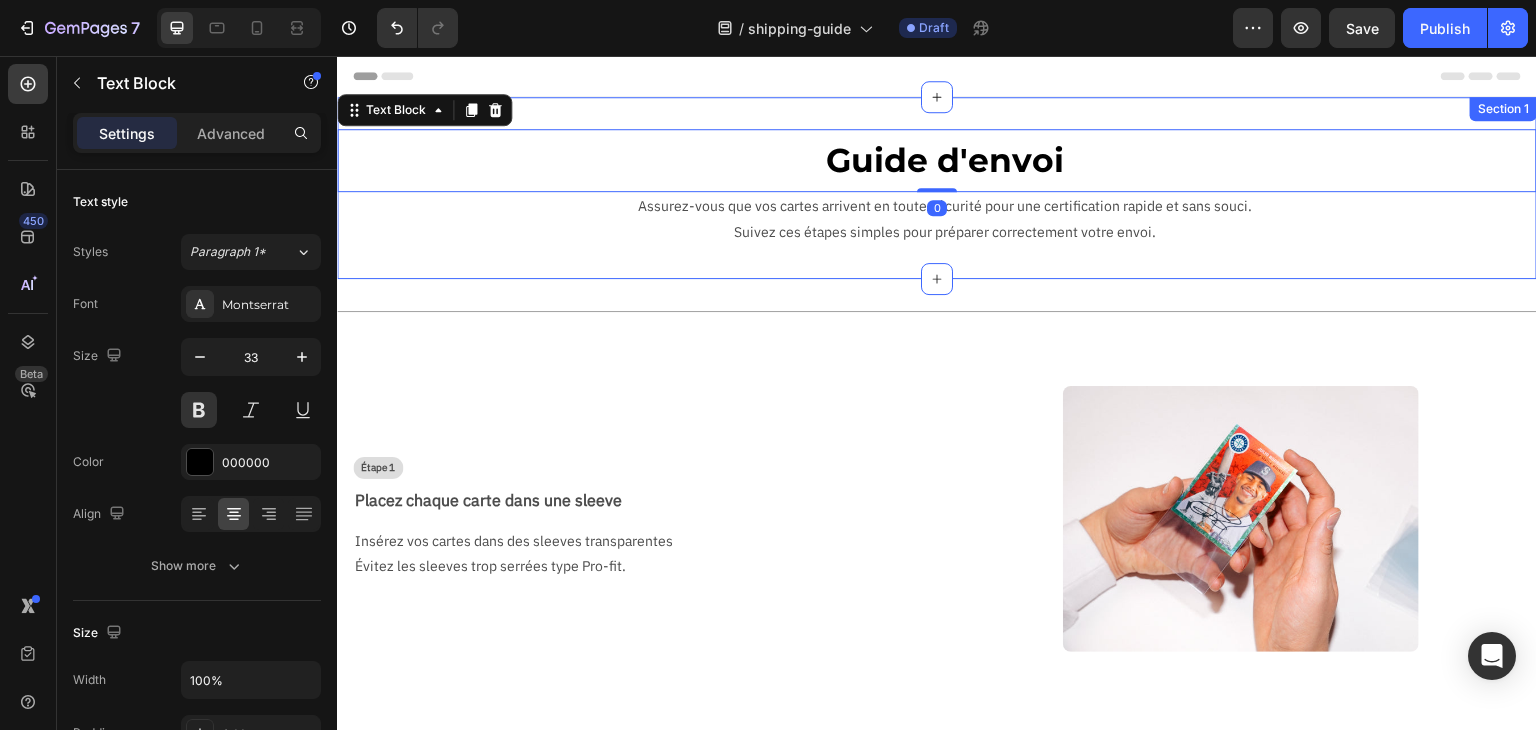 click on "Guide d'envoi Text Block   0 Assurez-vous que vos cartes arrivent en toute sécurité pour une certification rapide et sans souci. Suivez ces étapes simples pour préparer correctement votre envoi. Text Block Row Section 1" at bounding box center [937, 188] 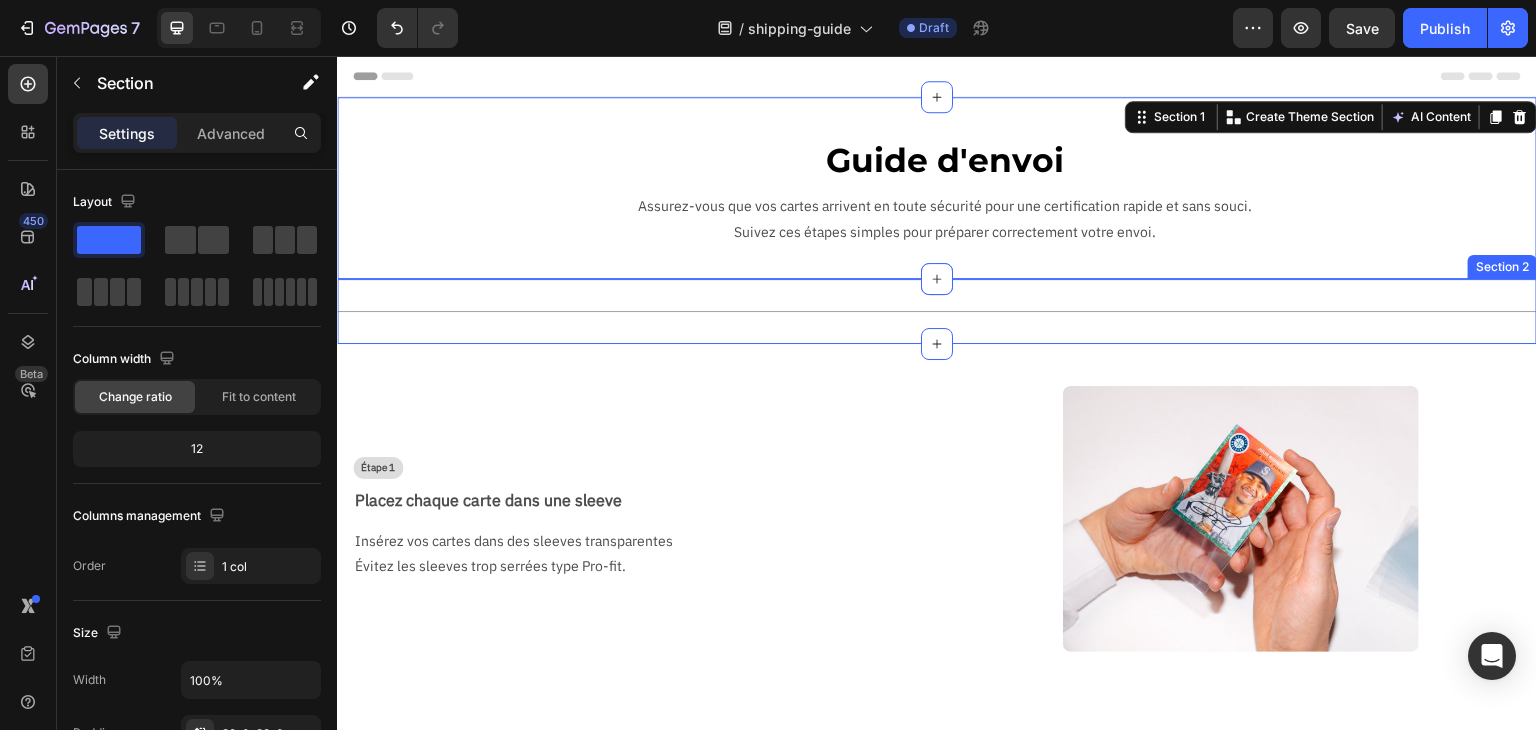 click on "Title Line Section 2" at bounding box center [937, 311] 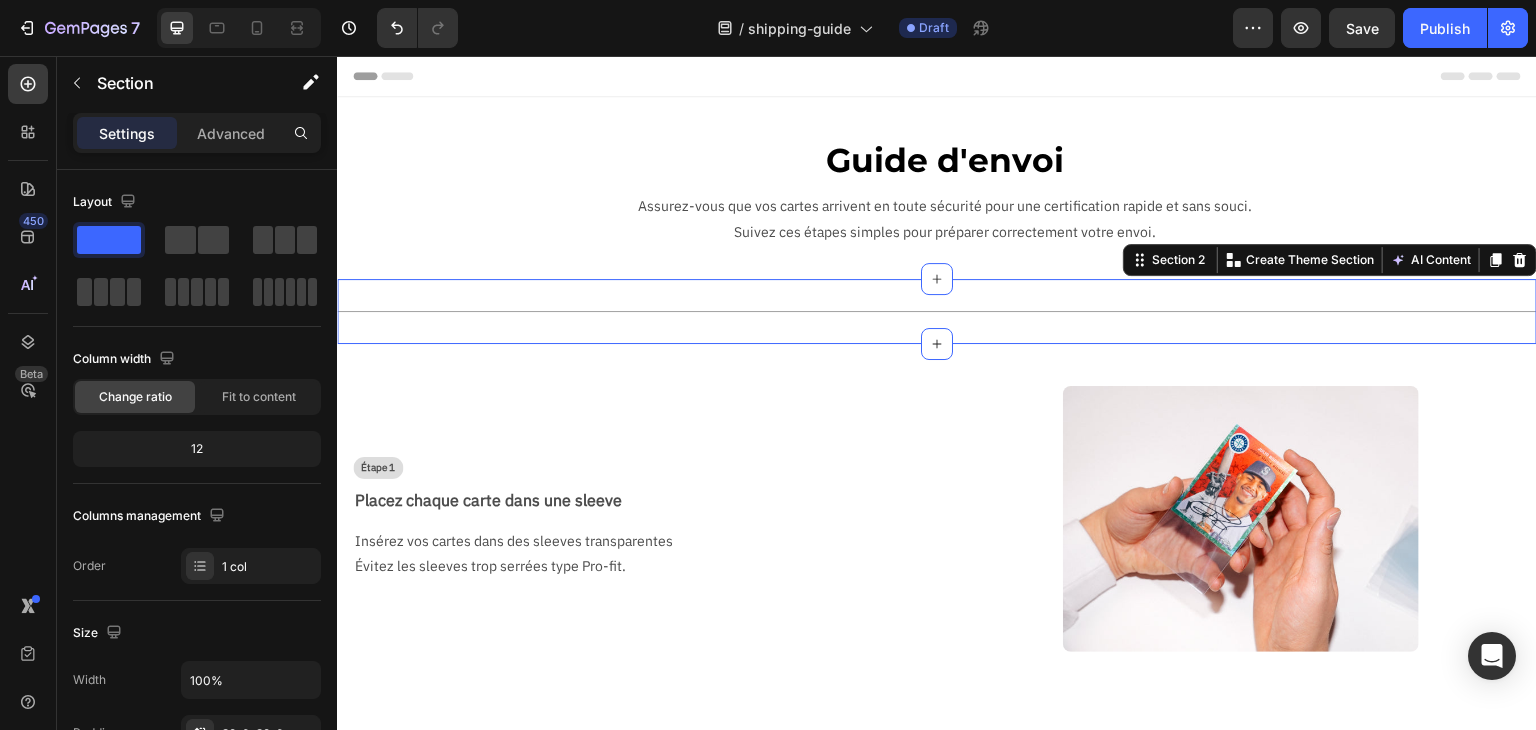 click on "Header" at bounding box center [937, 76] 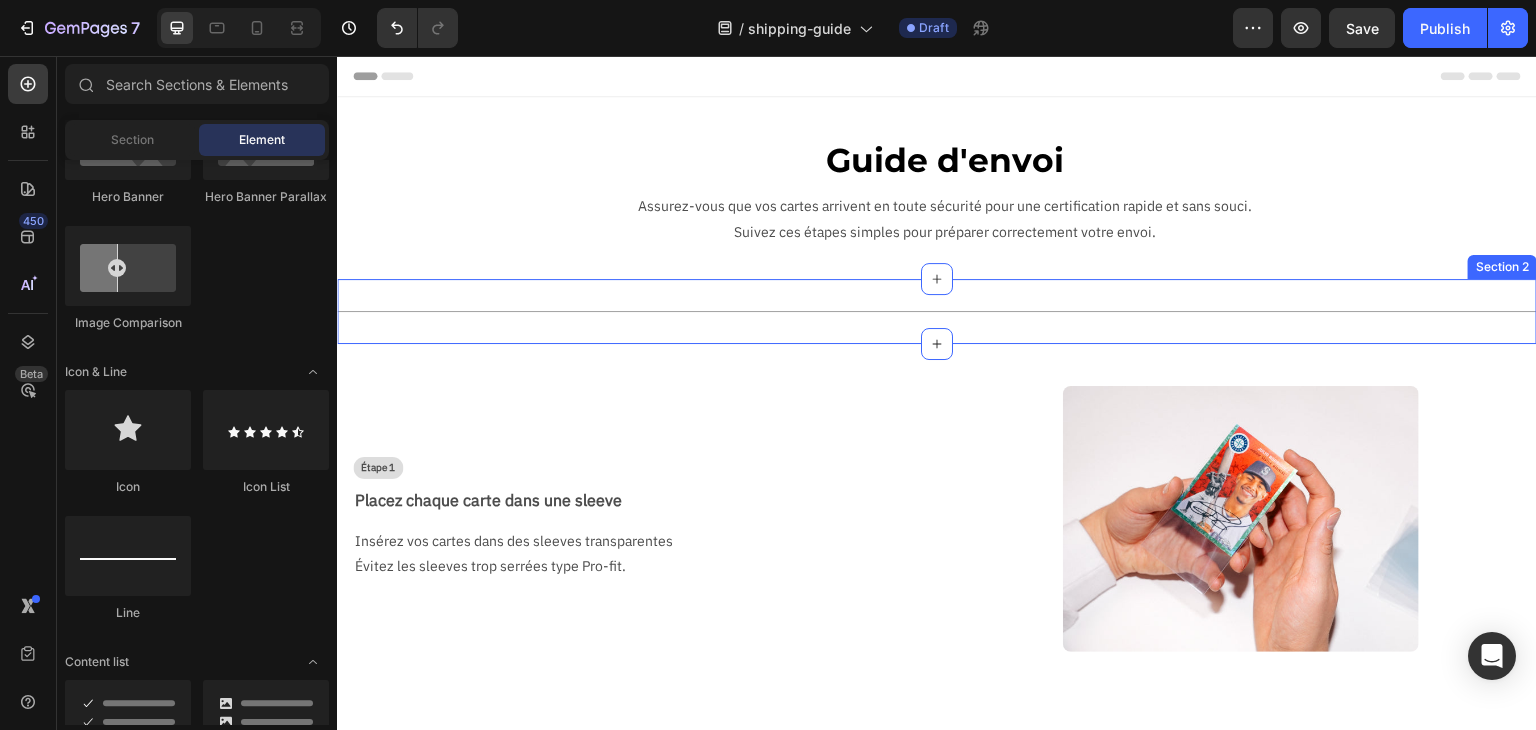 click on "Title Line Section 2" at bounding box center [937, 311] 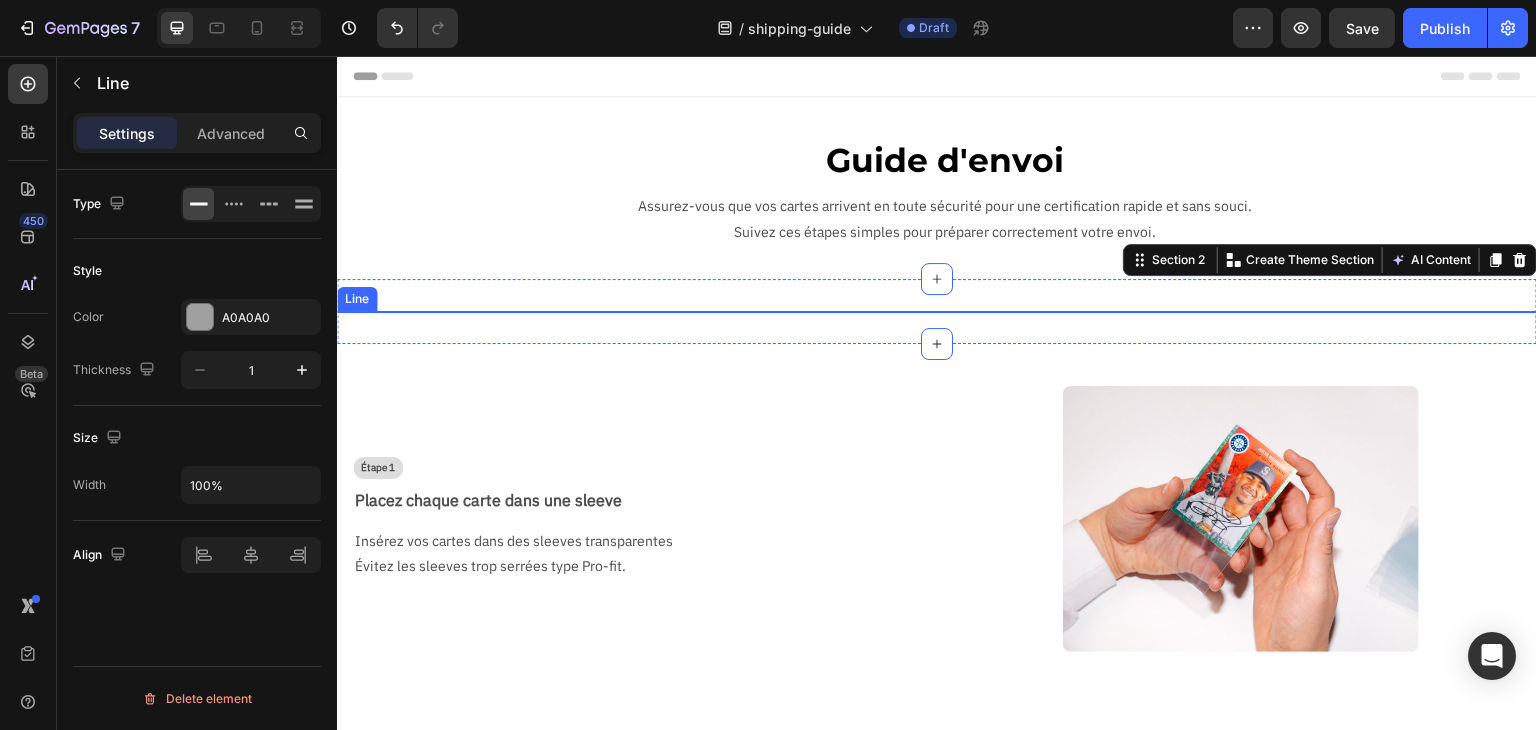 click at bounding box center [937, 311] 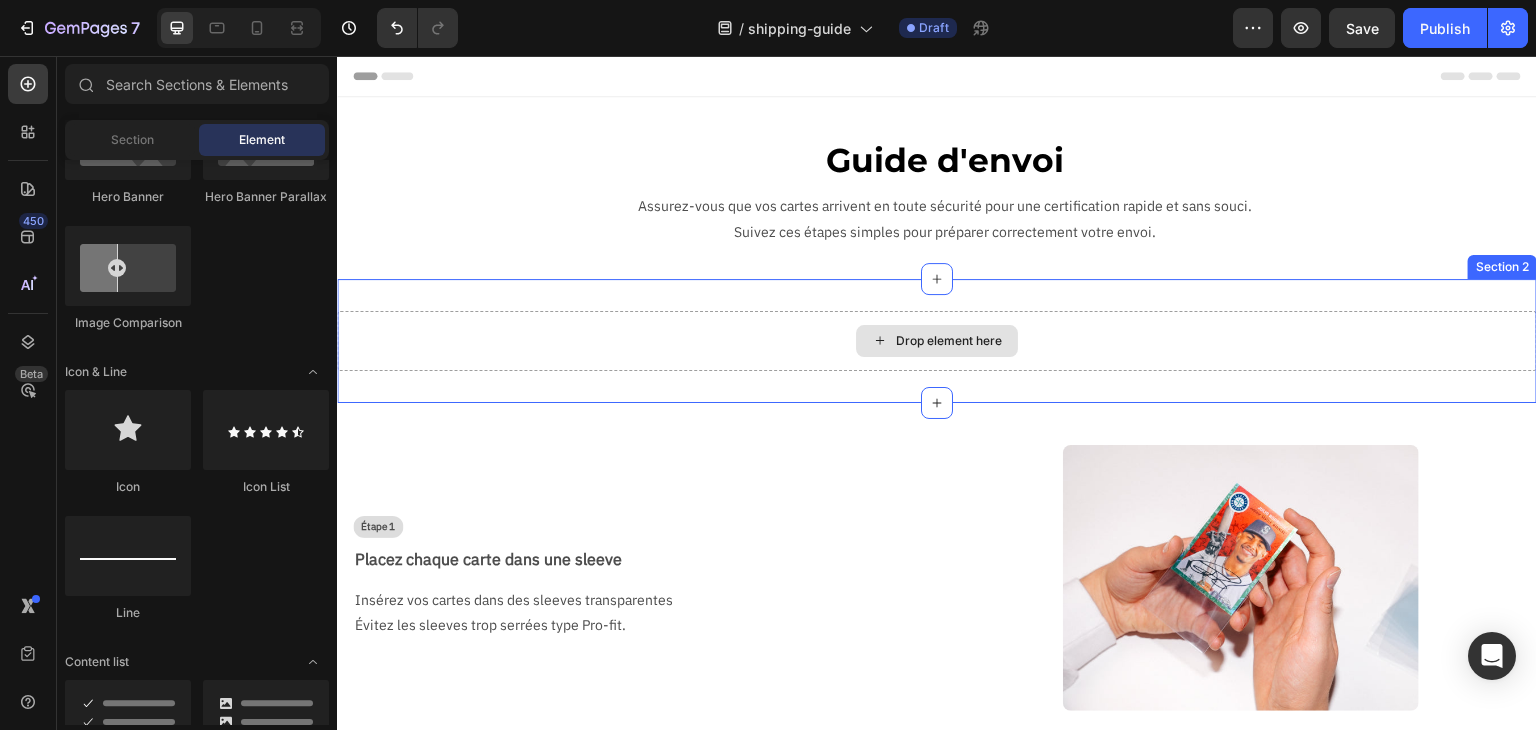 click on "Drop element here" at bounding box center (937, 341) 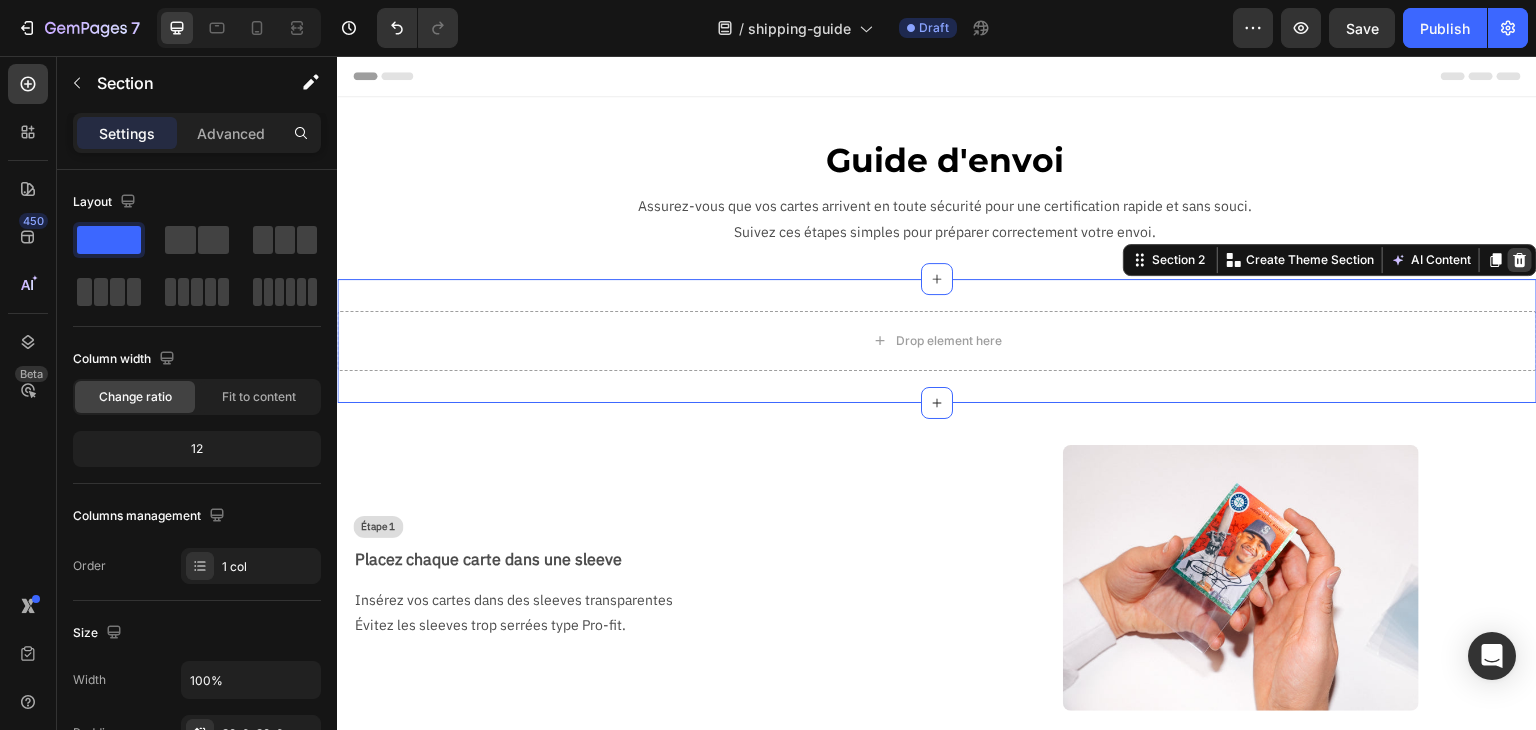 click 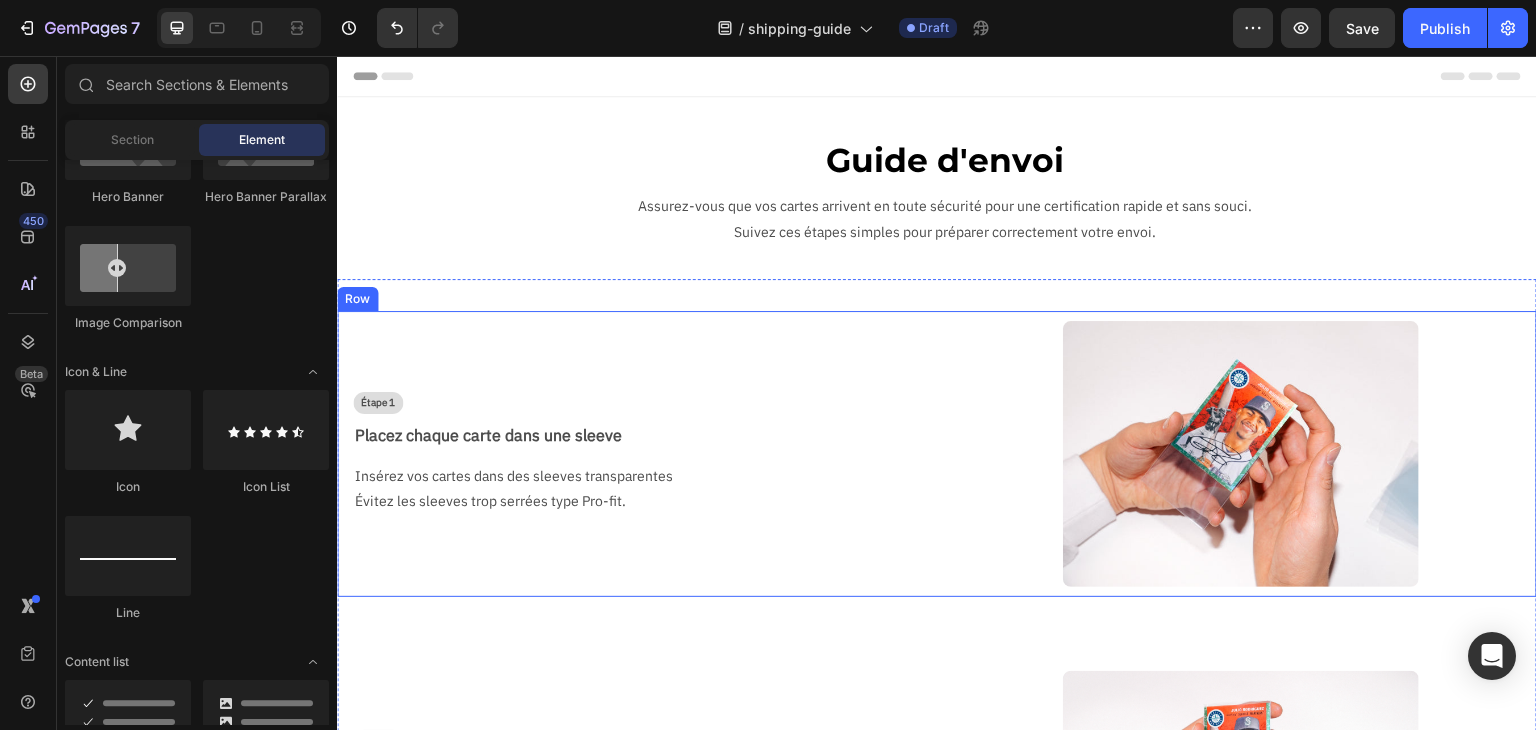 click on "Étape 1 Text Block Placez chaque carte dans une sleeve Text Block Insérez vos cartes dans des sleeves transparentes Évitez les sleeves trop serrées type Pro-fit. Text Block Image Row" at bounding box center (937, 454) 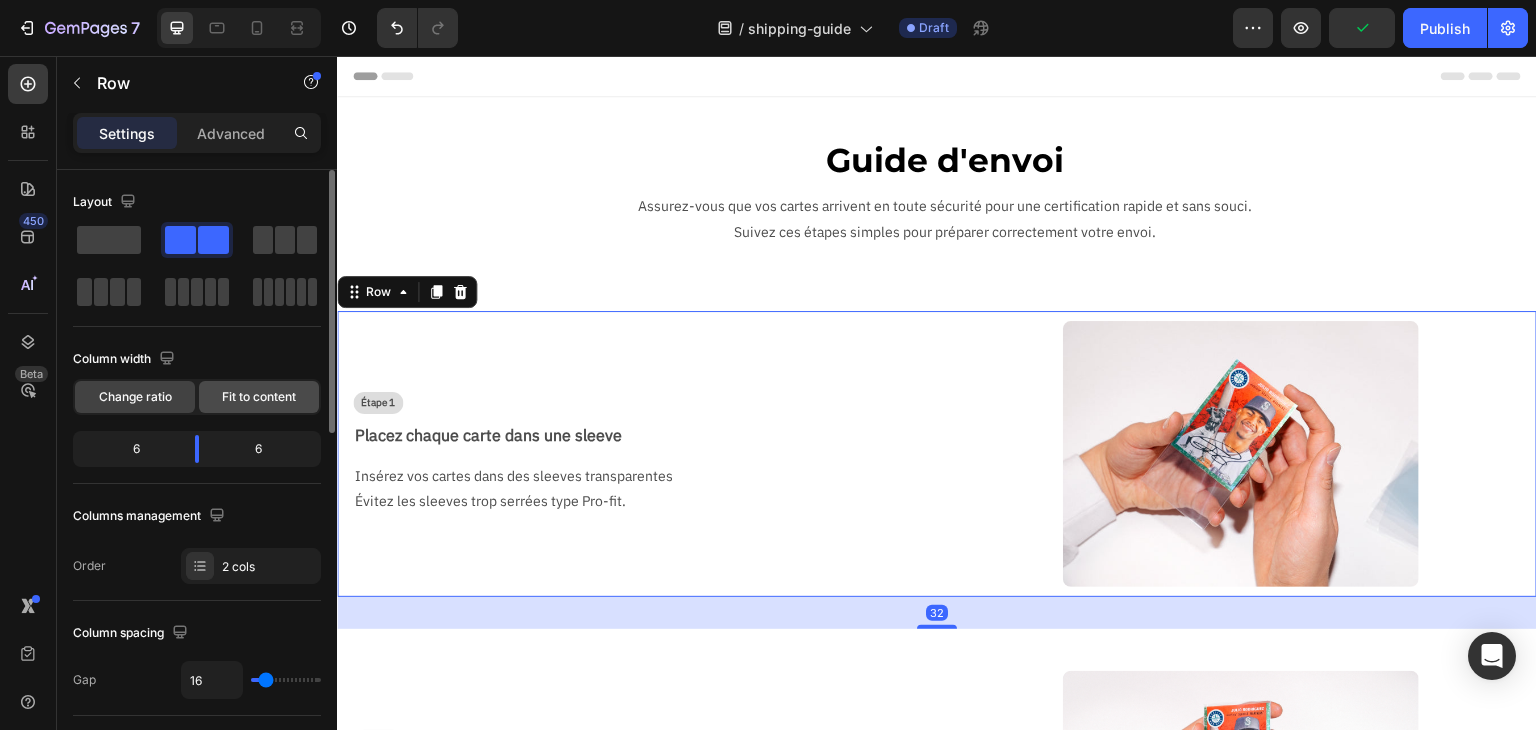 click on "Fit to content" 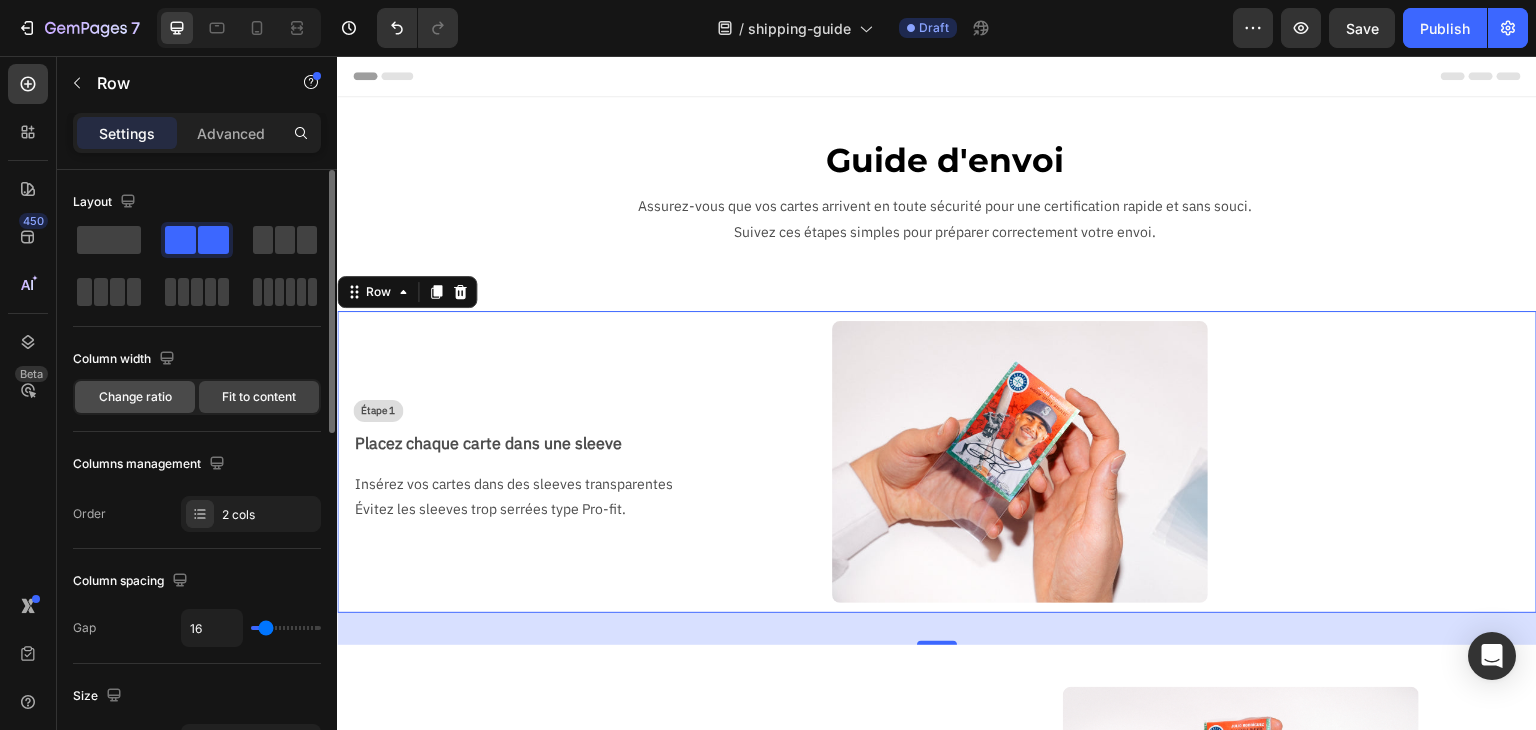 click on "Change ratio" 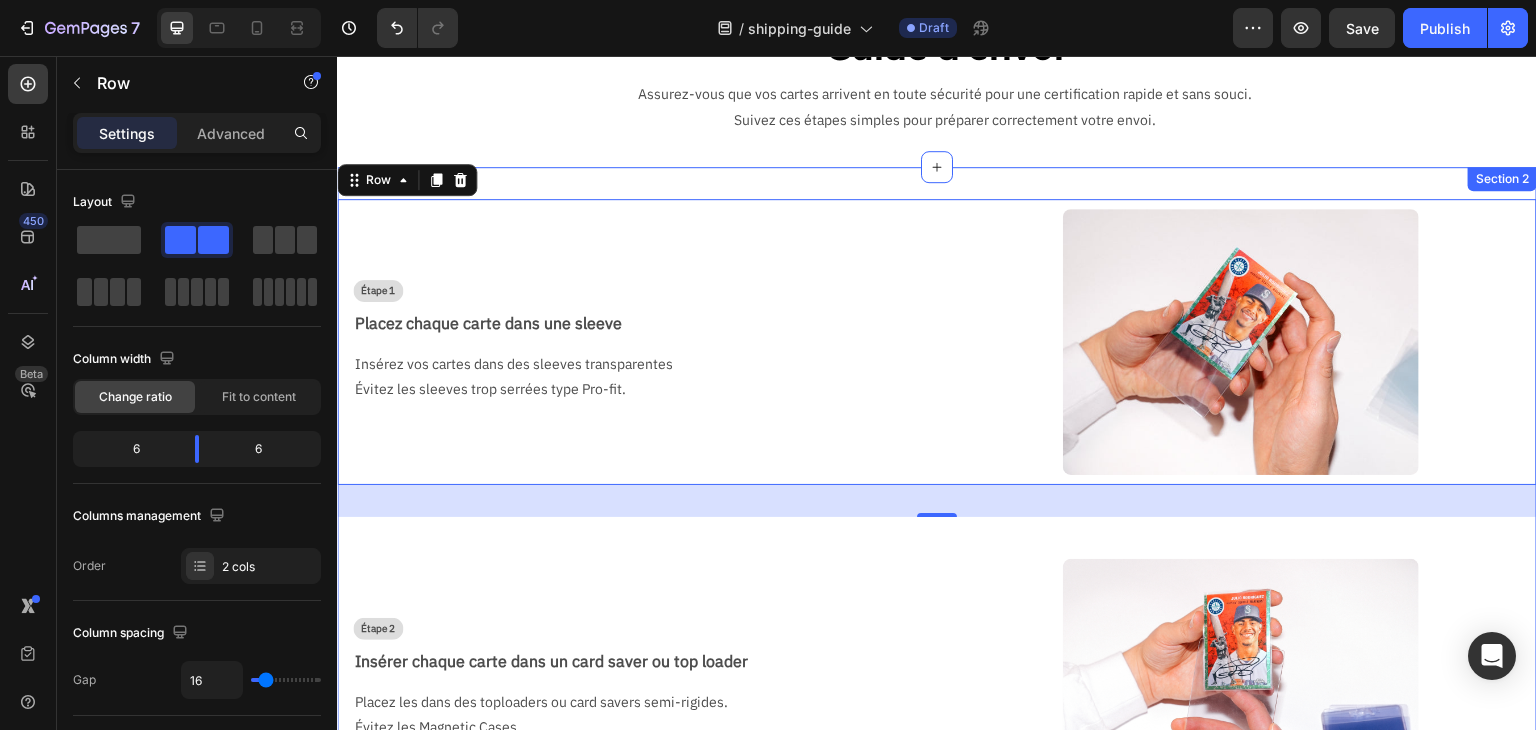 scroll, scrollTop: 0, scrollLeft: 0, axis: both 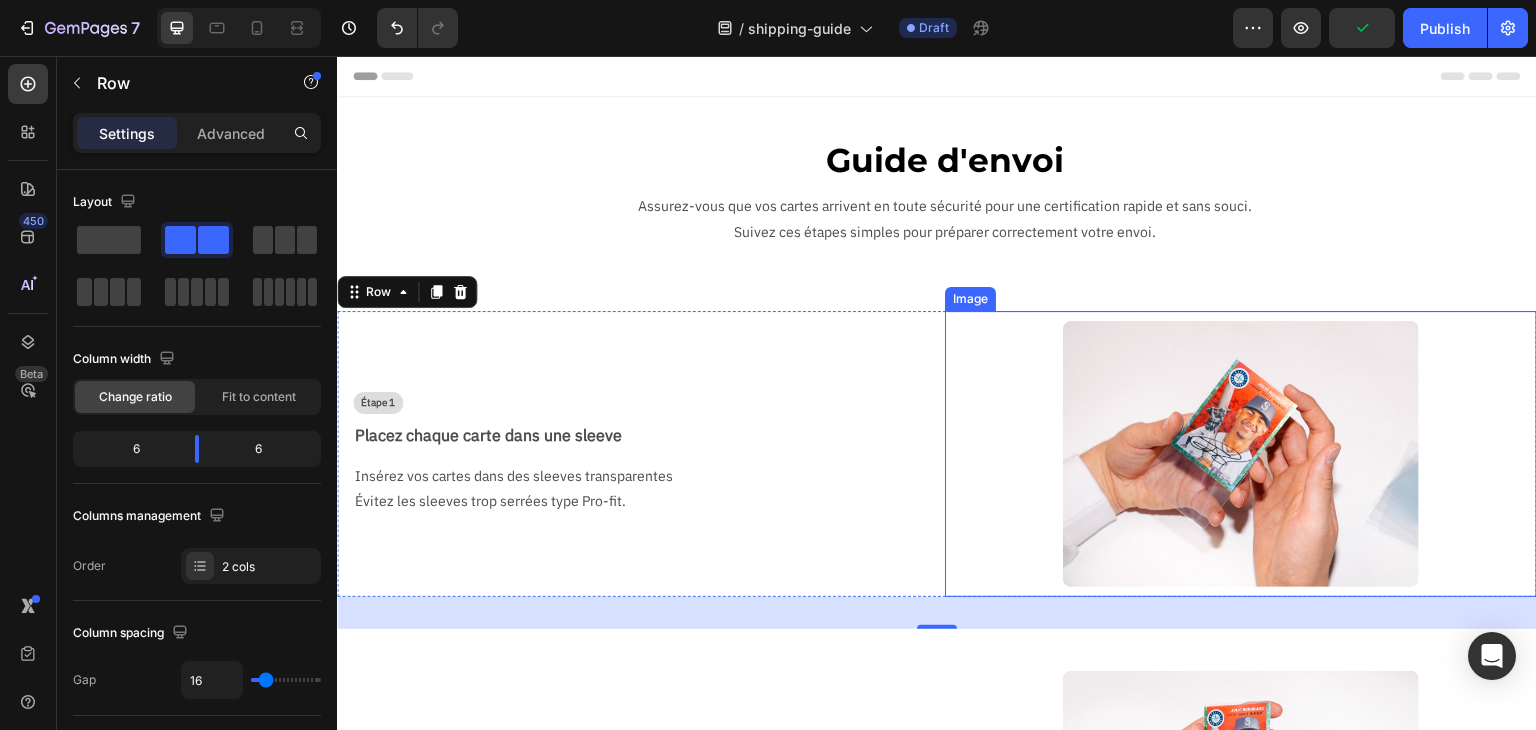 click at bounding box center [1241, 454] 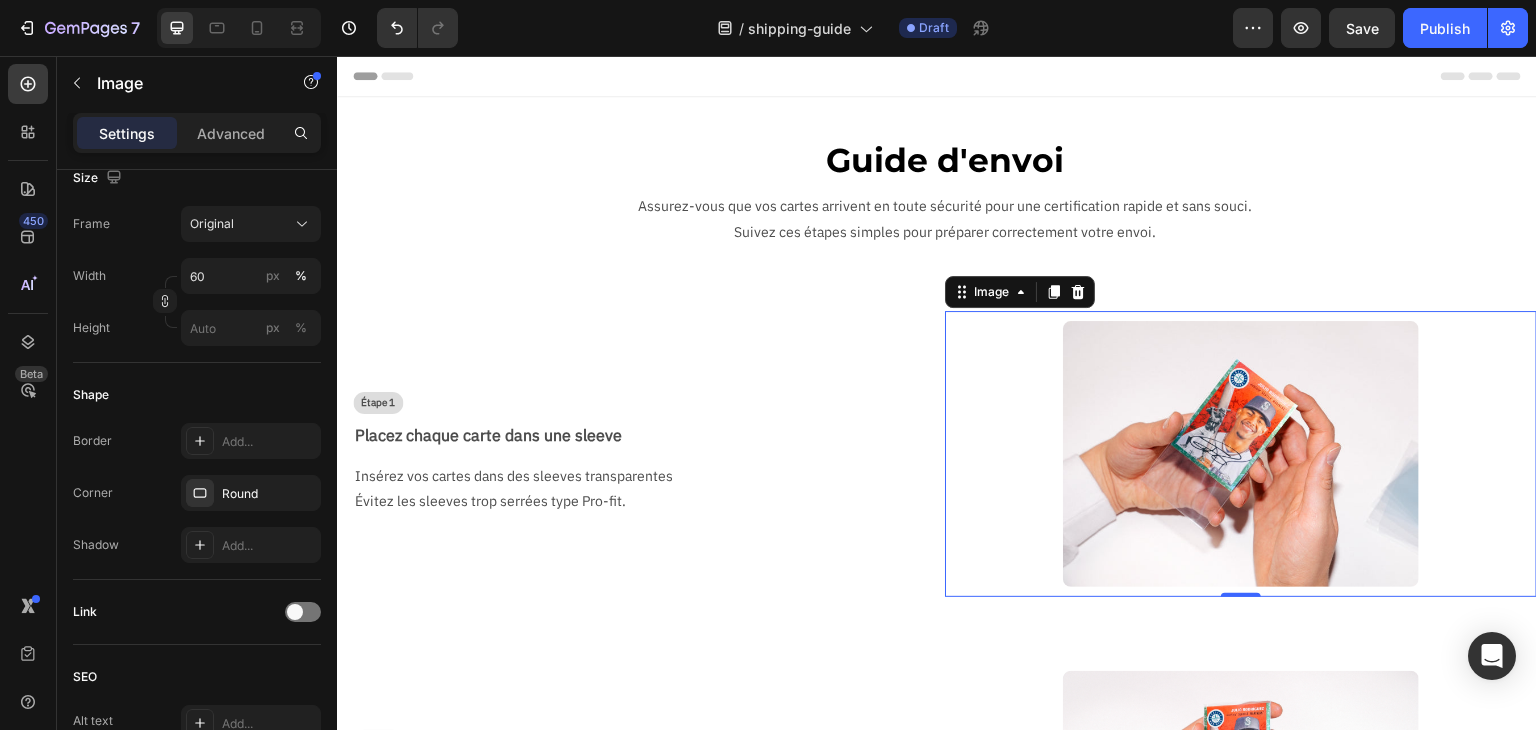 scroll, scrollTop: 892, scrollLeft: 0, axis: vertical 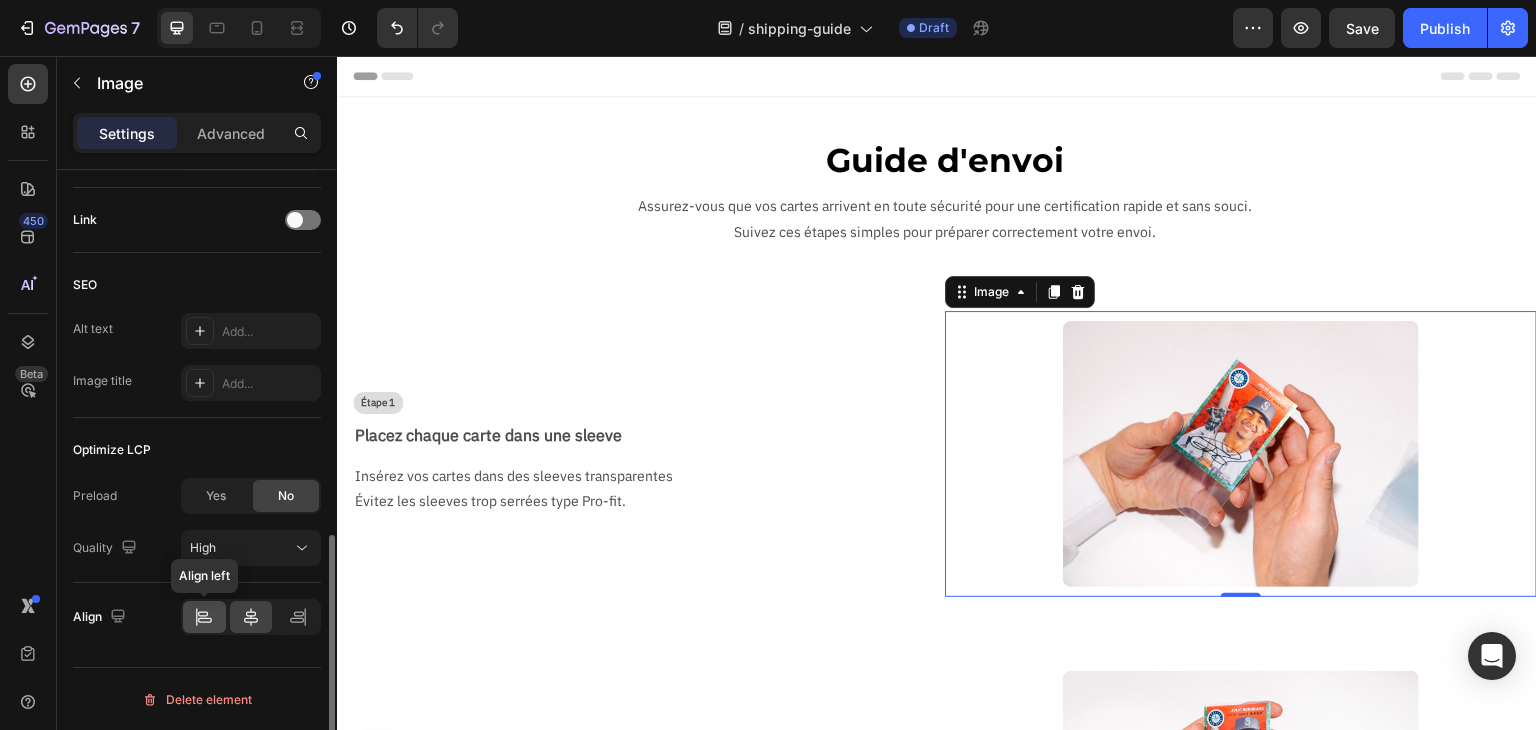 click 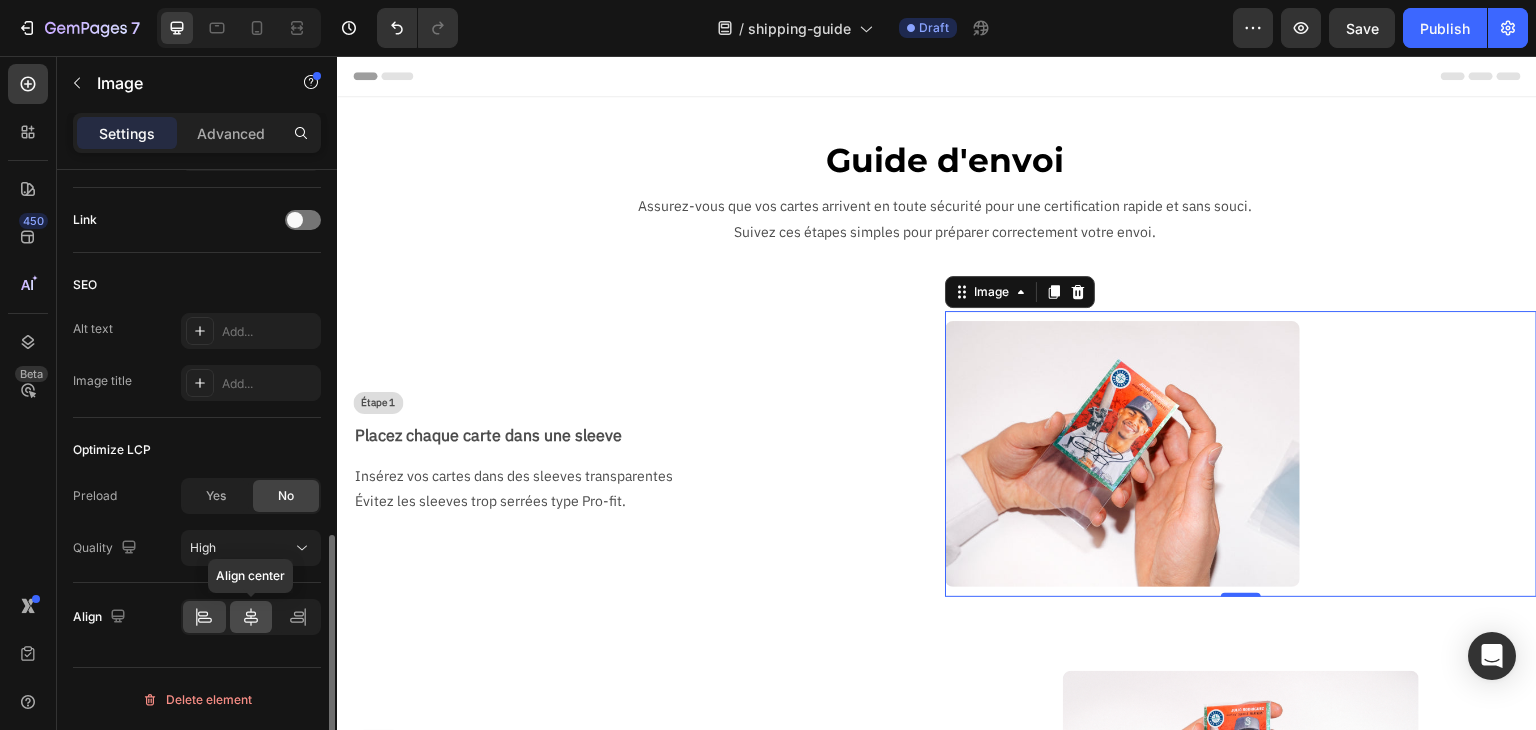 click 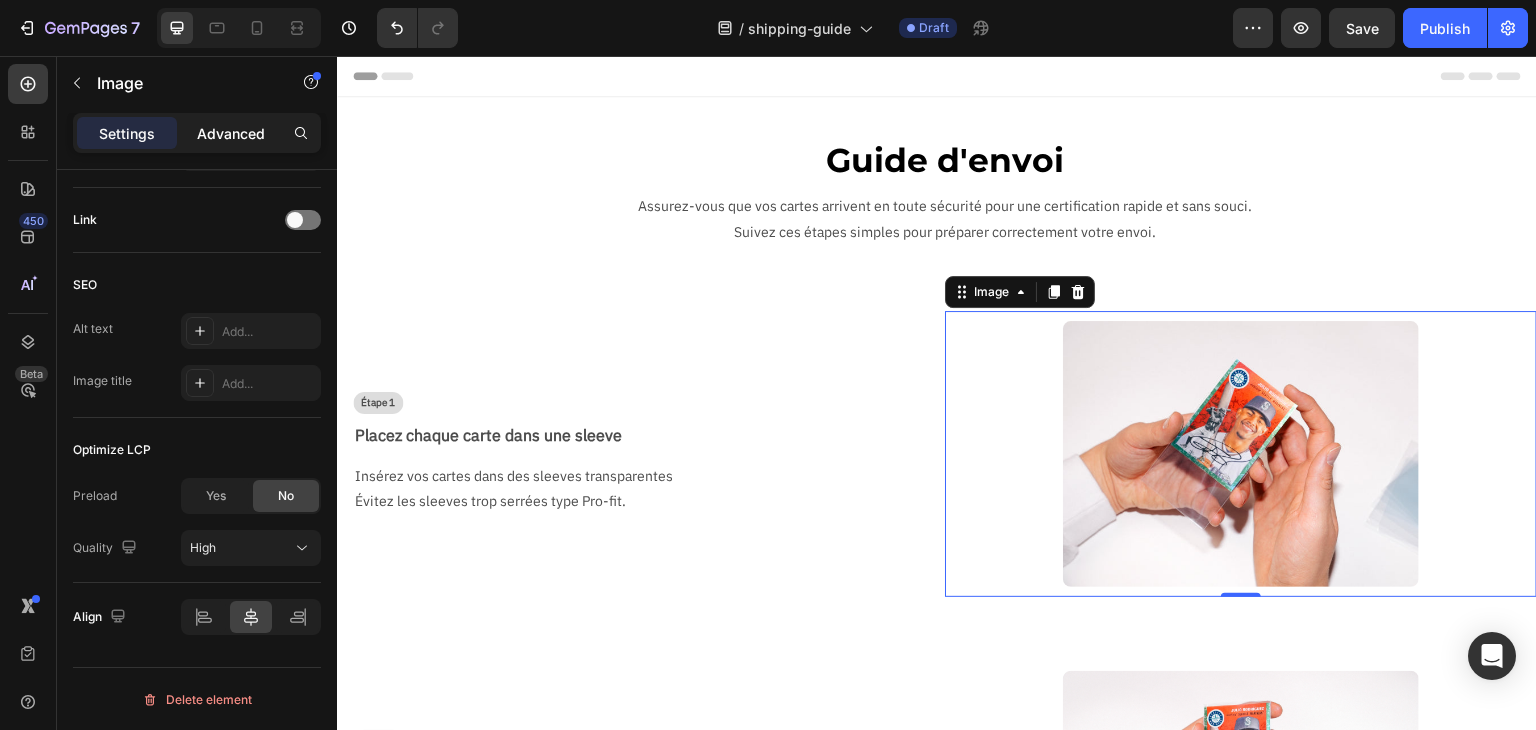 click on "Advanced" 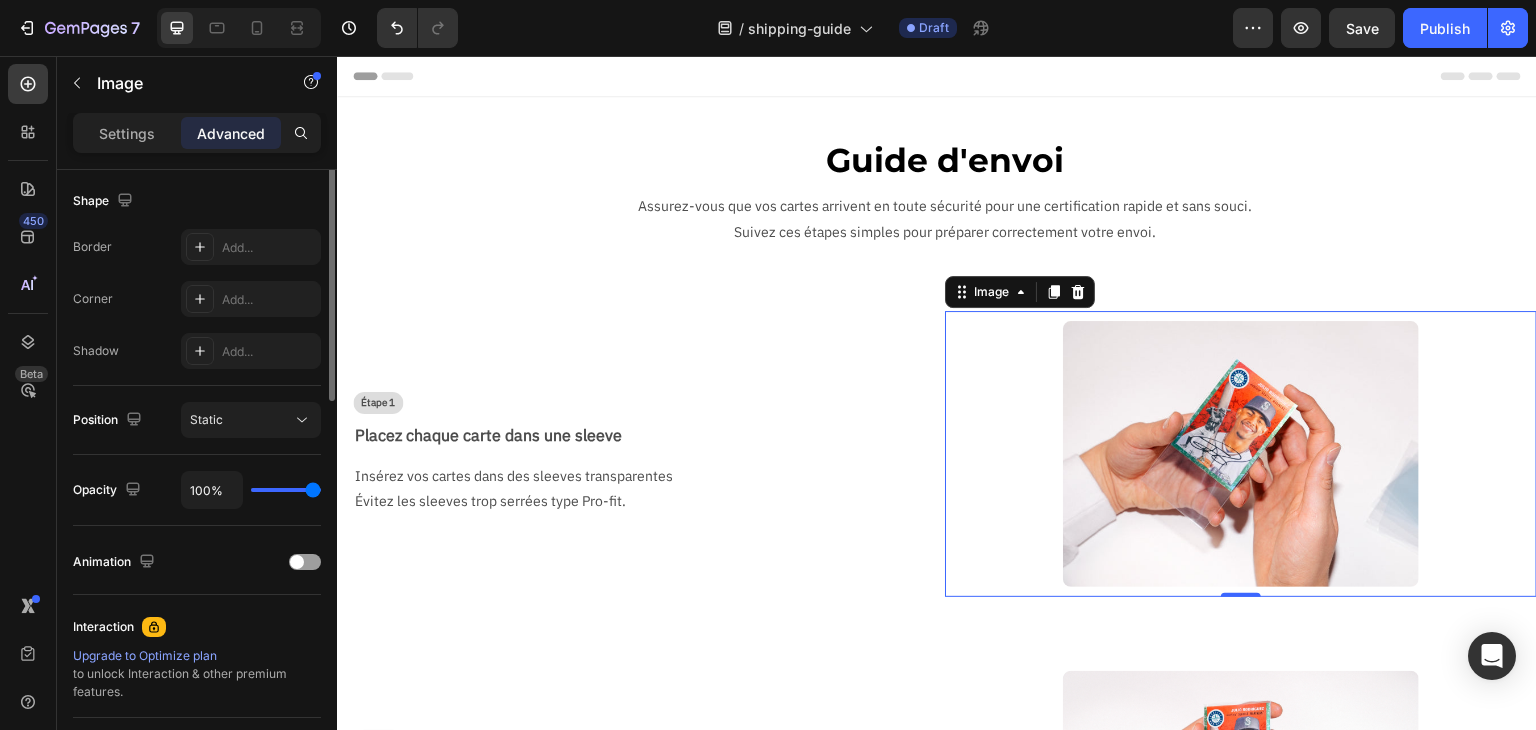 scroll, scrollTop: 215, scrollLeft: 0, axis: vertical 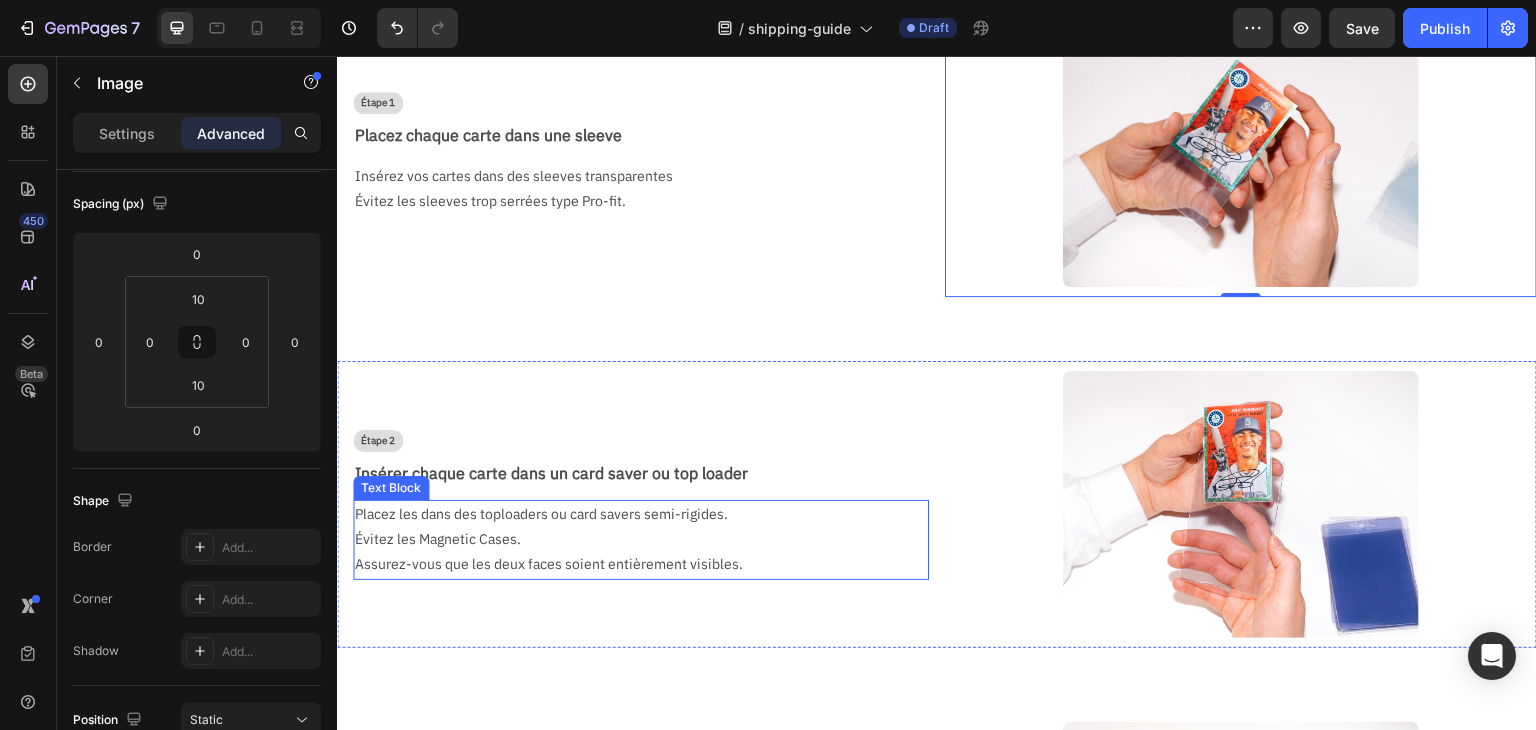 click on "Évitez les Magnetic Cases." at bounding box center [633, 539] 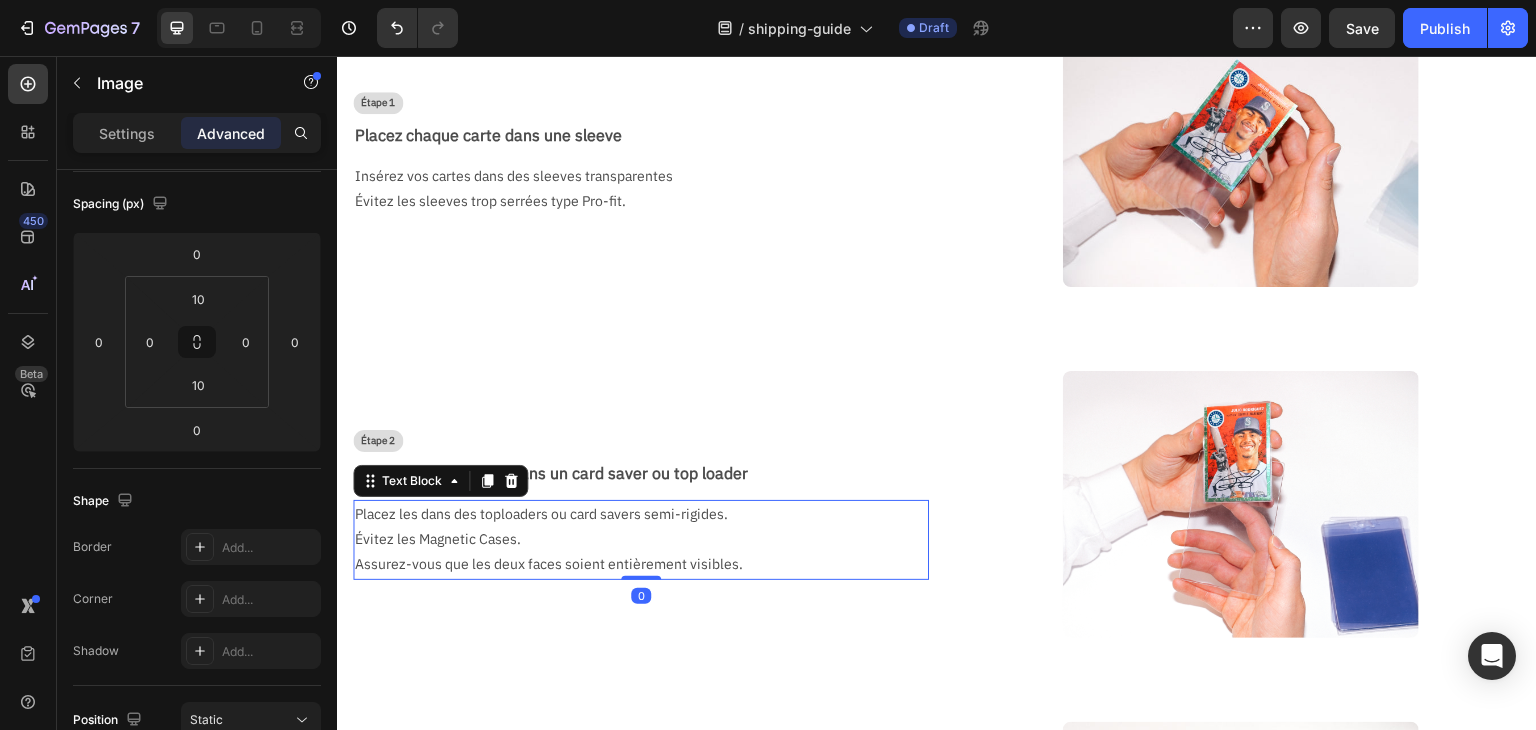 scroll, scrollTop: 0, scrollLeft: 0, axis: both 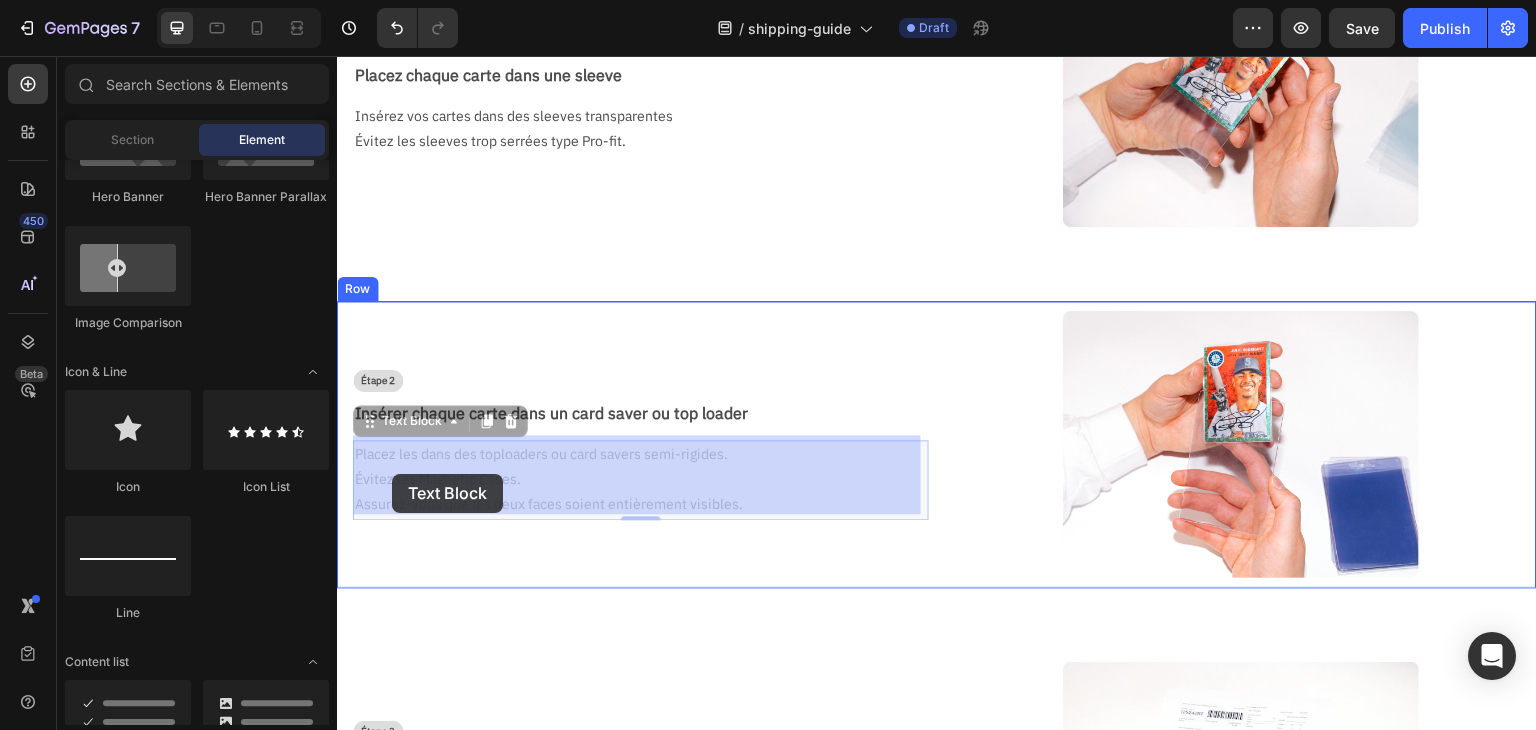 drag, startPoint x: 541, startPoint y: 440, endPoint x: 392, endPoint y: 474, distance: 152.82997 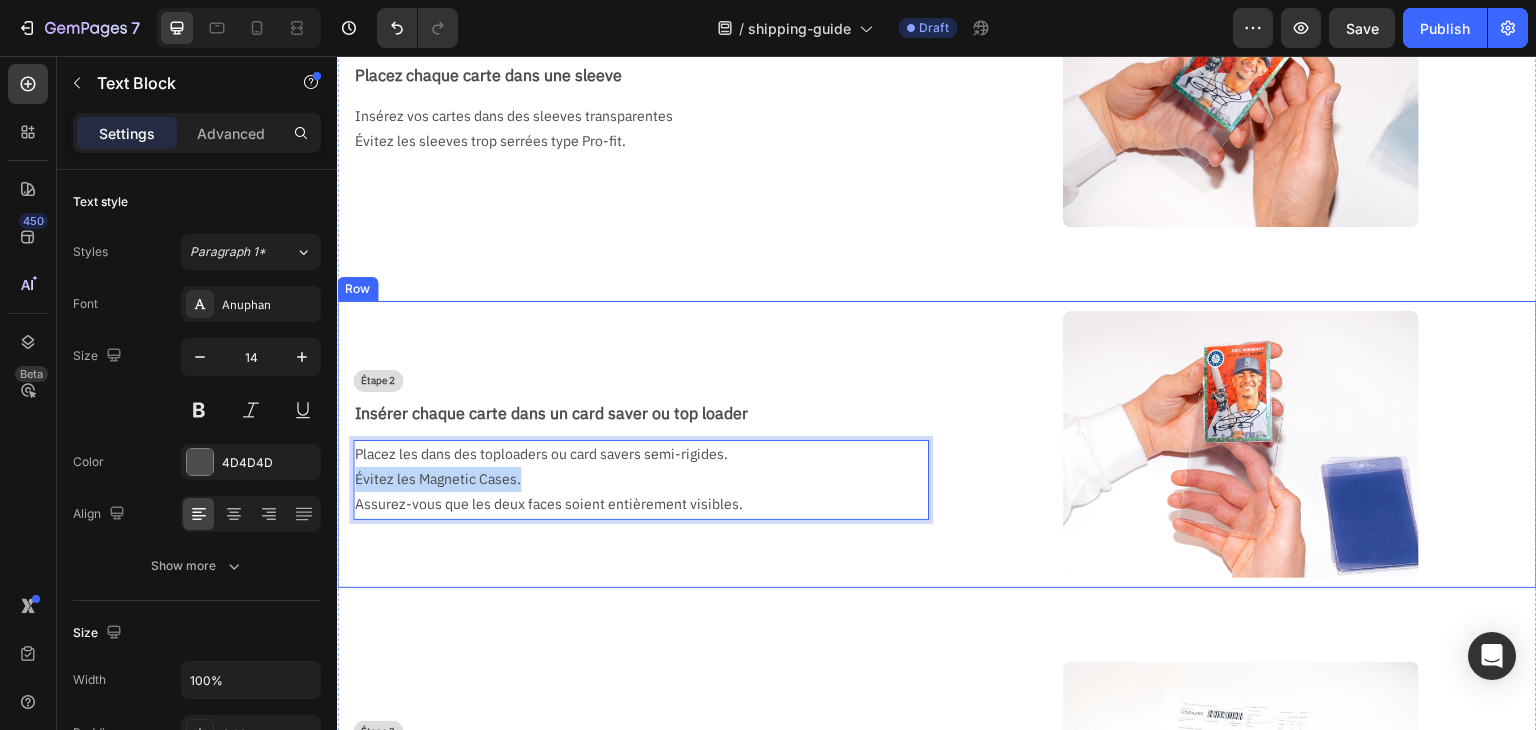 drag, startPoint x: 544, startPoint y: 471, endPoint x: 350, endPoint y: 484, distance: 194.43507 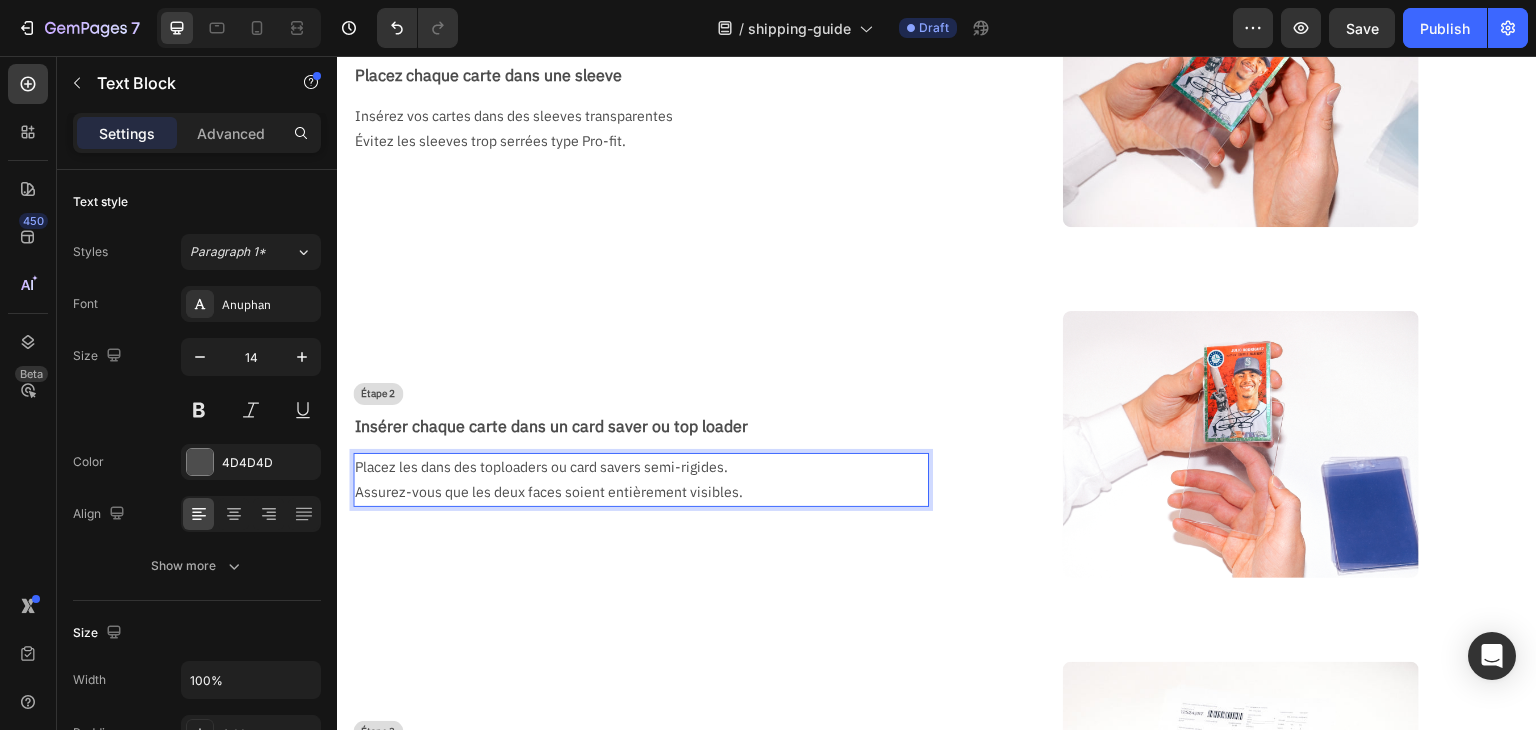 scroll, scrollTop: 372, scrollLeft: 0, axis: vertical 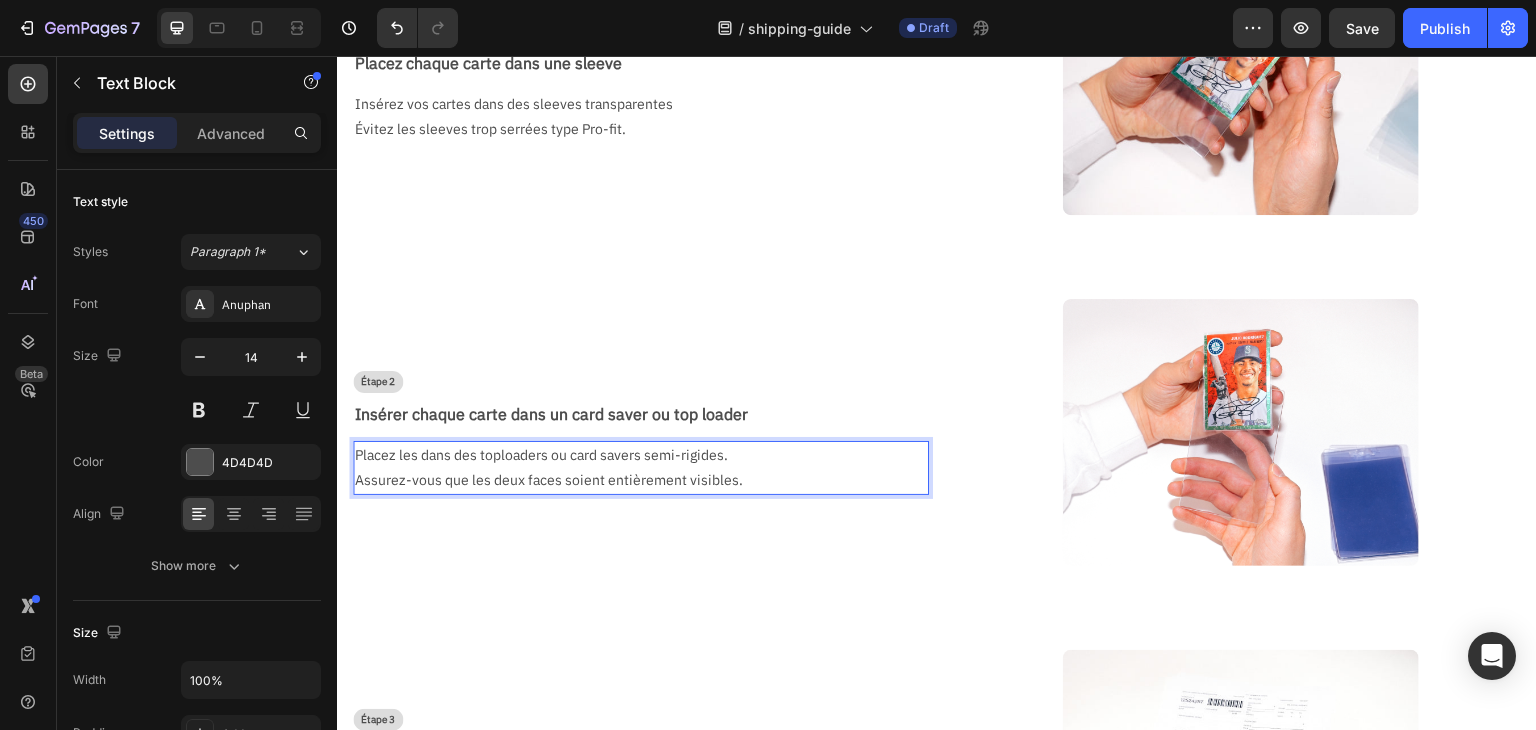 click on "Assurez-vous que les deux faces soient entièrement visibles." at bounding box center (633, 480) 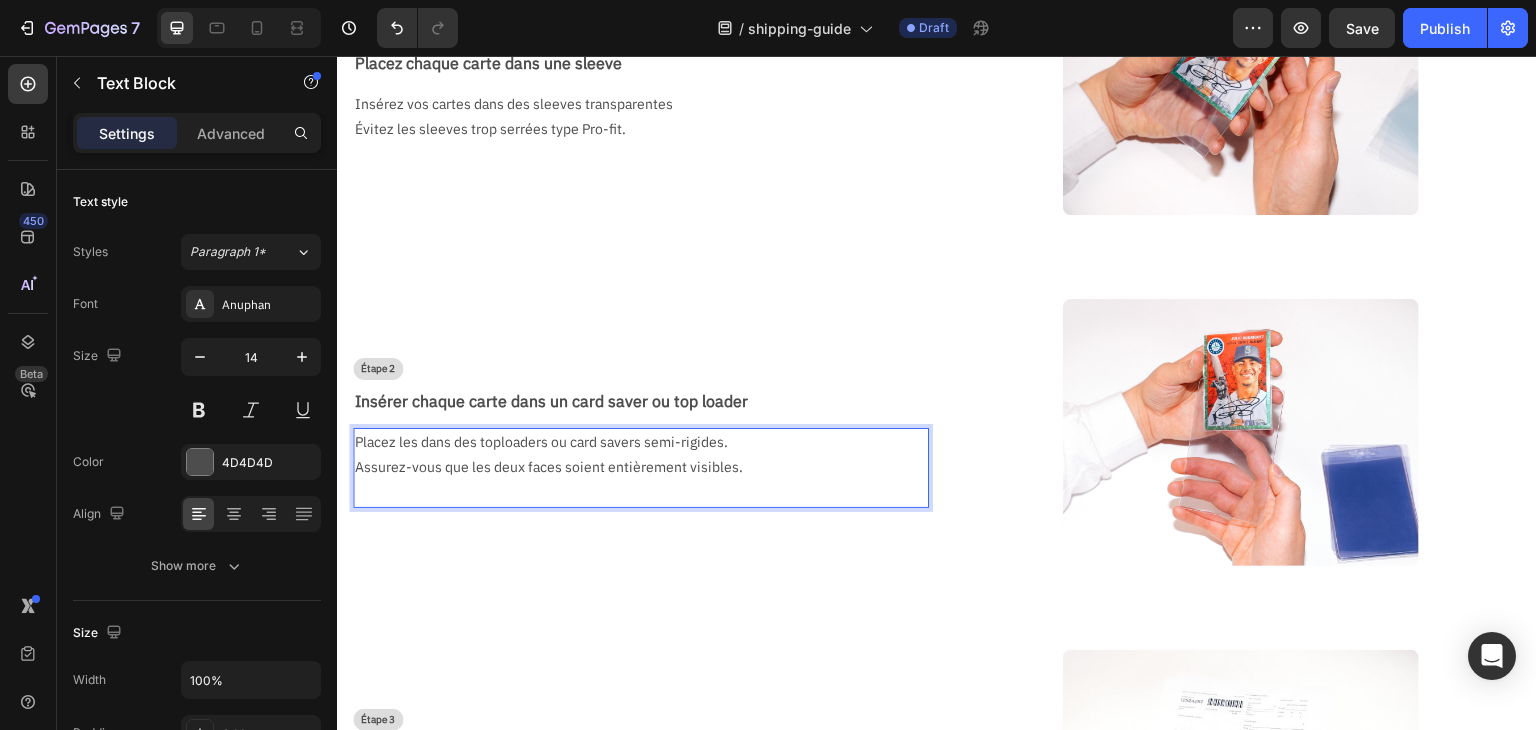 scroll, scrollTop: 360, scrollLeft: 0, axis: vertical 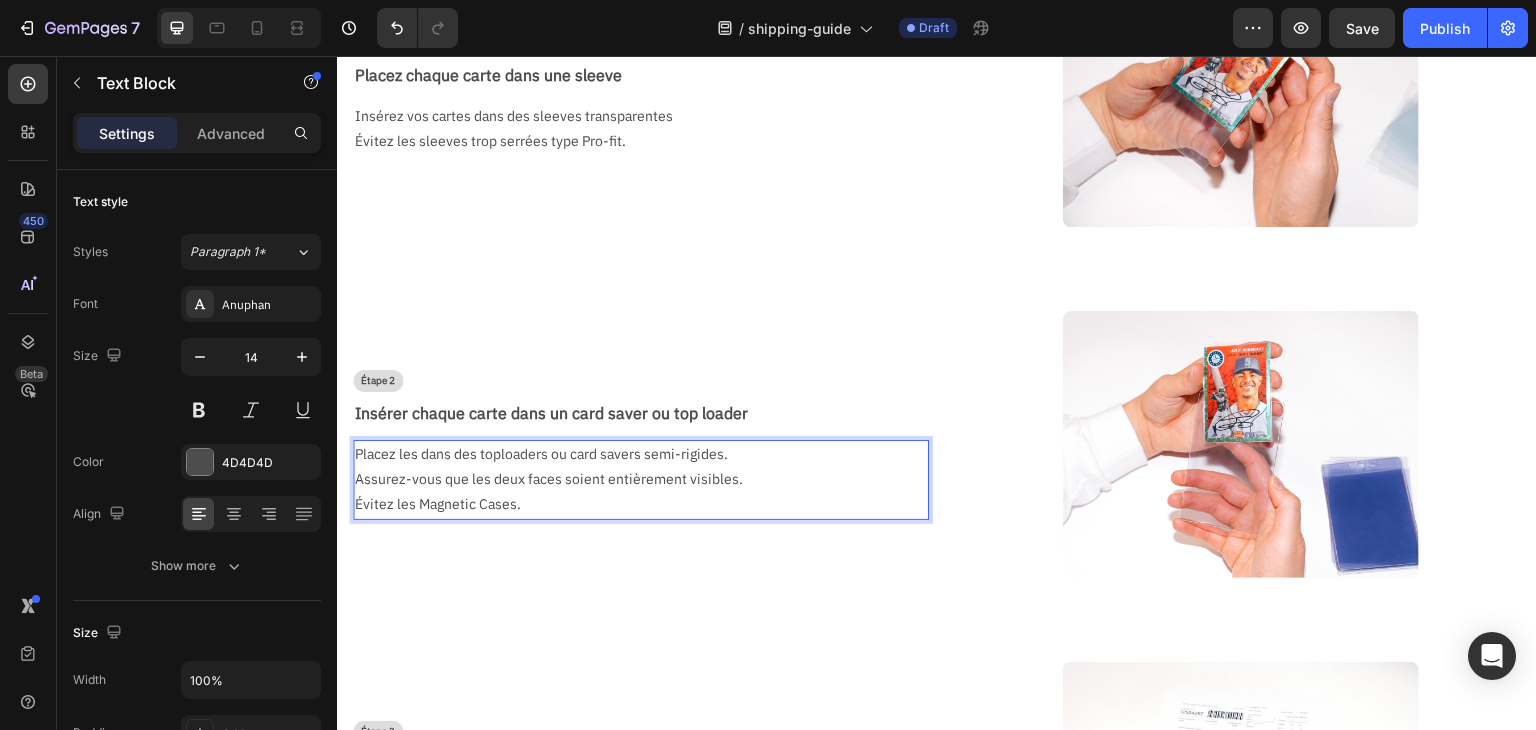 click on "Placez les dans des toploaders ou card savers semi-rigides." at bounding box center (633, 454) 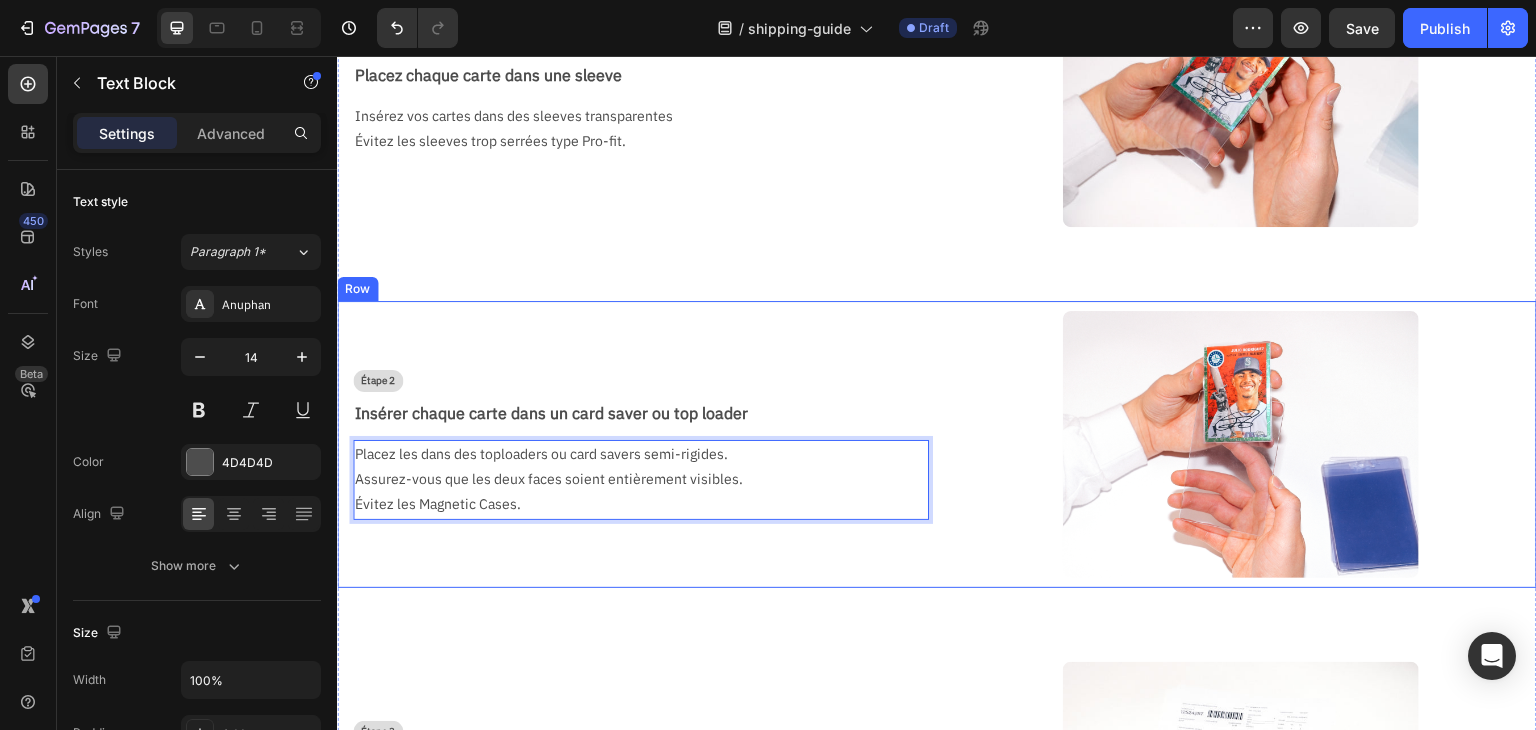 click on "Étape 2 Text Block Insérer chaque carte dans un card saver ou top loader Text Block Placez les dans des toploaders ou card savers semi-rigides. Assurez-vous que les deux faces soient entièrement visibles.  Évitez les Magnetic Cases. Text Block   0" at bounding box center [633, 444] 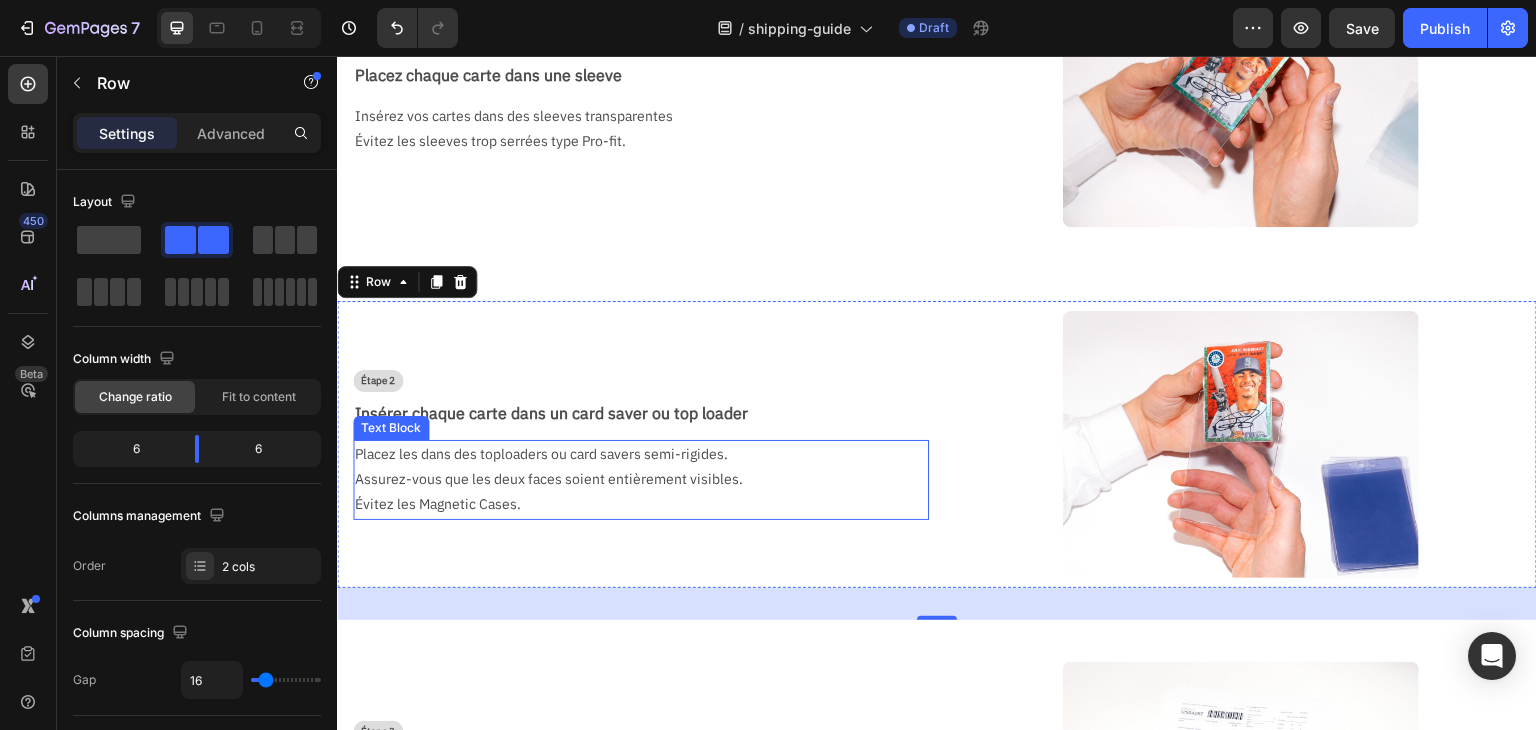 click on "Assurez-vous que les deux faces soient entièrement visibles." at bounding box center [633, 479] 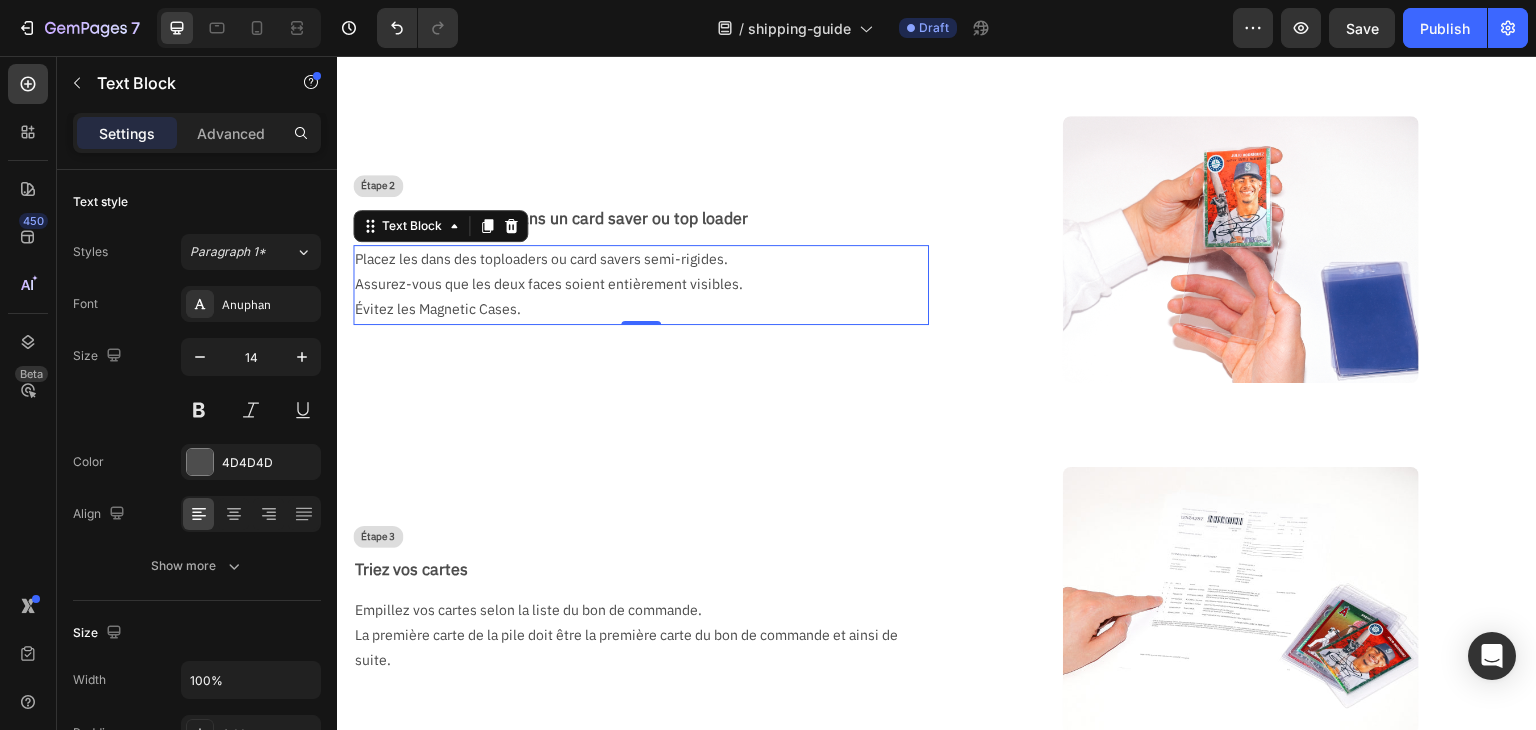scroll, scrollTop: 660, scrollLeft: 0, axis: vertical 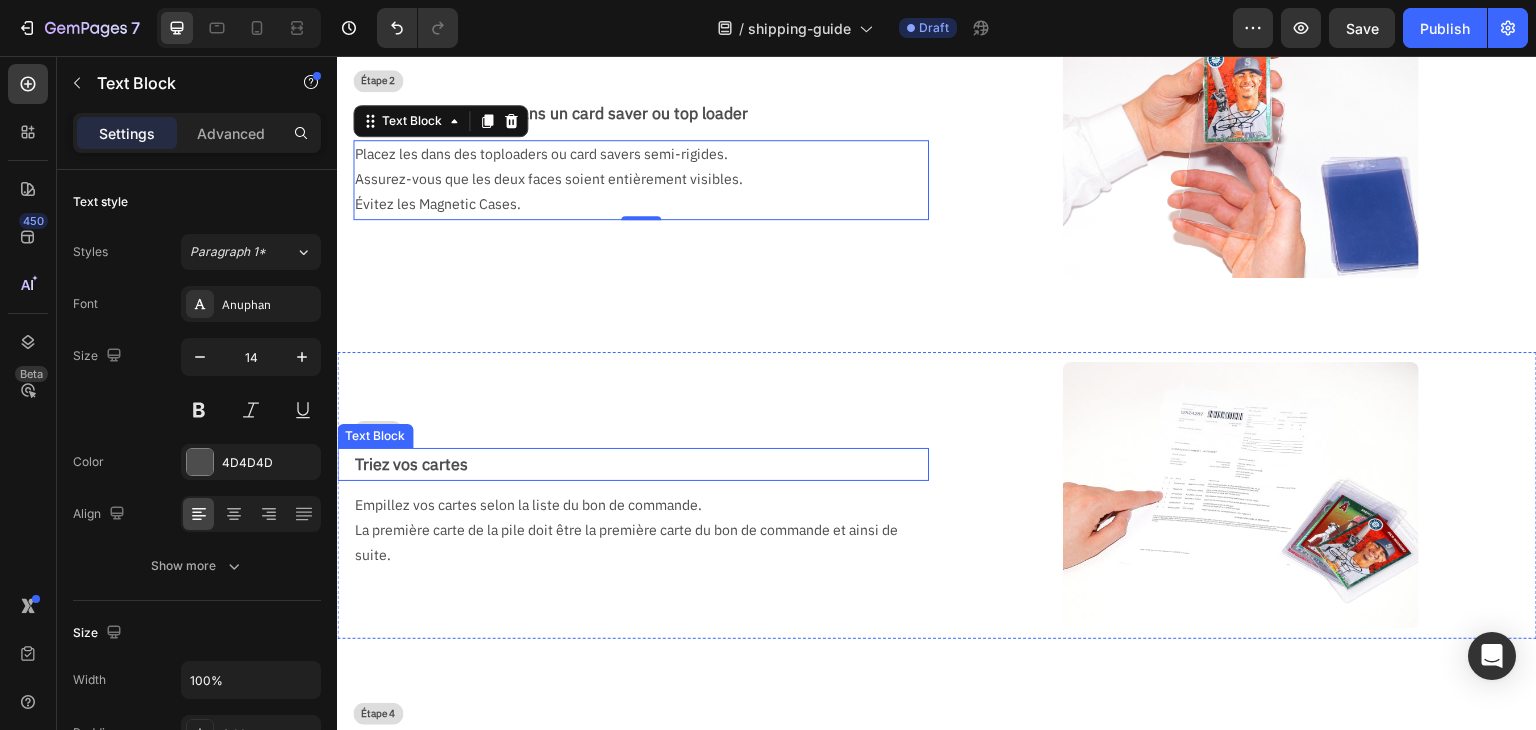 click on "Triez vos cartes" at bounding box center [641, 464] 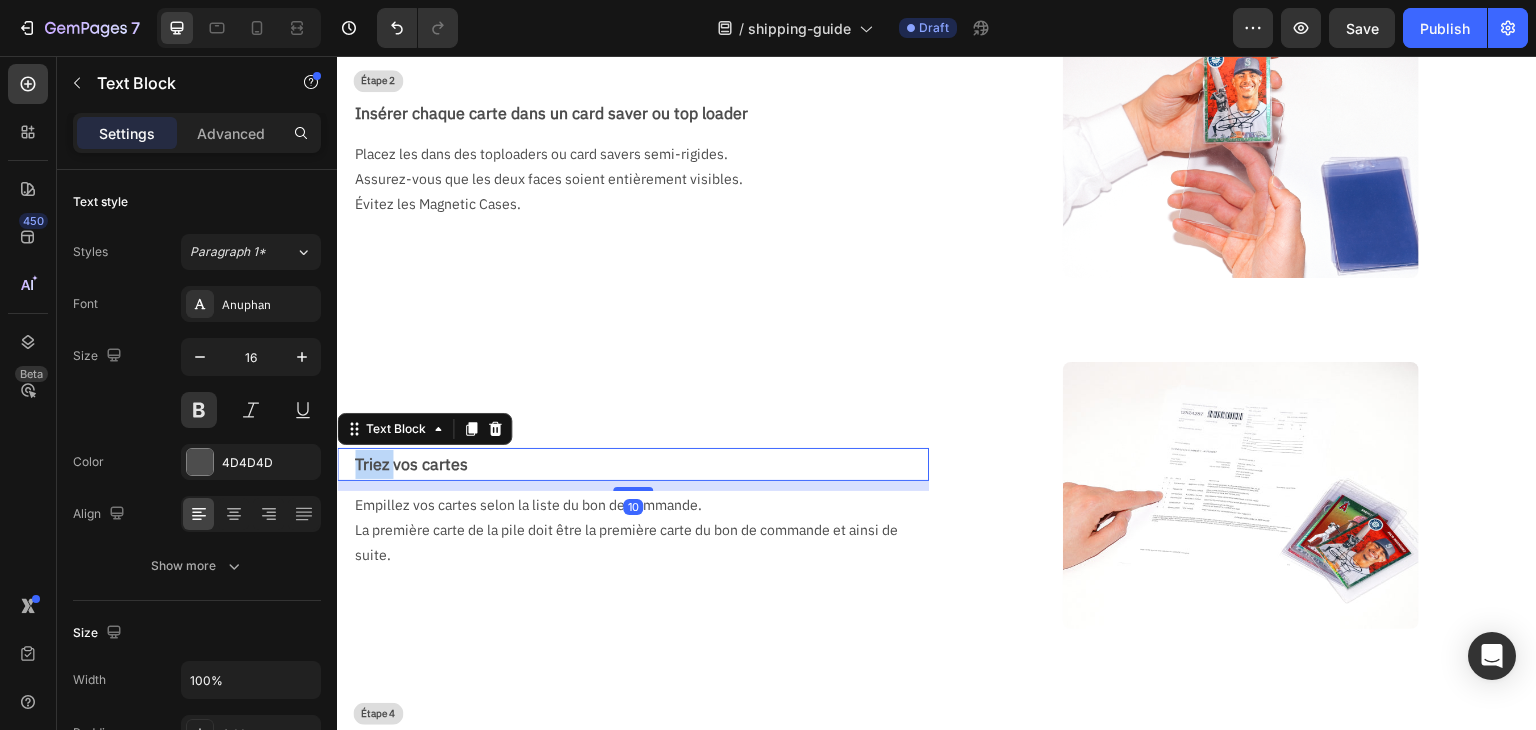 click on "Triez vos cartes" at bounding box center [641, 464] 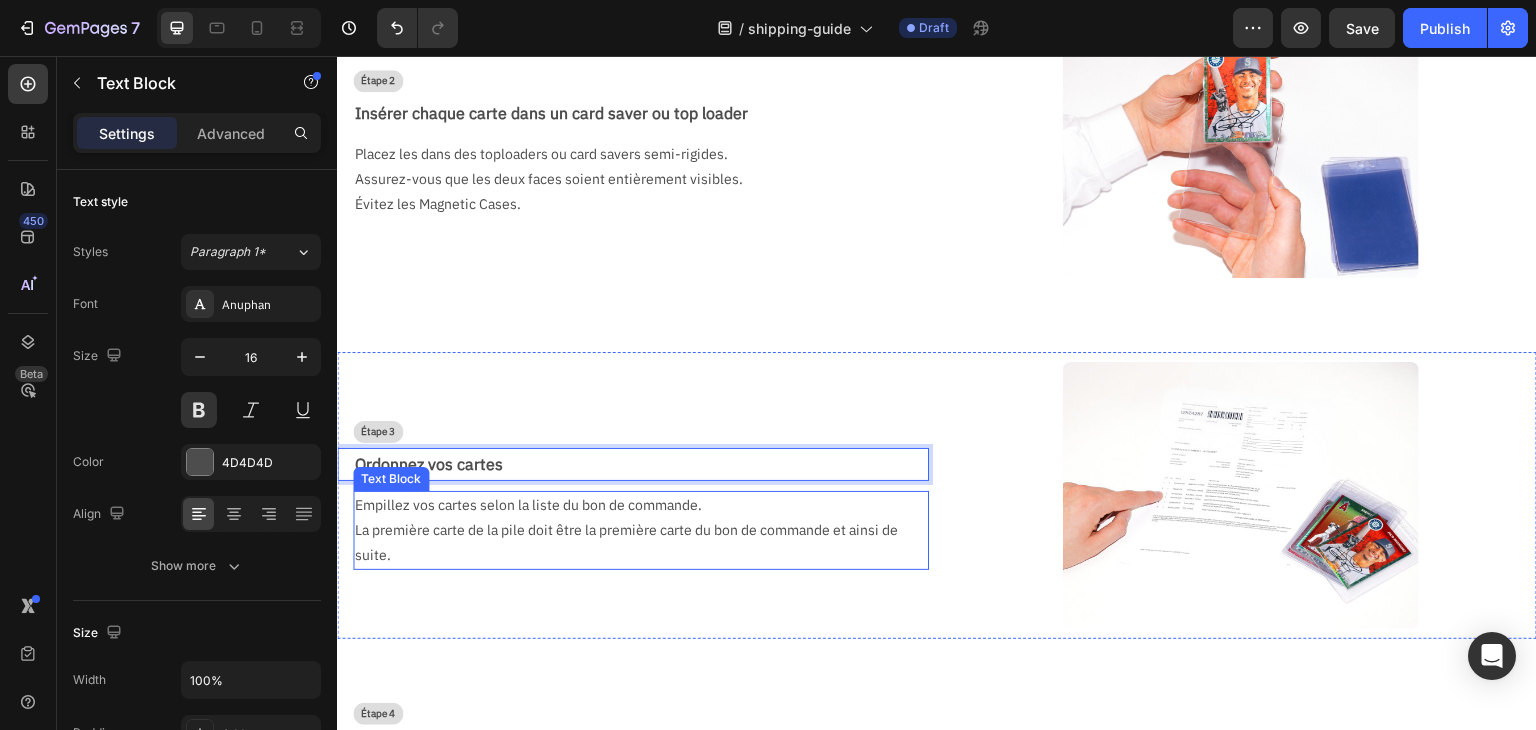 click on "La première carte de la pile doit être la première carte du bon de commande et ainsi de suite." at bounding box center [633, 543] 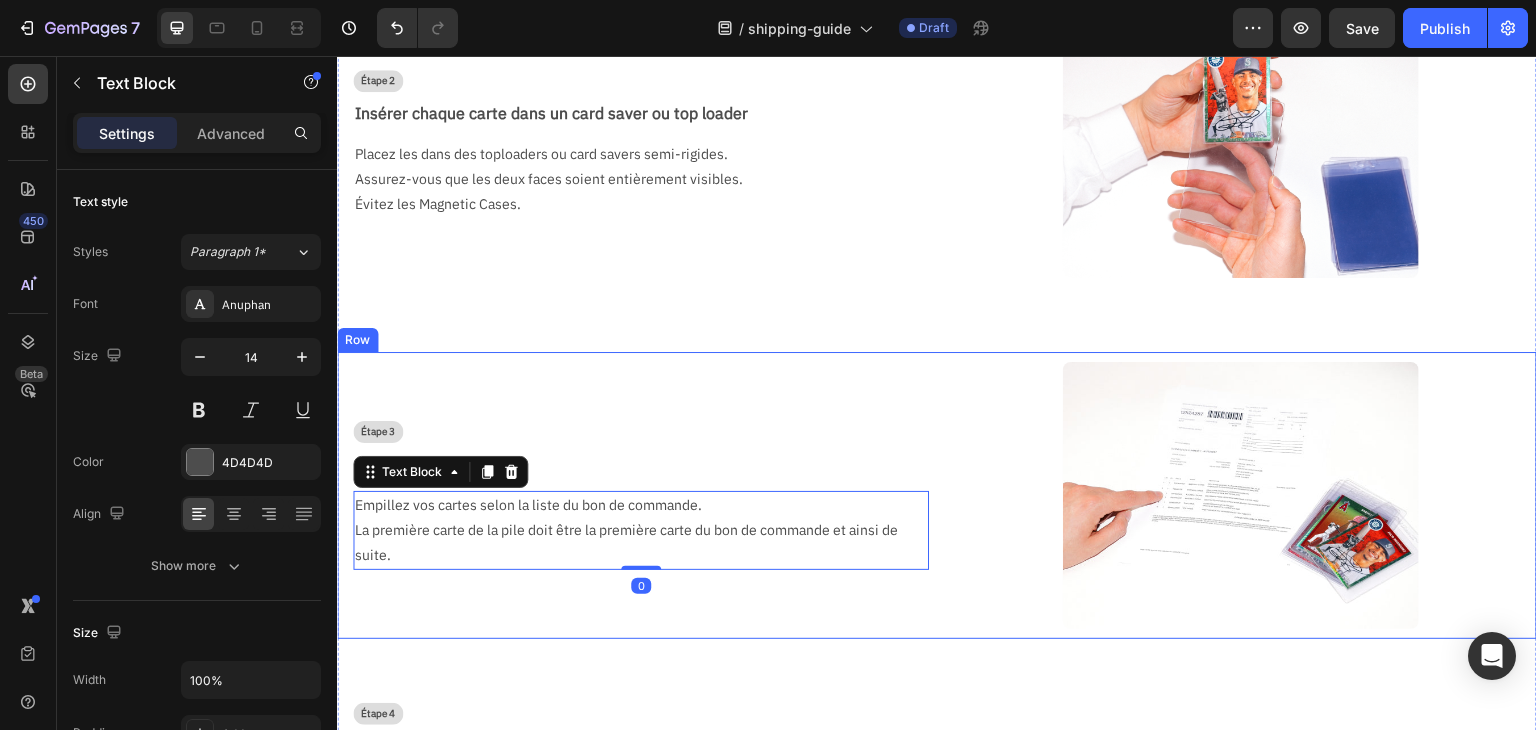 click on "Étape 3 Text Block Ordonnez vos cartes Text Block Empillez vos cartes selon la liste du bon de commande. La première carte de la pile doit être la première carte du bon de commande et ainsi de suite. Text Block   0" at bounding box center [633, 495] 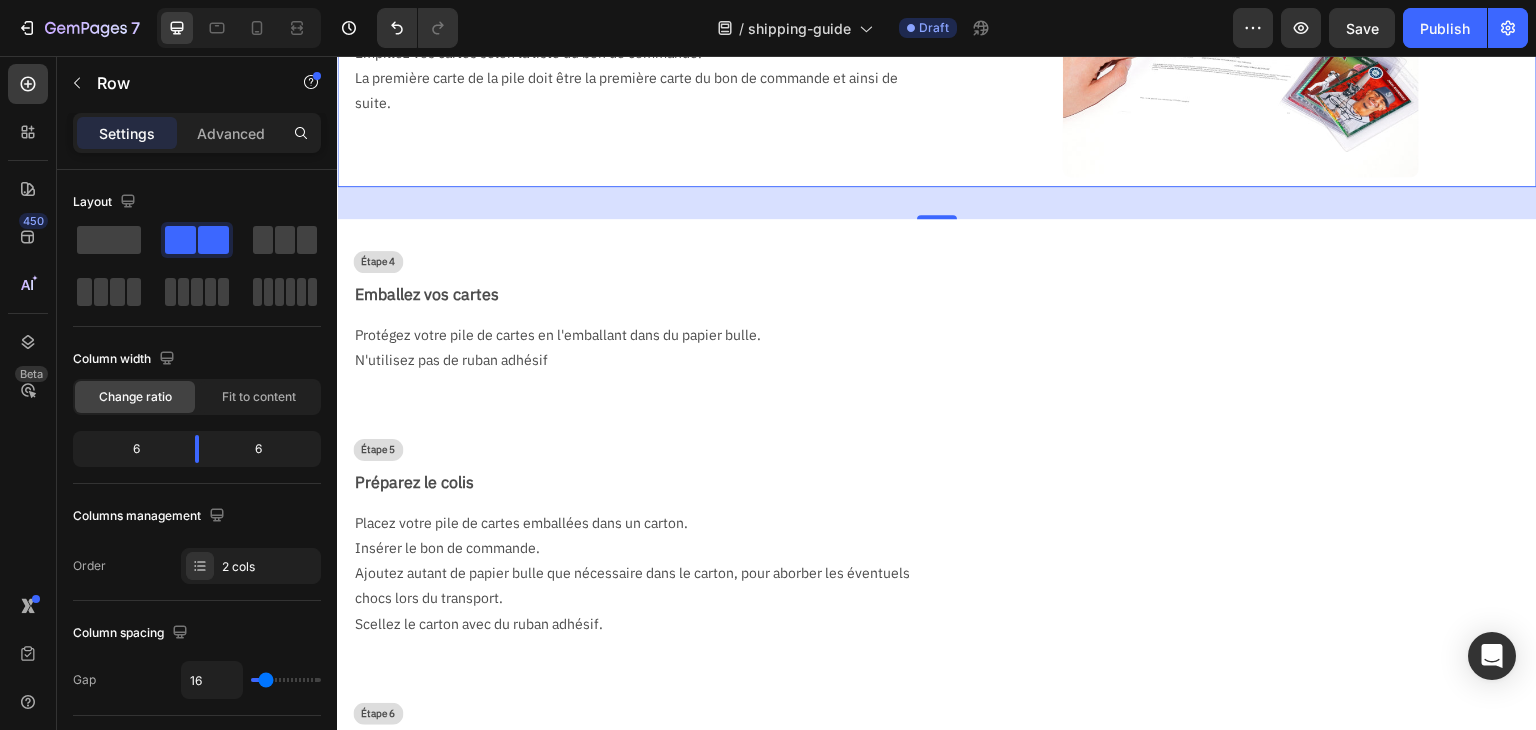 scroll, scrollTop: 1160, scrollLeft: 0, axis: vertical 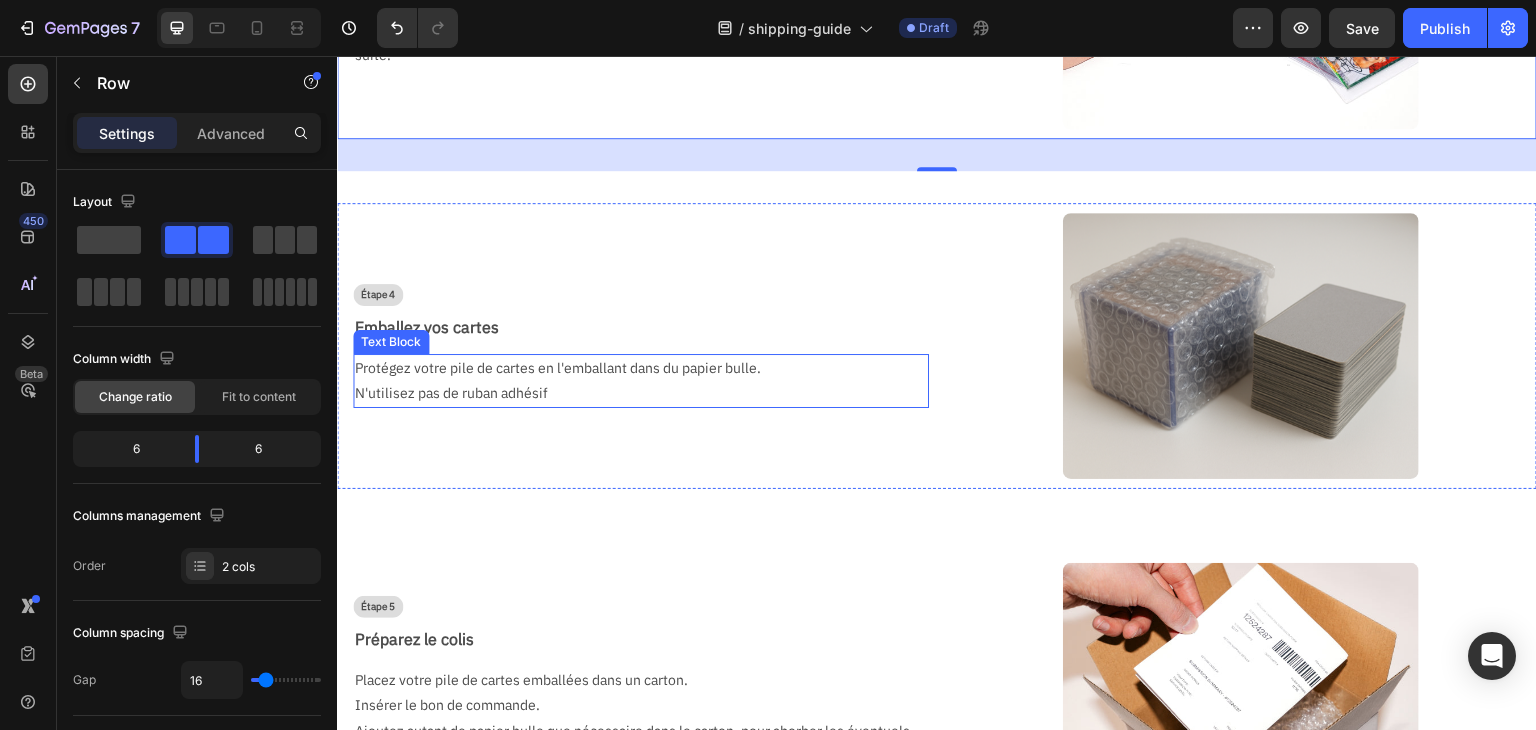 click on "N'utilisez pas de ruban adhésif" at bounding box center (633, 393) 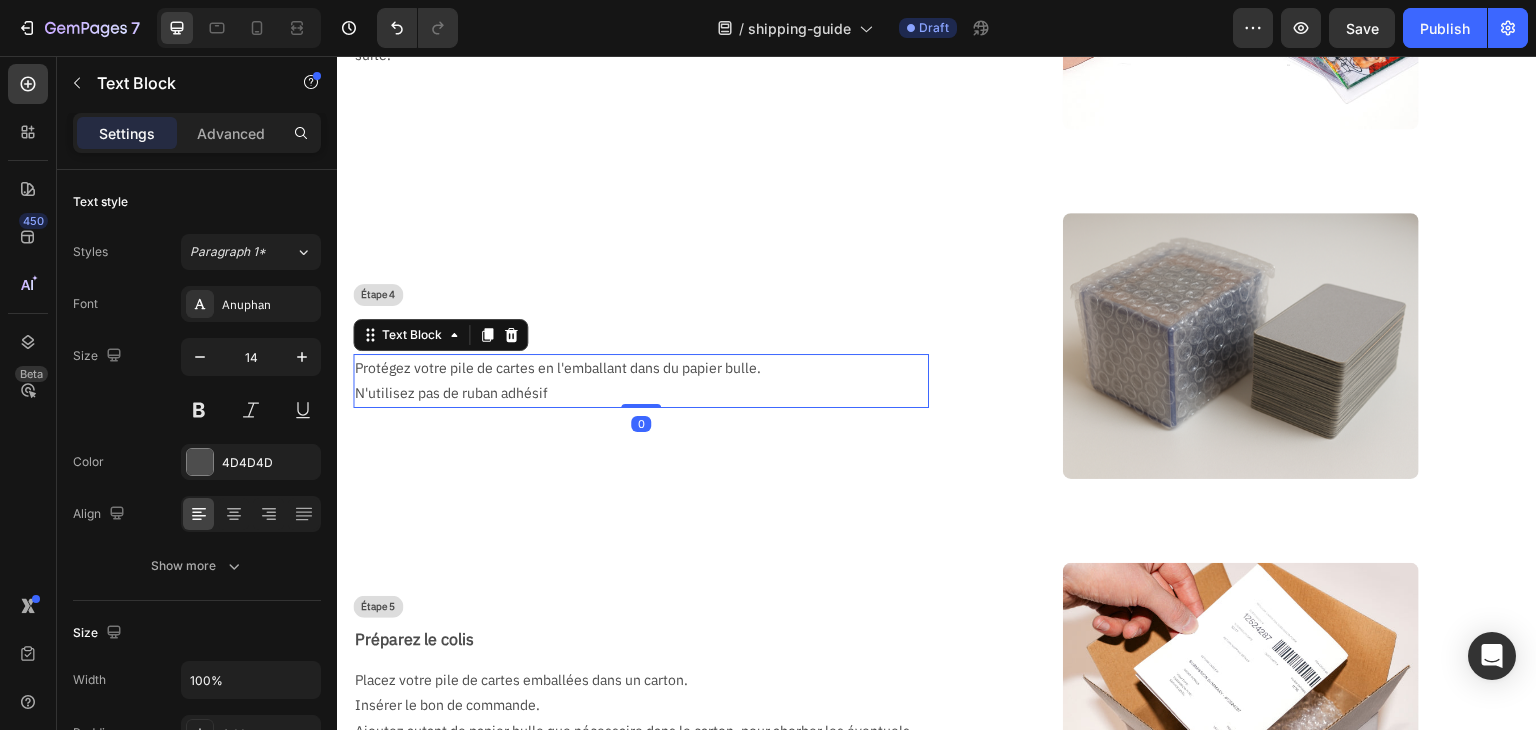 click on "N'utilisez pas de ruban adhésif" at bounding box center [633, 393] 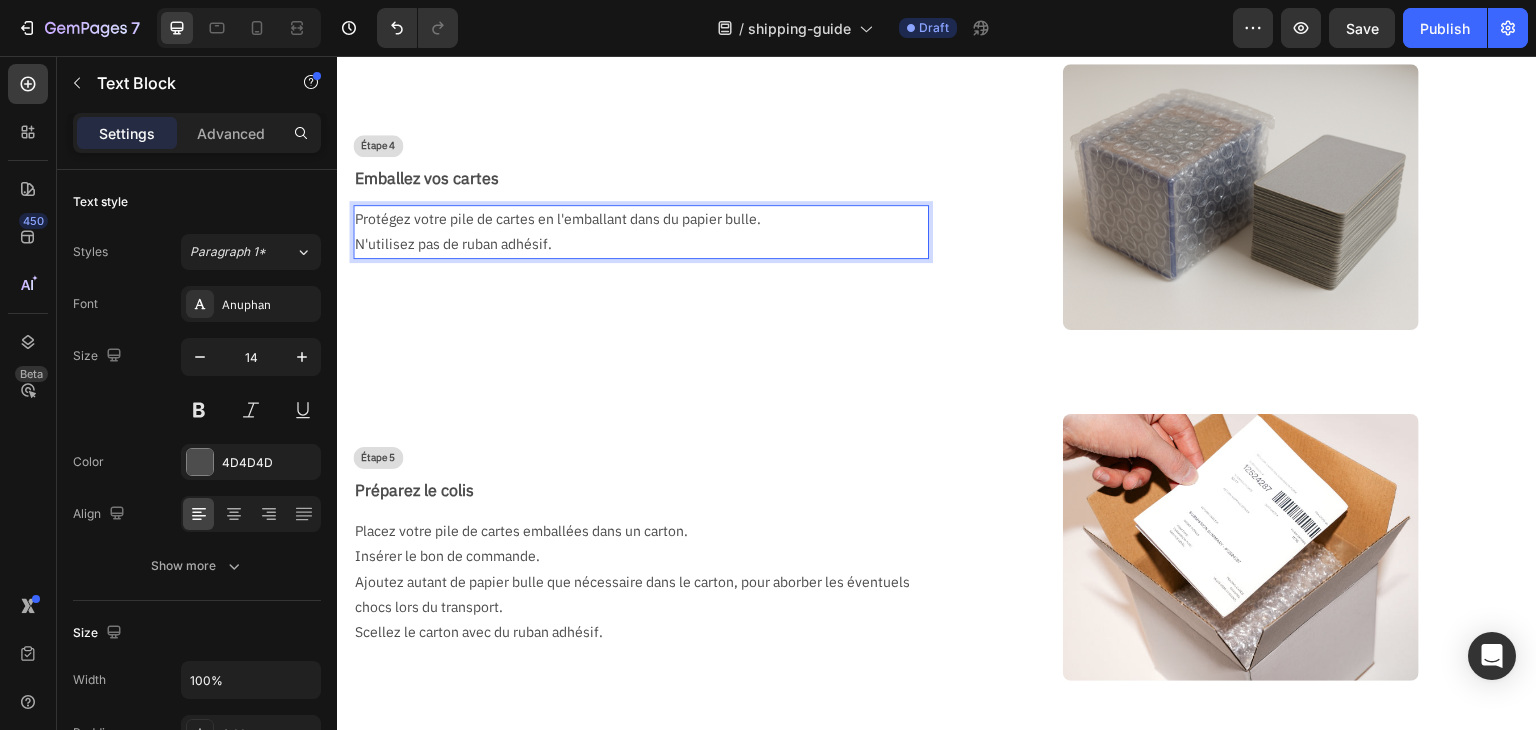 scroll, scrollTop: 1360, scrollLeft: 0, axis: vertical 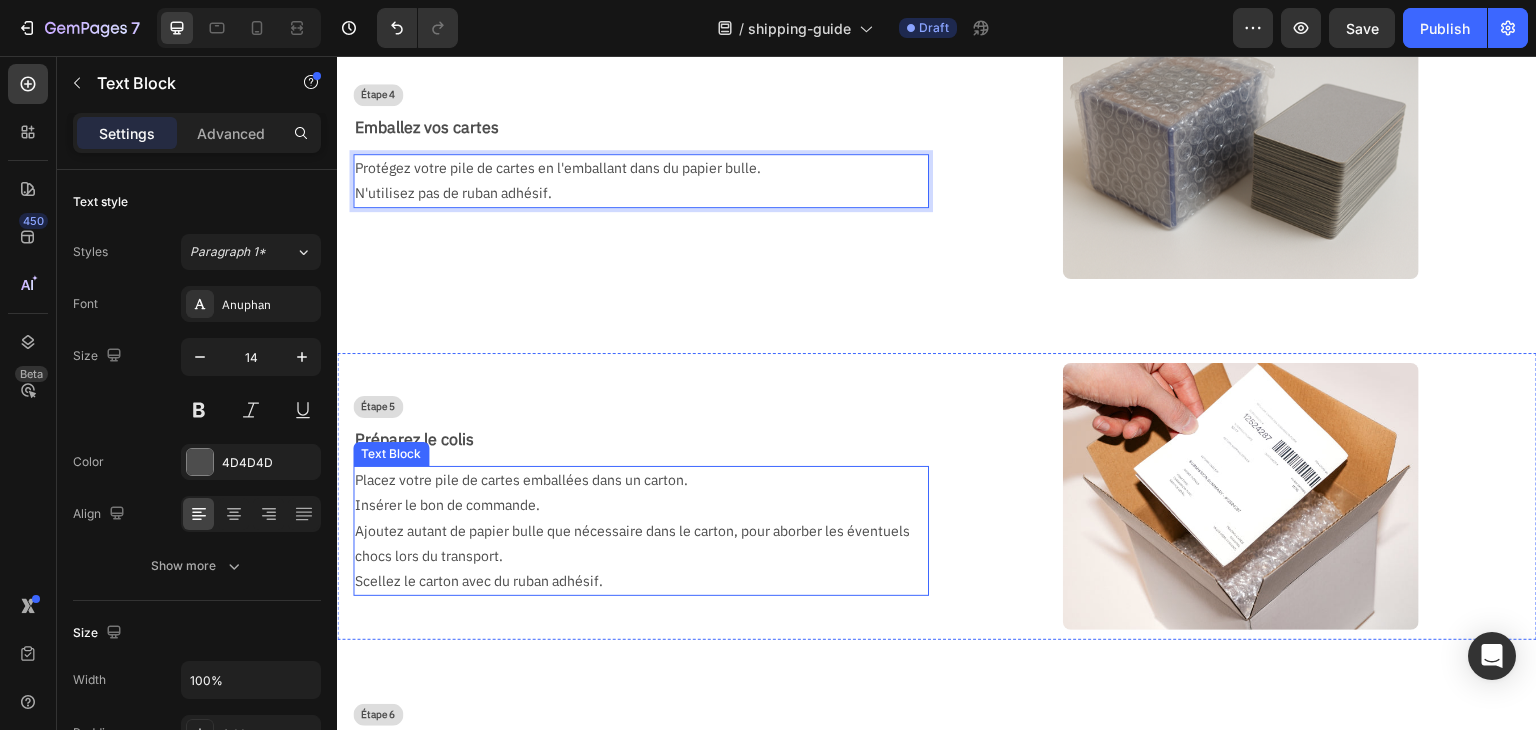 click on "Ajoutez autant de papier bulle que nécessaire dans le carton, pour aborber les éventuels chocs lors du transport." at bounding box center (633, 544) 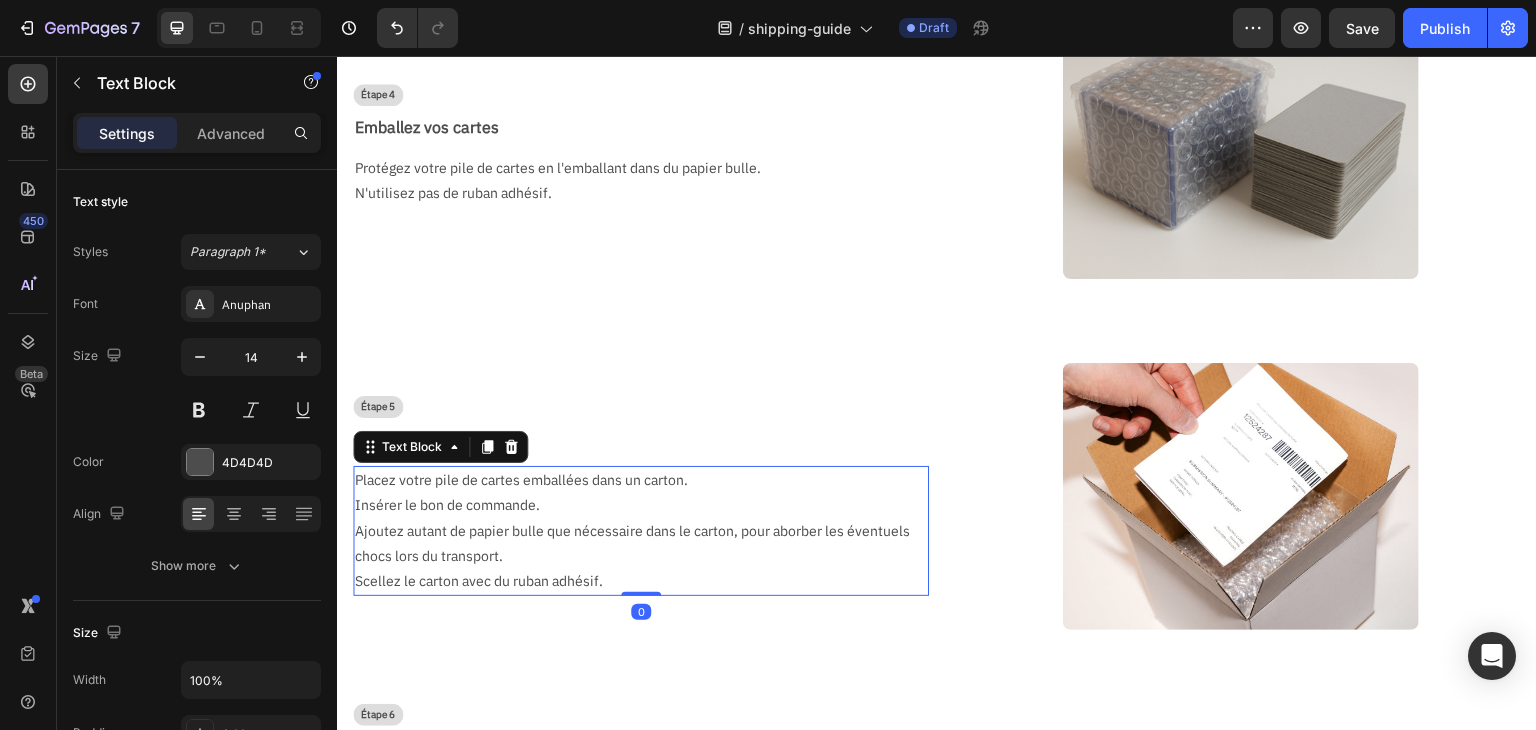 click on "Ajoutez autant de papier bulle que nécessaire dans le carton, pour aborber les éventuels chocs lors du transport." at bounding box center [633, 544] 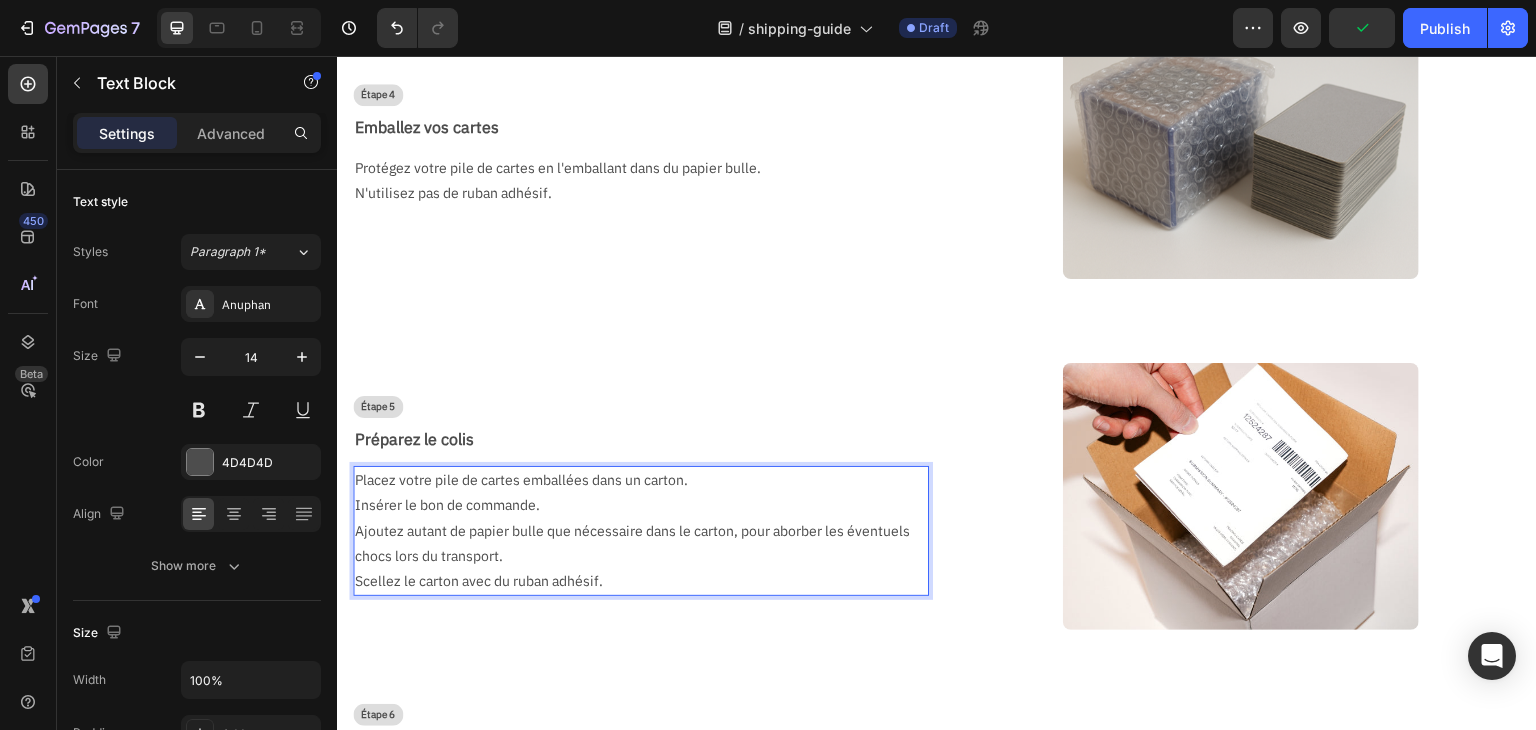 click on "Ajoutez autant de papier bulle que nécessaire dans le carton, pour aborber les éventuels chocs lors du transport." at bounding box center [633, 544] 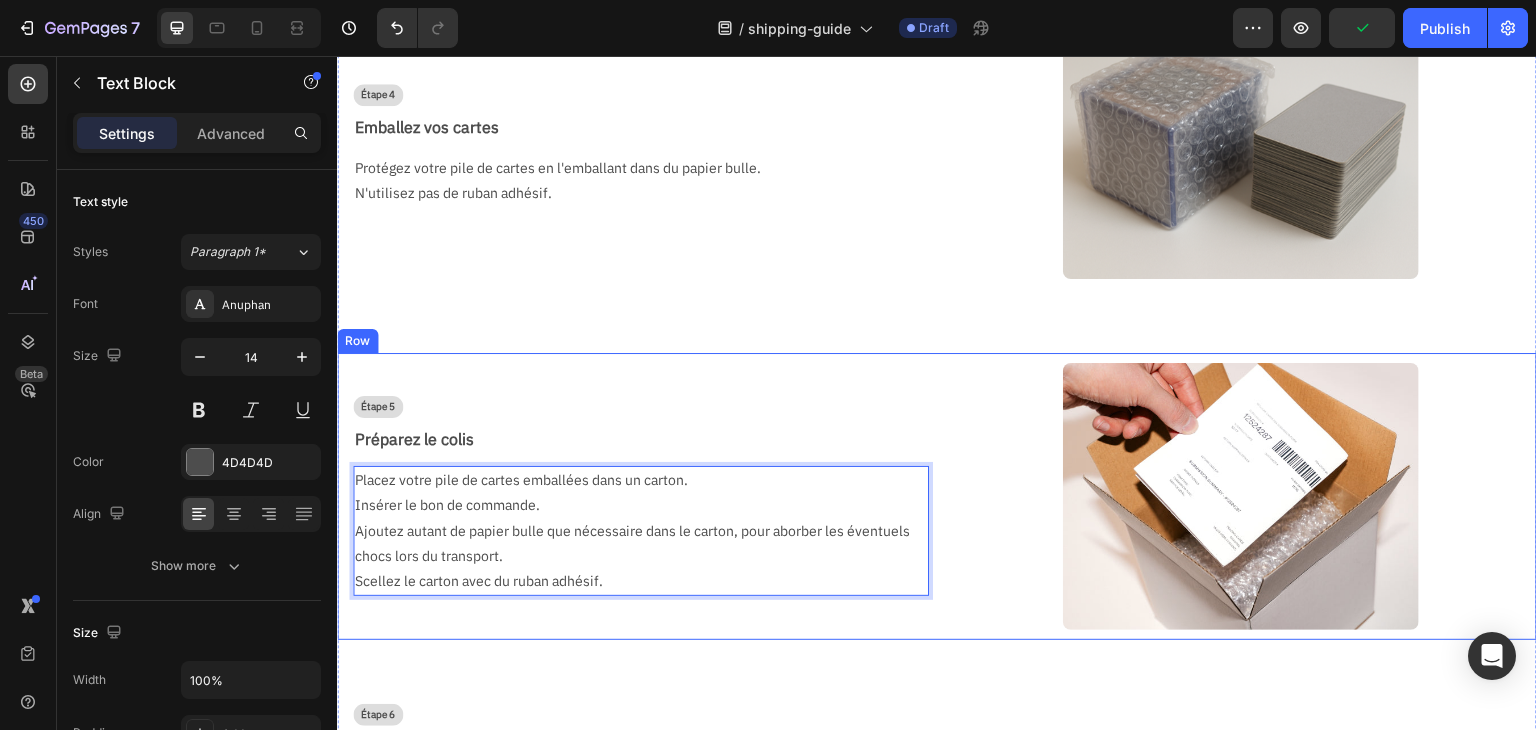 click on "Étape 5 Text Block Préparez le colis Text Block Placez votre pile de cartes emballées dans un carton. Insérer le bon de commande. Ajoutez autant de papier bulle que nécessaire dans le carton, pour aborber les éventuels chocs lors du transport. Scellez le carton avec du ruban adhésif. Text Block   0" at bounding box center [633, 496] 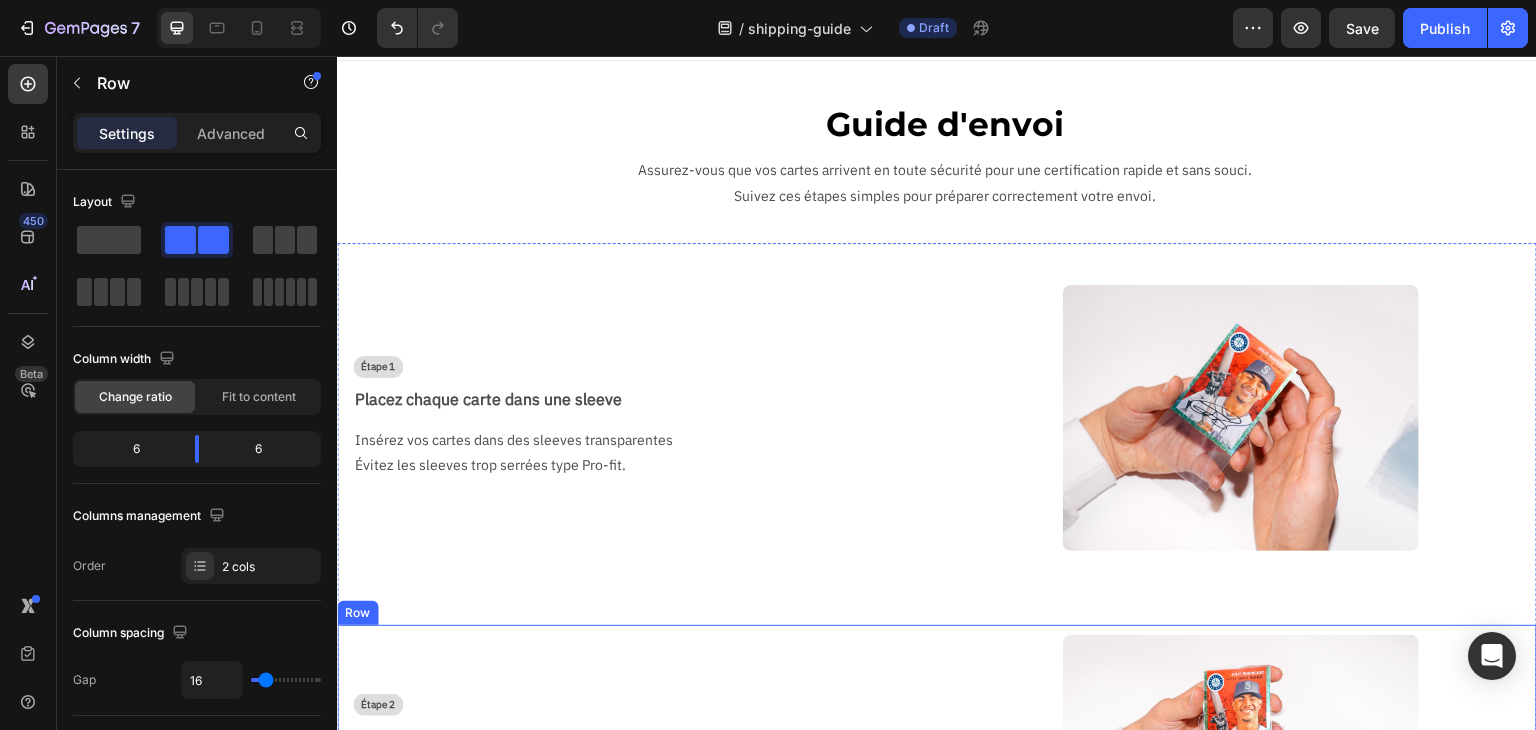 scroll, scrollTop: 0, scrollLeft: 0, axis: both 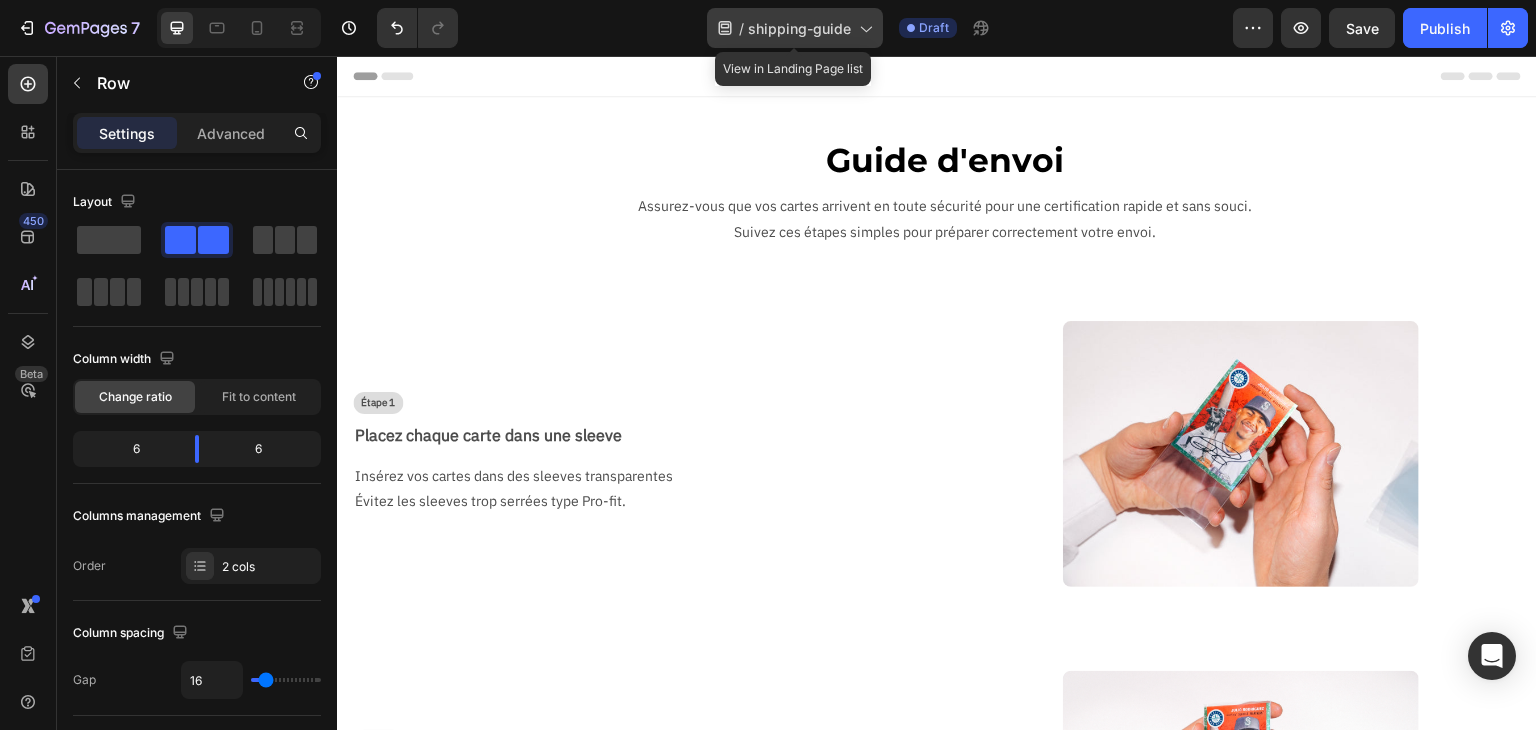 click on "shipping-guide" at bounding box center (799, 28) 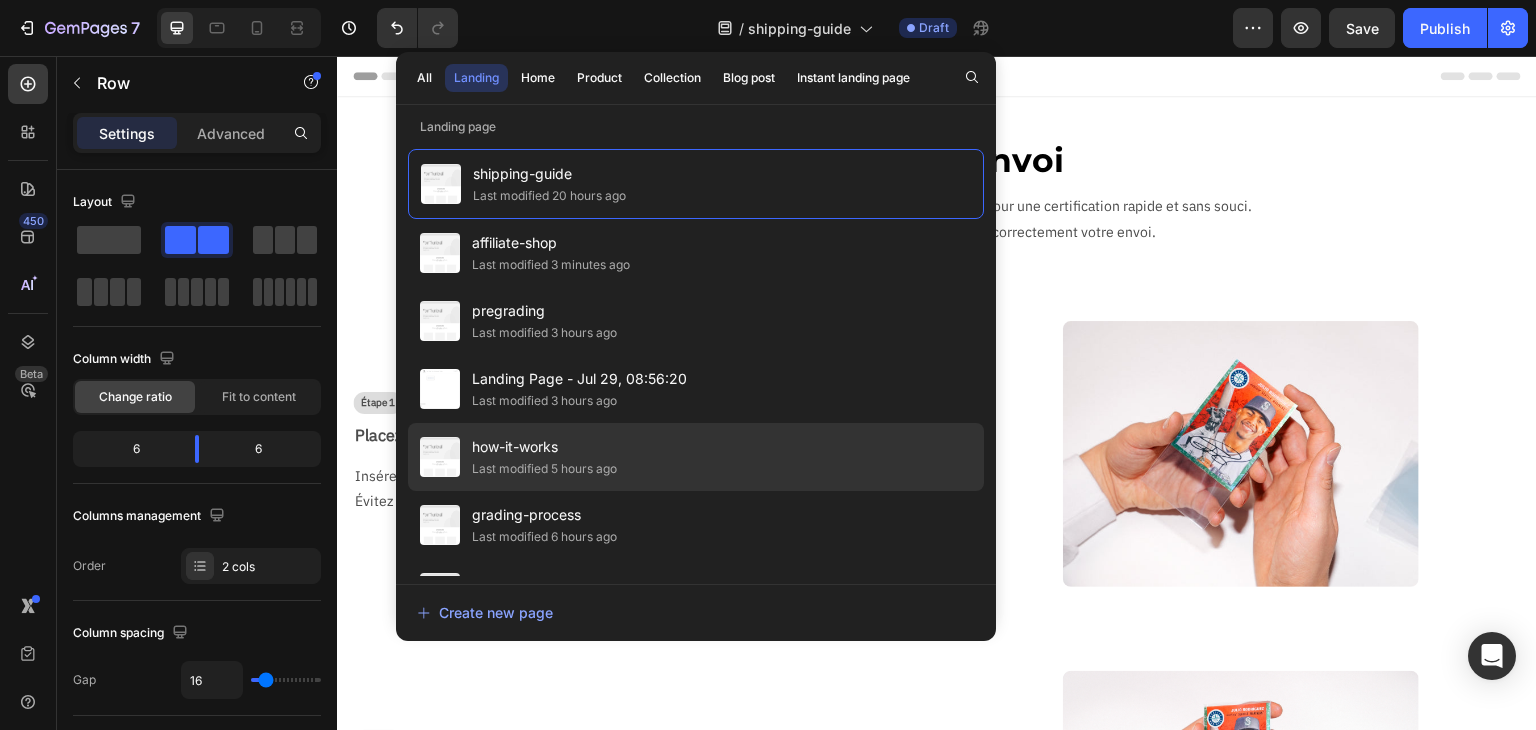 click on "how-it-works Last modified 5 hours ago" 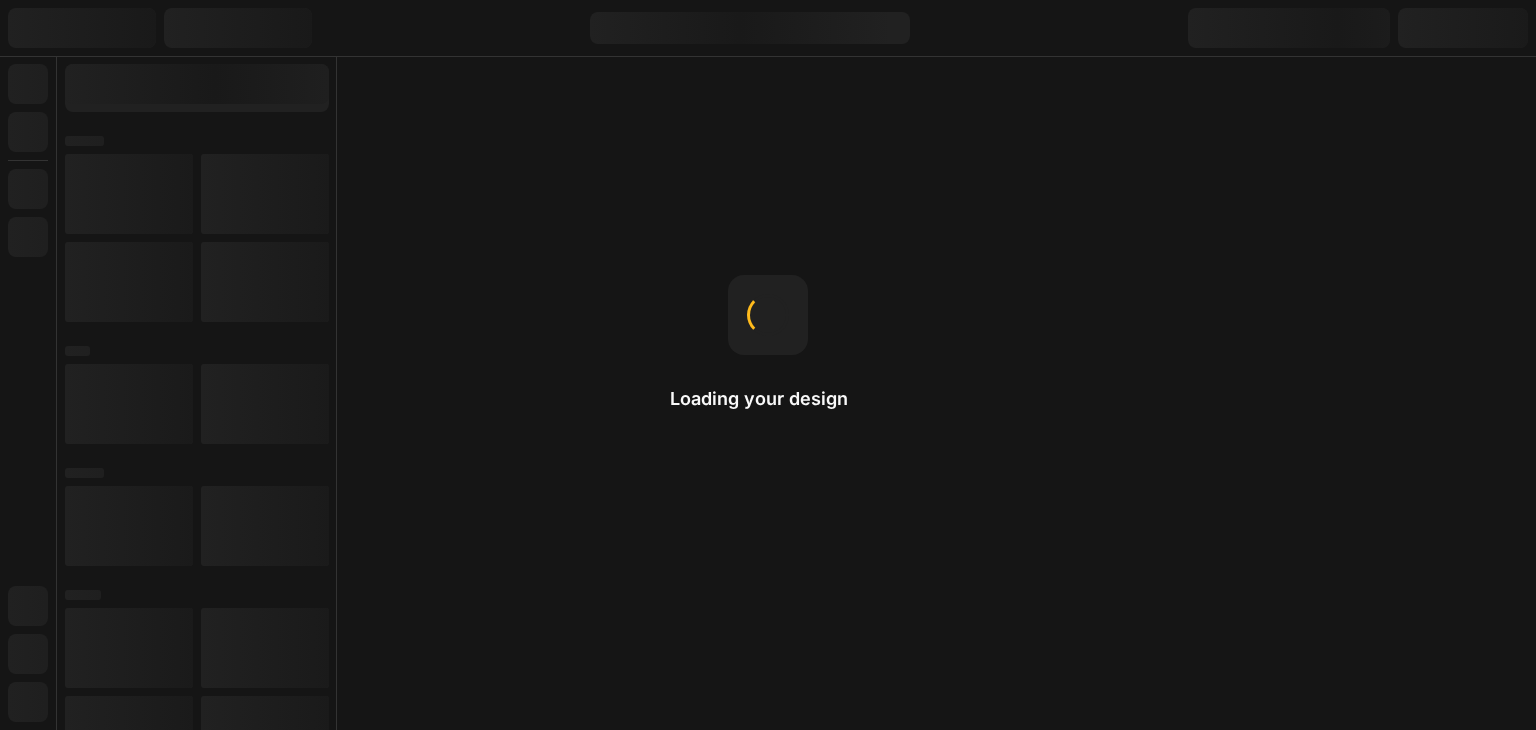 scroll, scrollTop: 0, scrollLeft: 0, axis: both 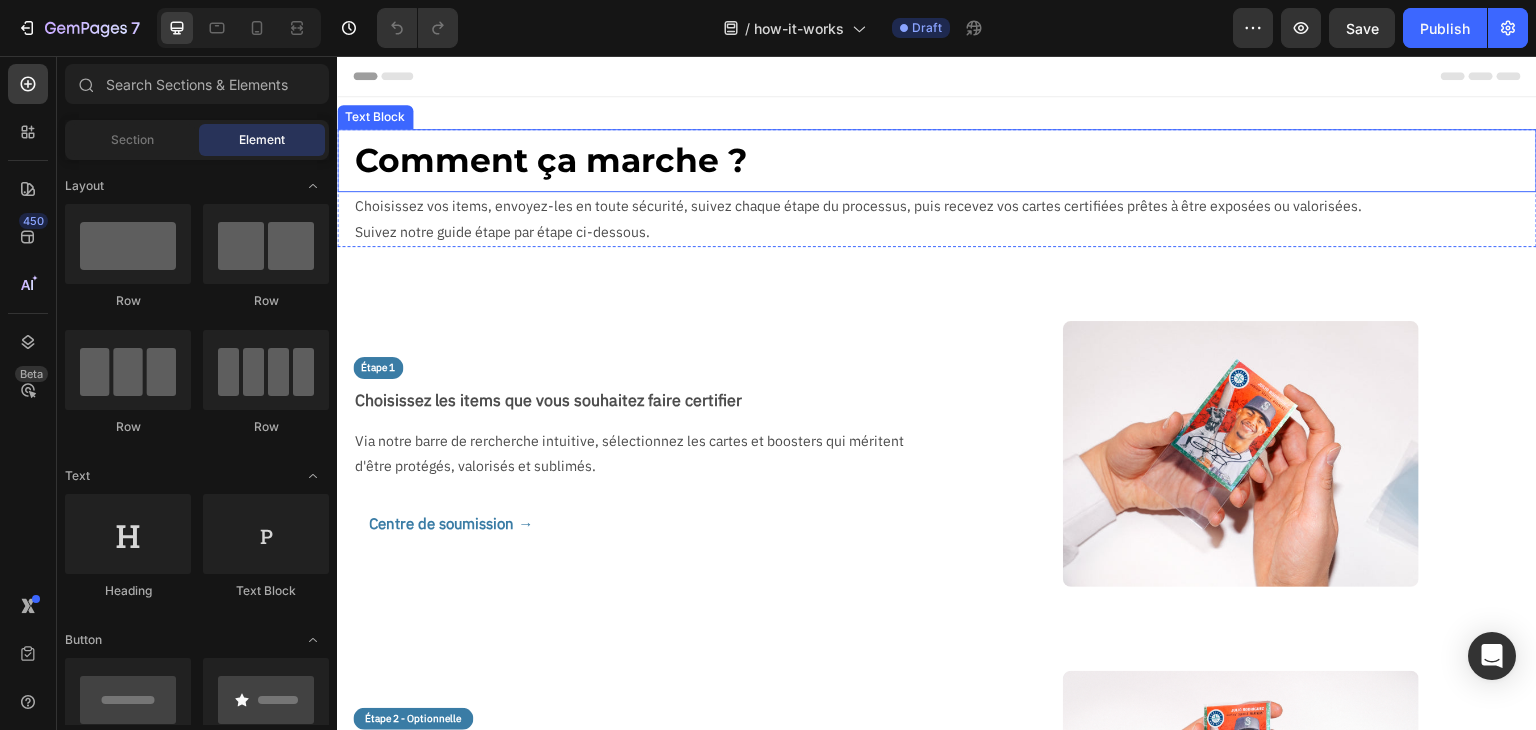 click on "Comment ça marche ?" at bounding box center [945, 160] 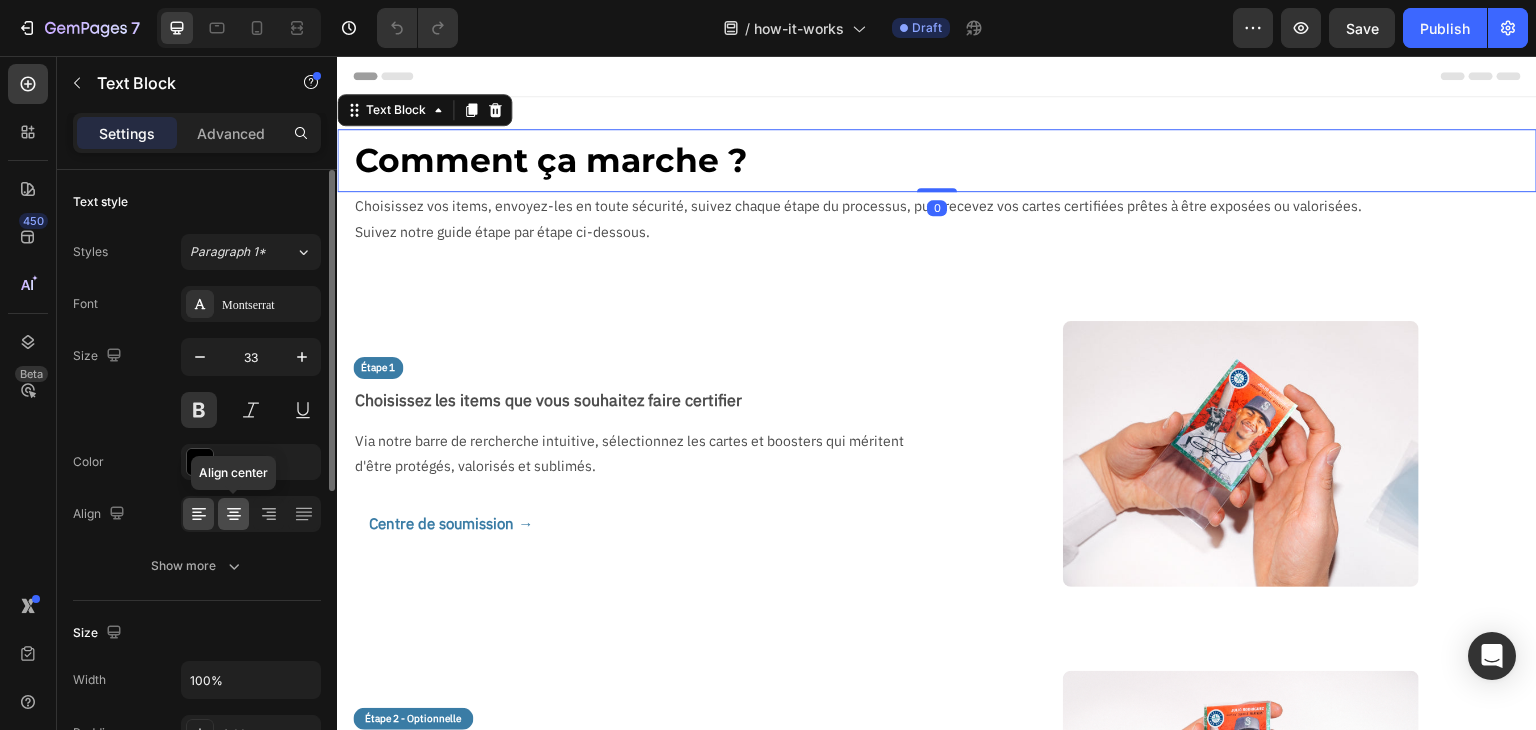 drag, startPoint x: 239, startPoint y: 511, endPoint x: 296, endPoint y: 449, distance: 84.21995 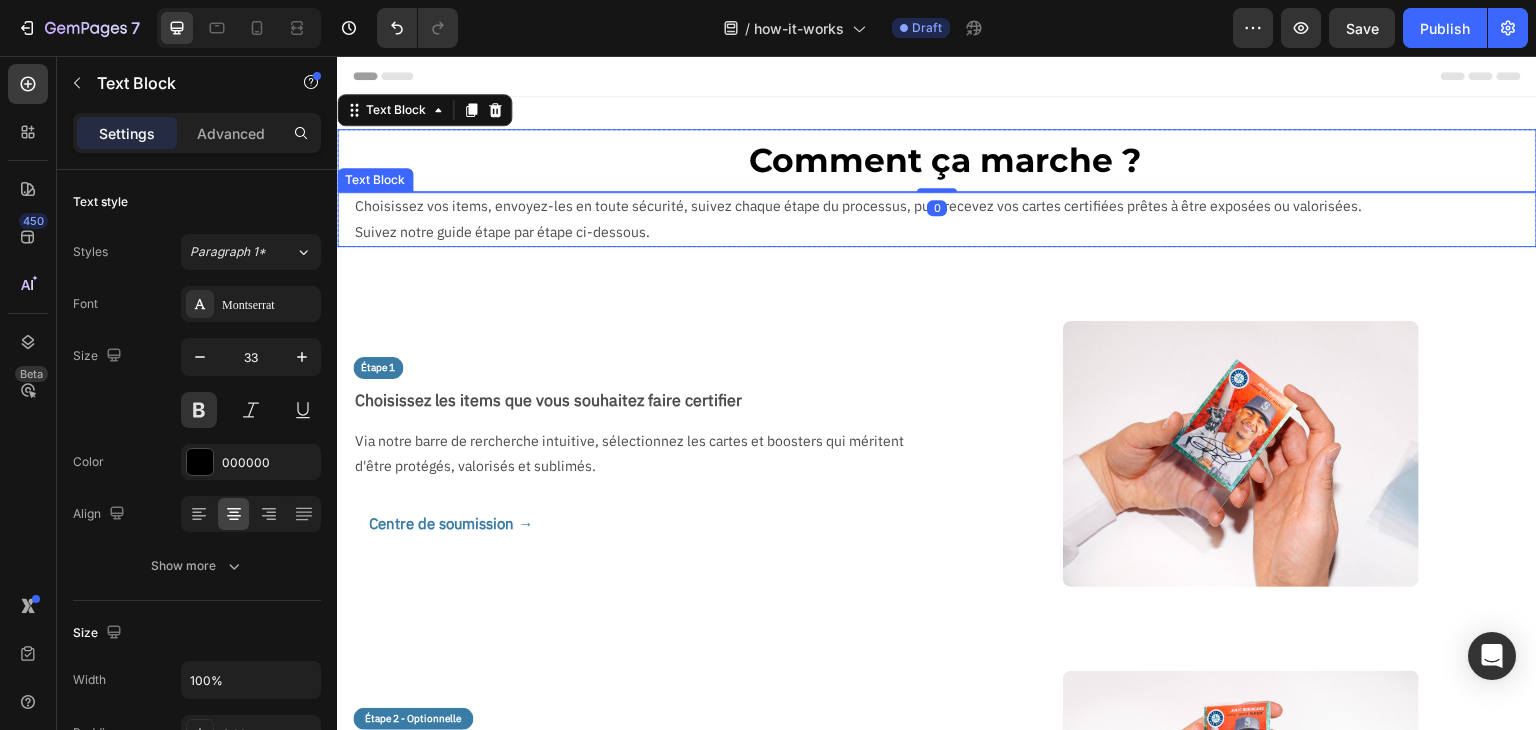 click on "Suivez notre guide étape par étape ci-dessous." at bounding box center [945, 232] 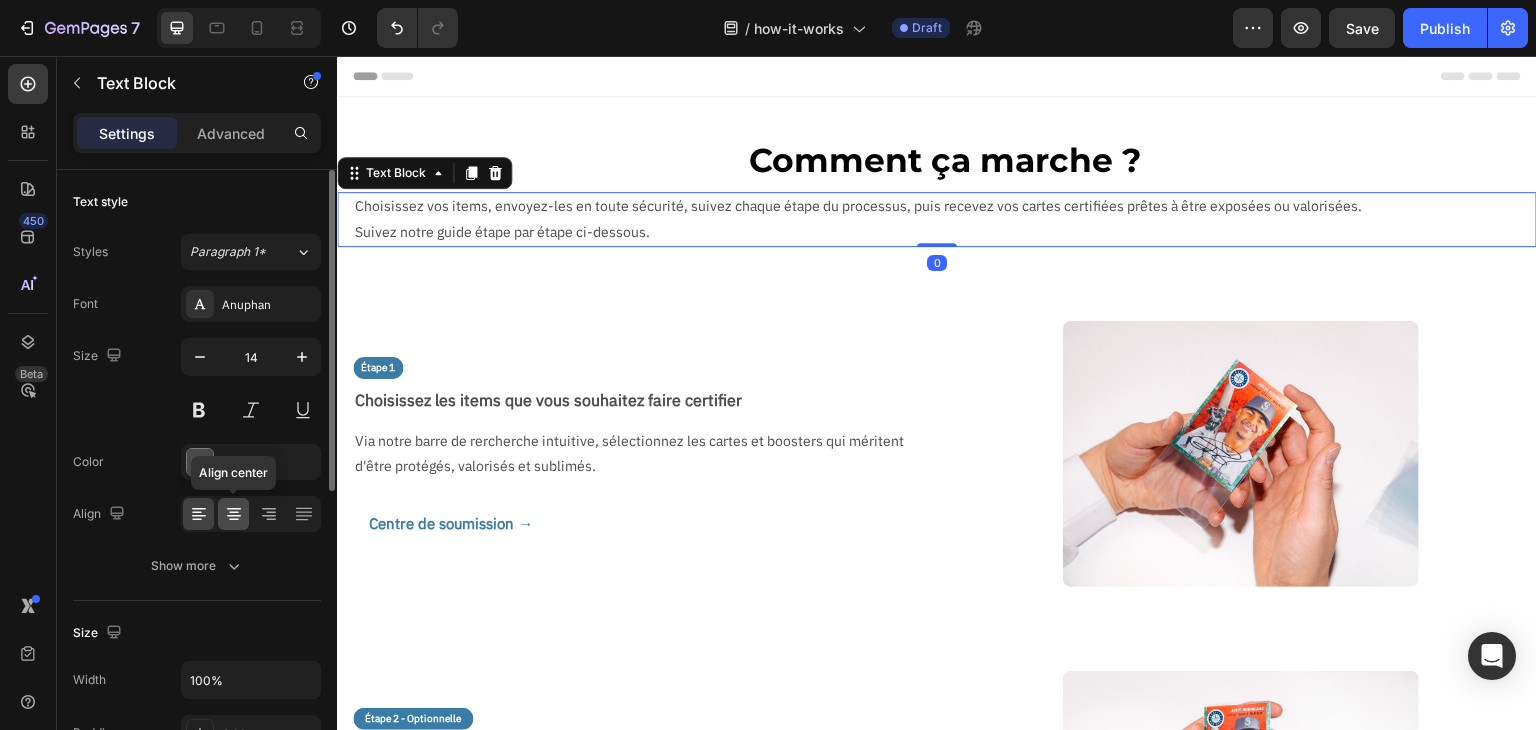 click 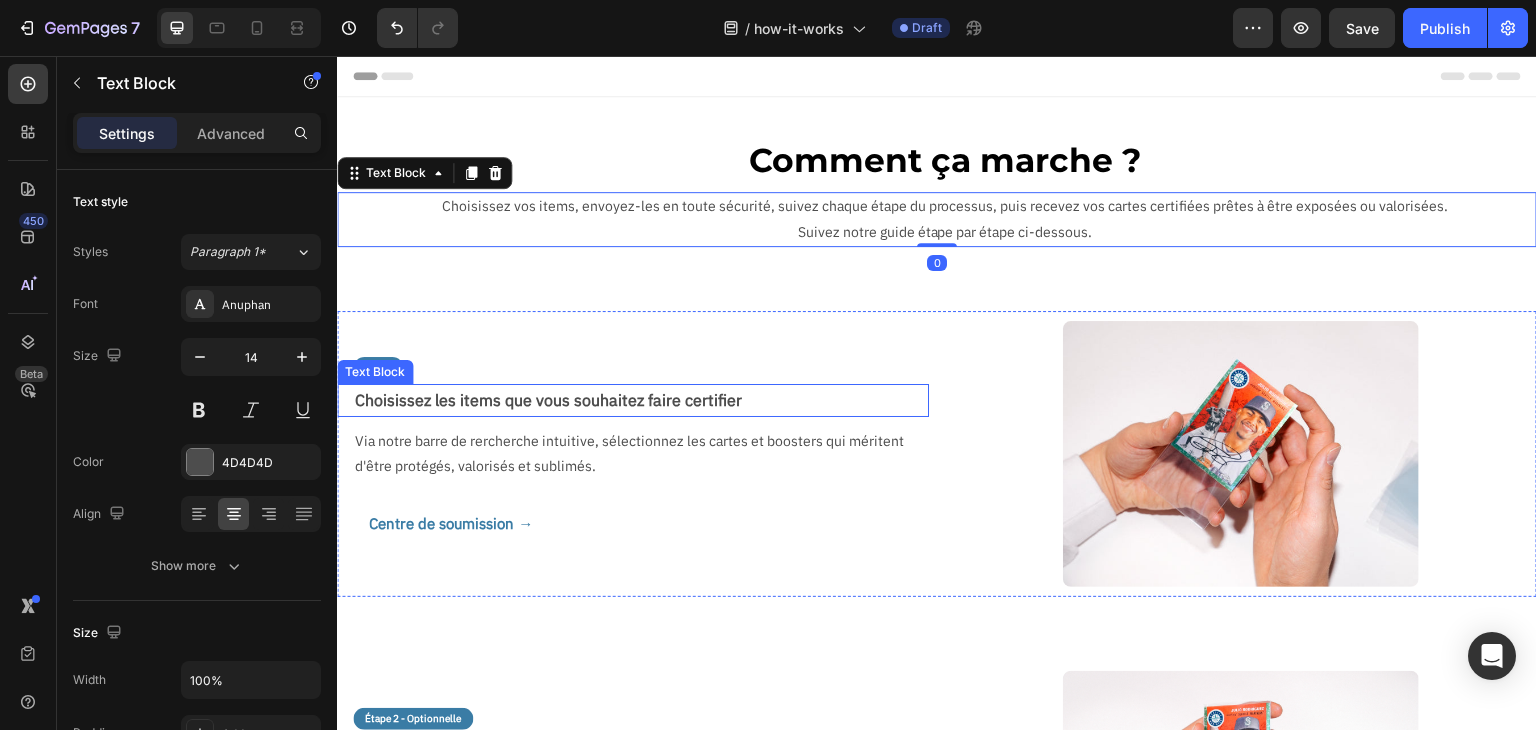 click on "Choisissez les items que vous souhaitez faire certifier" at bounding box center [641, 400] 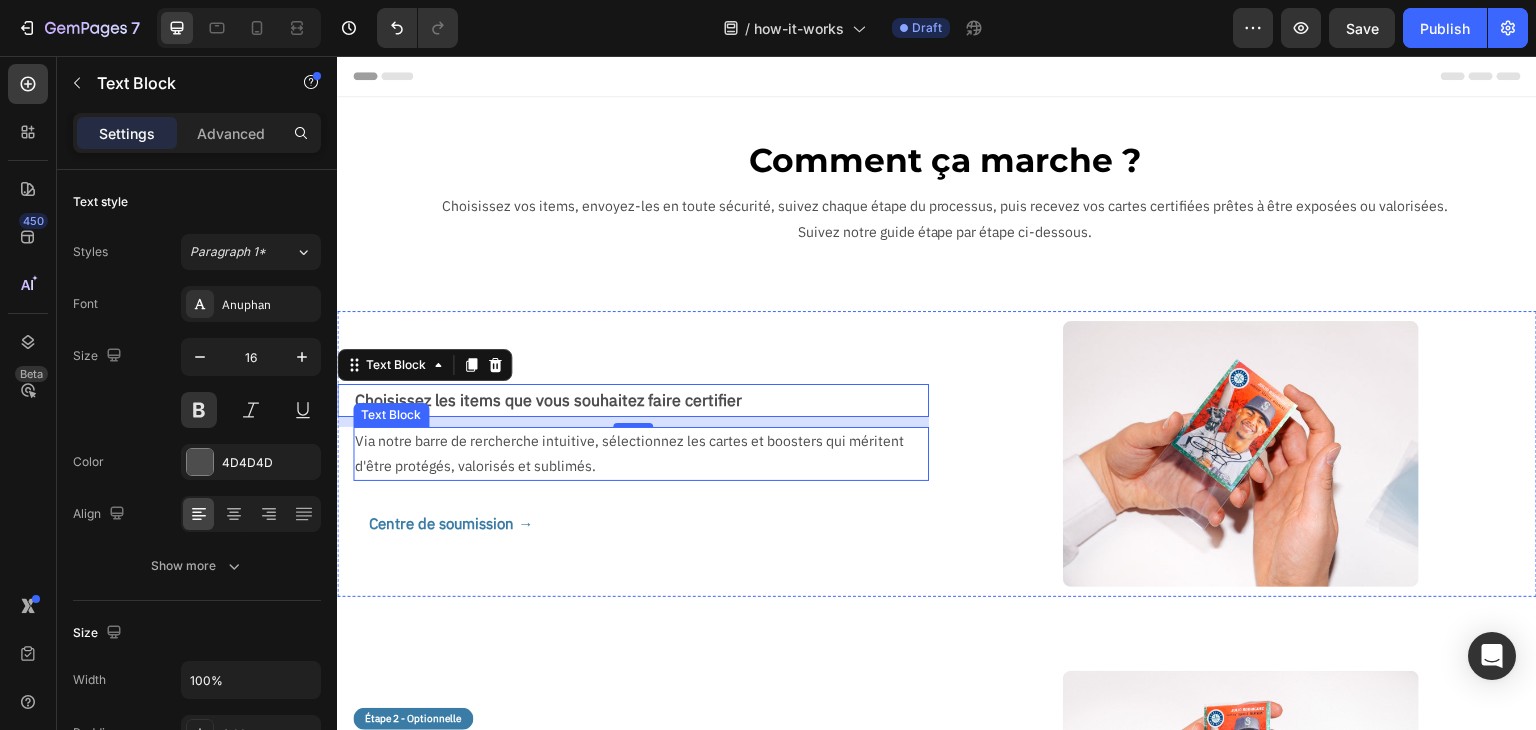 click on "Via notre barre de rercherche intuitive, sélectionnez les cartes et boosters qui méritent d'être protégés, valorisés et sublimés." at bounding box center (633, 454) 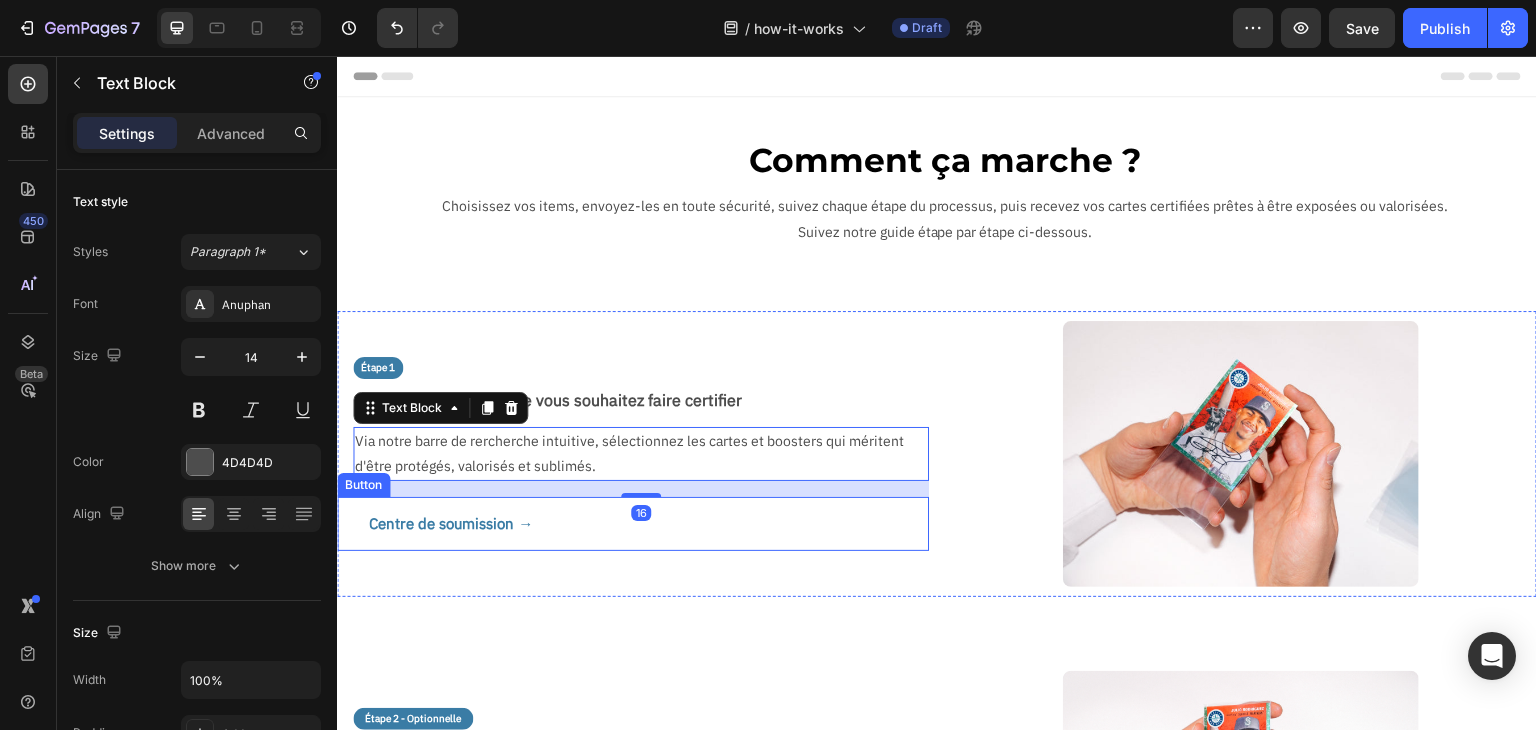 click on "Centre de soumission → Button" at bounding box center [633, 524] 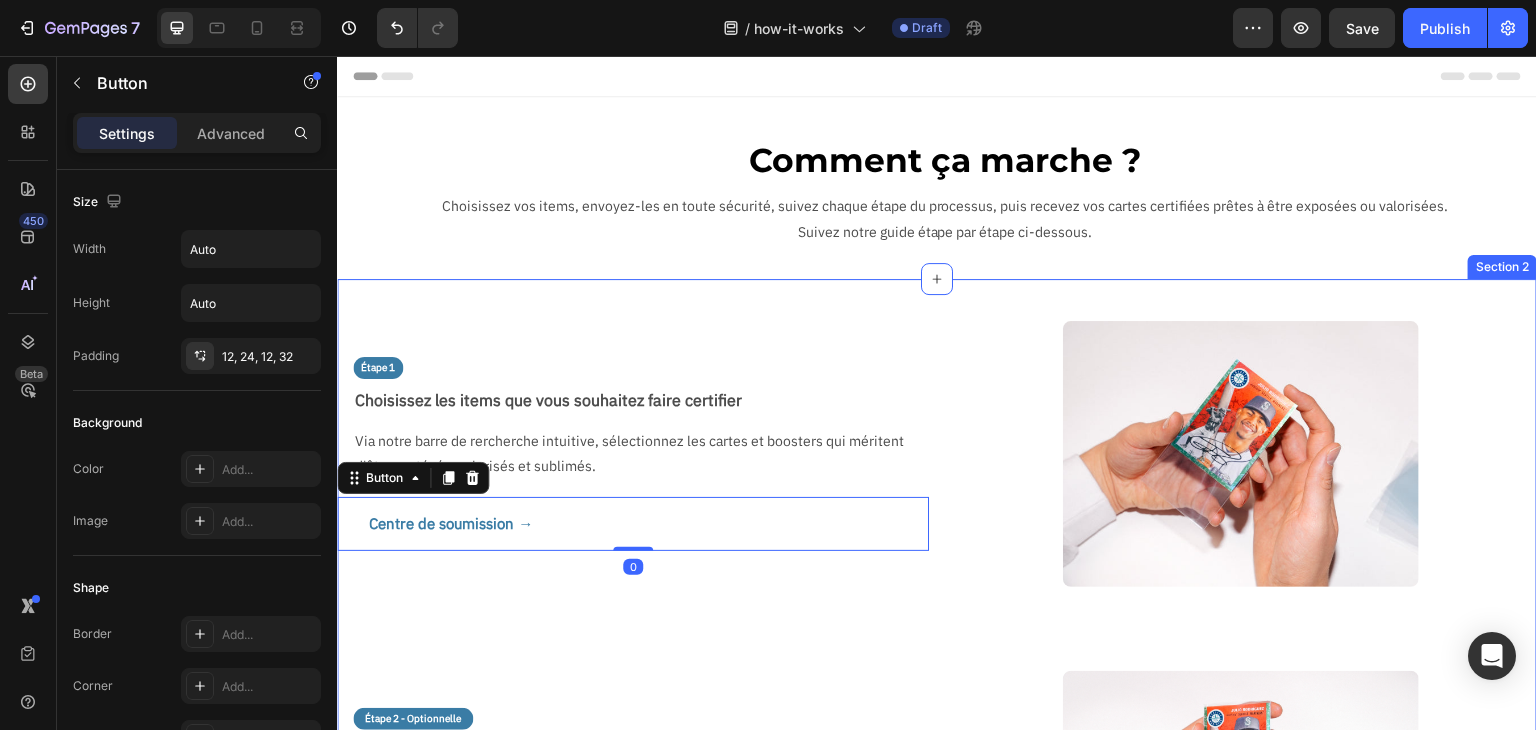 click on "Étape 1 Text Block Choisissez les items que vous souhaitez faire certifier Text Block Via notre barre de rercherche intuitive, sélectionnez les cartes et boosters qui méritent d'être protégés, valorisés et sublimés. Text Block Centre de soumission → Button   0 Image Row Étape 2 - Optionnelle Text Block Parcourez la liste de nos accessoires et cadres personnalisés Text Block Visitez notre boutique d'accessoires pour mettre en valeur et organiser votre collection. Les accessoires et les items certifiés seront renvoyés dans un seul colis. Text Block Boutique d'accessoires → Button Image Row Étape 3 Text Block Validez votre commande, Text Block Renseignez votre adresse de livraison, la vitesse de traitement ainsi que le mode de restitution (Mondial Relay, Colissimo ou en Main propre) Validez la commande Text Block Image Row Étape 4 Text Block Expédier vos items à CollectAura Text Block Text Block Guide d'envoi → Button Image Row Étape 5 Text Block Processus de certification Text Block Image" at bounding box center (937, 1098) 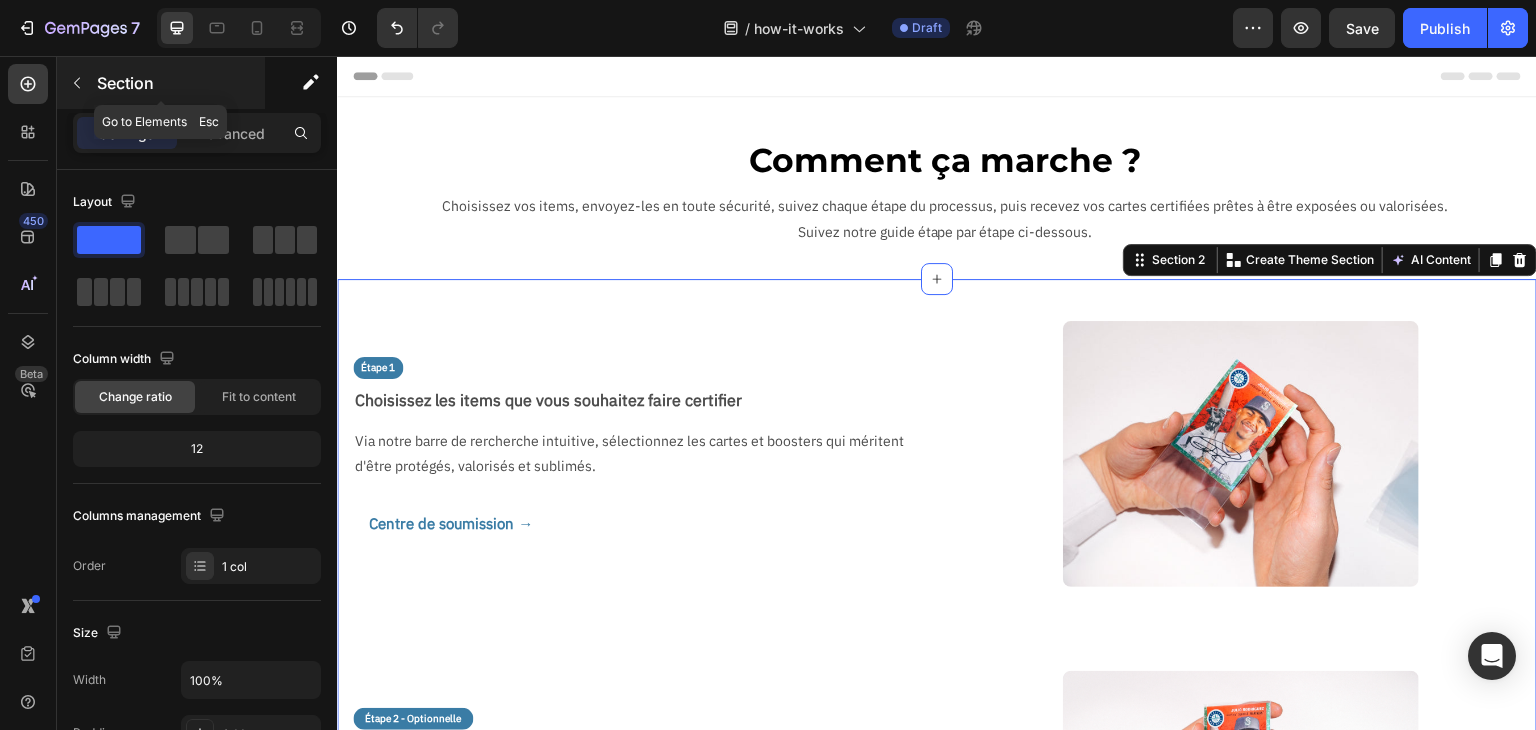 click 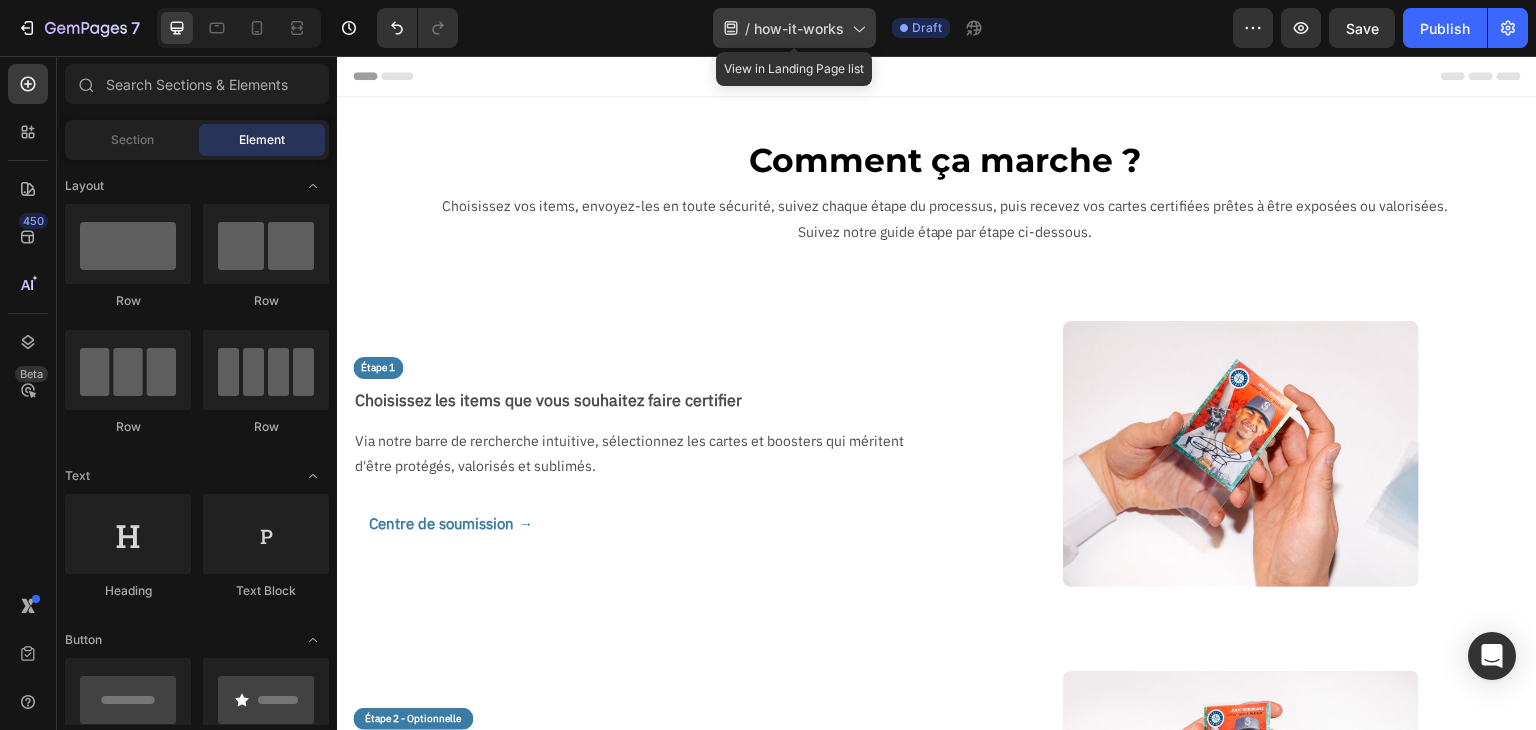 click on "how-it-works" at bounding box center (799, 28) 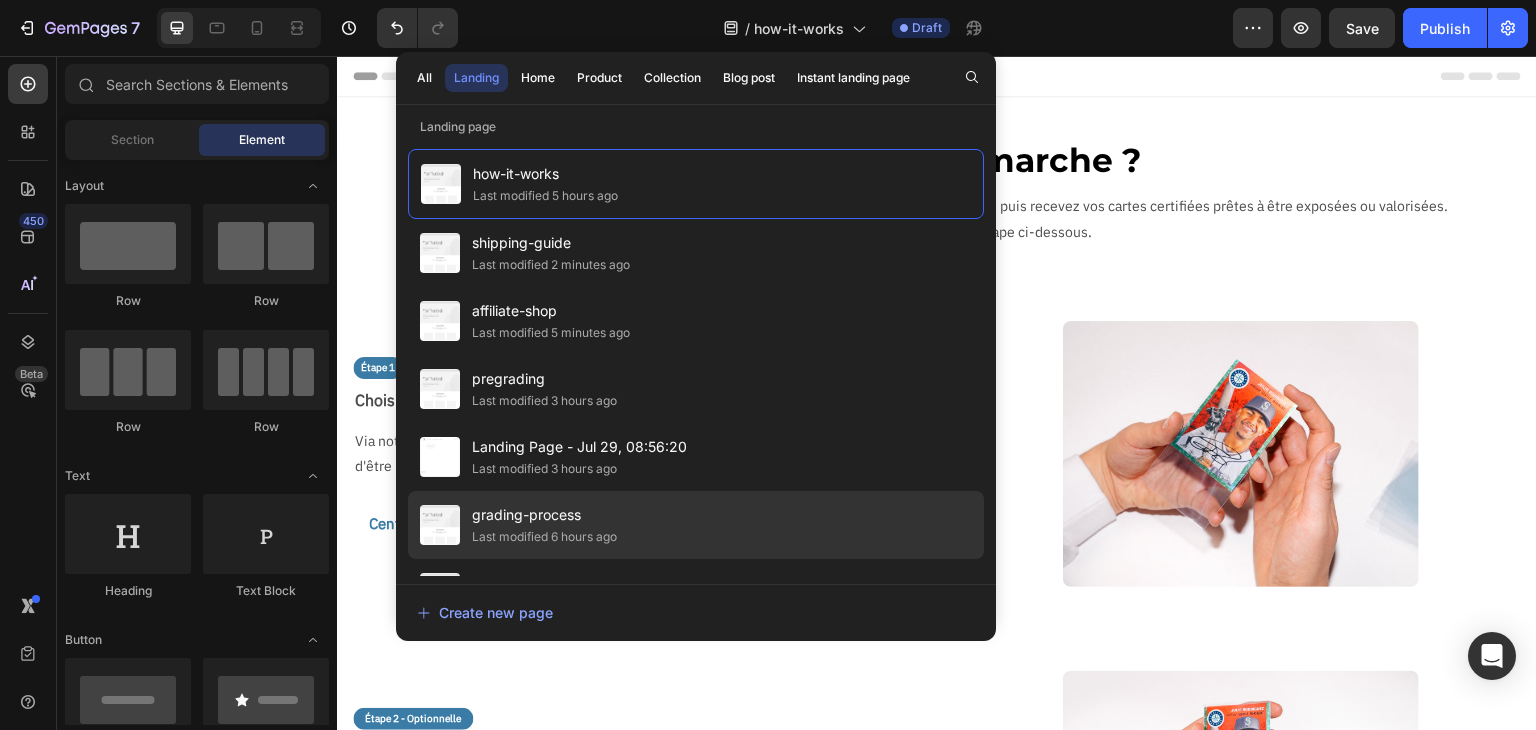 click on "grading-process" at bounding box center [544, 515] 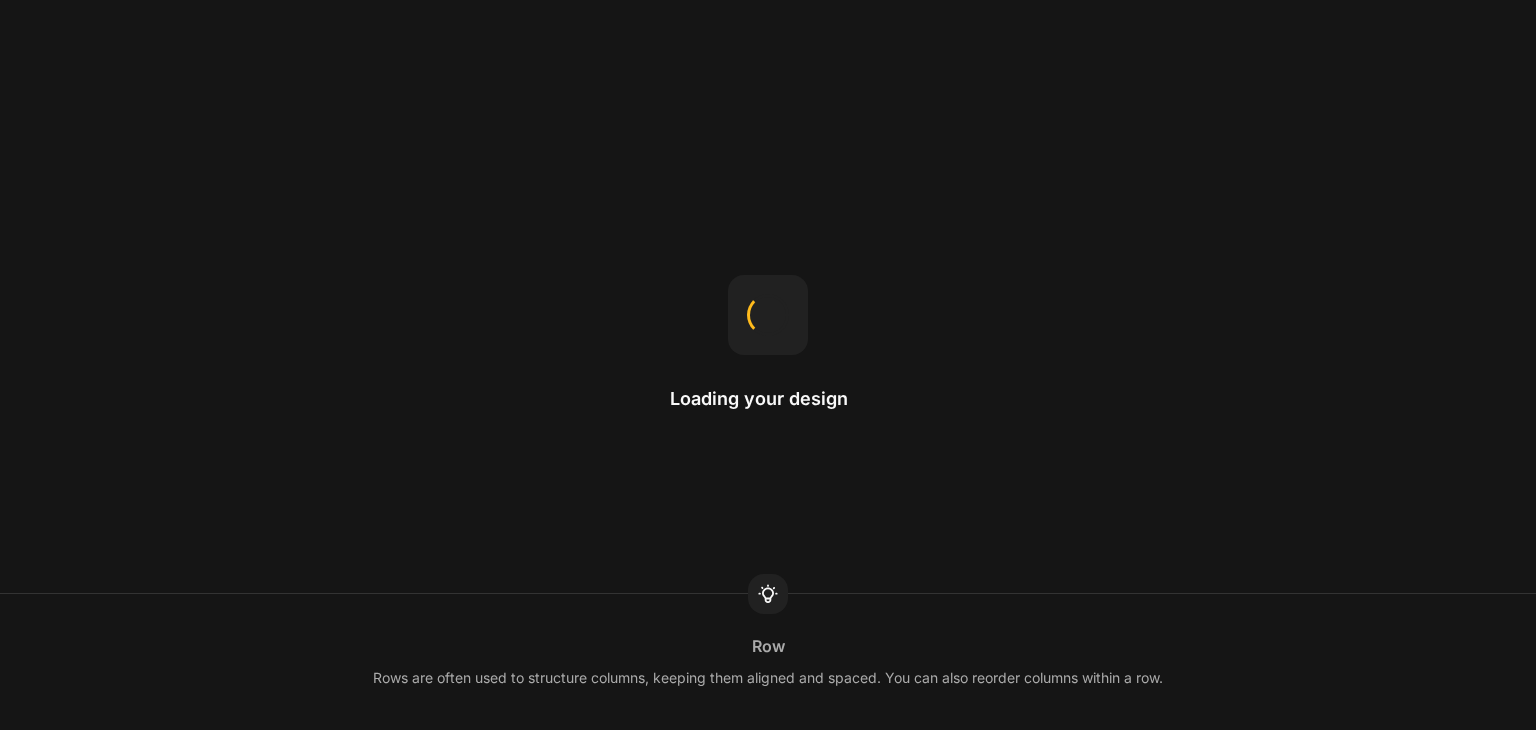 scroll, scrollTop: 0, scrollLeft: 0, axis: both 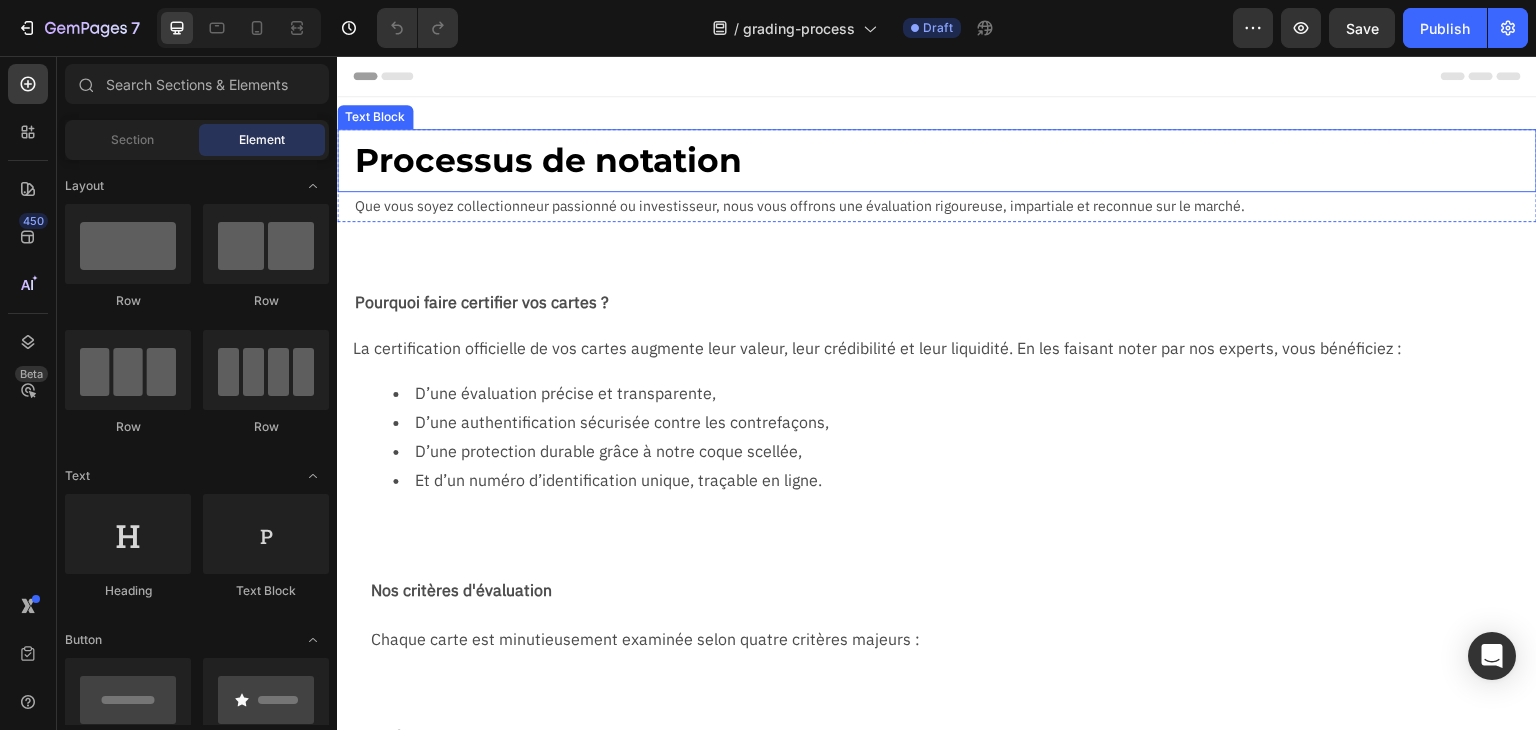 click on "Processus de notation" at bounding box center (945, 160) 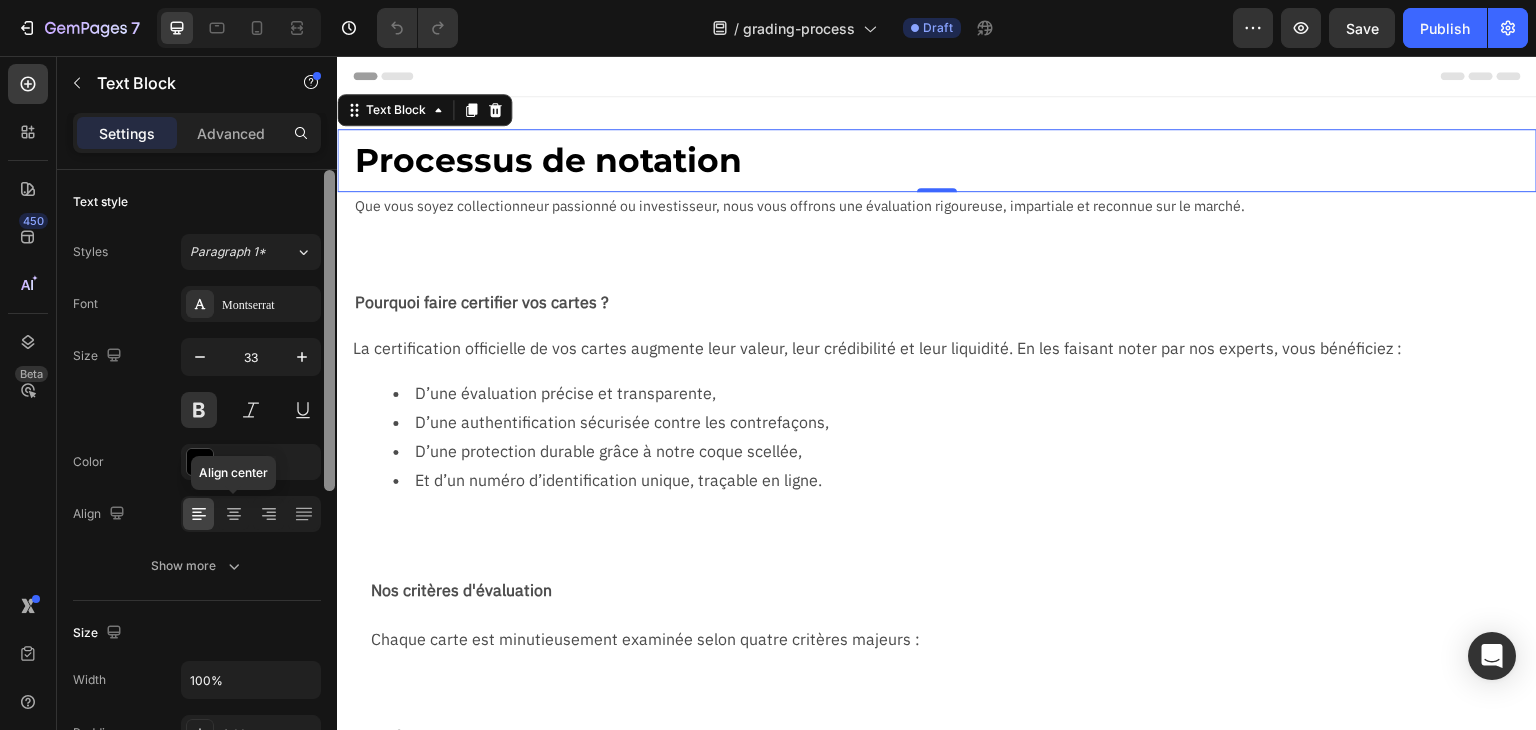 drag, startPoint x: 243, startPoint y: 517, endPoint x: 323, endPoint y: 411, distance: 132.8006 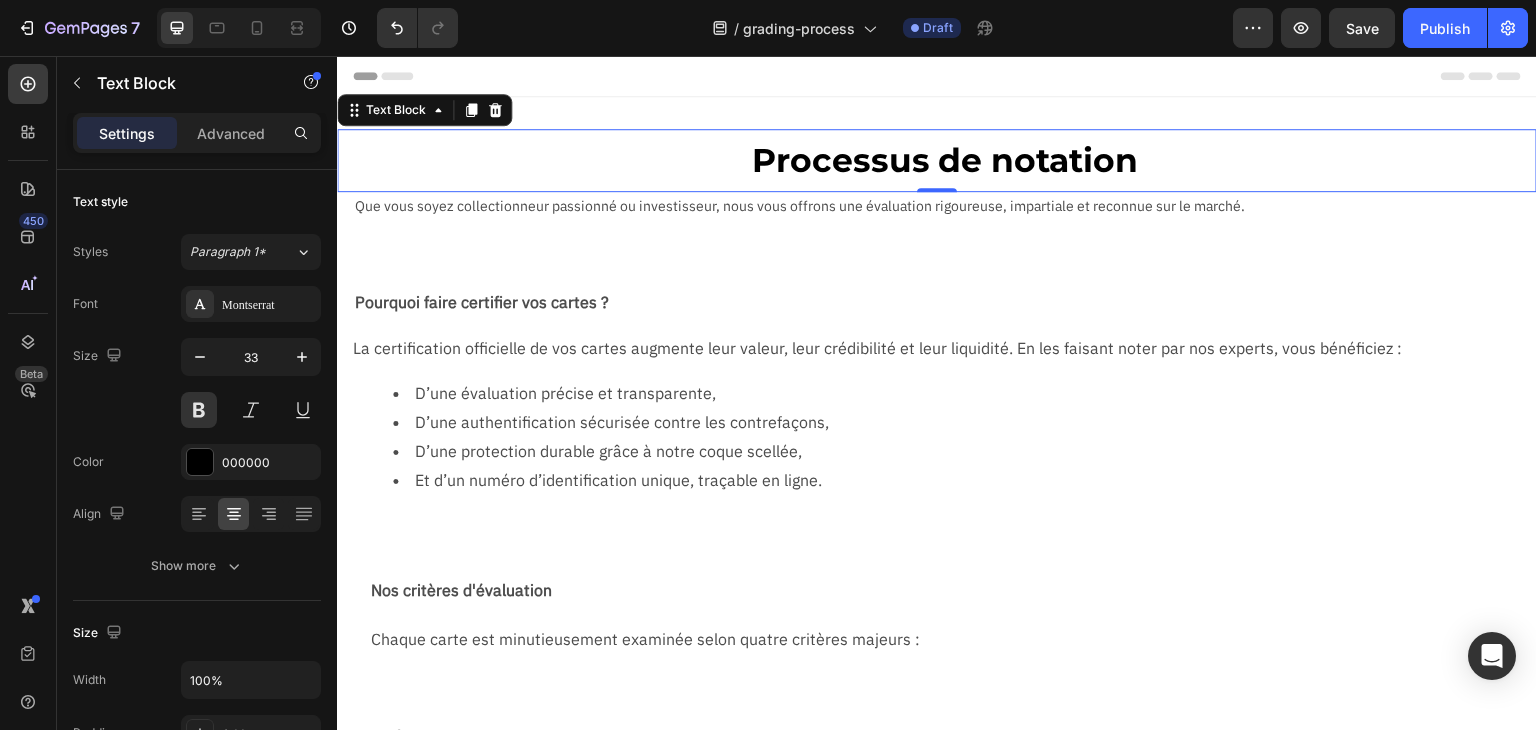 click on "Que vous soyez collectionneur passionné ou investisseur, nous vous offrons une évaluation rigoureuse, impartiale et reconnue sur le marché." at bounding box center [945, 206] 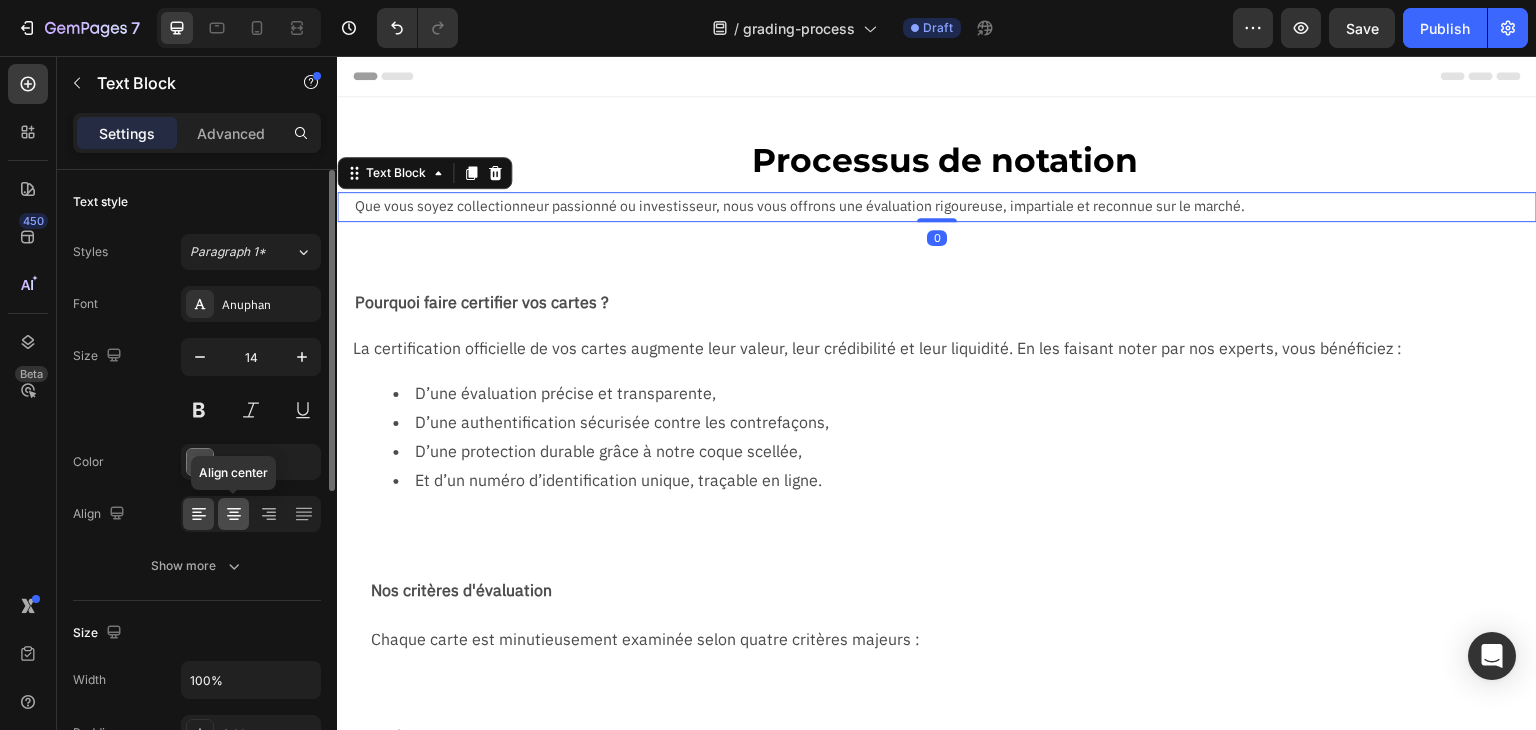 click 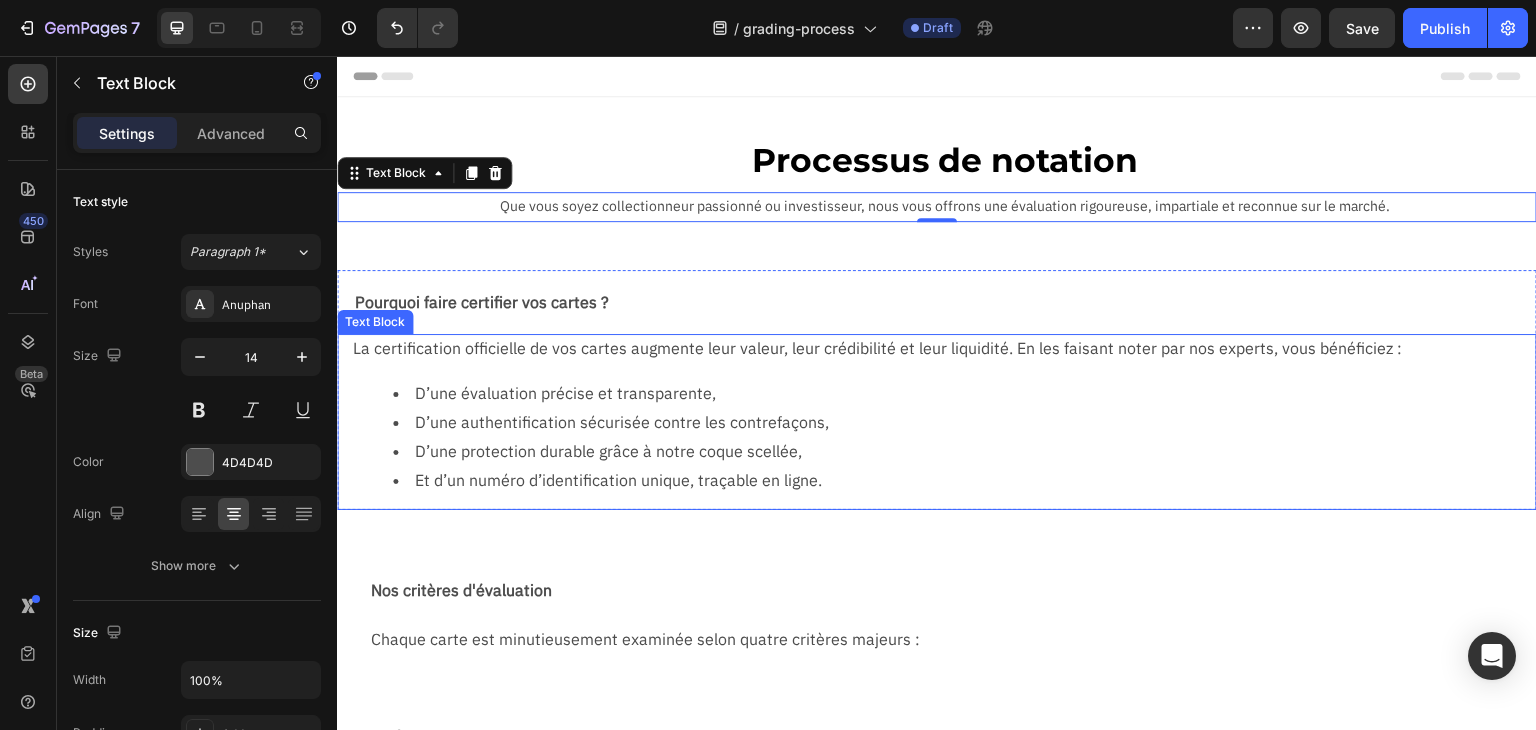 click on "D’une authentification sécurisée contre les contrefaçons," at bounding box center [965, 422] 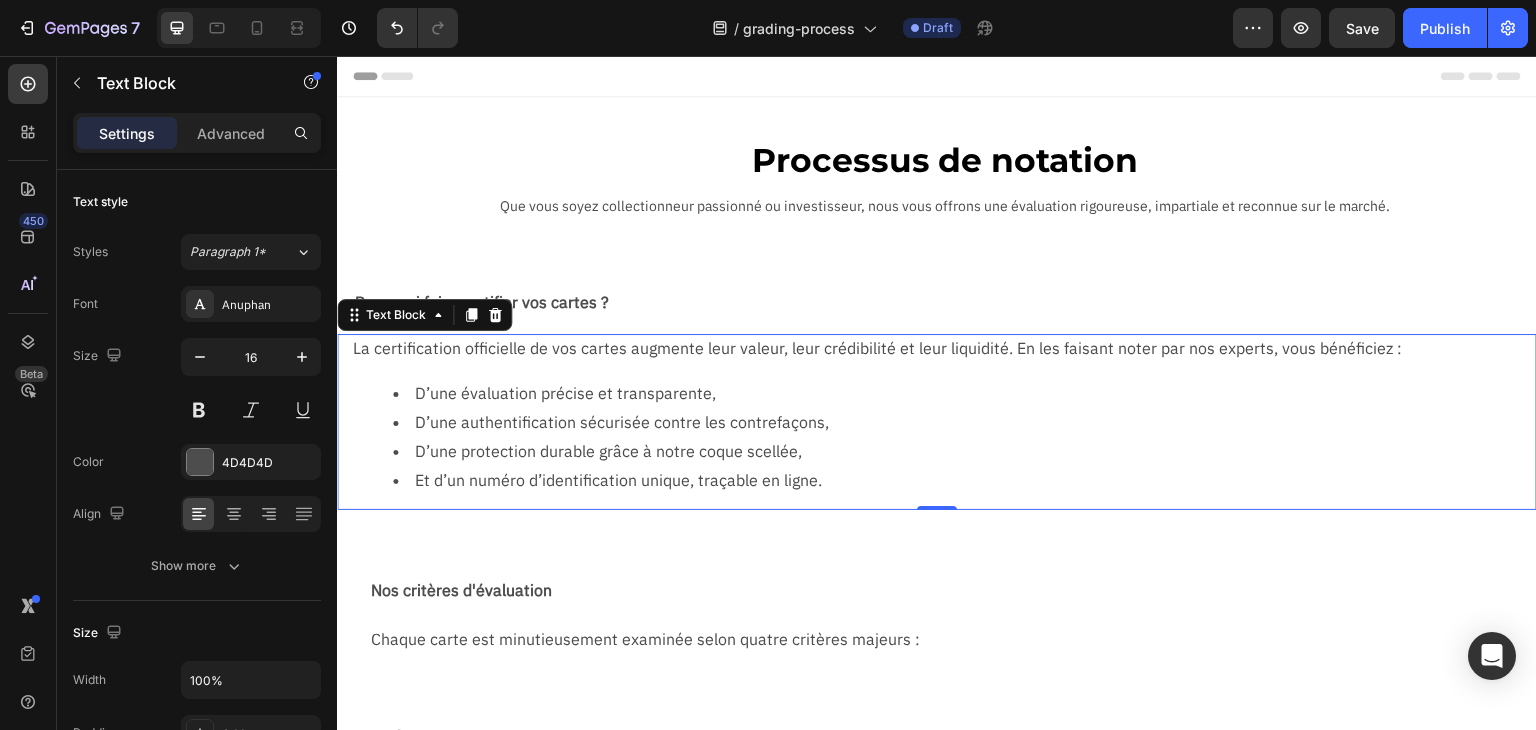 click on "D’une protection durable grâce à notre coque scellée," at bounding box center (965, 451) 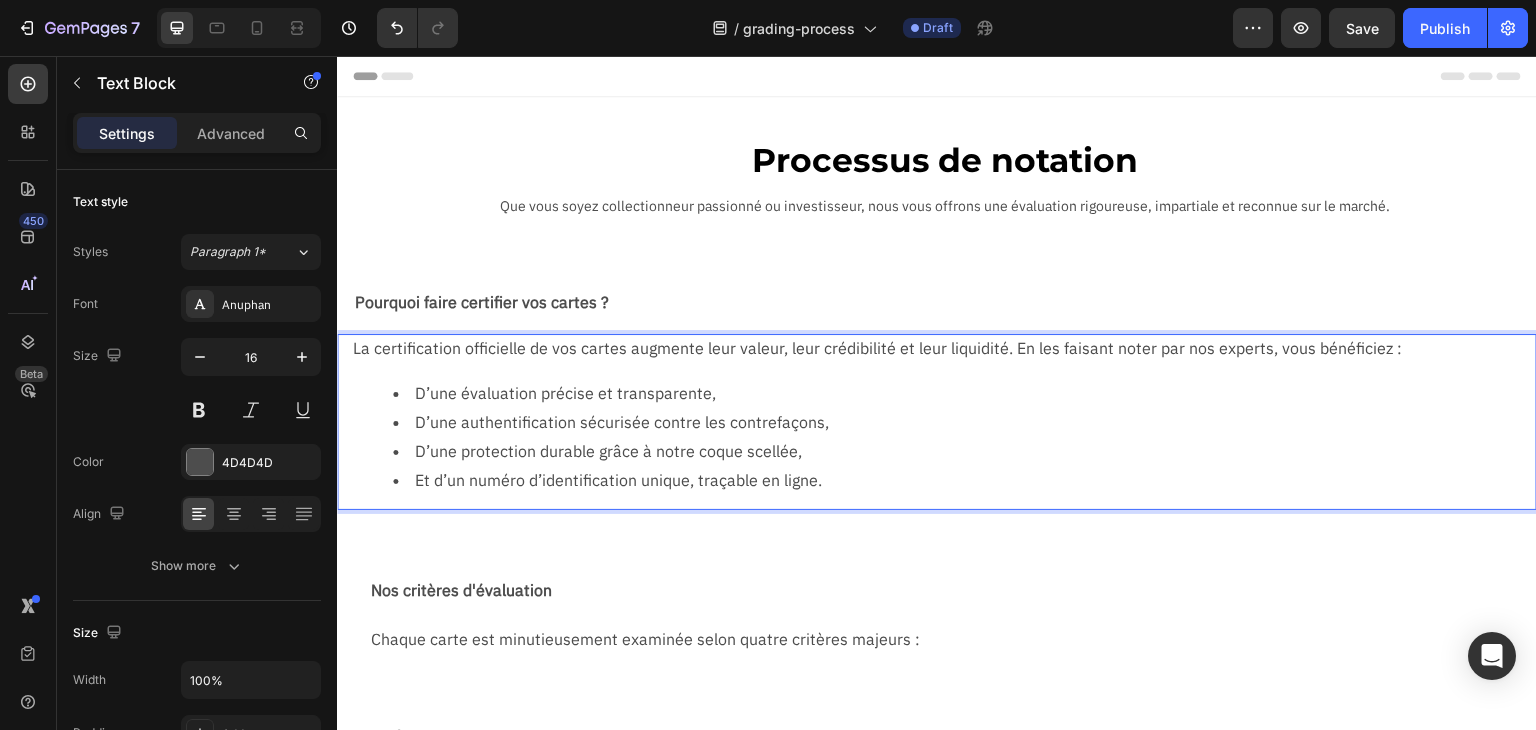 click on "D’une protection durable grâce à notre coque scellée," at bounding box center [965, 451] 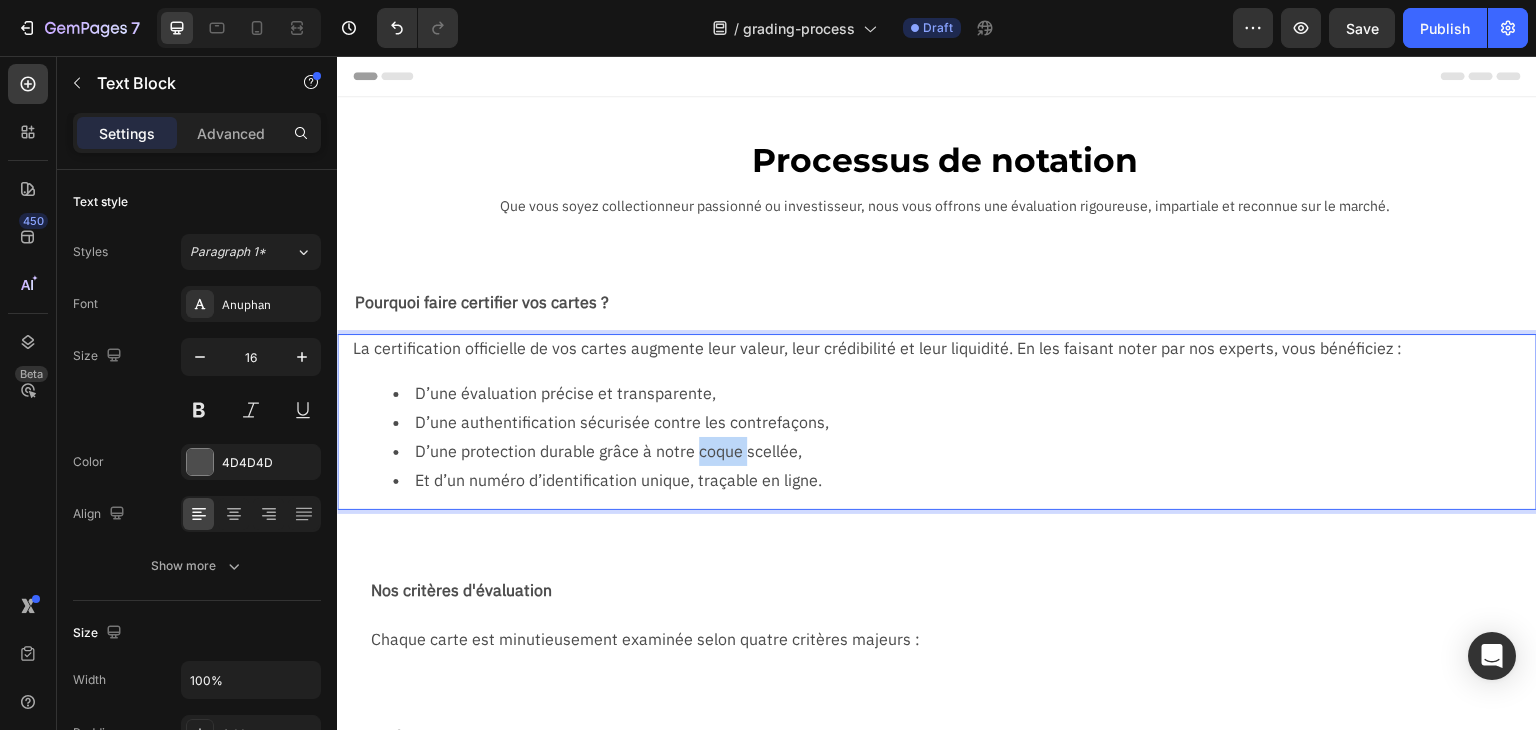 click on "D’une protection durable grâce à notre coque scellée," at bounding box center [965, 451] 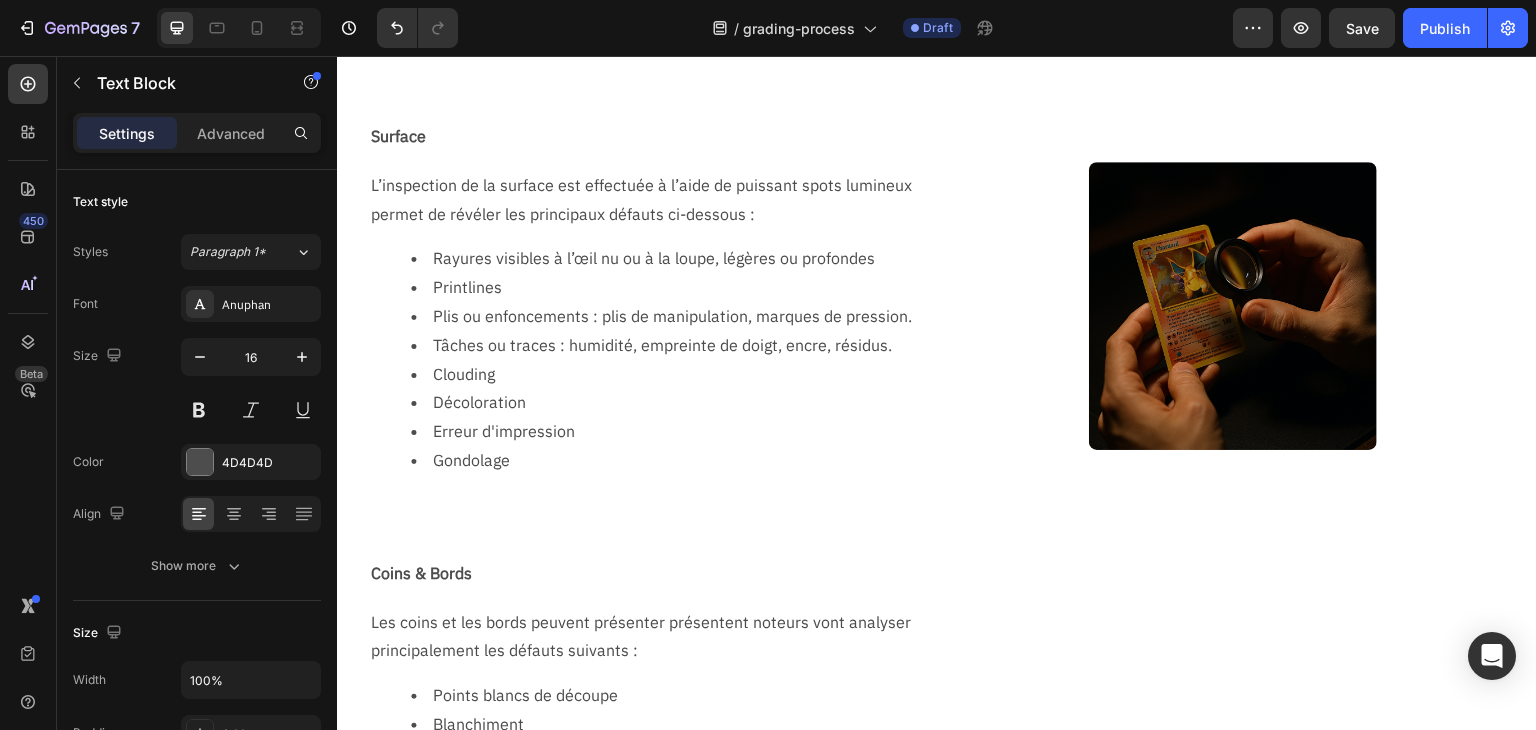 scroll, scrollTop: 300, scrollLeft: 0, axis: vertical 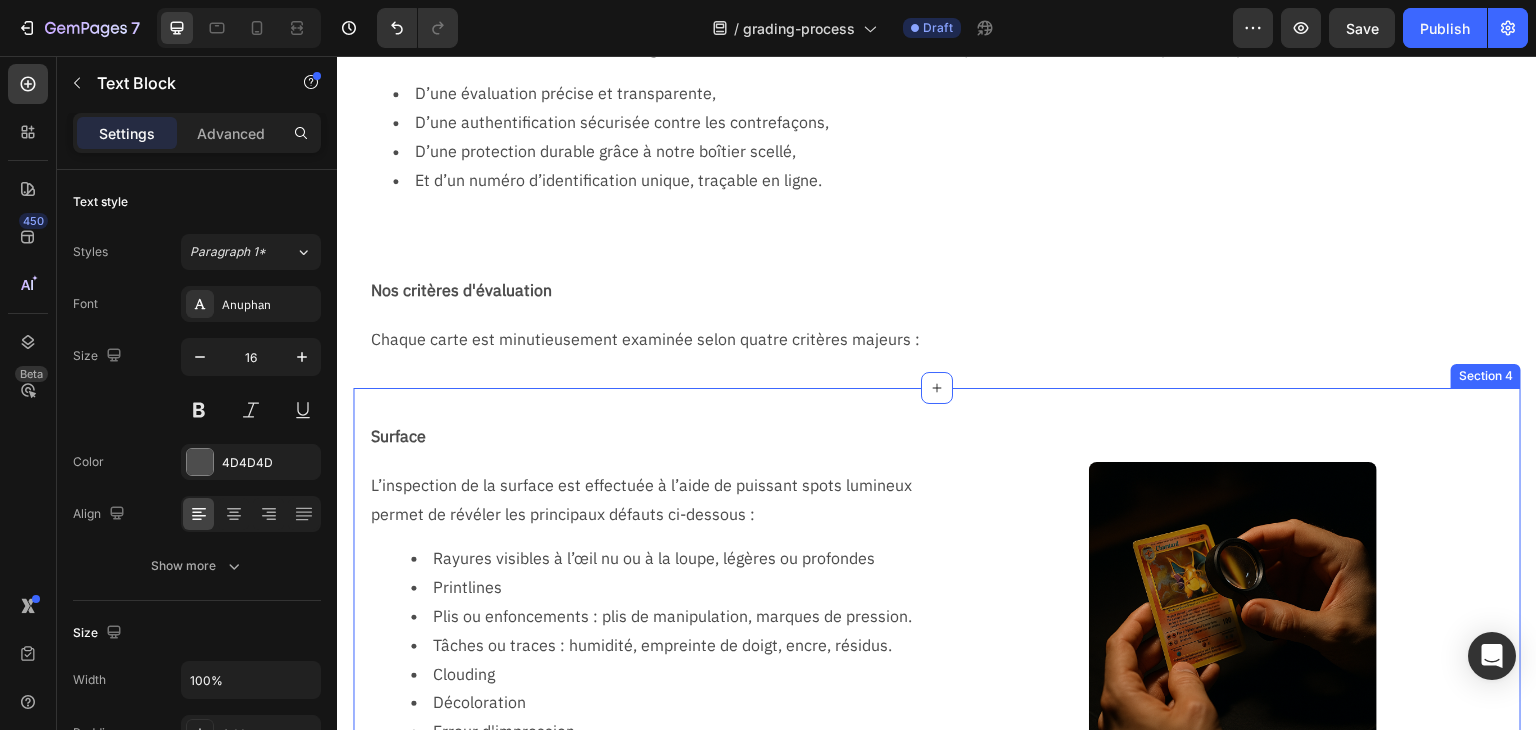 click on "Surface Text Block Row L’inspection de la surface est effectuée à l’aide de puissant spots lumineux permet de révéler les principaux défauts ci-dessous : Rayures visibles à l’œil nu ou à la loupe, légères ou profondes Printlines Plis ou enfoncements : plis de manipulation, marques de pression. Tâches ou traces : humidité, empreinte de doigt, encre, résidus. Clouding Décoloration Erreur d'impression Gondolage Text Block Row Image Section 4" at bounding box center [937, 606] 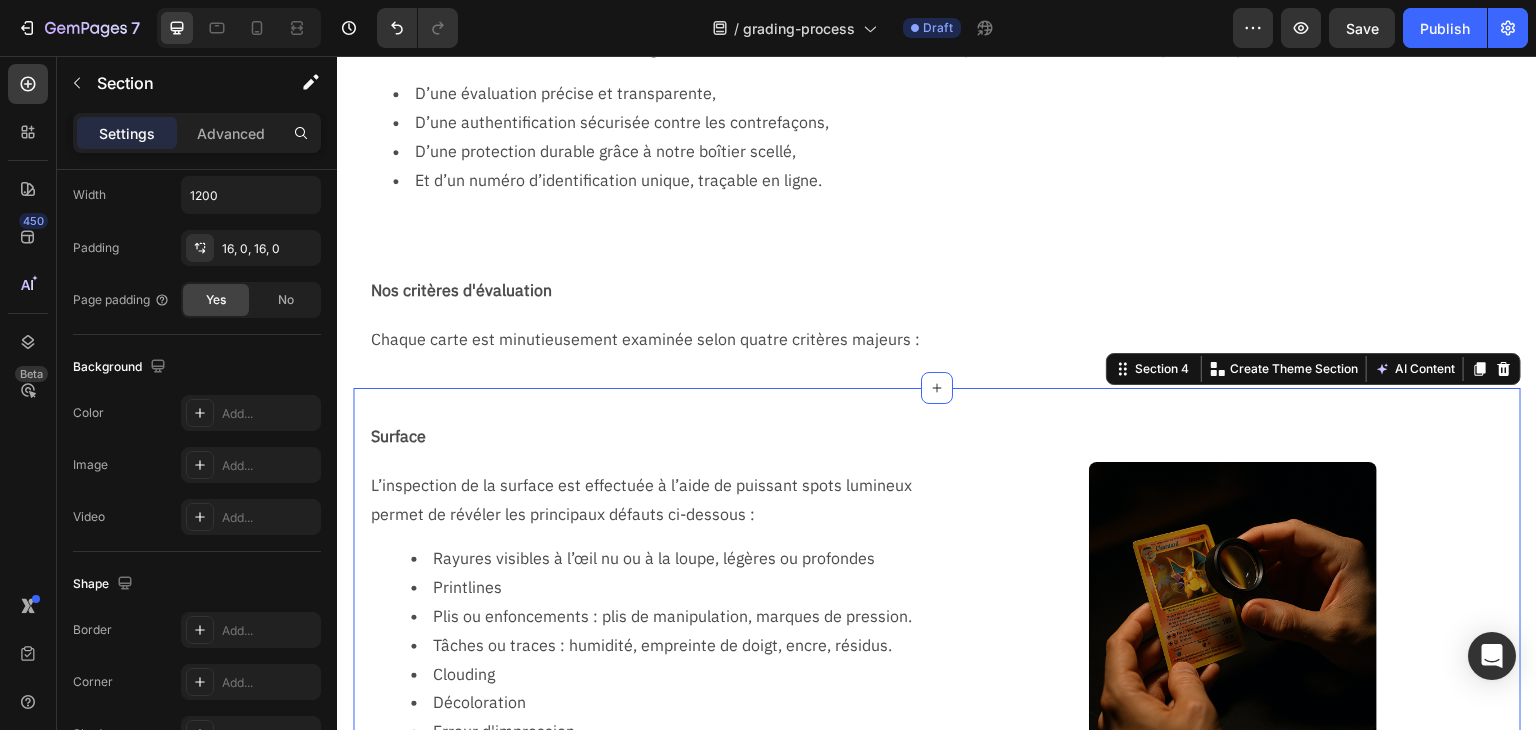 scroll, scrollTop: 0, scrollLeft: 0, axis: both 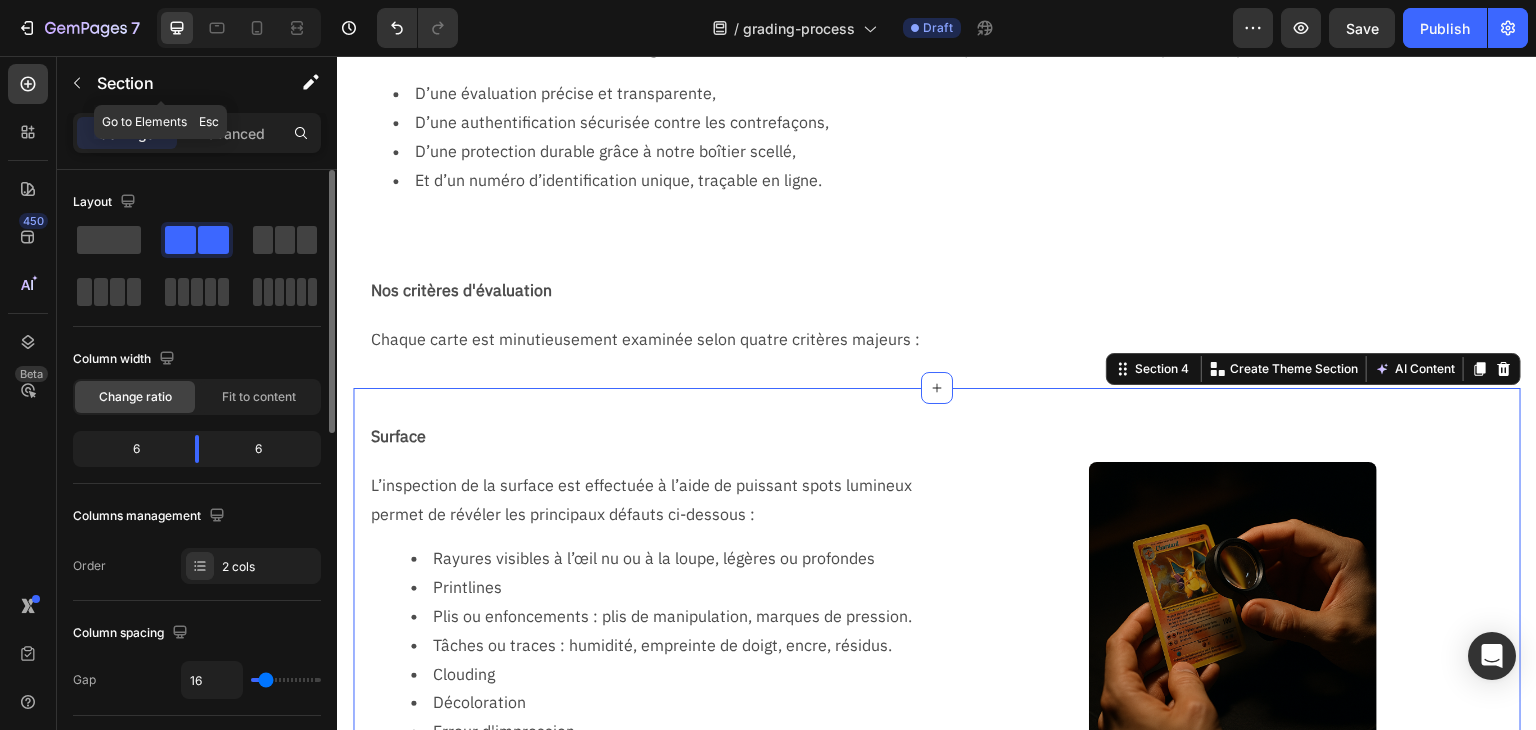 click 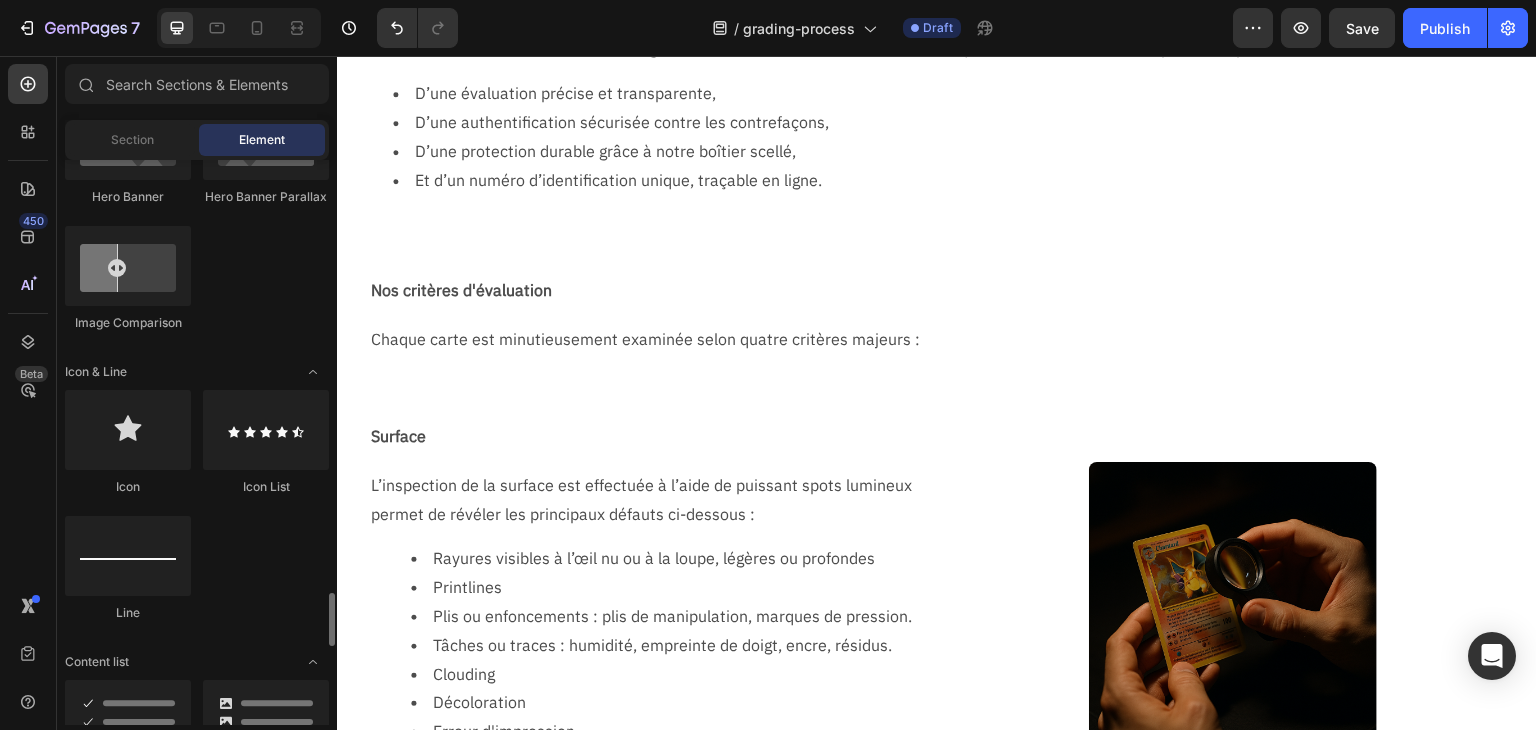 scroll, scrollTop: 1500, scrollLeft: 0, axis: vertical 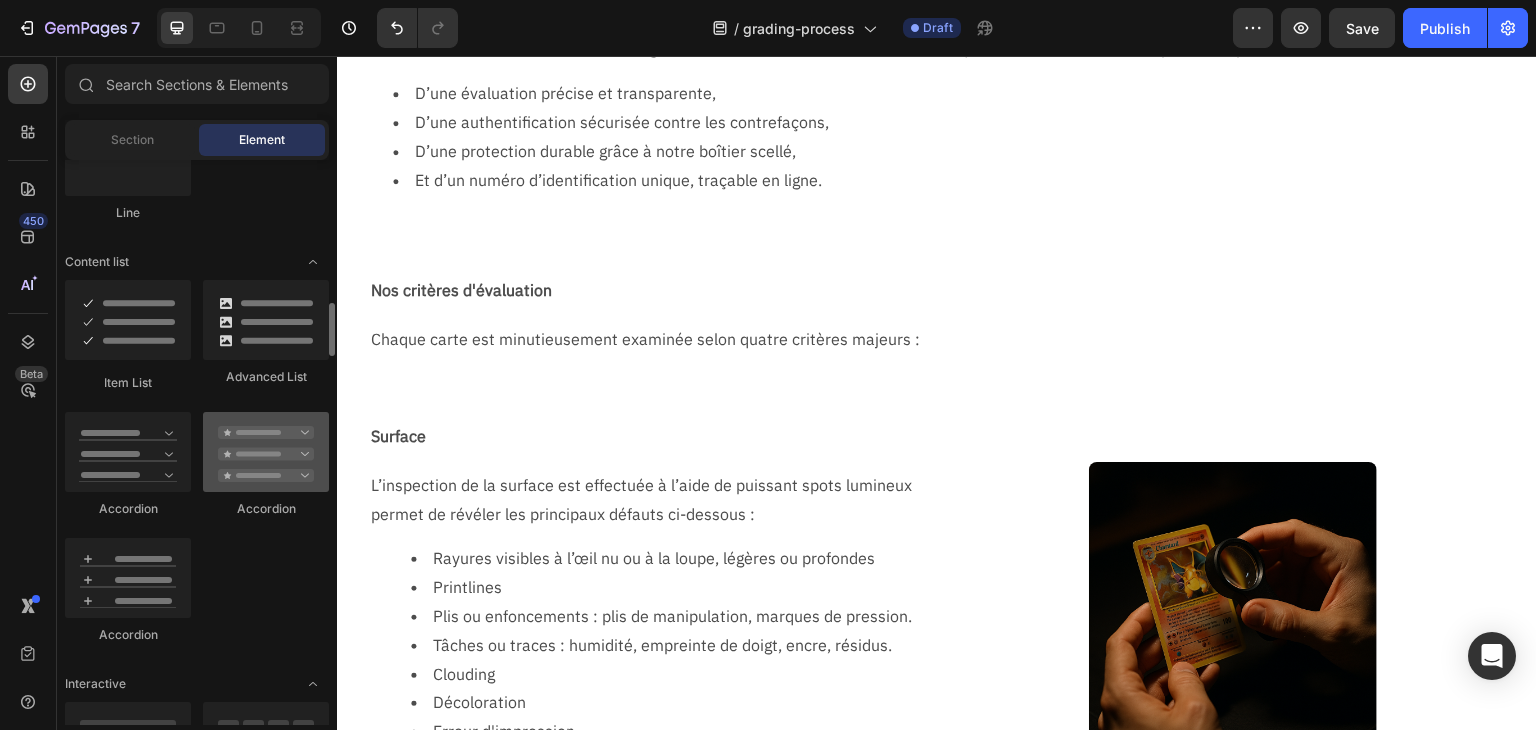 click at bounding box center [266, 452] 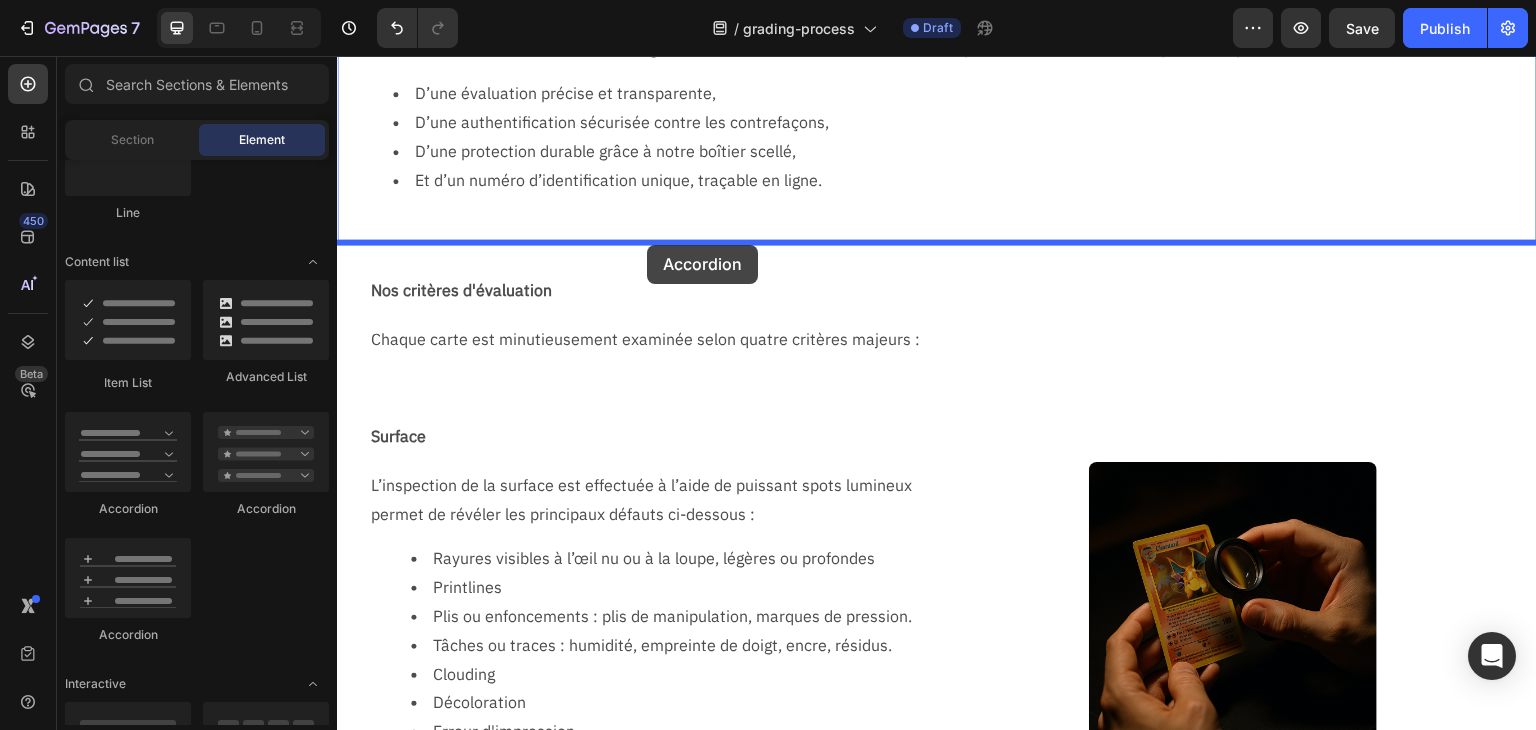 drag, startPoint x: 601, startPoint y: 520, endPoint x: 648, endPoint y: 245, distance: 278.98746 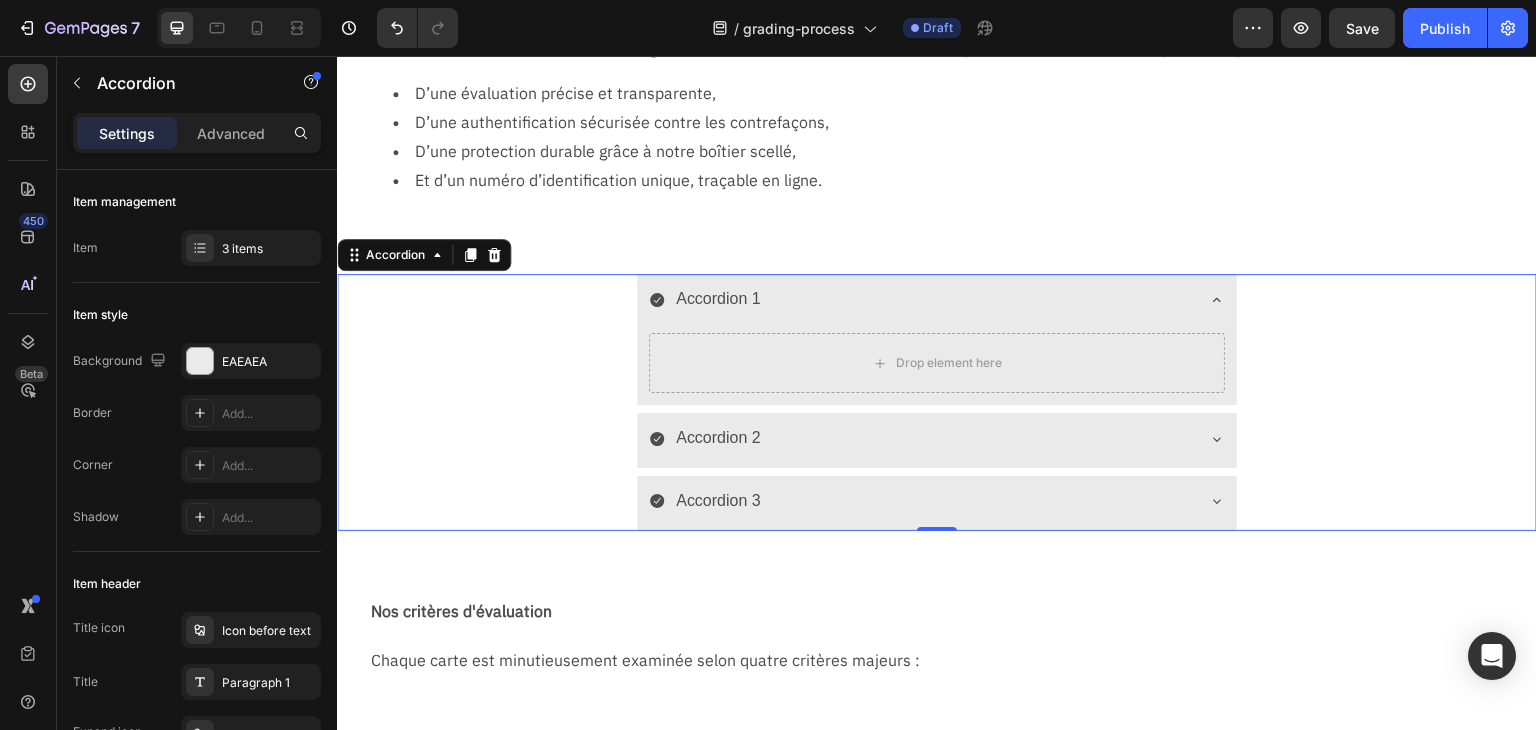 click 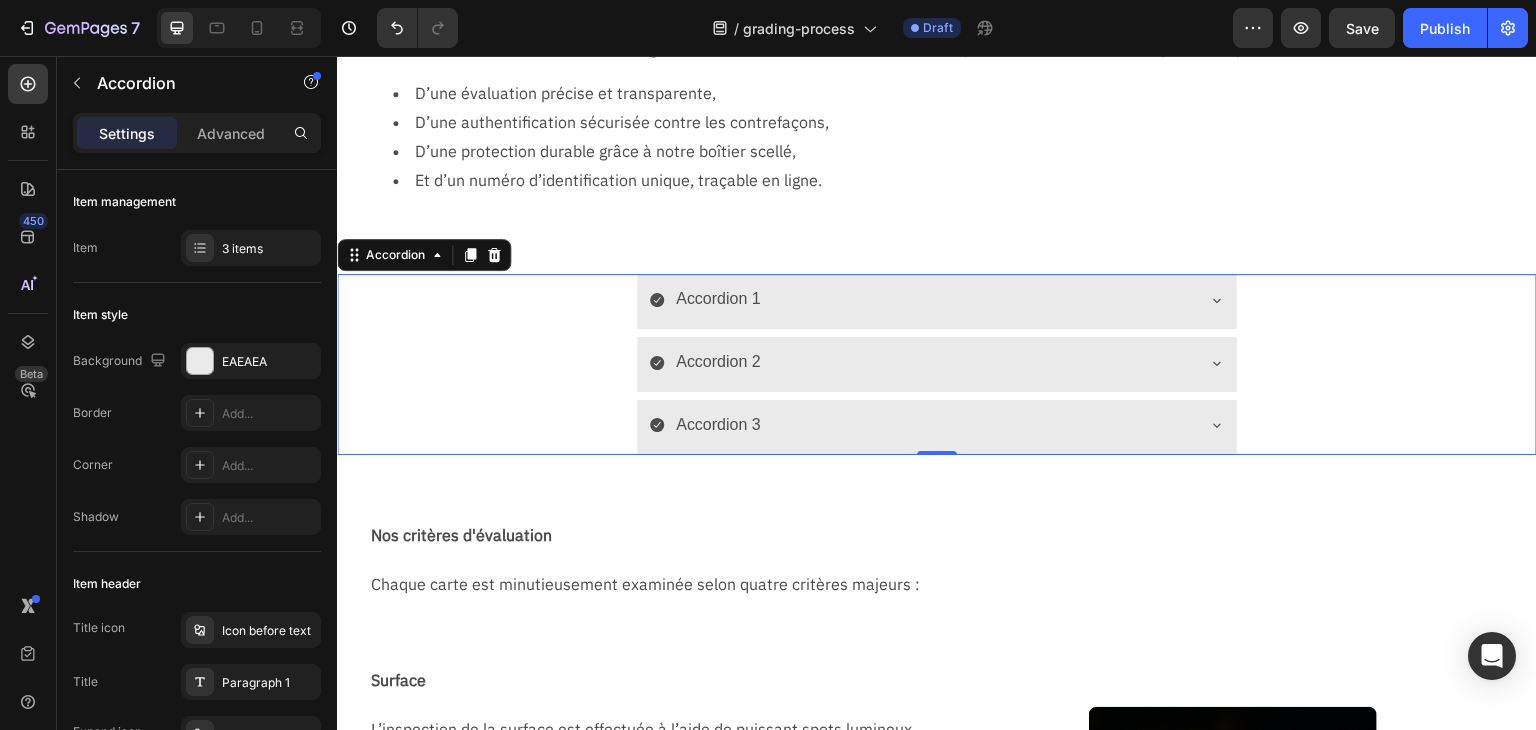 click 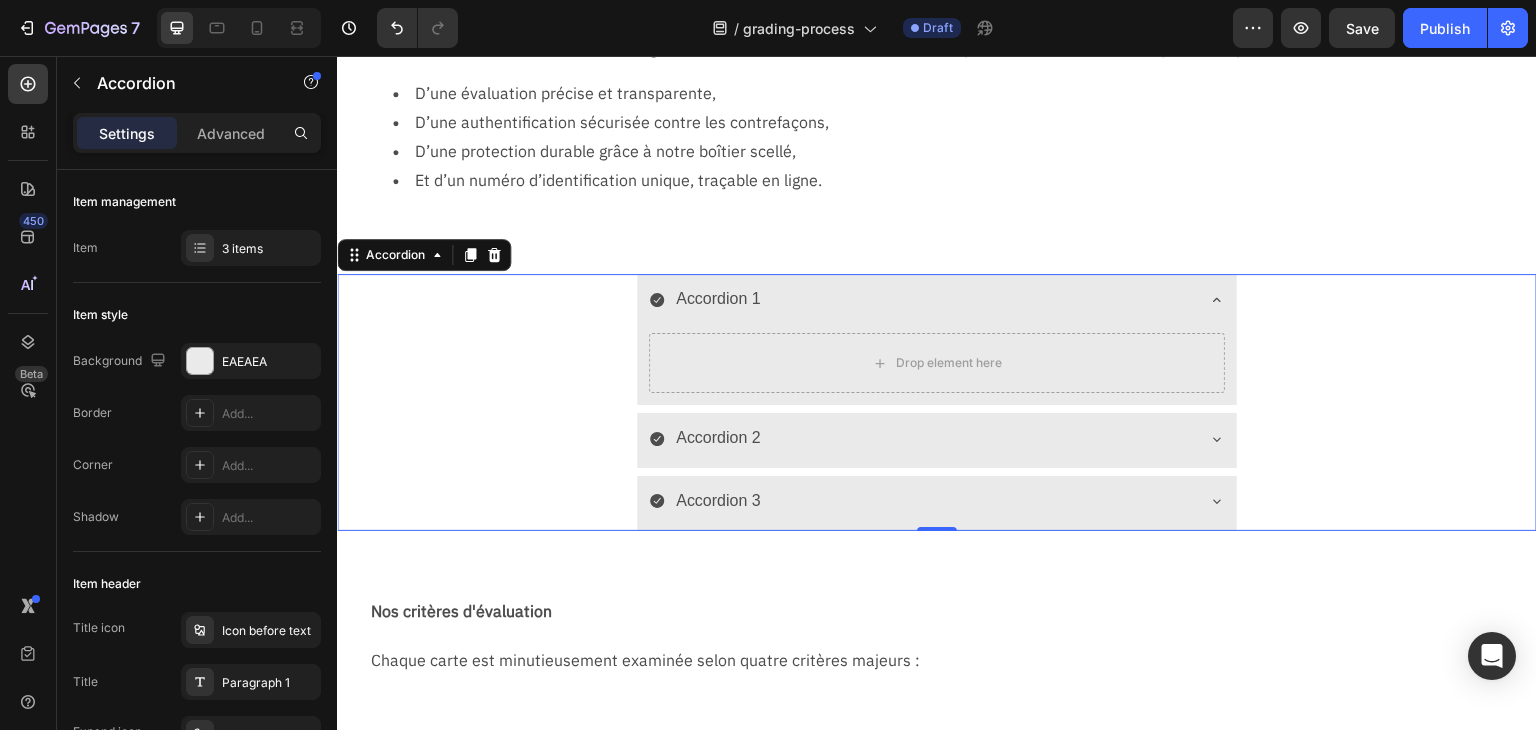 click 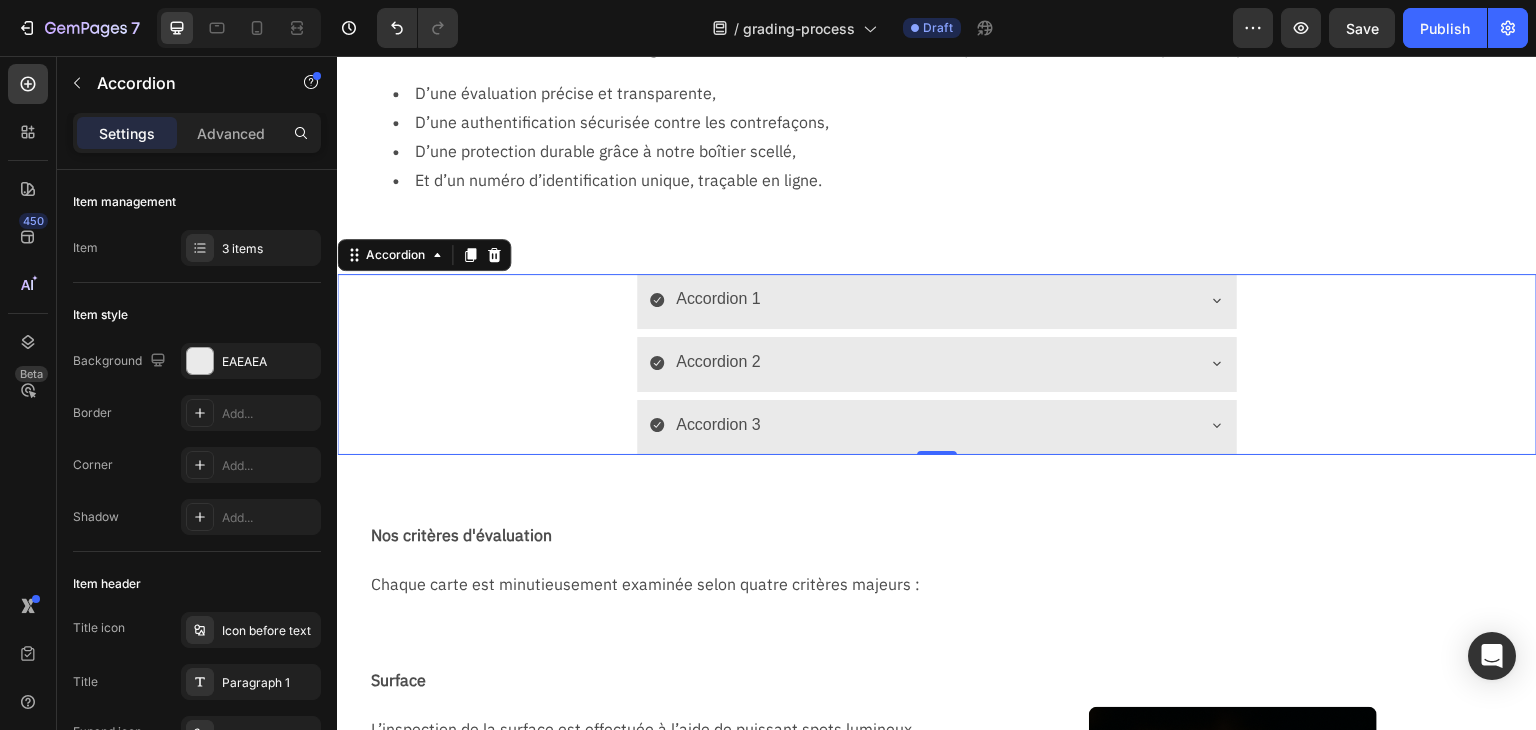click 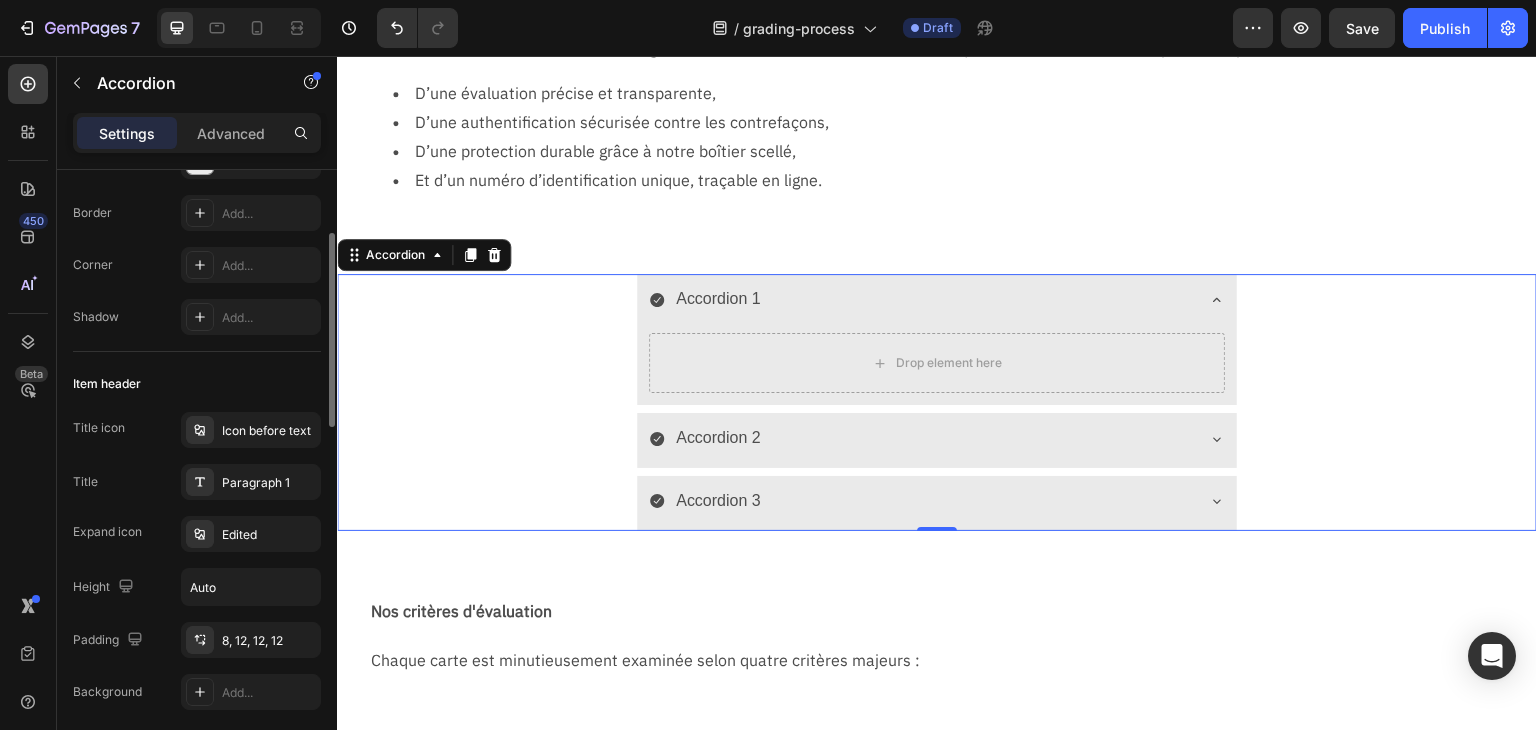 scroll, scrollTop: 300, scrollLeft: 0, axis: vertical 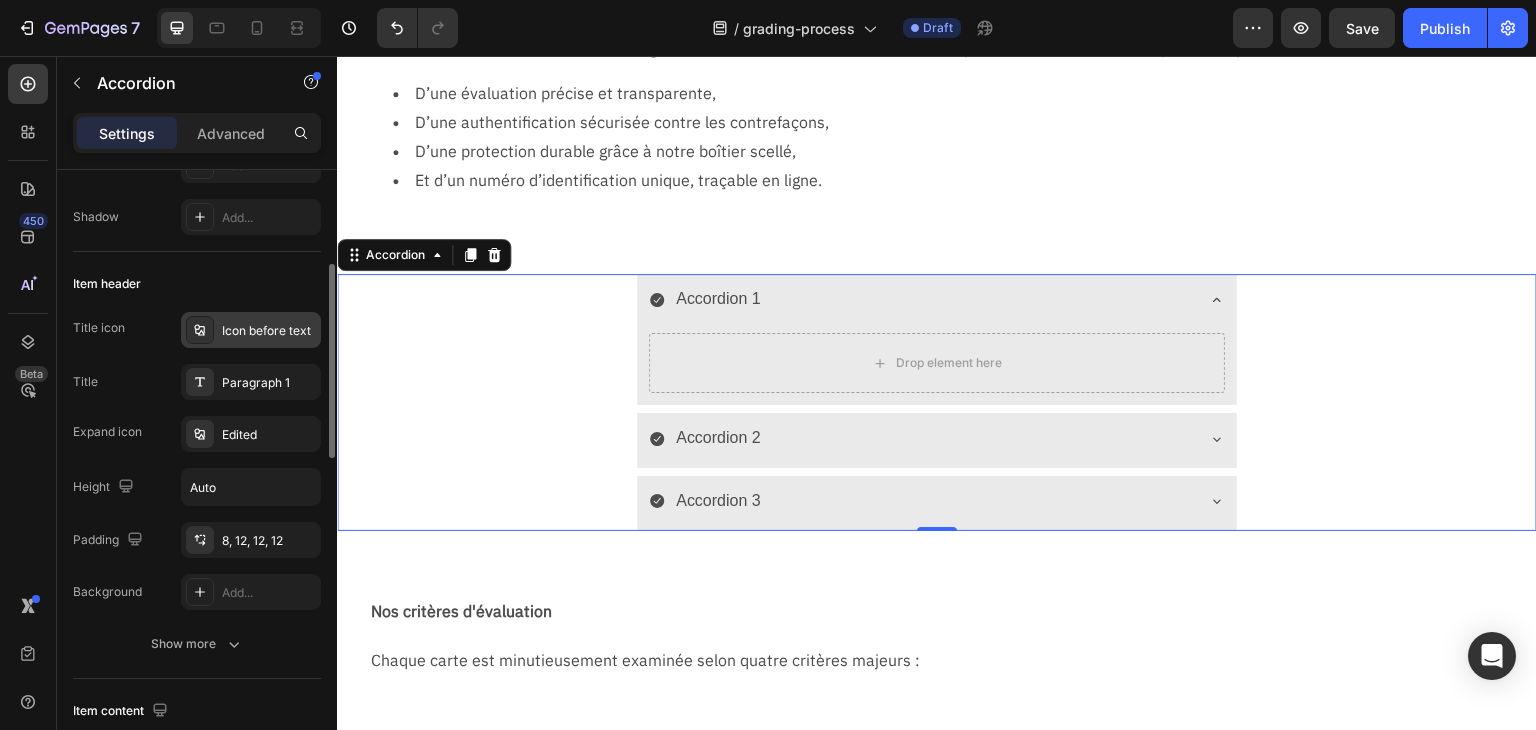 click on "Icon before text" at bounding box center [269, 331] 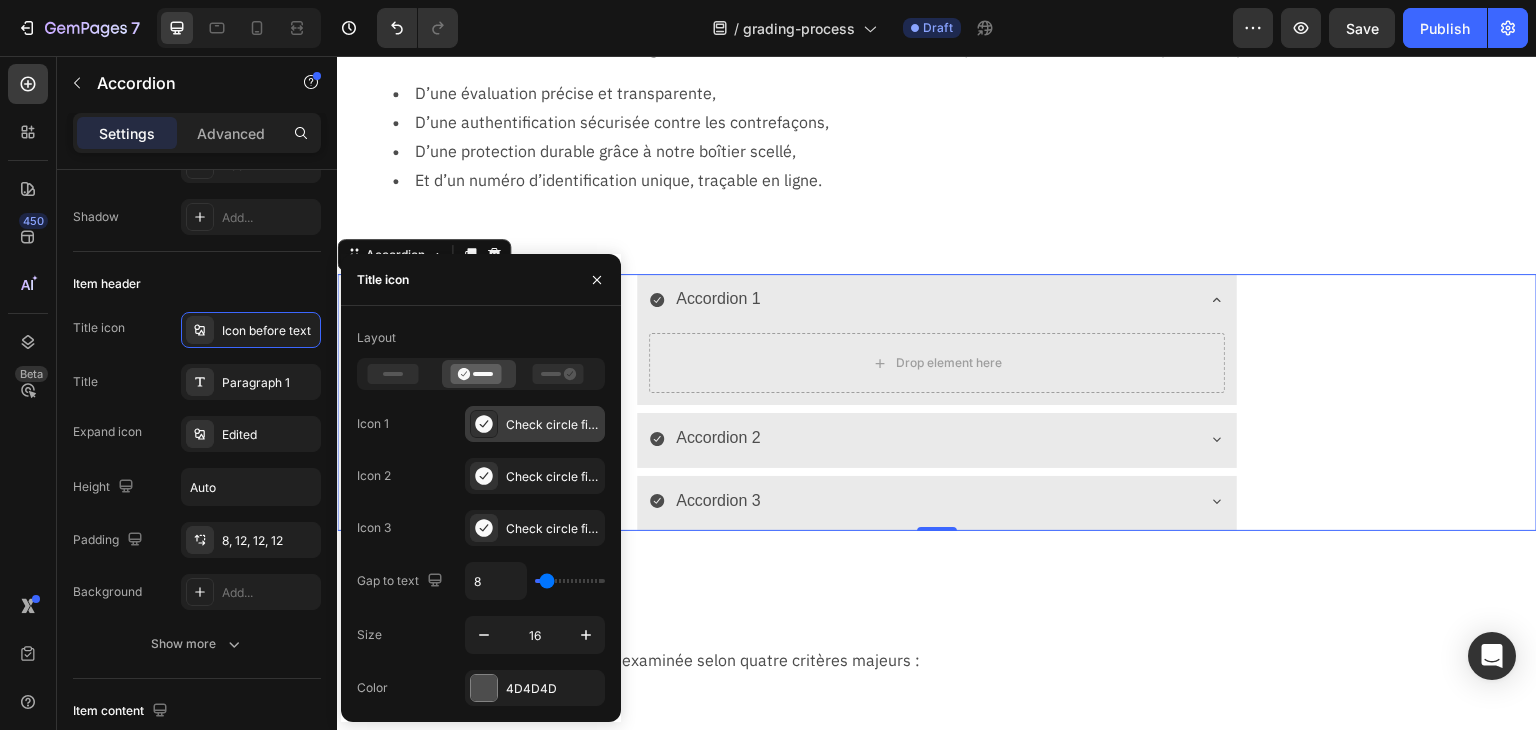 click 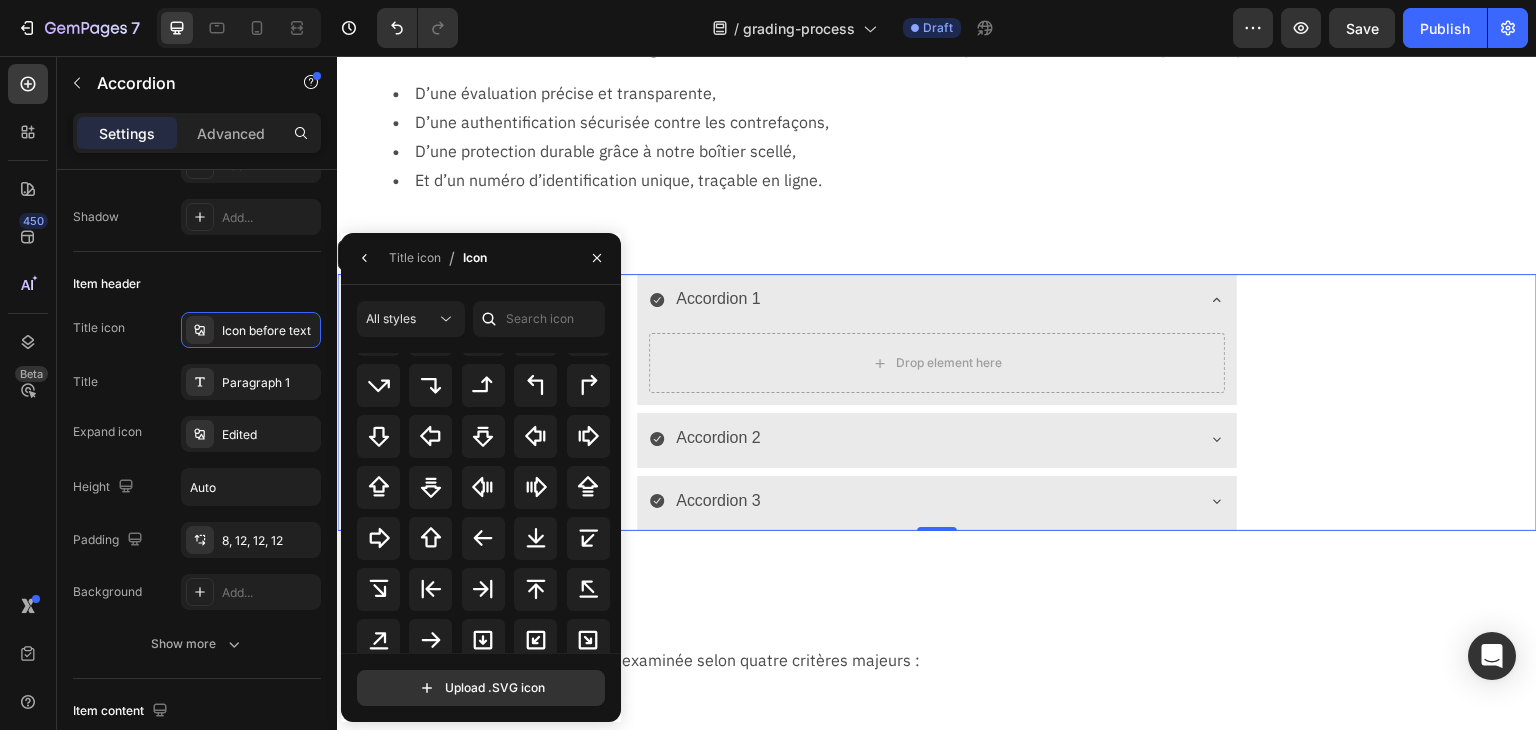 scroll, scrollTop: 49, scrollLeft: 0, axis: vertical 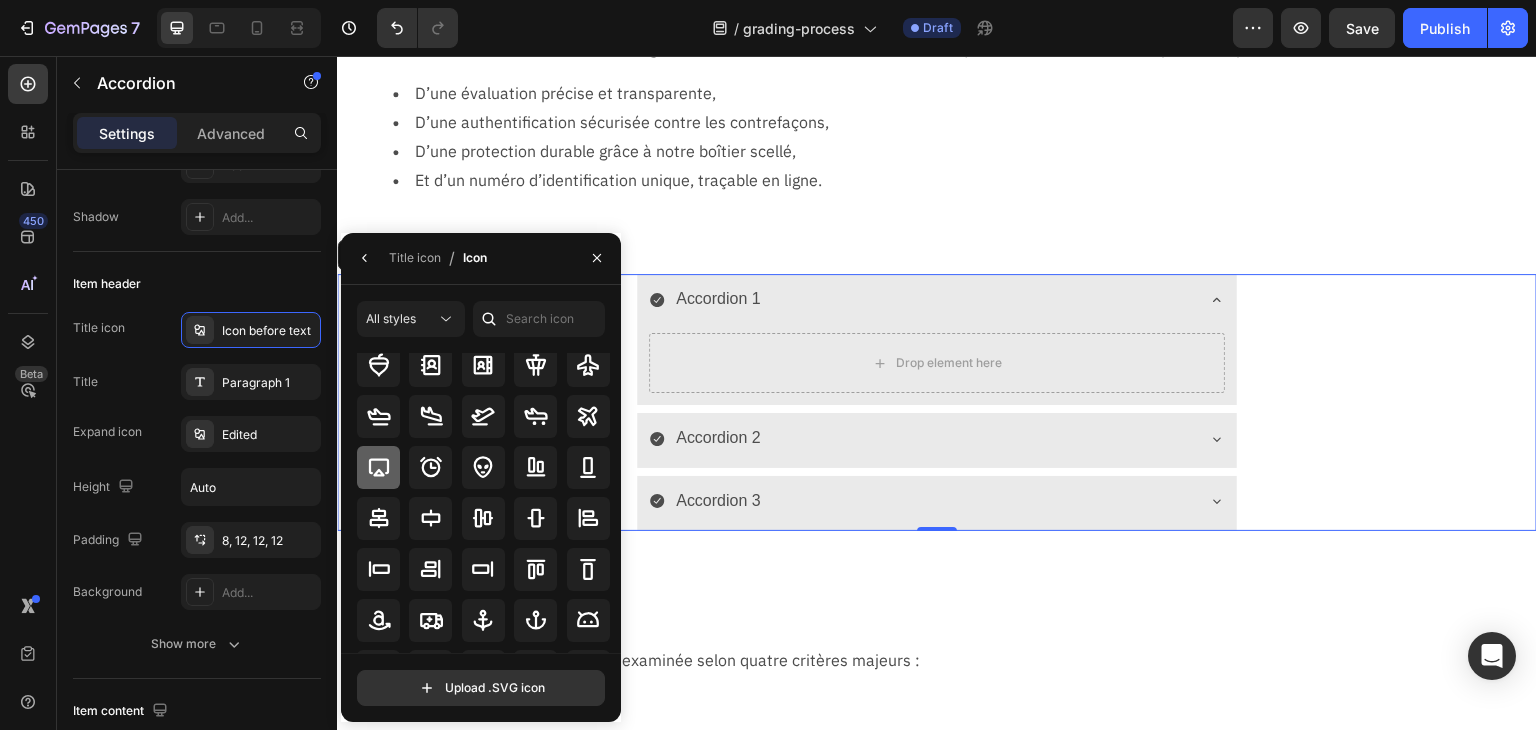 click 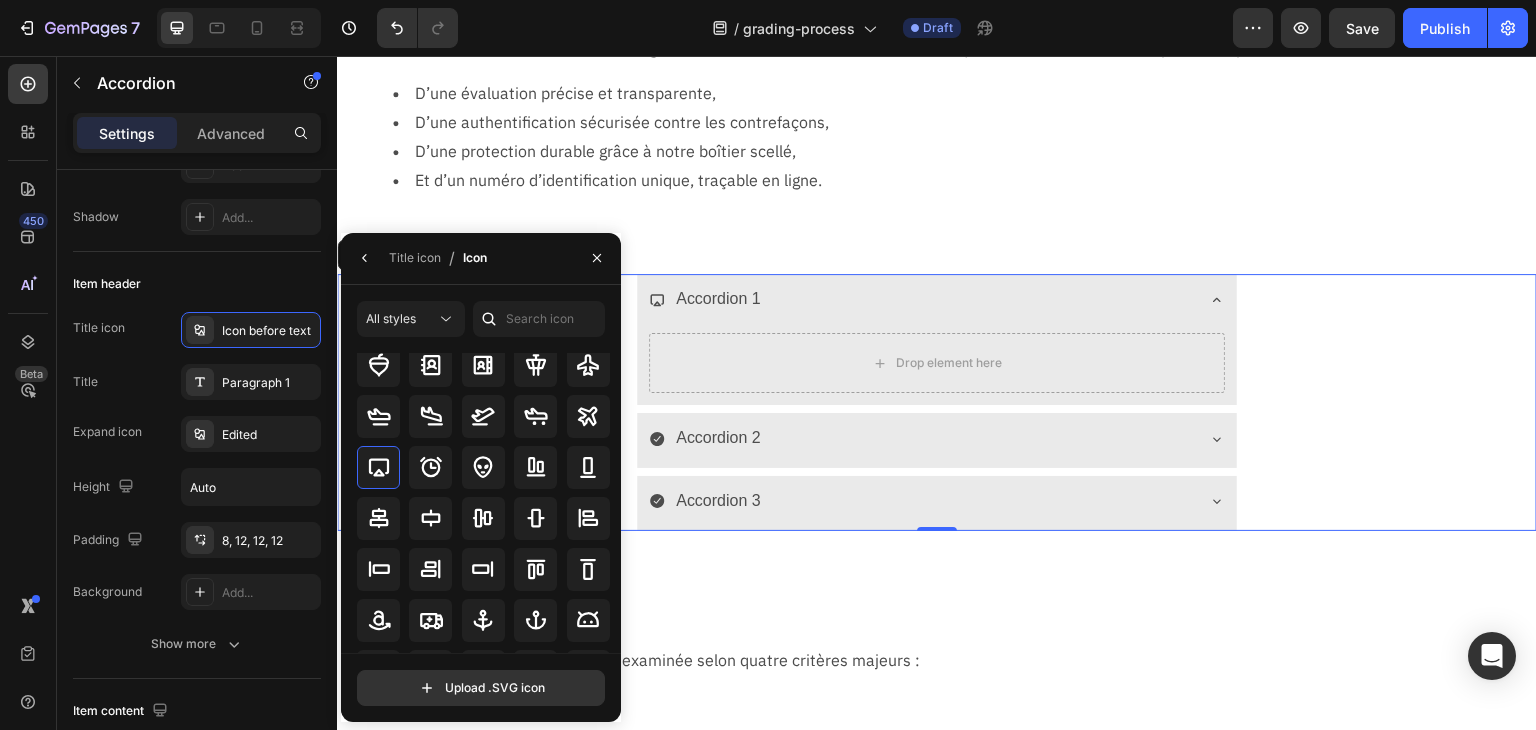 click 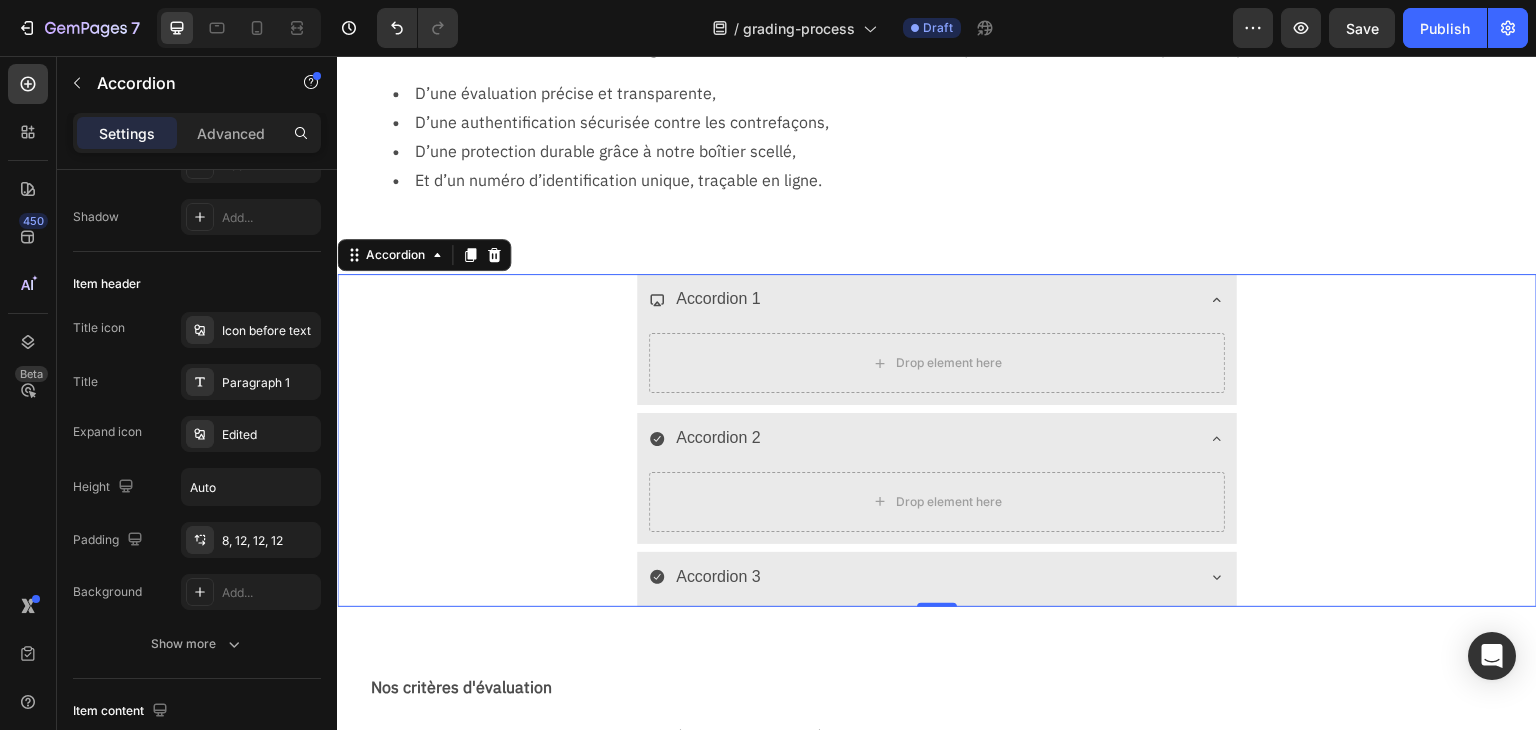 click on "Accordion 1" at bounding box center [718, 299] 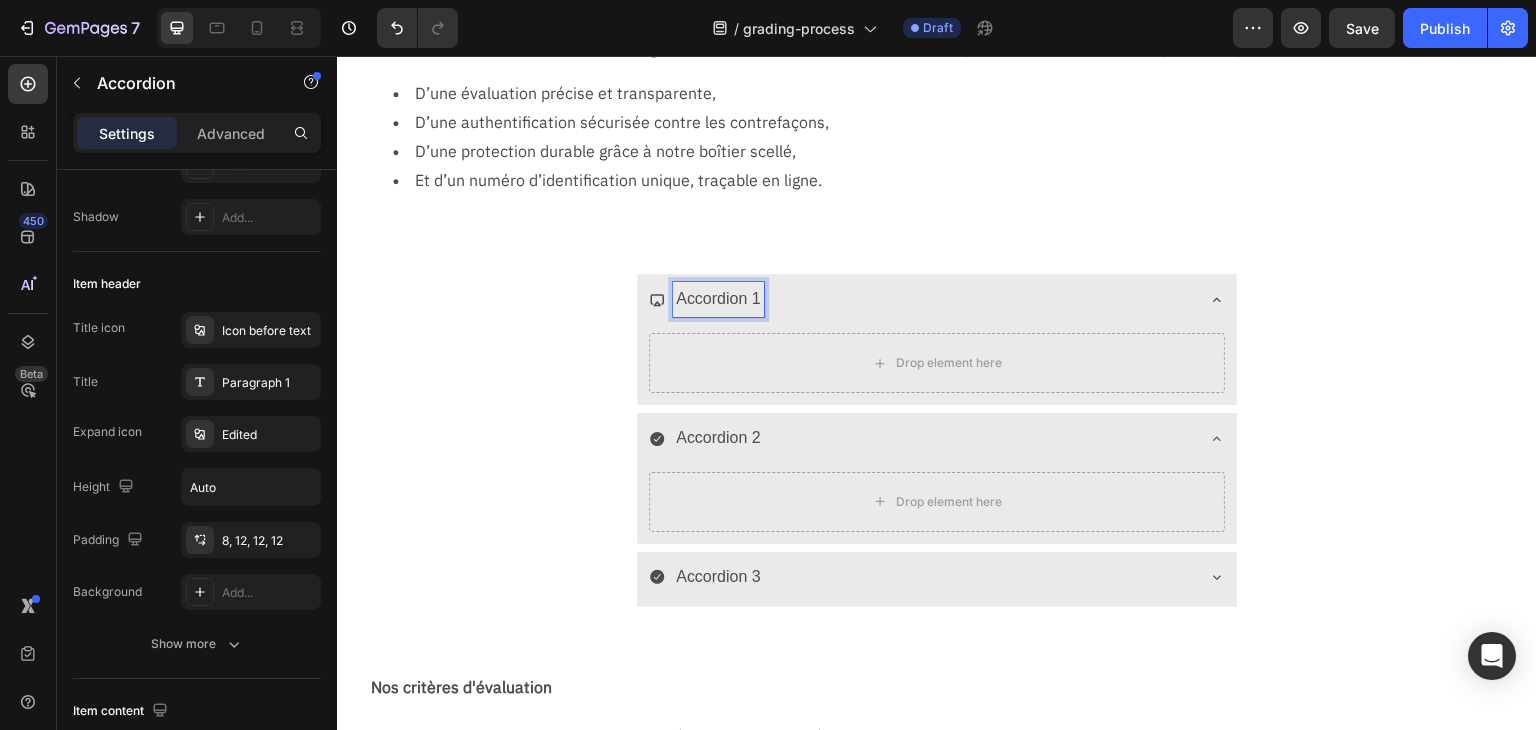 click on "Accordion 1" at bounding box center (718, 299) 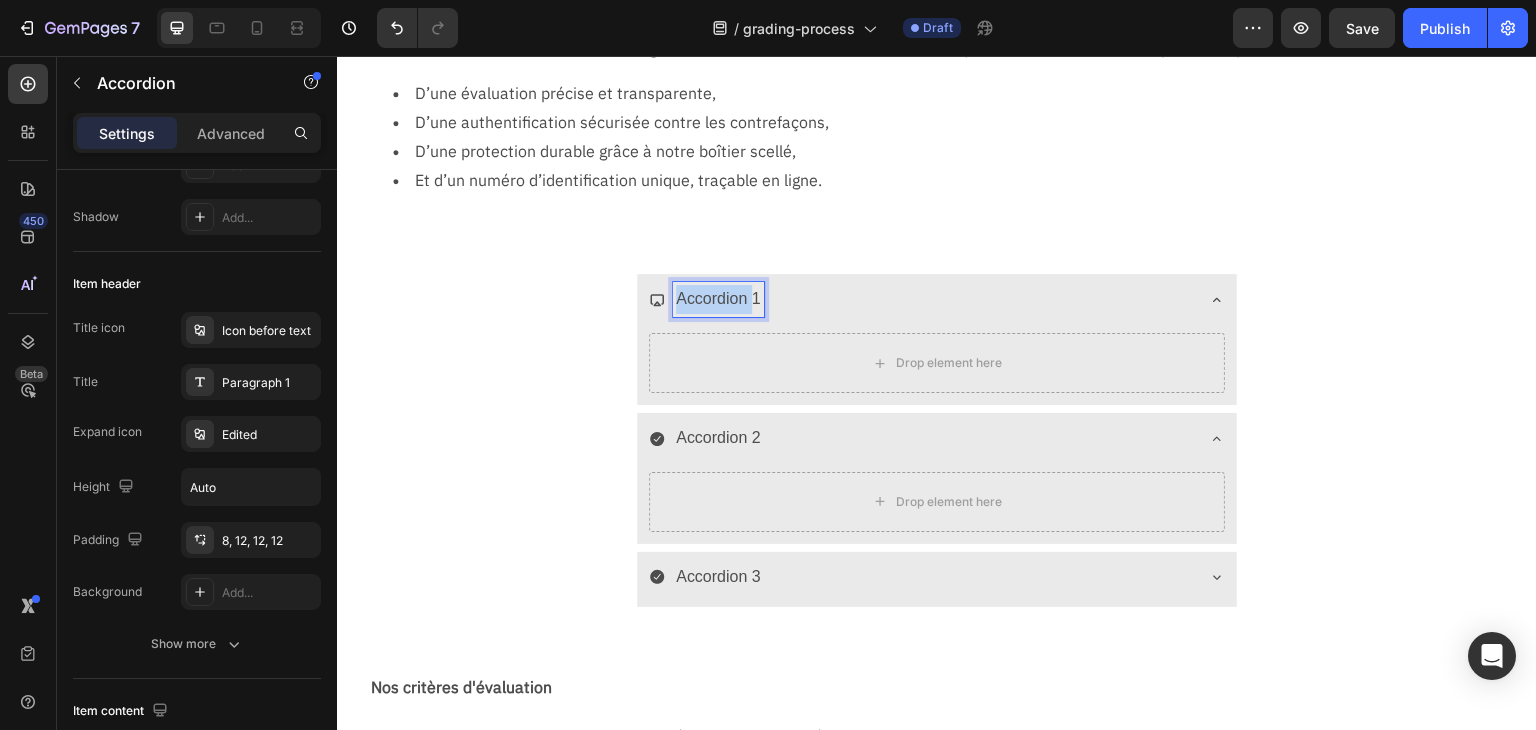 click on "Accordion 1" at bounding box center [718, 299] 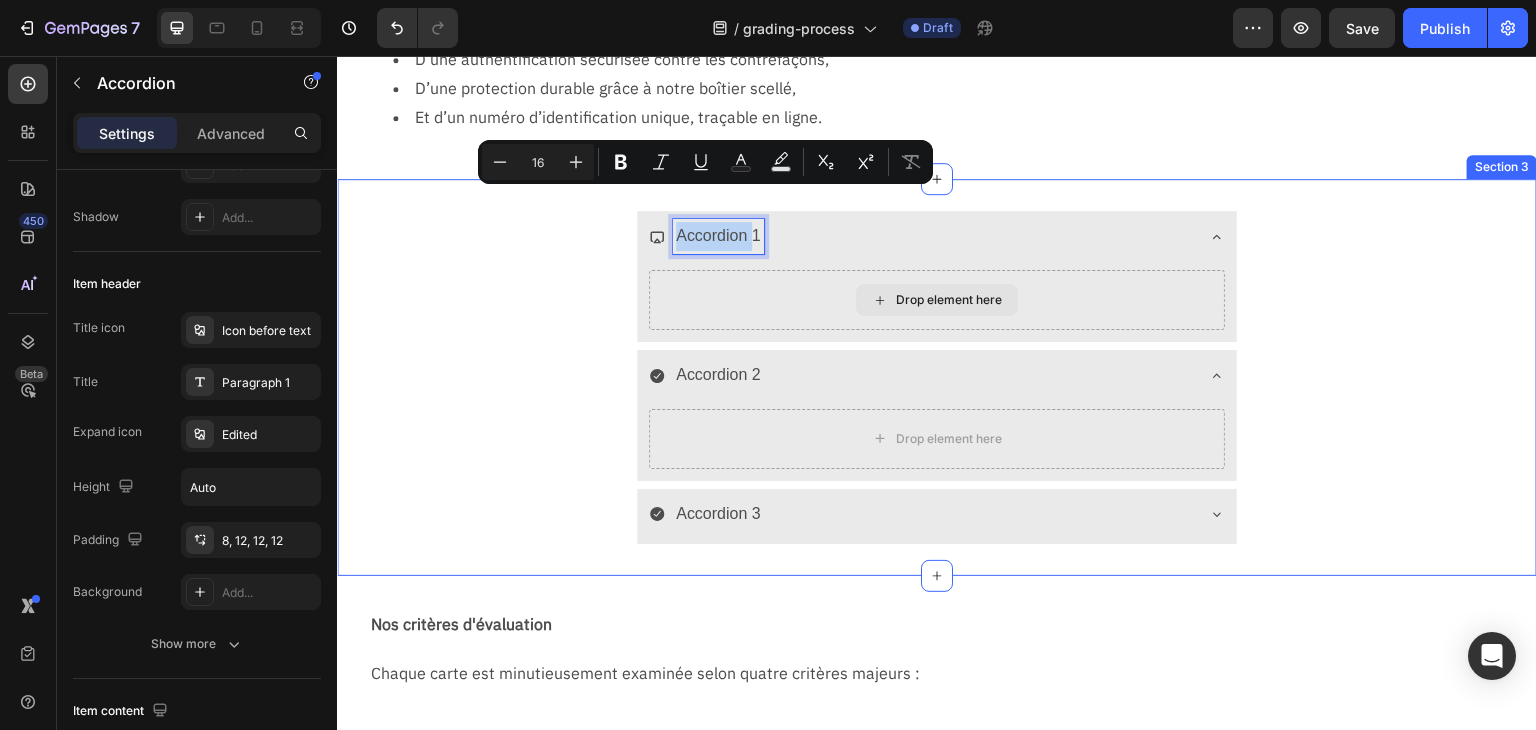 scroll, scrollTop: 300, scrollLeft: 0, axis: vertical 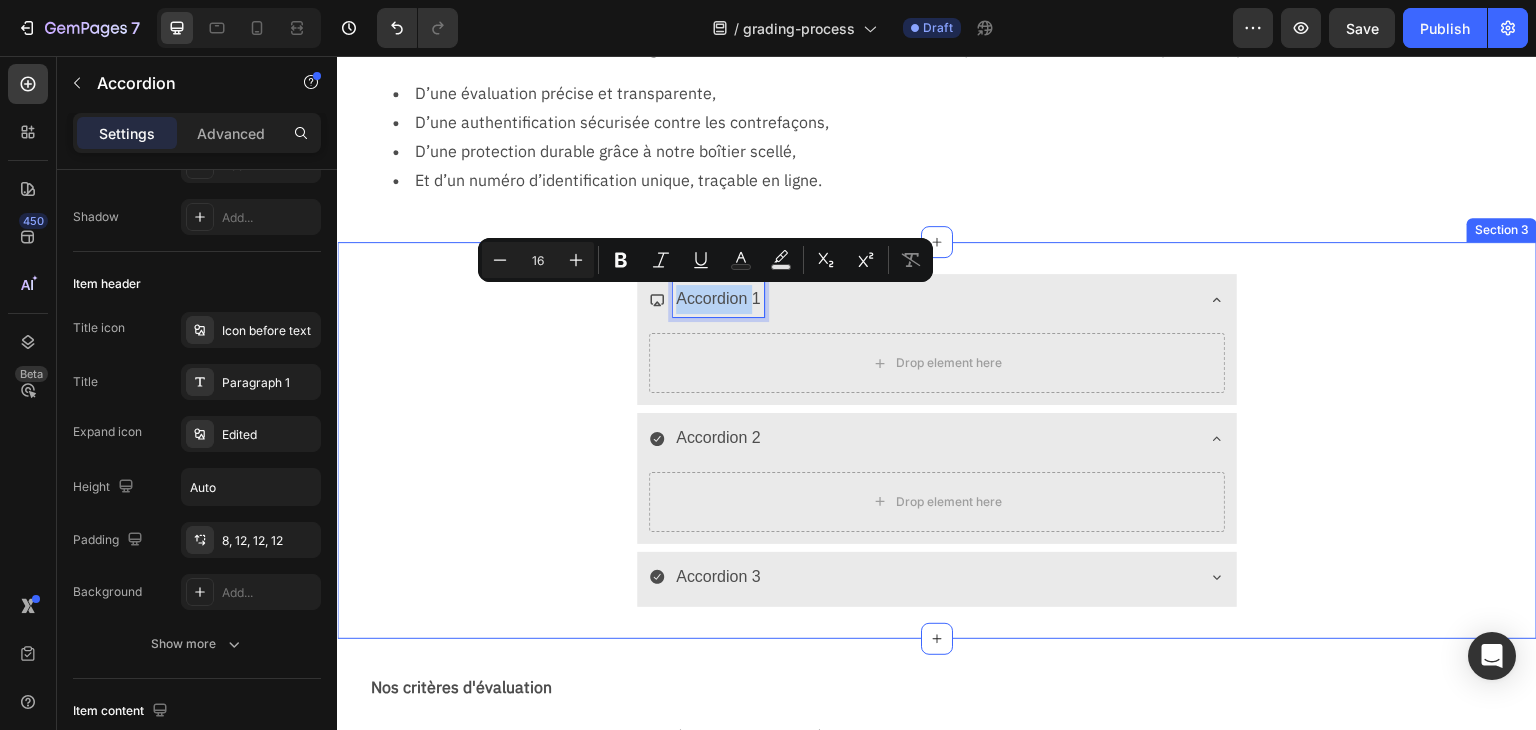 click on "Accordion 1
Drop element here" at bounding box center [937, 339] 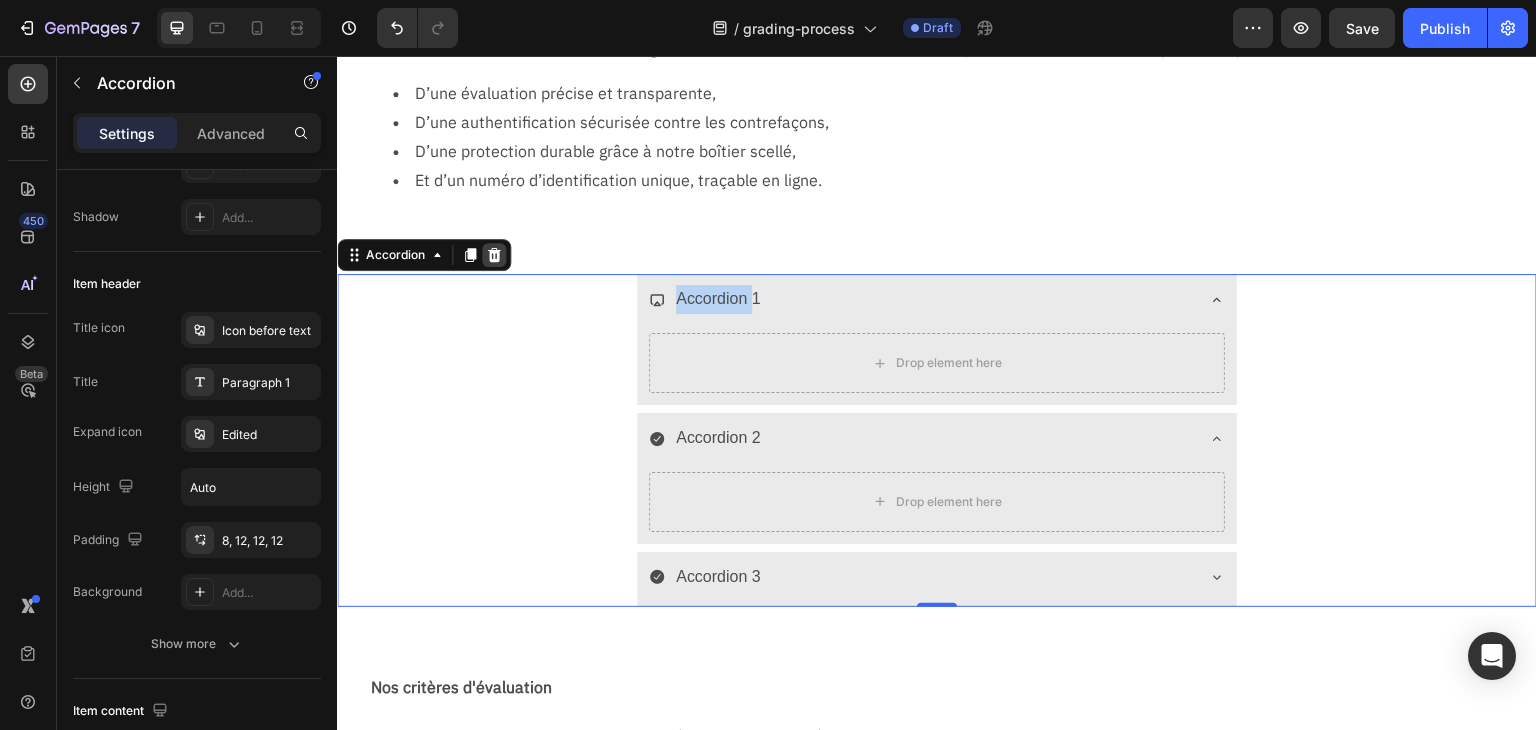 click 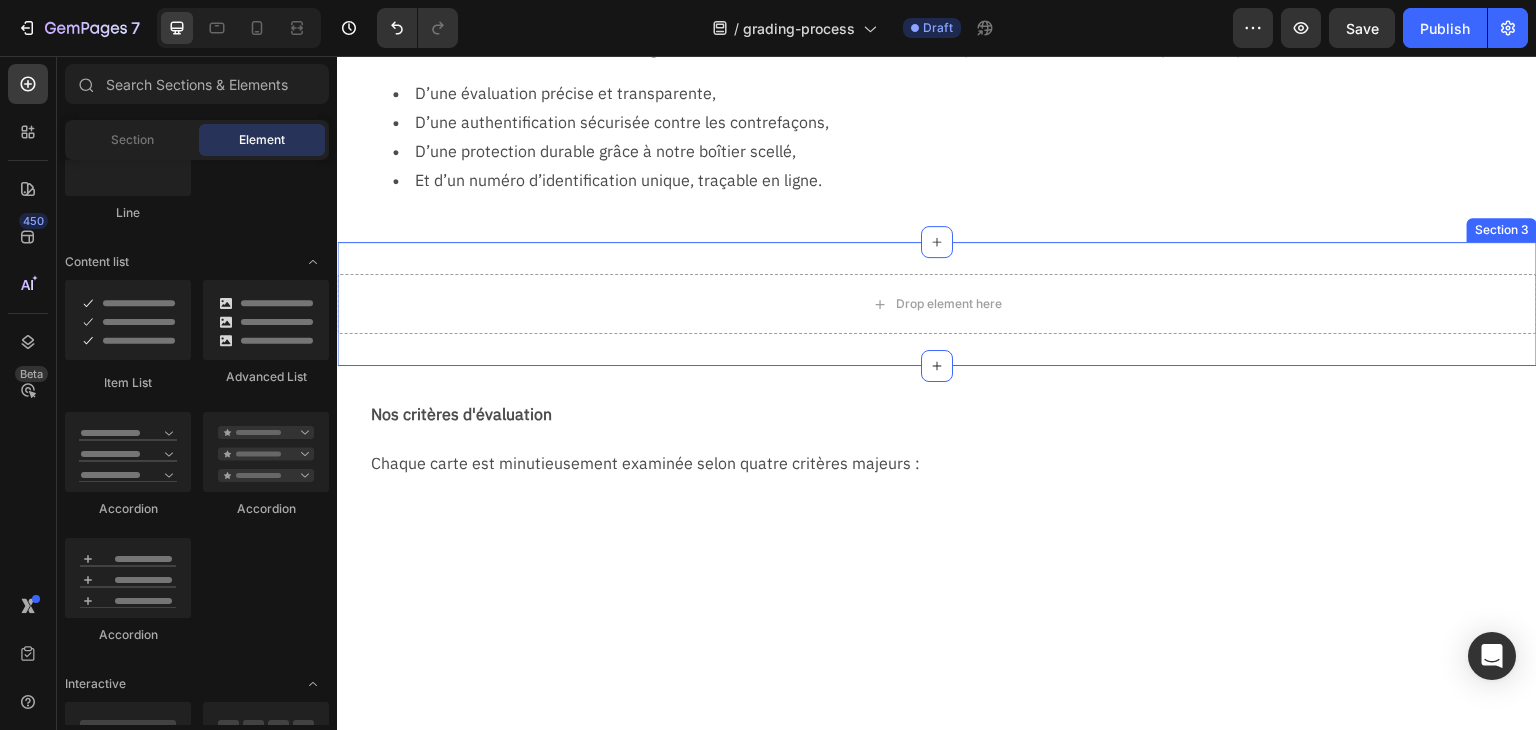 click on "Drop element here Section 3" at bounding box center [937, 304] 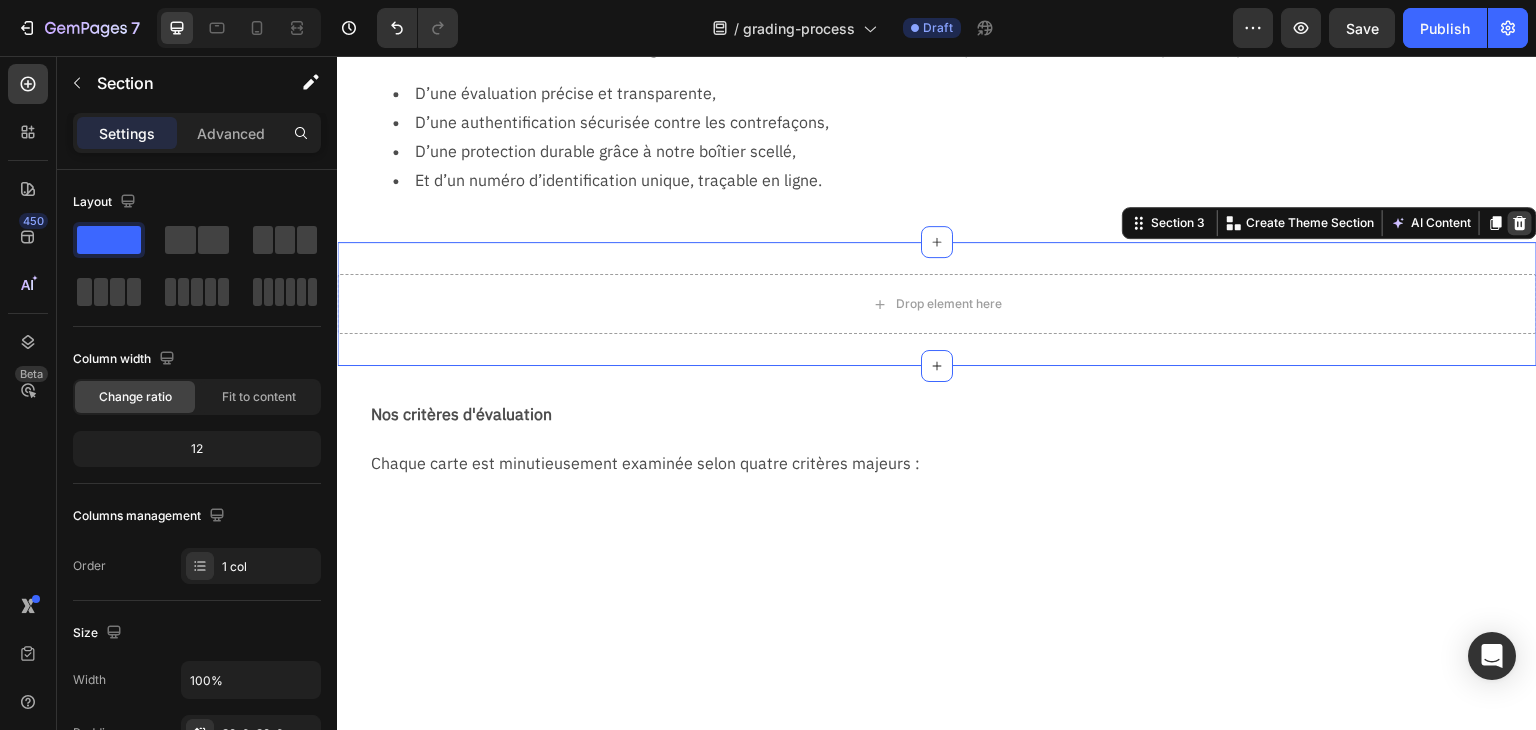 click 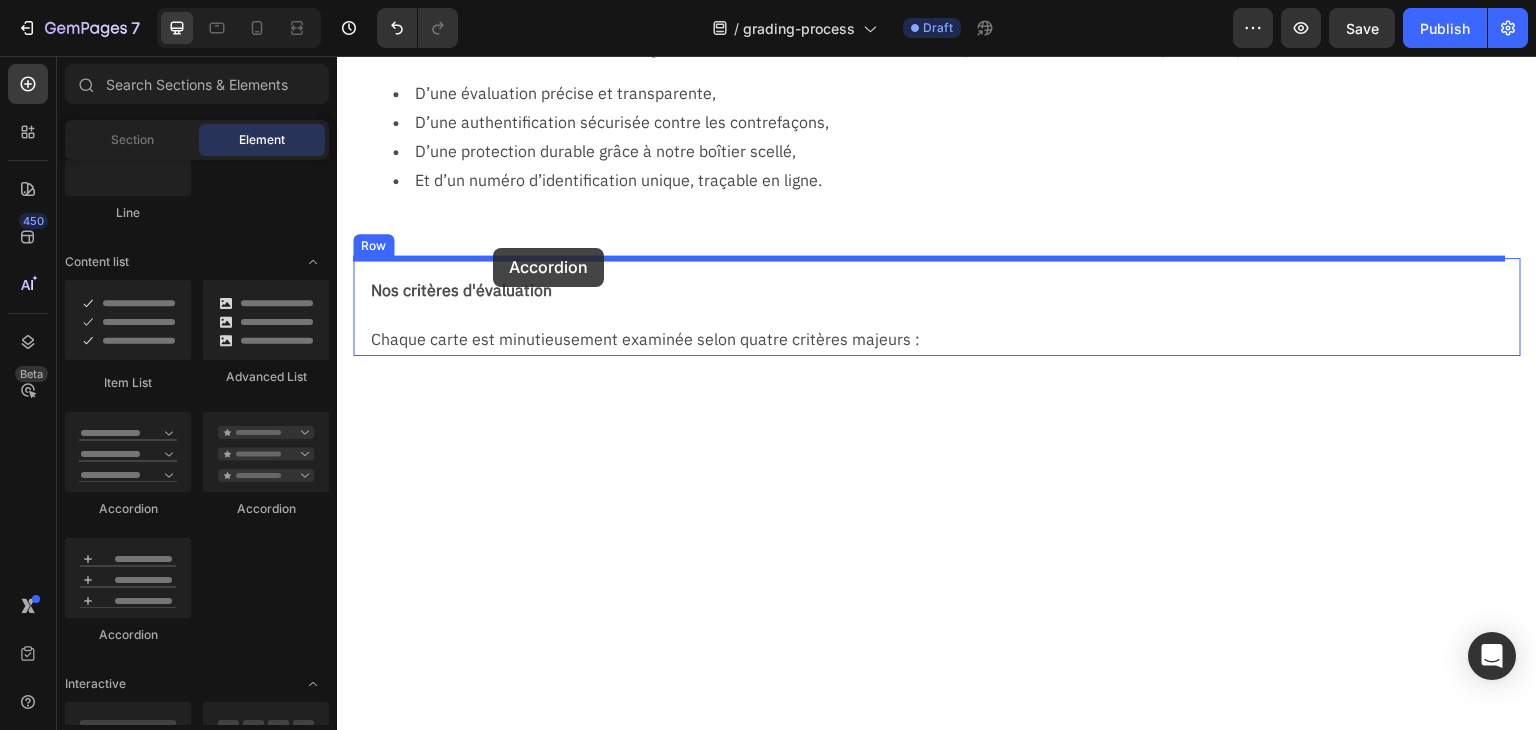 drag, startPoint x: 452, startPoint y: 631, endPoint x: 493, endPoint y: 248, distance: 385.18826 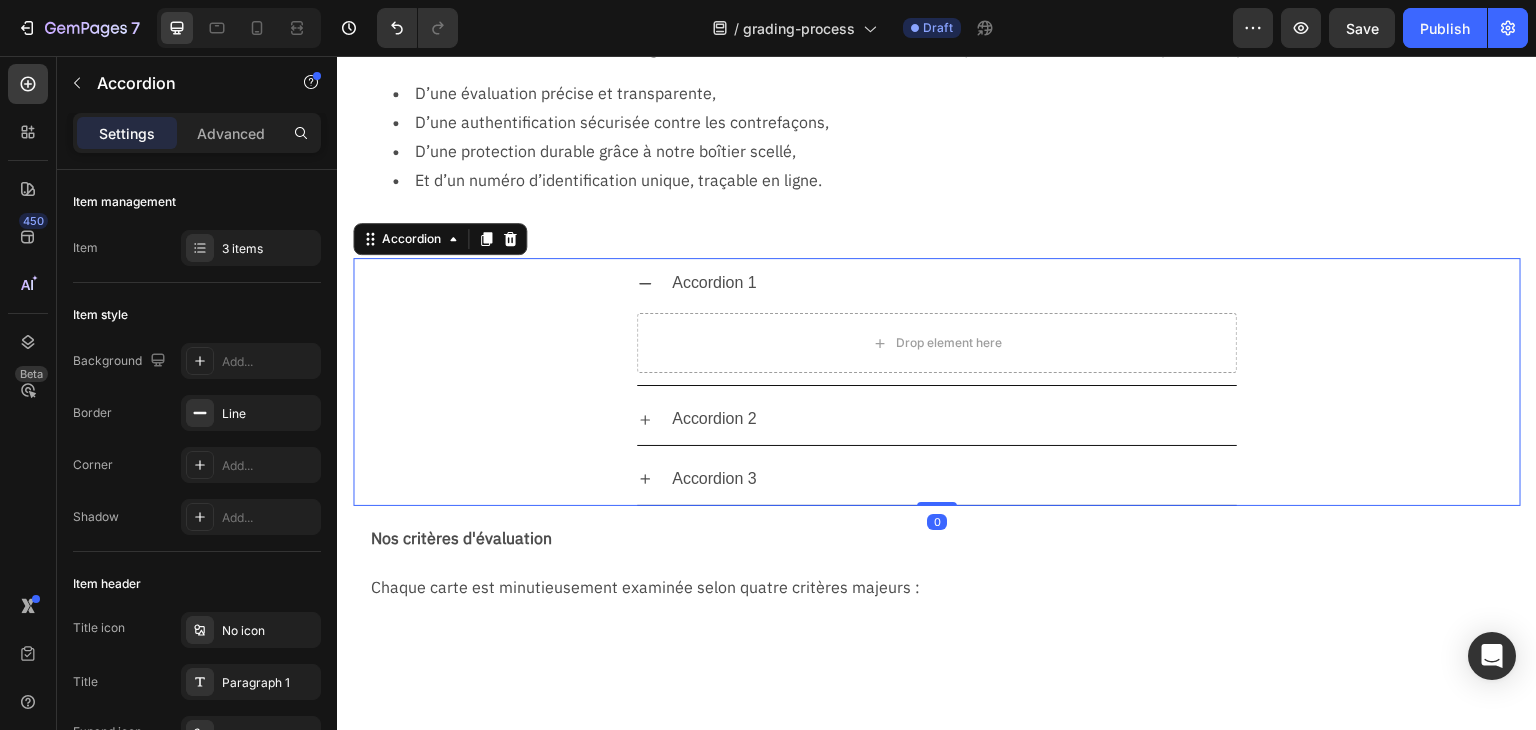 click 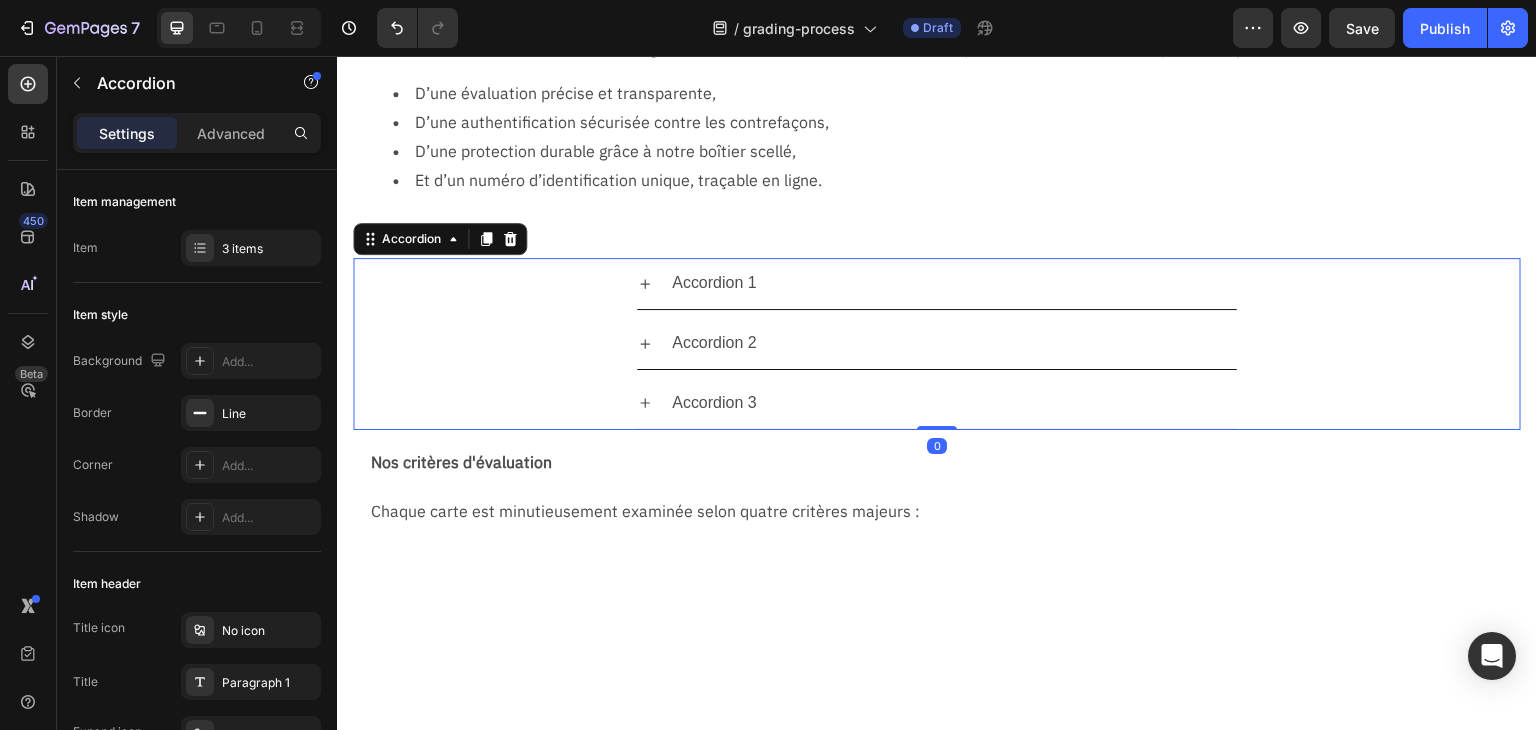 click 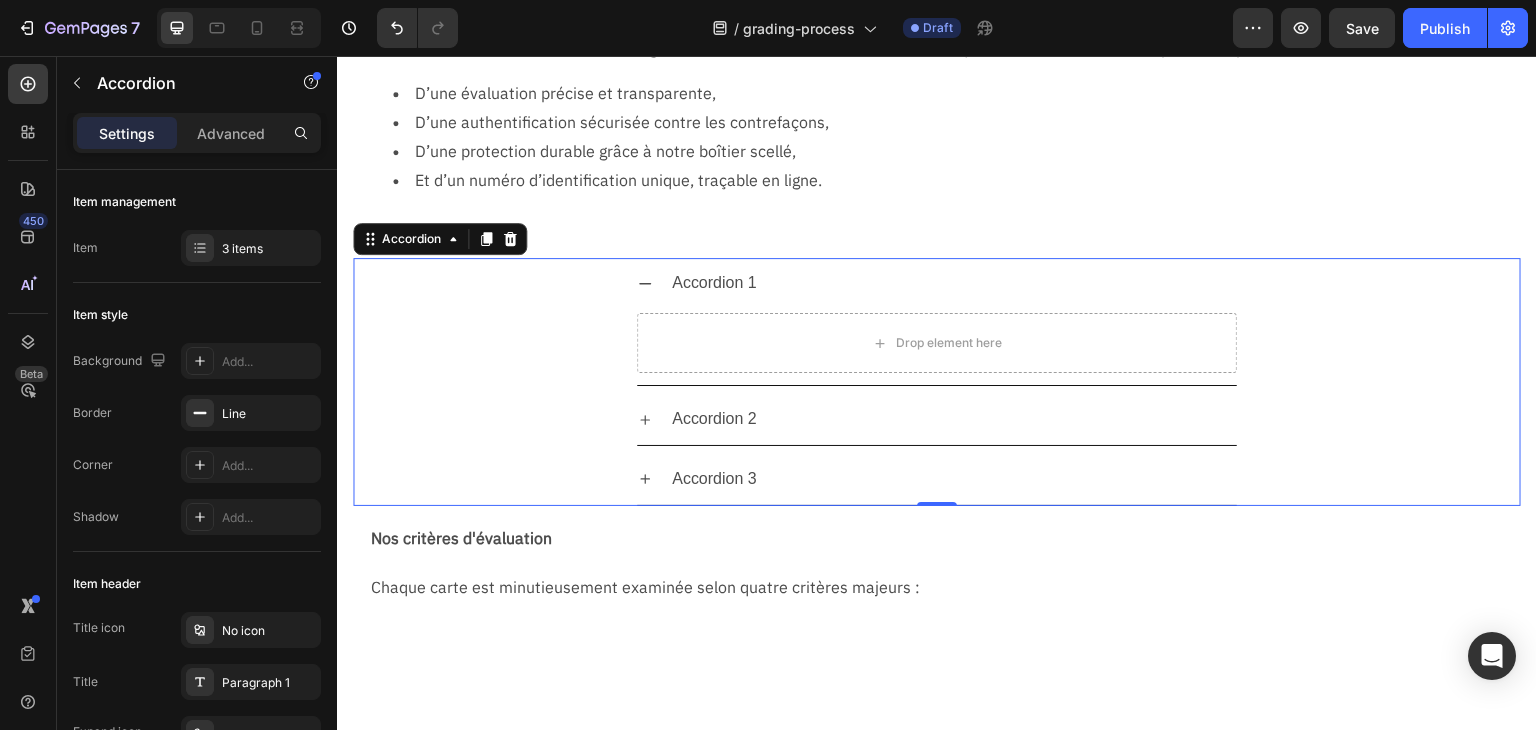 click 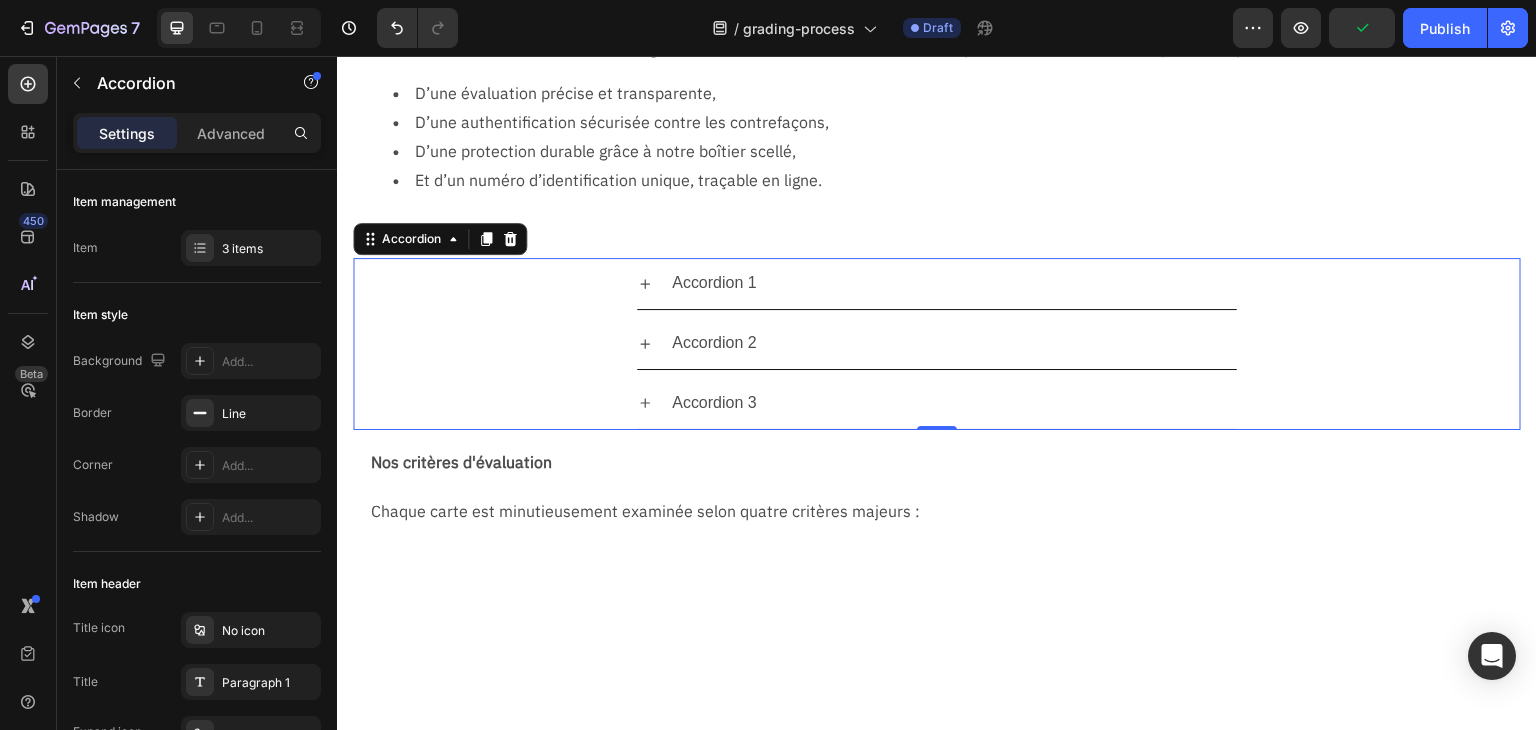 click 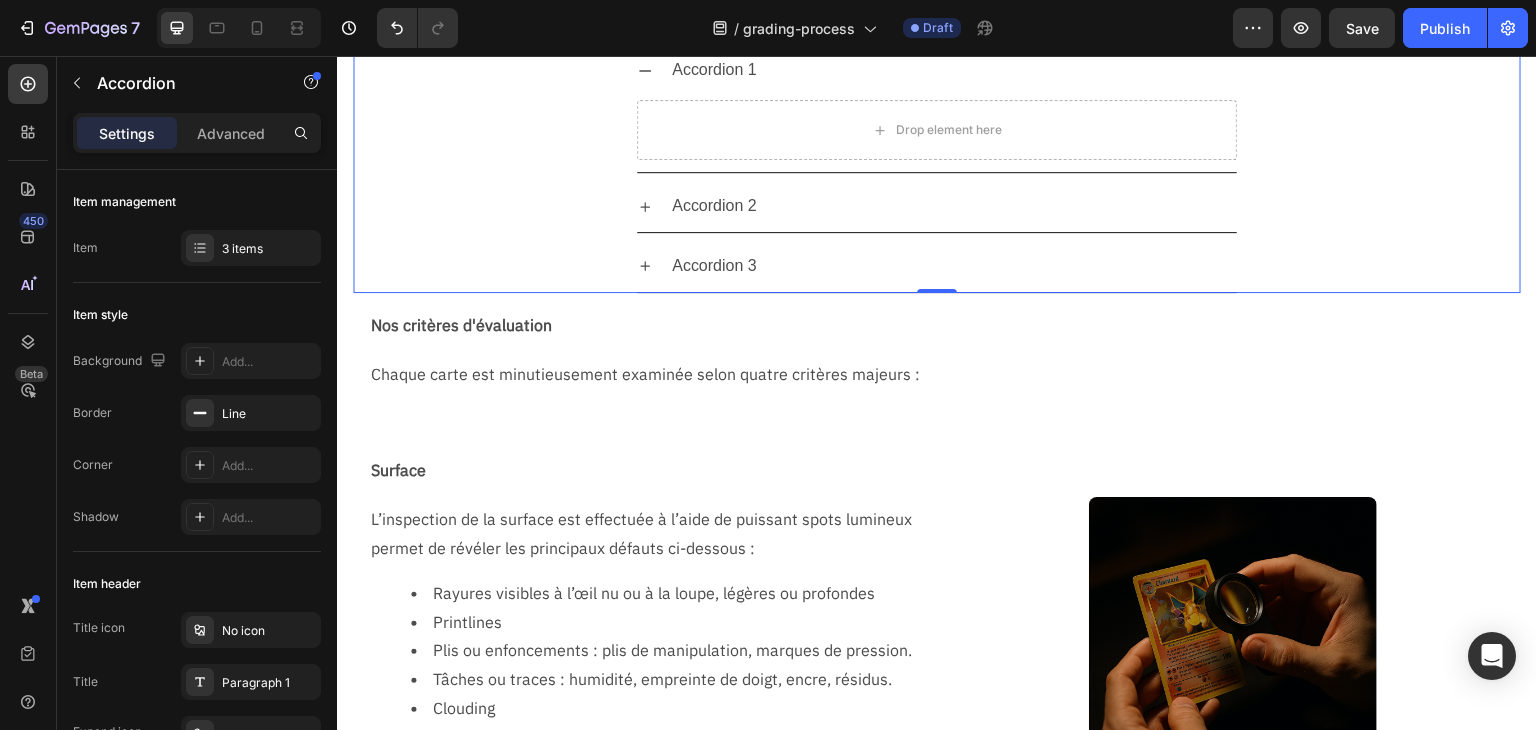 scroll, scrollTop: 300, scrollLeft: 0, axis: vertical 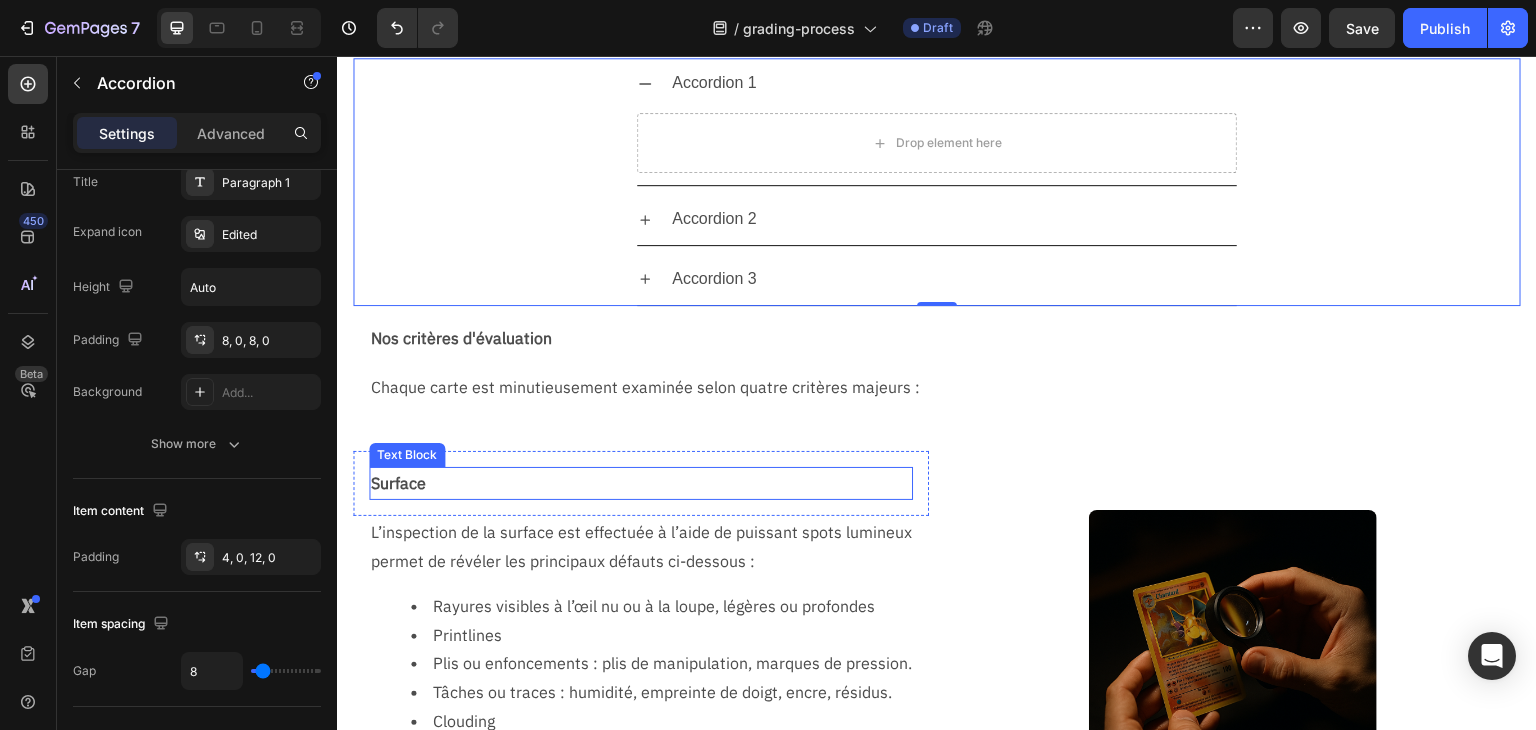 click on "Surface" at bounding box center [641, 483] 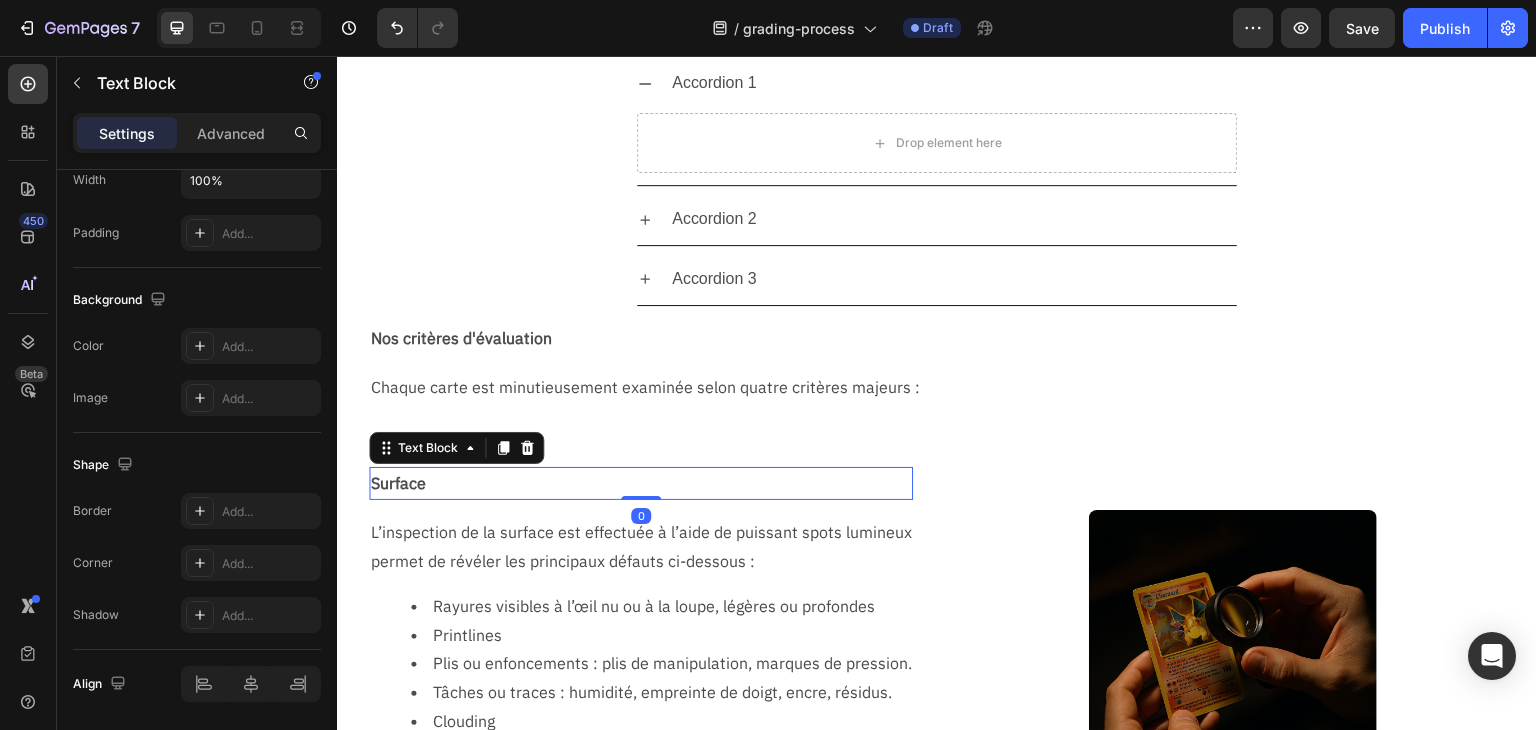 scroll, scrollTop: 0, scrollLeft: 0, axis: both 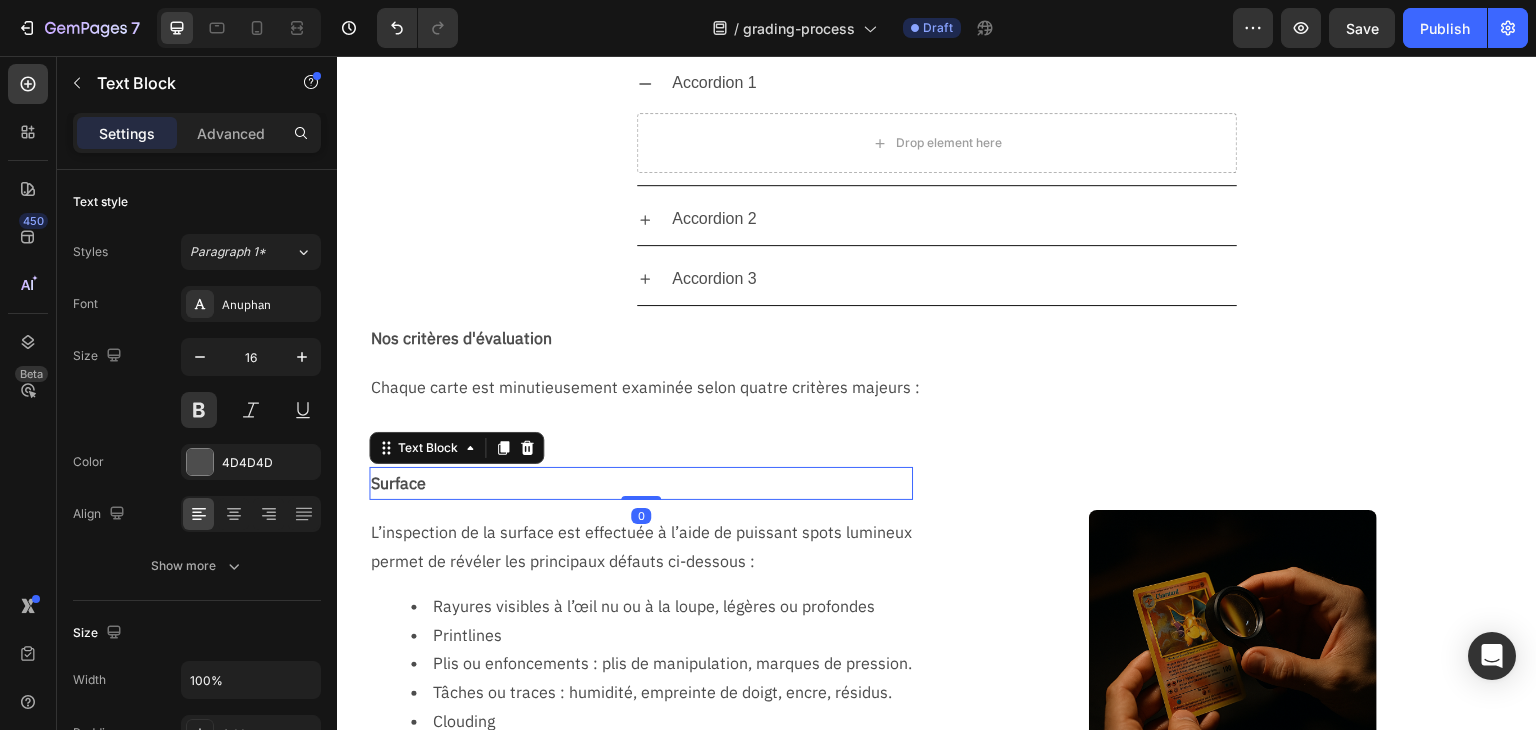 click on "Surface" at bounding box center [641, 483] 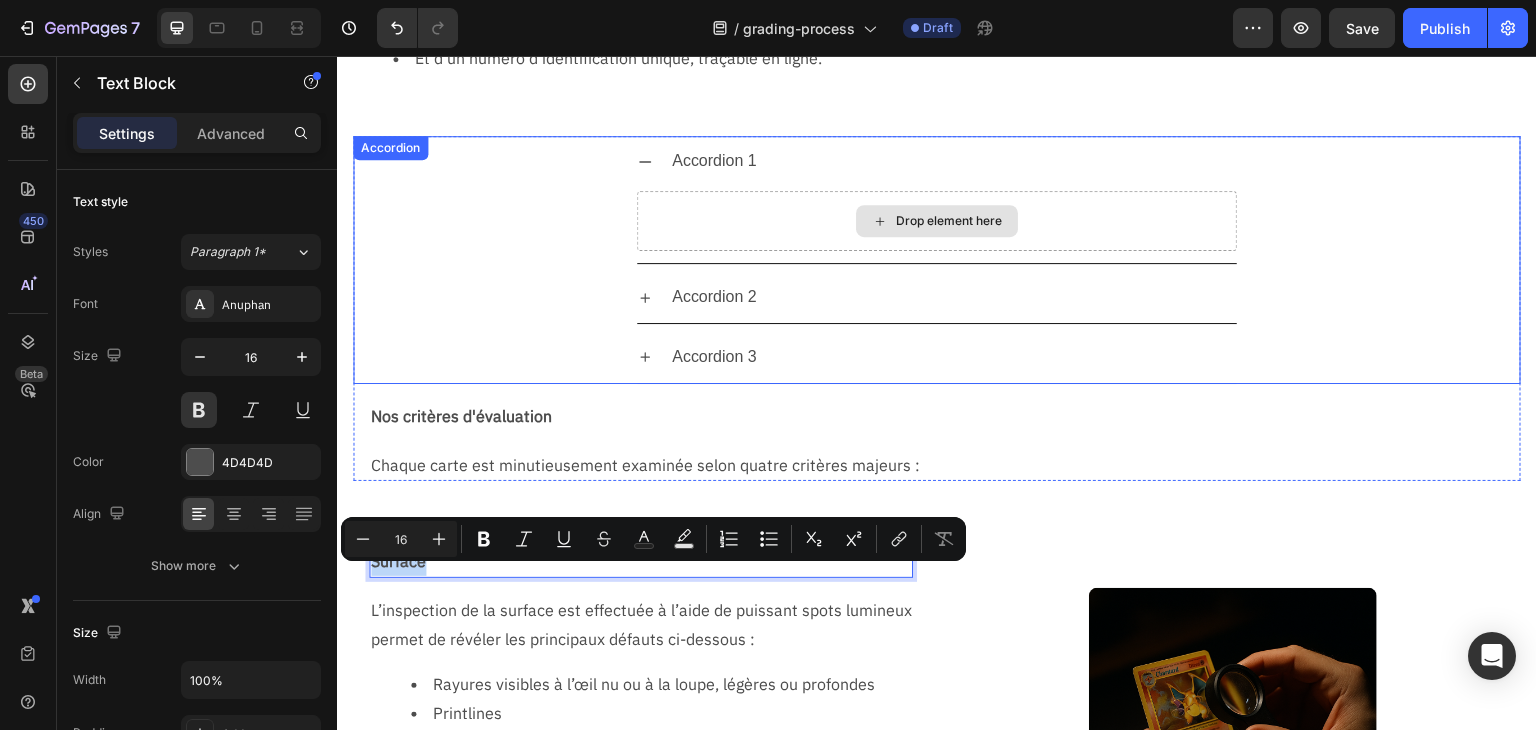 scroll, scrollTop: 400, scrollLeft: 0, axis: vertical 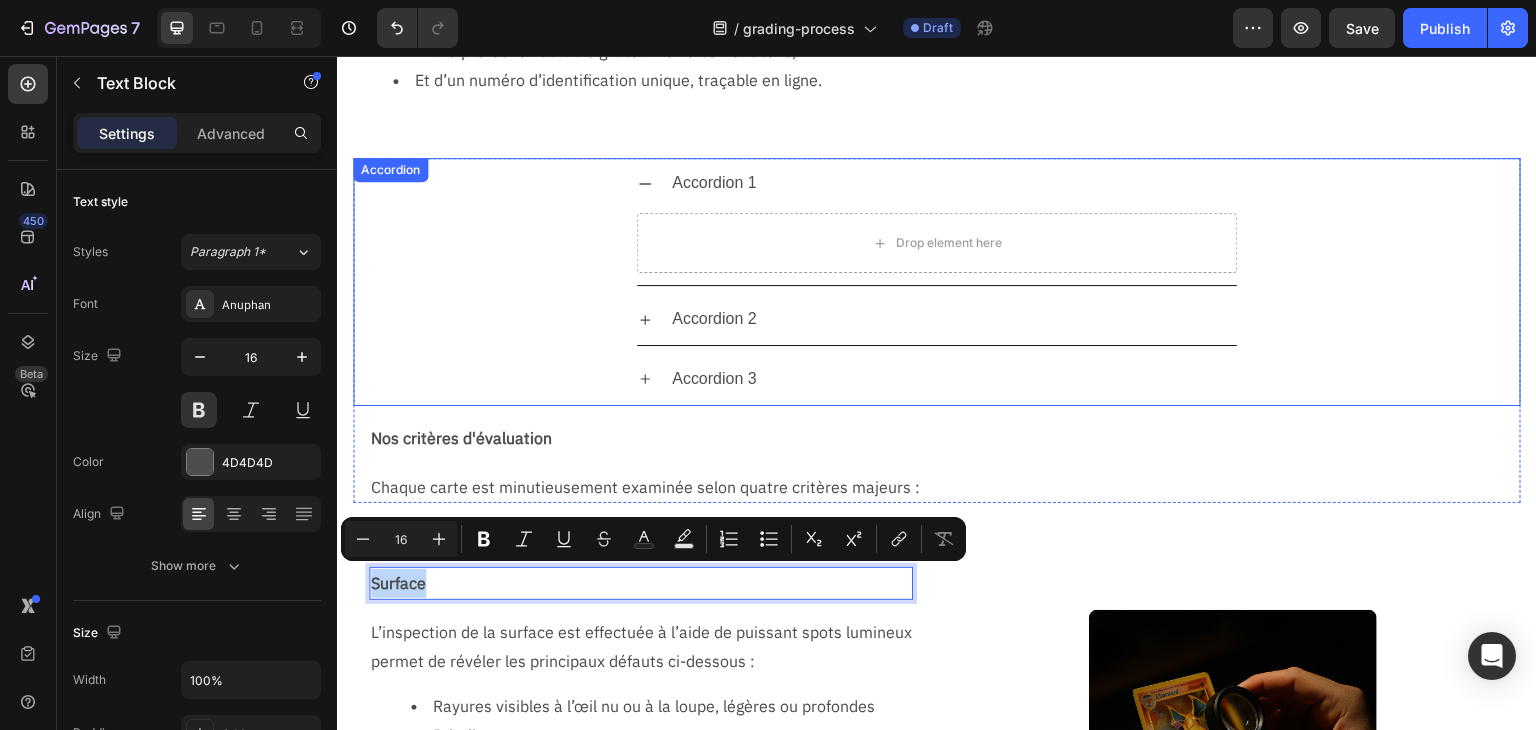 click on "Accordion 1" at bounding box center (714, 183) 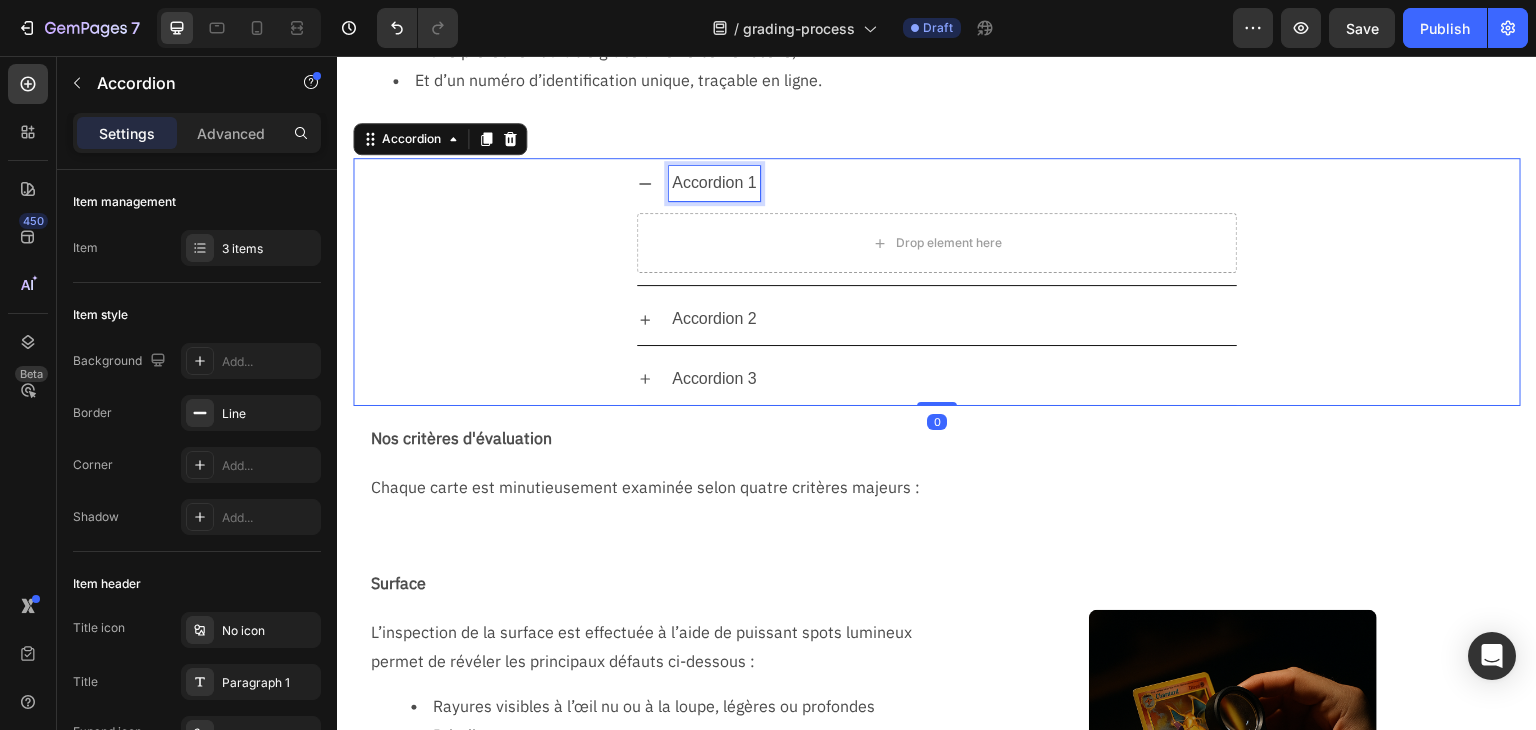 click on "Accordion 1" at bounding box center [714, 183] 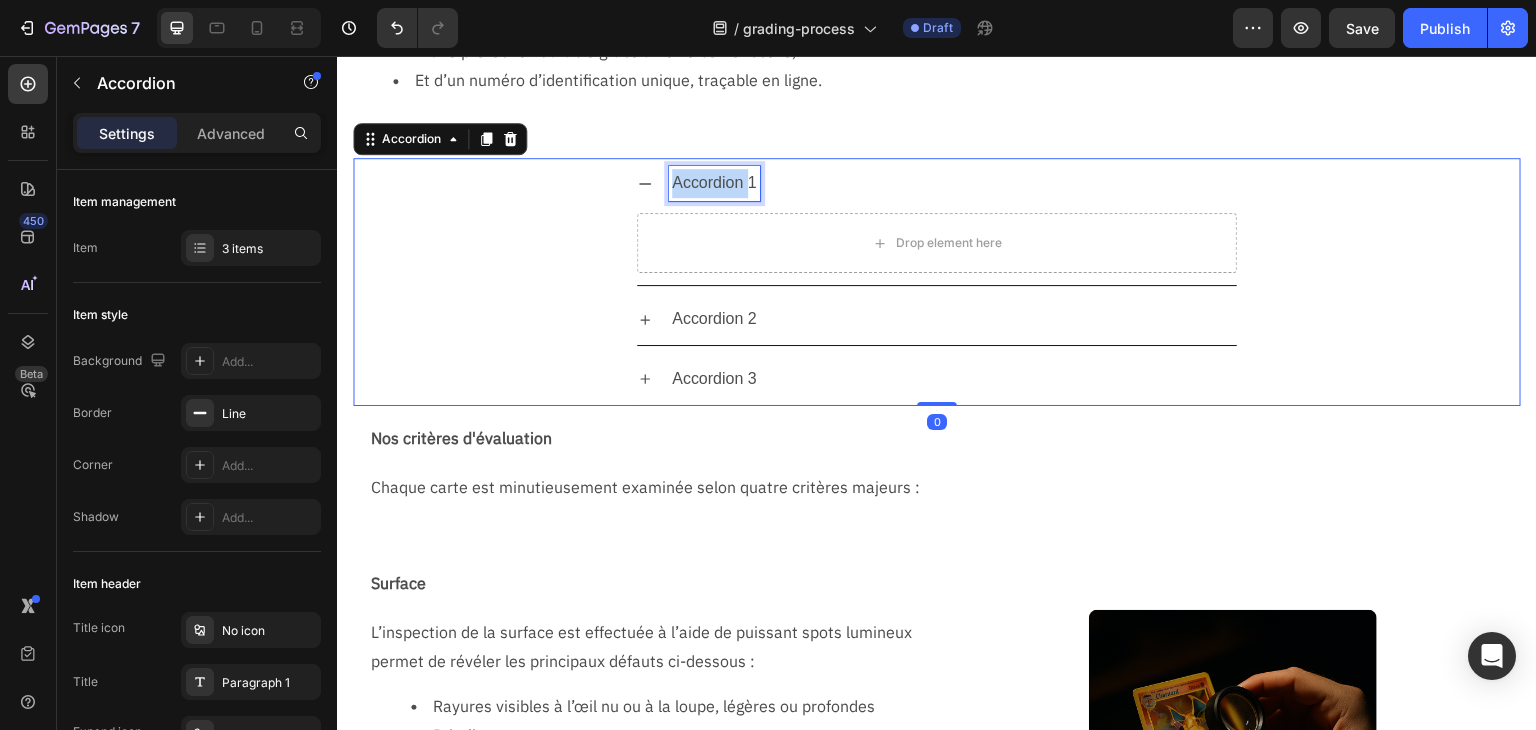 click on "Accordion 1" at bounding box center (714, 183) 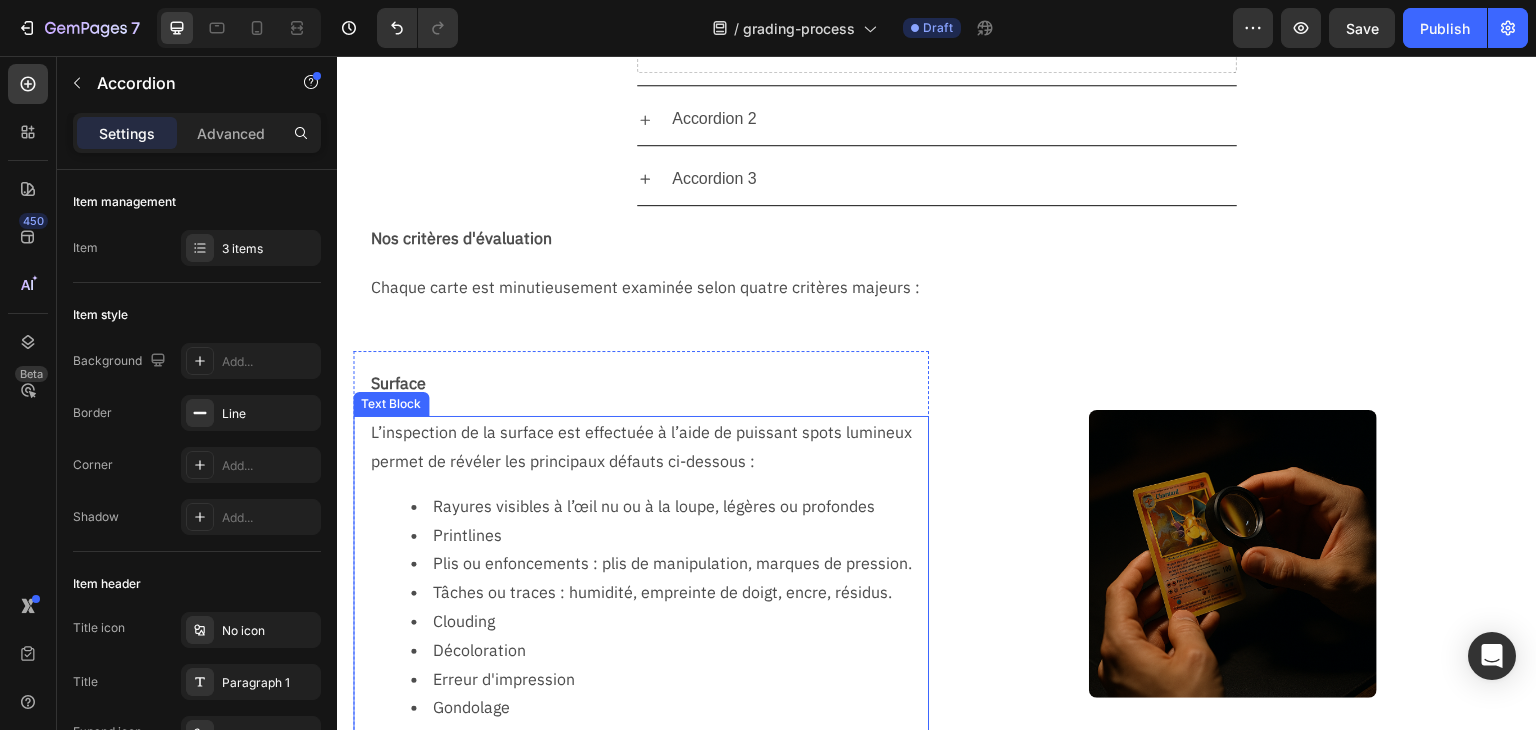 click on "Rayures visibles à l’œil nu ou à la loupe, légères ou profondes" at bounding box center (669, 506) 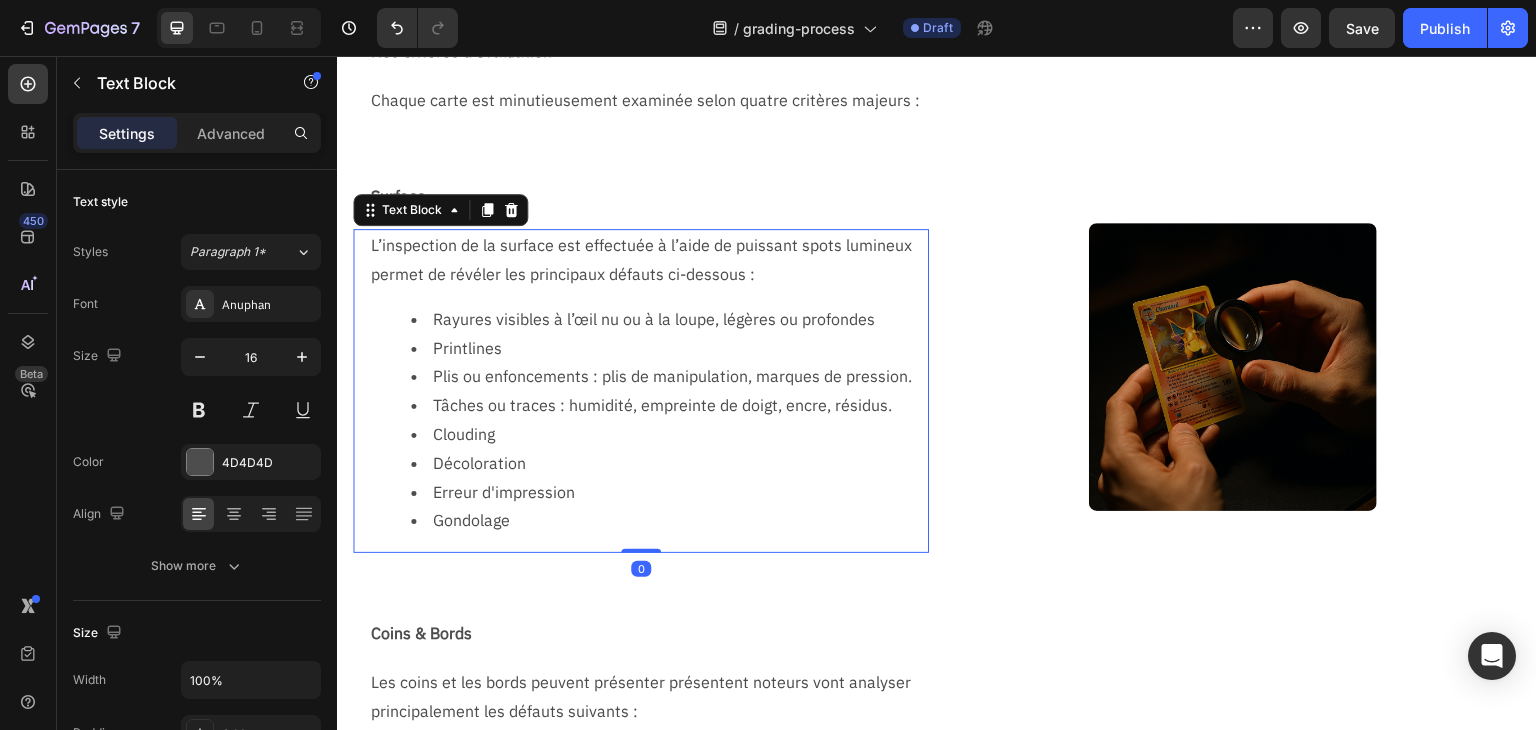 scroll, scrollTop: 800, scrollLeft: 0, axis: vertical 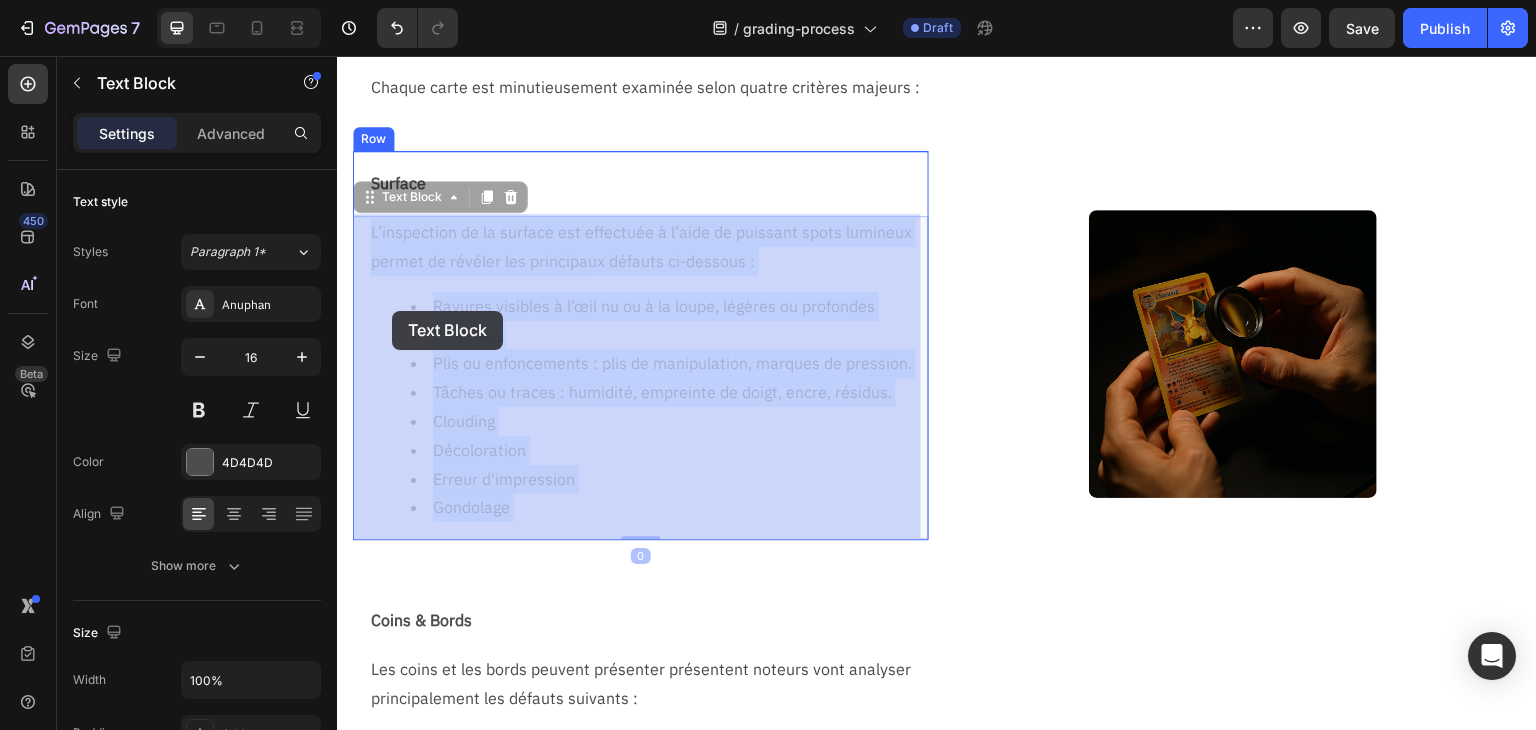 drag, startPoint x: 527, startPoint y: 504, endPoint x: 436, endPoint y: 346, distance: 182.3321 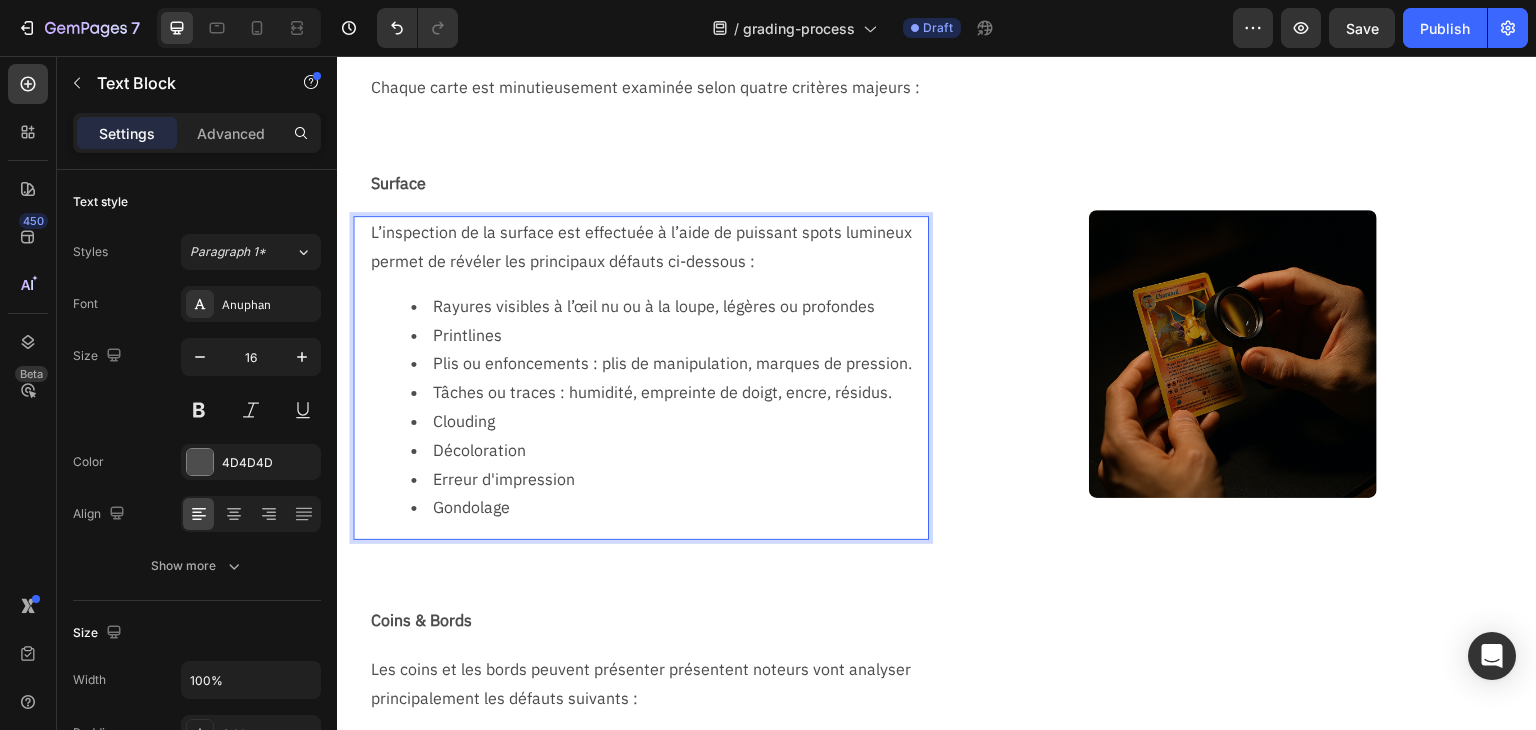 click on "Rayures visibles à l’œil nu ou à la loupe, légères ou profondes" at bounding box center [669, 306] 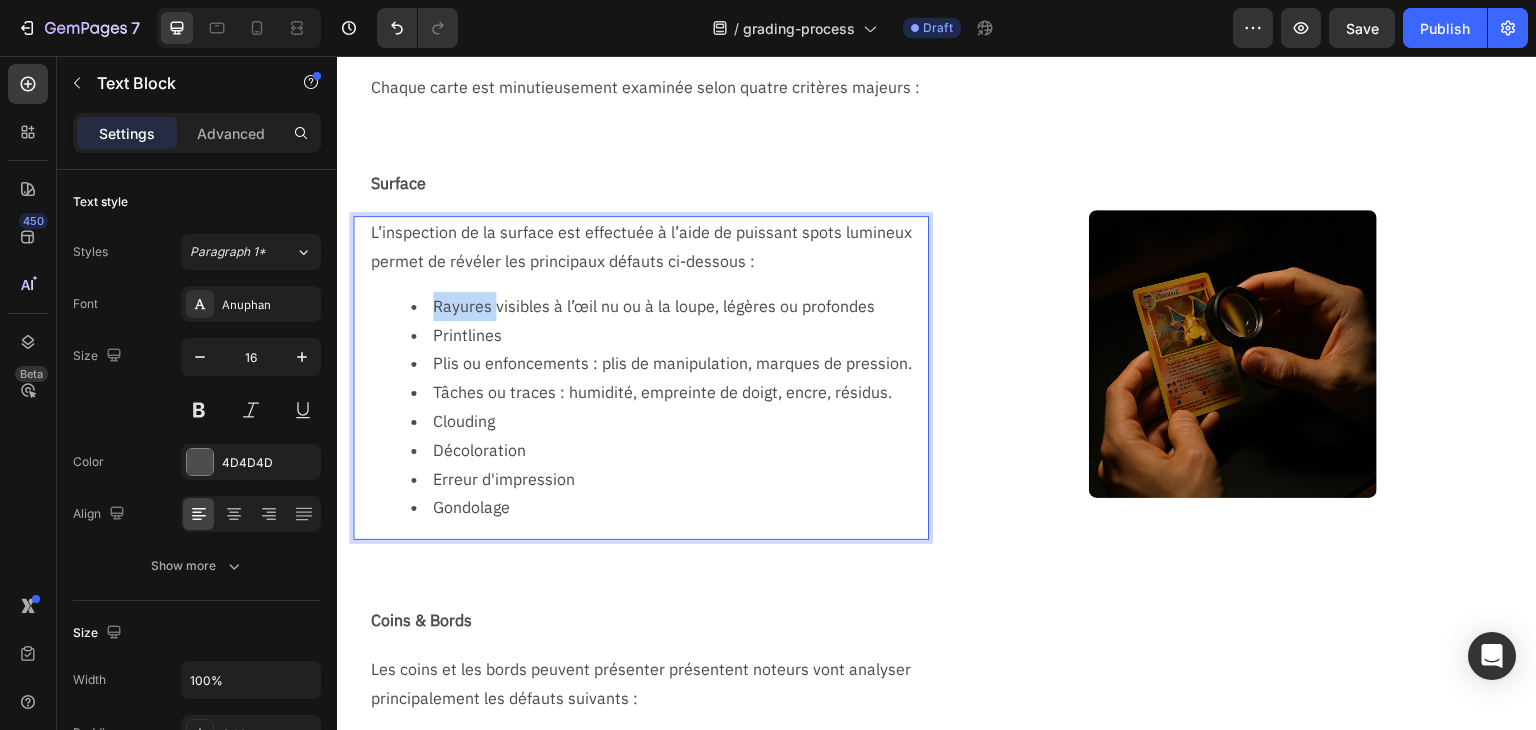 click on "Rayures visibles à l’œil nu ou à la loupe, légères ou profondes" at bounding box center [669, 306] 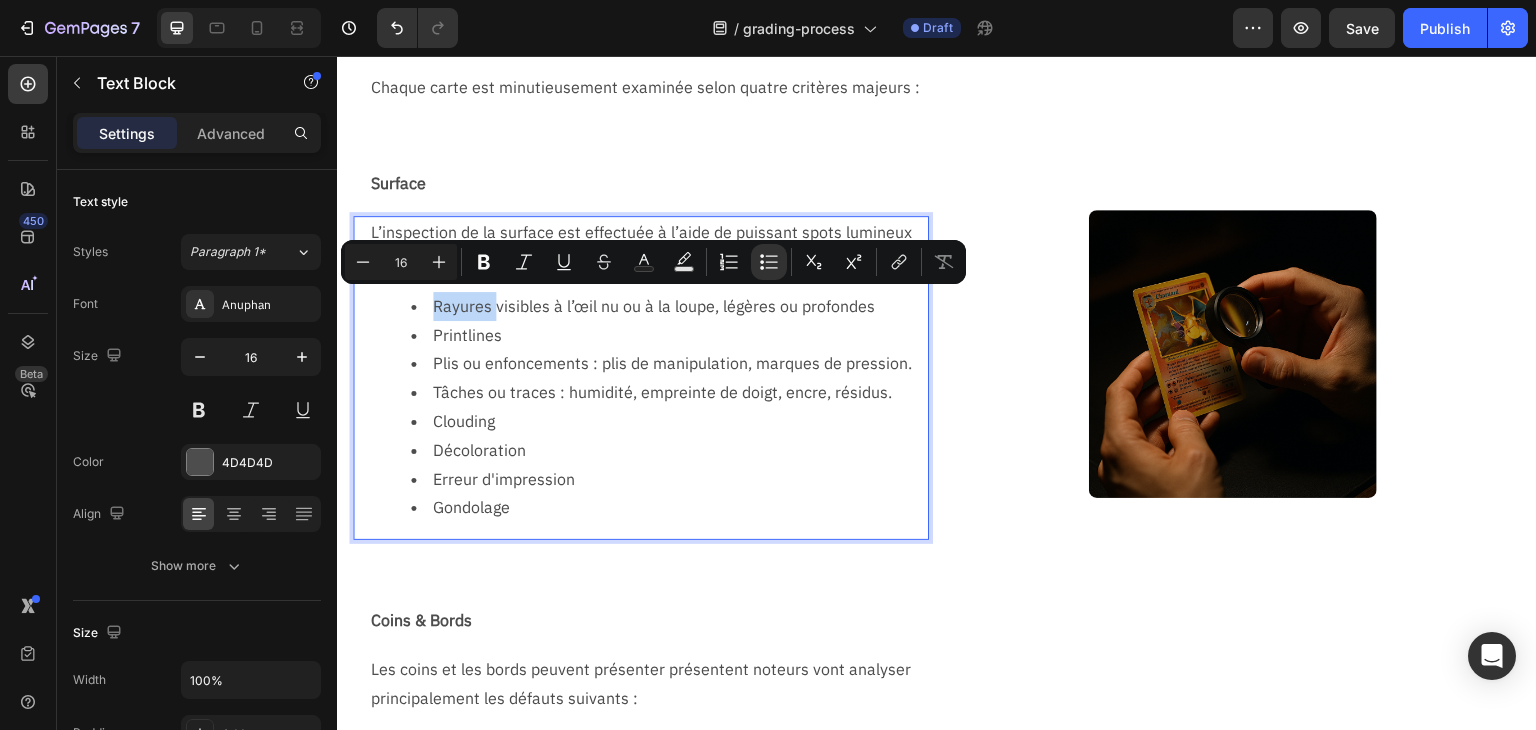 click on "Rayures visibles à l’œil nu ou à la loupe, légères ou profondes" at bounding box center (669, 306) 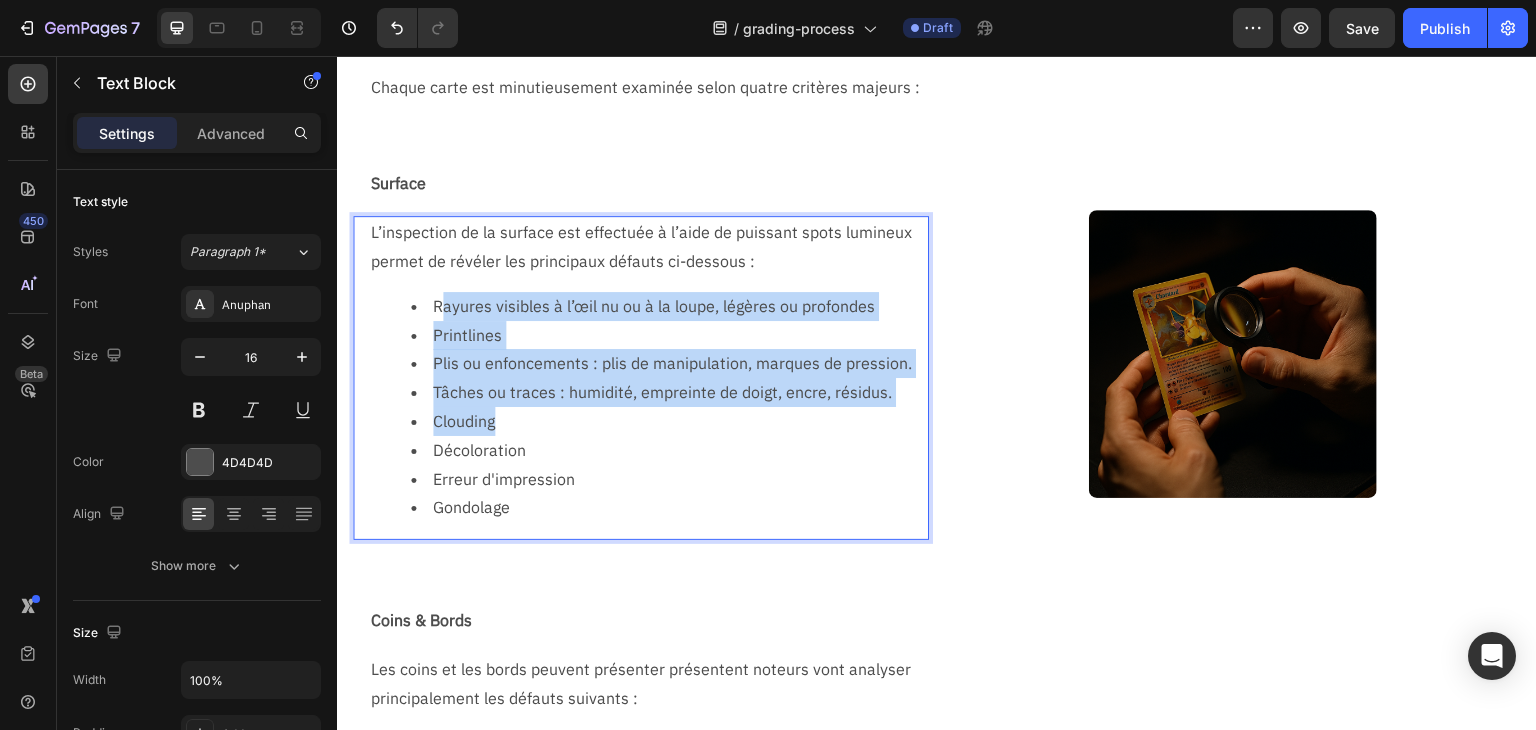 drag, startPoint x: 438, startPoint y: 301, endPoint x: 506, endPoint y: 407, distance: 125.93649 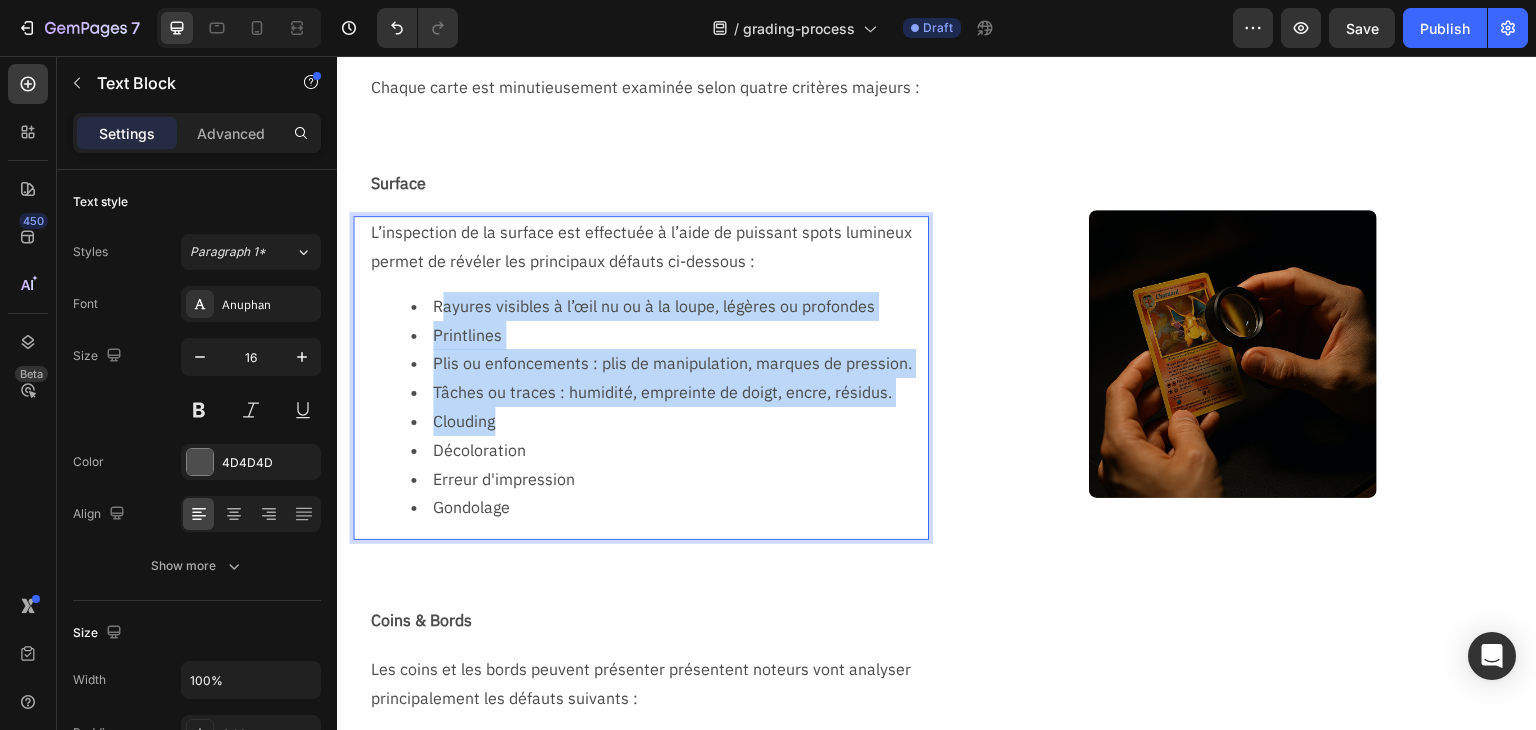 click on "Rayures visibles à l’œil nu ou à la loupe, légères ou profondes Printlines Plis ou enfoncements : plis de manipulation, marques de pression. Tâches ou traces : humidité, empreinte de doigt, encre, résidus. Clouding Décoloration Erreur d'impression Gondolage" at bounding box center (649, 407) 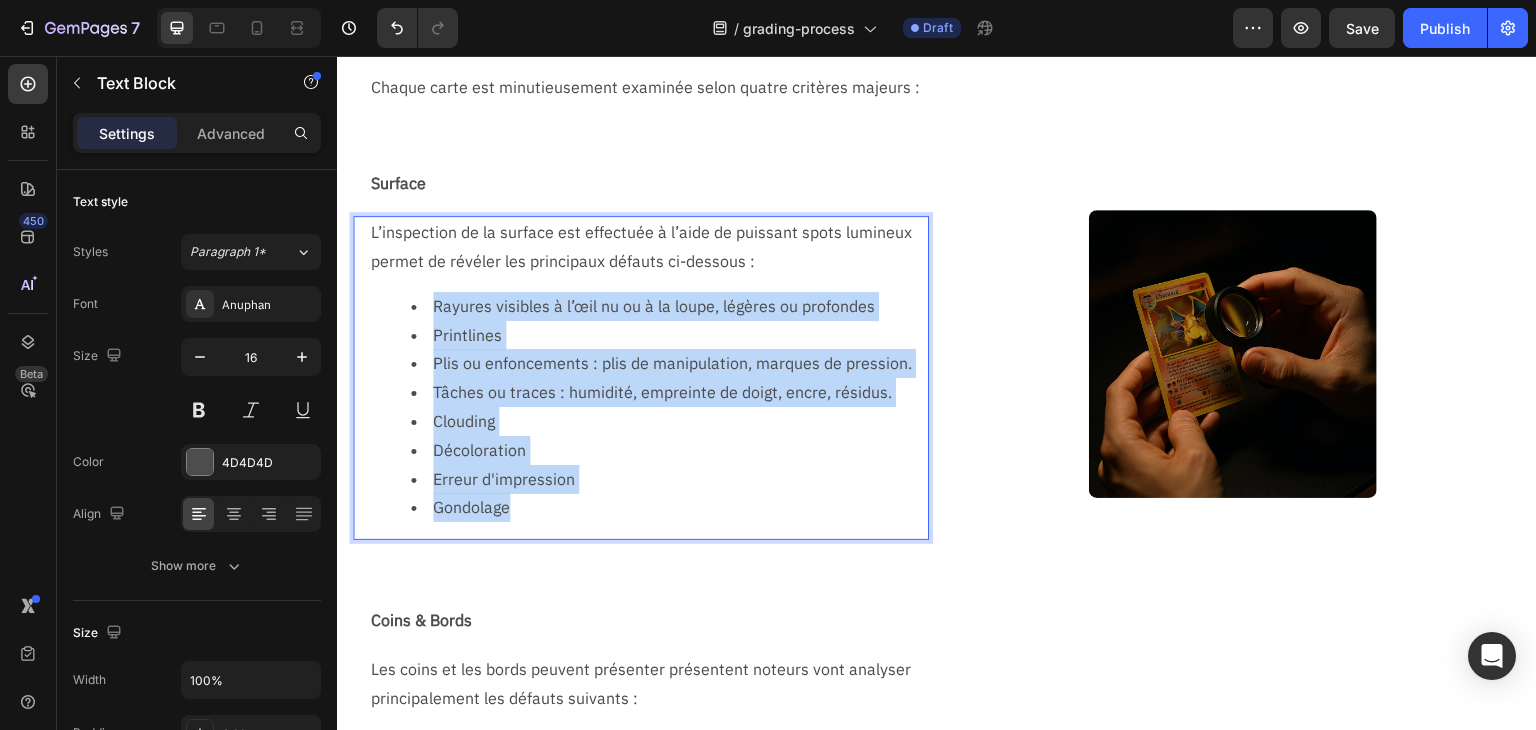 drag, startPoint x: 436, startPoint y: 306, endPoint x: 566, endPoint y: 514, distance: 245.28351 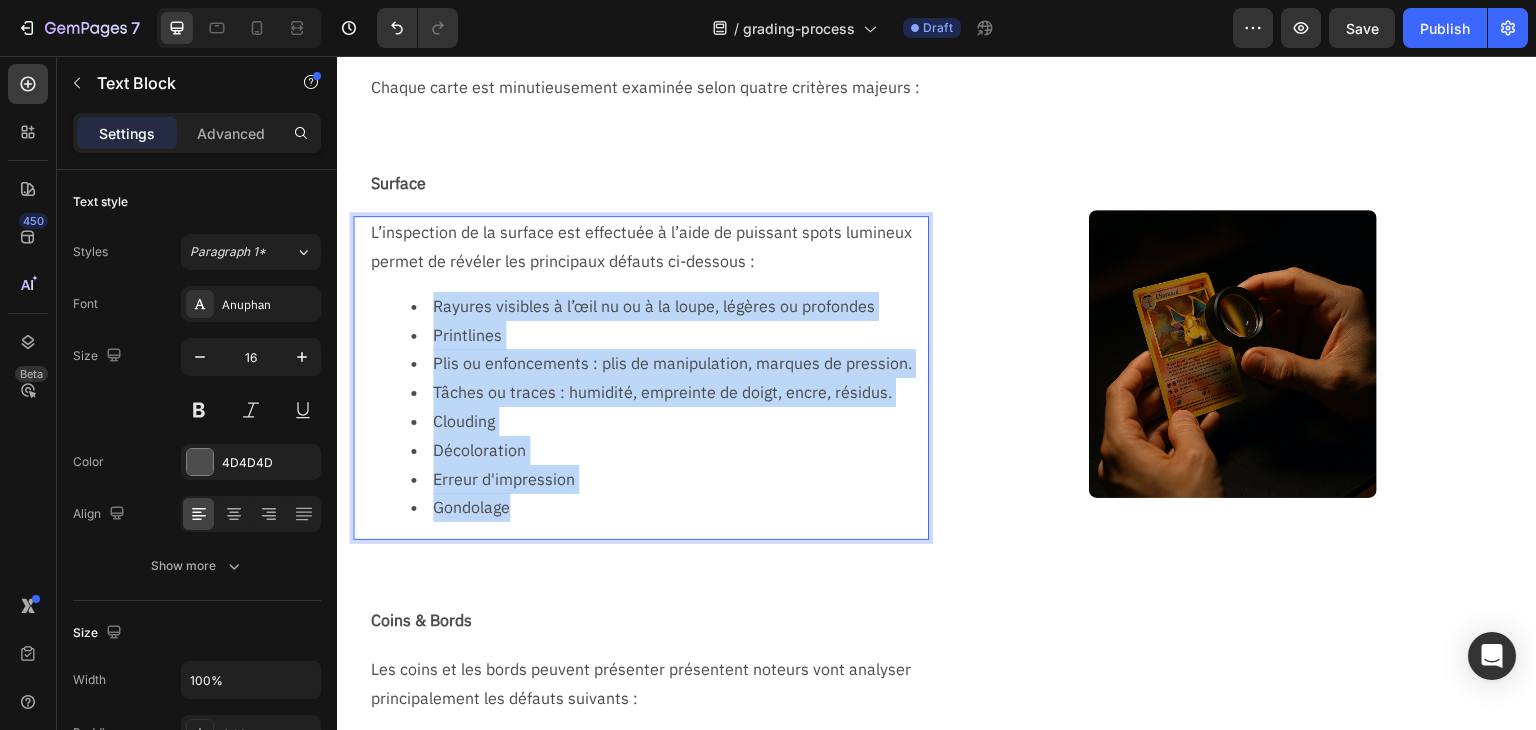 click on "Rayures visibles à l’œil nu ou à la loupe, légères ou profondes Printlines Plis ou enfoncements : plis de manipulation, marques de pression. Tâches ou traces : humidité, empreinte de doigt, encre, résidus. Clouding Décoloration Erreur d'impression Gondolage" at bounding box center [649, 407] 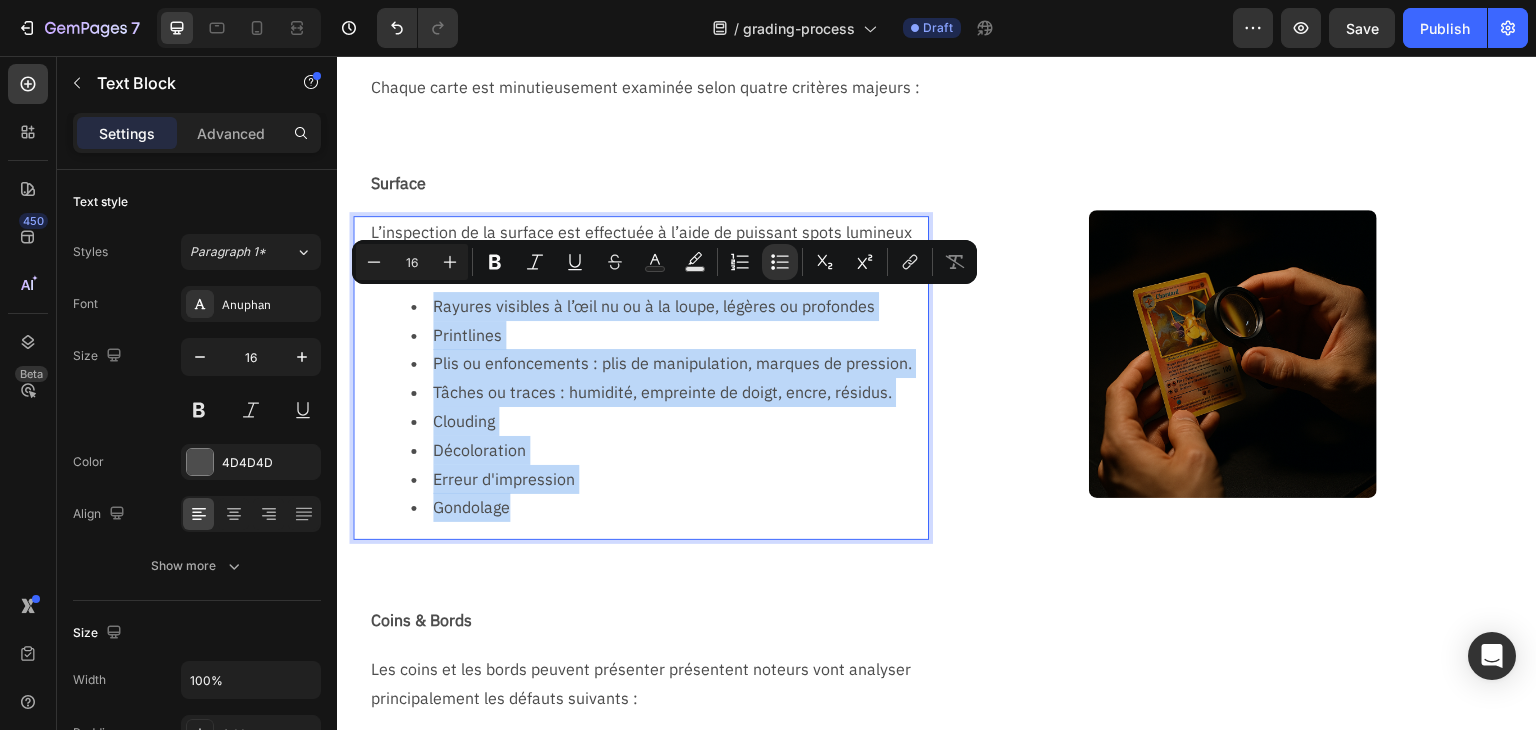 copy on "Rayures visibles à l’œil nu ou à la loupe, légères ou profondes Printlines Plis ou enfoncements : plis de manipulation, marques de pression. Tâches ou traces : humidité, empreinte de doigt, encre, résidus. Clouding Décoloration Erreur d'impression Gondolage" 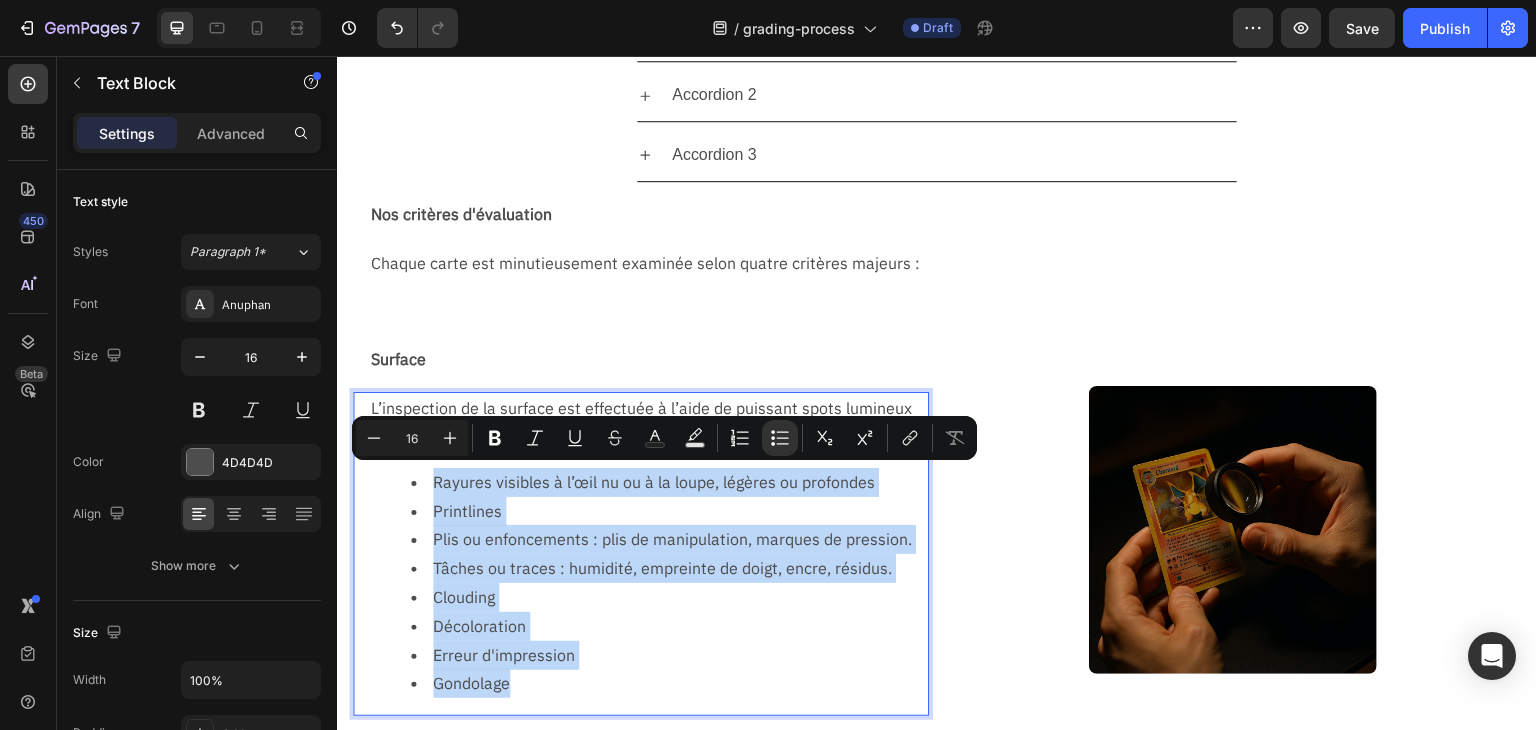 scroll, scrollTop: 500, scrollLeft: 0, axis: vertical 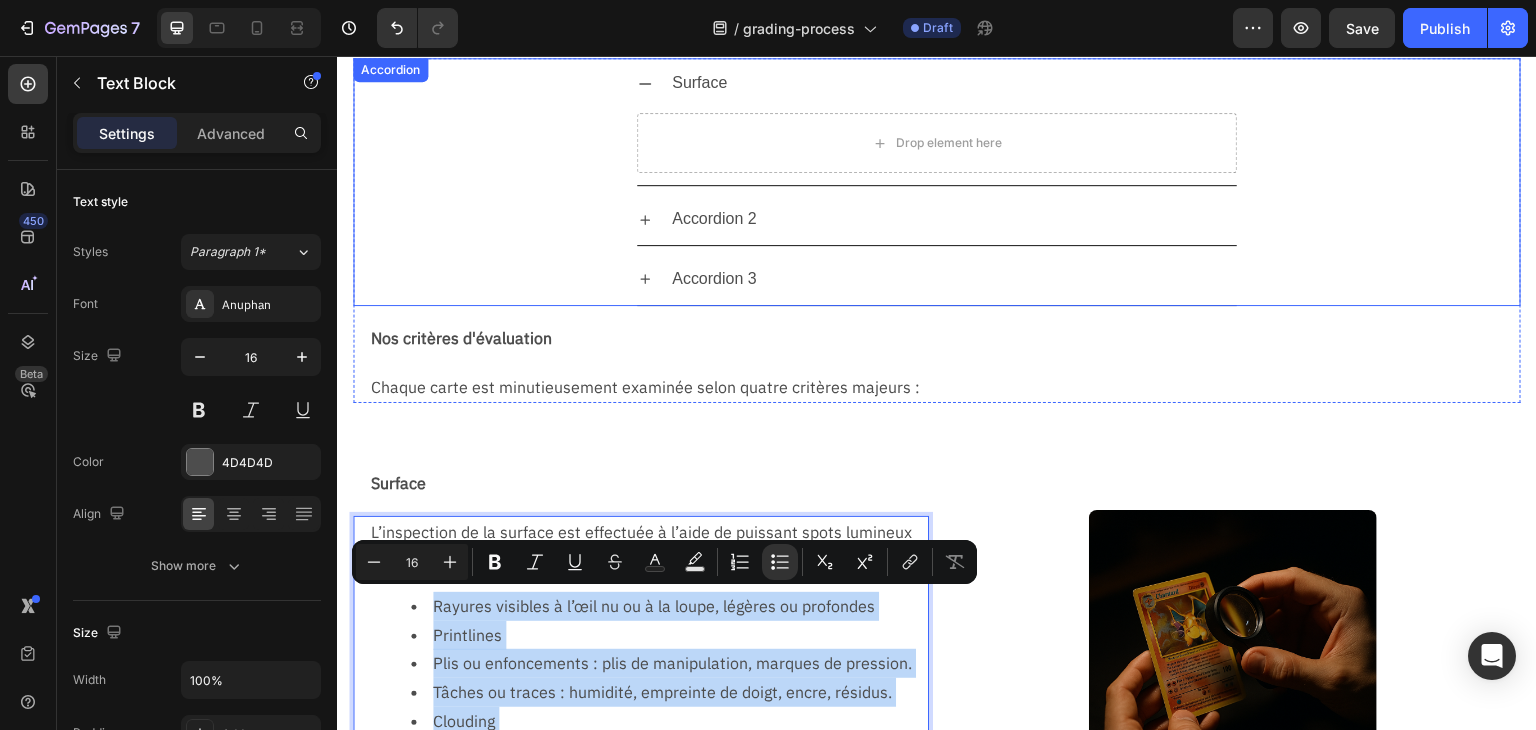 click on "Drop element here" at bounding box center (937, 143) 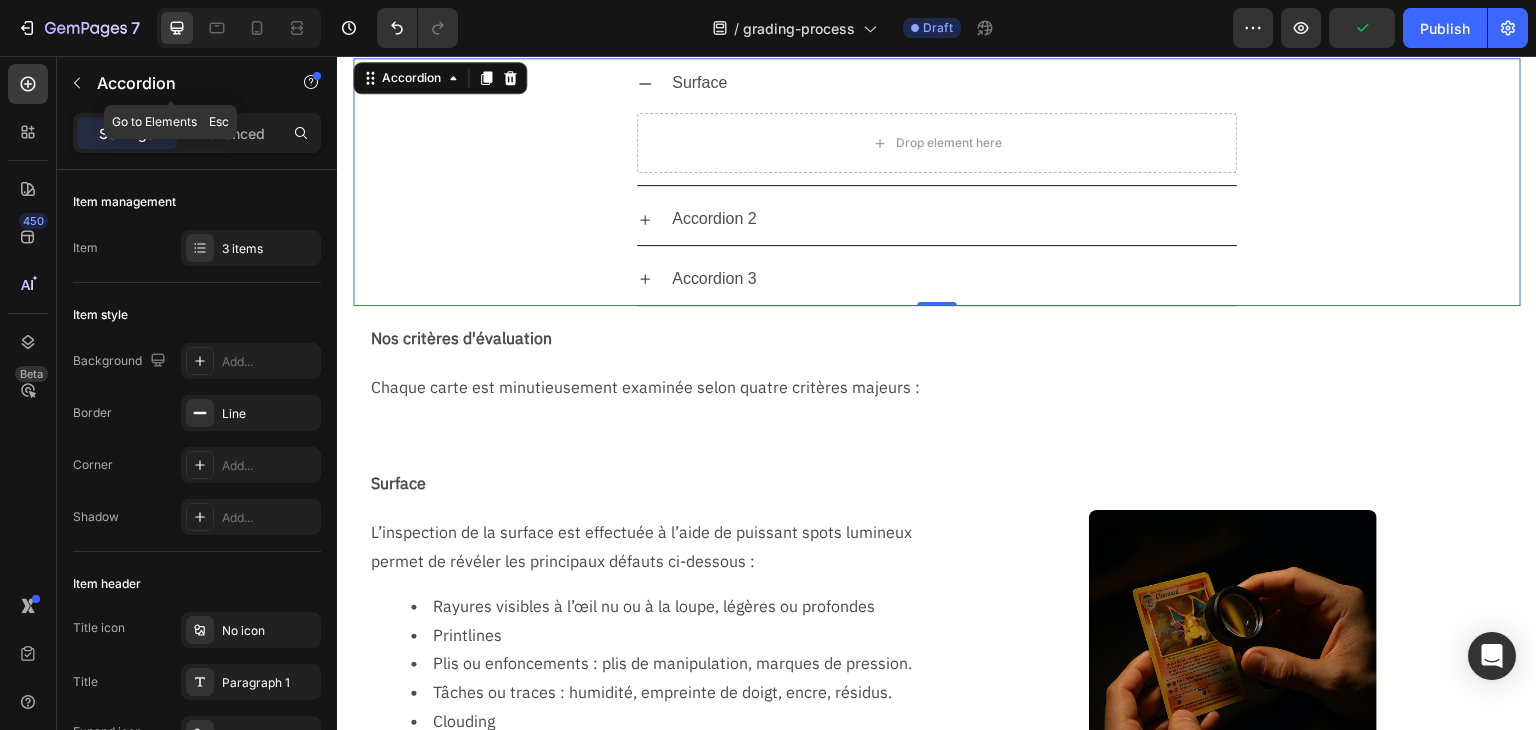 drag, startPoint x: 85, startPoint y: 82, endPoint x: 112, endPoint y: 157, distance: 79.71198 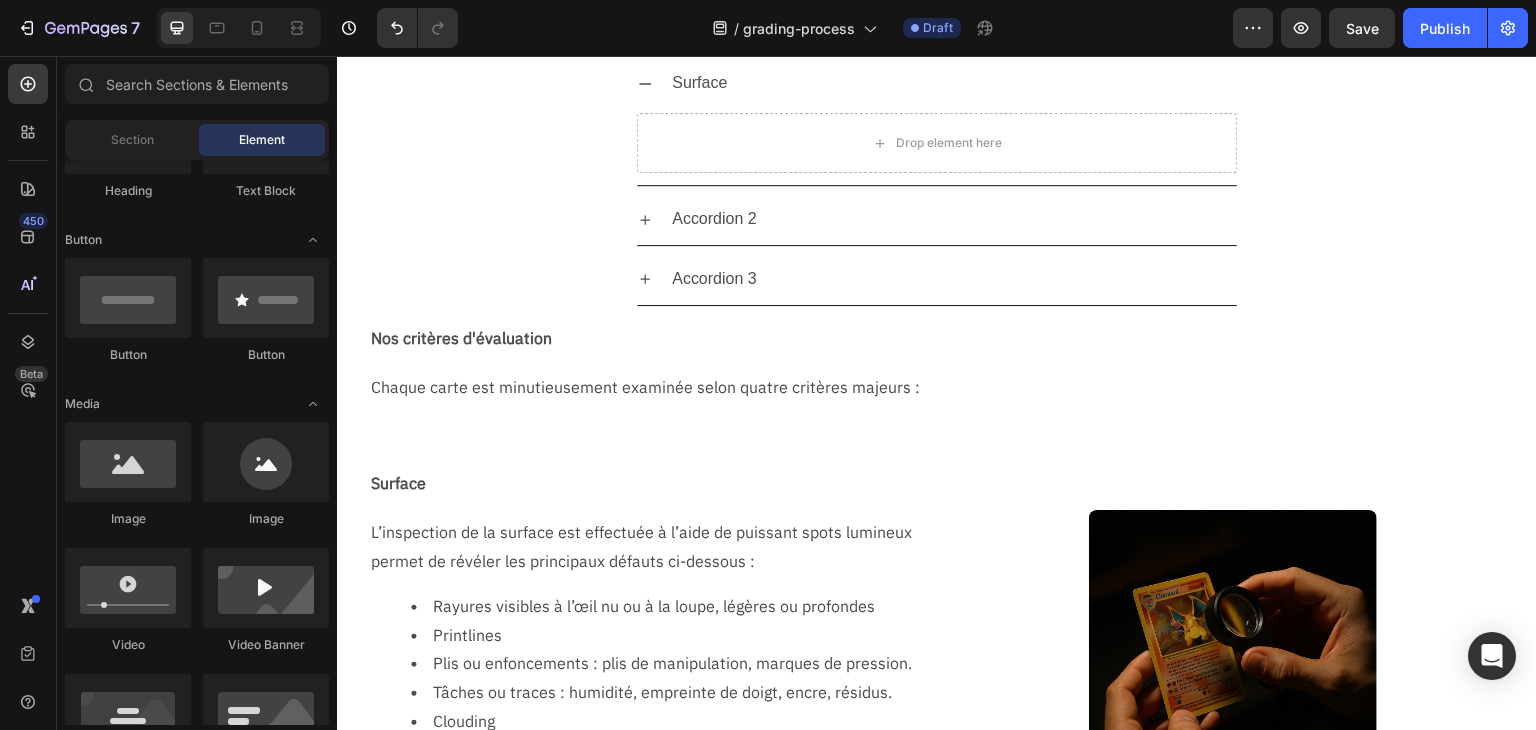 scroll, scrollTop: 0, scrollLeft: 0, axis: both 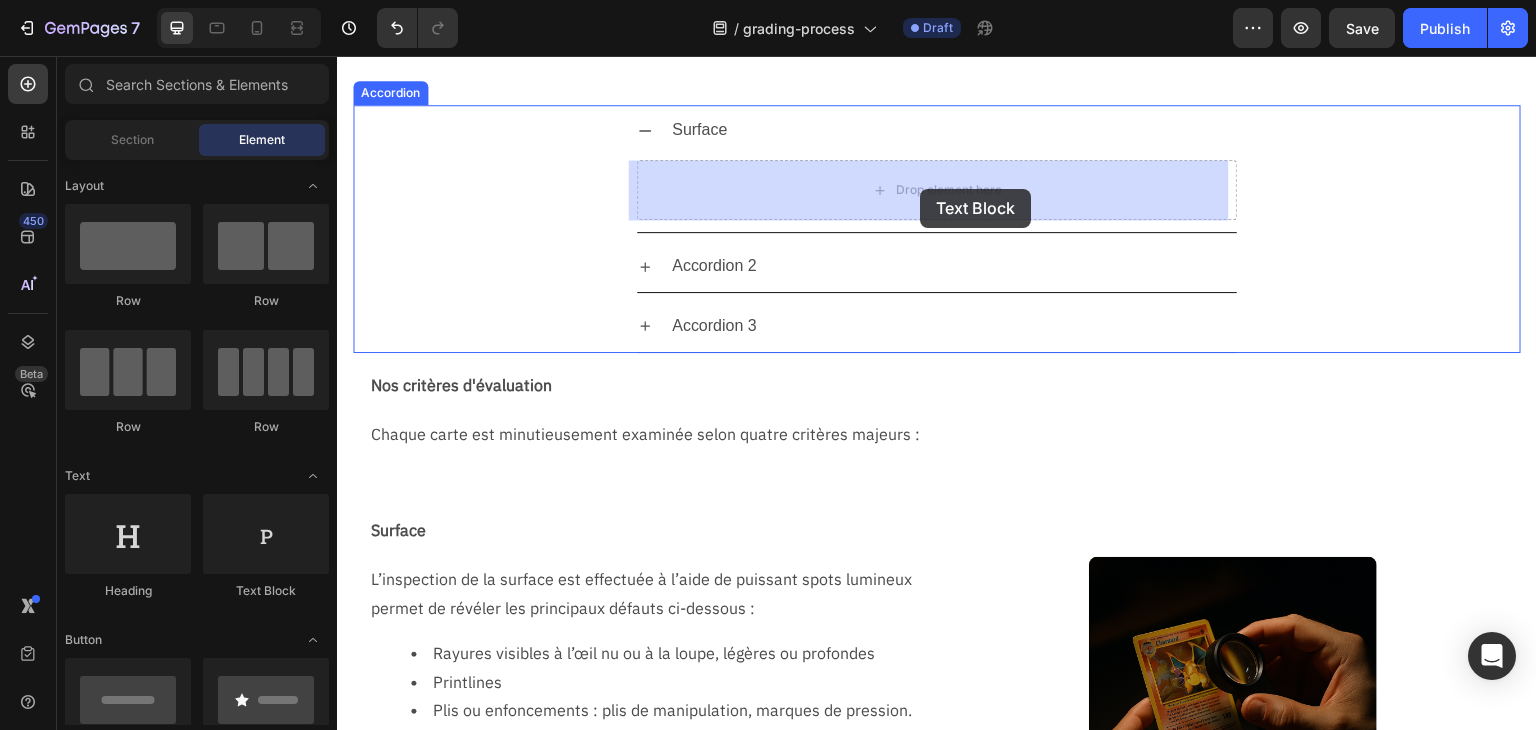 drag, startPoint x: 593, startPoint y: 601, endPoint x: 922, endPoint y: 185, distance: 530.3744 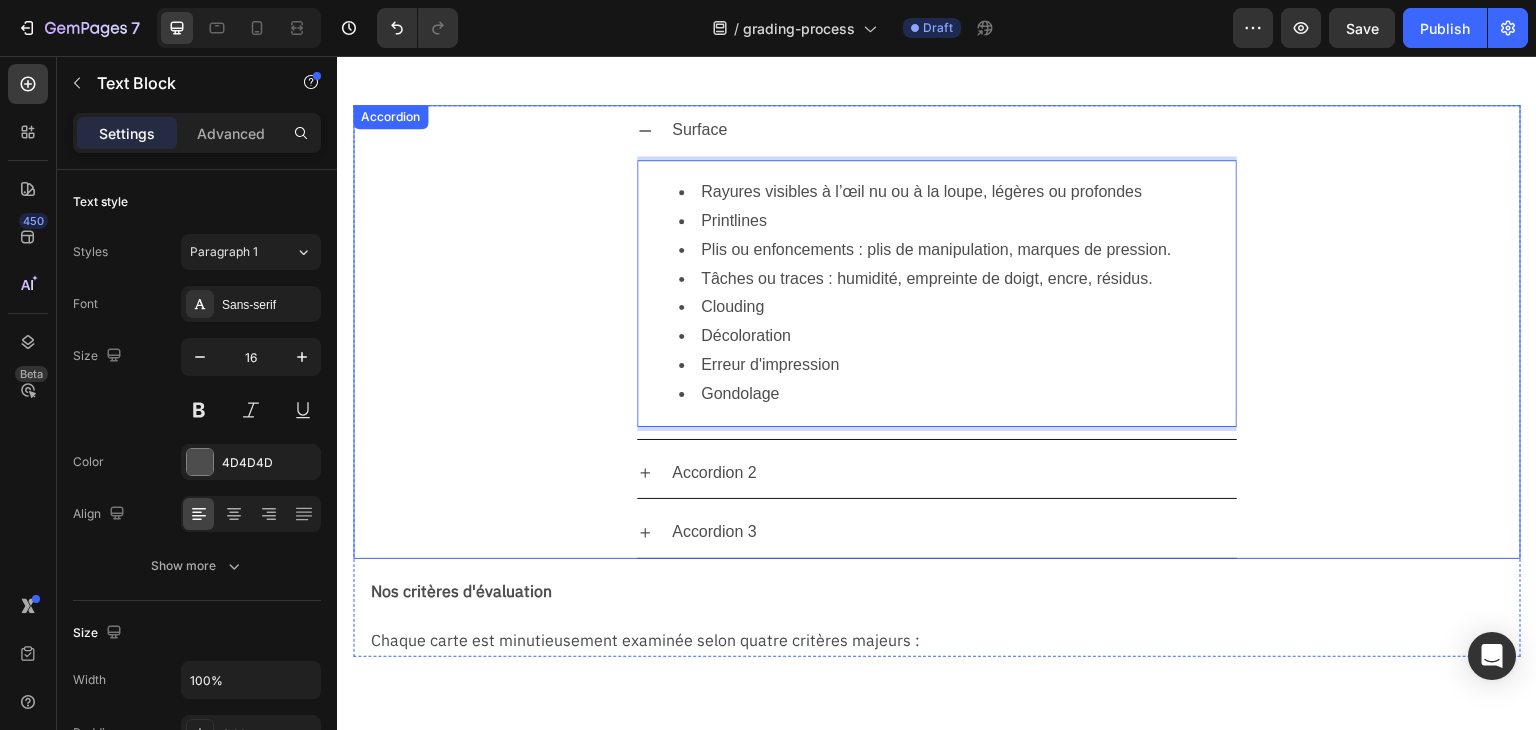 click on "Surface" at bounding box center [699, 130] 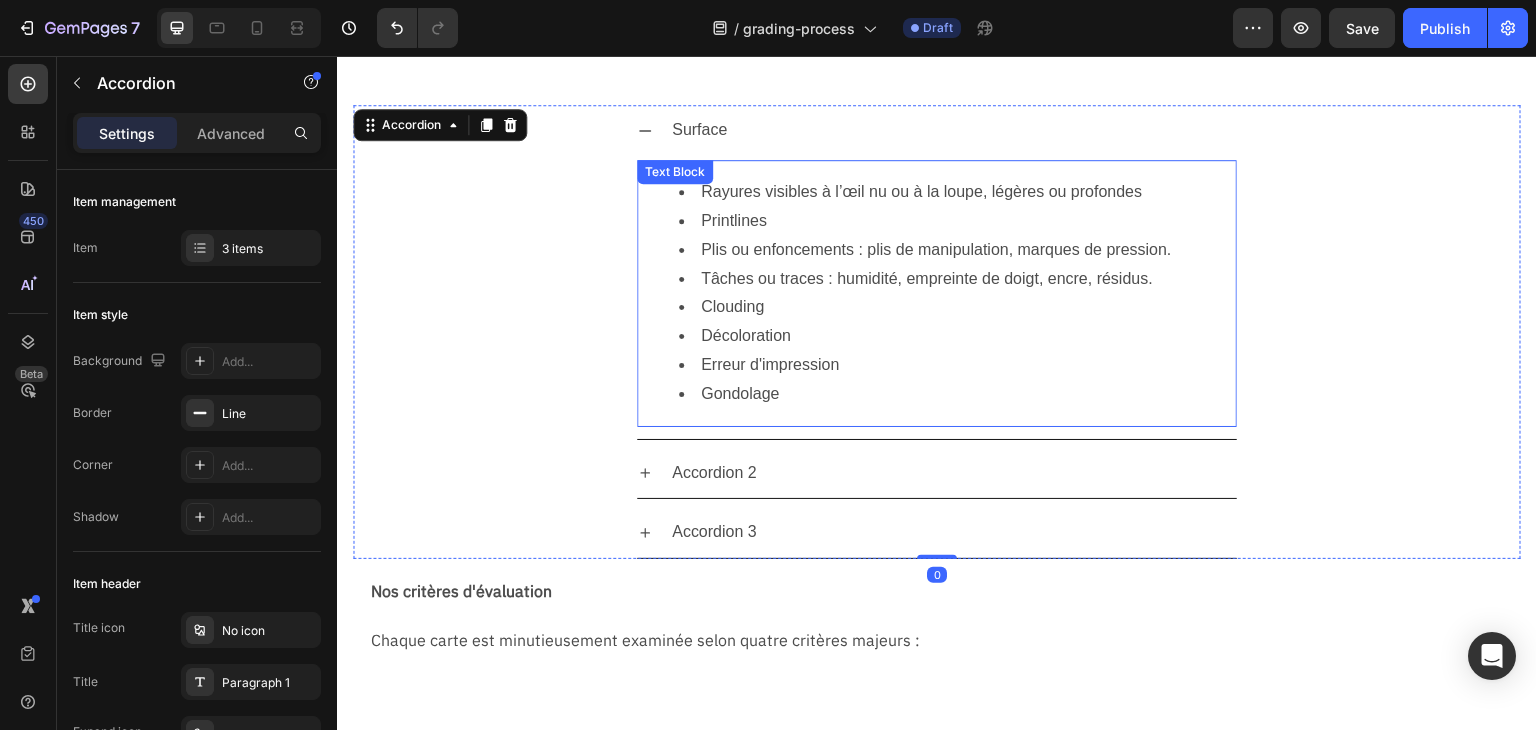 click on "Plis ou enfoncements : plis de manipulation, marques de pression." at bounding box center (957, 250) 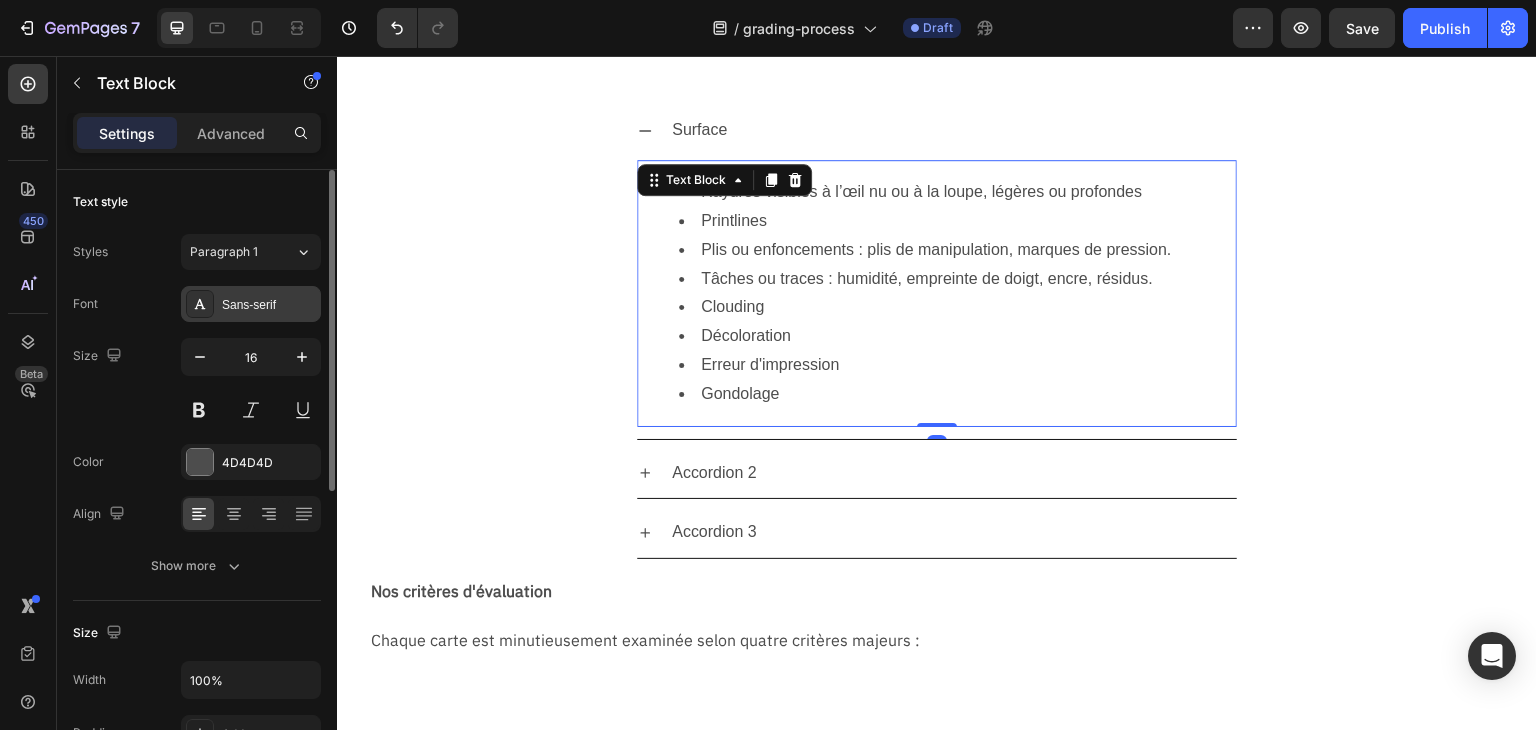 click on "Sans-serif" at bounding box center (269, 305) 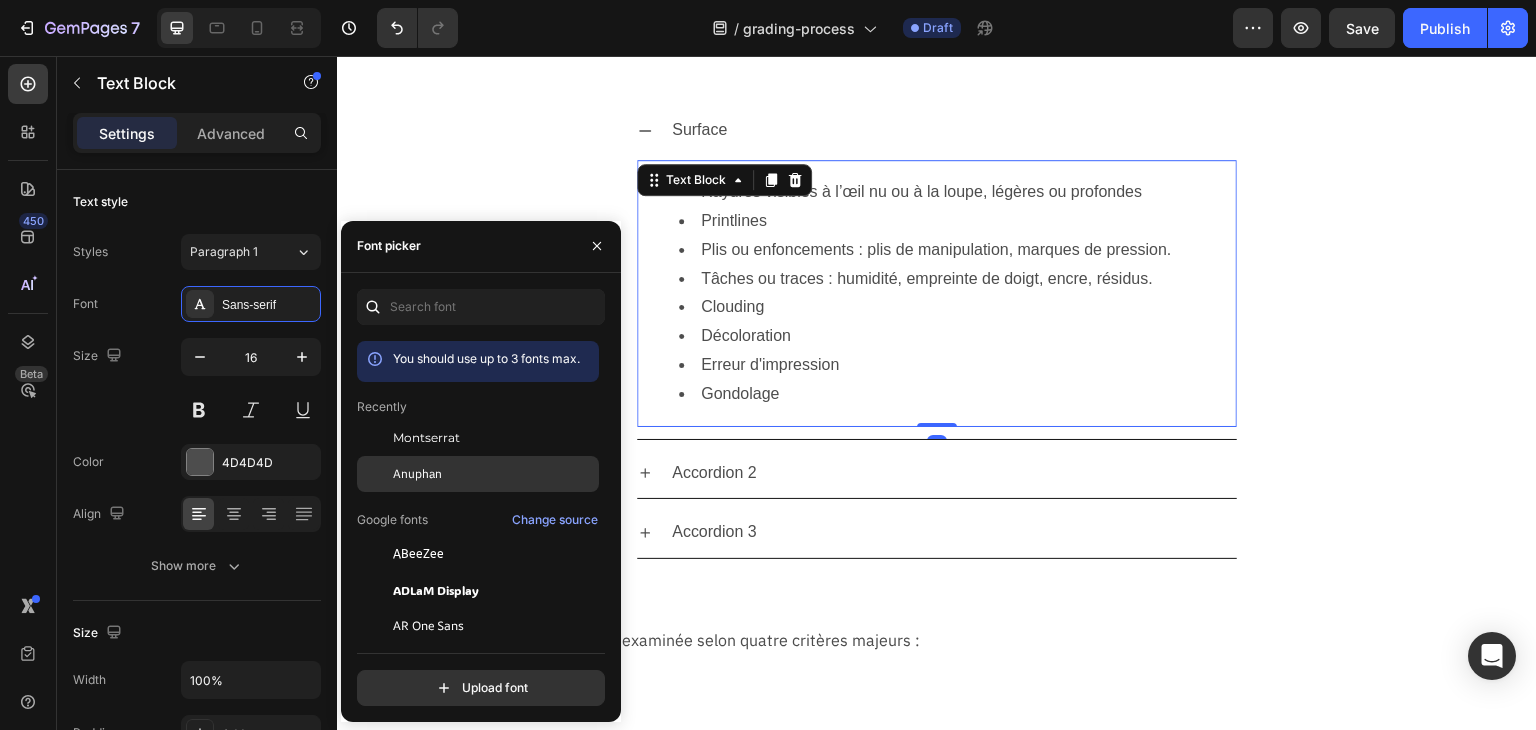 click on "Anuphan" at bounding box center [417, 474] 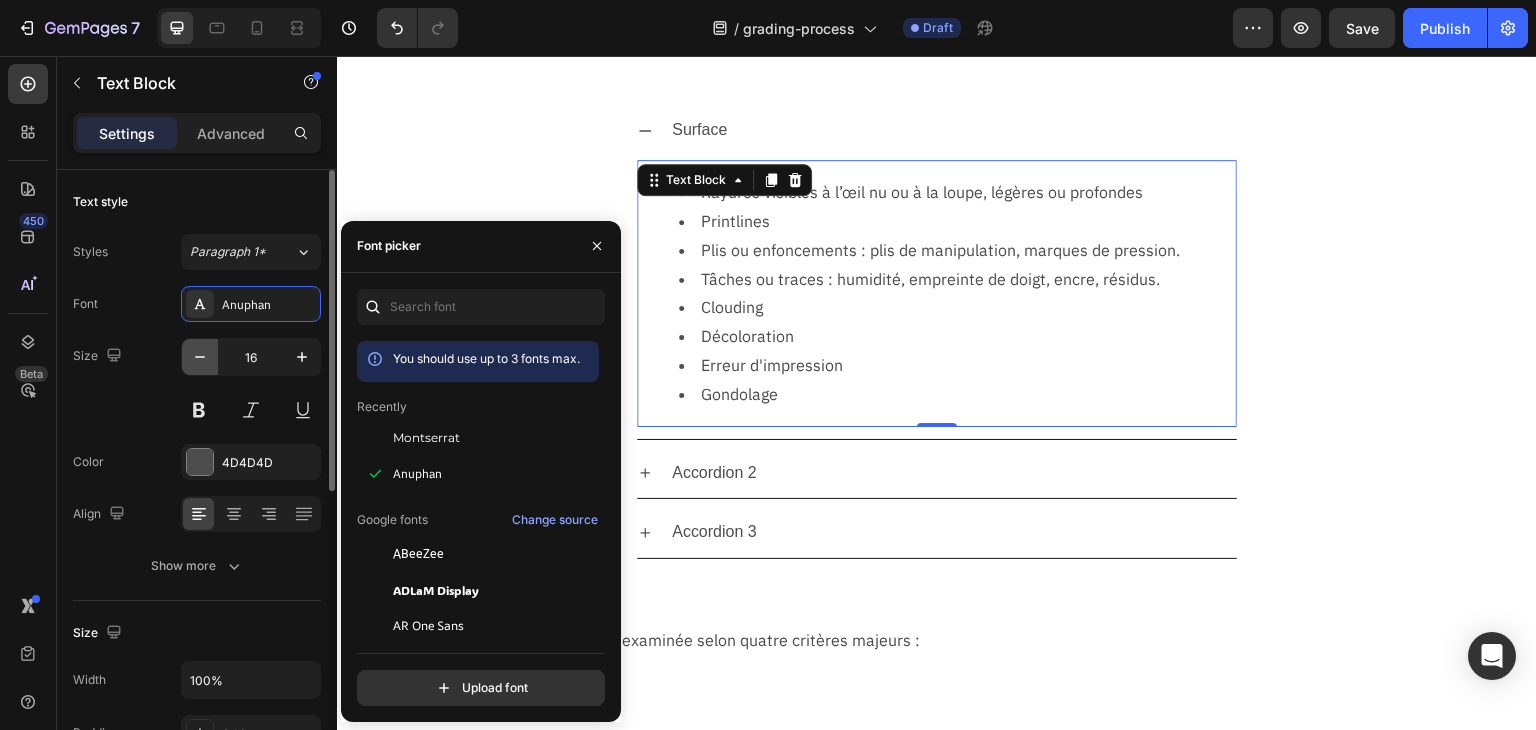 click at bounding box center (200, 357) 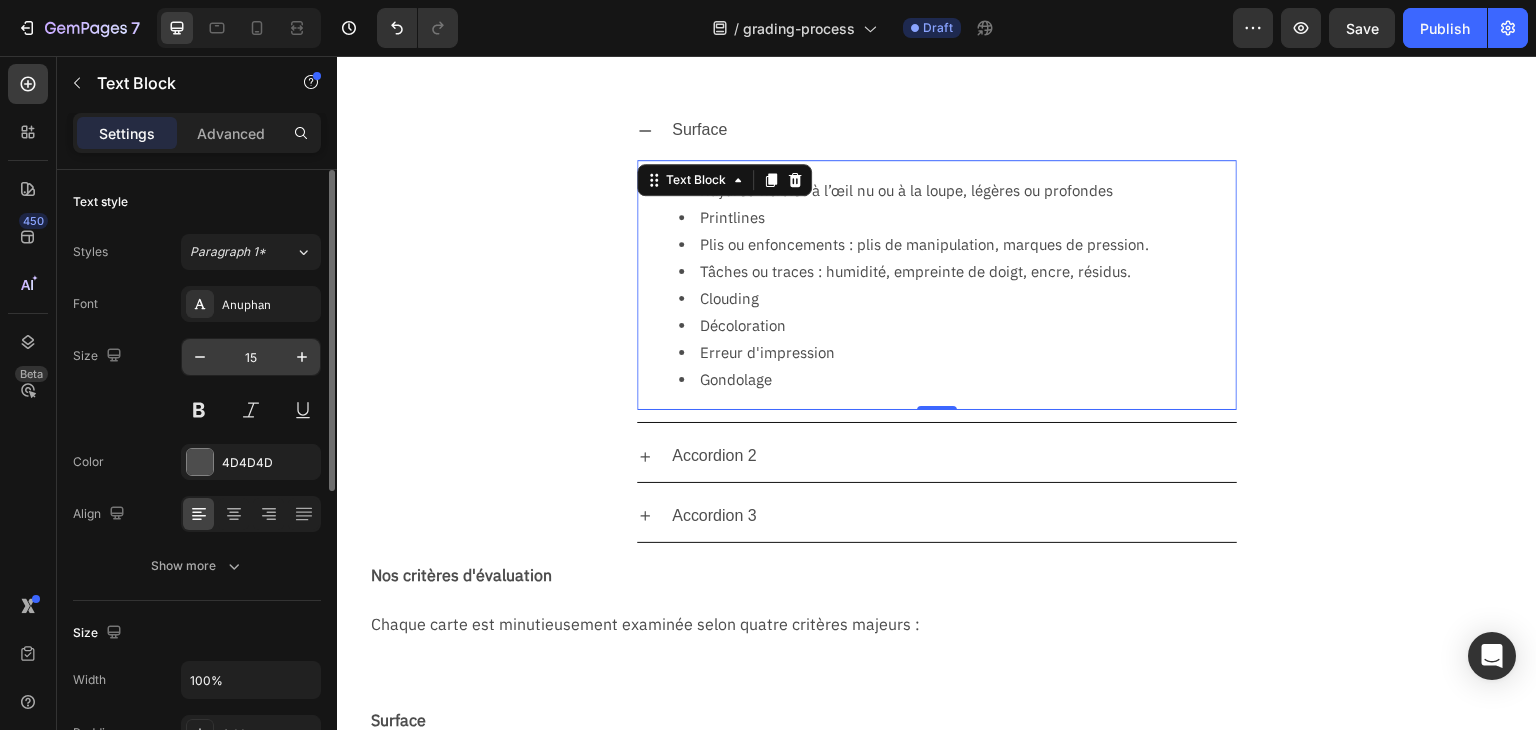 click on "15" at bounding box center [251, 357] 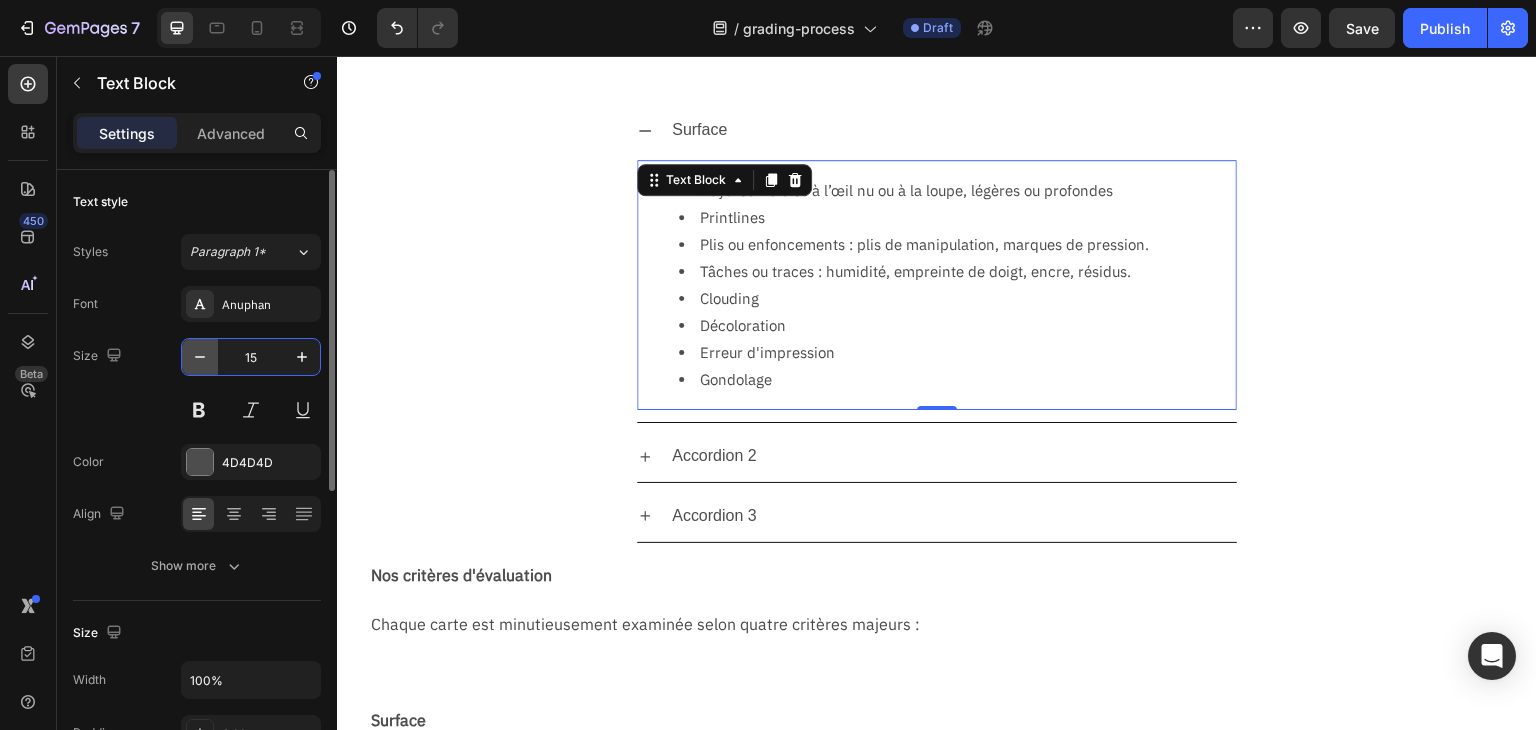 click 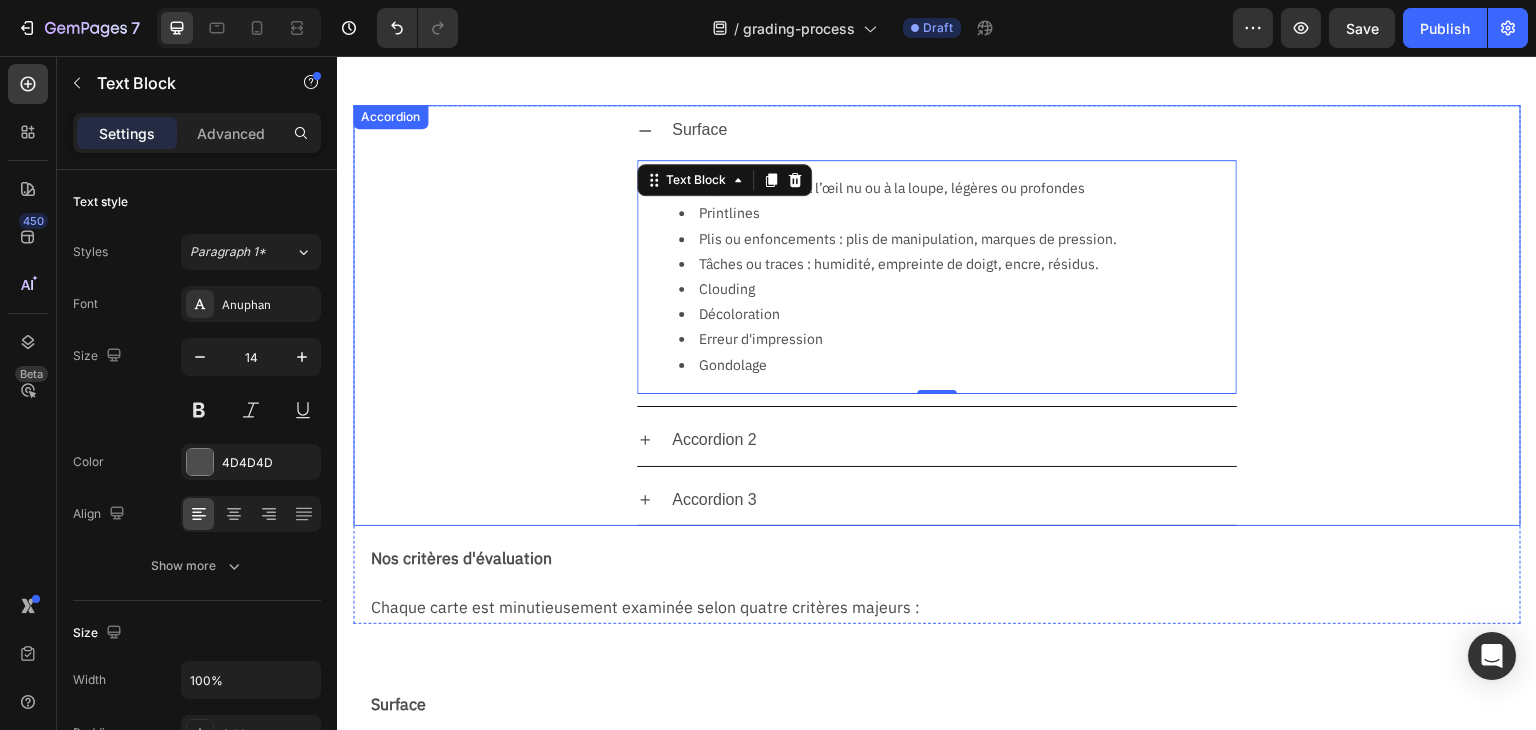 click on "Surface" at bounding box center [699, 130] 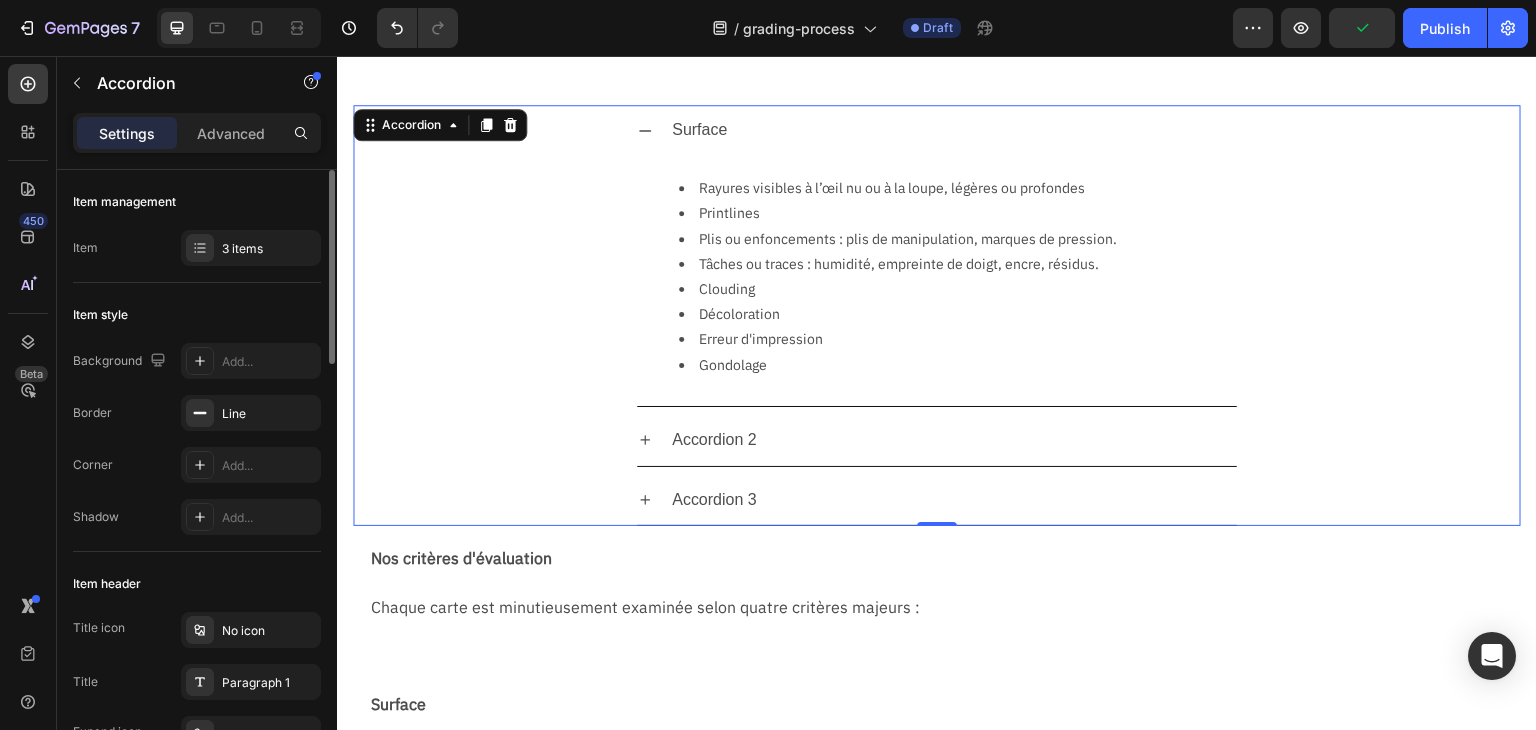 scroll, scrollTop: 300, scrollLeft: 0, axis: vertical 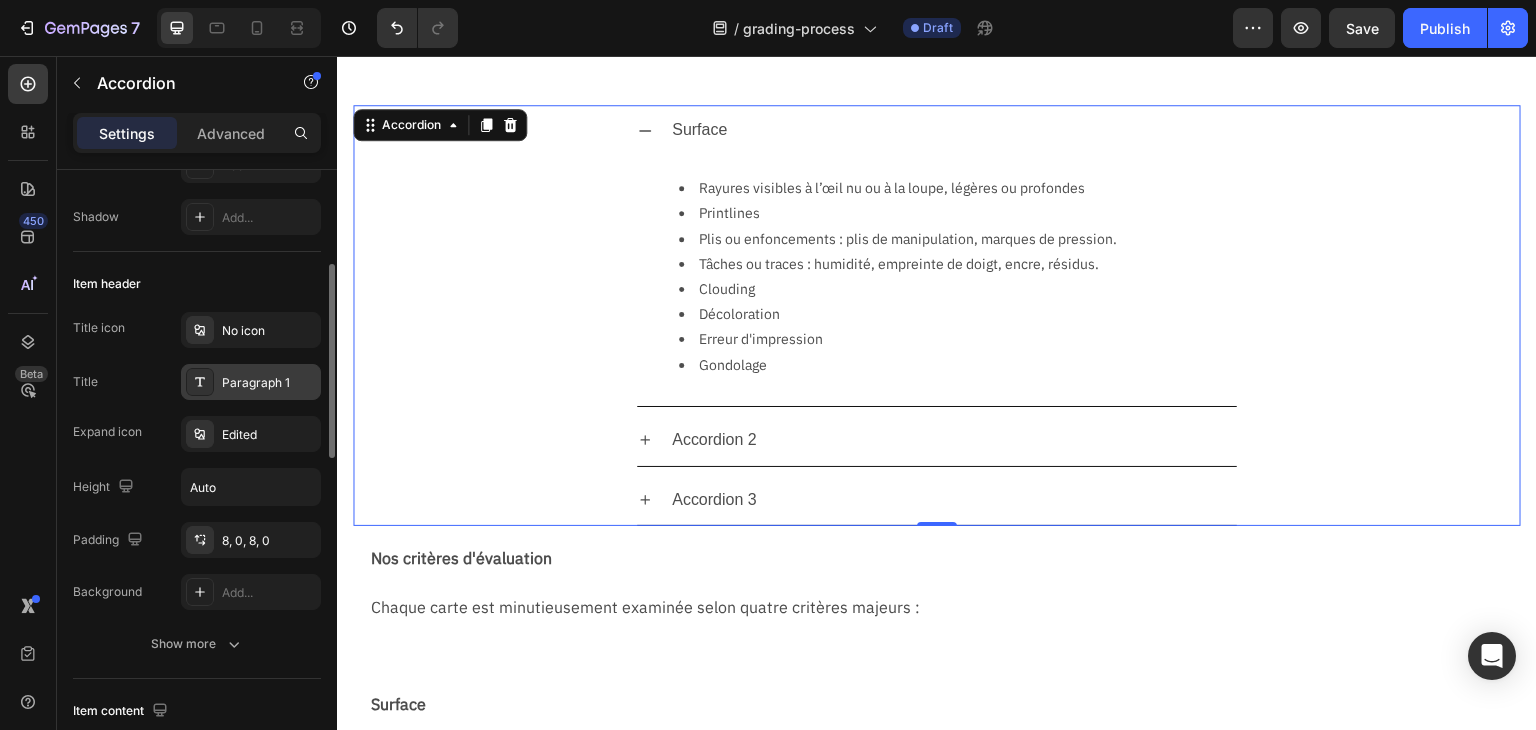 click on "Paragraph 1" at bounding box center (269, 383) 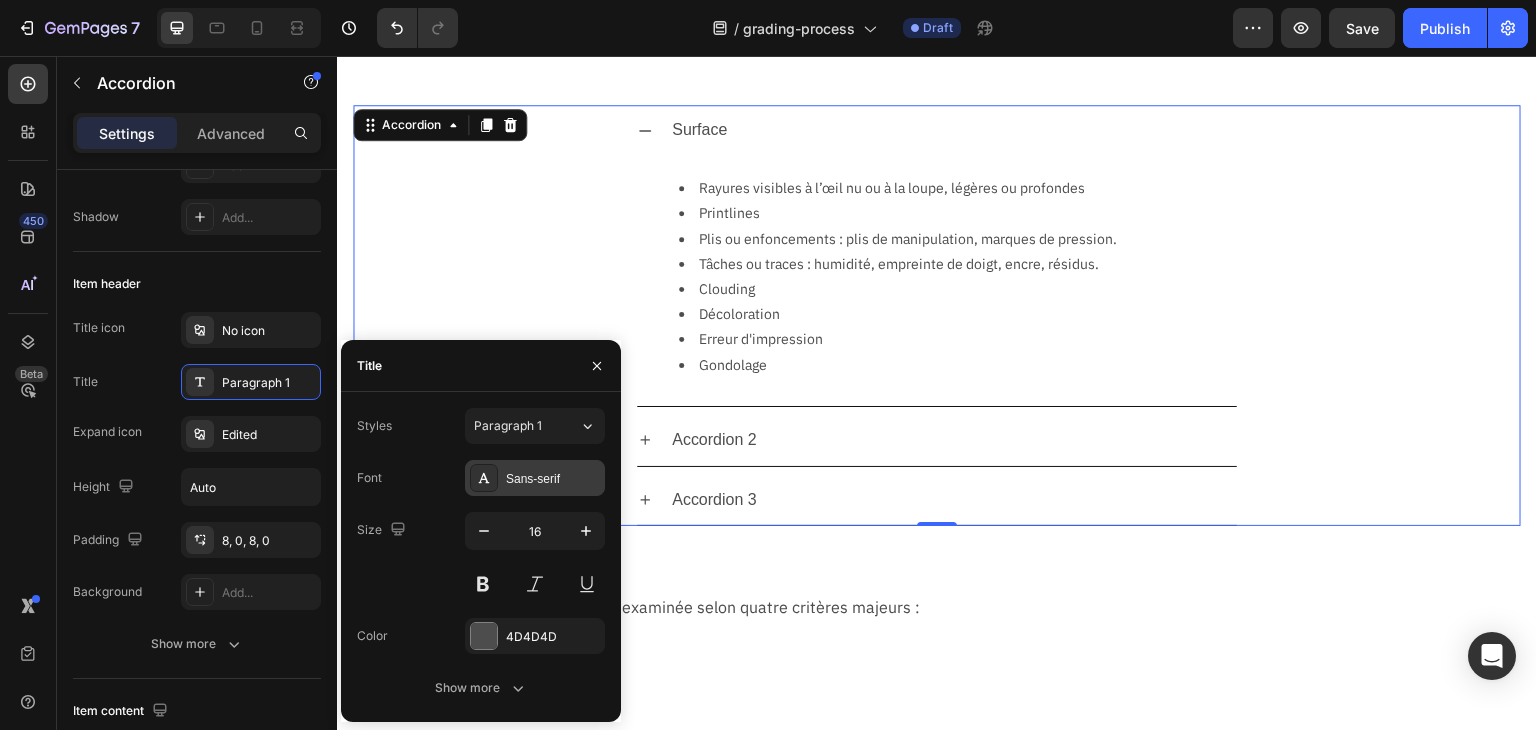 click on "Sans-serif" at bounding box center (553, 479) 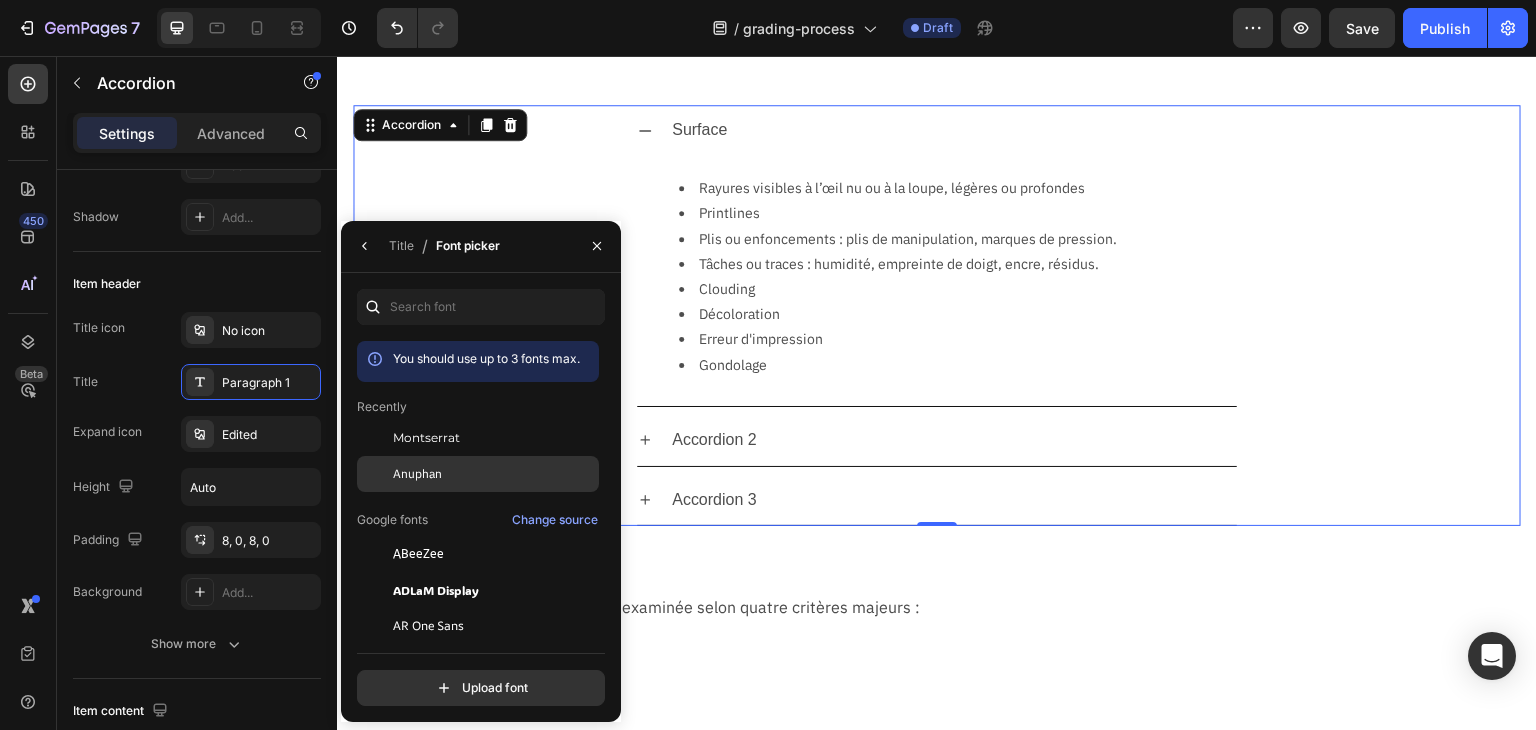 click on "Anuphan" at bounding box center [417, 474] 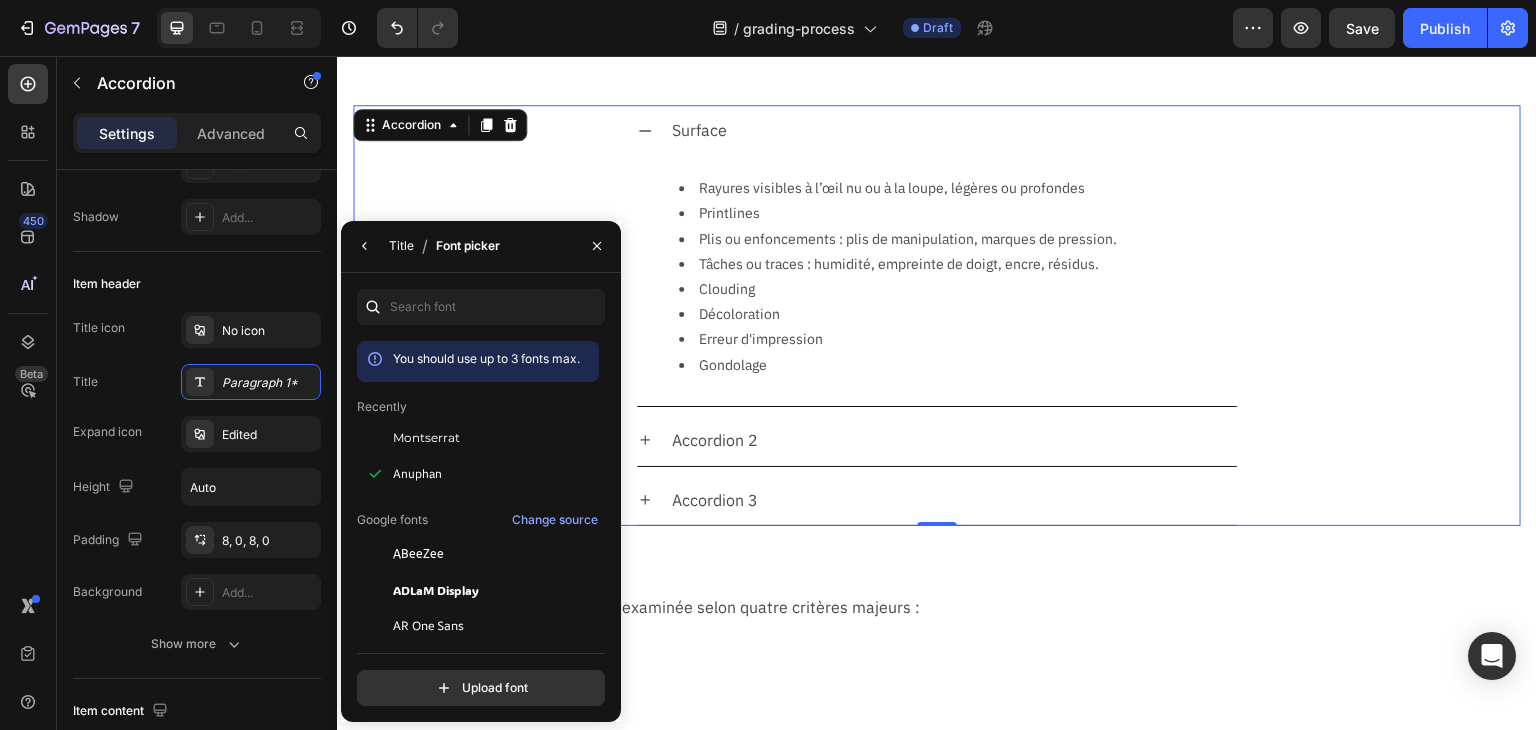 click on "Title" at bounding box center (401, 246) 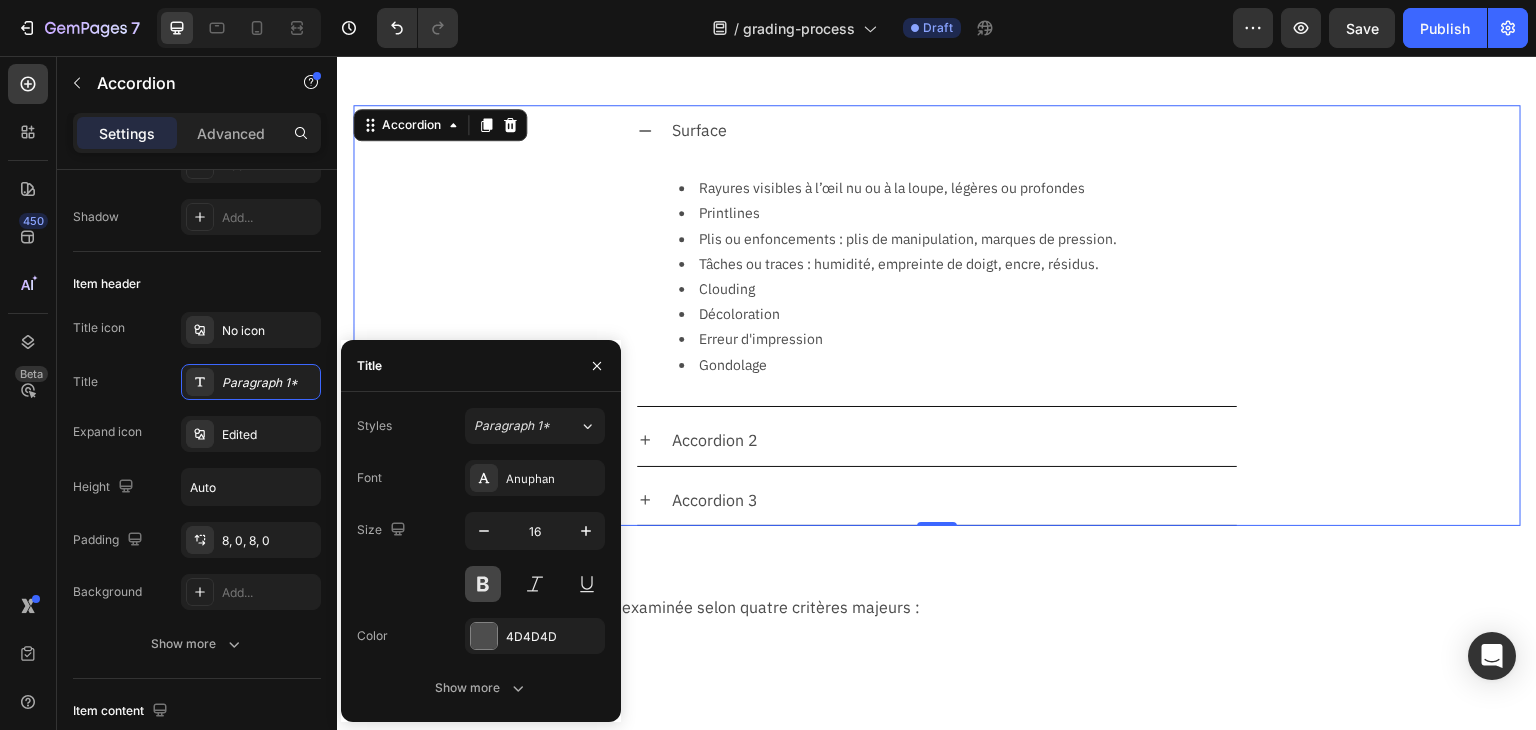 click at bounding box center (483, 584) 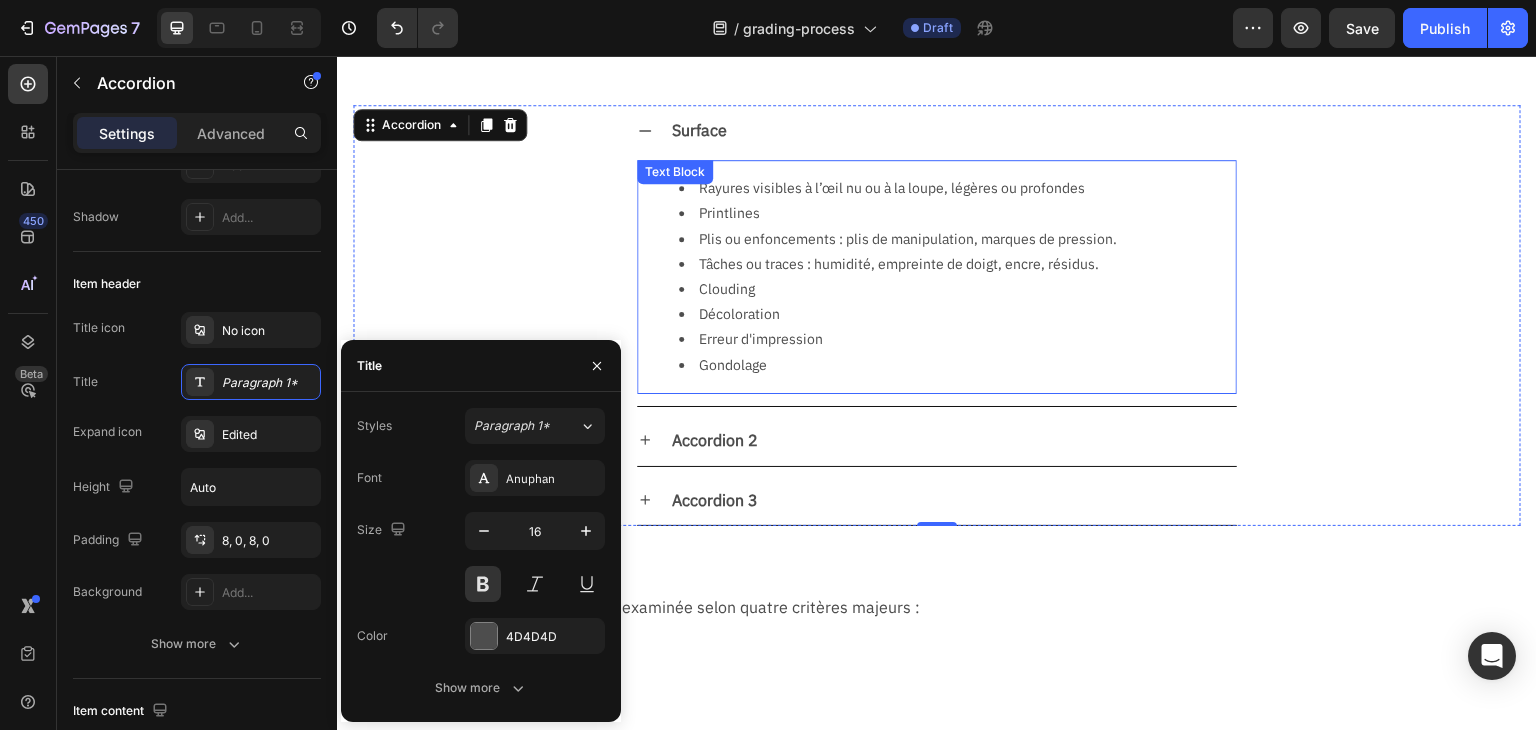 click on "Erreur d'impression" at bounding box center (957, 339) 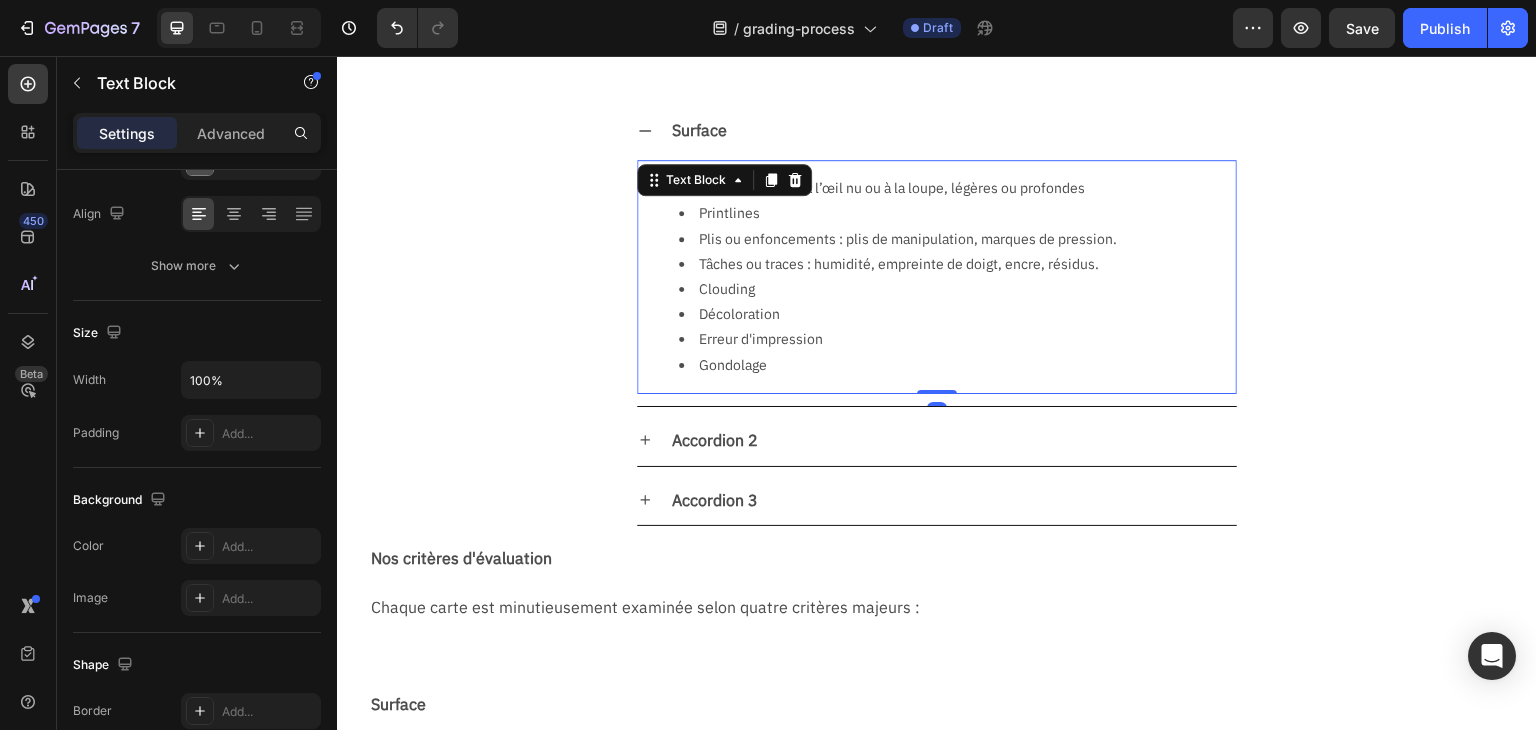 scroll, scrollTop: 0, scrollLeft: 0, axis: both 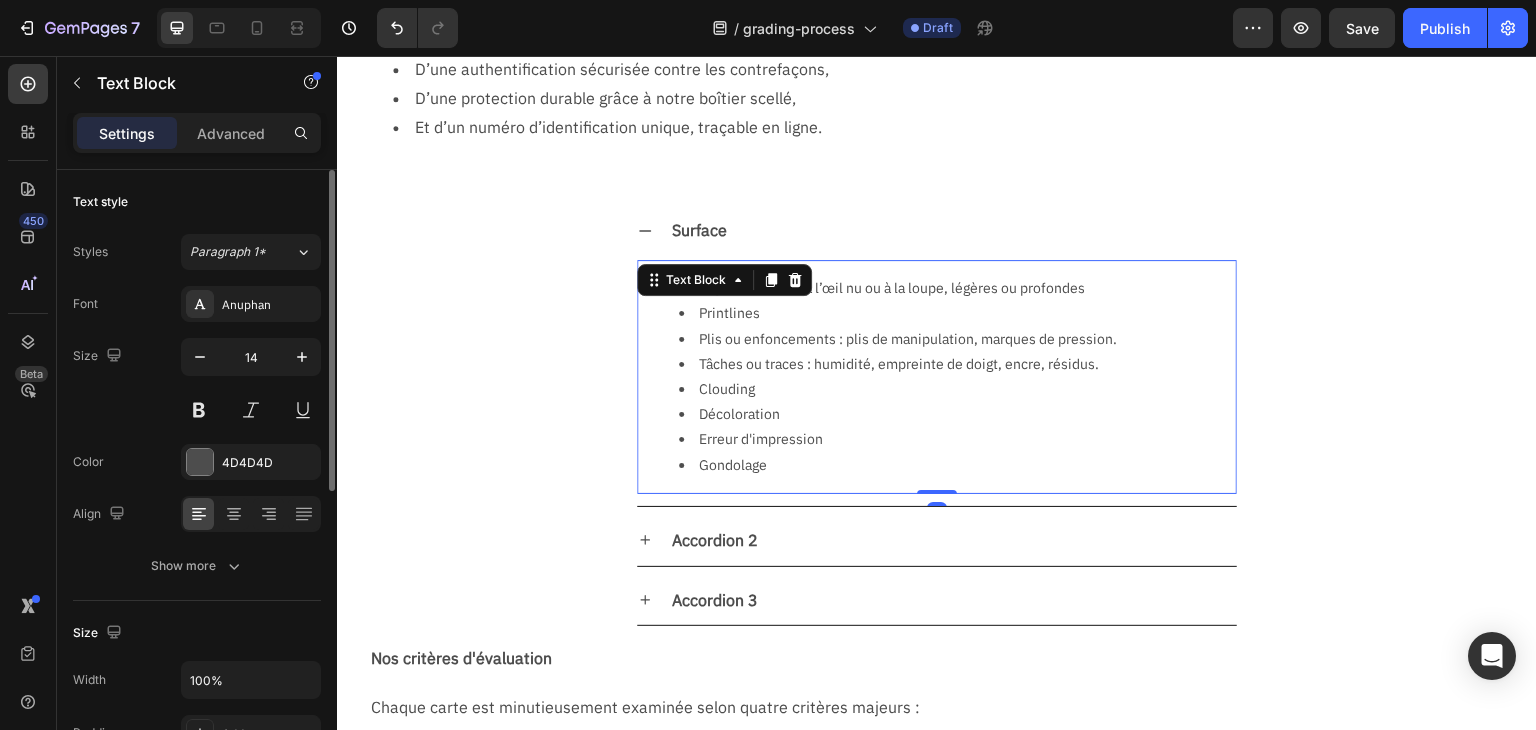 click on "Surface Rayures visibles à l’œil nu ou à la loupe, légères ou profondes Printlines Plis ou enfoncements : plis de manipulation, marques de pression. Tâches ou traces : humidité, empreinte de doigt, encre, résidus. Clouding Décoloration Erreur d'impression Gondolage Text Block   0" at bounding box center [937, 355] 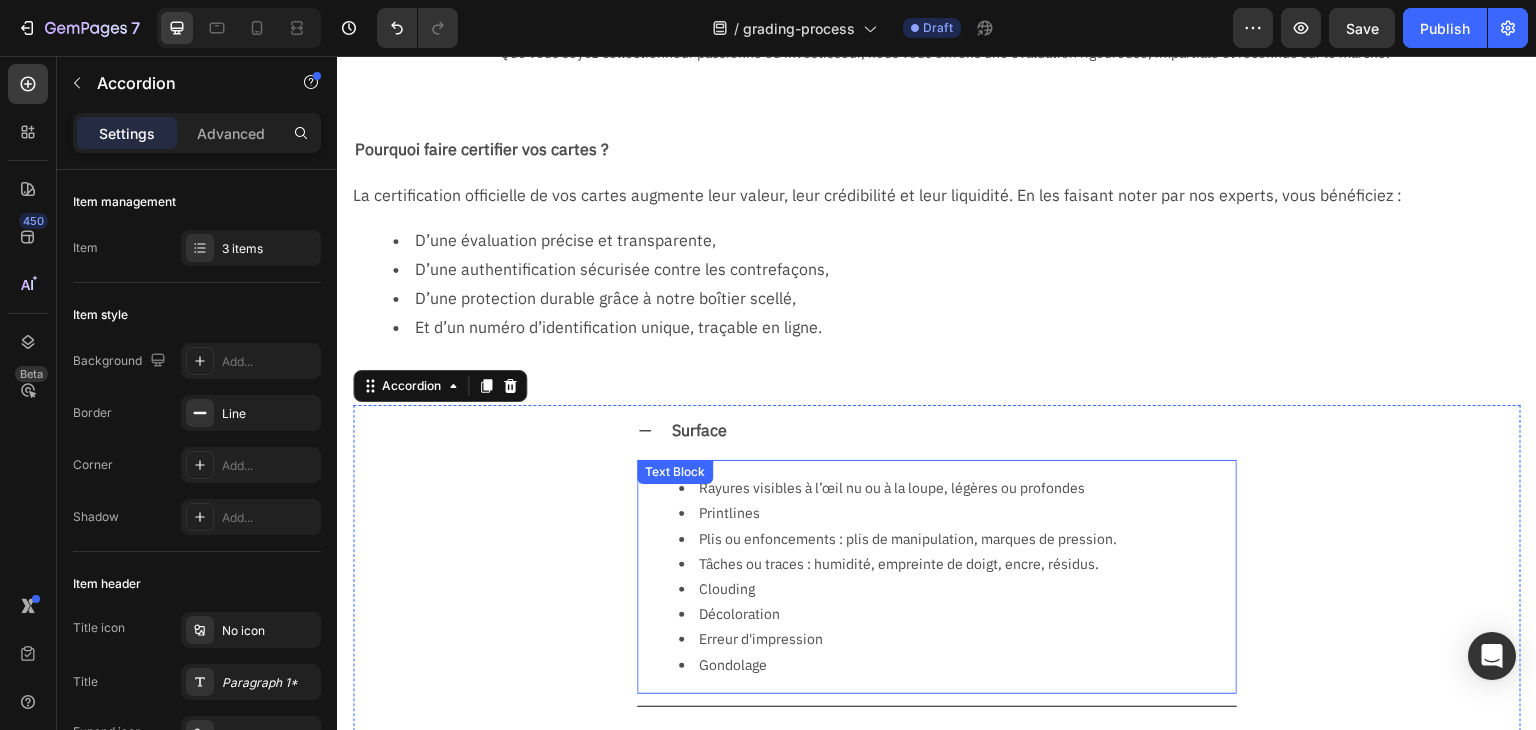 scroll, scrollTop: 353, scrollLeft: 0, axis: vertical 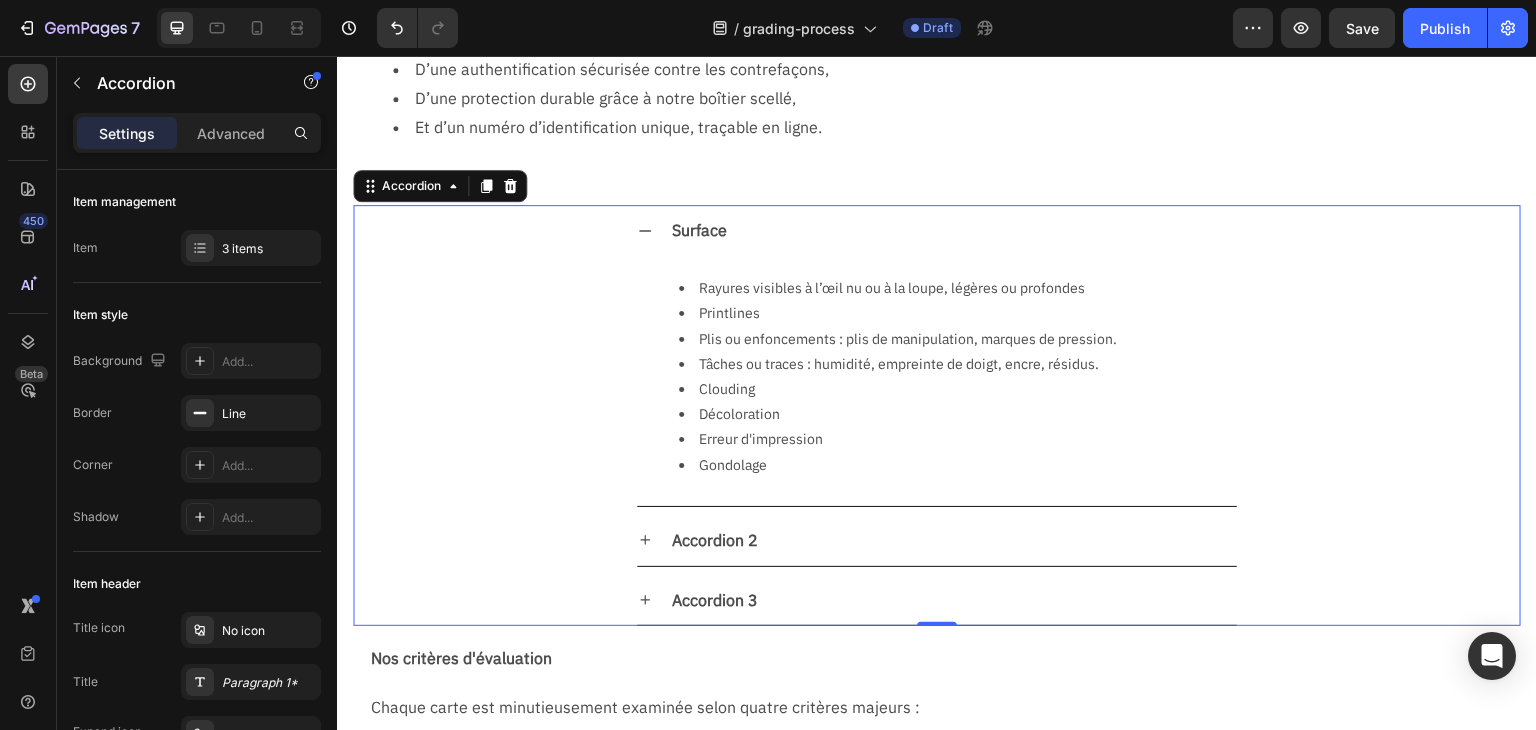 click on "Surface Rayures visibles à l’œil nu ou à la loupe, légères ou profondes Printlines Plis ou enfoncements : plis de manipulation, marques de pression. Tâches ou traces : humidité, empreinte de doigt, encre, résidus. Clouding Décoloration Erreur d'impression Gondolage Text Block" at bounding box center (937, 355) 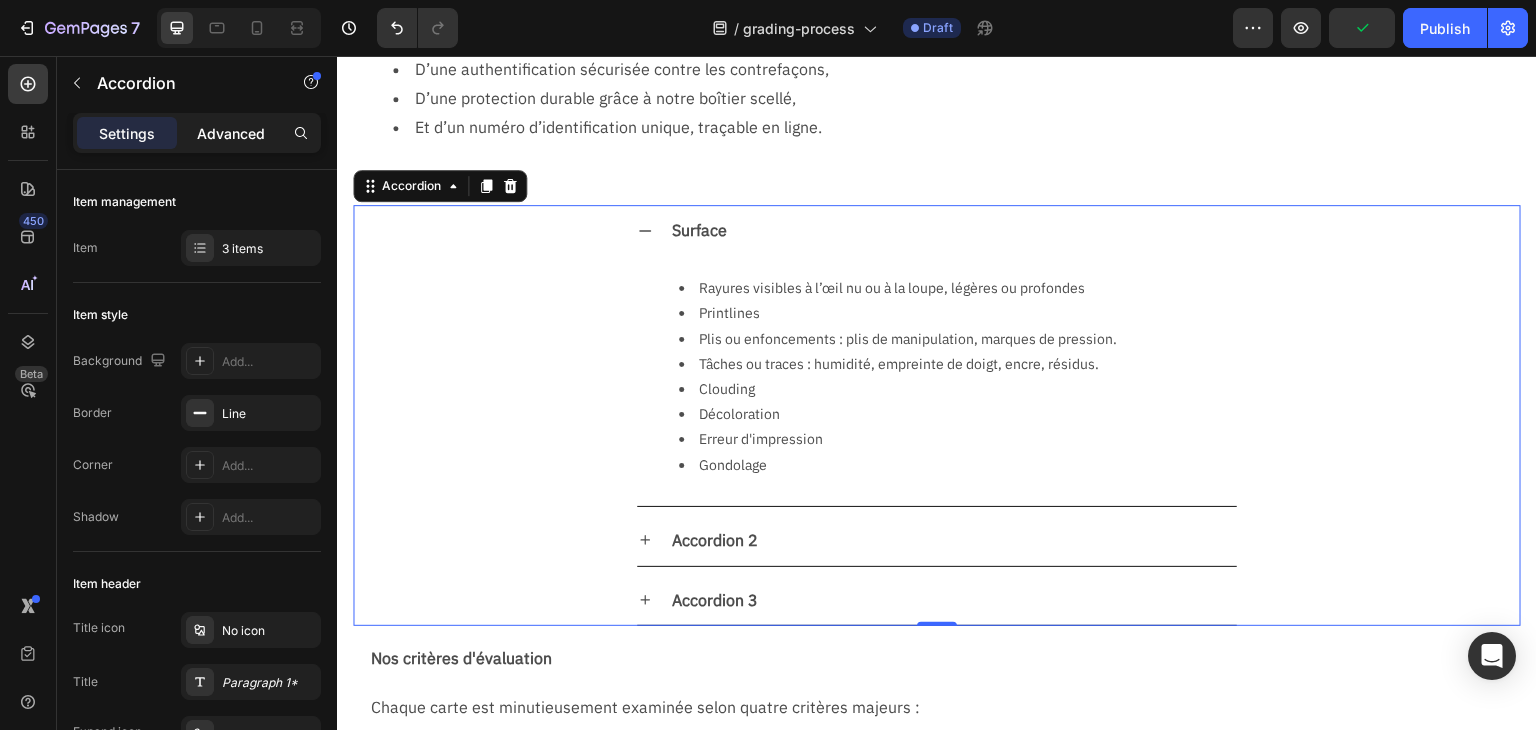 click on "Advanced" at bounding box center [231, 133] 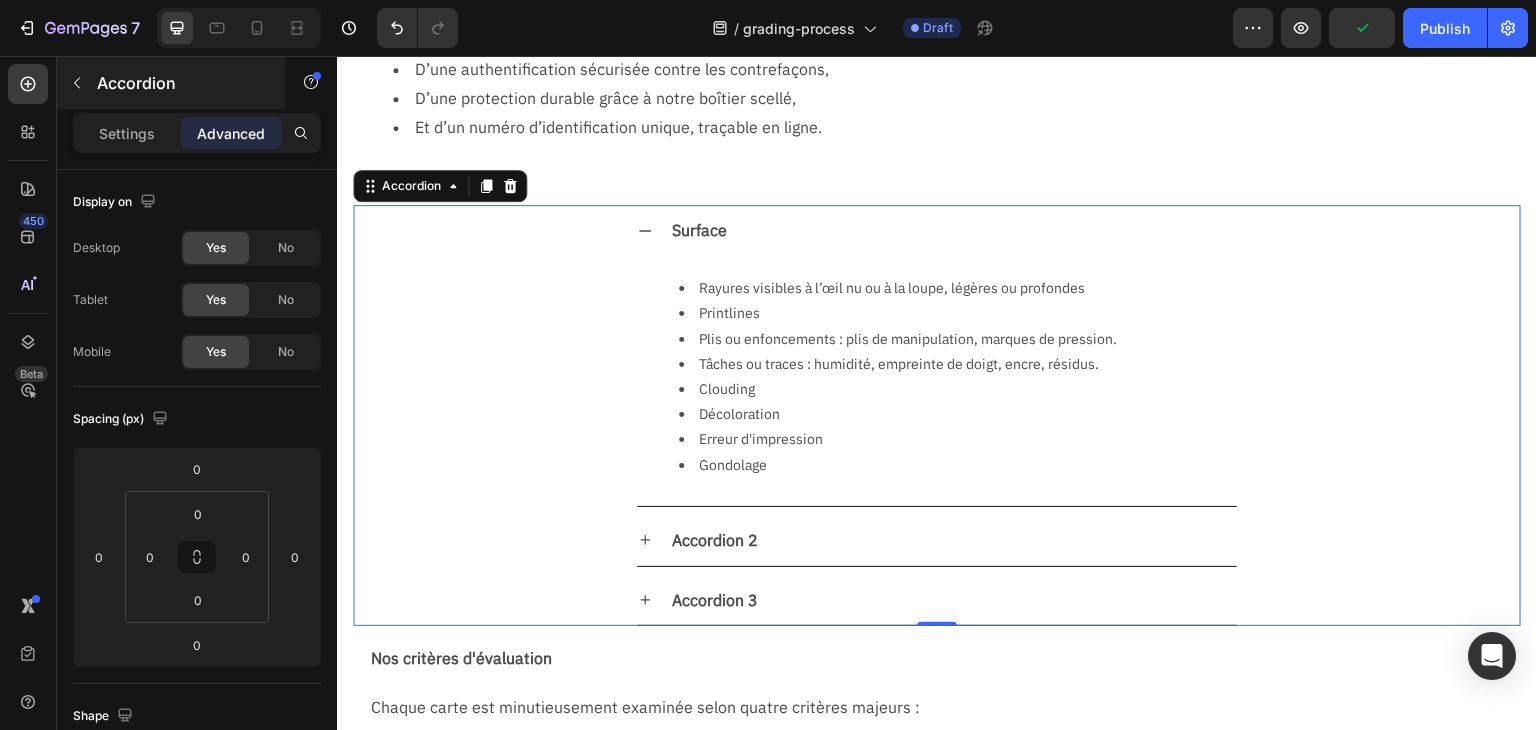 click on "Settings" at bounding box center [127, 133] 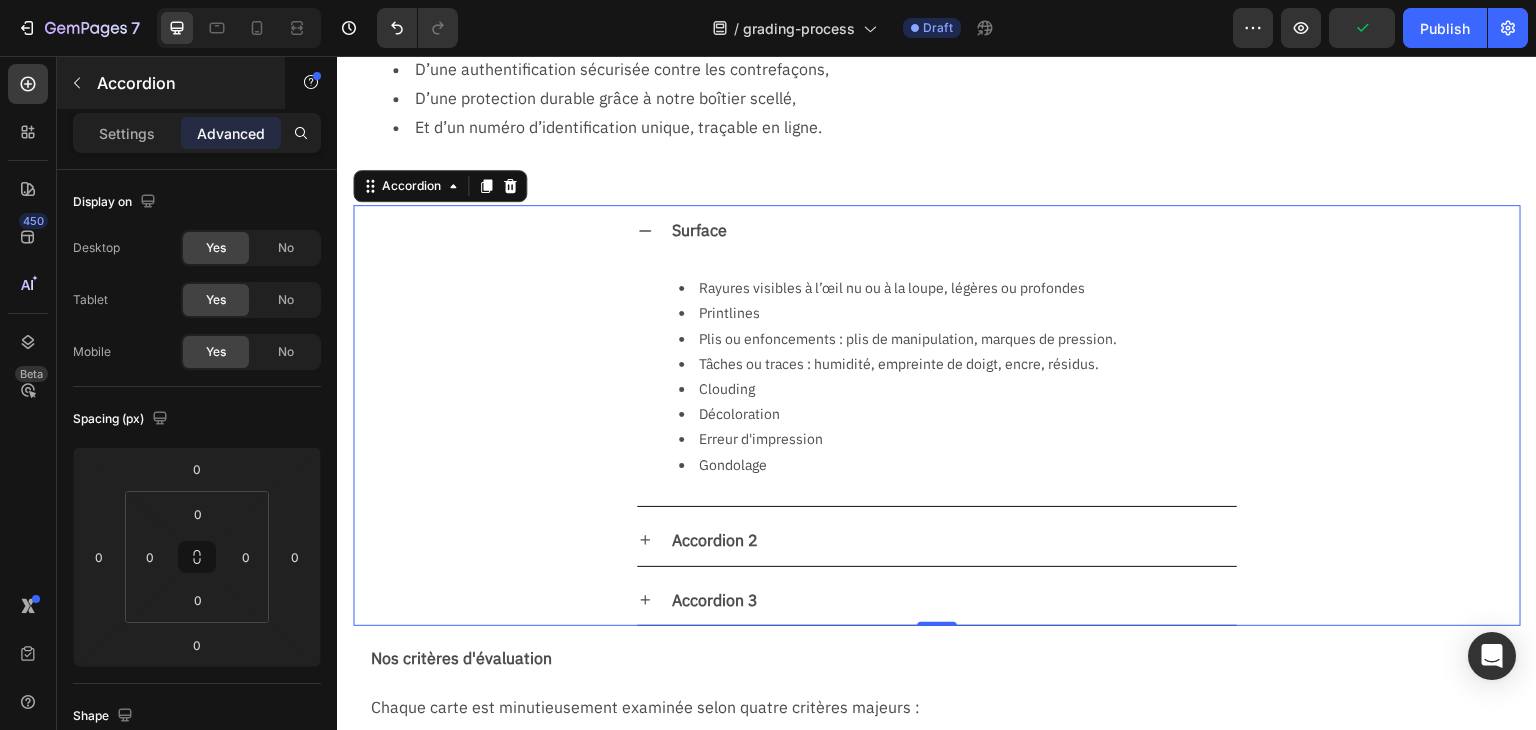 type on "8" 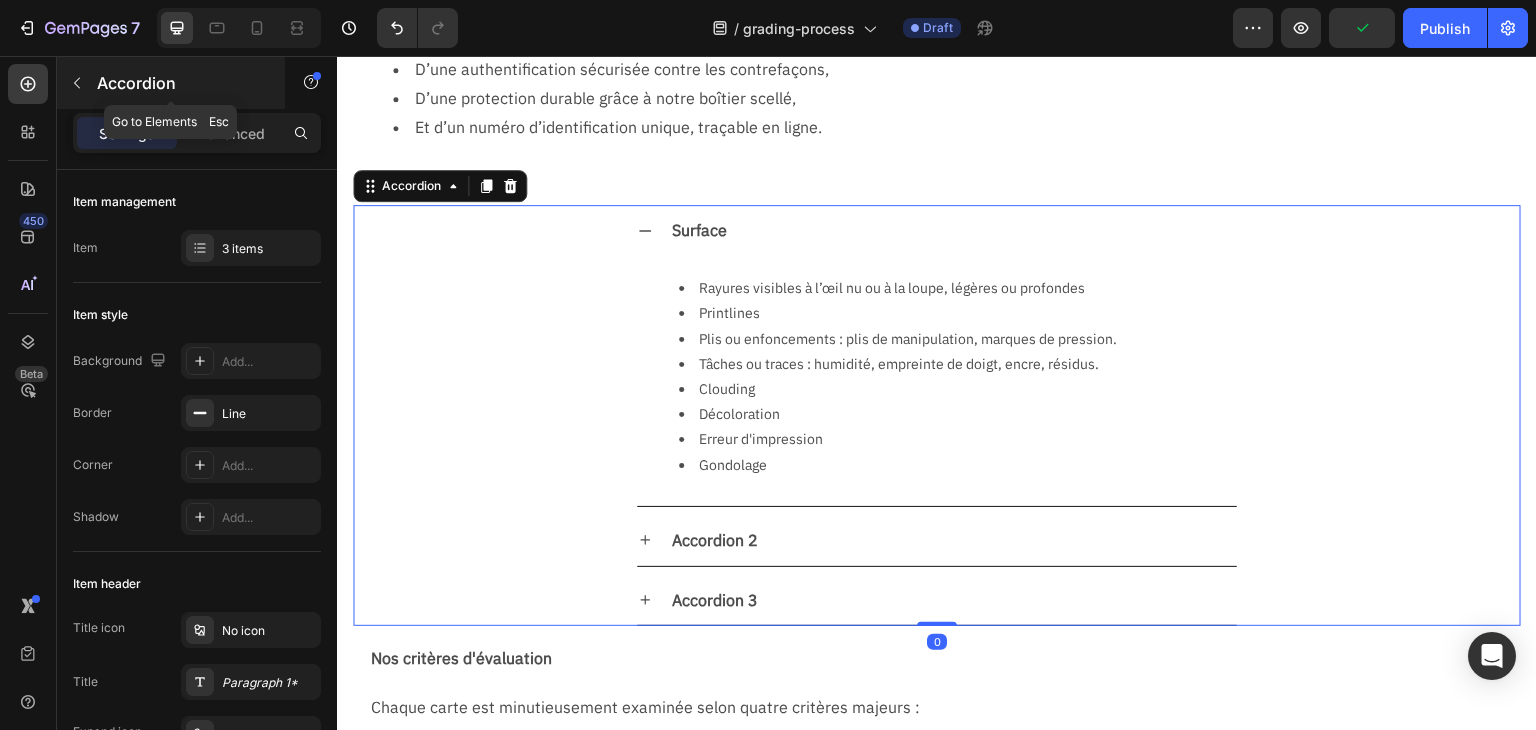 click 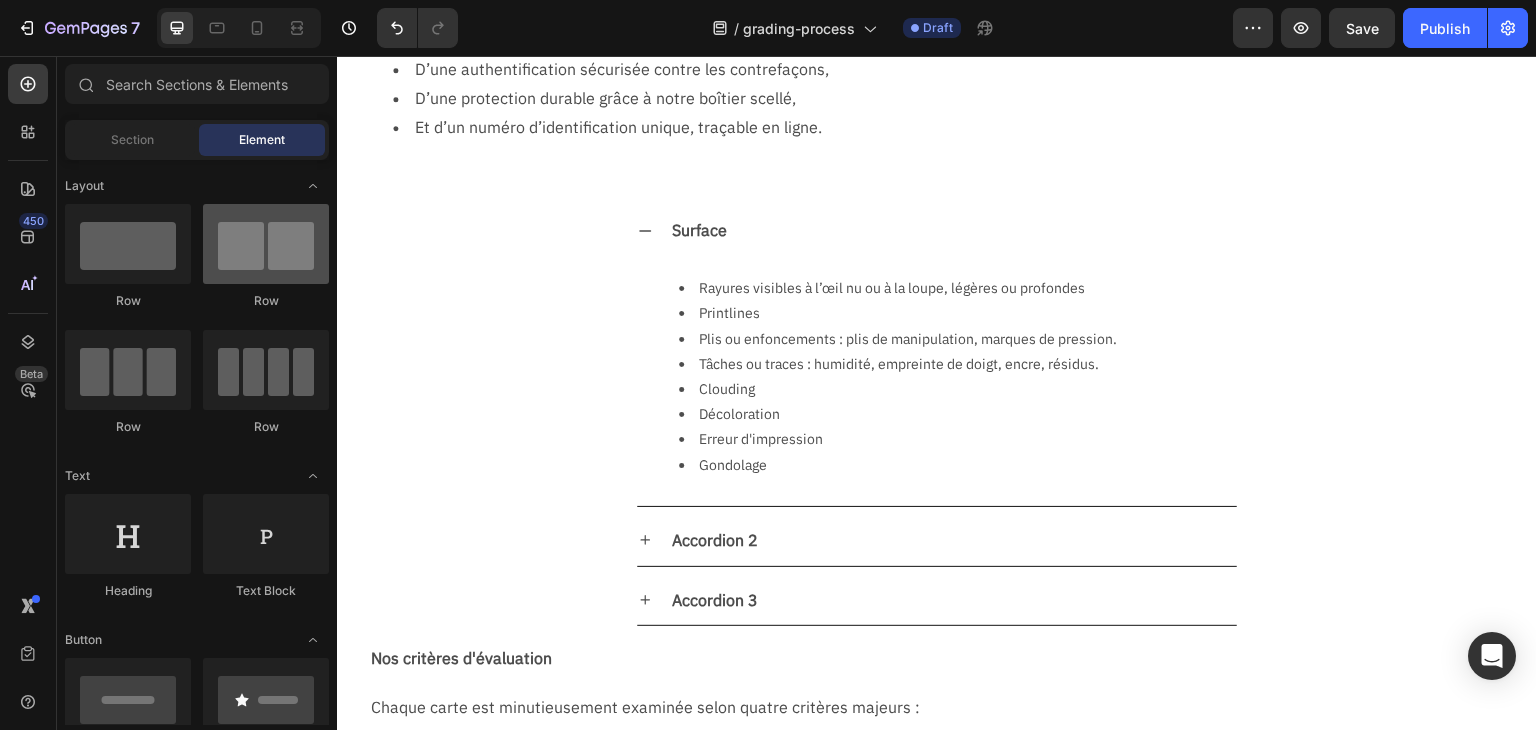 click at bounding box center (266, 244) 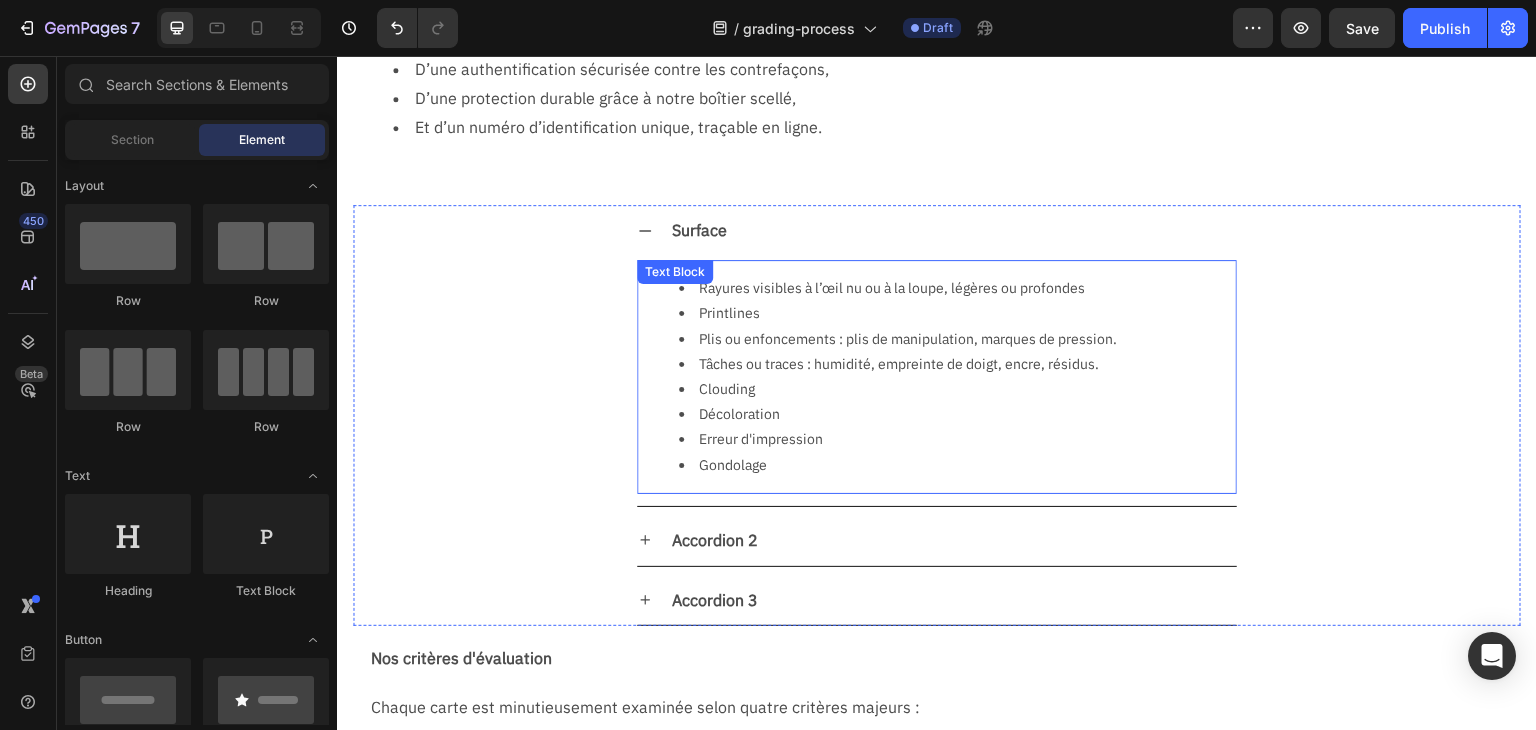 click on "Printlines" at bounding box center (957, 313) 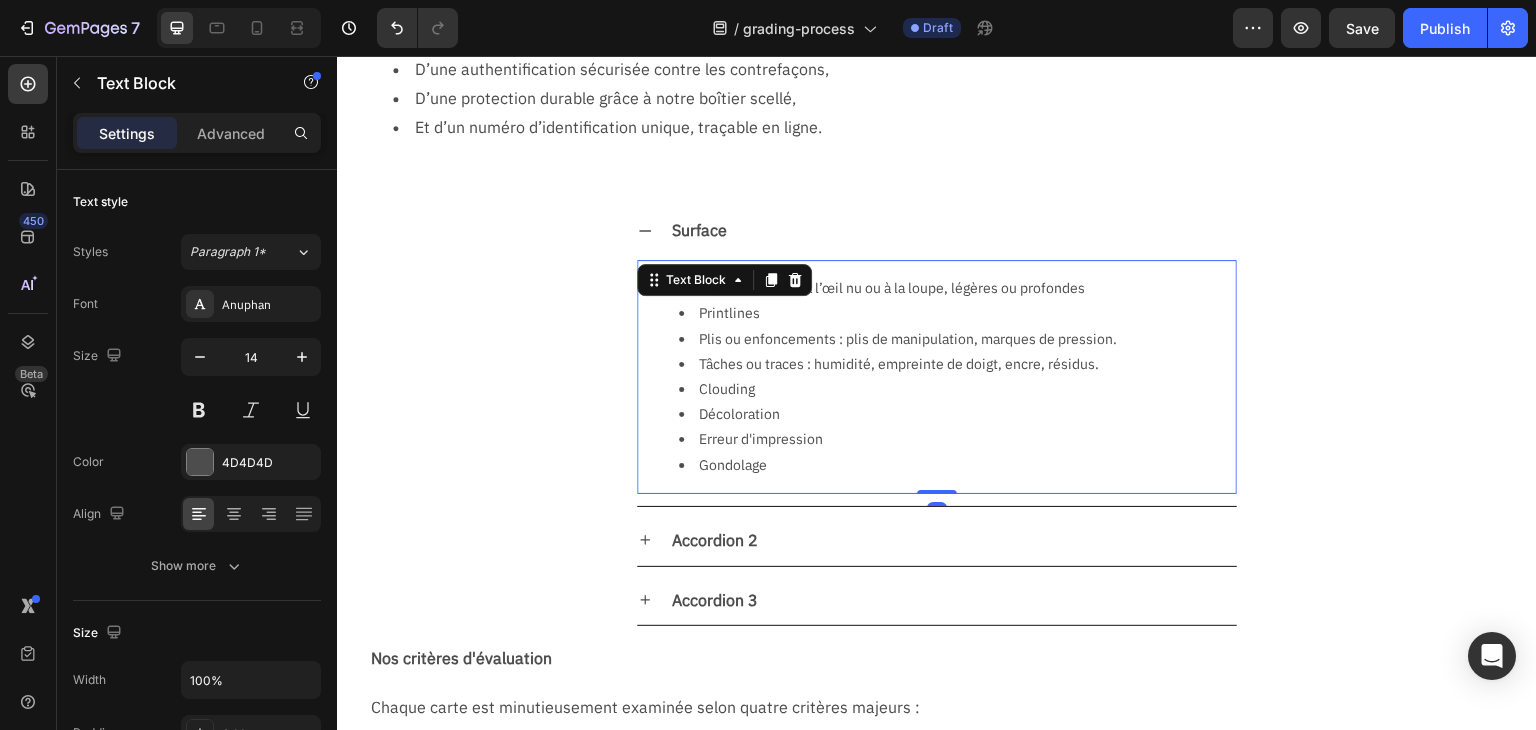 click on "Surface Rayures visibles à l’œil nu ou à la loupe, légères ou profondes Printlines Plis ou enfoncements : plis de manipulation, marques de pression. Tâches ou traces : humidité, empreinte de doigt, encre, résidus. Clouding Décoloration Erreur d'impression Gondolage Text Block   0
Accordion 2
Accordion 3 Accordion Nos critères d'évaluation Text Block Row Chaque carte est minutieusement examinée selon quatre critères majeurs : Text Block Row Section 3" at bounding box center (937, 472) 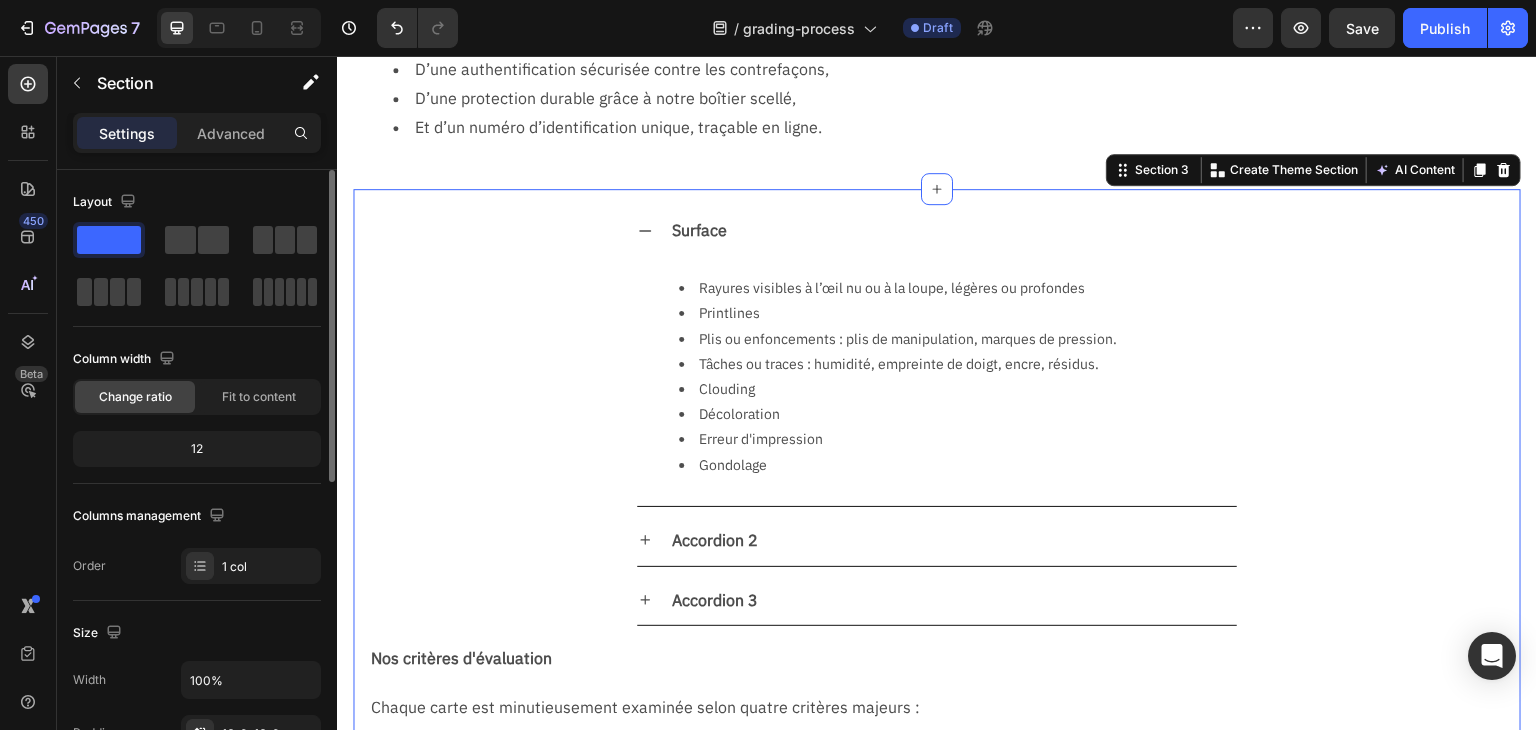 click on "Layout" at bounding box center [197, 248] 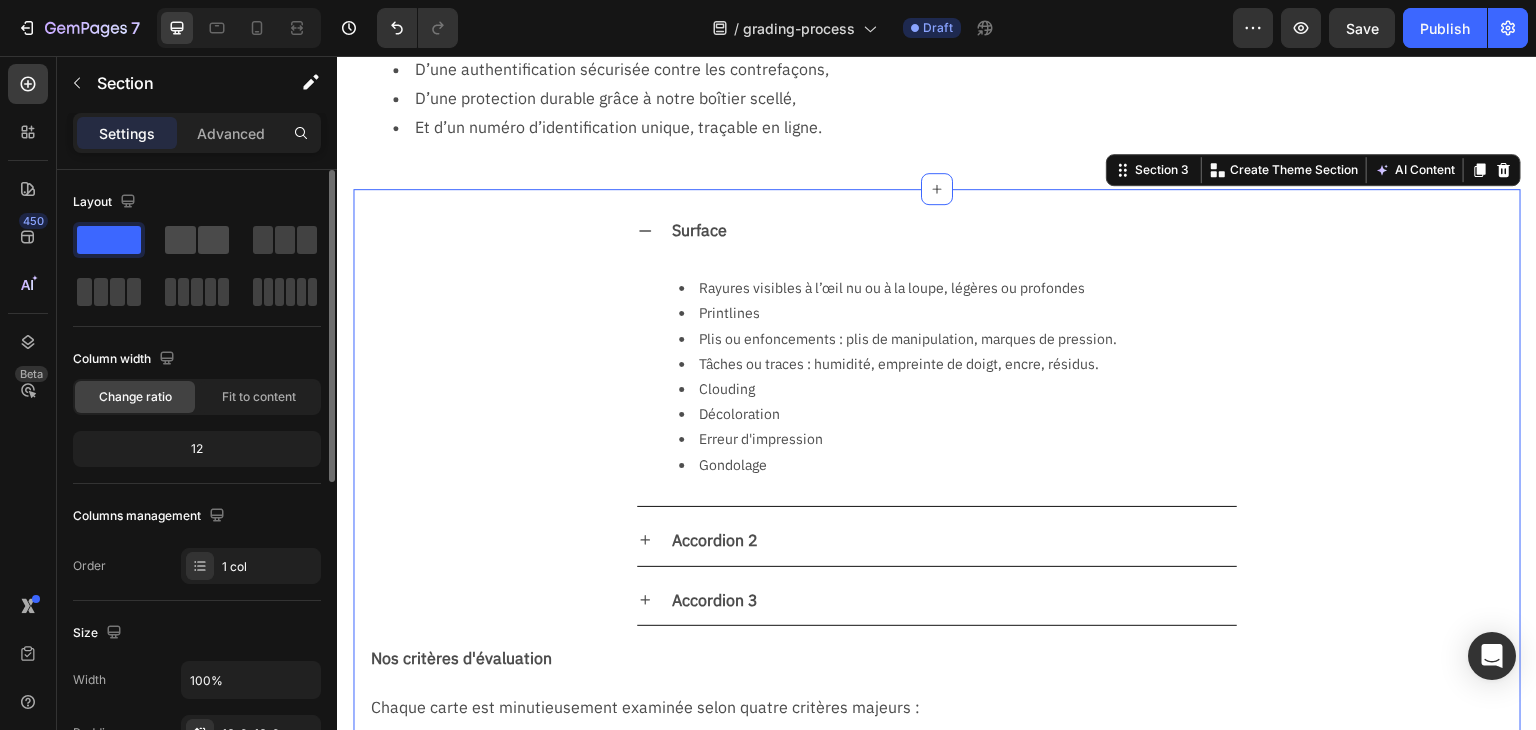 click 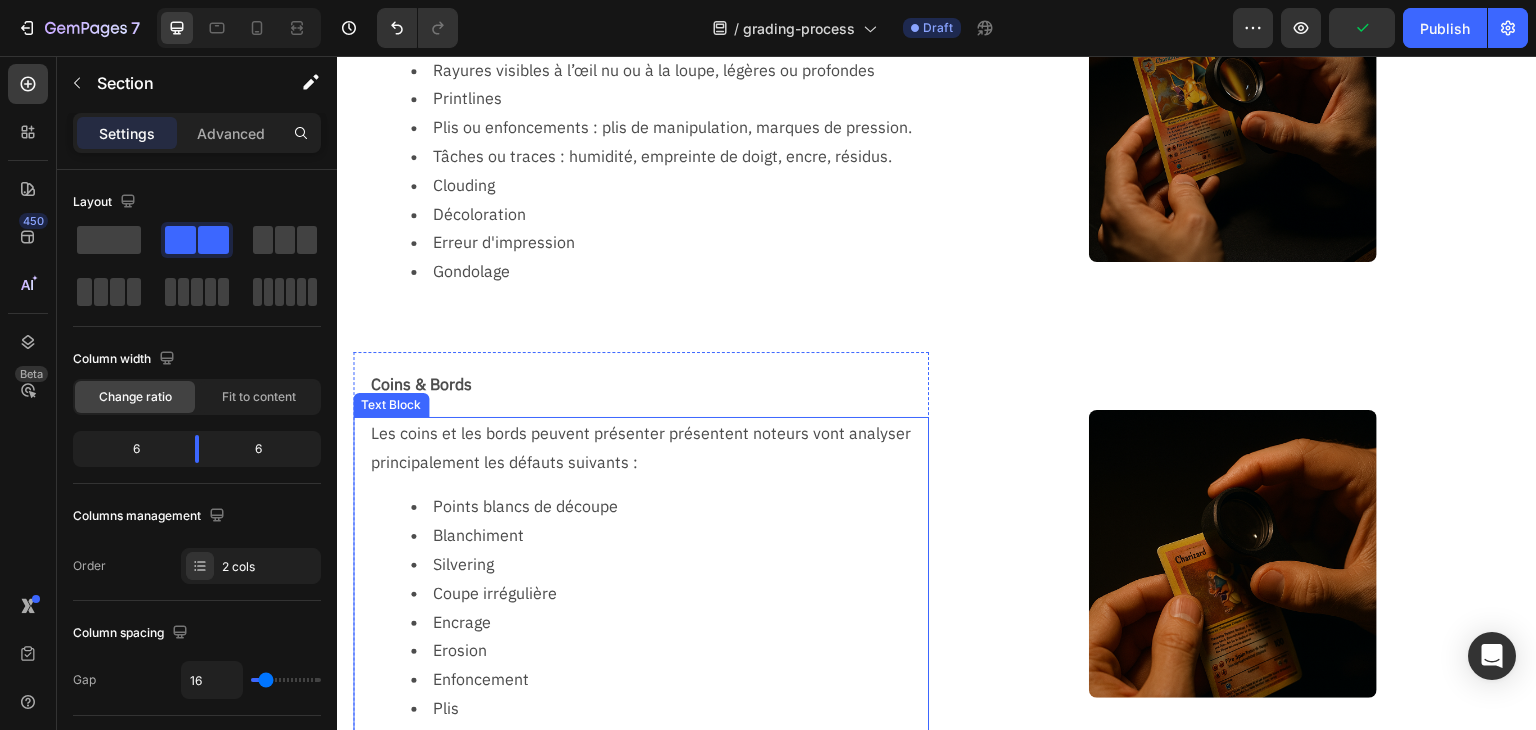 scroll, scrollTop: 1253, scrollLeft: 0, axis: vertical 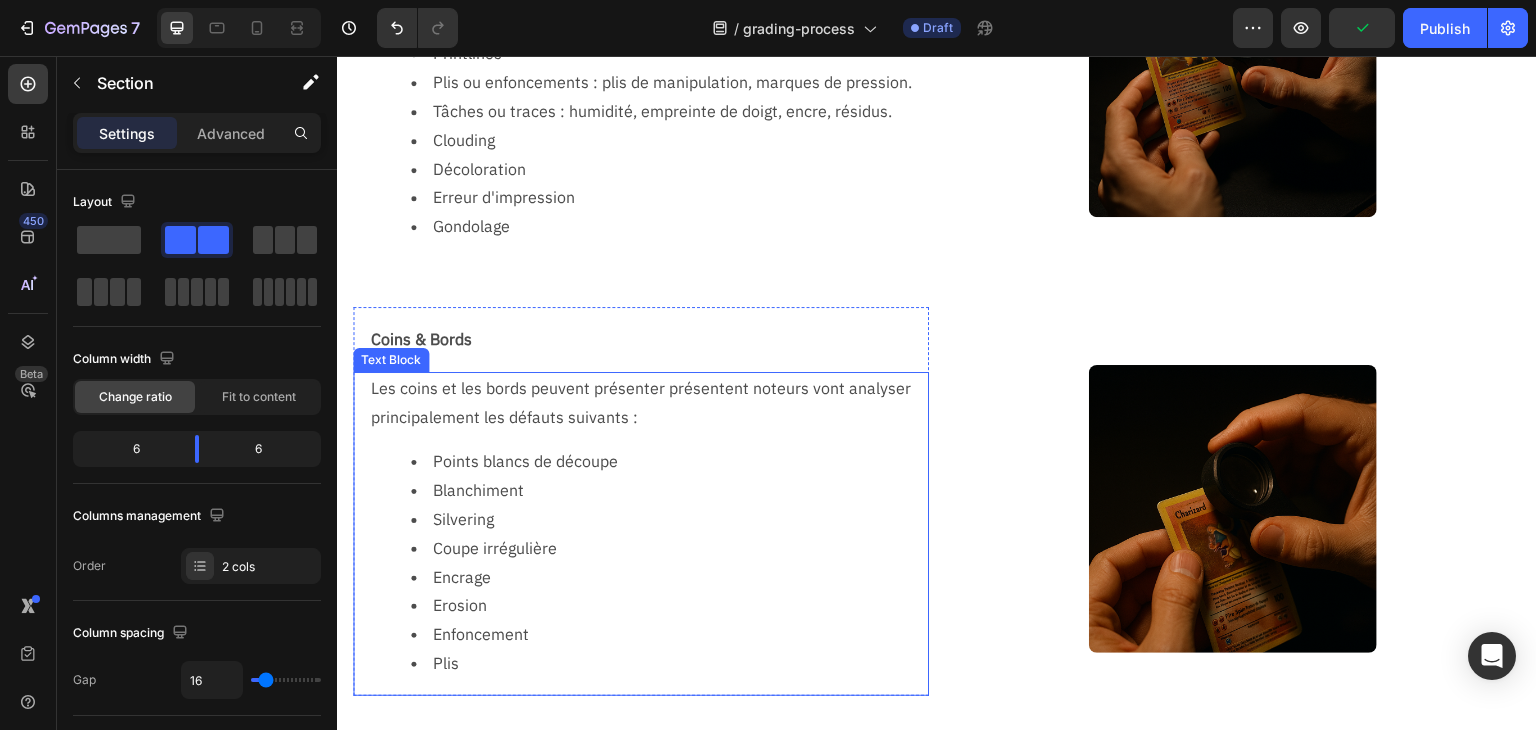 click on "Points blancs de découpe" at bounding box center (669, 461) 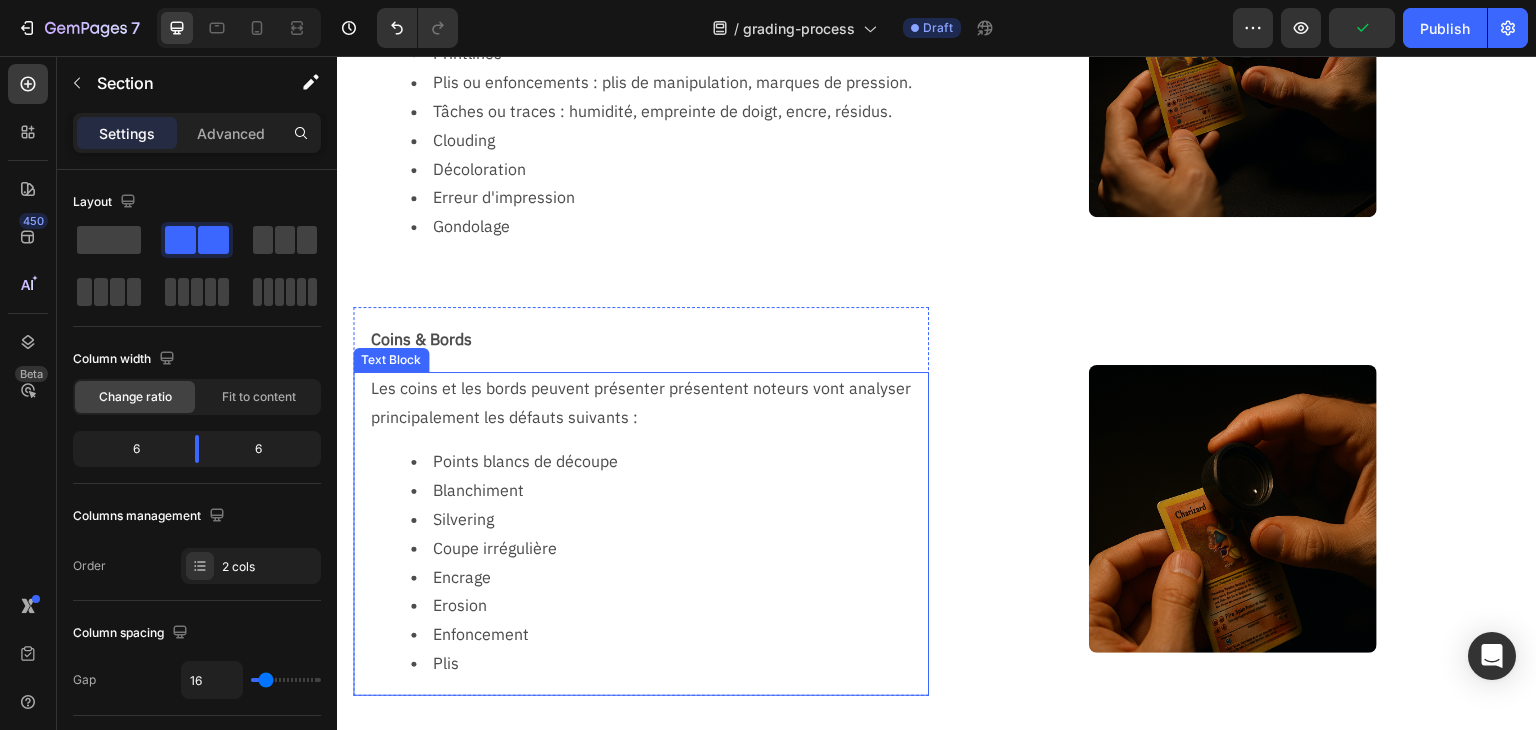 click on "Points blancs de découpe" at bounding box center (669, 461) 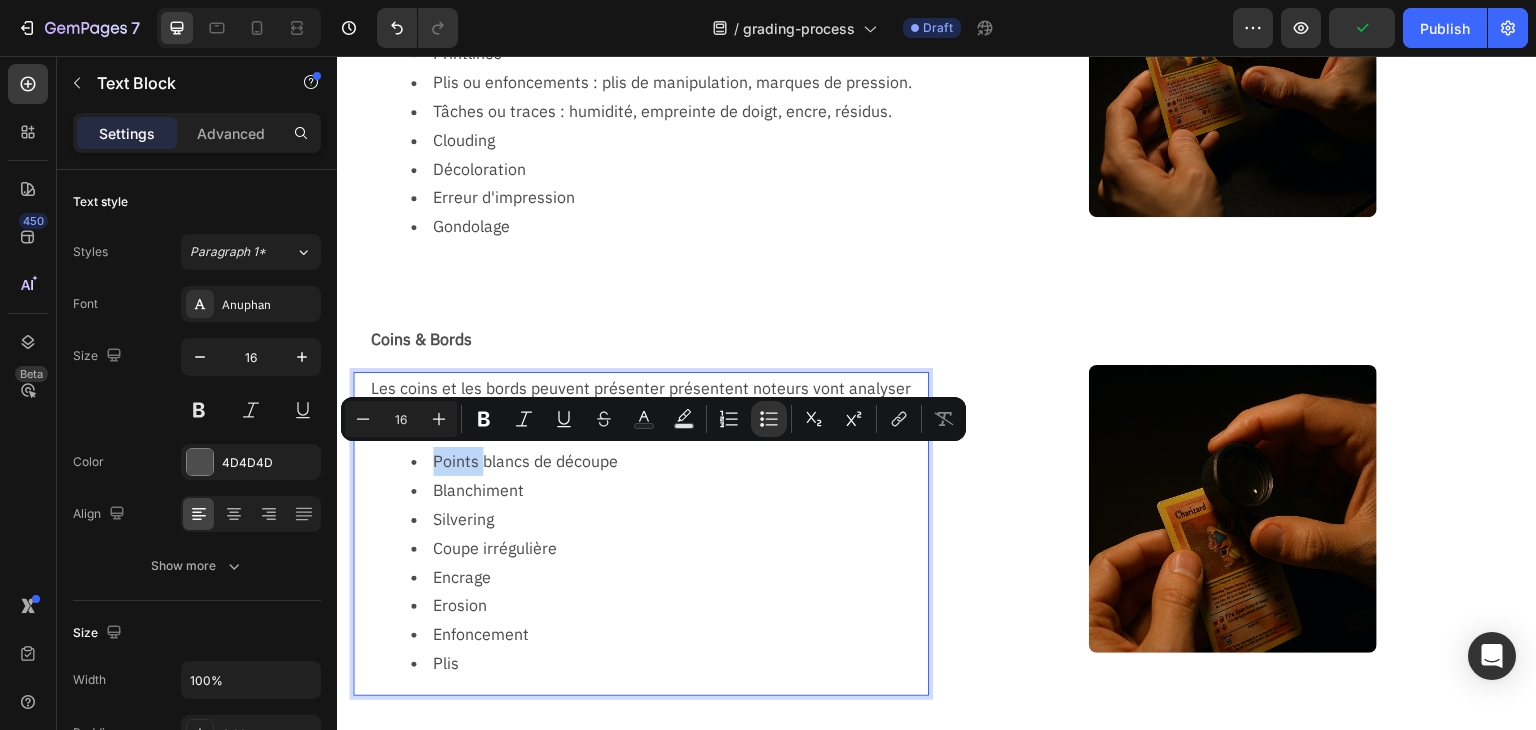 click on "Blanchiment" at bounding box center (669, 490) 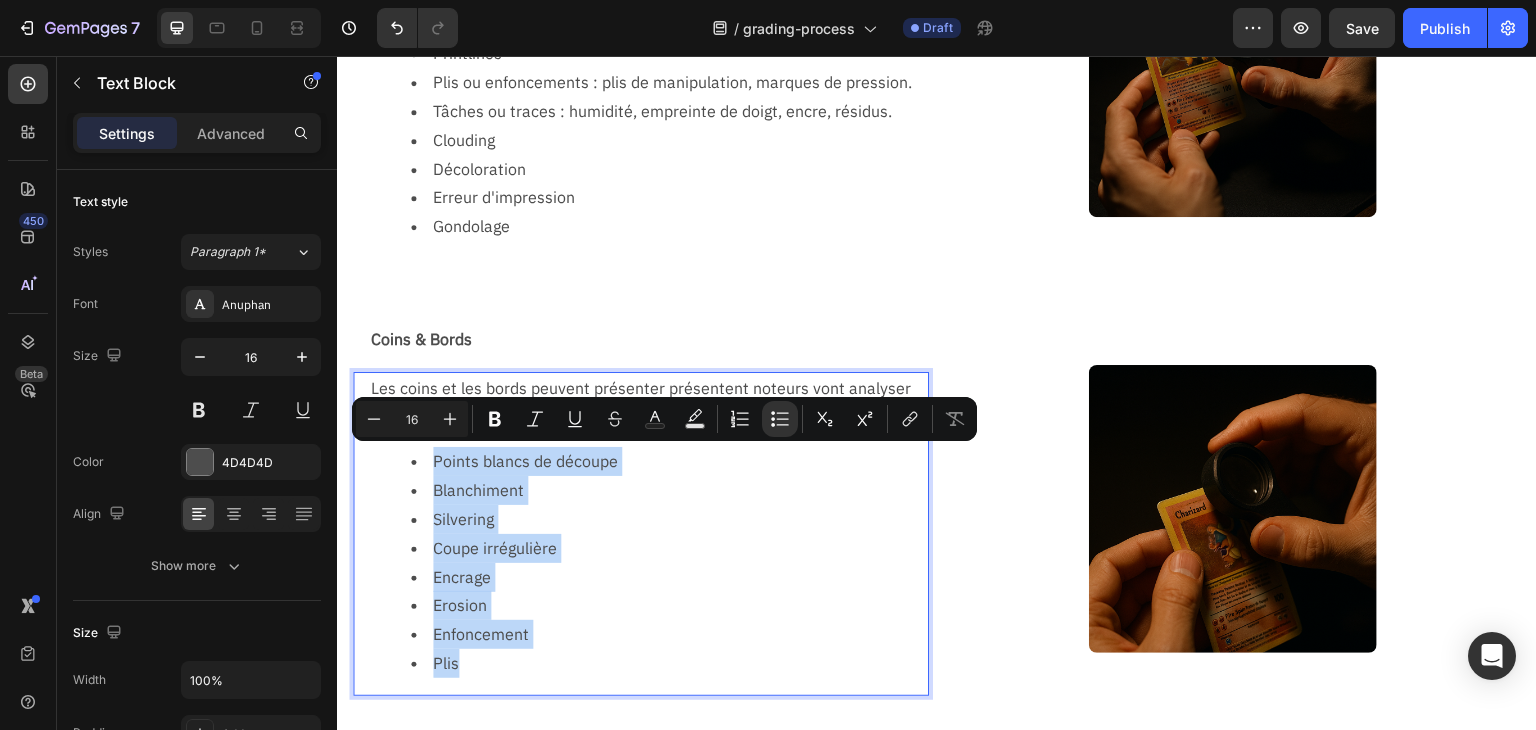 drag, startPoint x: 436, startPoint y: 462, endPoint x: 512, endPoint y: 655, distance: 207.42468 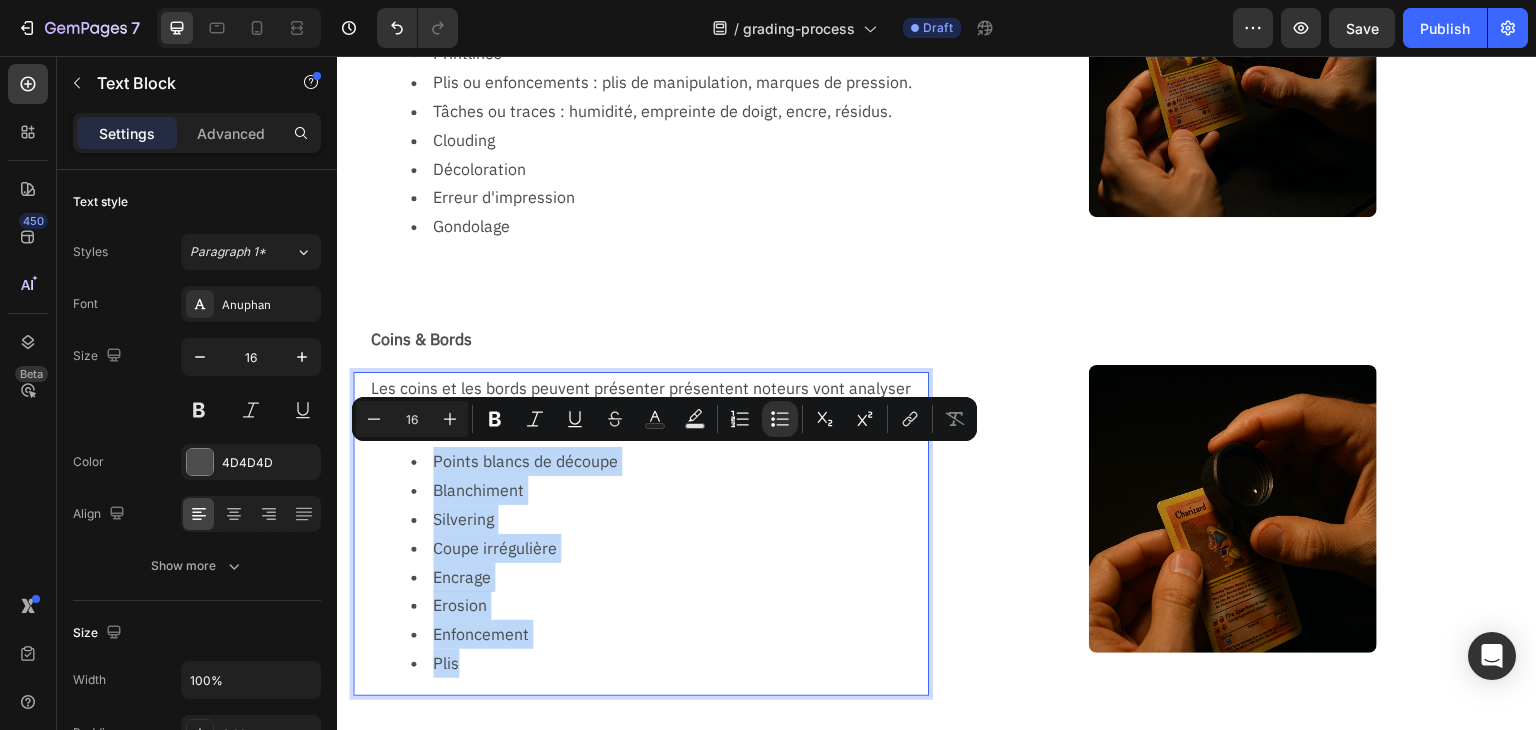 click on "Points blancs de découpe Blanchiment Silvering Coupe irrégulière Encrage Erosion Enfoncement Plis" at bounding box center [649, 562] 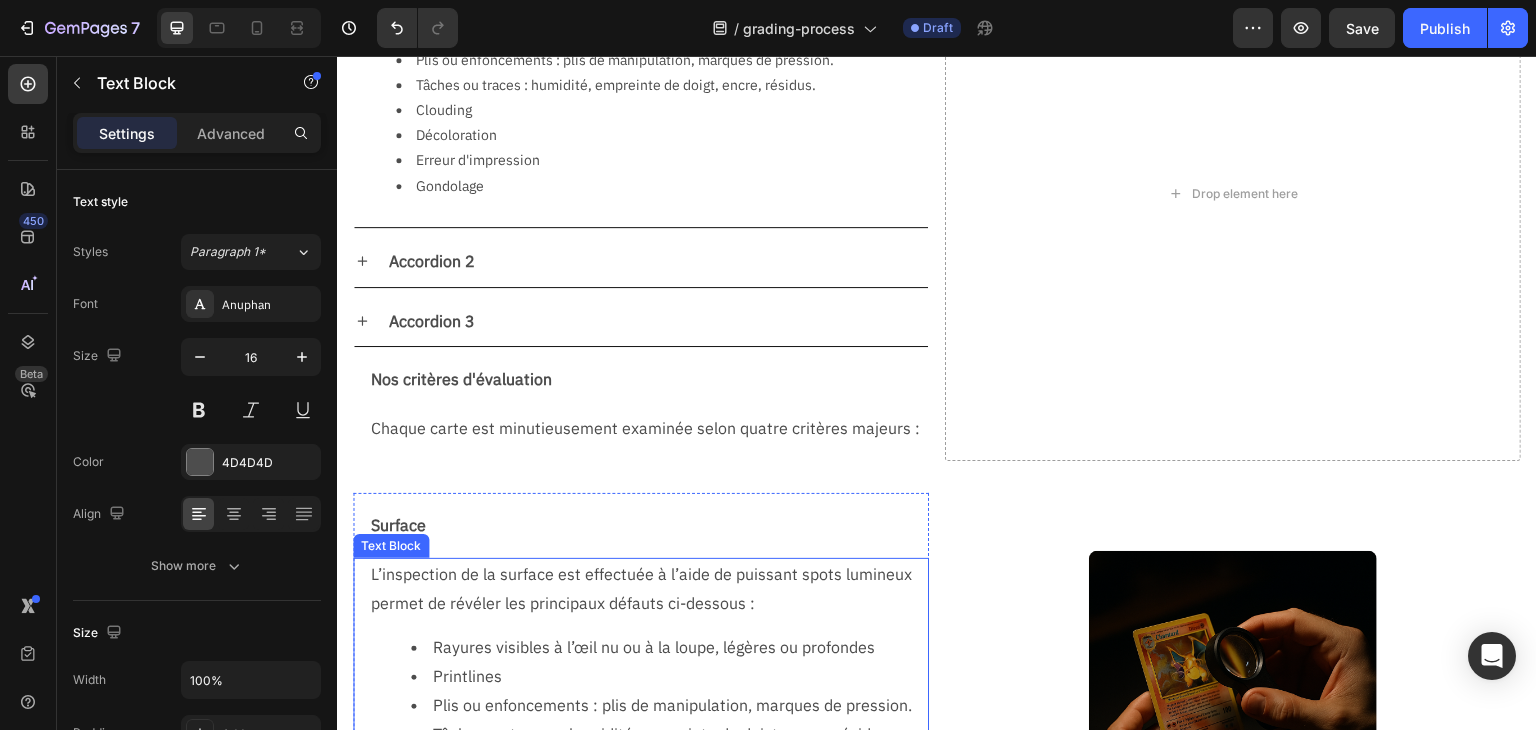 scroll, scrollTop: 453, scrollLeft: 0, axis: vertical 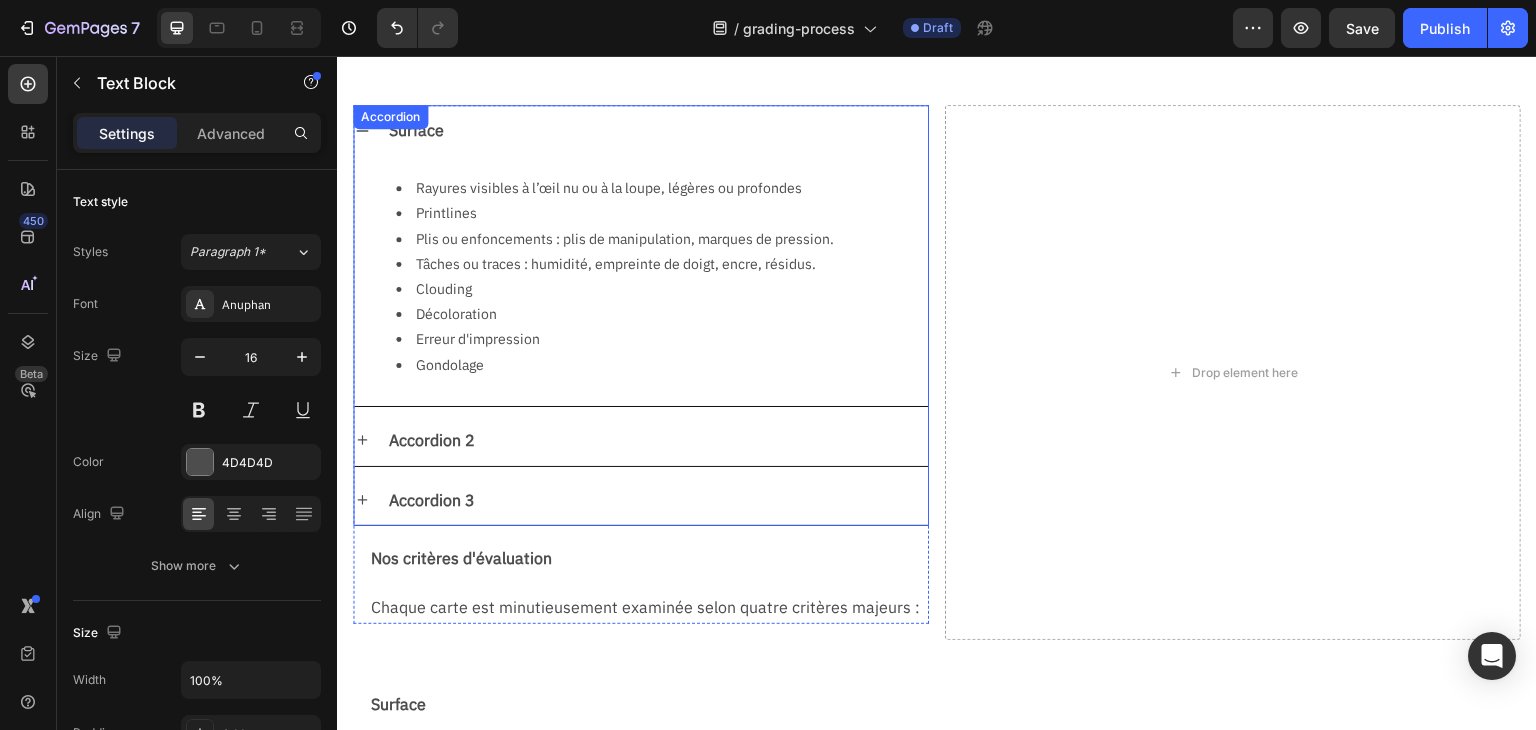 click on "Accordion 2" at bounding box center (432, 440) 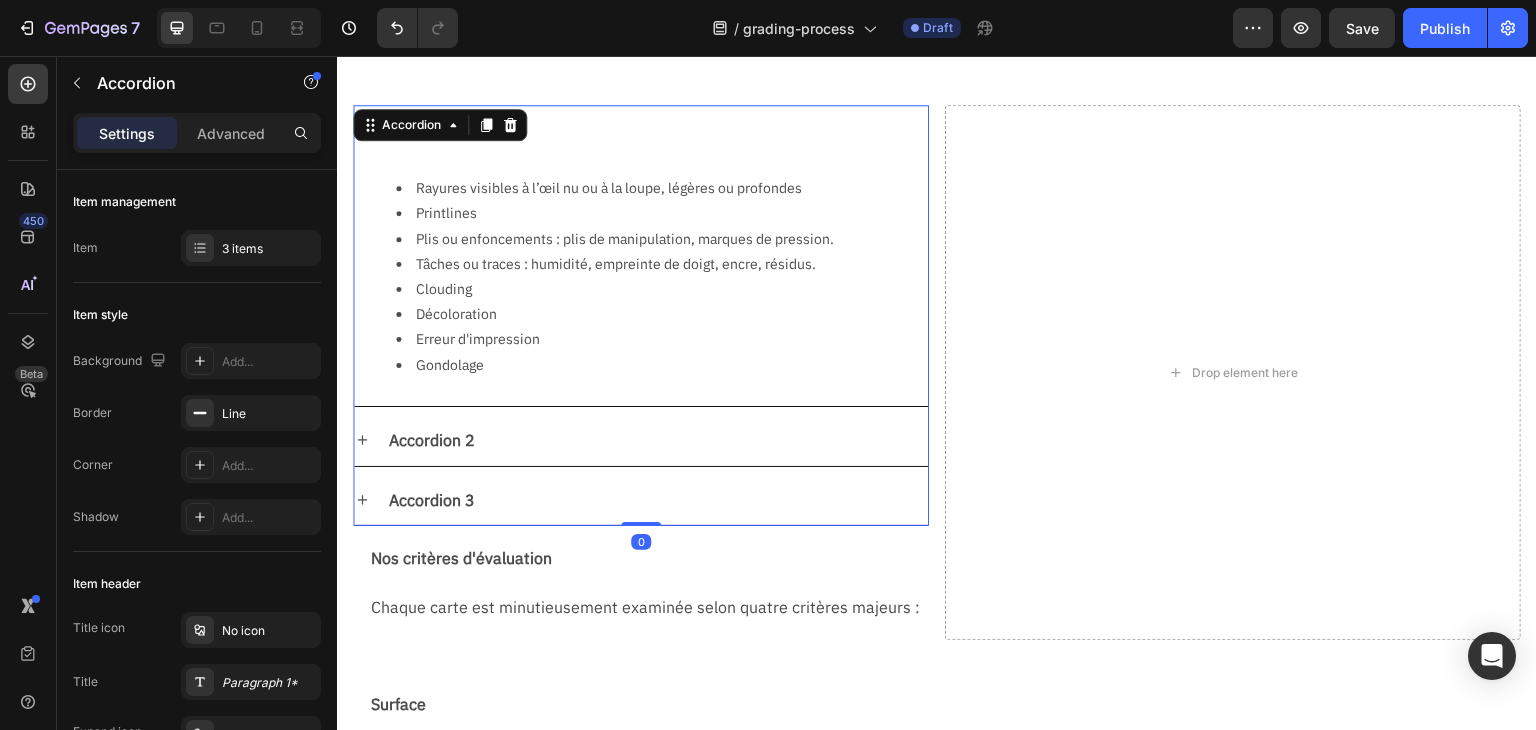 click 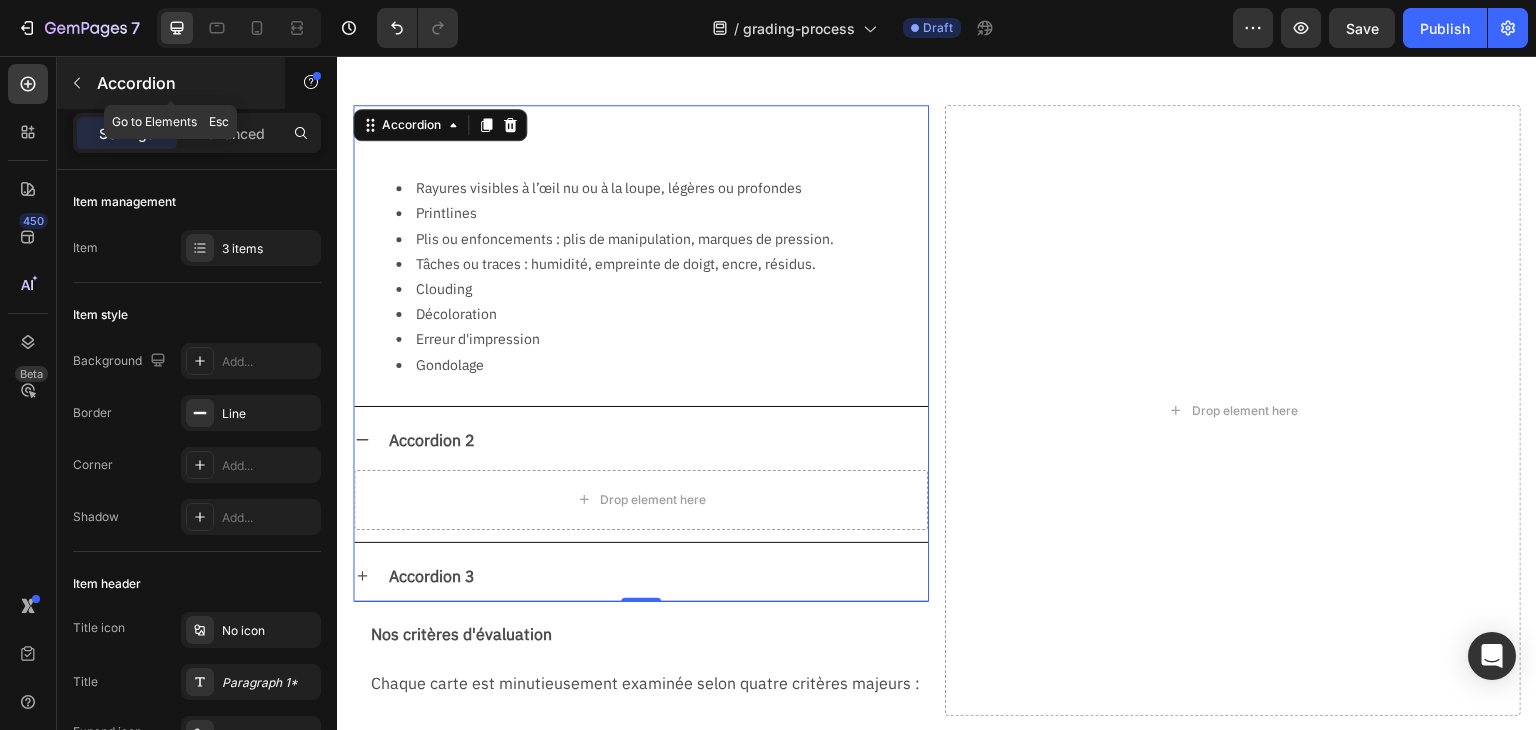 click 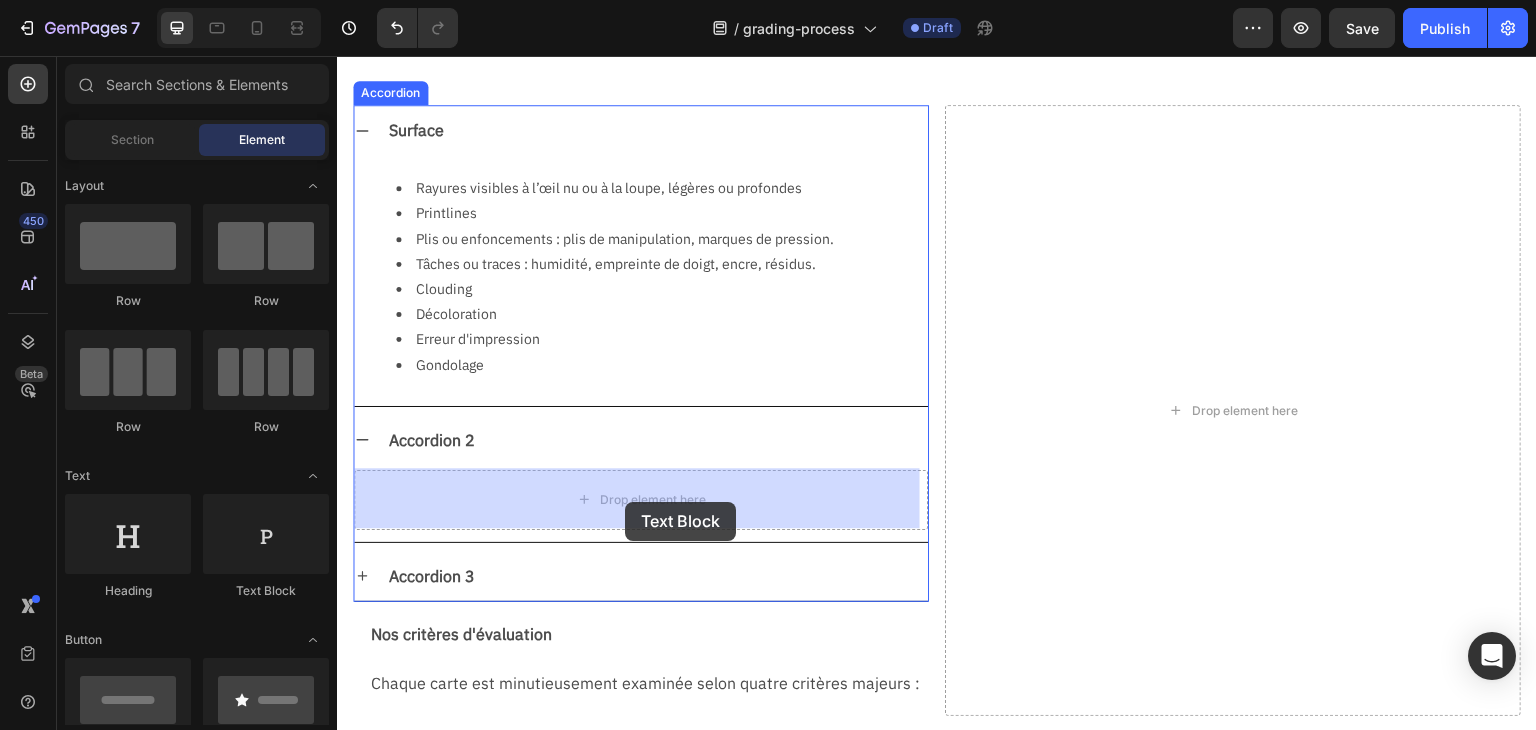 drag, startPoint x: 598, startPoint y: 603, endPoint x: 625, endPoint y: 502, distance: 104.54664 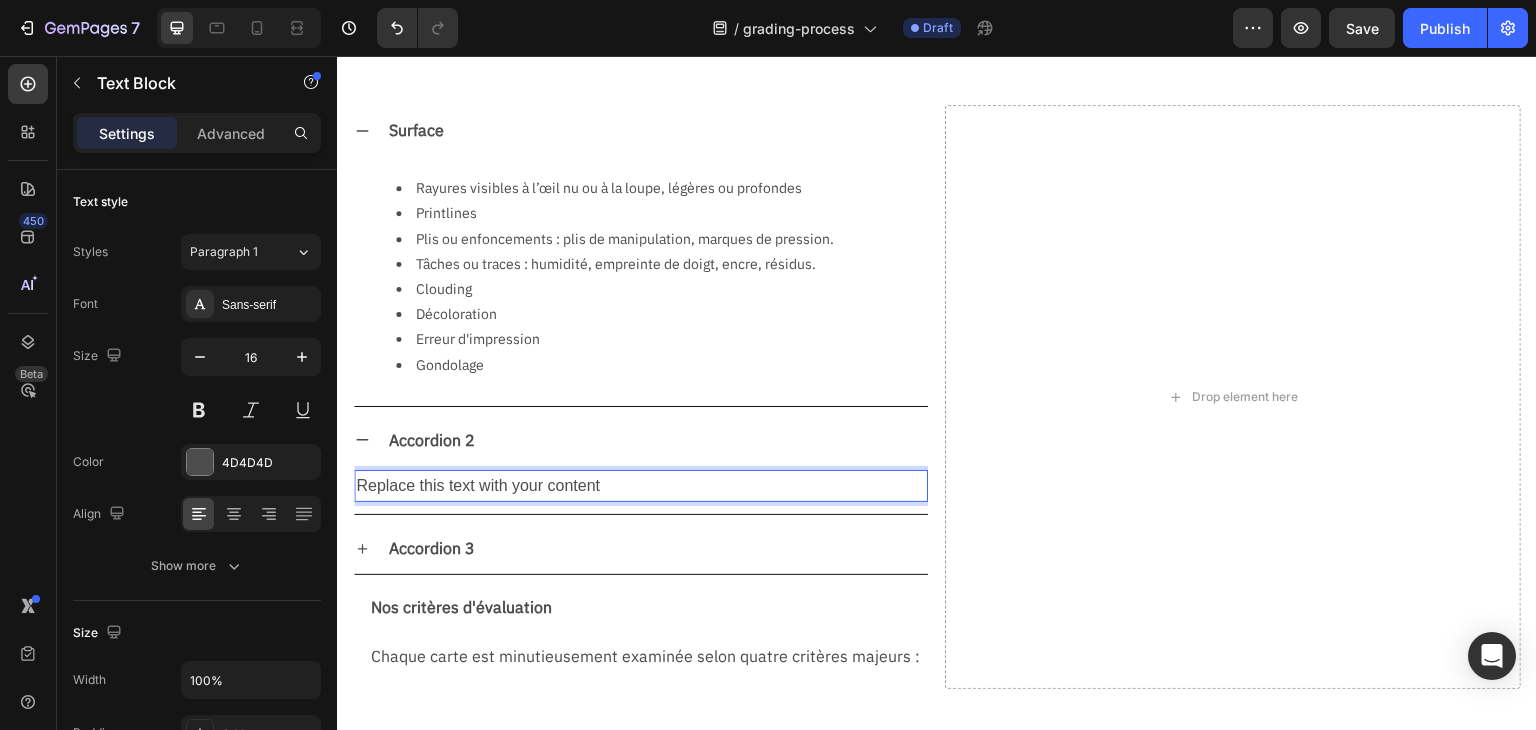 click on "Replace this text with your content" at bounding box center (641, 486) 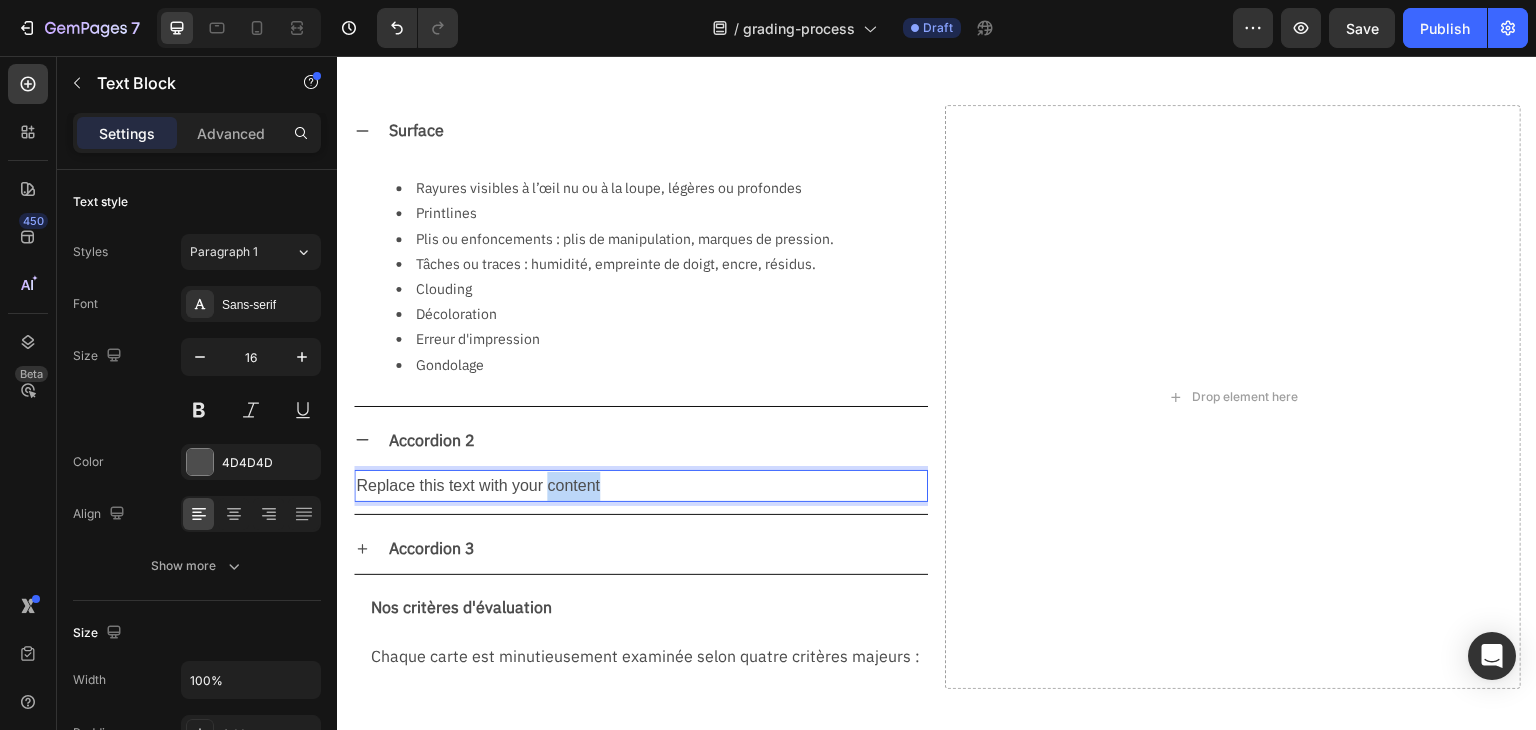 click on "Replace this text with your content" at bounding box center [641, 486] 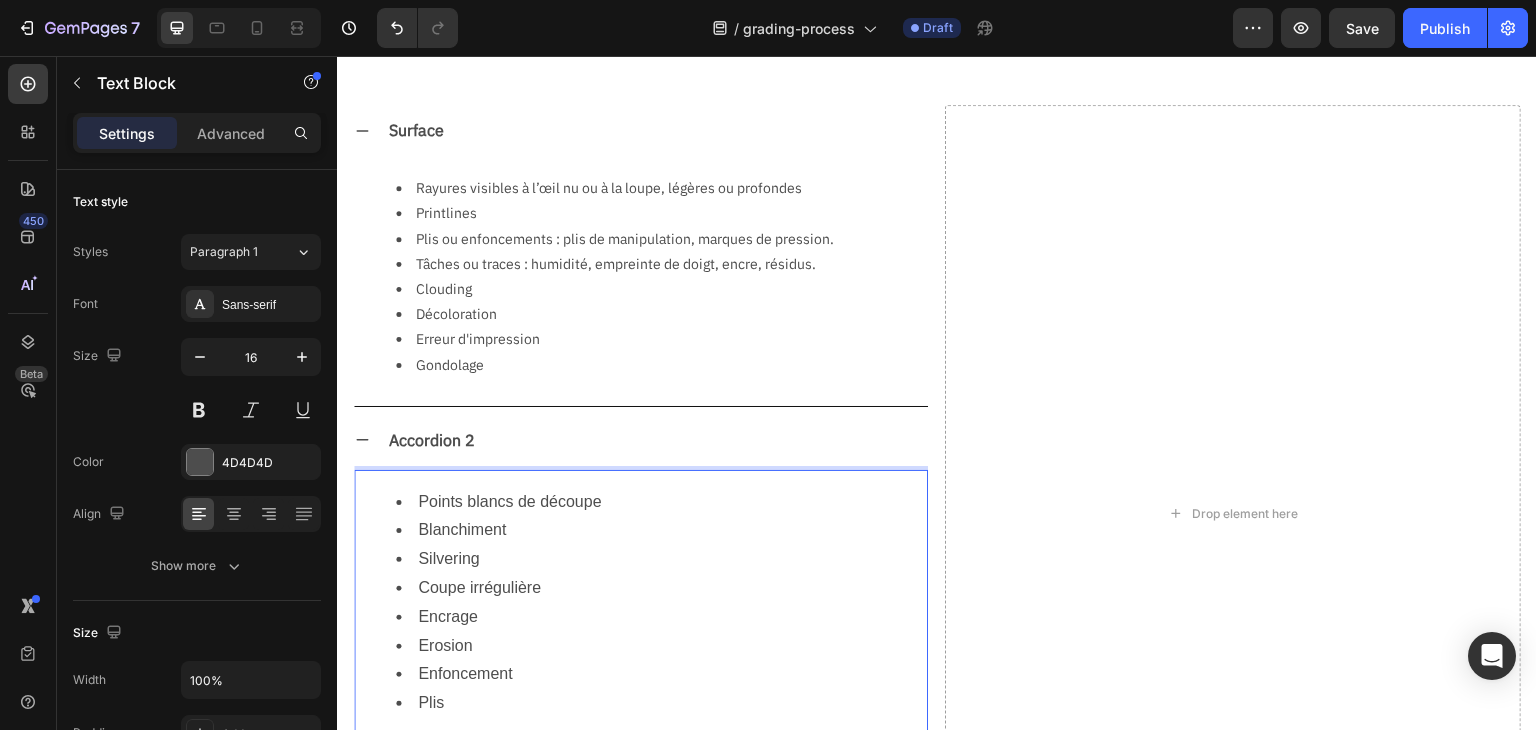 scroll, scrollTop: 454, scrollLeft: 0, axis: vertical 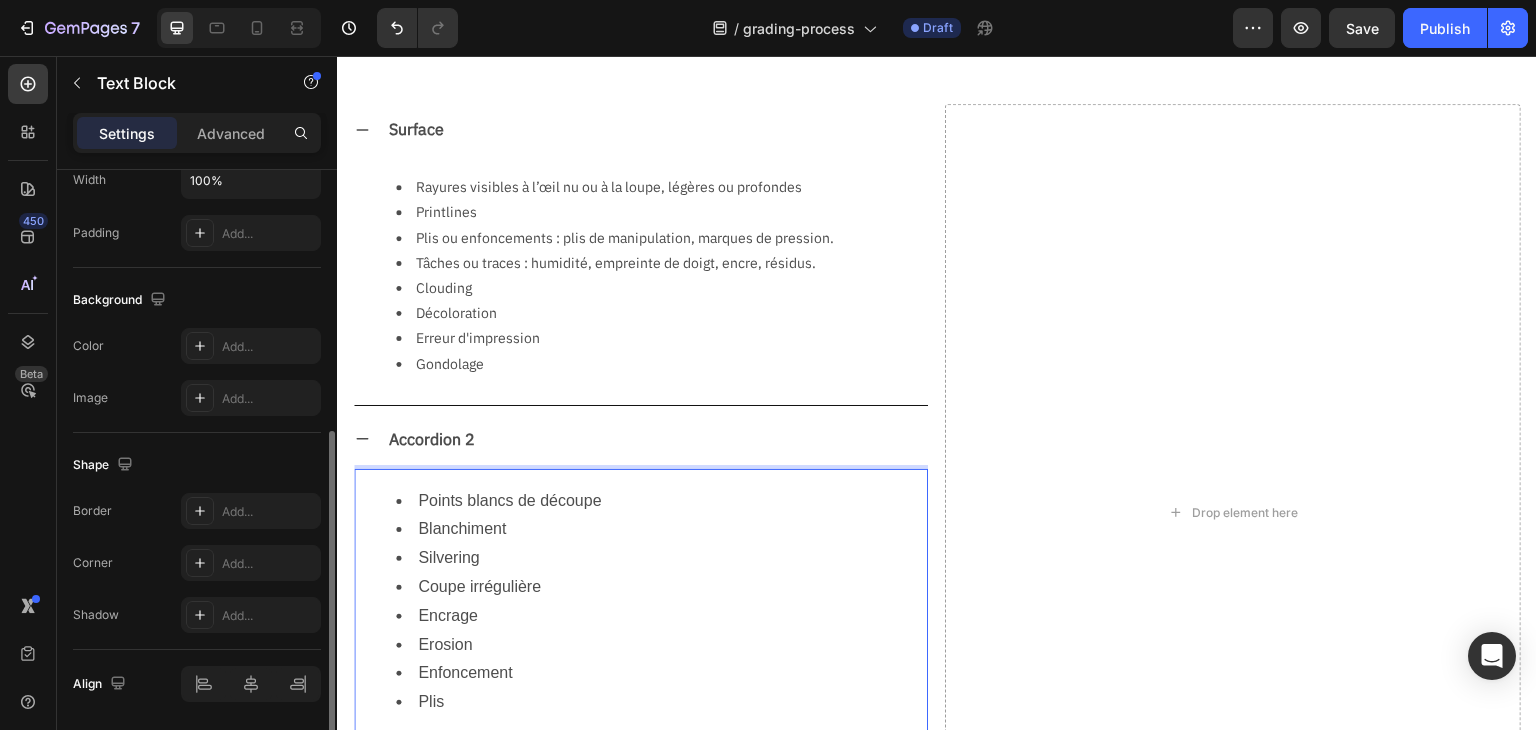 click on "Silvering" at bounding box center [661, 558] 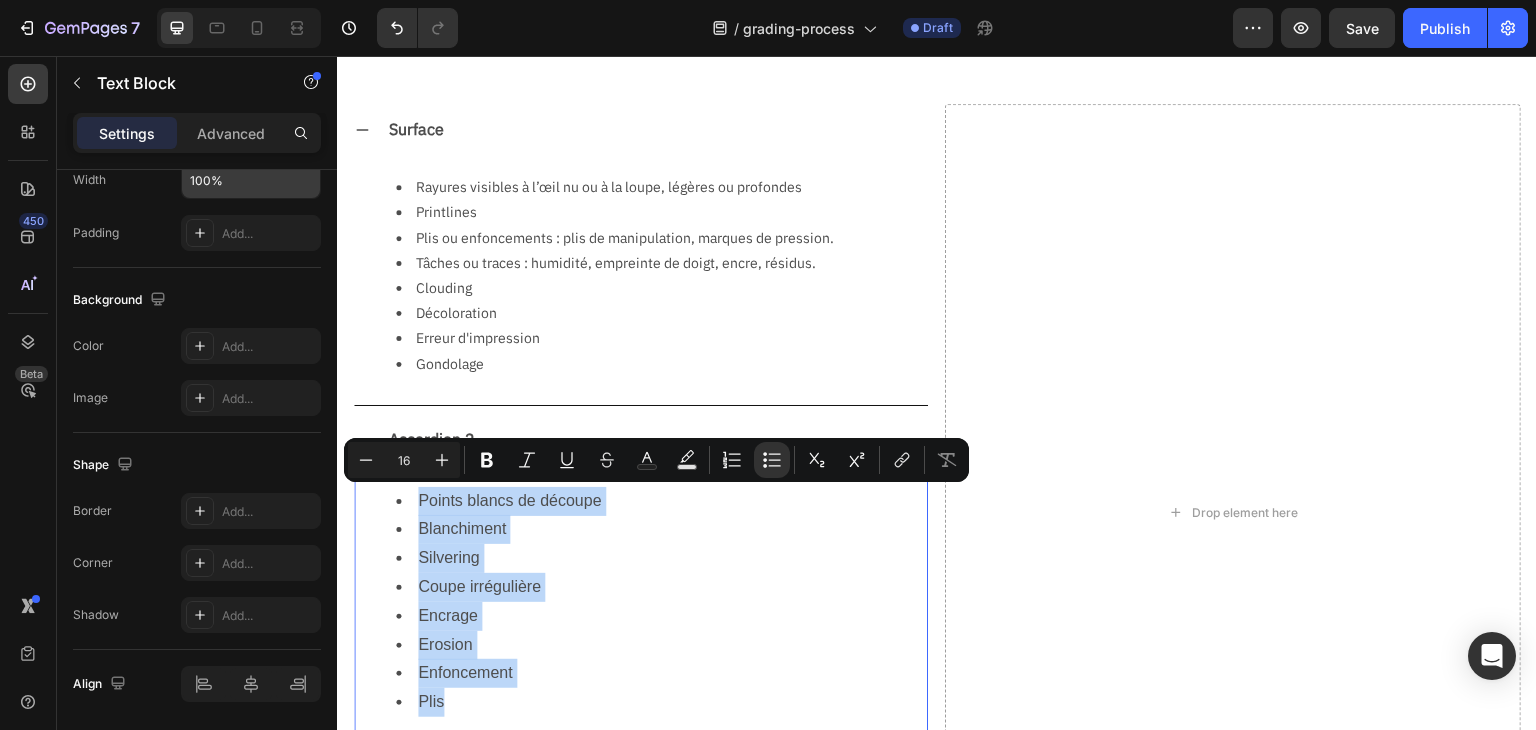 scroll, scrollTop: 0, scrollLeft: 0, axis: both 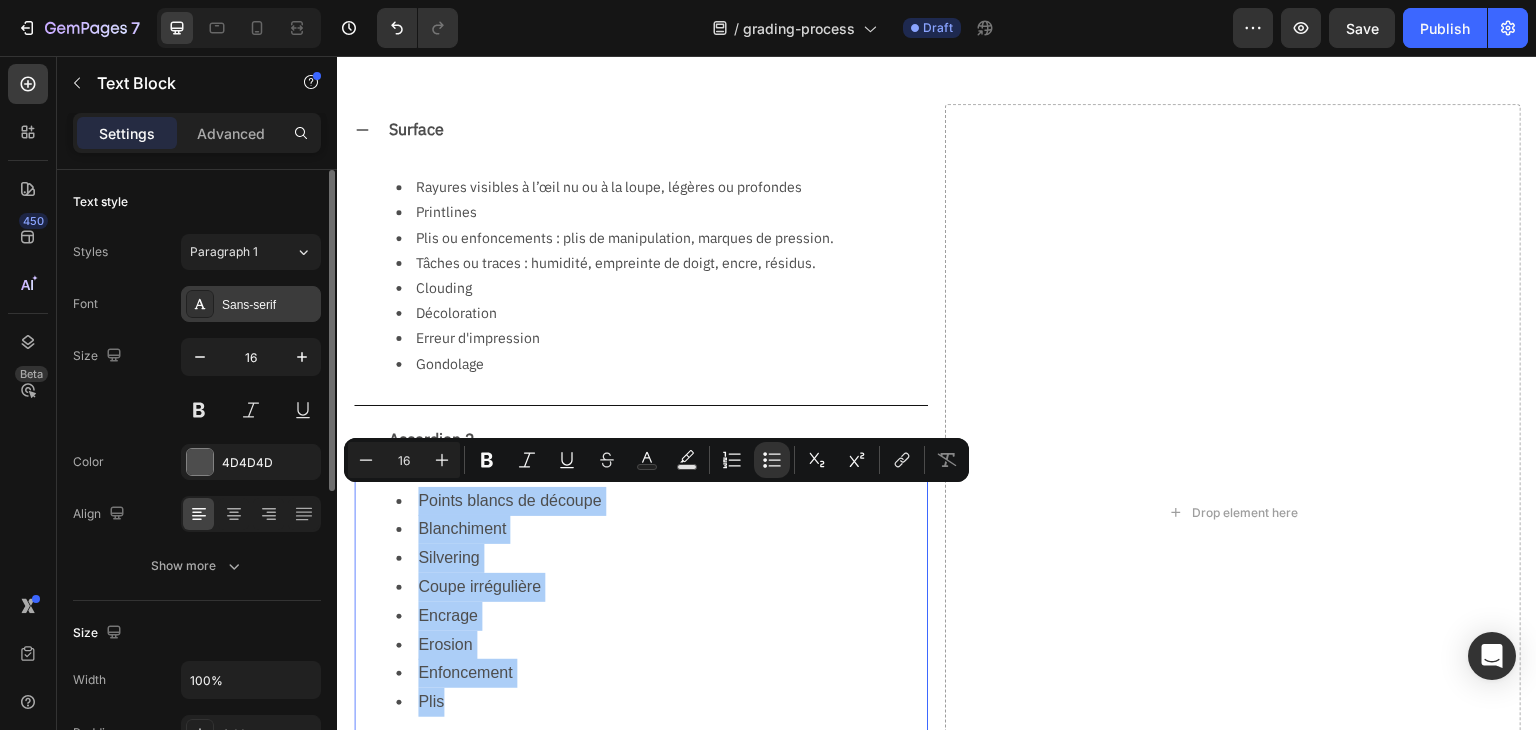 click on "Sans-serif" at bounding box center [269, 305] 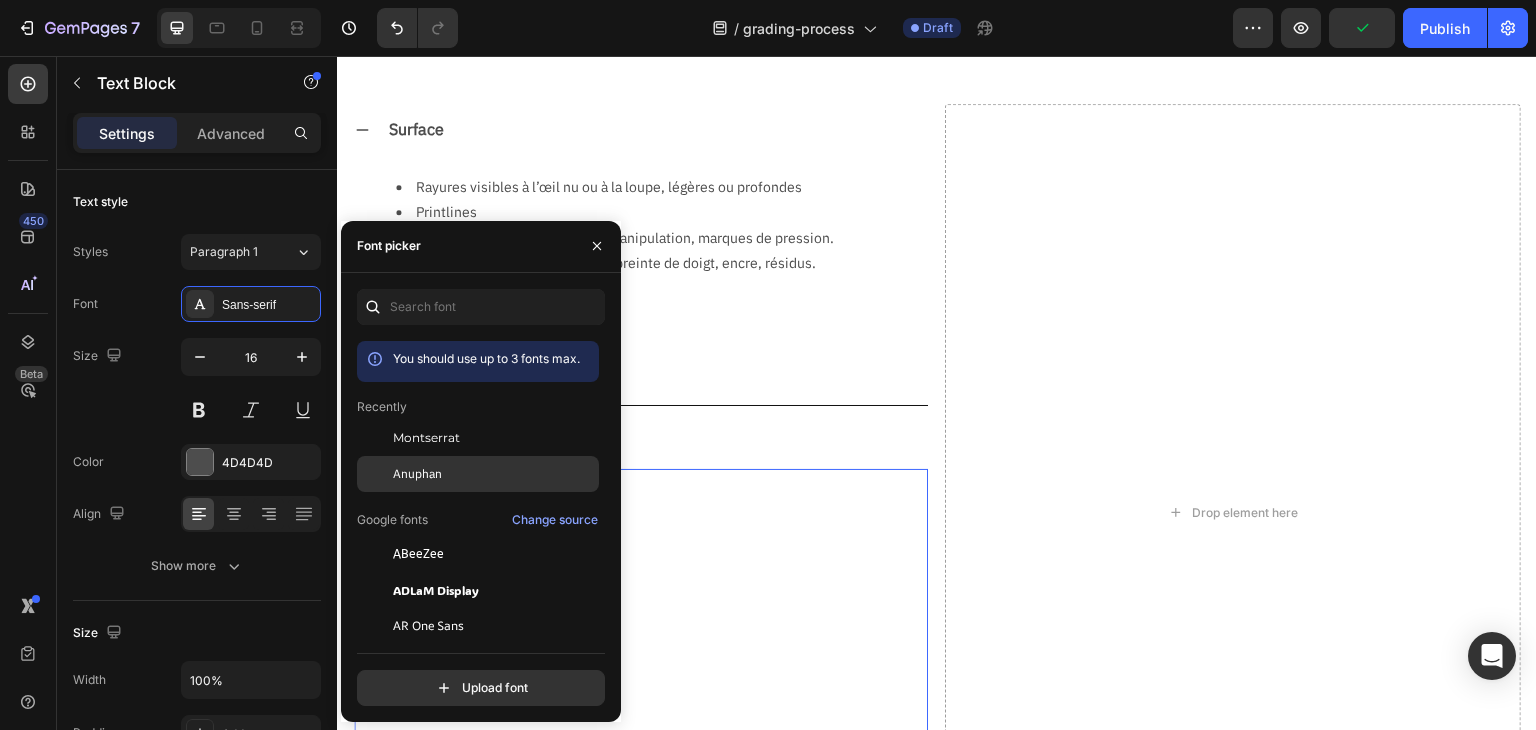click on "Anuphan" at bounding box center (417, 474) 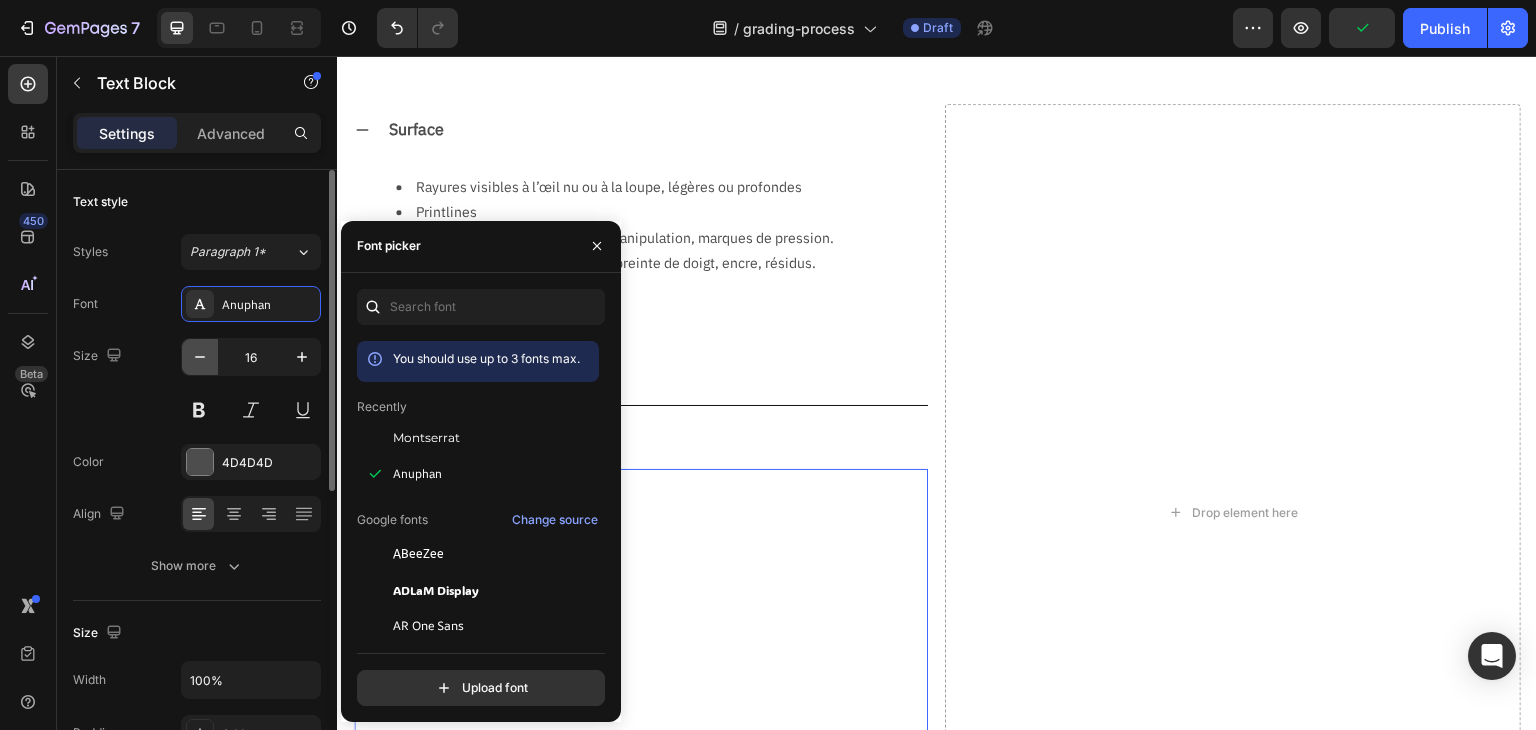 click 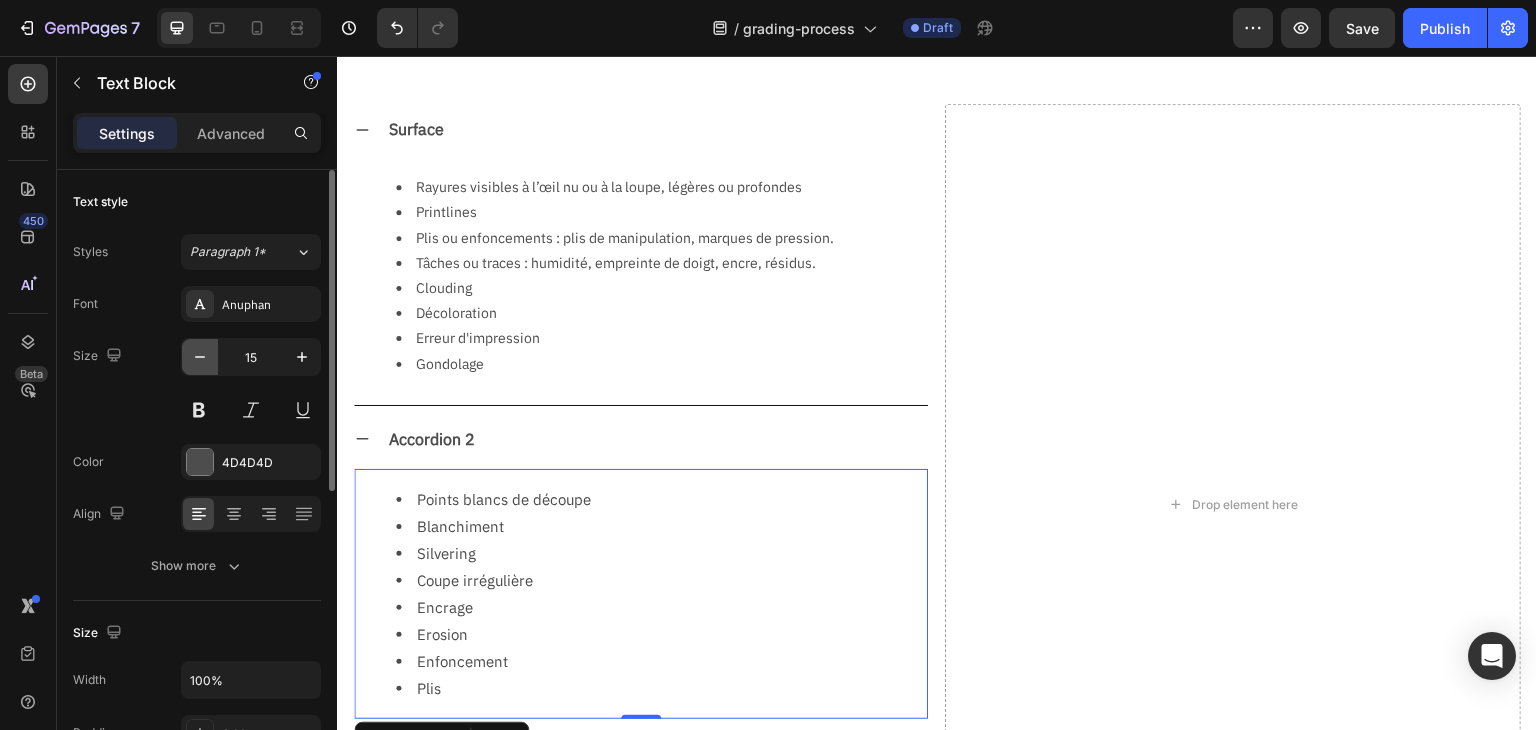 click 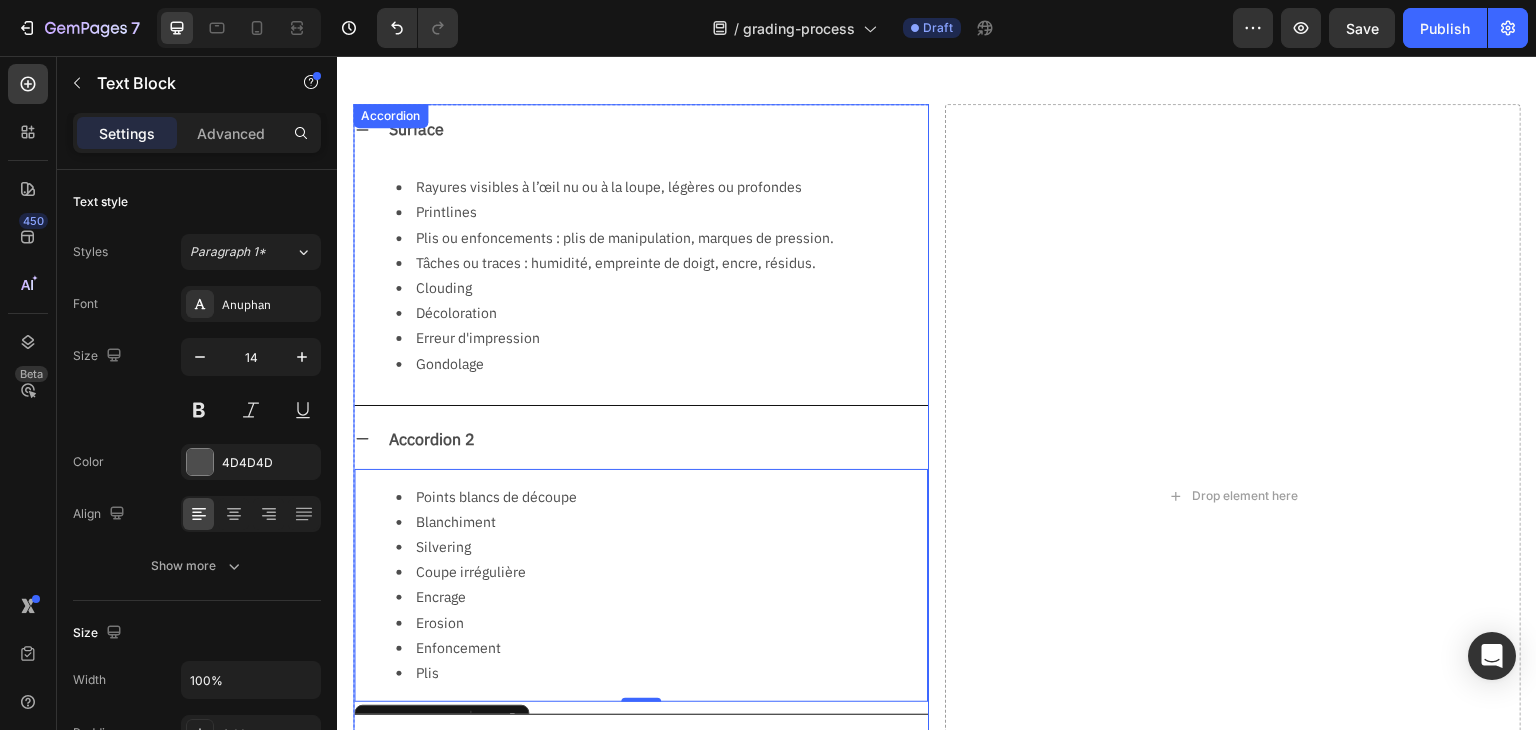 click on "Accordion 2" at bounding box center (432, 439) 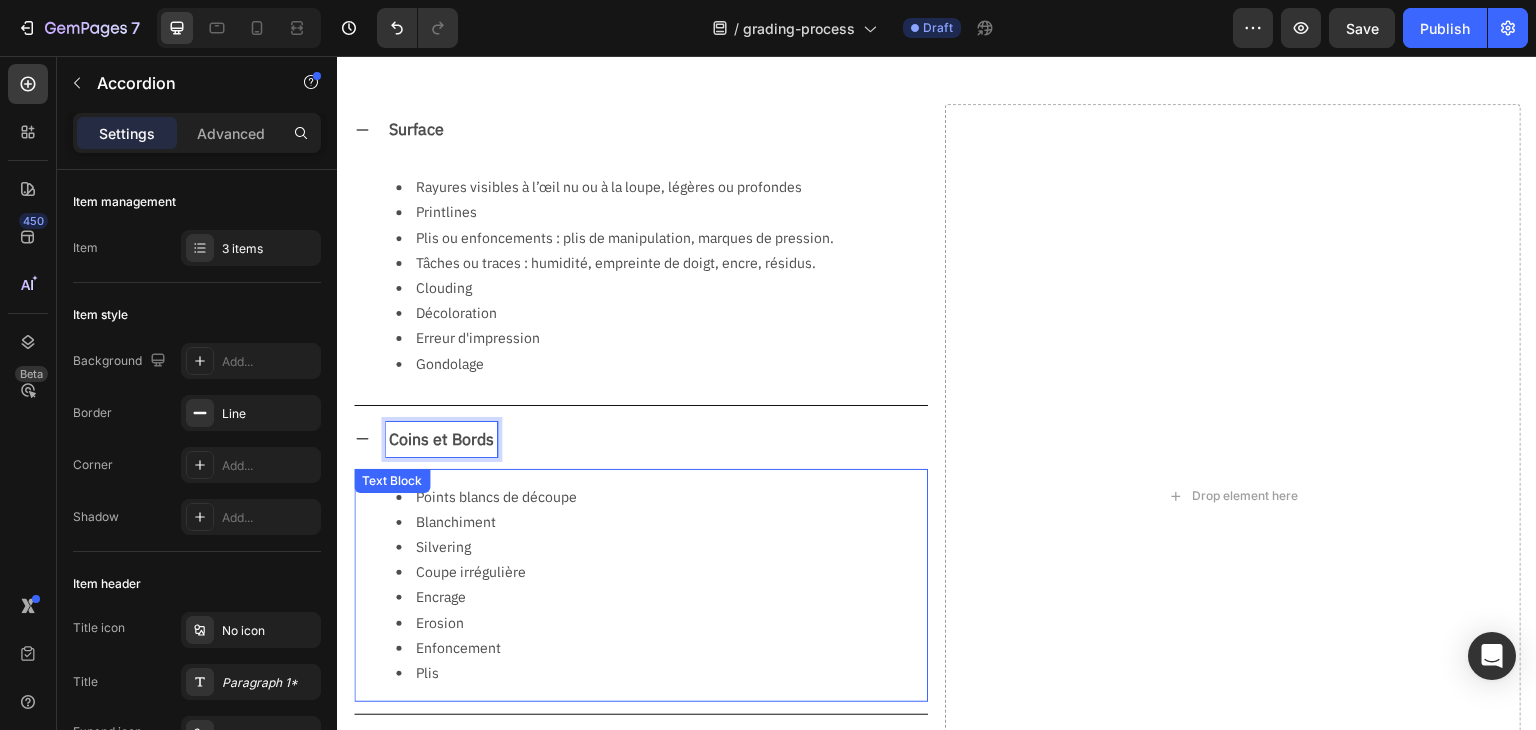 click on "Blanchiment" at bounding box center [661, 522] 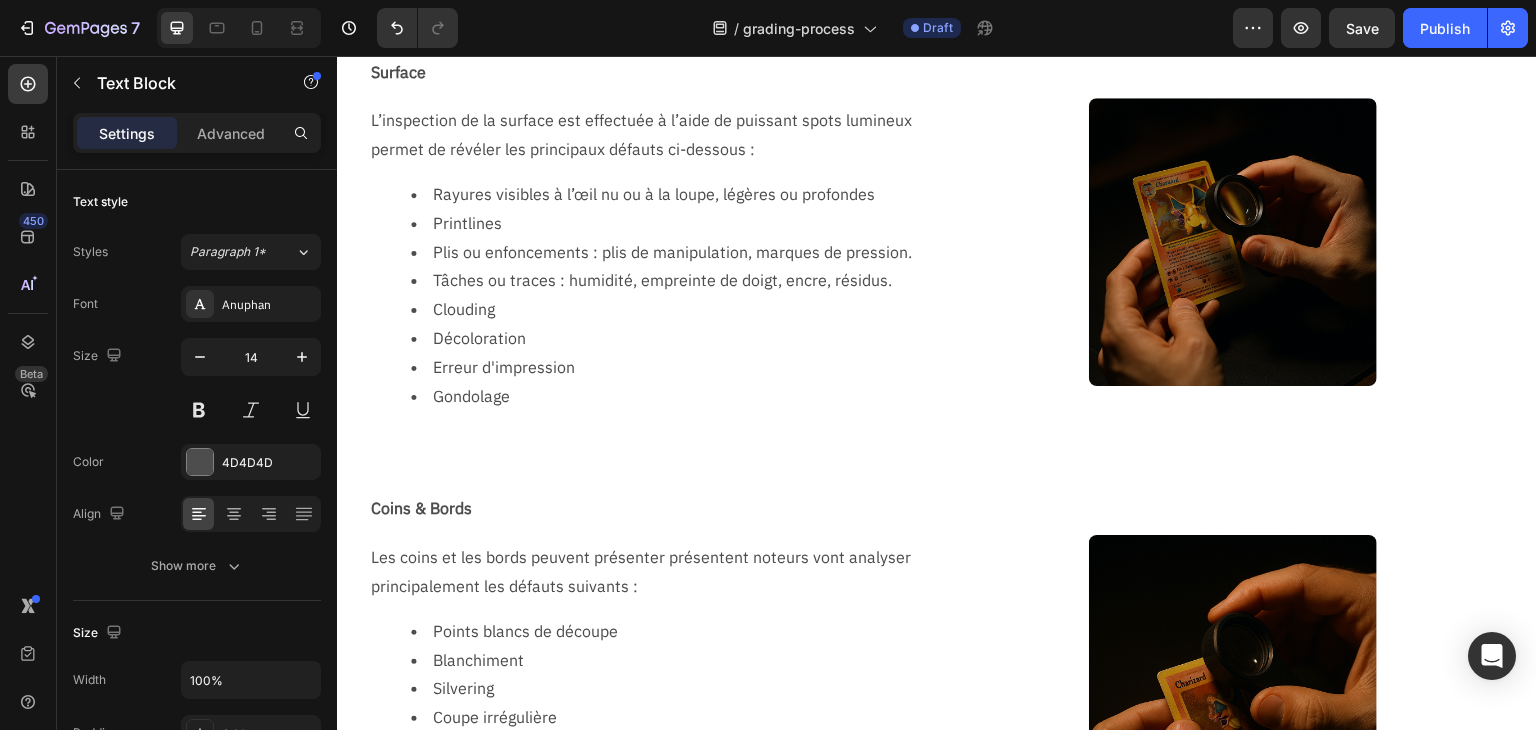 scroll, scrollTop: 1454, scrollLeft: 0, axis: vertical 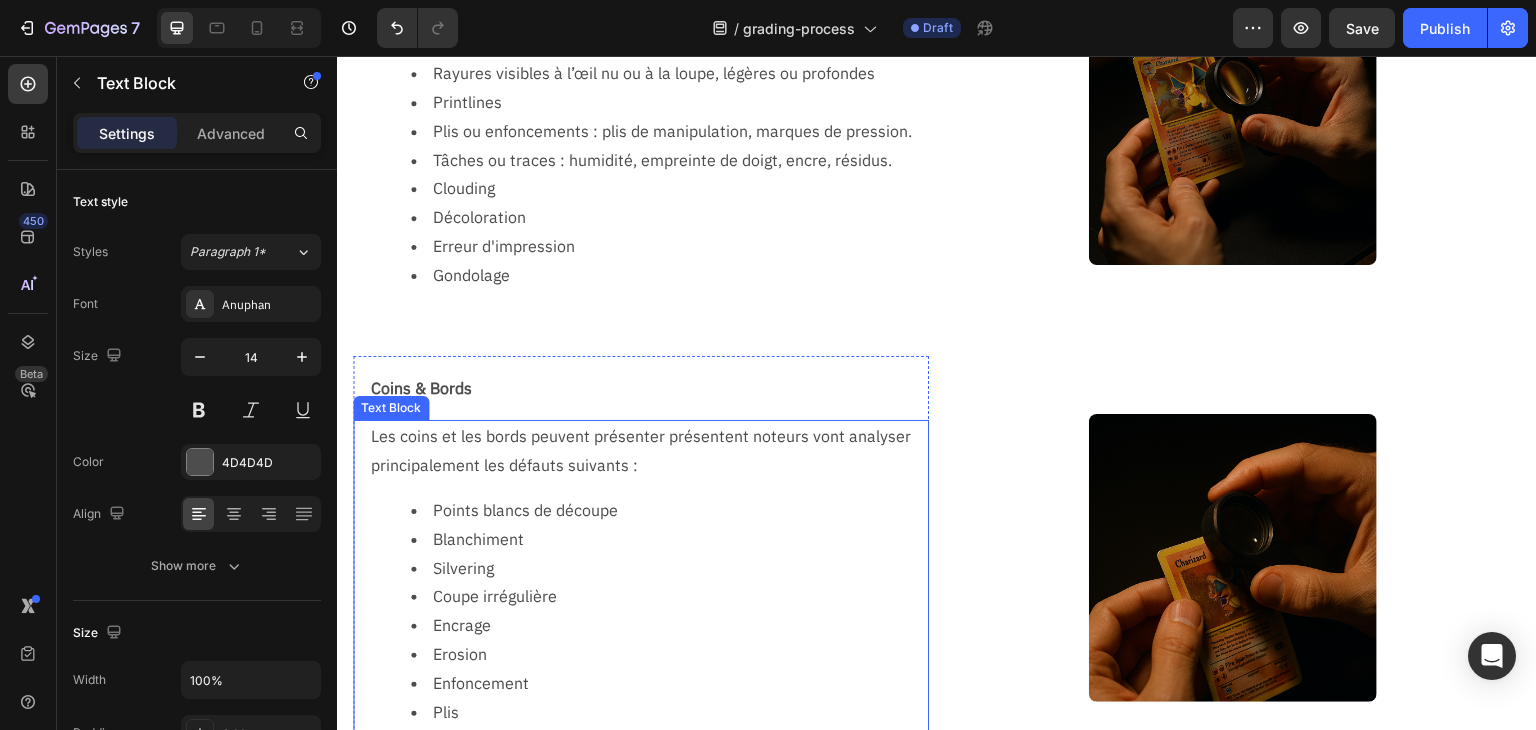 click on "Les coins et les bords peuvent présenter présentent noteurs vont analyser principalement les défauts suivants :" at bounding box center (649, 451) 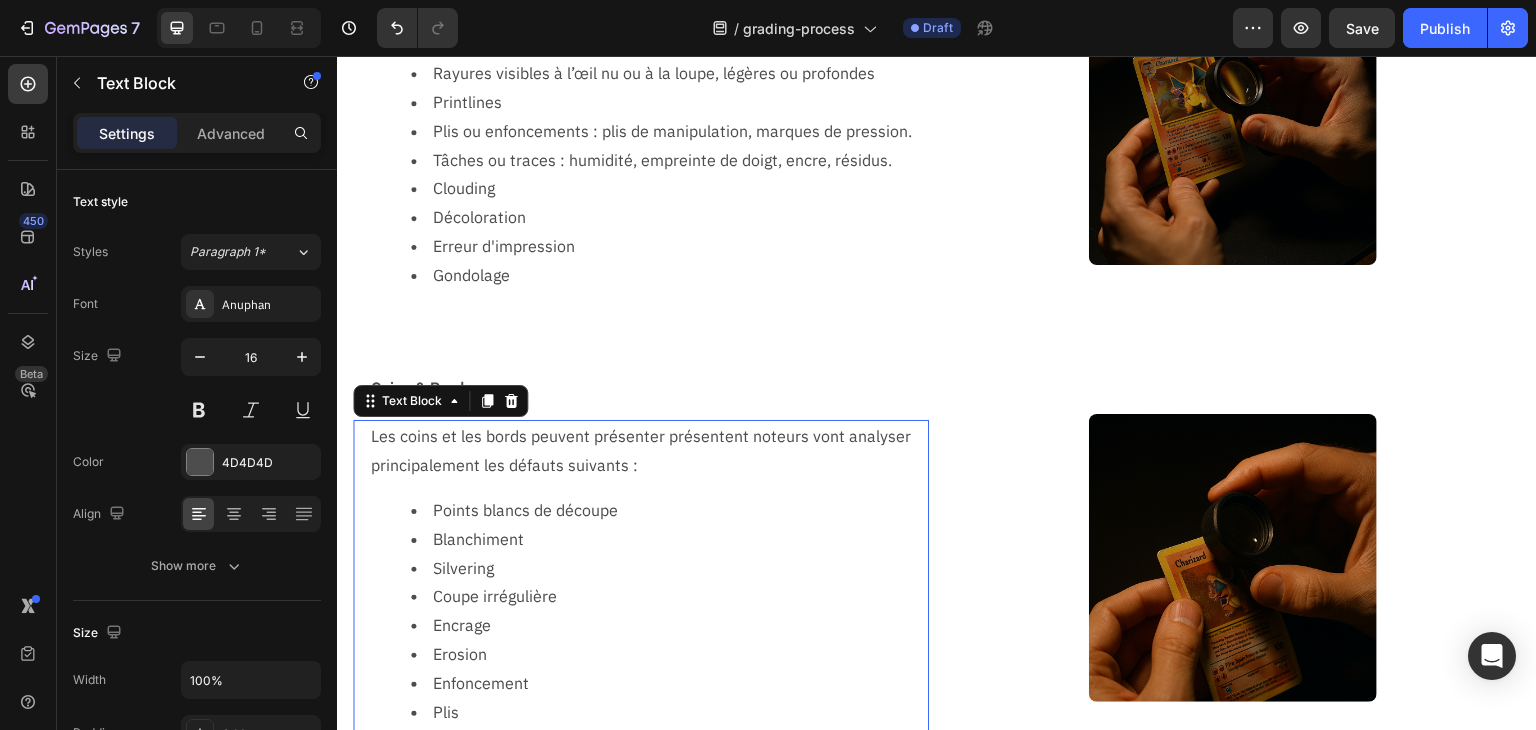 click on "Les coins et les bords peuvent présenter présentent noteurs vont analyser principalement les défauts suivants :" at bounding box center (649, 451) 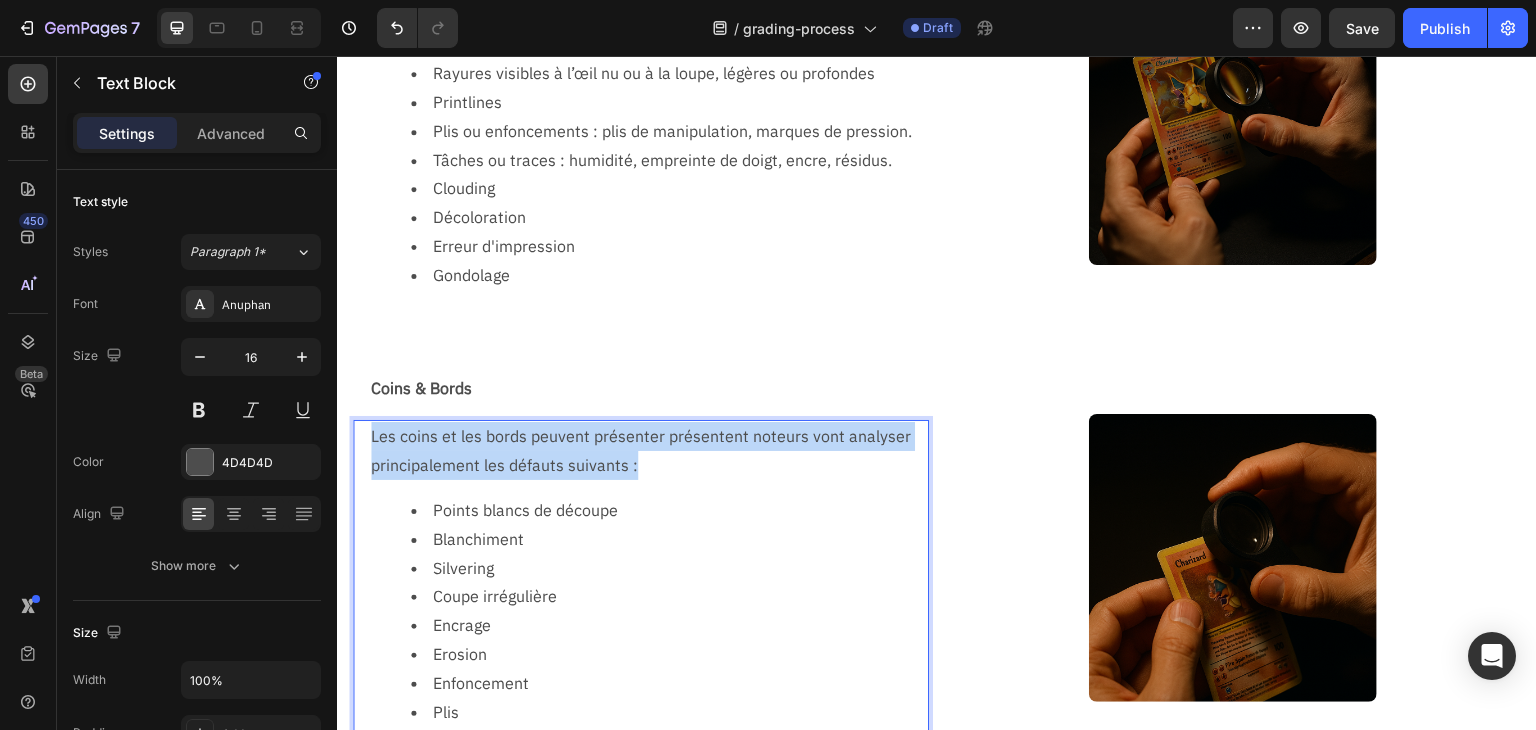 drag, startPoint x: 656, startPoint y: 458, endPoint x: 372, endPoint y: 438, distance: 284.70337 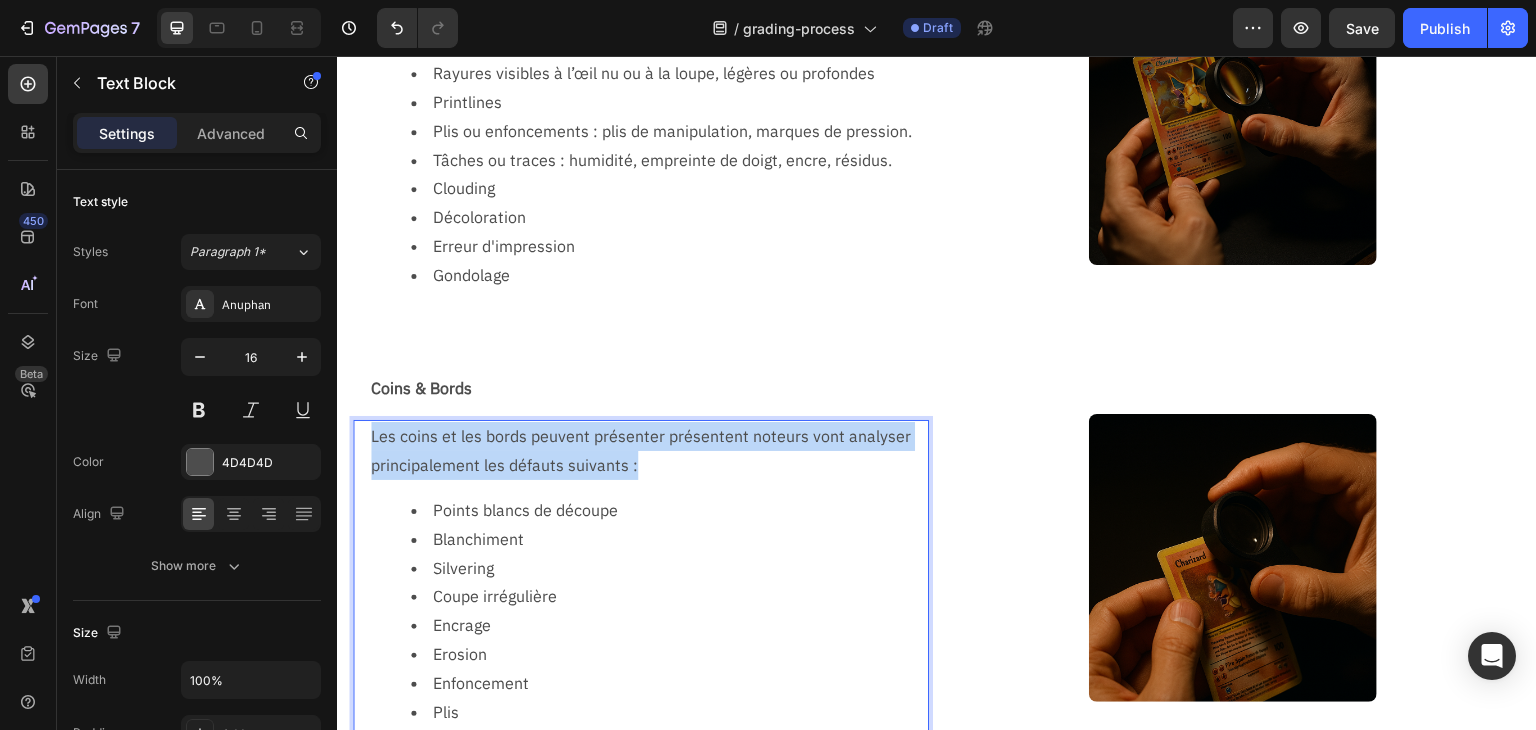 click on "Les coins et les bords peuvent présenter présentent noteurs vont analyser principalement les défauts suivants :" at bounding box center (649, 451) 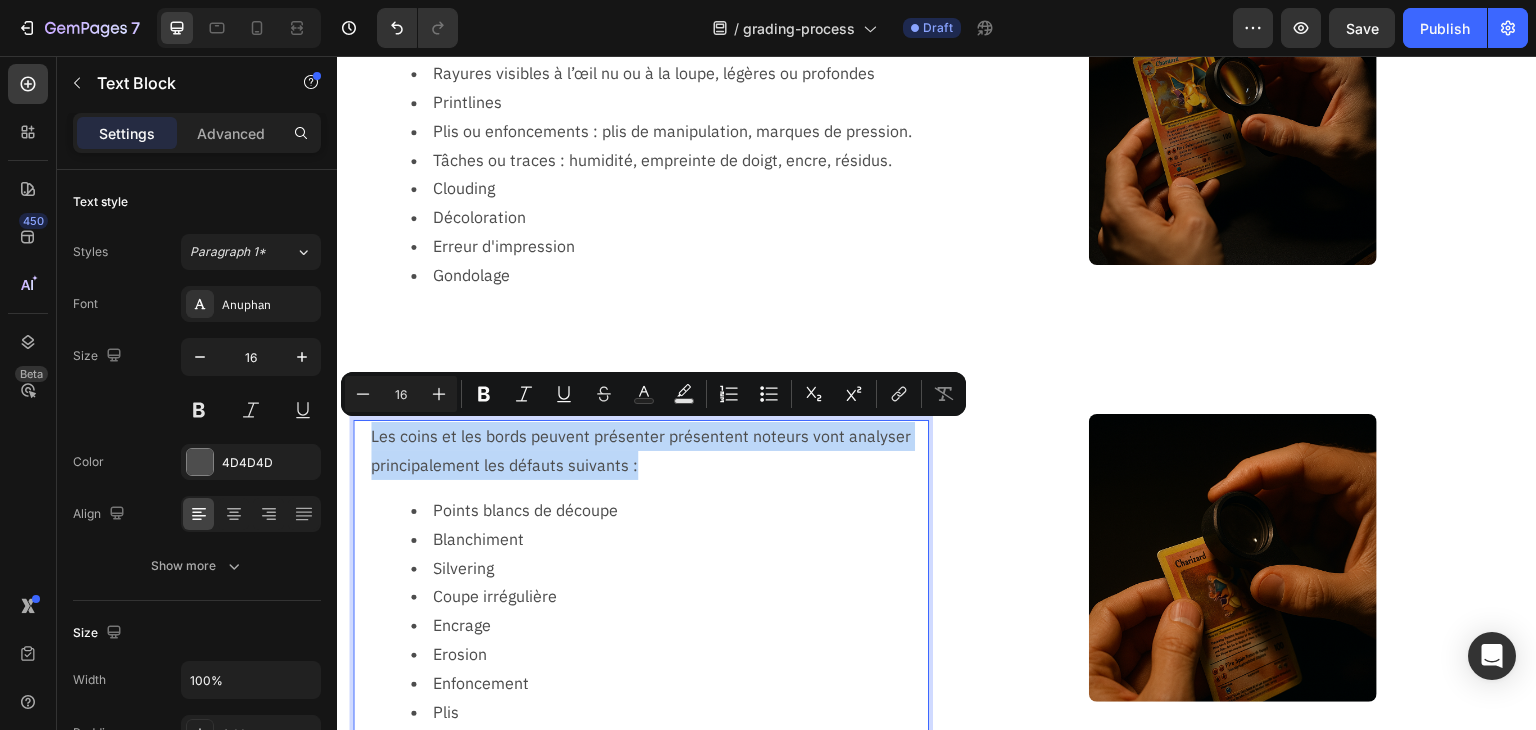copy on "Les coins et les bords peuvent présenter présentent noteurs vont analyser principalement les défauts suivants :" 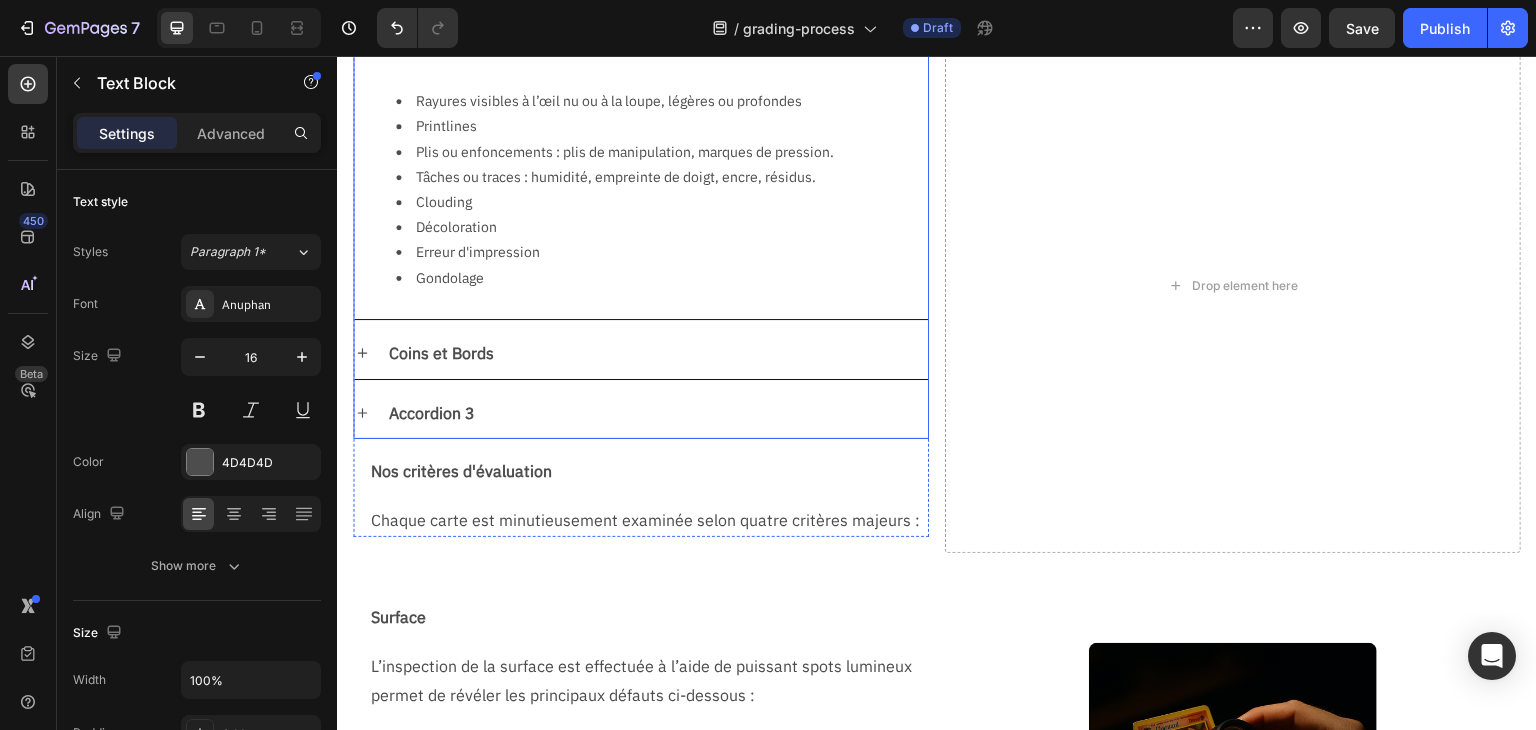 scroll, scrollTop: 466, scrollLeft: 0, axis: vertical 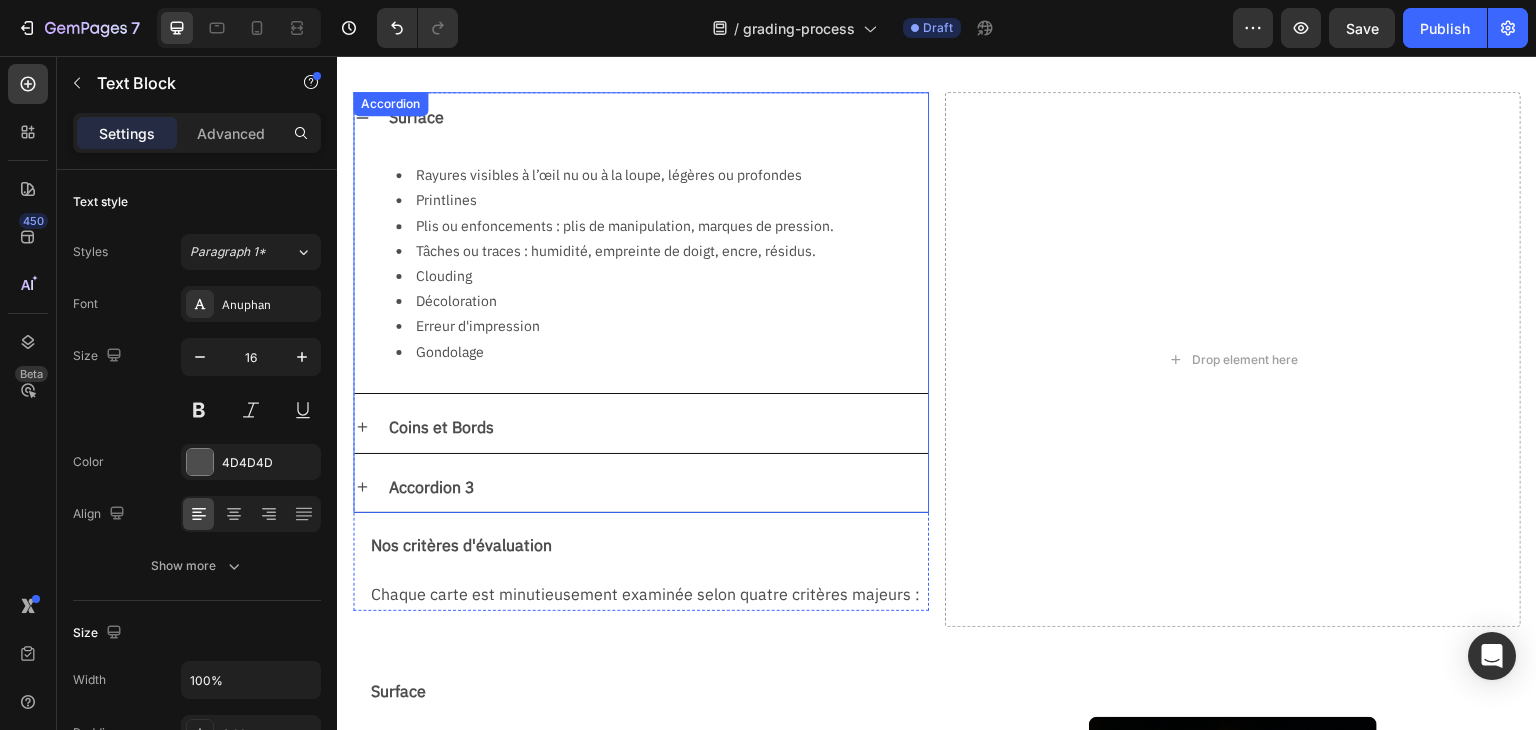 click on "Coins et Bords" at bounding box center [441, 427] 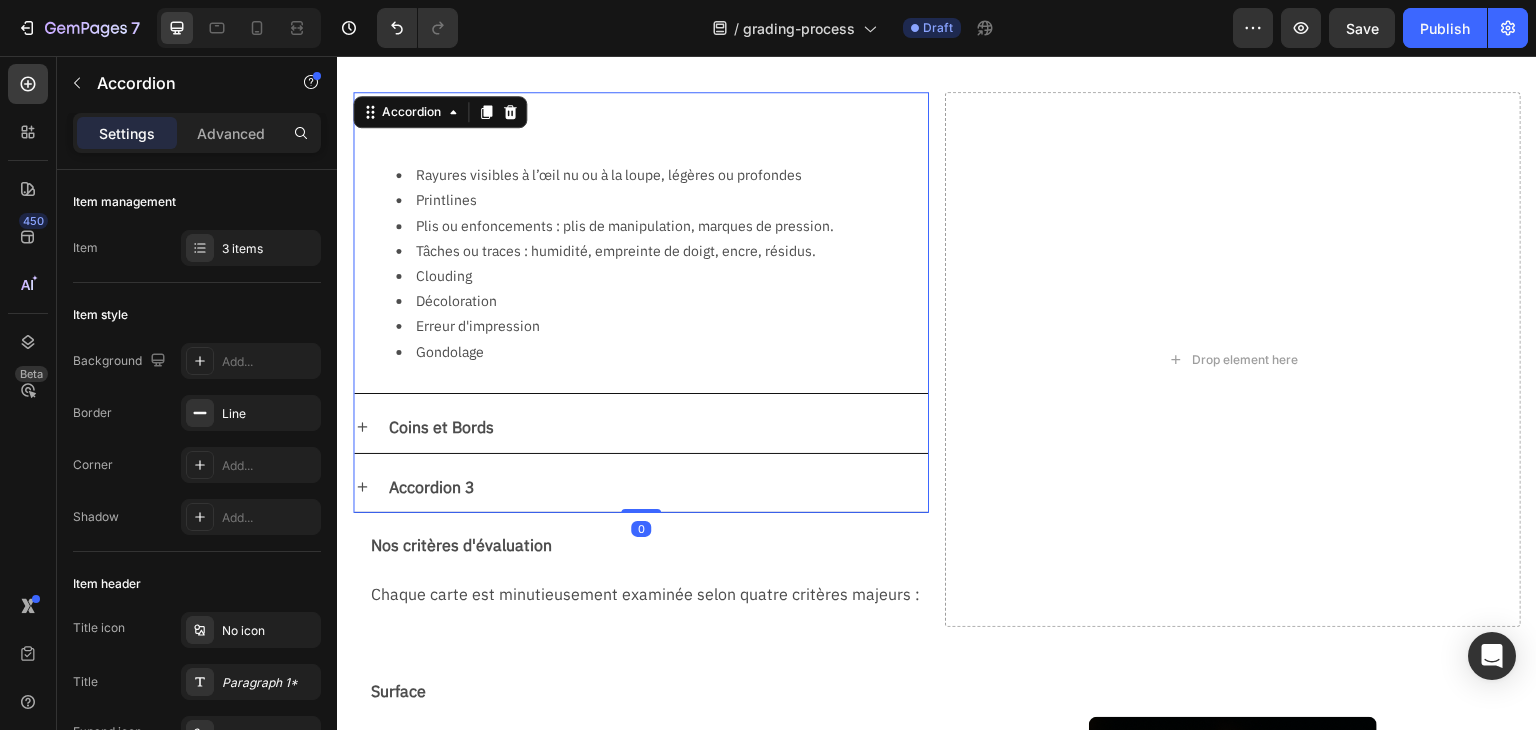 click on "Coins et Bords" at bounding box center [657, 427] 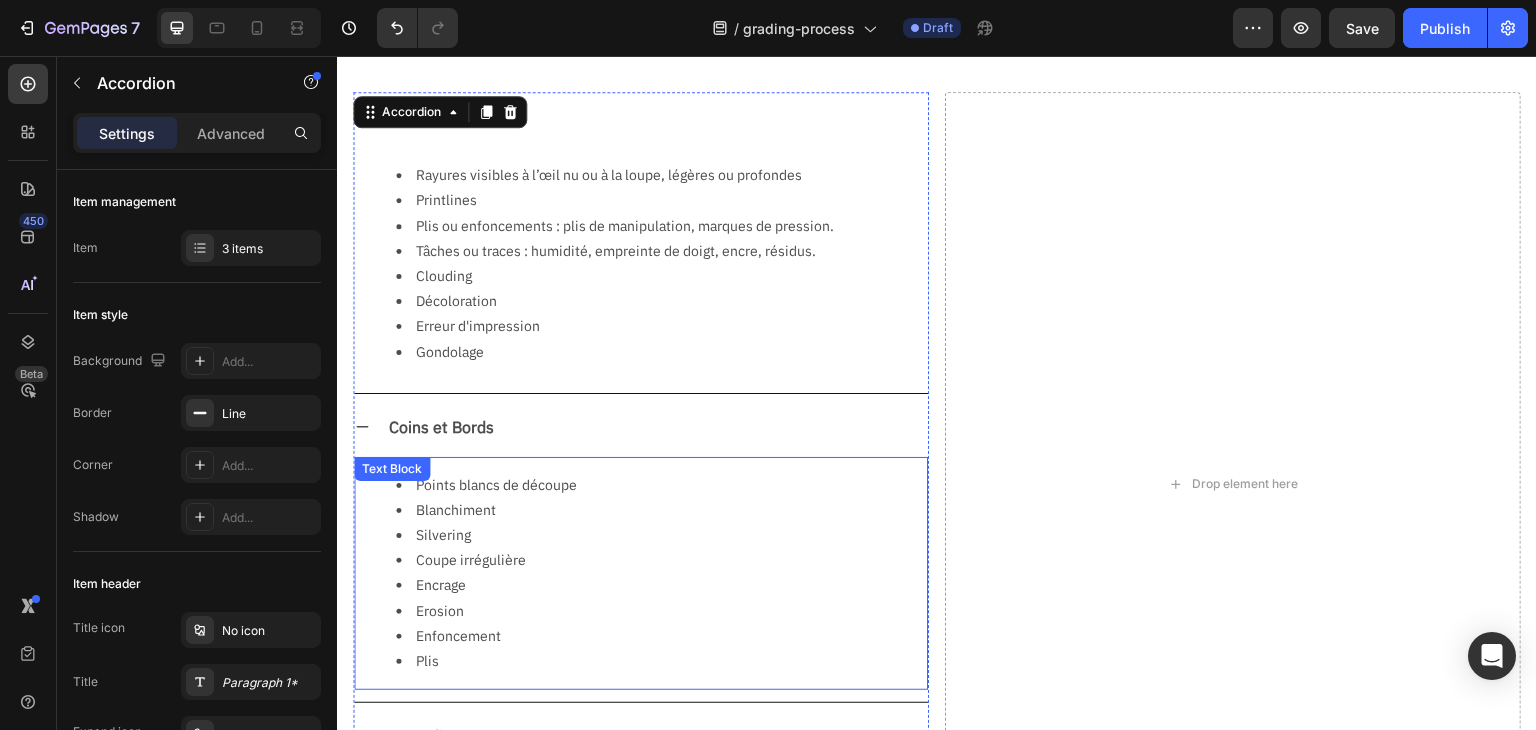 click on "Blanchiment" at bounding box center (661, 510) 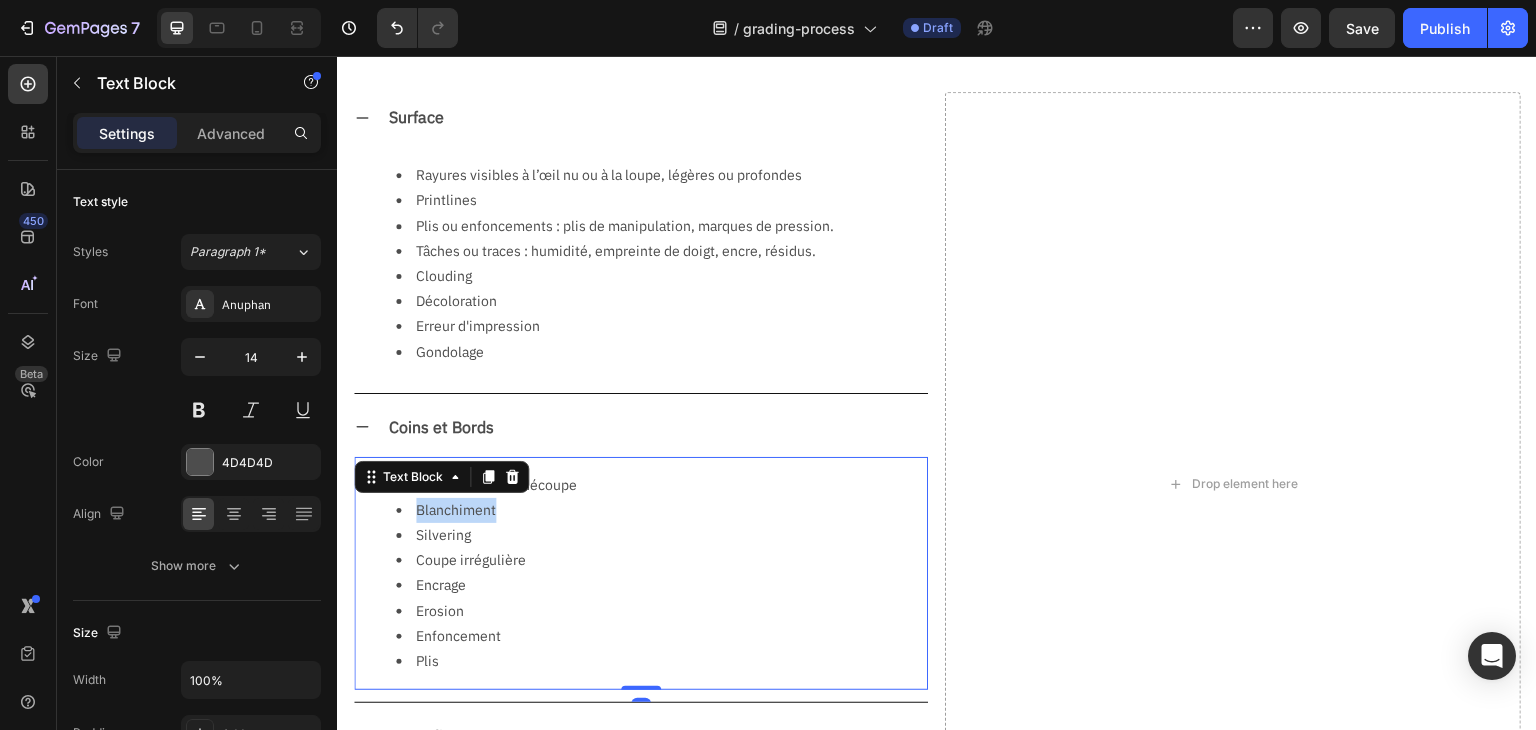 click on "Blanchiment" at bounding box center [661, 510] 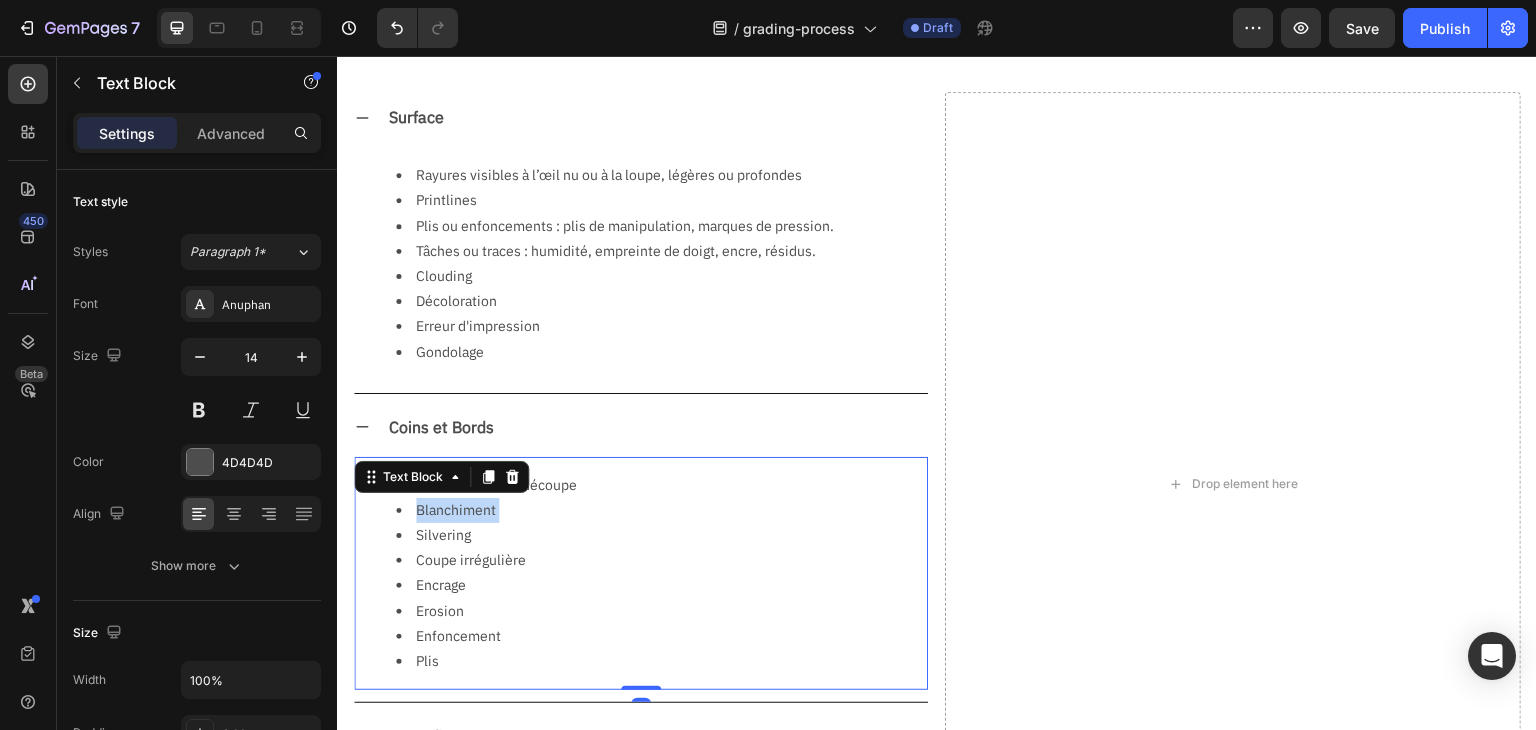 click on "Blanchiment" at bounding box center (661, 510) 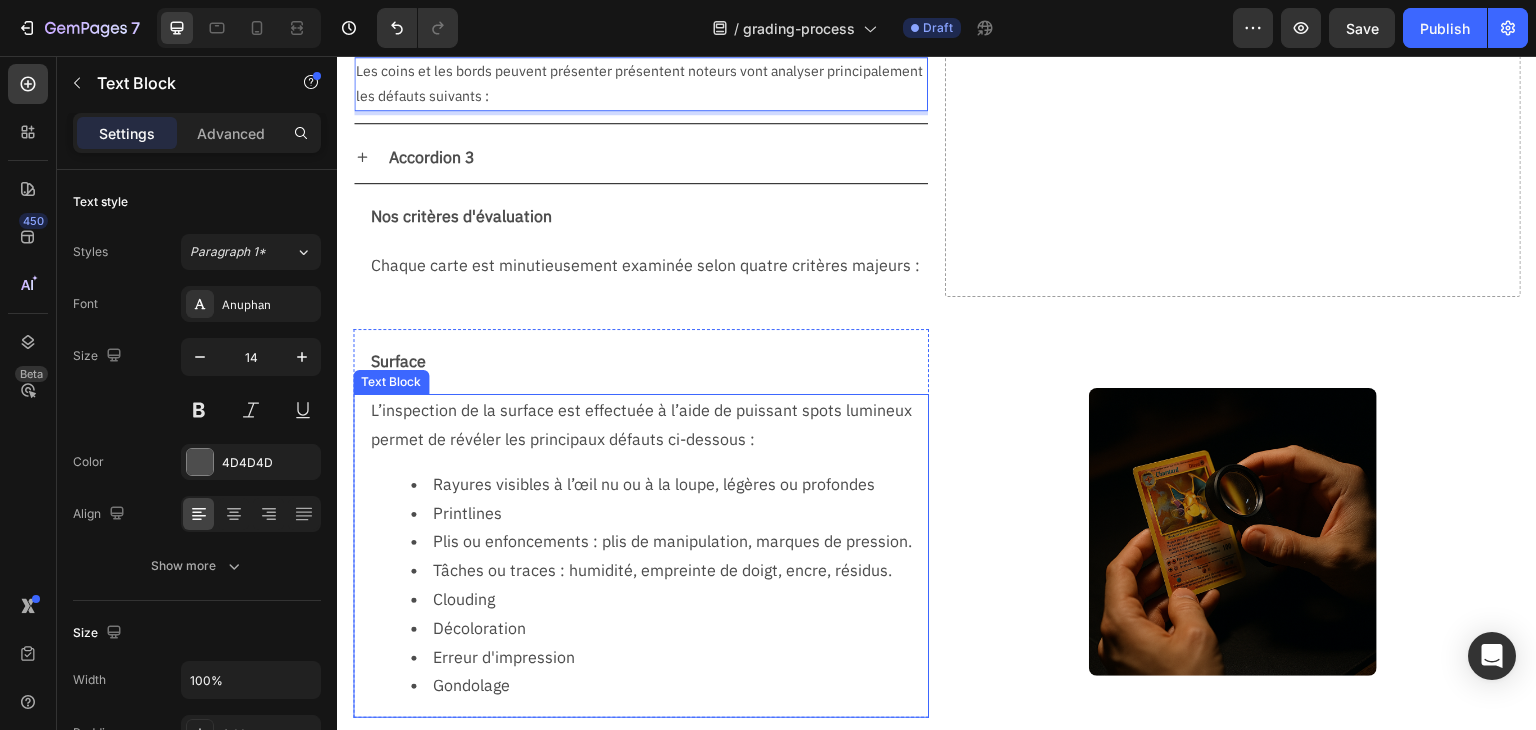 click on "Printlines" at bounding box center (669, 513) 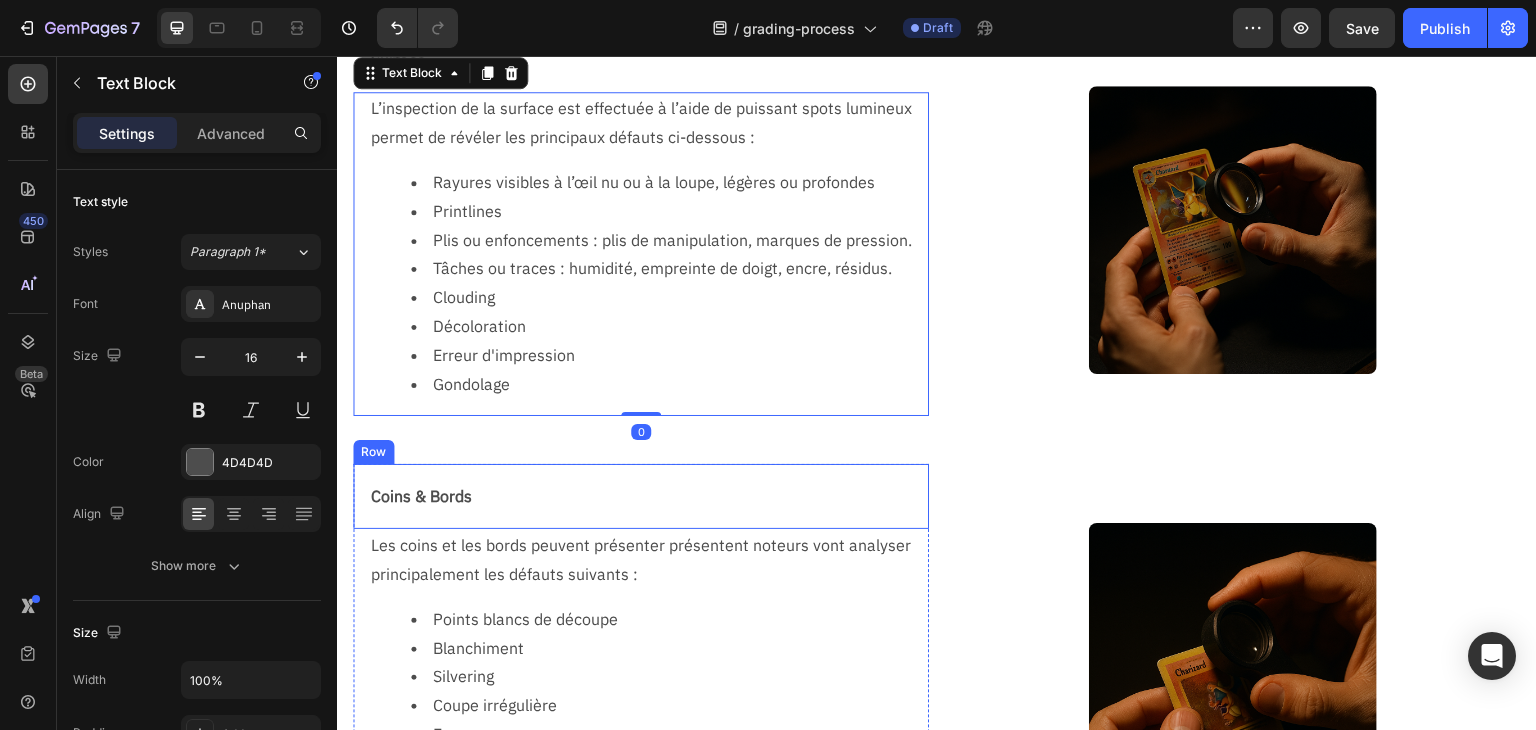 click on "Les coins et les bords peuvent présenter présentent noteurs vont analyser principalement les défauts suivants :" at bounding box center (649, 560) 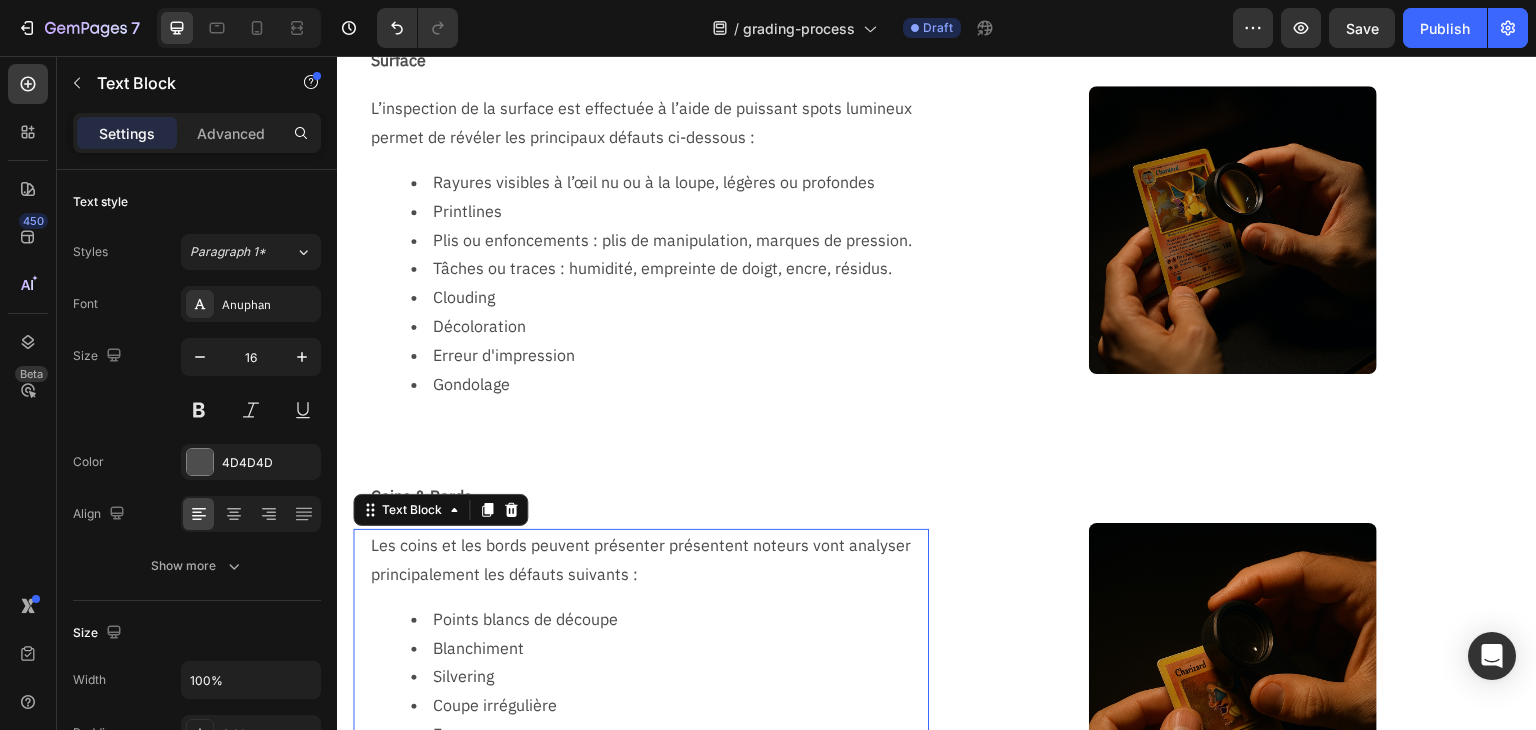 click on "Les coins et les bords peuvent présenter présentent noteurs vont analyser principalement les défauts suivants :" at bounding box center [649, 560] 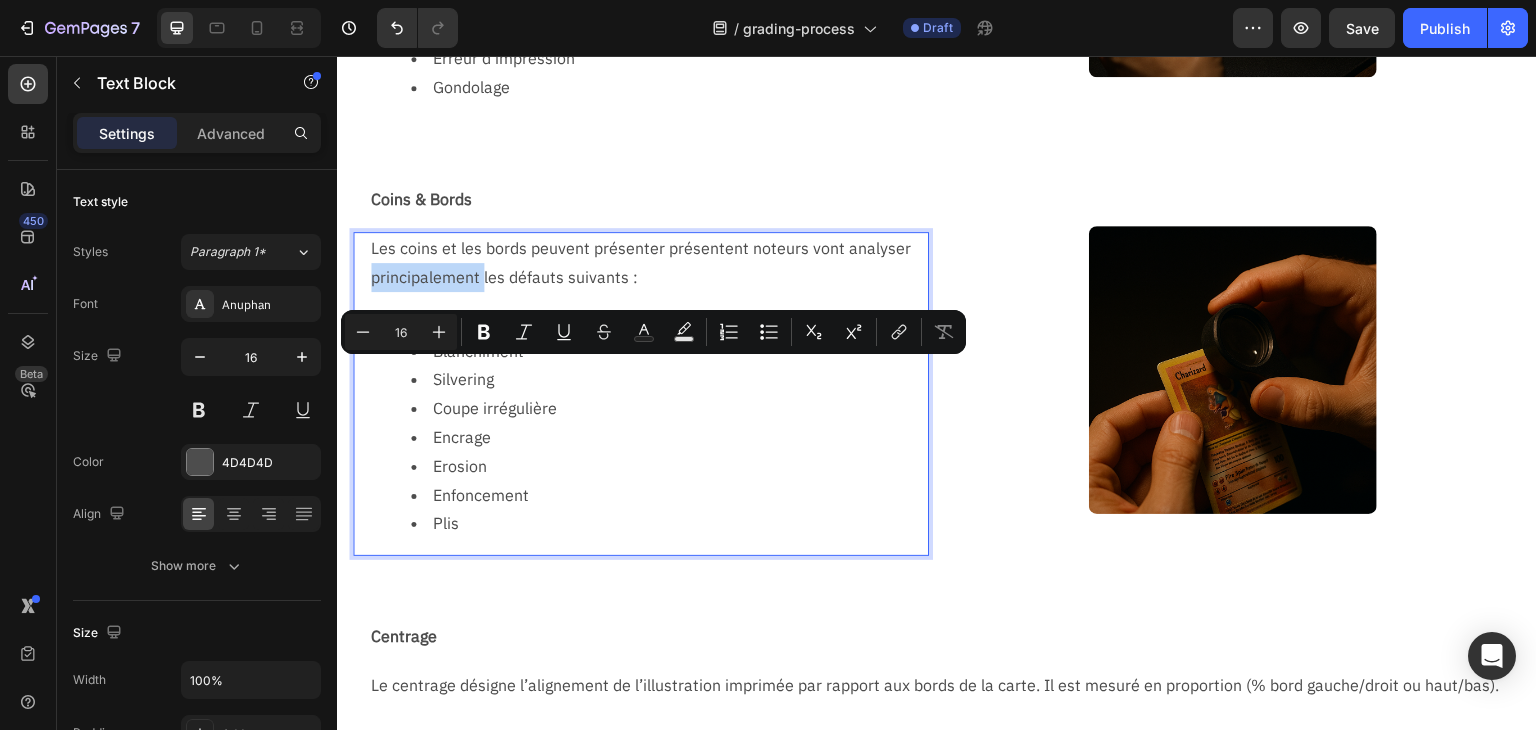 scroll, scrollTop: 1466, scrollLeft: 0, axis: vertical 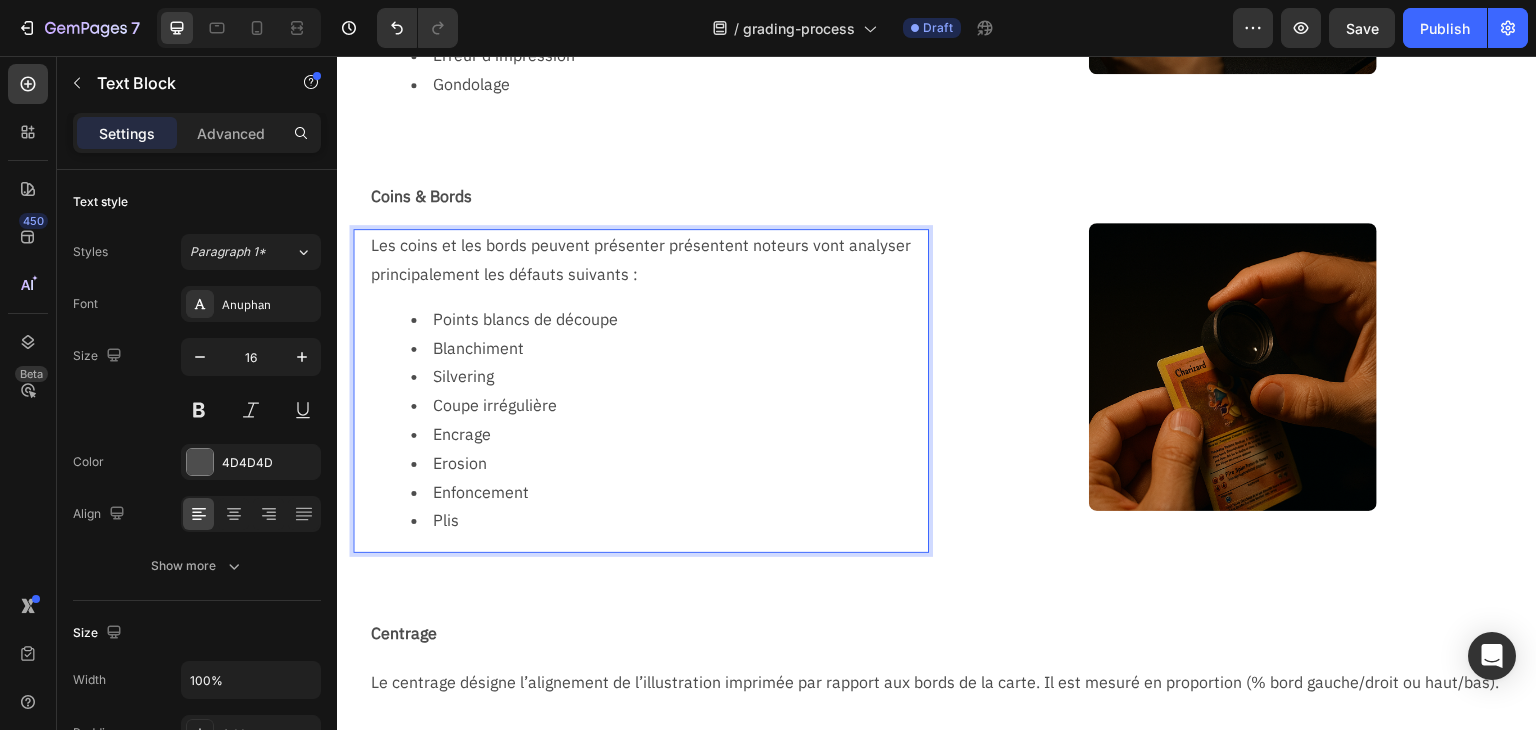 click on "Plis" at bounding box center [669, 520] 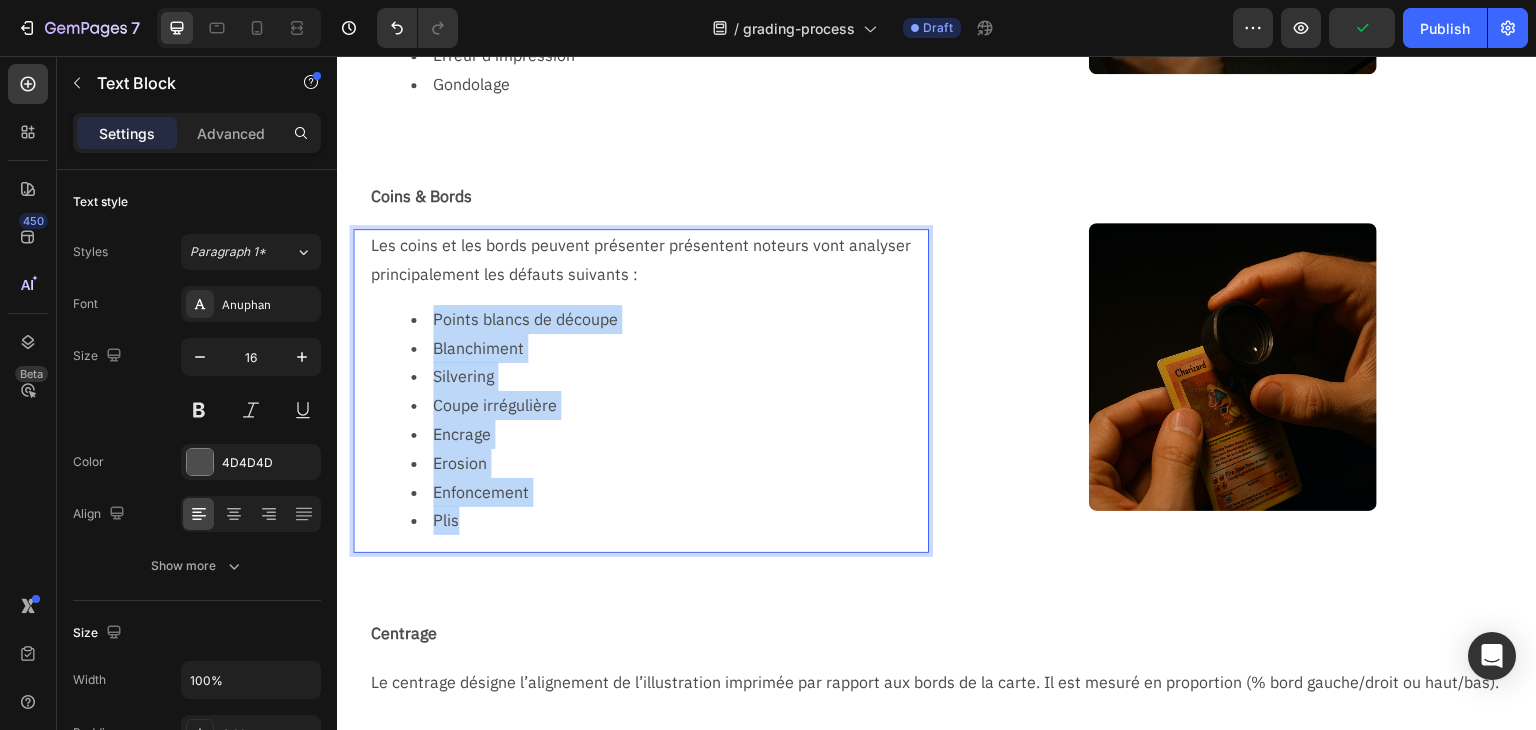 drag, startPoint x: 467, startPoint y: 521, endPoint x: 413, endPoint y: 315, distance: 212.96008 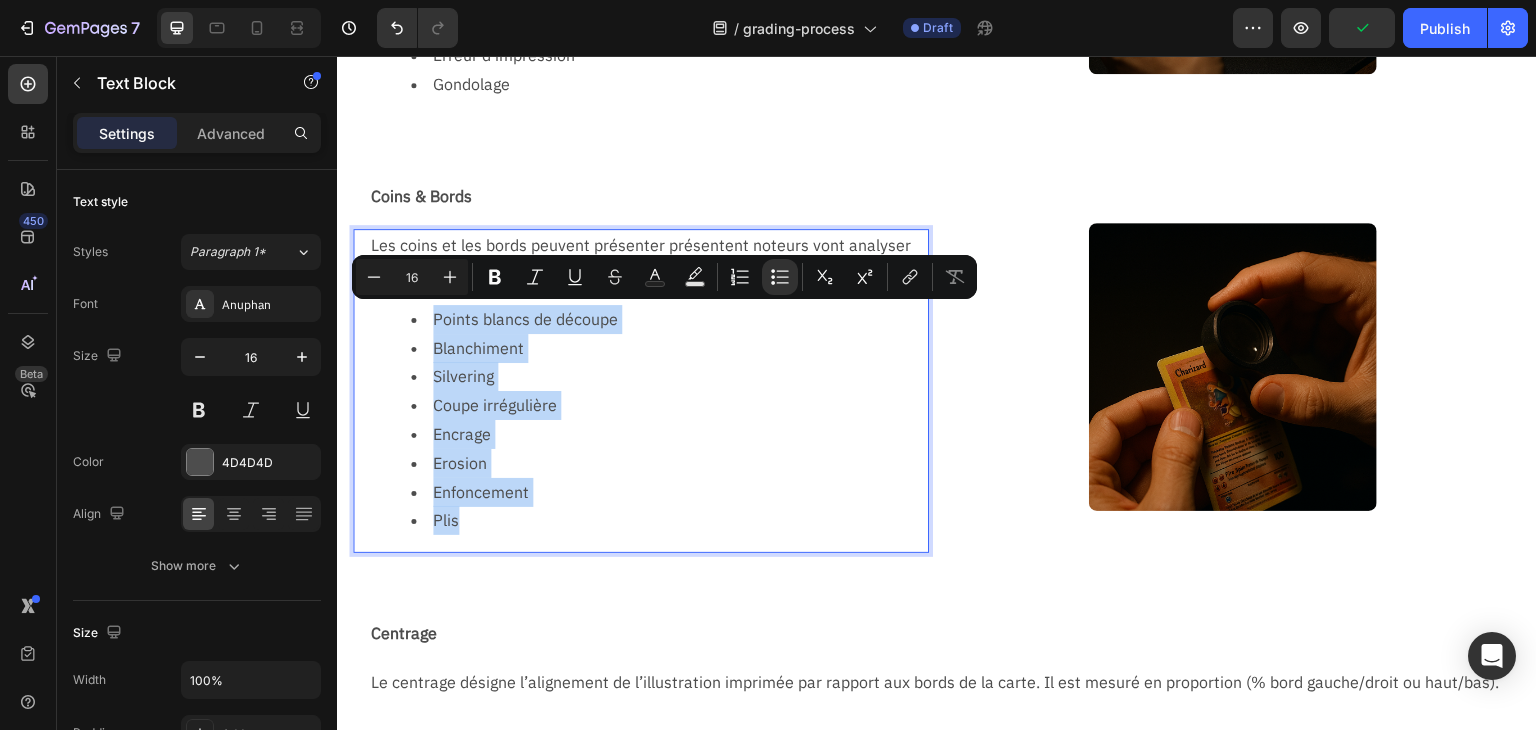copy on "Points blancs de découpe Blanchiment Silvering Coupe irrégulière Encrage Erosion Enfoncement Plis" 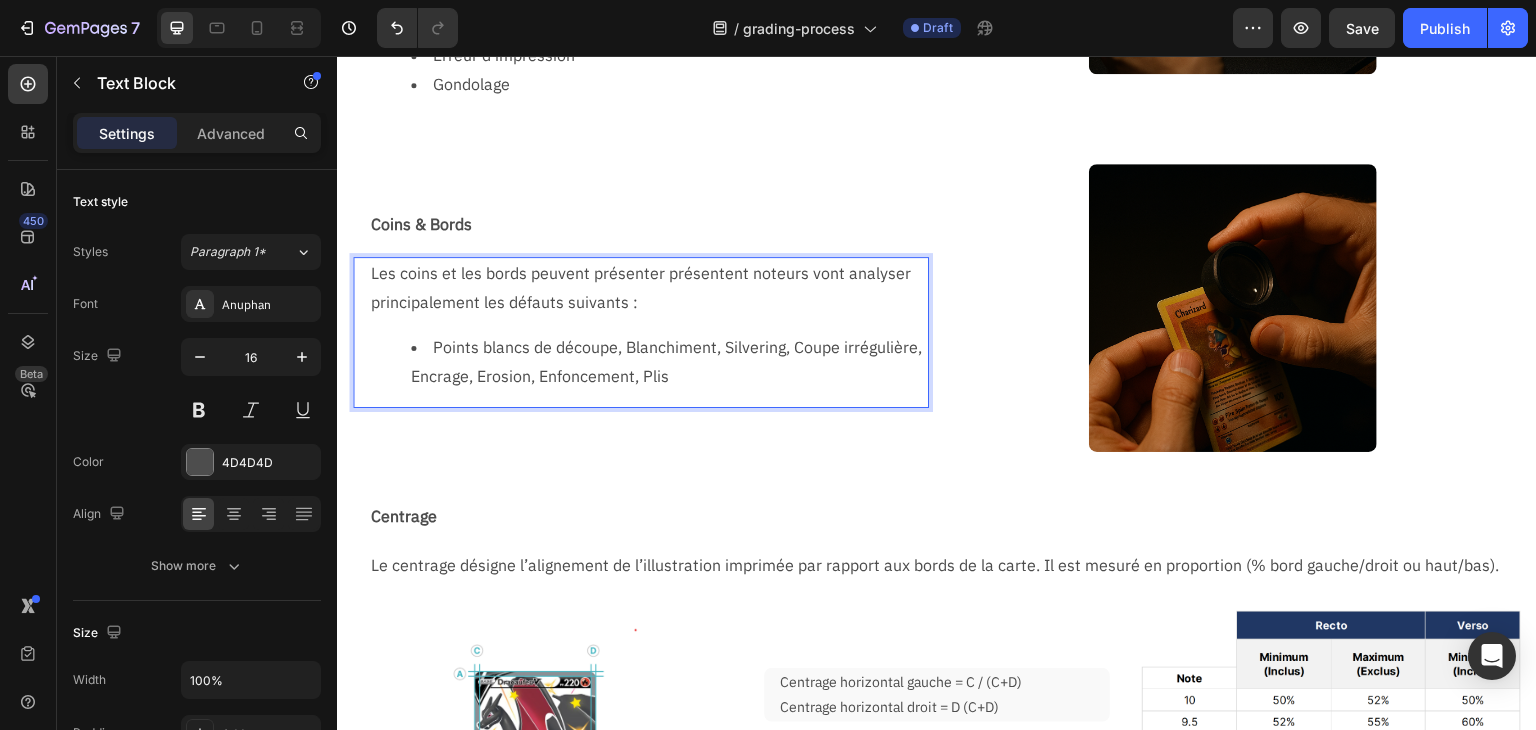 click on "Points blancs de découpe, Blanchiment, Silvering, Coupe irrégulière, Encrage, Erosion, Enfoncement, Plis" at bounding box center (669, 362) 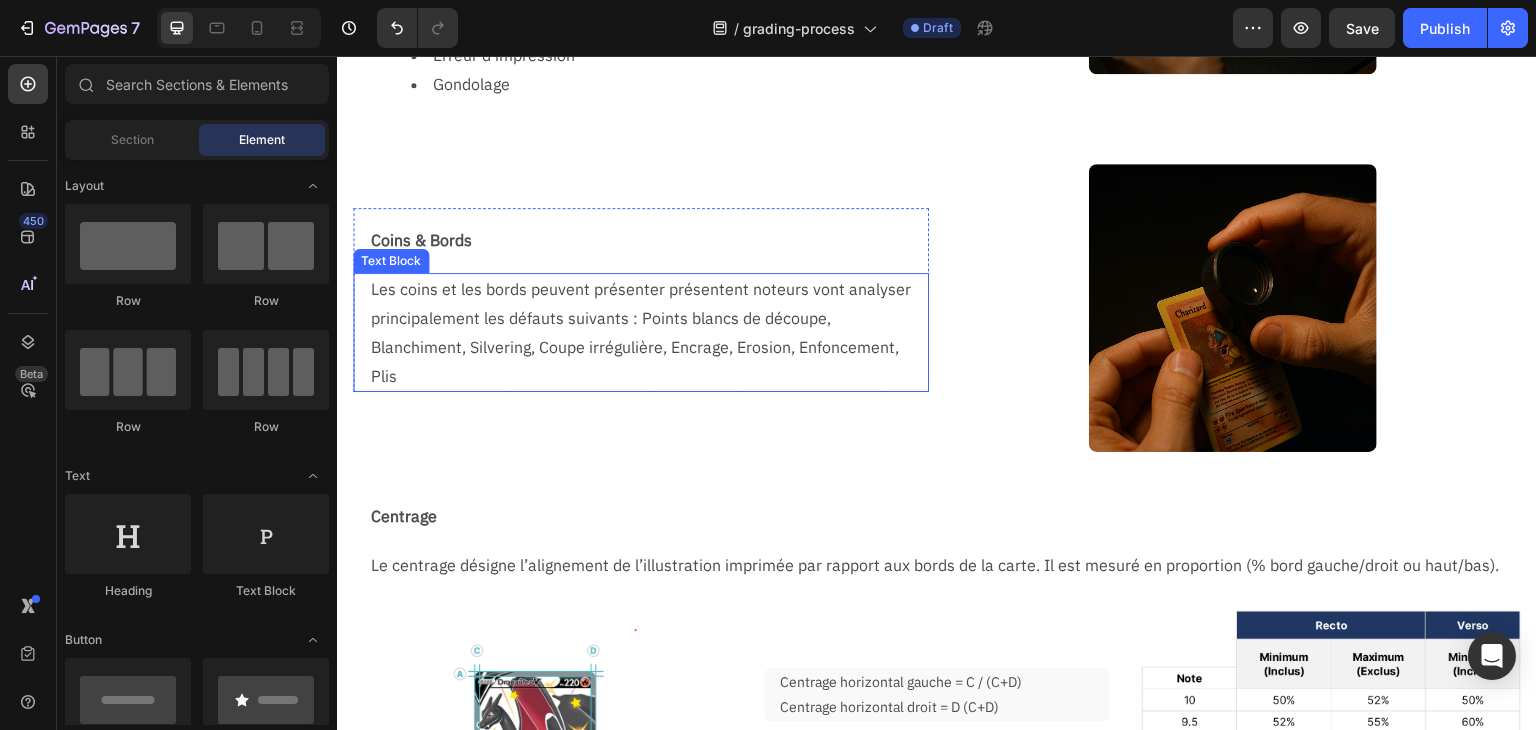 click on "Les coins et les bords peuvent présenter présentent noteurs vont analyser principalement les défauts suivants : Points blancs de découpe, Blanchiment, Silvering, Coupe irrégulière, Encrage, Erosion, Enfoncement, Plis" at bounding box center (649, 332) 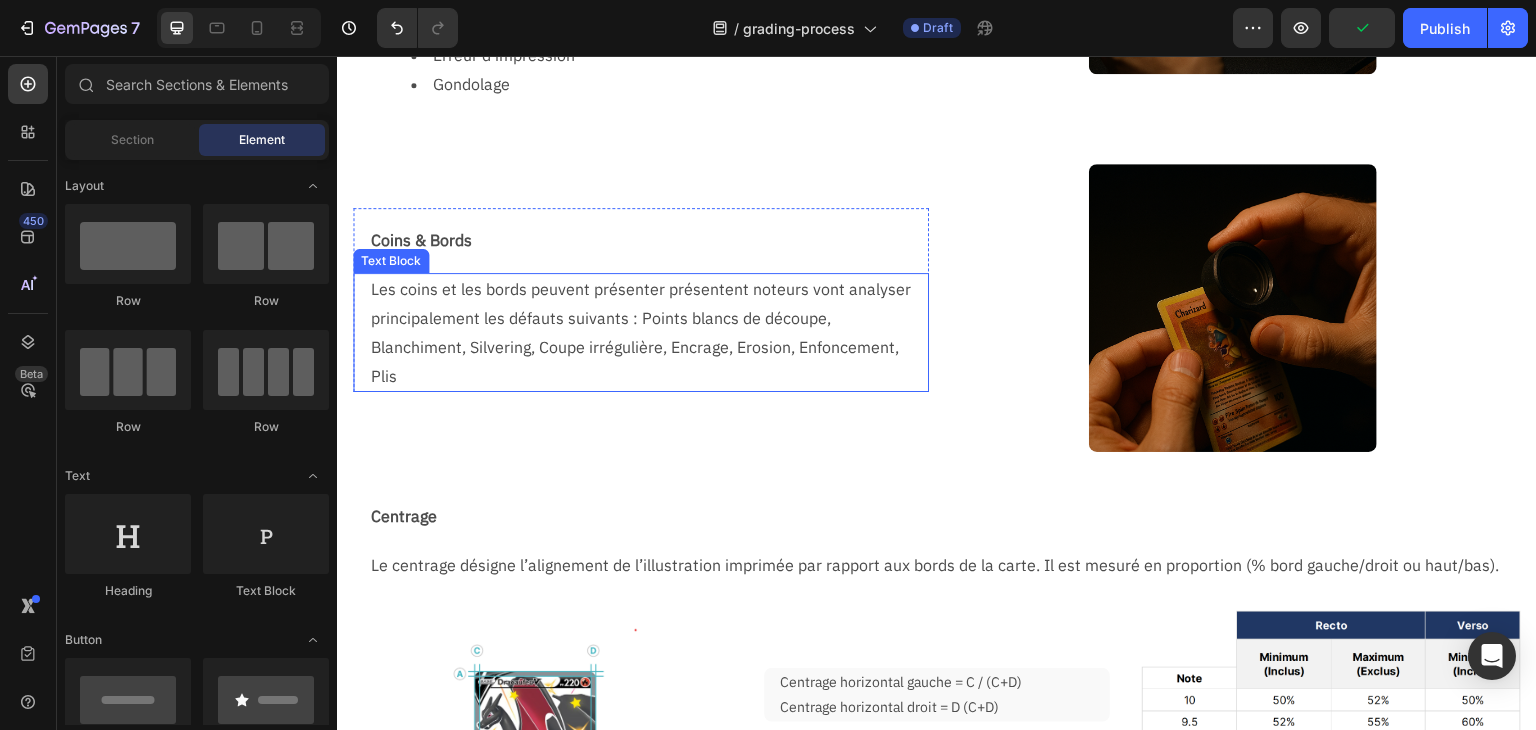 click on "Les coins et les bords peuvent présenter présentent noteurs vont analyser principalement les défauts suivants : Points blancs de découpe, Blanchiment, Silvering, Coupe irrégulière, Encrage, Erosion, Enfoncement, Plis" at bounding box center (649, 332) 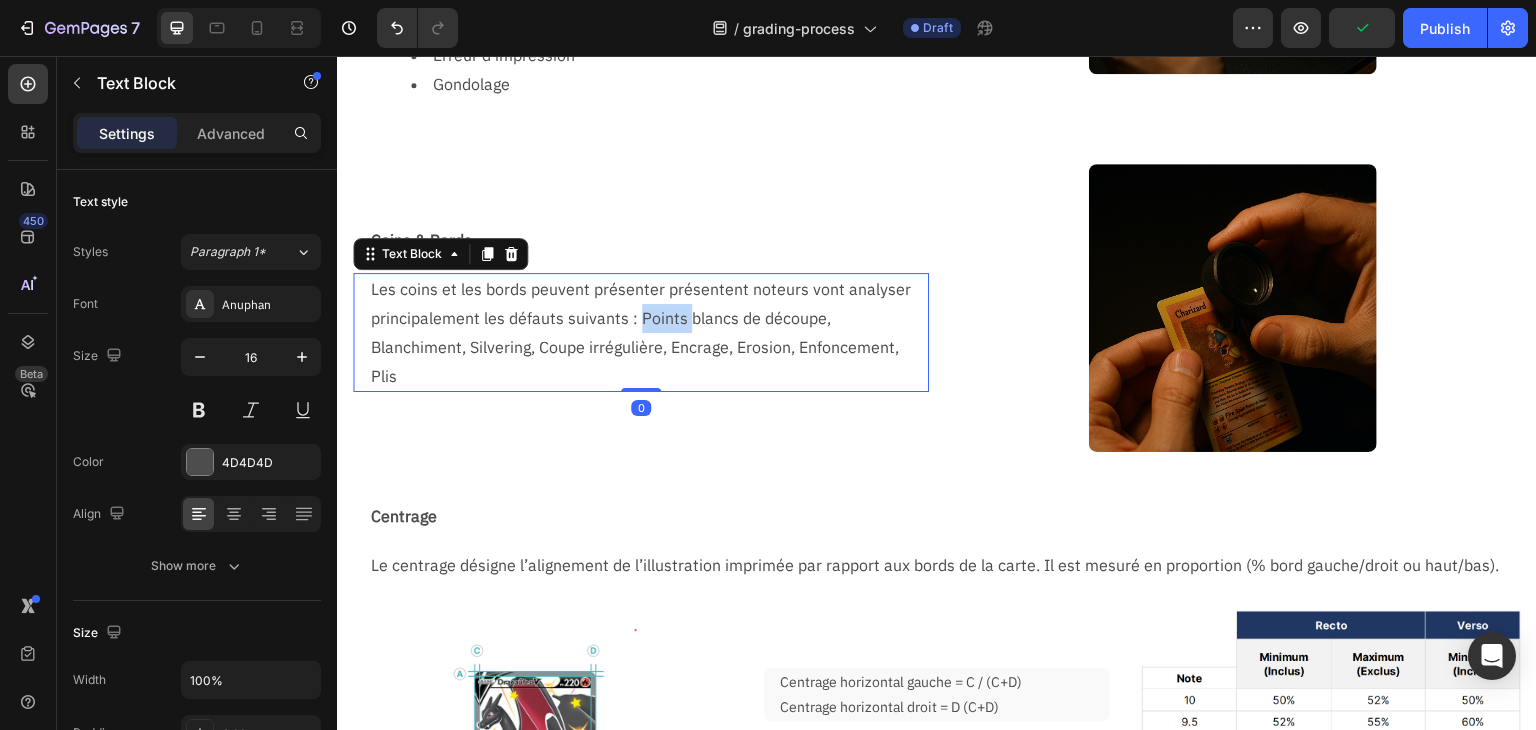 click on "Les coins et les bords peuvent présenter présentent noteurs vont analyser principalement les défauts suivants : Points blancs de découpe, Blanchiment, Silvering, Coupe irrégulière, Encrage, Erosion, Enfoncement, Plis" at bounding box center [649, 332] 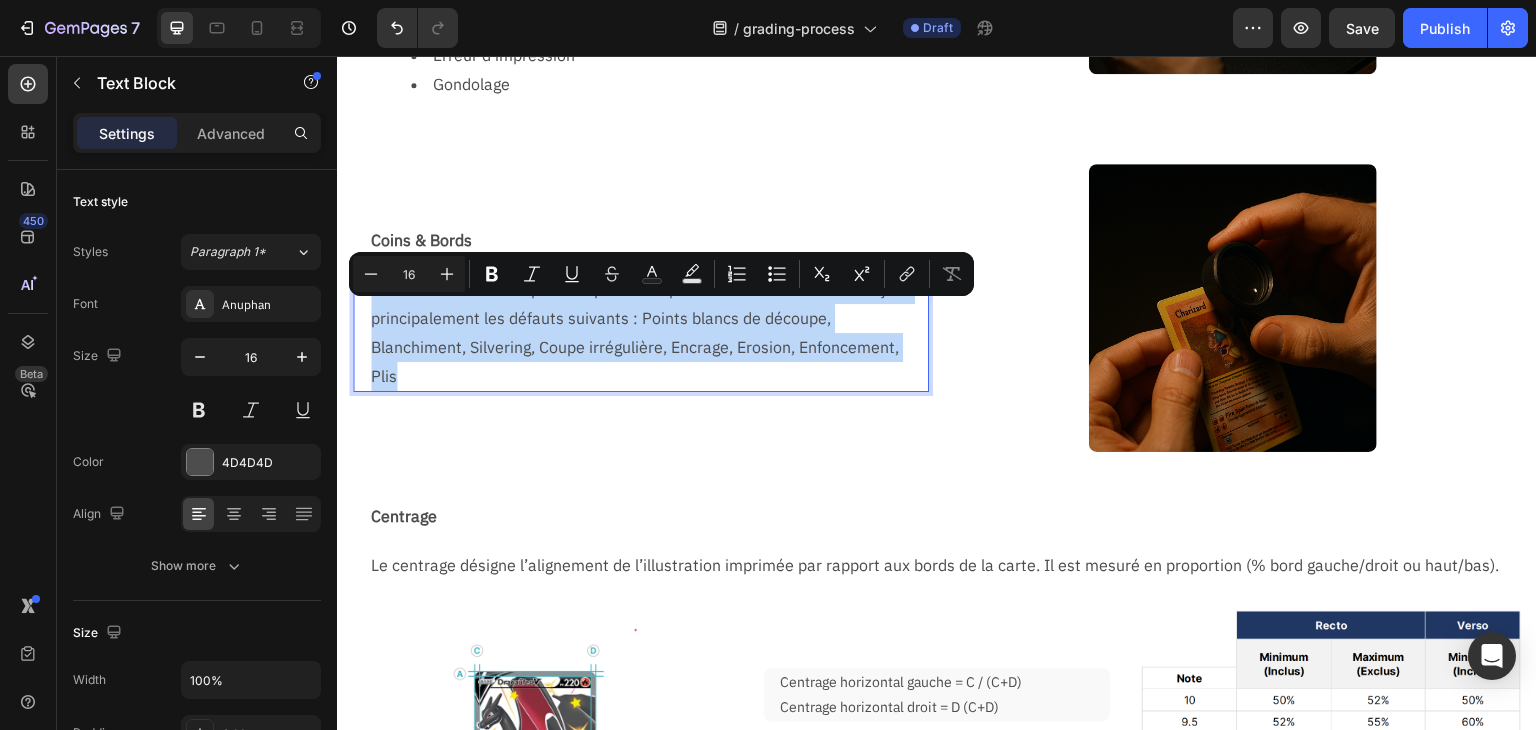 click on "Les coins et les bords peuvent présenter présentent noteurs vont analyser principalement les défauts suivants : Points blancs de découpe, Blanchiment, Silvering, Coupe irrégulière, Encrage, Erosion, Enfoncement, Plis" at bounding box center (649, 332) 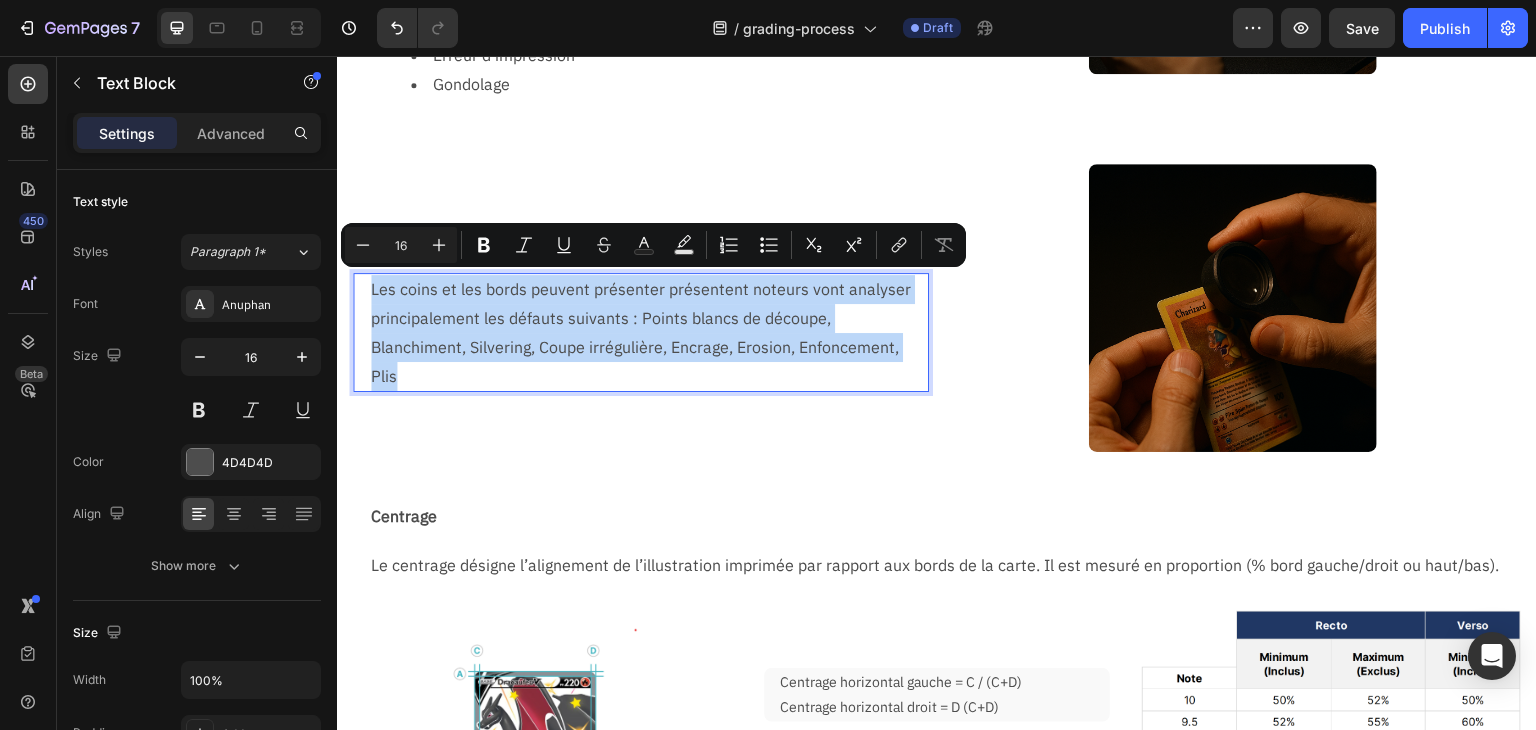 click on "Les coins et les bords peuvent présenter présentent noteurs vont analyser principalement les défauts suivants : Points blancs de découpe, Blanchiment, Silvering, Coupe irrégulière, Encrage, Erosion, Enfoncement, Plis" at bounding box center [649, 332] 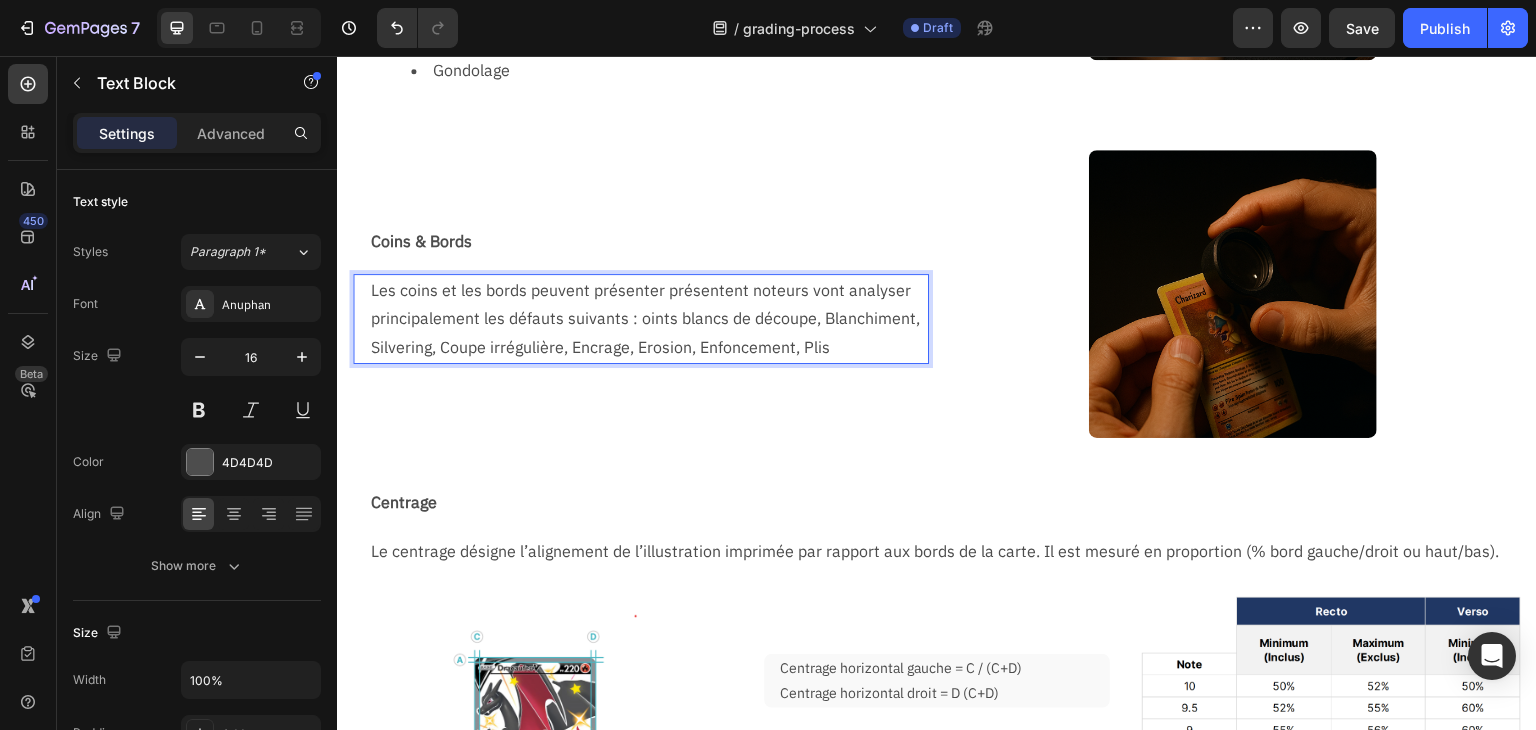 scroll, scrollTop: 1466, scrollLeft: 0, axis: vertical 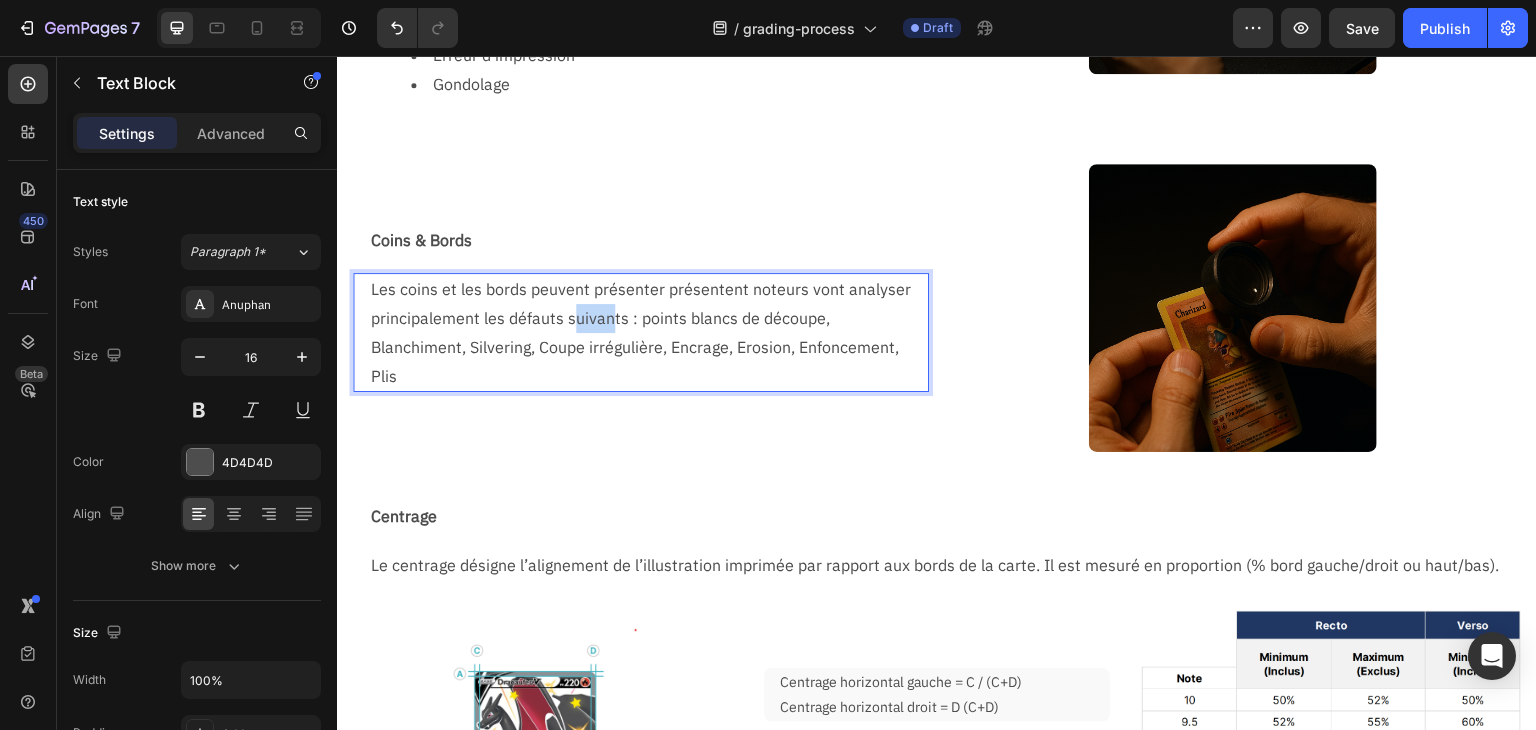 drag, startPoint x: 572, startPoint y: 323, endPoint x: 612, endPoint y: 325, distance: 40.04997 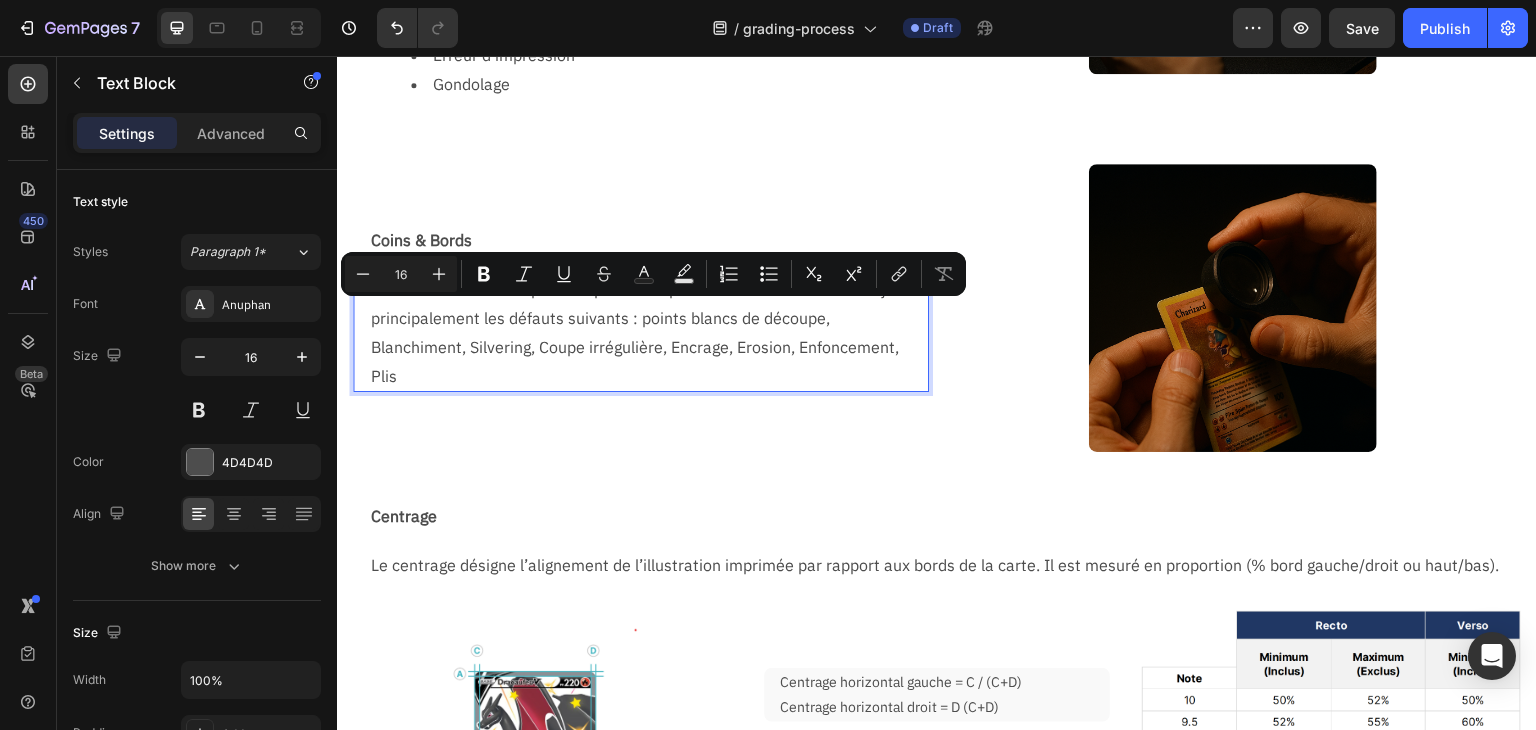 click on "Les coins et les bords peuvent présenter présentent noteurs vont analyser principalement les défauts suivants : points blancs de découpe, Blanchiment, Silvering, Coupe irrégulière, Encrage, Erosion, Enfoncement, Plis" at bounding box center [649, 332] 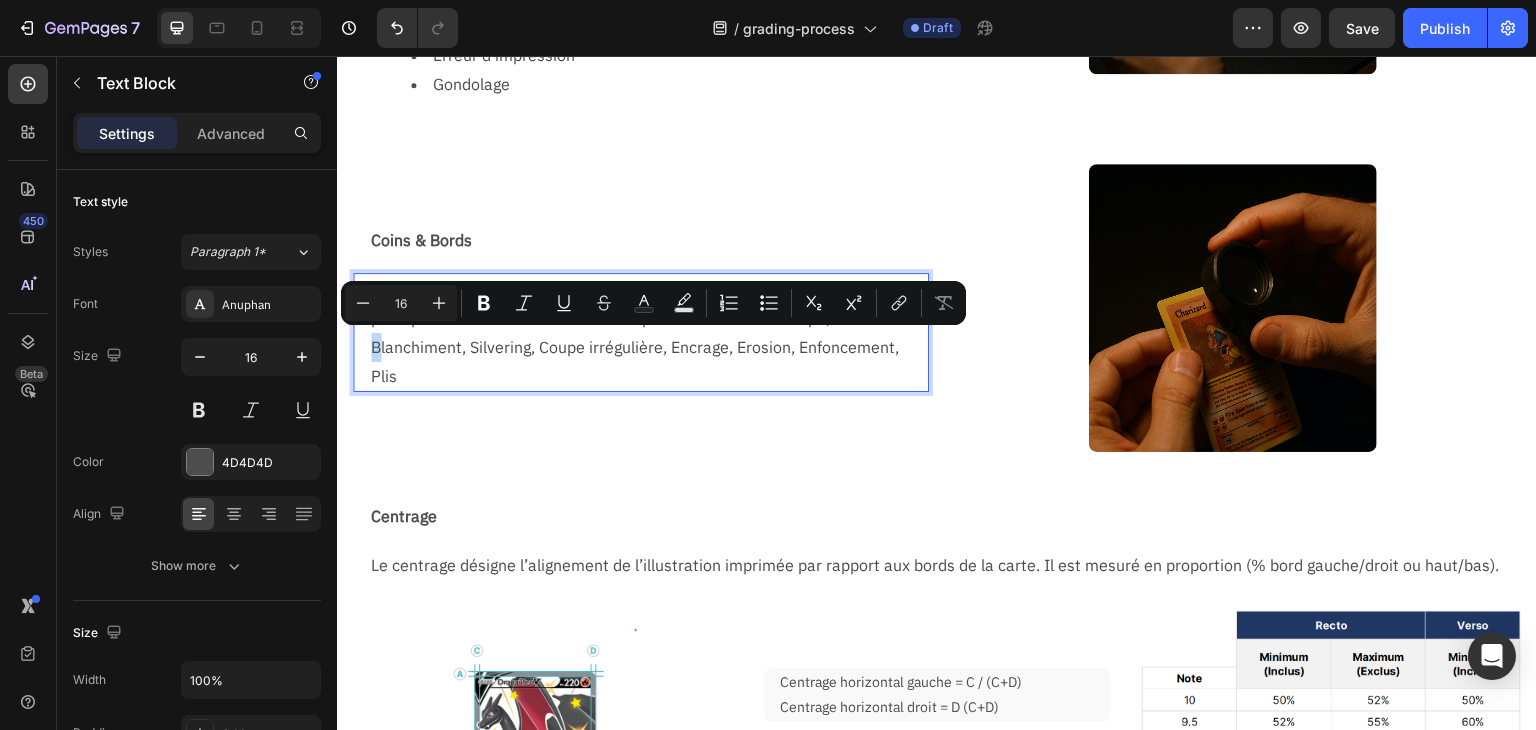 click on "Les coins et les bords peuvent présenter présentent noteurs vont analyser principalement les défauts suivants : points blancs de découpe, Blanchiment, Silvering, Coupe irrégulière, Encrage, Erosion, Enfoncement, Plis" at bounding box center [649, 332] 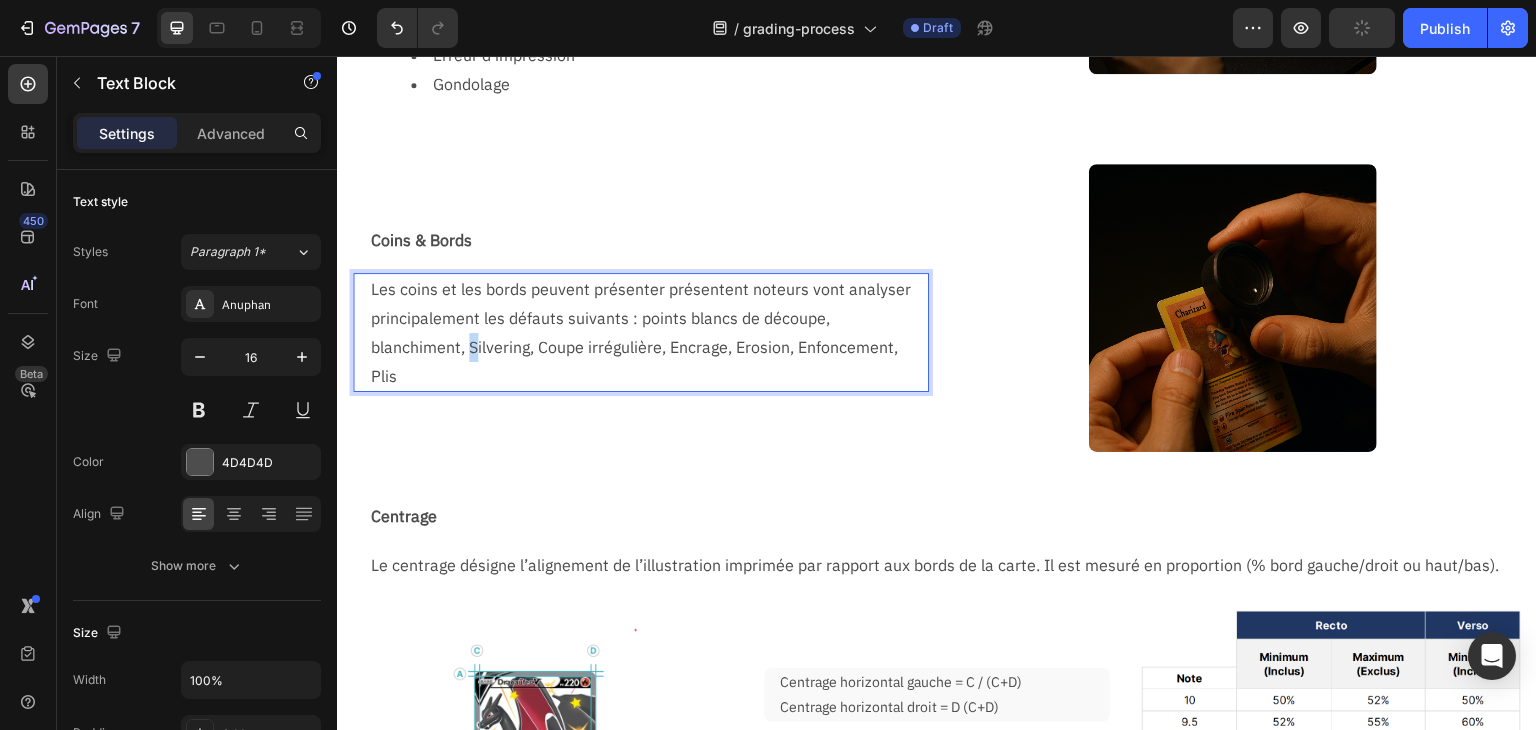 click on "Les coins et les bords peuvent présenter présentent noteurs vont analyser principalement les défauts suivants : points blancs de découpe, blanchiment, Silvering, Coupe irrégulière, Encrage, Erosion, Enfoncement, Plis" at bounding box center [649, 332] 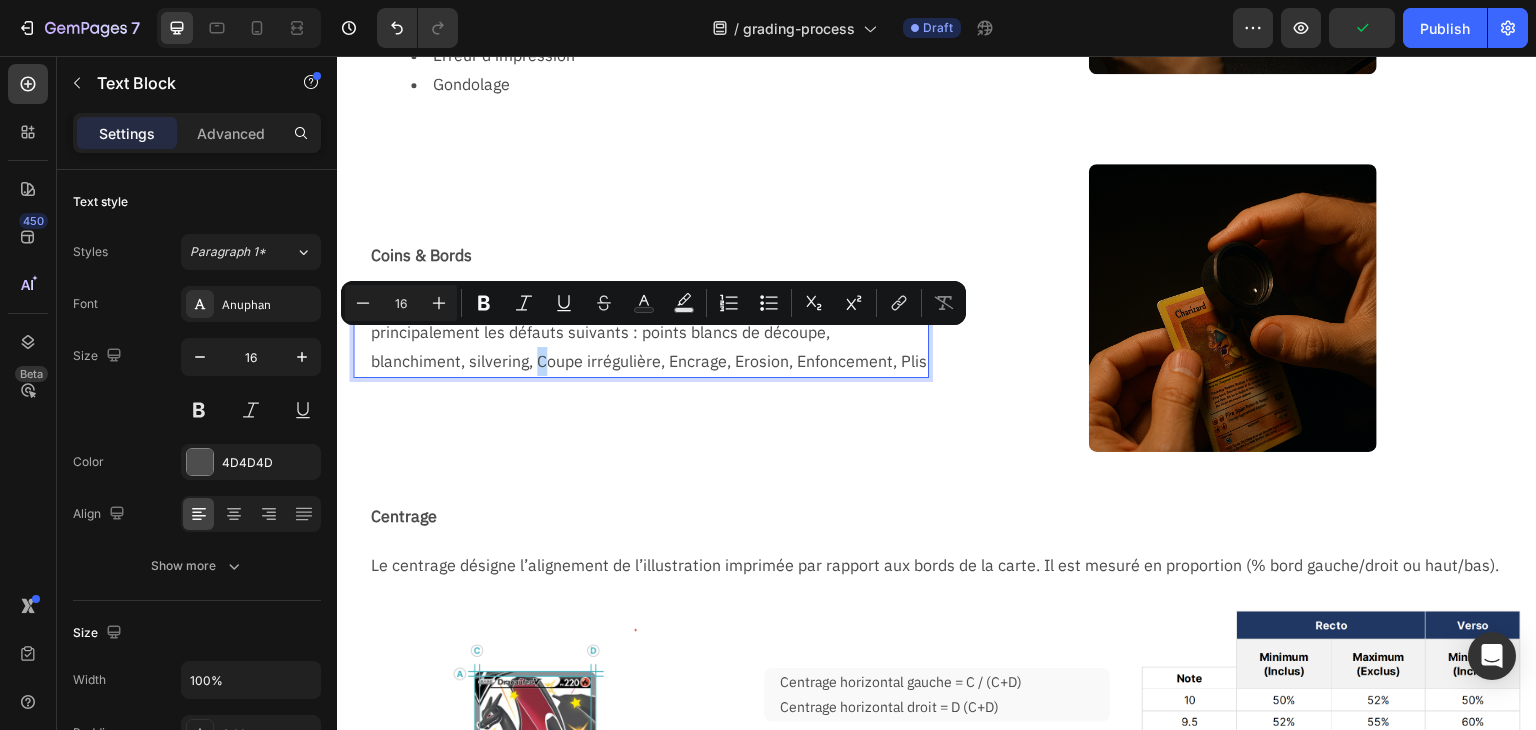 click on "Les coins et les bords peuvent présenter présentent noteurs vont analyser principalement les défauts suivants : points blancs de découpe, blanchiment, silvering, Coupe irrégulière, Encrage, Erosion, Enfoncement, Plis" at bounding box center [649, 333] 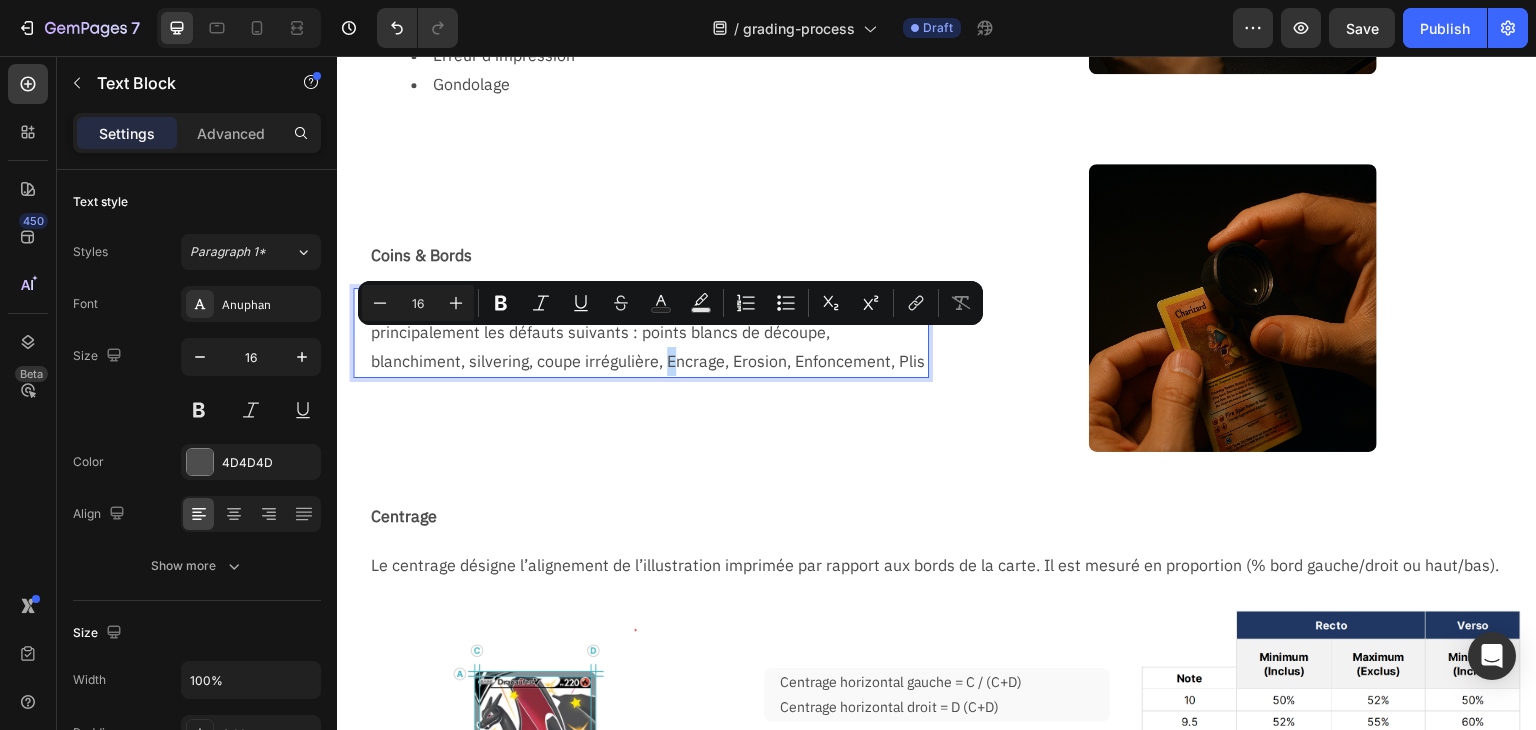 drag, startPoint x: 679, startPoint y: 345, endPoint x: 669, endPoint y: 347, distance: 10.198039 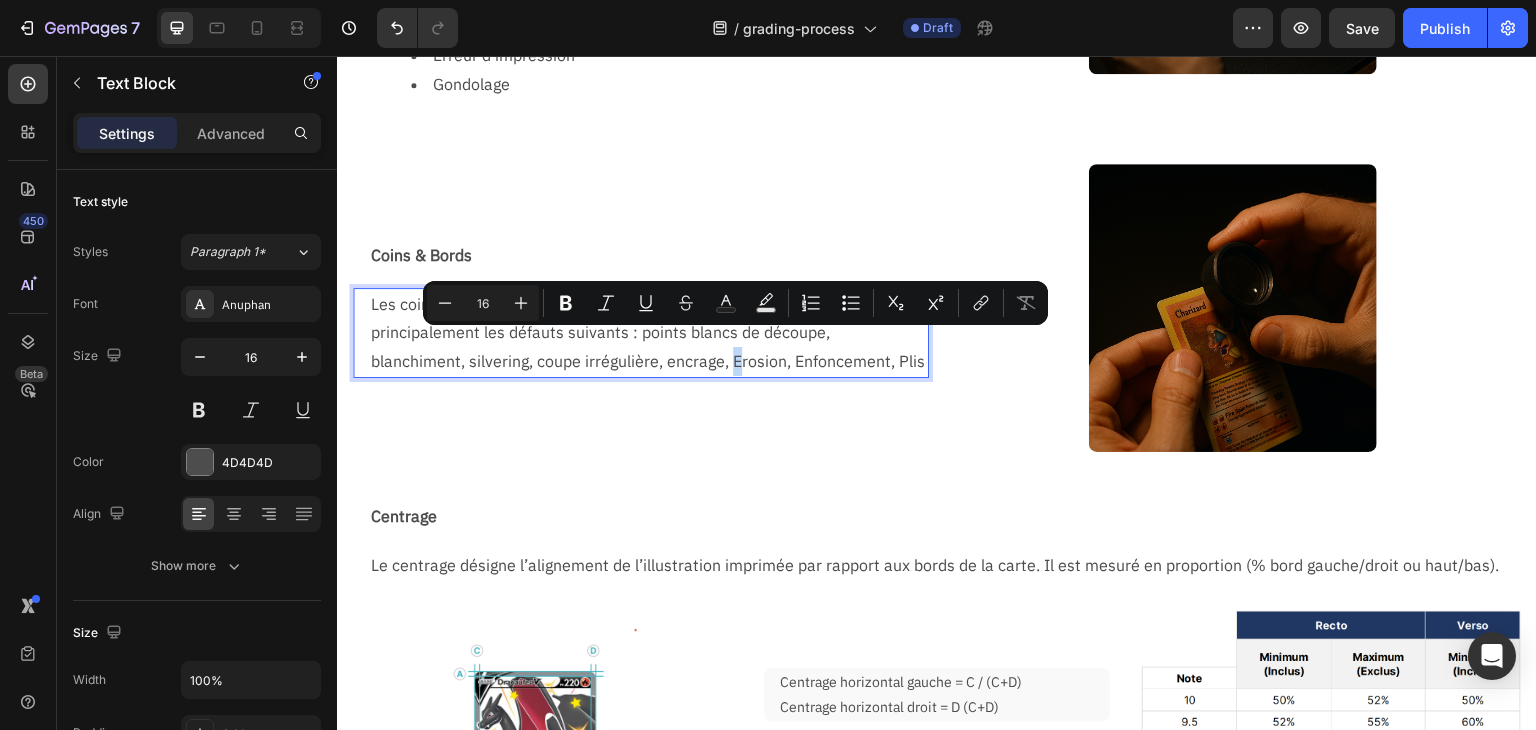 click on "Les coins et les bords peuvent présenter présentent noteurs vont analyser principalement les défauts suivants : points blancs de découpe, blanchiment, silvering, coupe irrégulière, encrage, Erosion, Enfoncement, Plis" at bounding box center [649, 333] 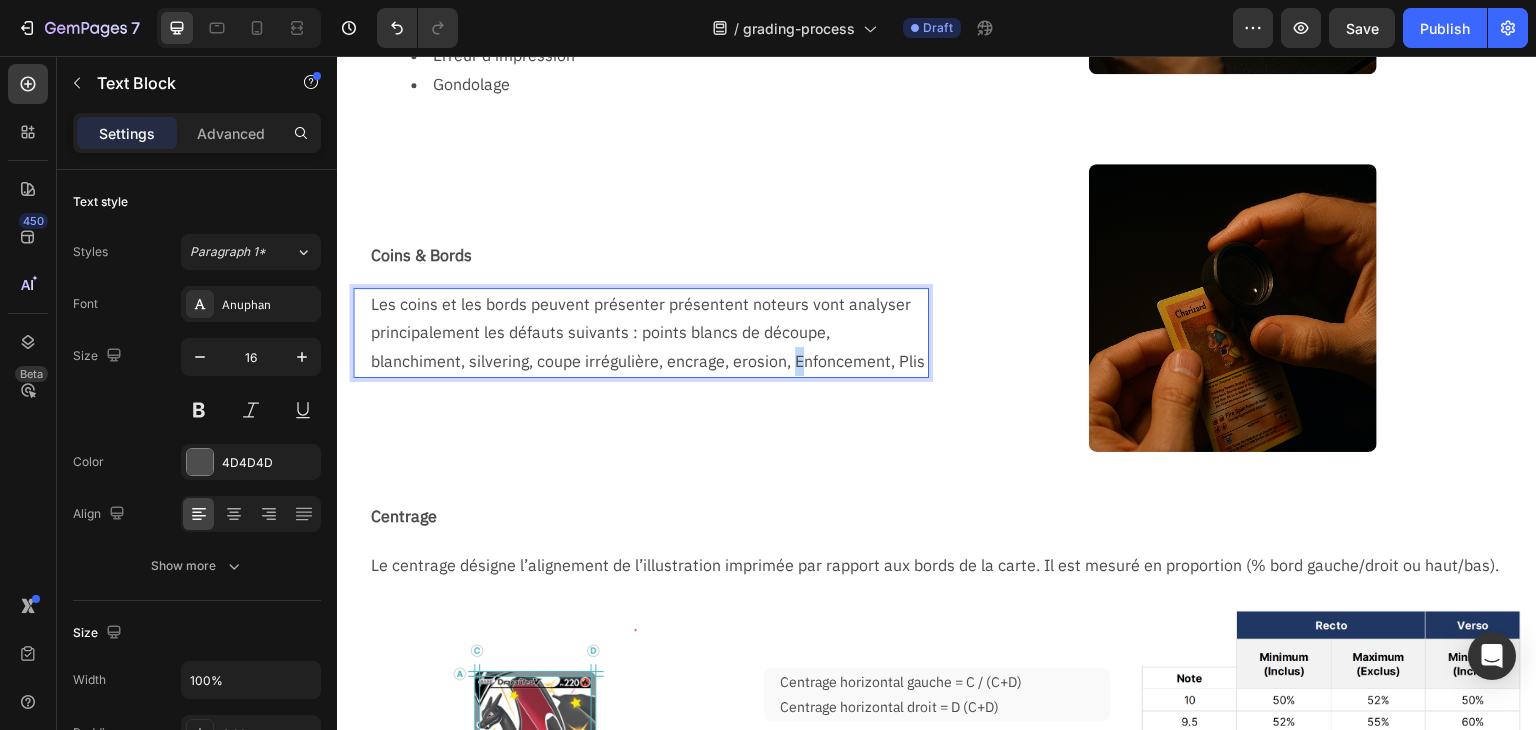 click on "Les coins et les bords peuvent présenter présentent noteurs vont analyser principalement les défauts suivants : points blancs de découpe, blanchiment, silvering, coupe irrégulière, encrage, erosion, Enfoncement, Plis" at bounding box center (649, 333) 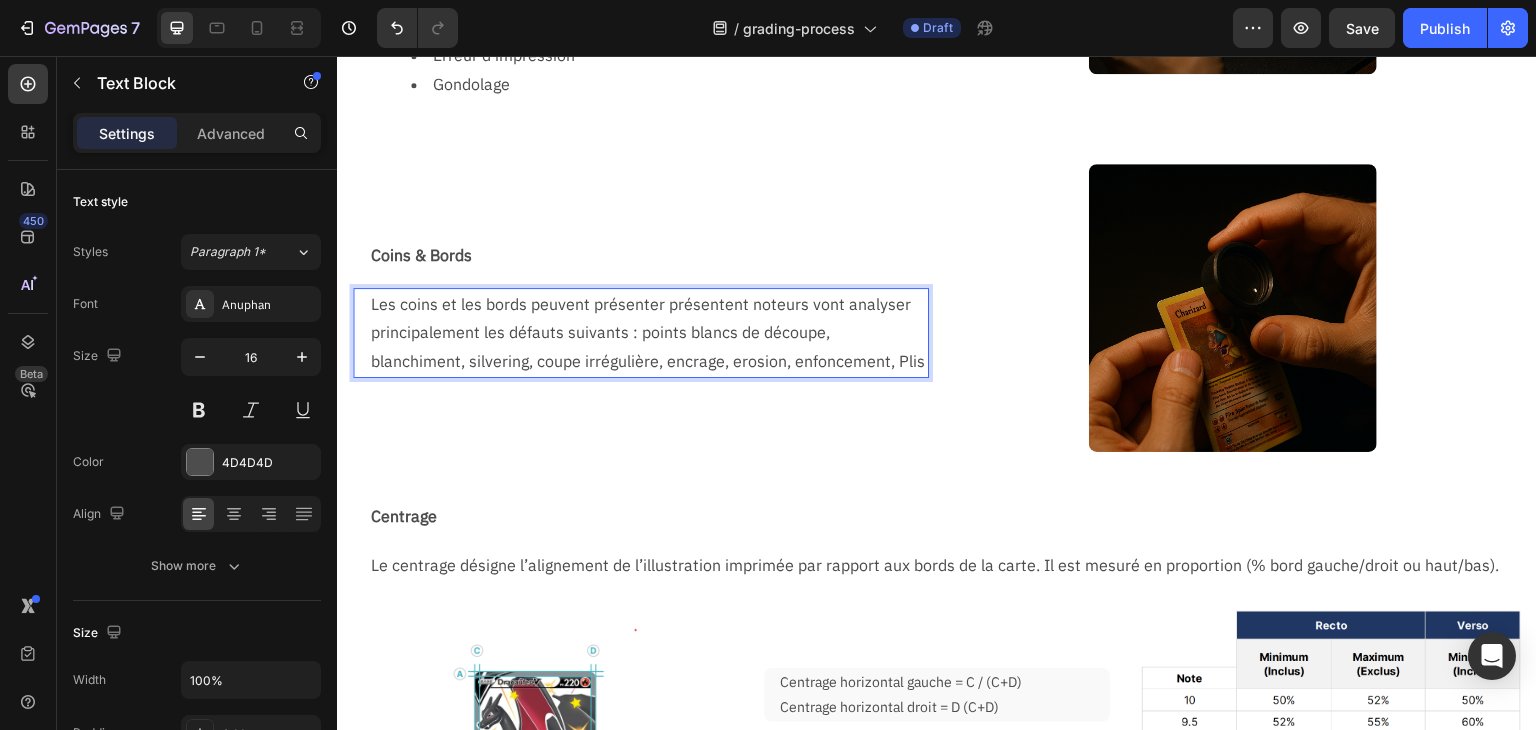 click on "Les coins et les bords peuvent présenter présentent noteurs vont analyser principalement les défauts suivants : points blancs de découpe, blanchiment, silvering, coupe irrégulière, encrage, erosion, enfoncement, Plis" at bounding box center [649, 333] 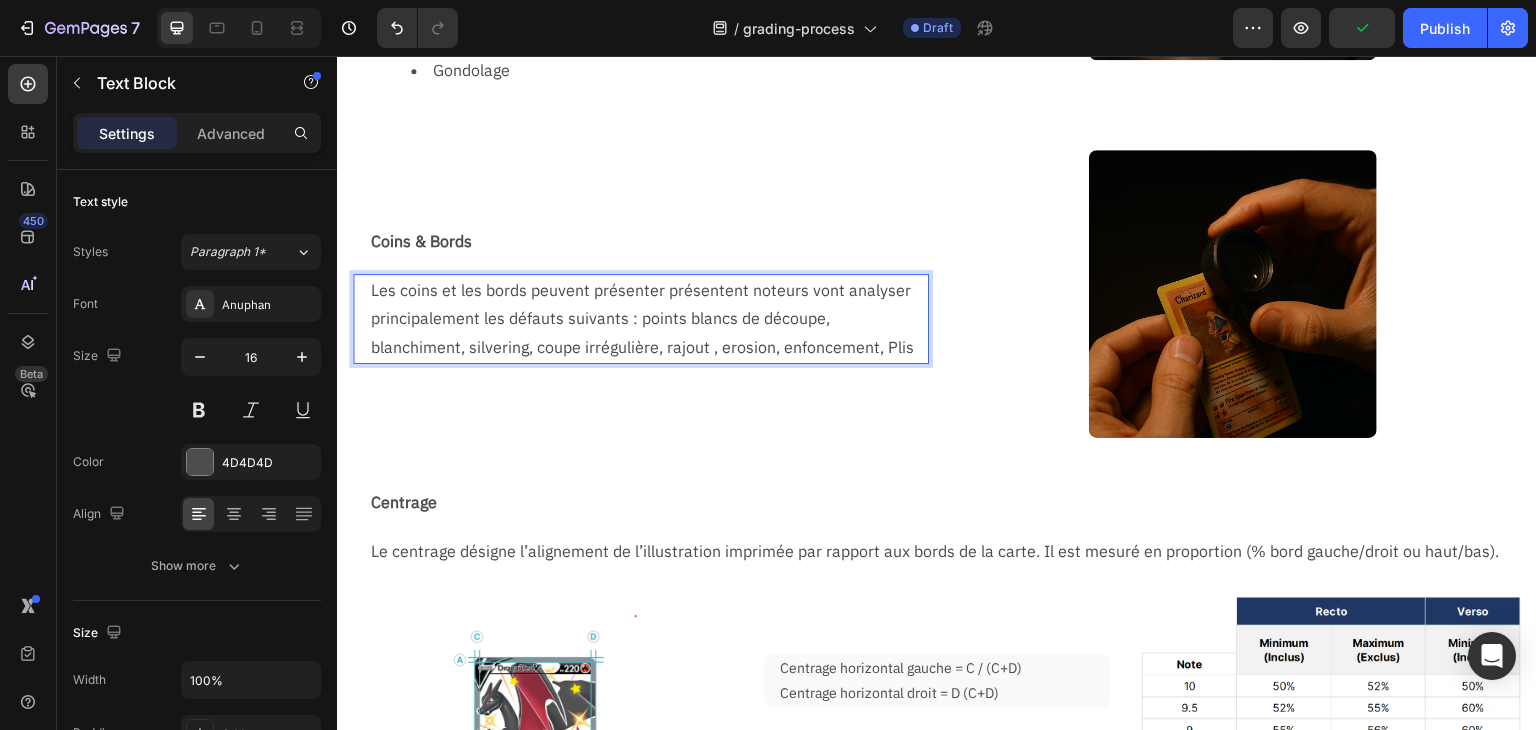 scroll, scrollTop: 1466, scrollLeft: 0, axis: vertical 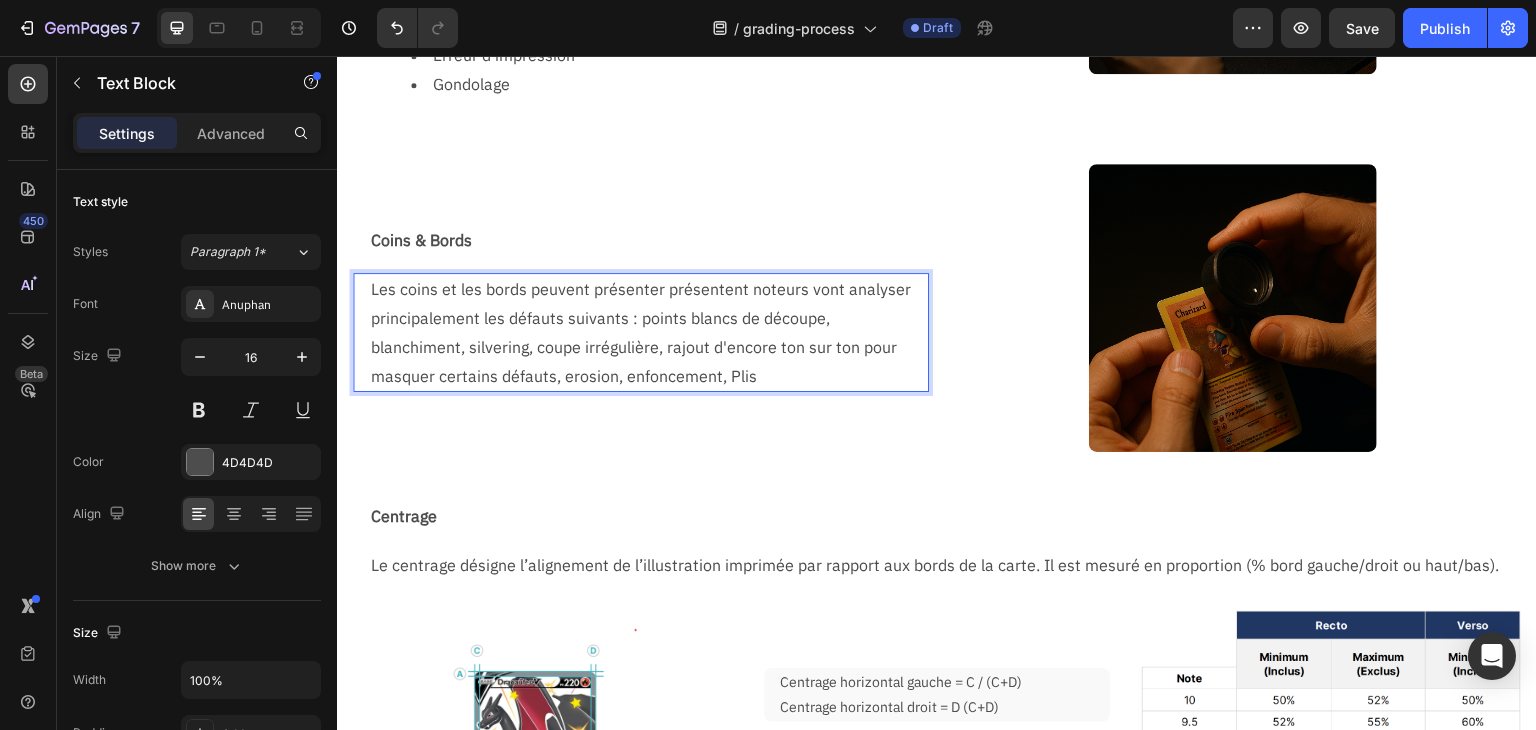 click on "Les coins et les bords peuvent présenter présentent noteurs vont analyser principalement les défauts suivants : points blancs de découpe, blanchiment, silvering, coupe irrégulière, rajout d'encore ton sur ton pour masquer certains défauts, erosion, enfoncement, Plis" at bounding box center [649, 332] 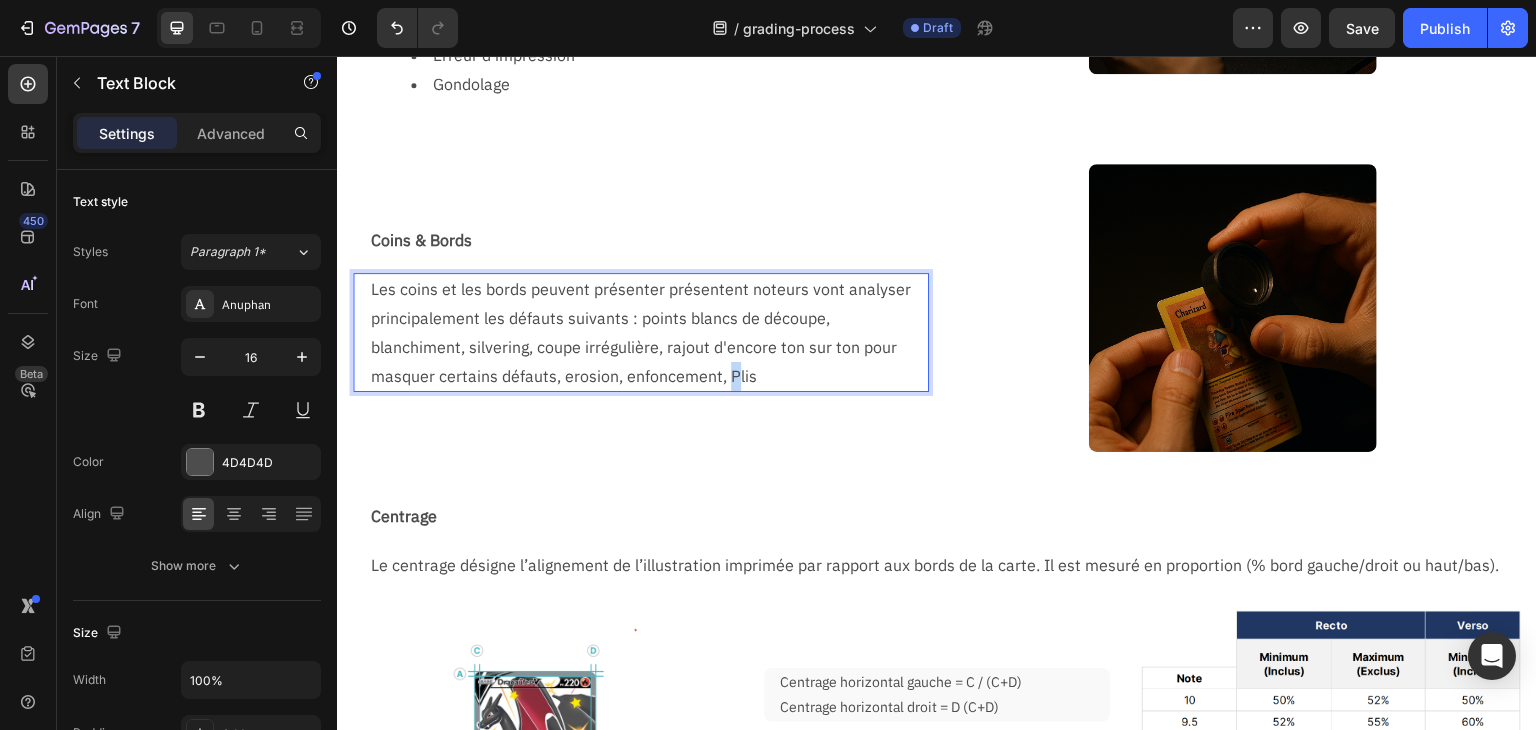 click on "Les coins et les bords peuvent présenter présentent noteurs vont analyser principalement les défauts suivants : points blancs de découpe, blanchiment, silvering, coupe irrégulière, rajout d'encore ton sur ton pour masquer certains défauts, erosion, enfoncement, Plis" at bounding box center [649, 332] 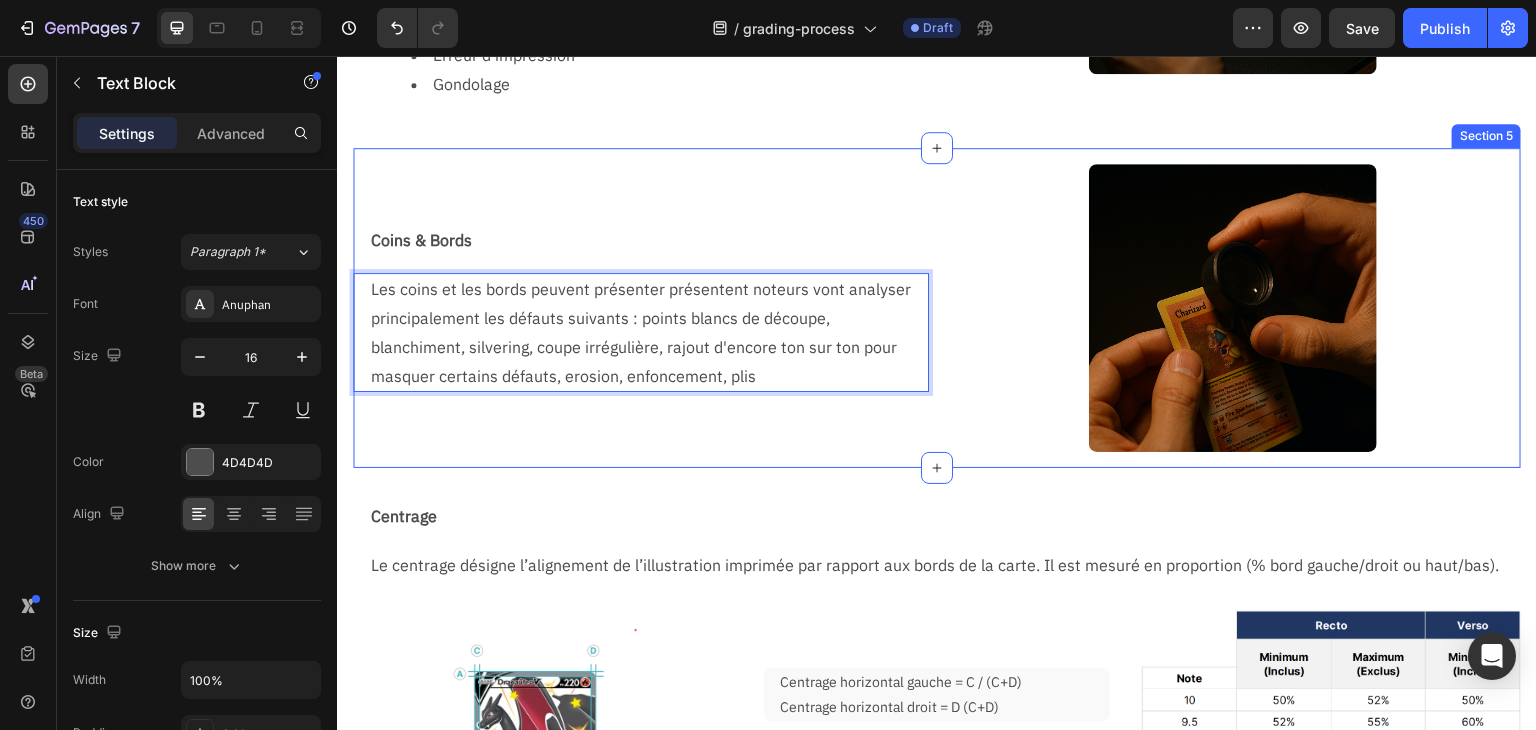 click on "Centrage Text Block Row" at bounding box center (937, 516) 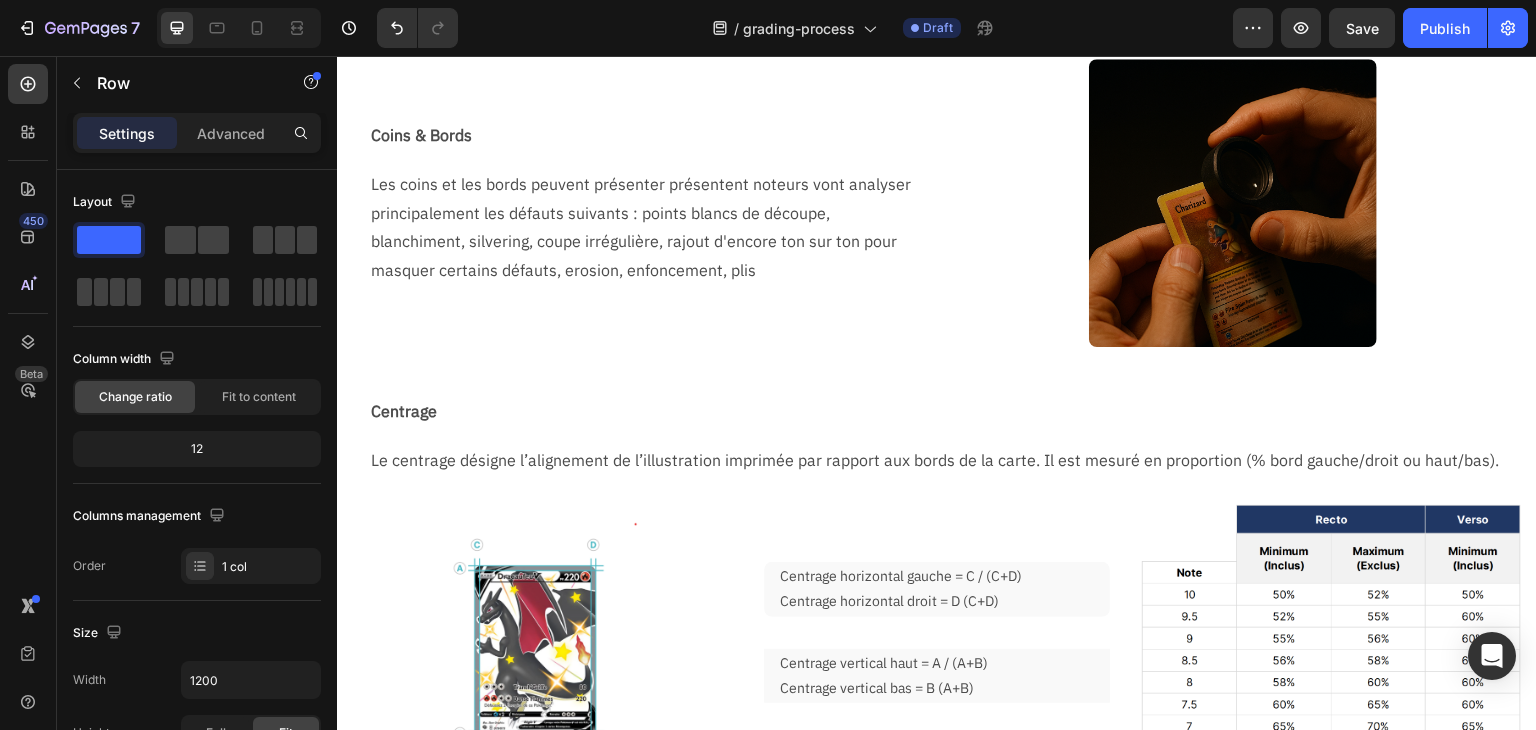 scroll, scrollTop: 1466, scrollLeft: 0, axis: vertical 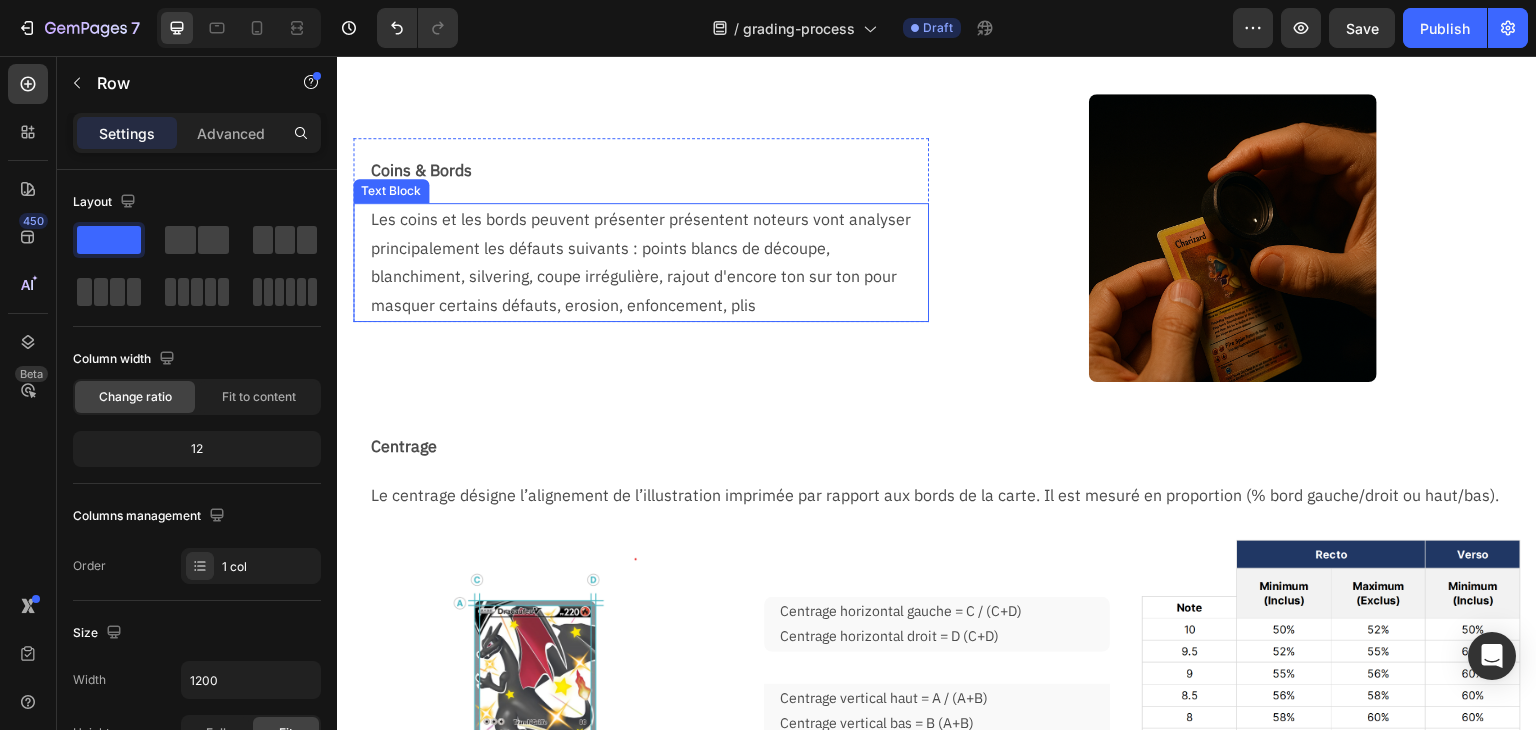 click on "Les coins et les bords peuvent présenter présentent noteurs vont analyser principalement les défauts suivants : points blancs de découpe, blanchiment, silvering, coupe irrégulière, rajout d'encore ton sur ton pour masquer certains défauts, erosion, enfoncement, plis" at bounding box center (649, 262) 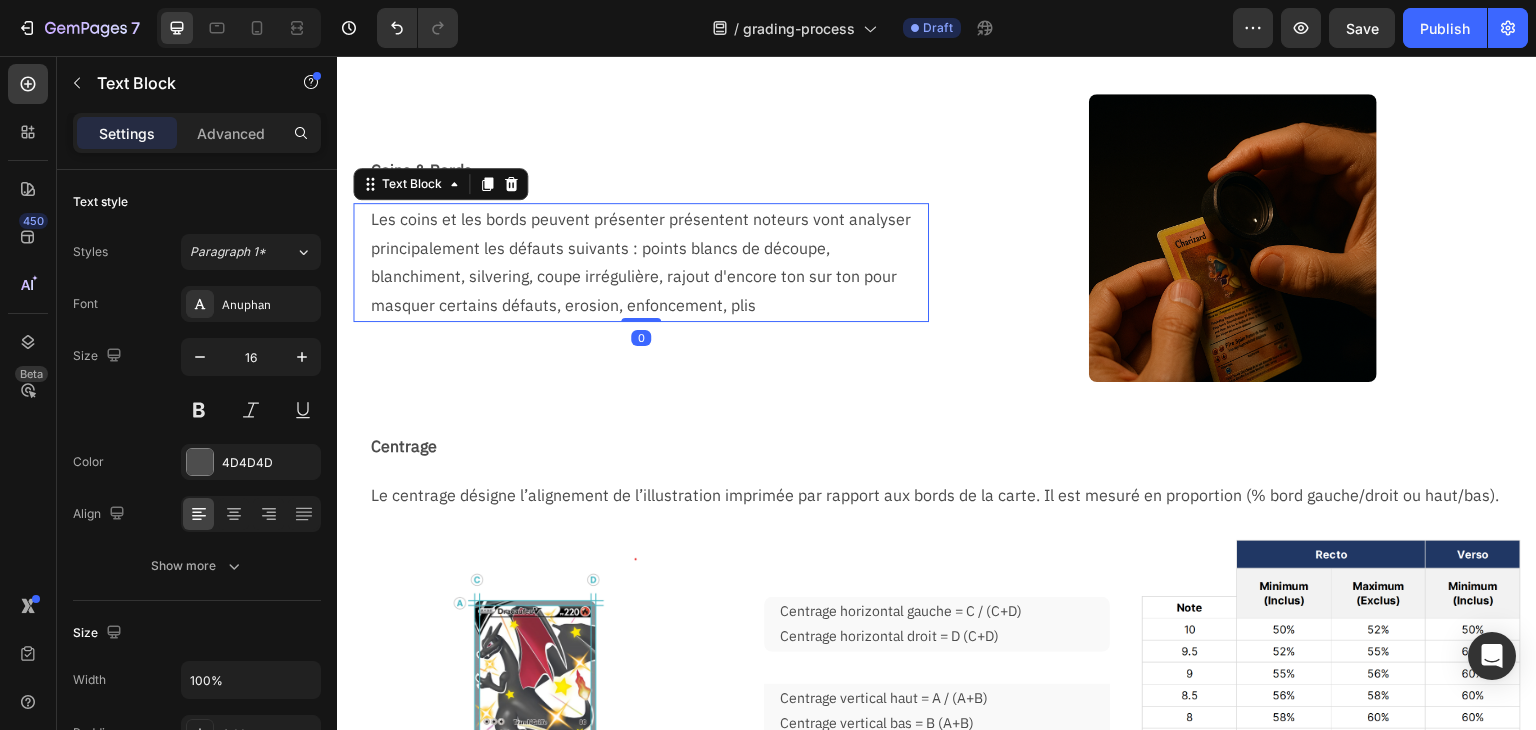 click on "Les coins et les bords peuvent présenter présentent noteurs vont analyser principalement les défauts suivants : points blancs de découpe, blanchiment, silvering, coupe irrégulière, rajout d'encore ton sur ton pour masquer certains défauts, erosion, enfoncement, plis" at bounding box center [649, 262] 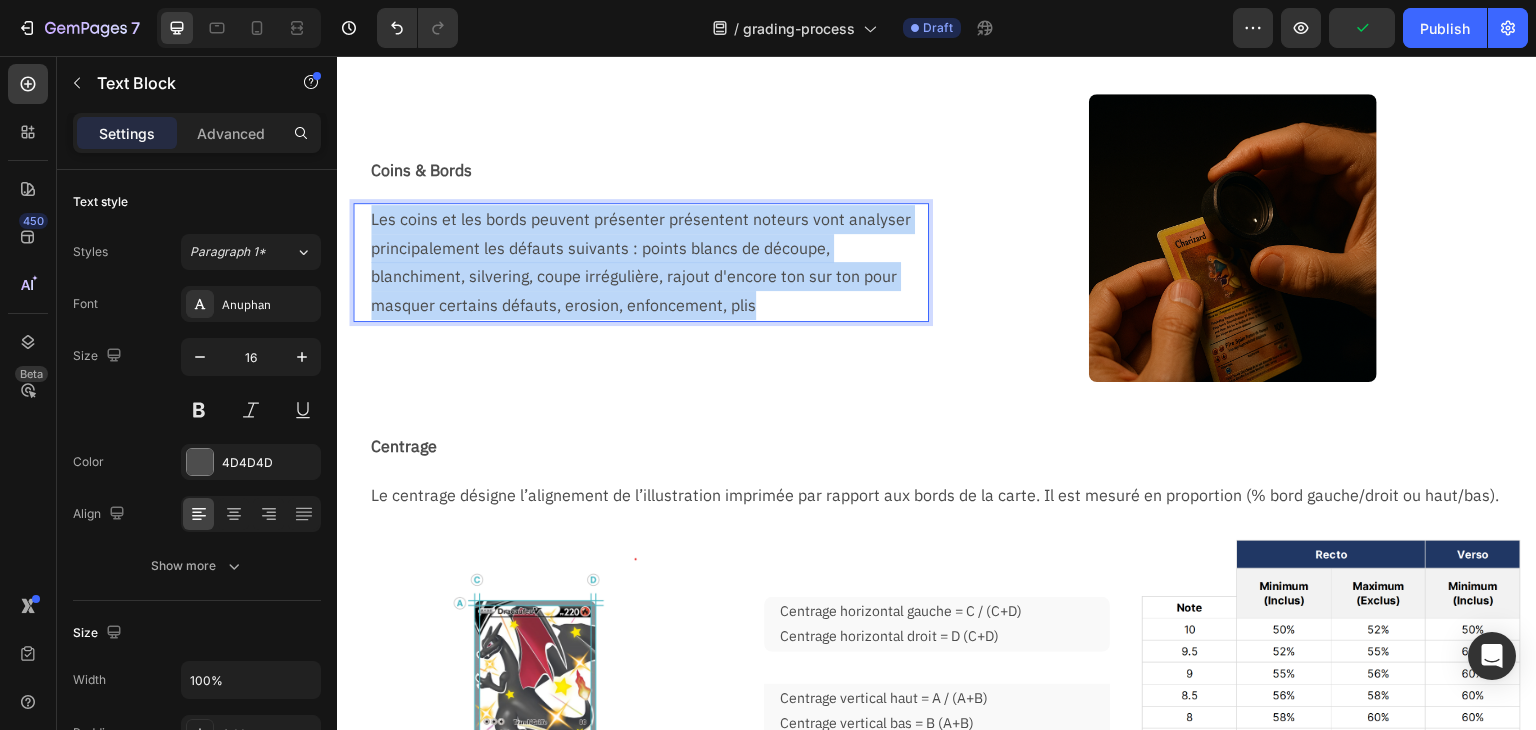copy on "Les coins et les bords peuvent présenter présentent noteurs vont analyser principalement les défauts suivants : points blancs de découpe, blanchiment, silvering, coupe irrégulière, rajout d'encore ton sur ton pour masquer certains défauts, erosion, enfoncement, plis" 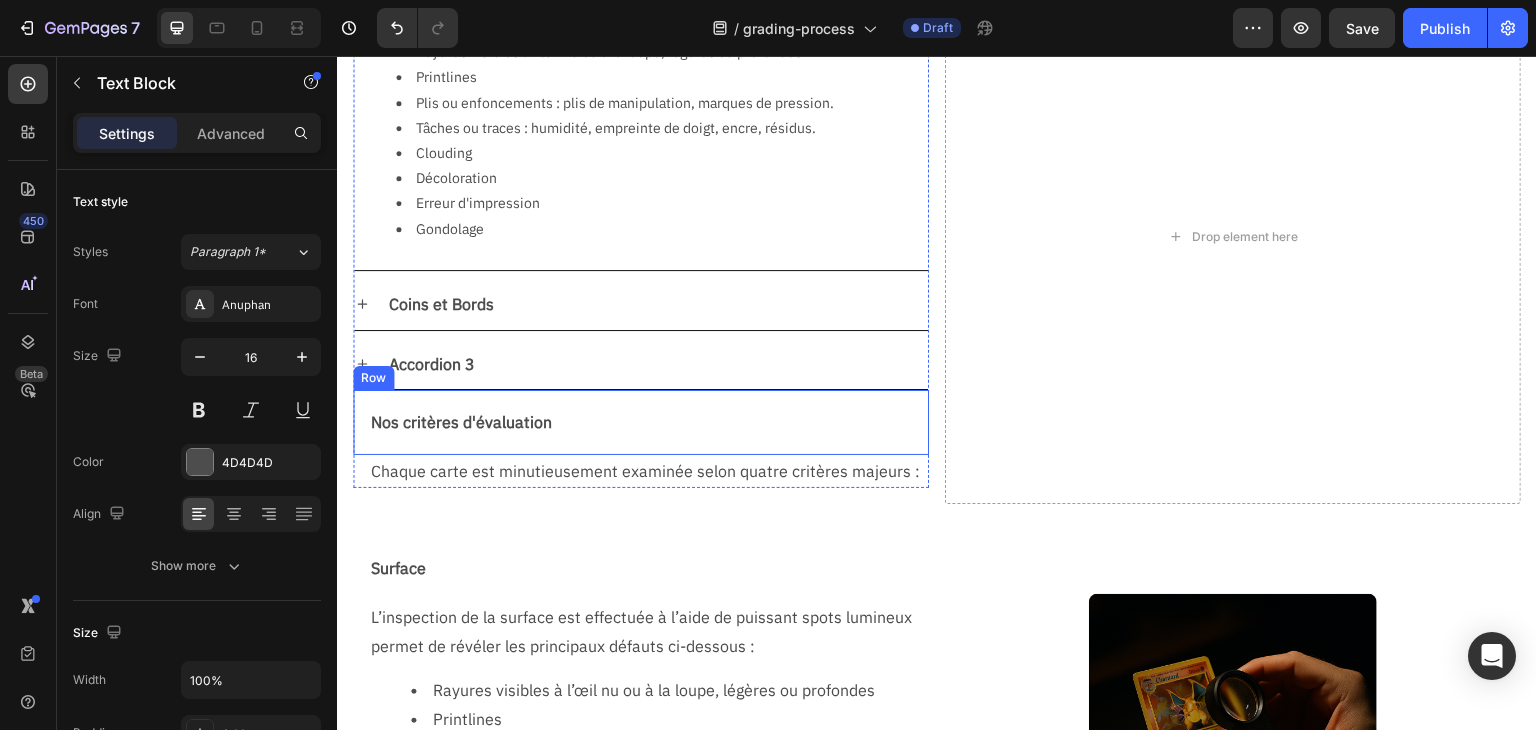 scroll, scrollTop: 516, scrollLeft: 0, axis: vertical 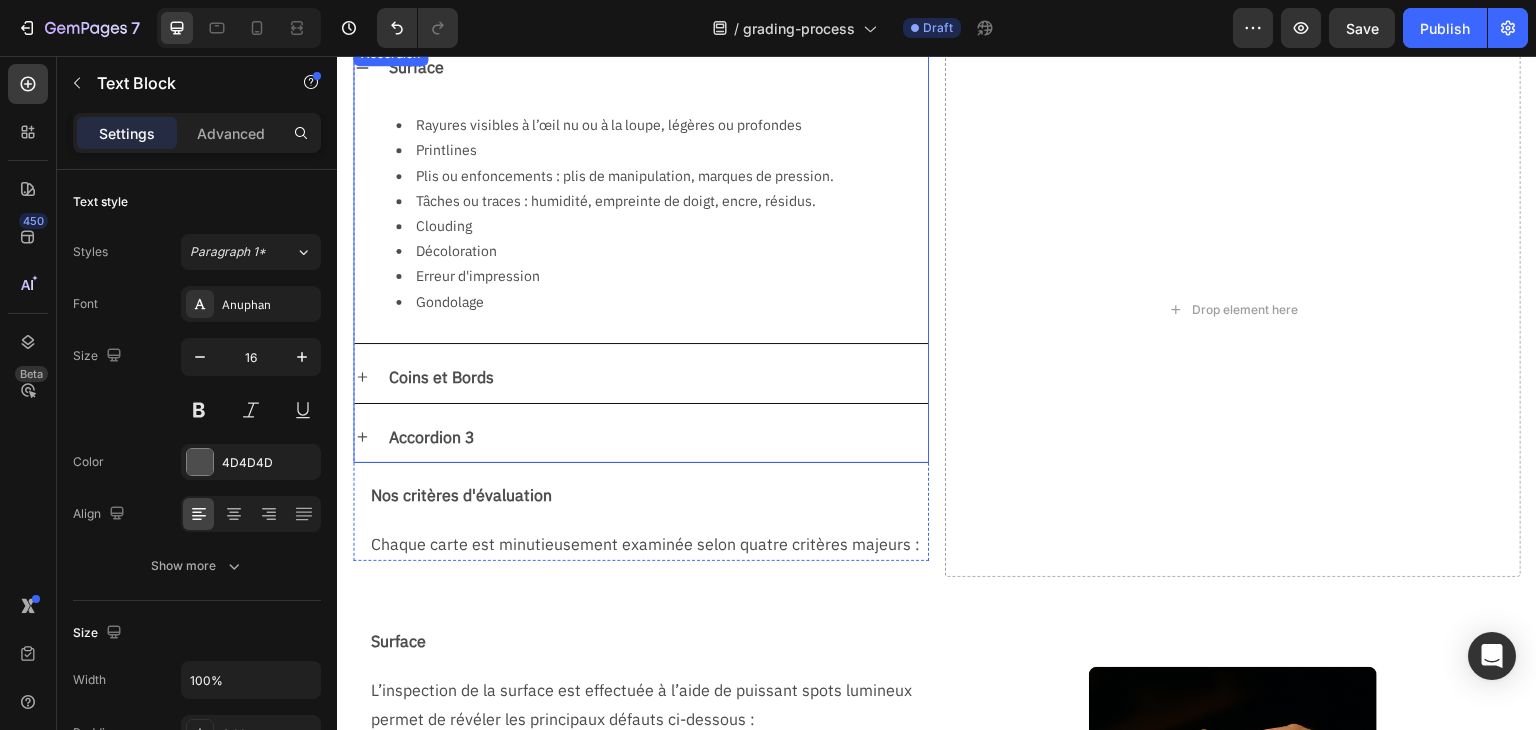 click on "Coins et Bords" at bounding box center [441, 377] 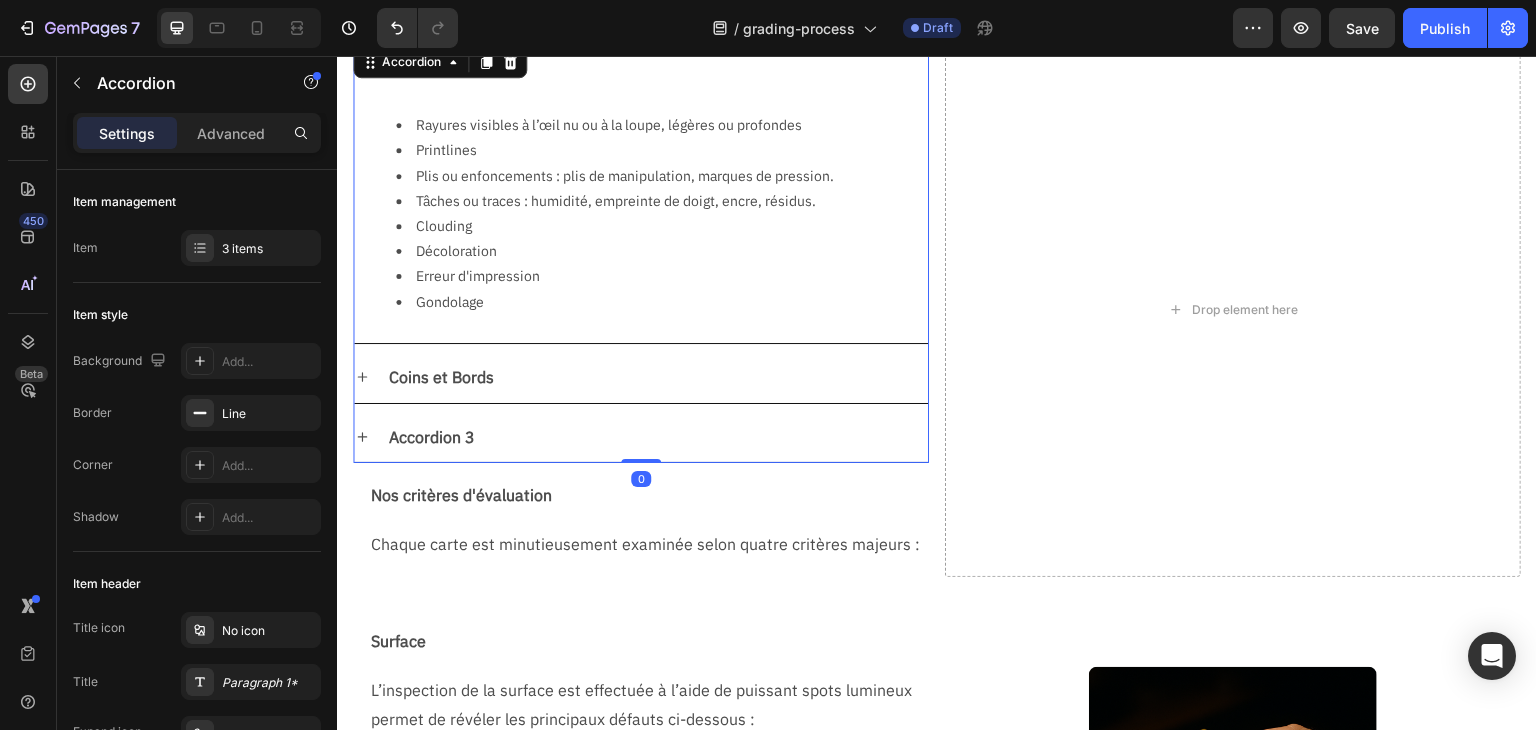 click on "Coins et Bords" at bounding box center [641, 377] 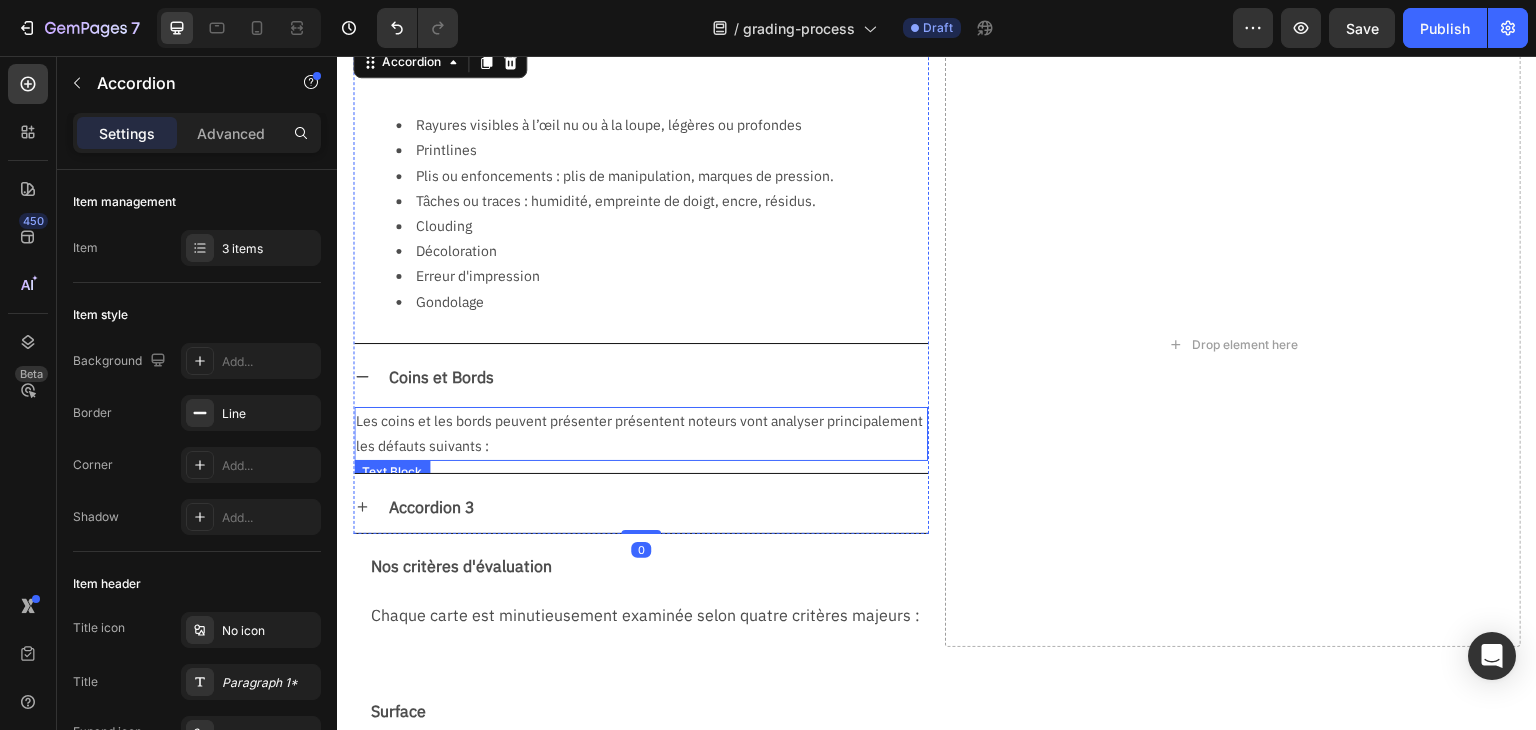 click on "Les coins et les bords peuvent présenter présentent noteurs vont analyser principalement les défauts suivants :" at bounding box center [641, 434] 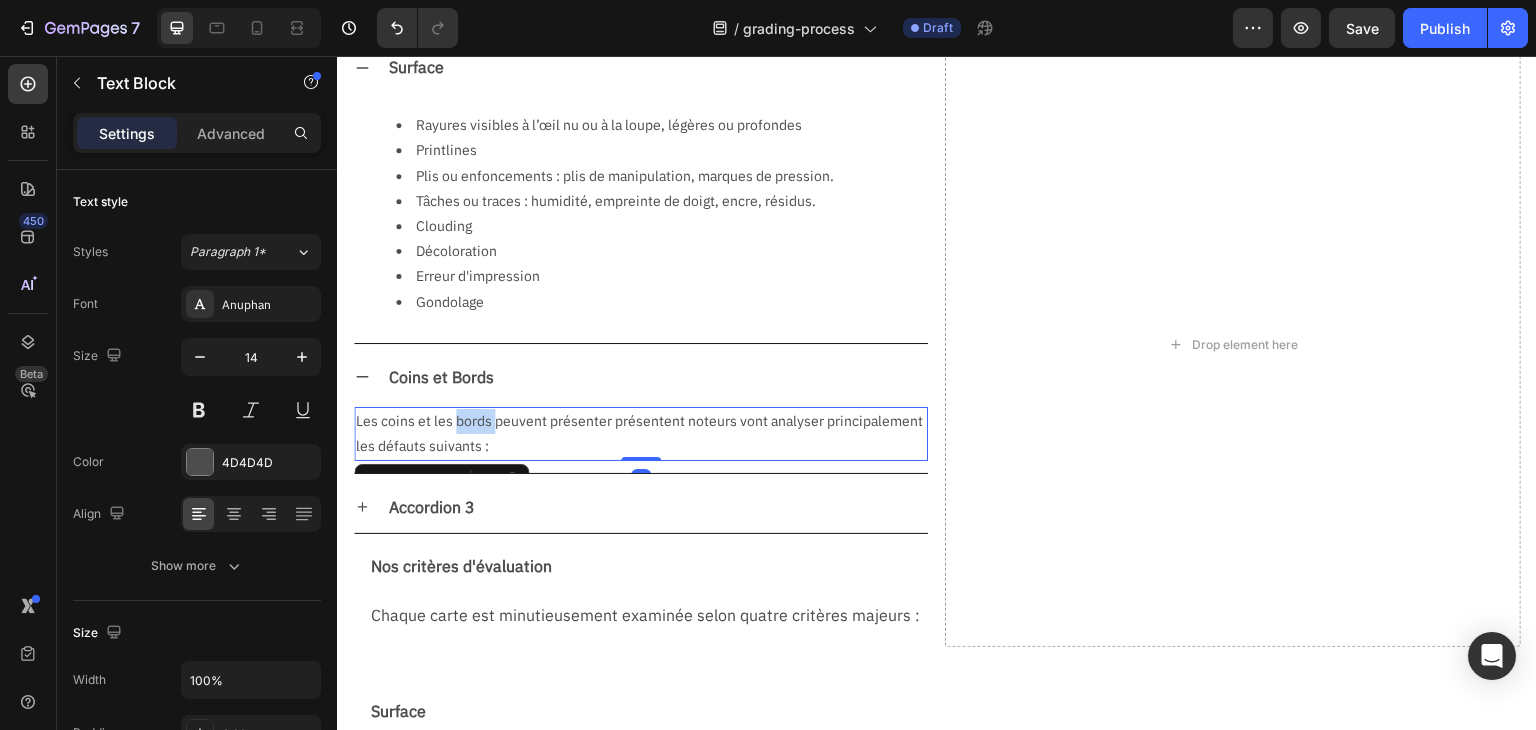 click on "Les coins et les bords peuvent présenter présentent noteurs vont analyser principalement les défauts suivants :" at bounding box center (641, 434) 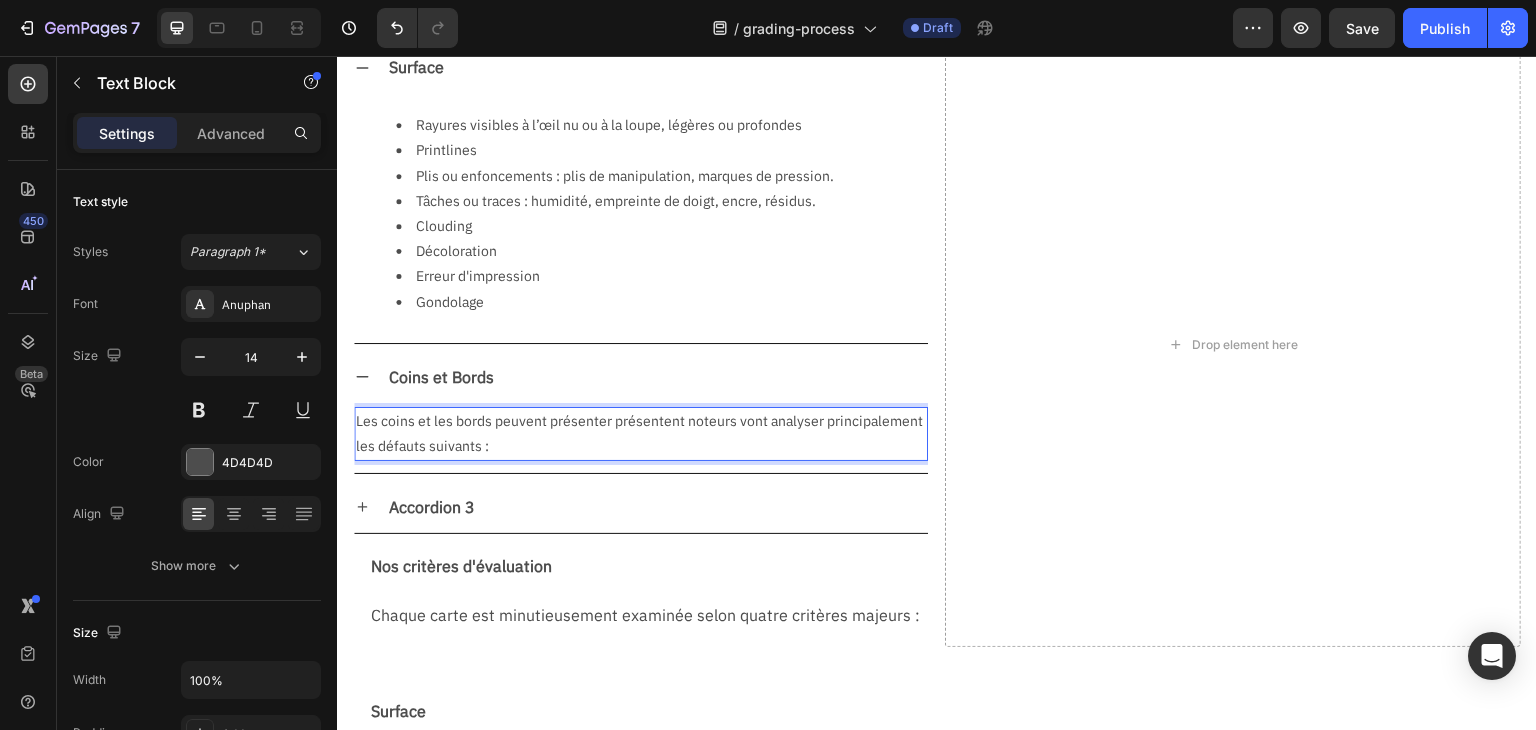 click on "Les coins et les bords peuvent présenter présentent noteurs vont analyser principalement les défauts suivants :" at bounding box center (641, 434) 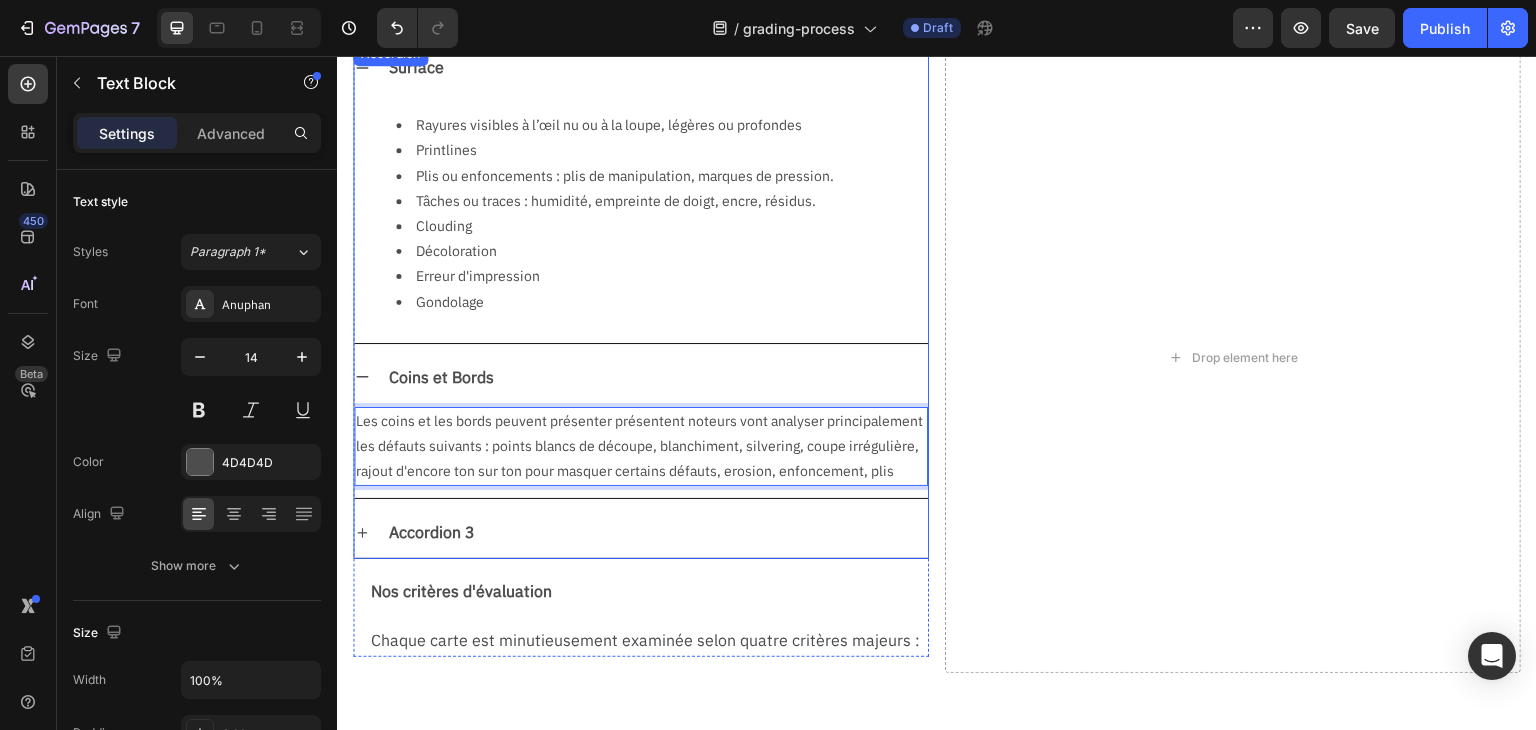 click on "Accordion 3" at bounding box center (657, 532) 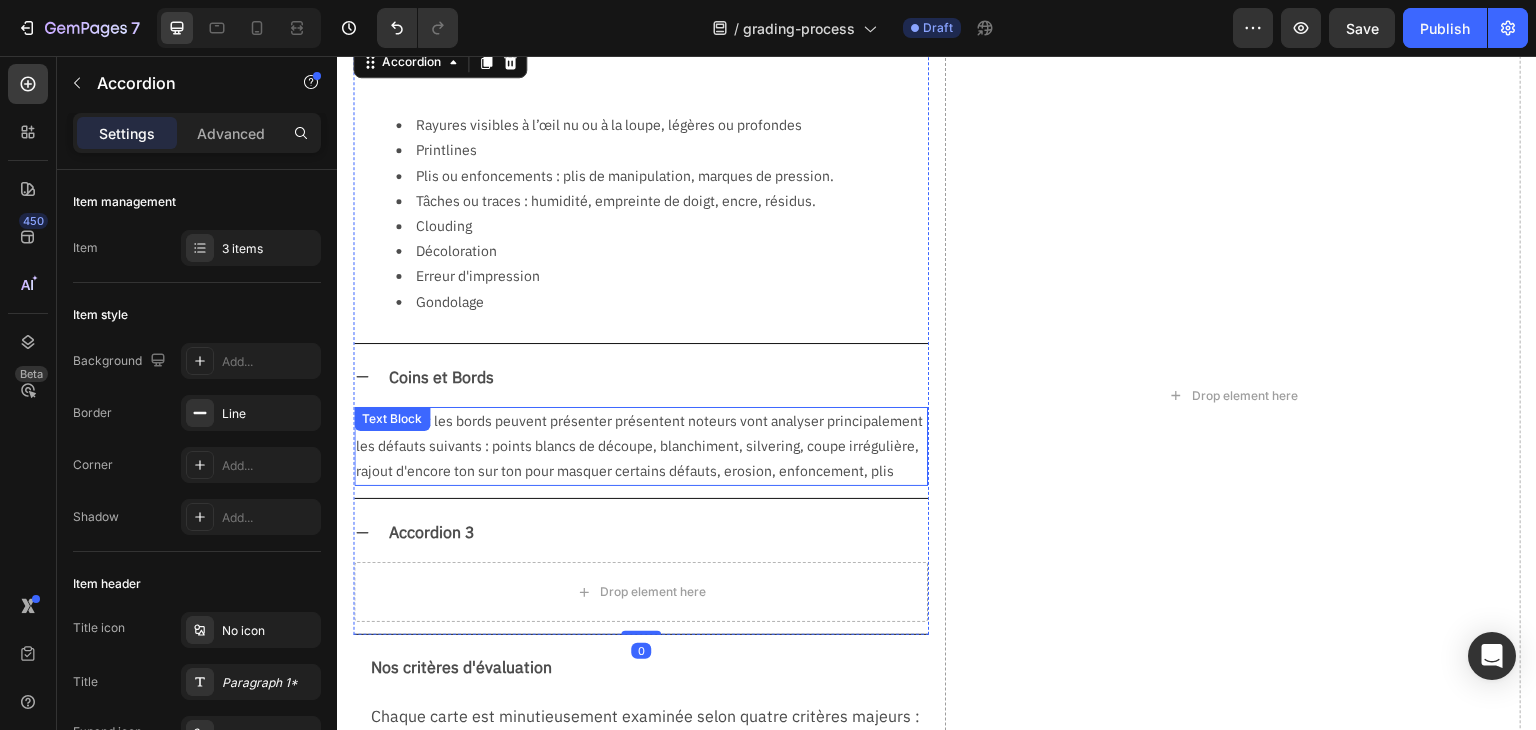 click on "Les coins et les bords peuvent présenter présentent noteurs vont analyser principalement les défauts suivants : points blancs de découpe, blanchiment, silvering, coupe irrégulière, rajout d'encore ton sur ton pour masquer certains défauts, erosion, enfoncement, plis" at bounding box center [641, 447] 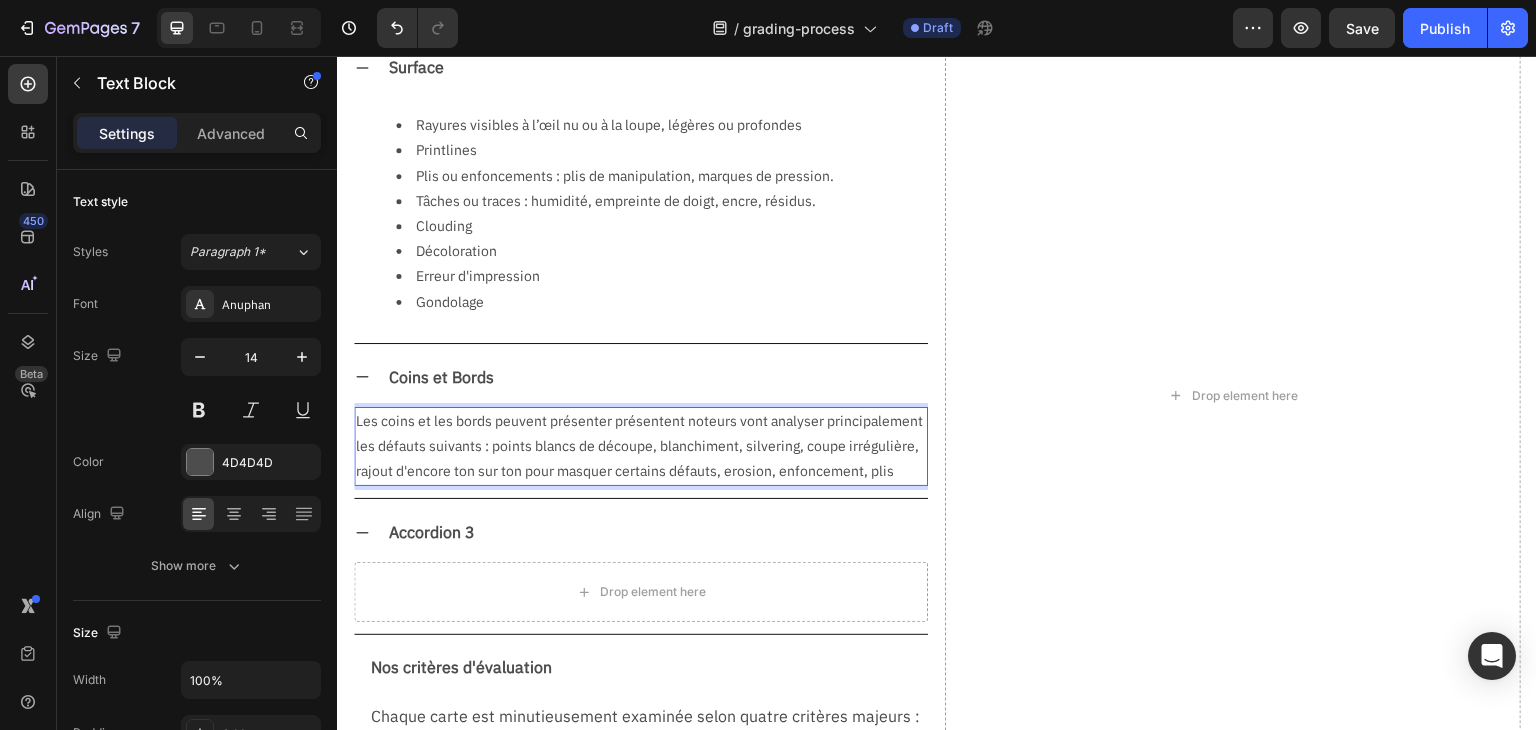click on "Les coins et les bords peuvent présenter présentent noteurs vont analyser principalement les défauts suivants : points blancs de découpe, blanchiment, silvering, coupe irrégulière, rajout d'encore ton sur ton pour masquer certains défauts, erosion, enfoncement, plis" at bounding box center (641, 447) 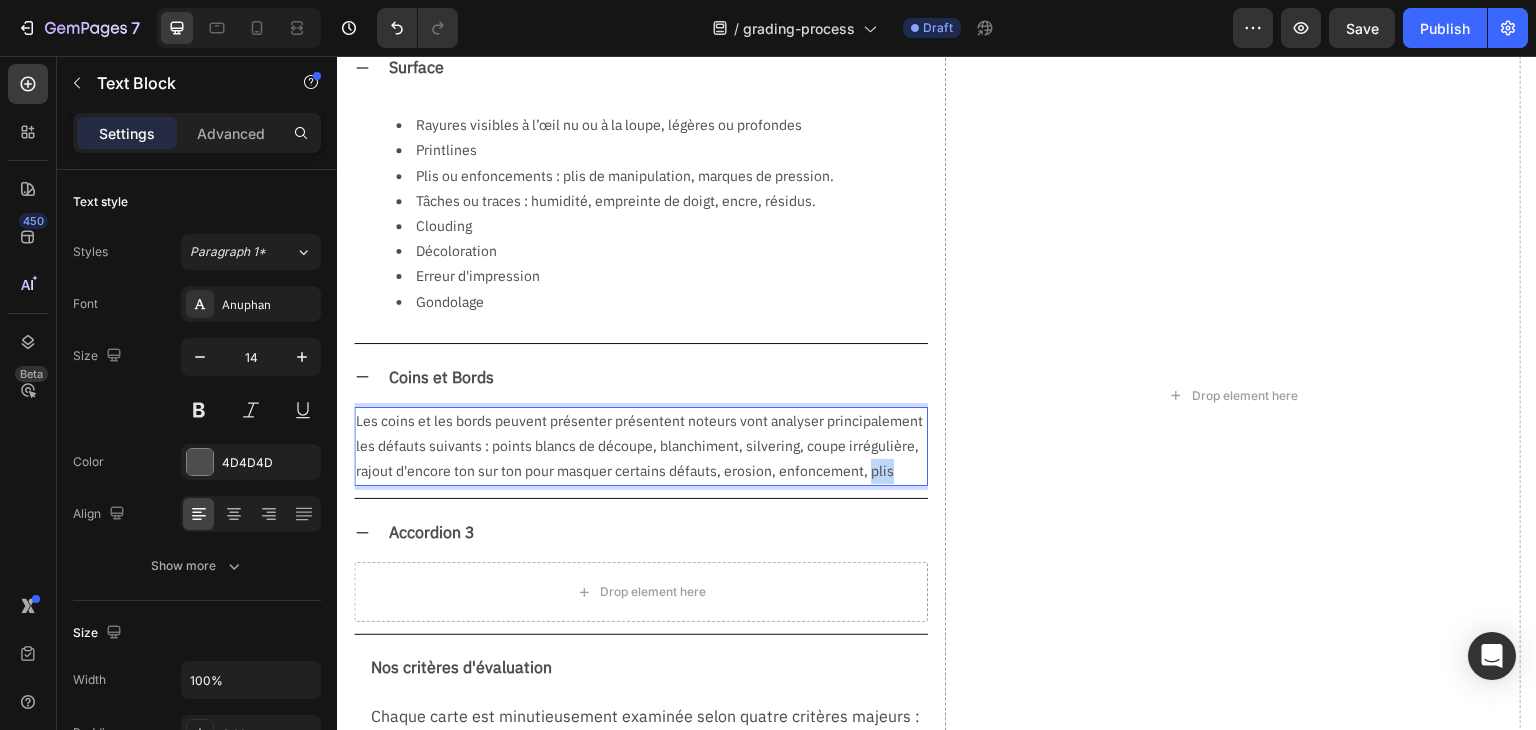 click on "Les coins et les bords peuvent présenter présentent noteurs vont analyser principalement les défauts suivants : points blancs de découpe, blanchiment, silvering, coupe irrégulière, rajout d'encore ton sur ton pour masquer certains défauts, erosion, enfoncement, plis" at bounding box center [641, 447] 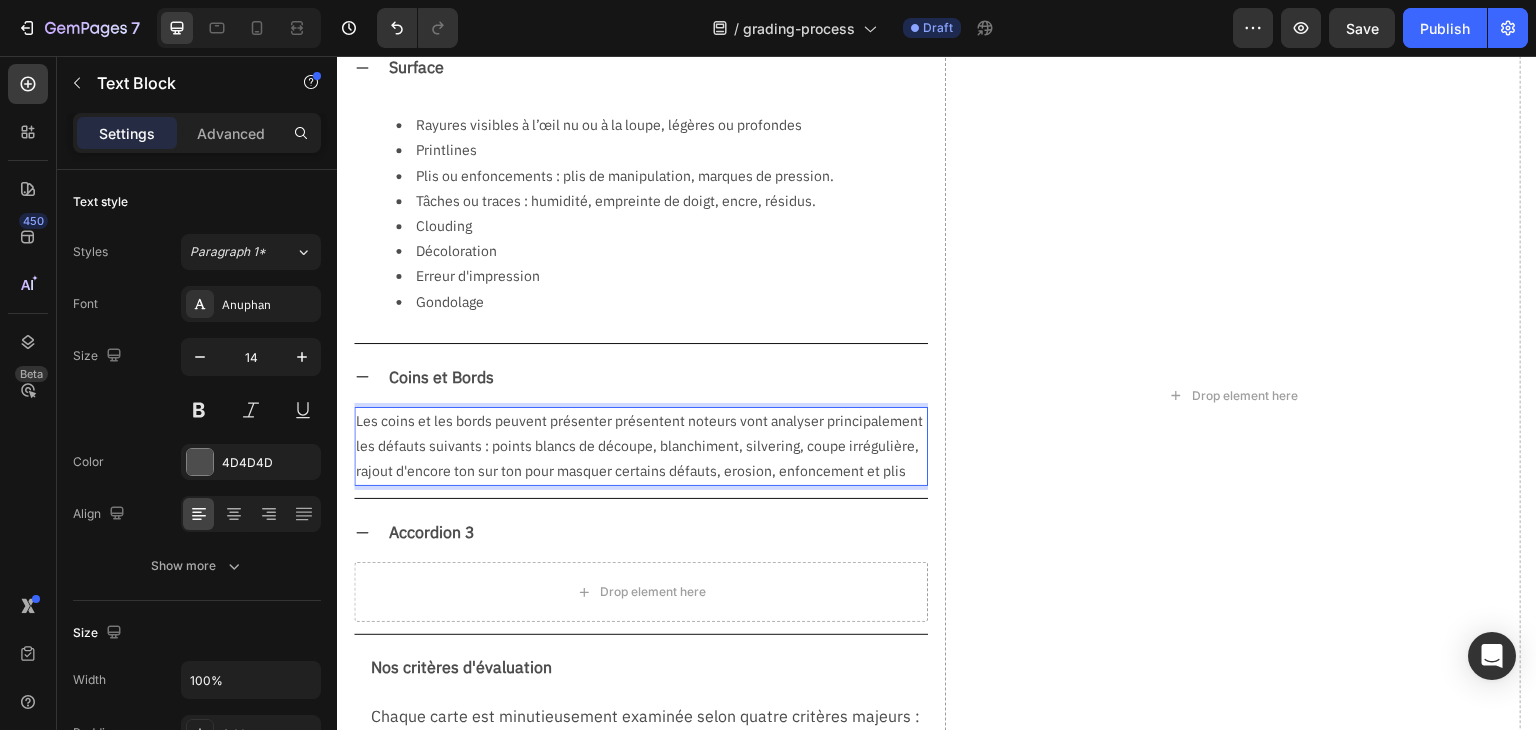 click on "Les coins et les bords peuvent présenter présentent noteurs vont analyser principalement les défauts suivants : points blancs de découpe, blanchiment, silvering, coupe irrégulière, rajout d'encore ton sur ton pour masquer certains défauts, erosion, enfoncement et plis" at bounding box center (641, 447) 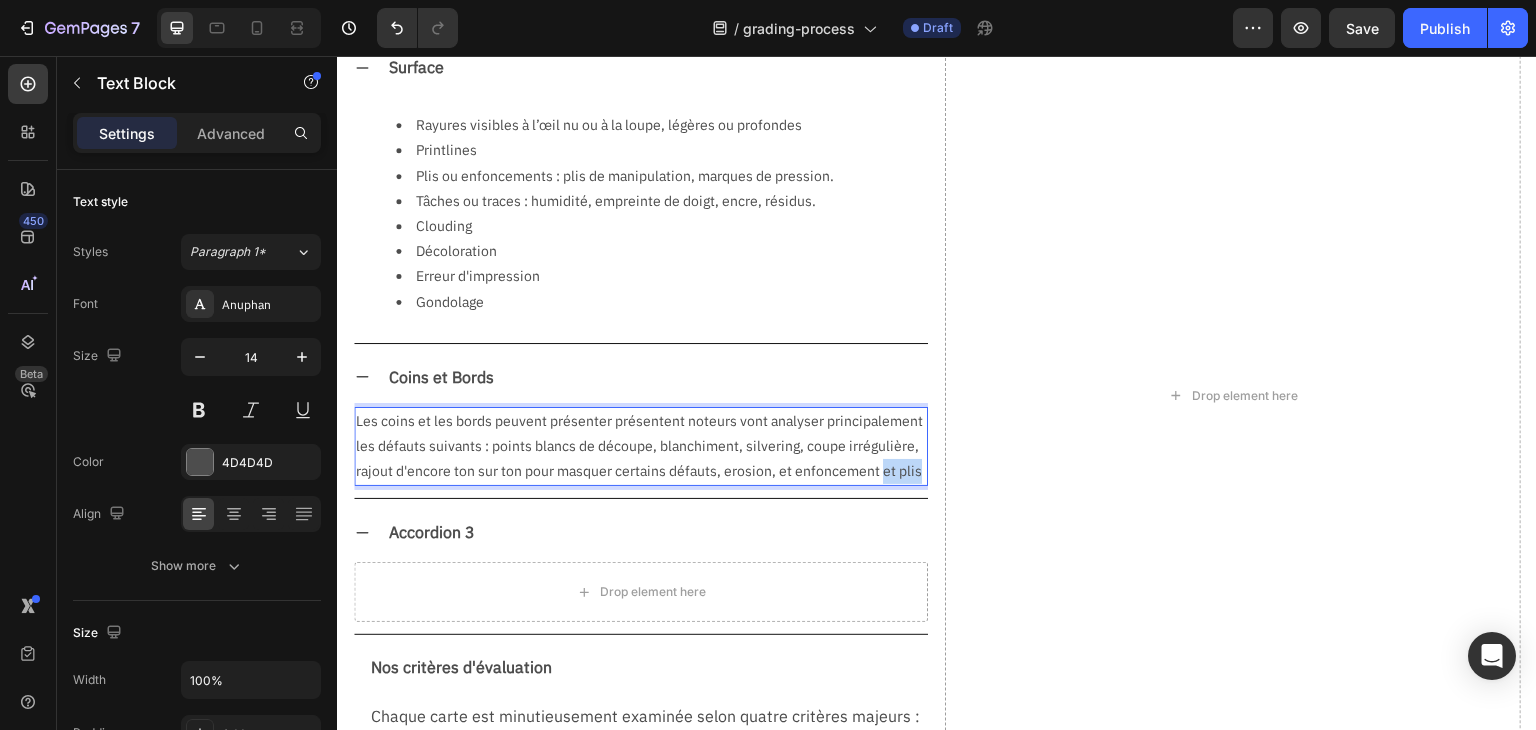 drag, startPoint x: 445, startPoint y: 502, endPoint x: 507, endPoint y: 499, distance: 62.072536 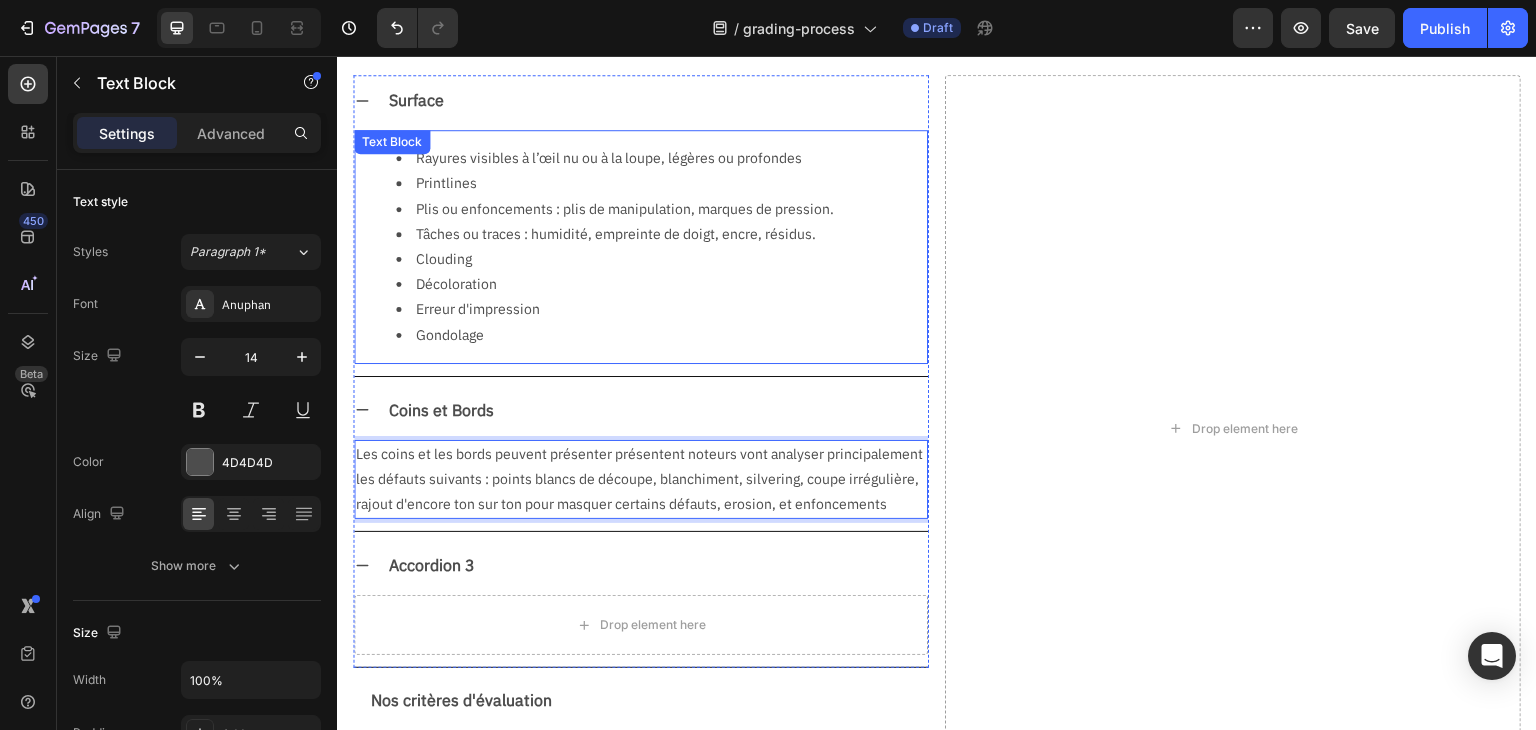 scroll, scrollTop: 716, scrollLeft: 0, axis: vertical 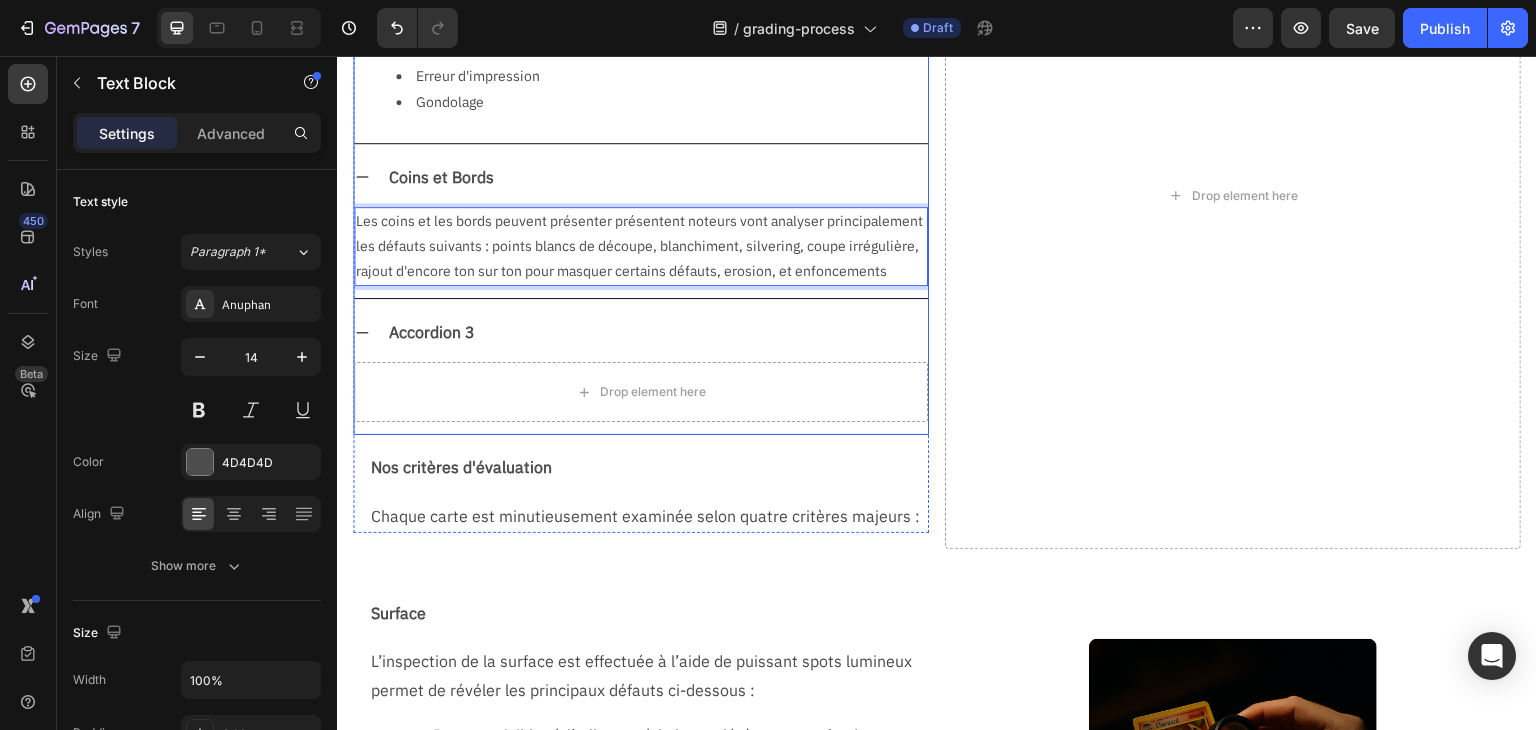 click on "Accordion 3" at bounding box center (432, 332) 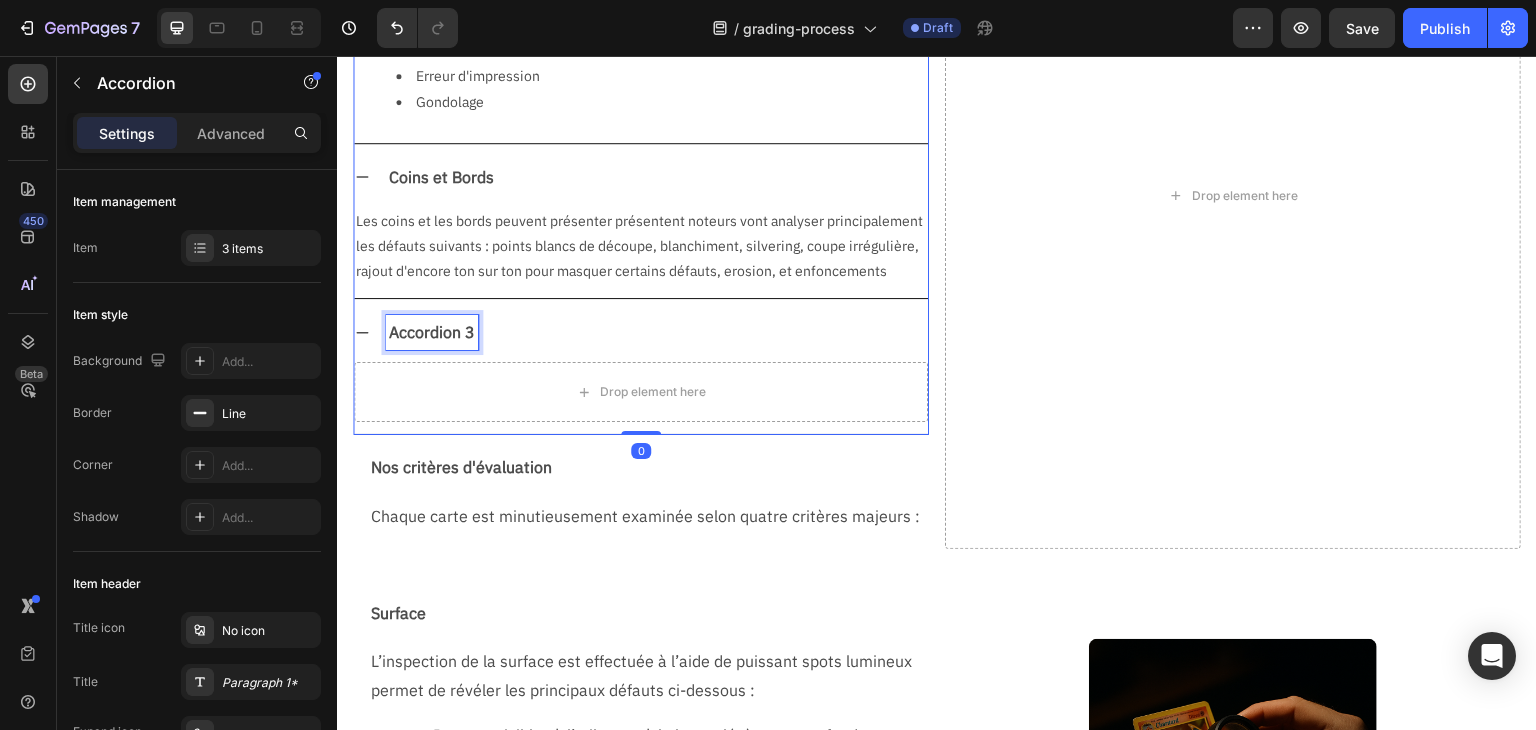 click on "Accordion 3" at bounding box center (432, 332) 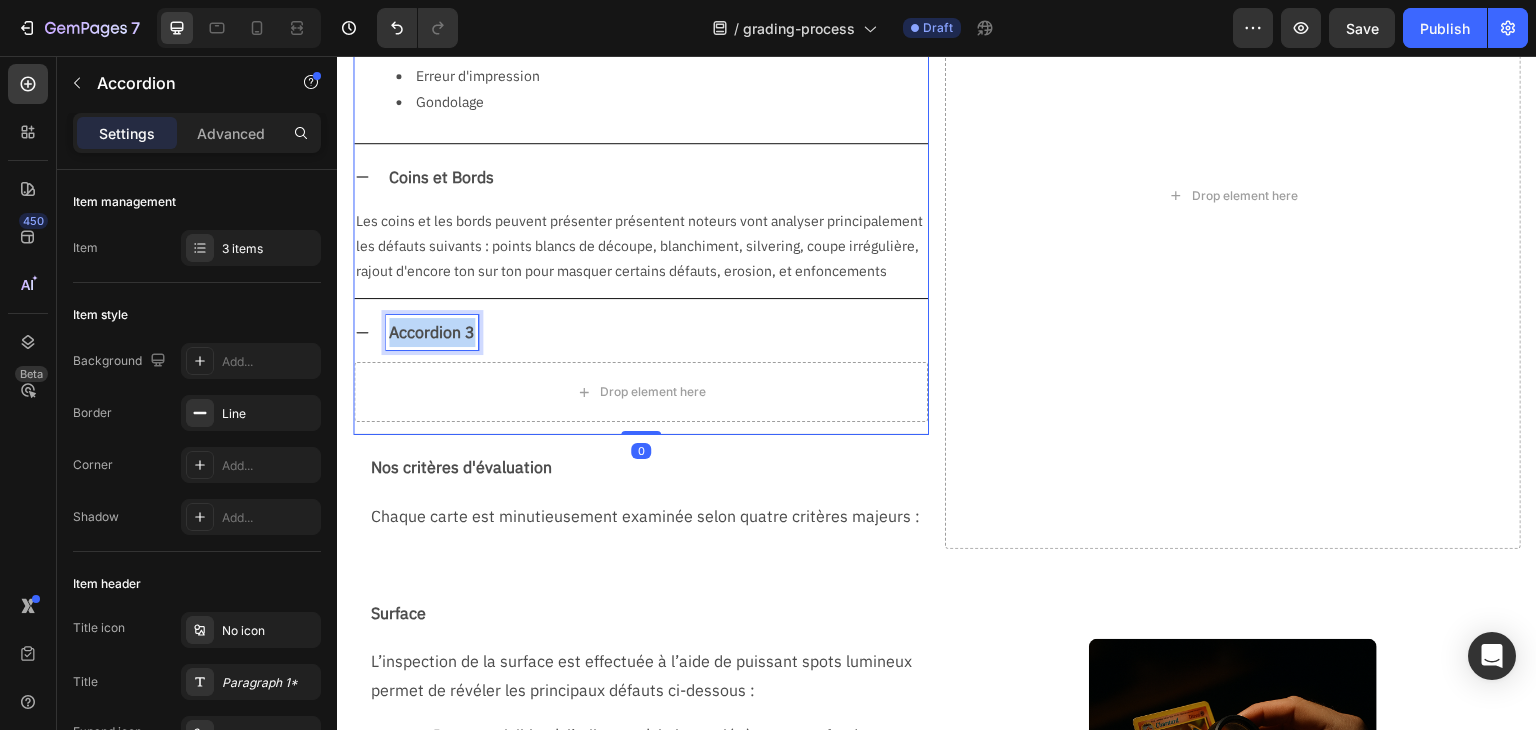 click on "Accordion 3" at bounding box center [432, 332] 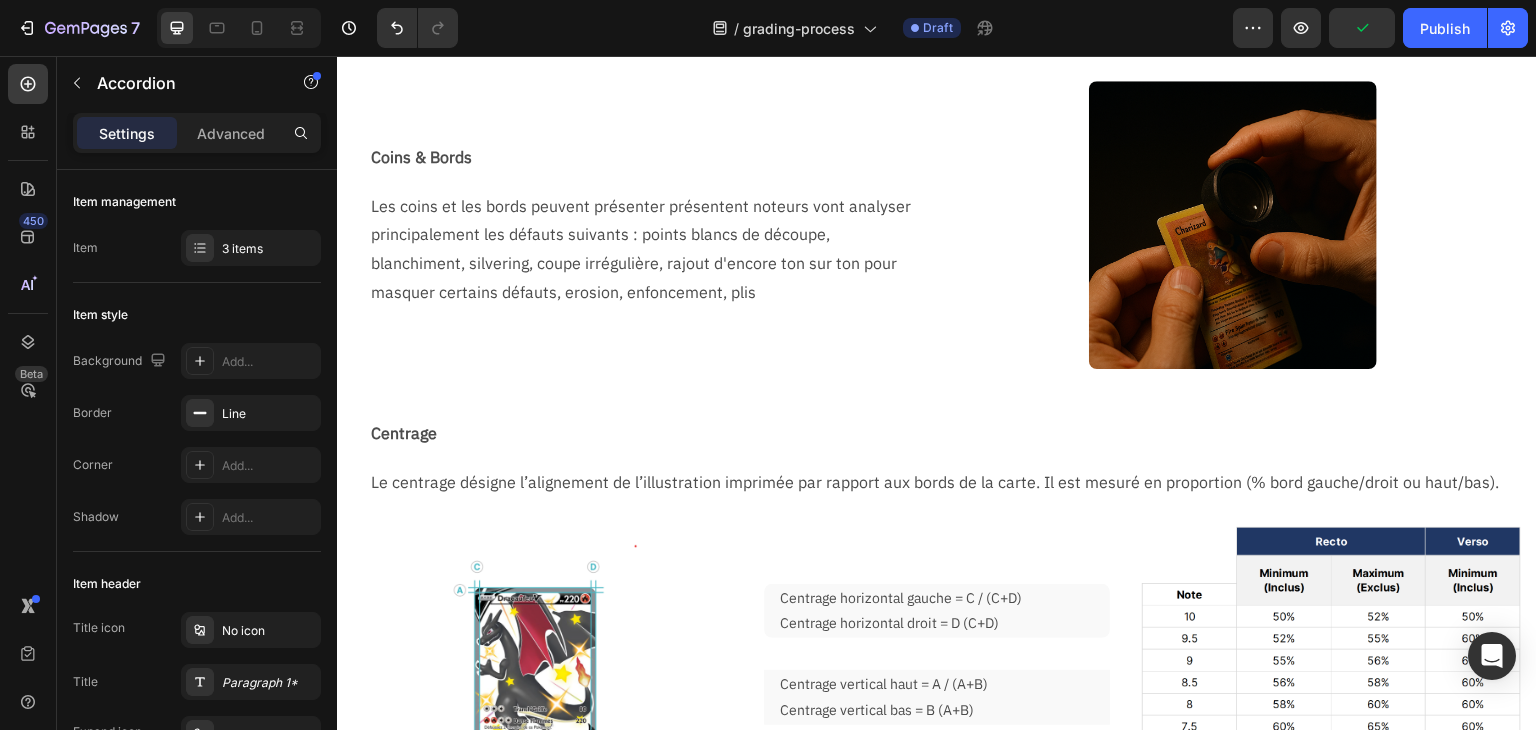 scroll, scrollTop: 1816, scrollLeft: 0, axis: vertical 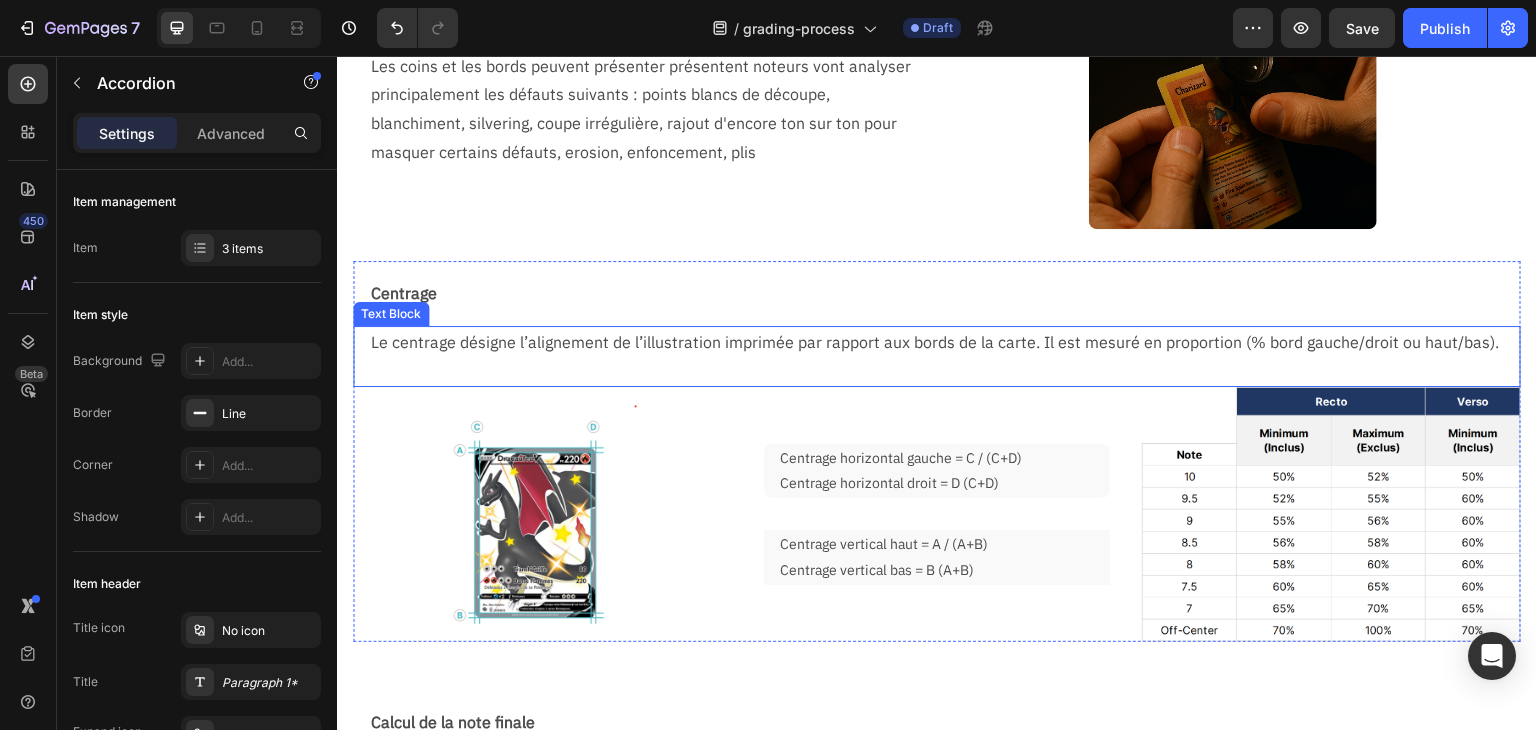 click on "Le centrage désigne l’alignement de l’illustration imprimée par rapport aux bords de la carte. Il est mesuré en proportion (% bord gauche/droit ou haut/bas)." at bounding box center [945, 342] 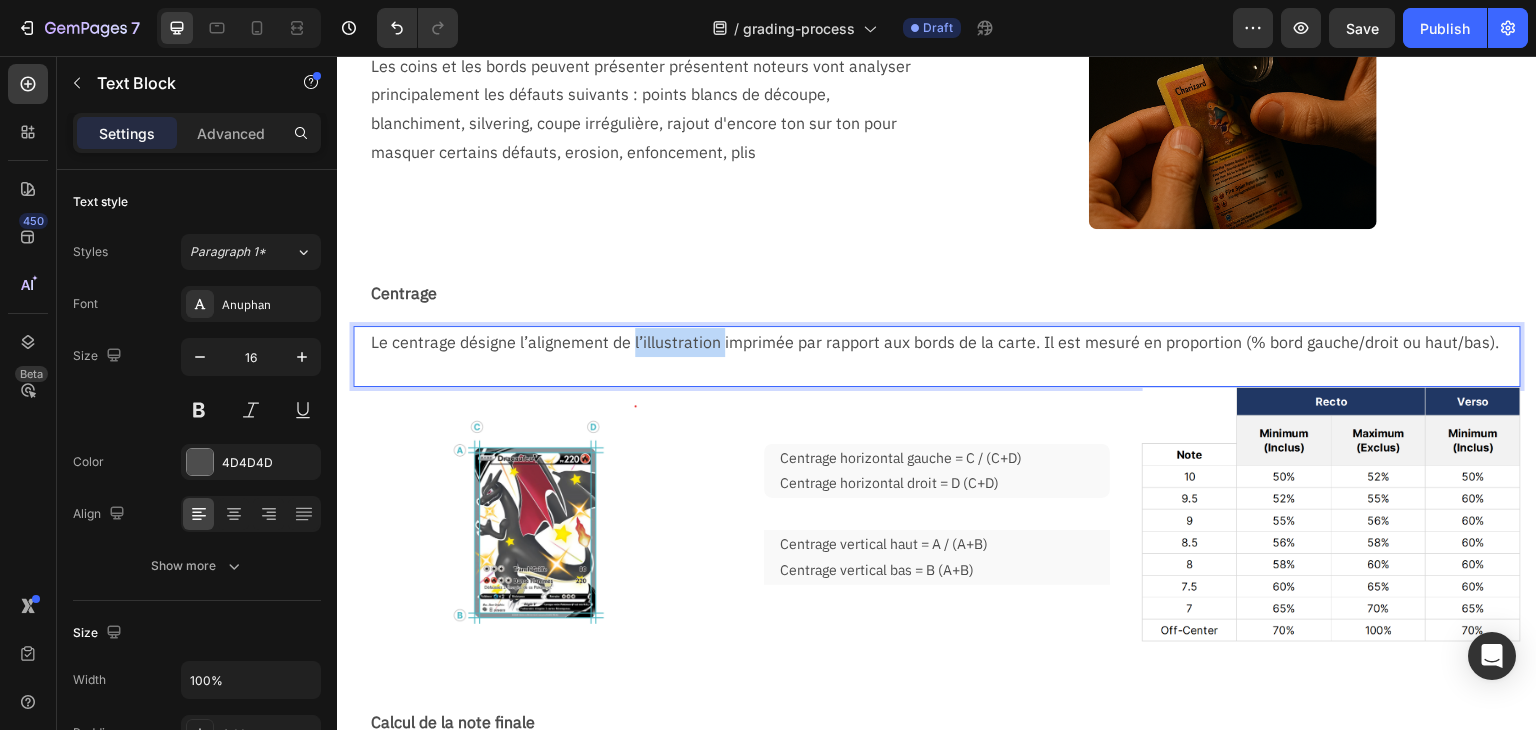 click on "Le centrage désigne l’alignement de l’illustration imprimée par rapport aux bords de la carte. Il est mesuré en proportion (% bord gauche/droit ou haut/bas)." at bounding box center (945, 342) 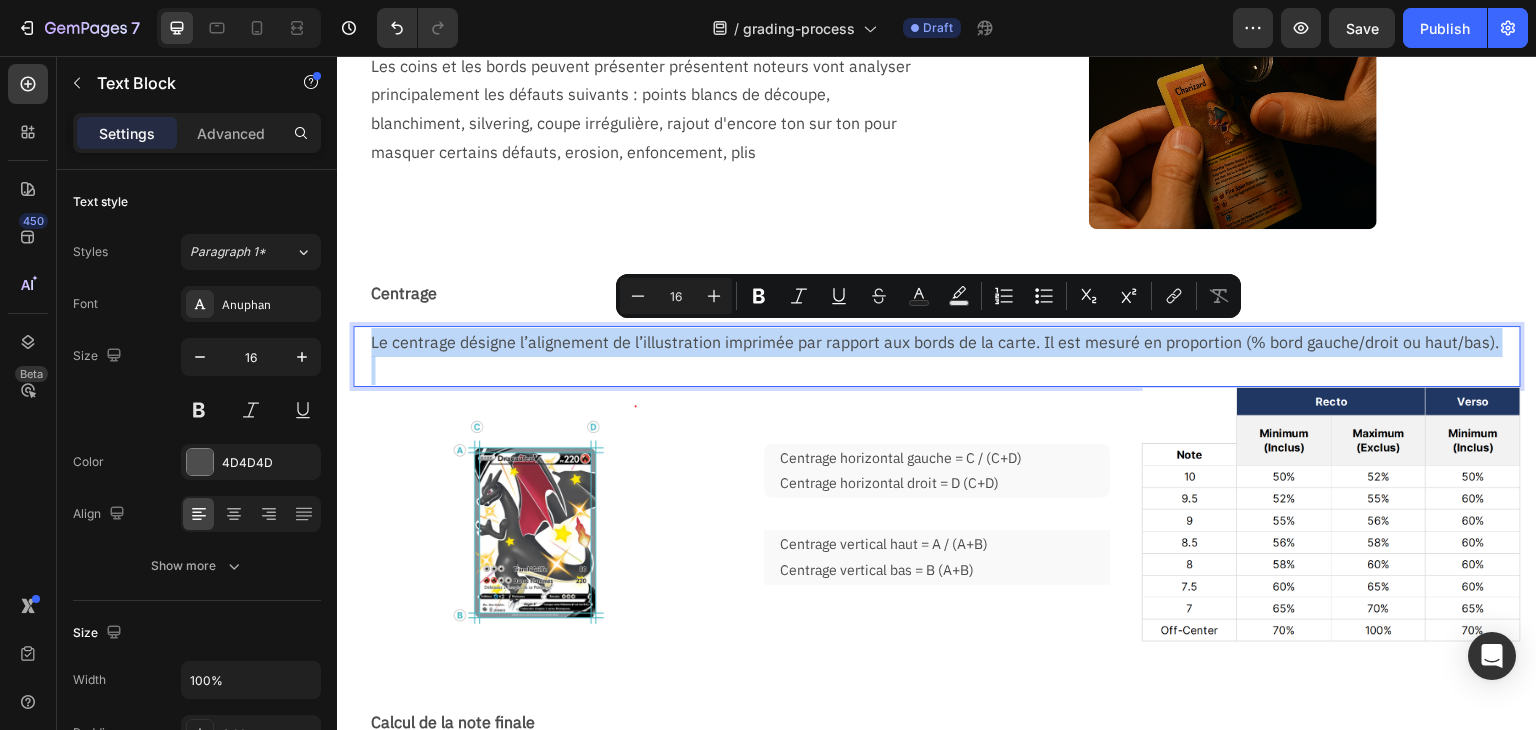 copy on "Le centrage désigne l’alignement de l’illustration imprimée par rapport aux bords de la carte. Il est mesuré en proportion (% bord gauche/droit ou haut/bas)." 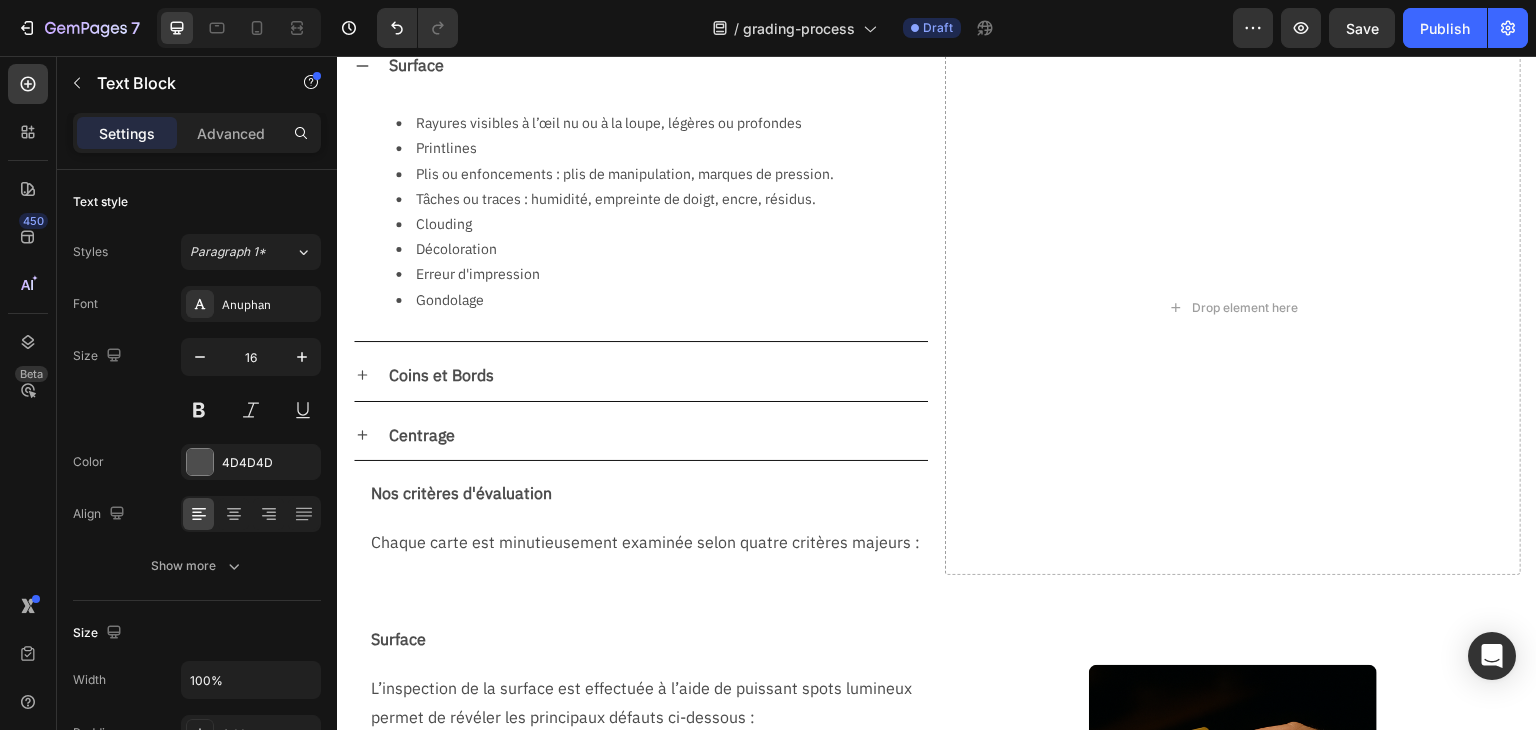 scroll, scrollTop: 515, scrollLeft: 0, axis: vertical 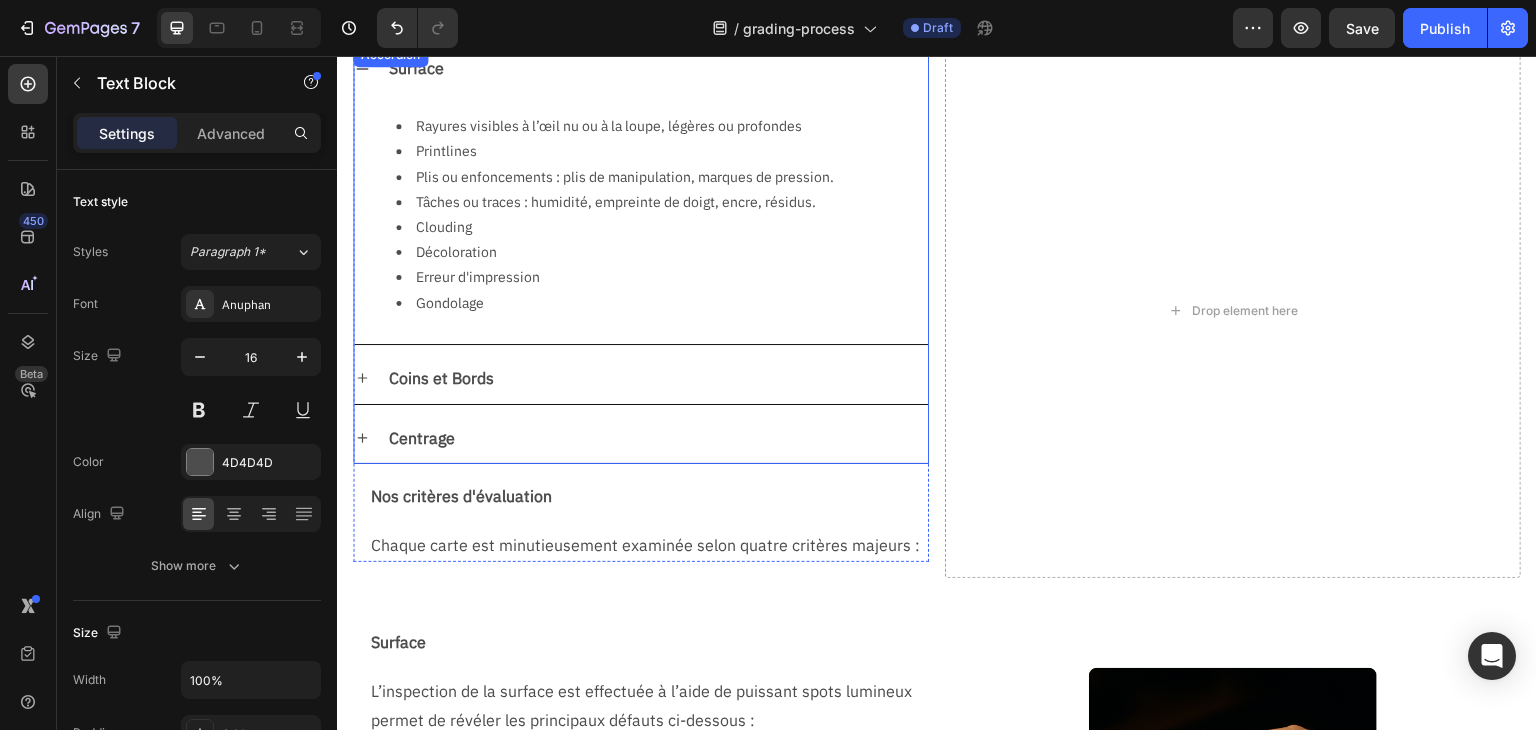 click on "Centrage" at bounding box center [422, 438] 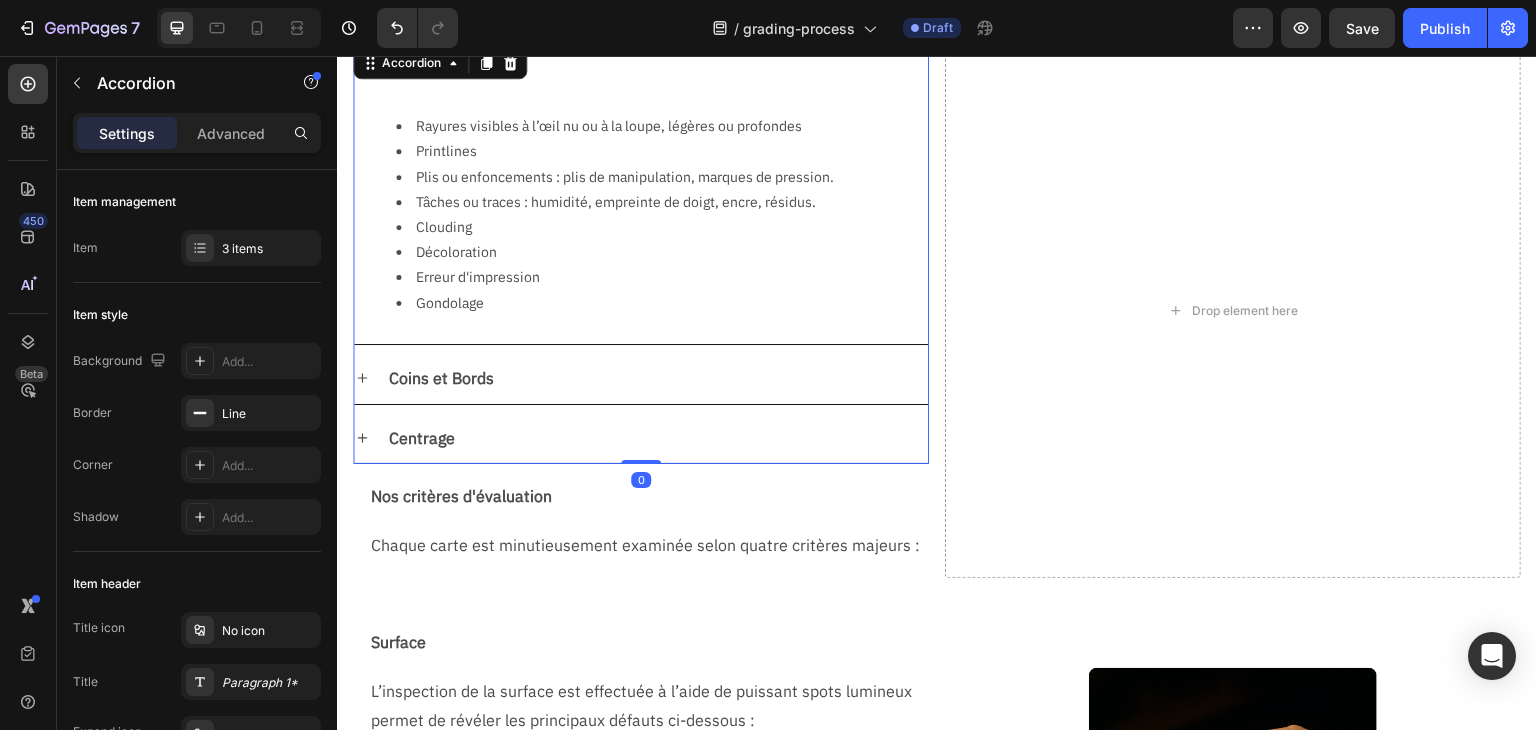click 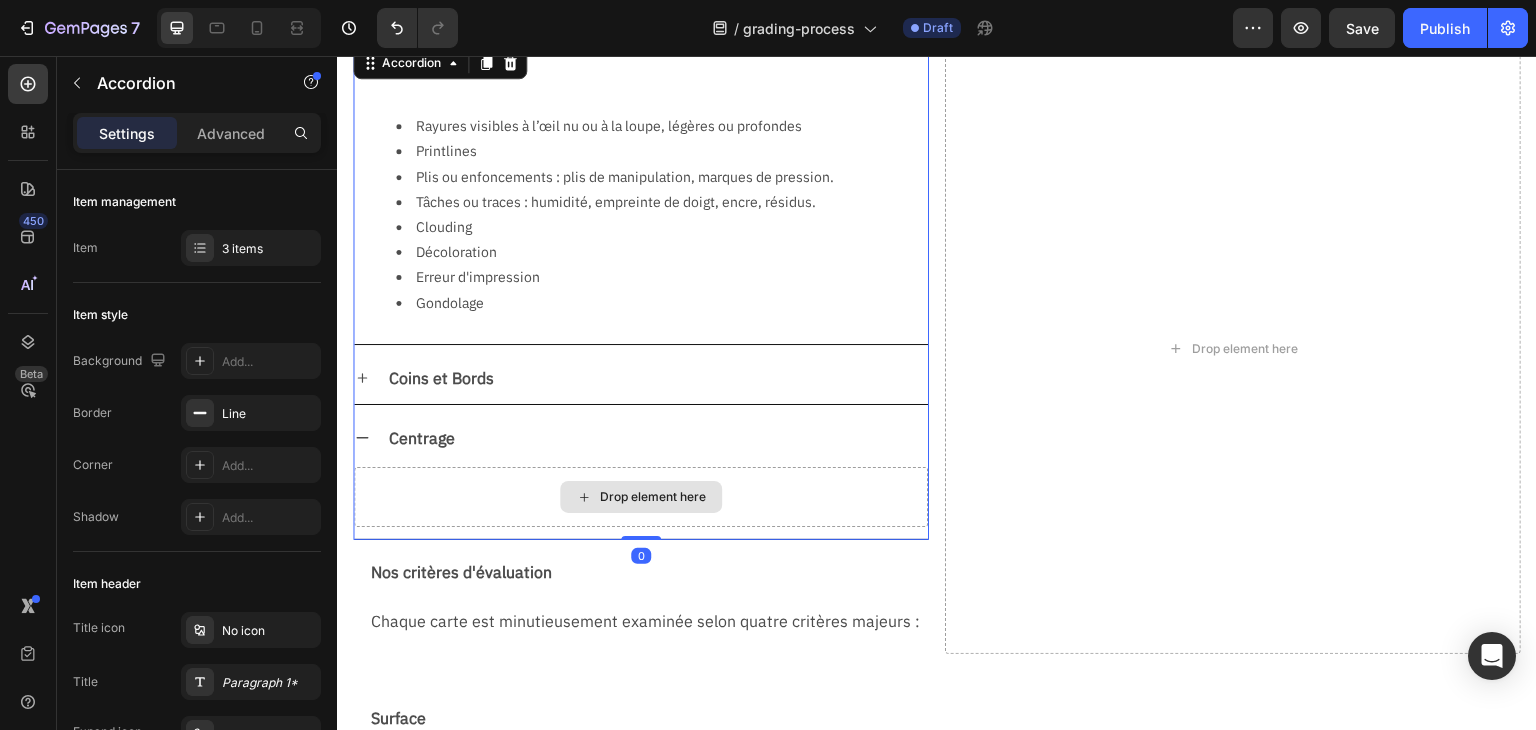 click on "Drop element here" at bounding box center (641, 497) 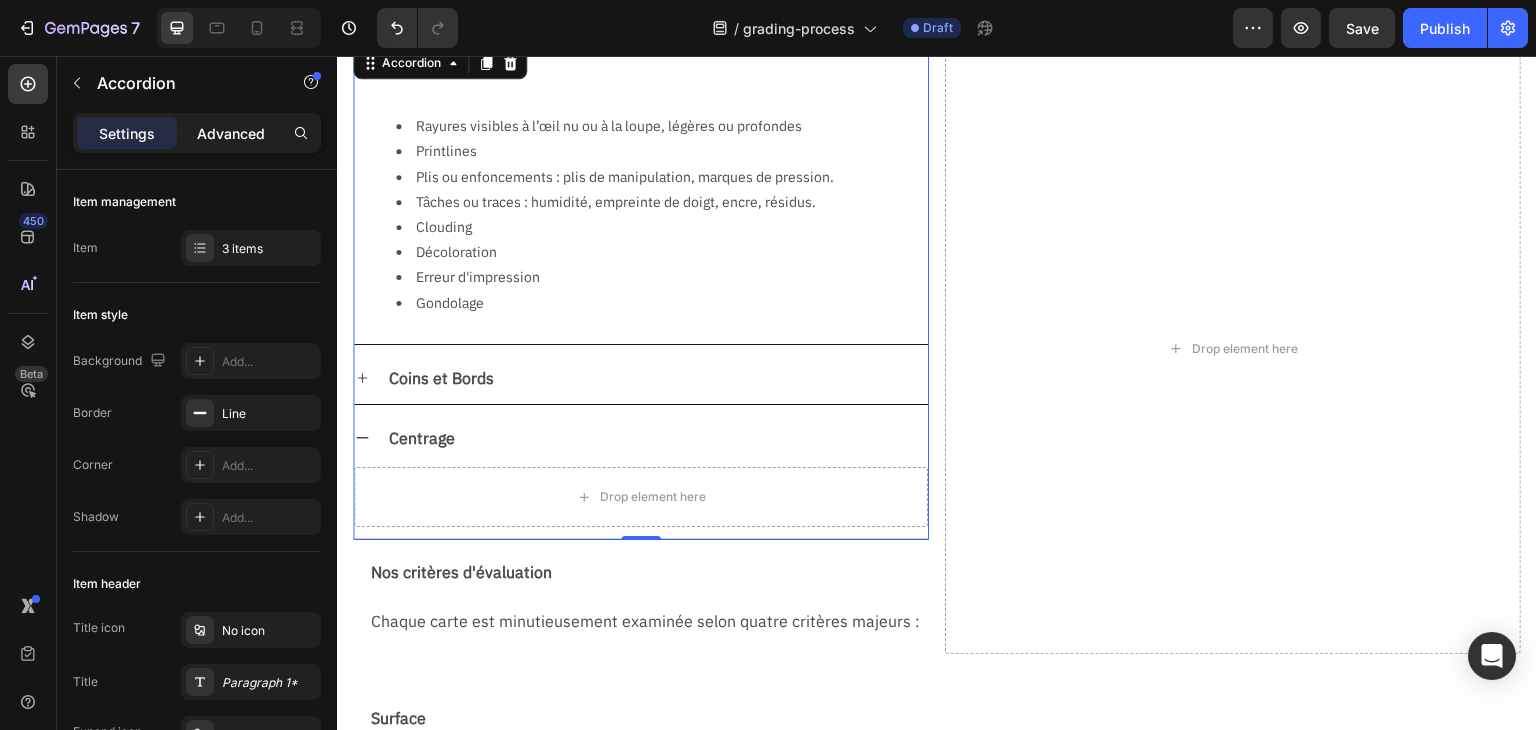 click on "Advanced" at bounding box center (231, 133) 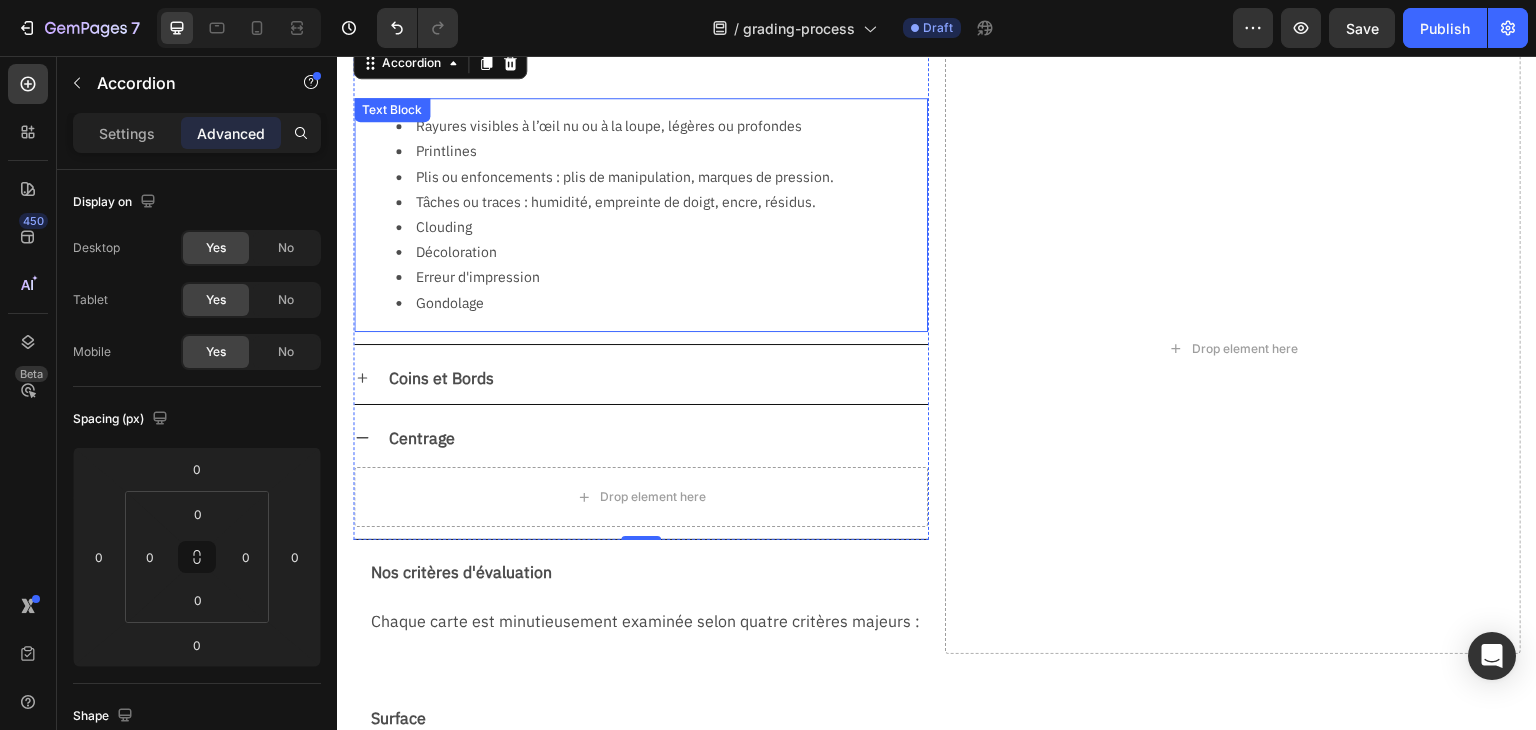click on "Tâches ou traces : humidité, empreinte de doigt, encre, résidus." at bounding box center [661, 202] 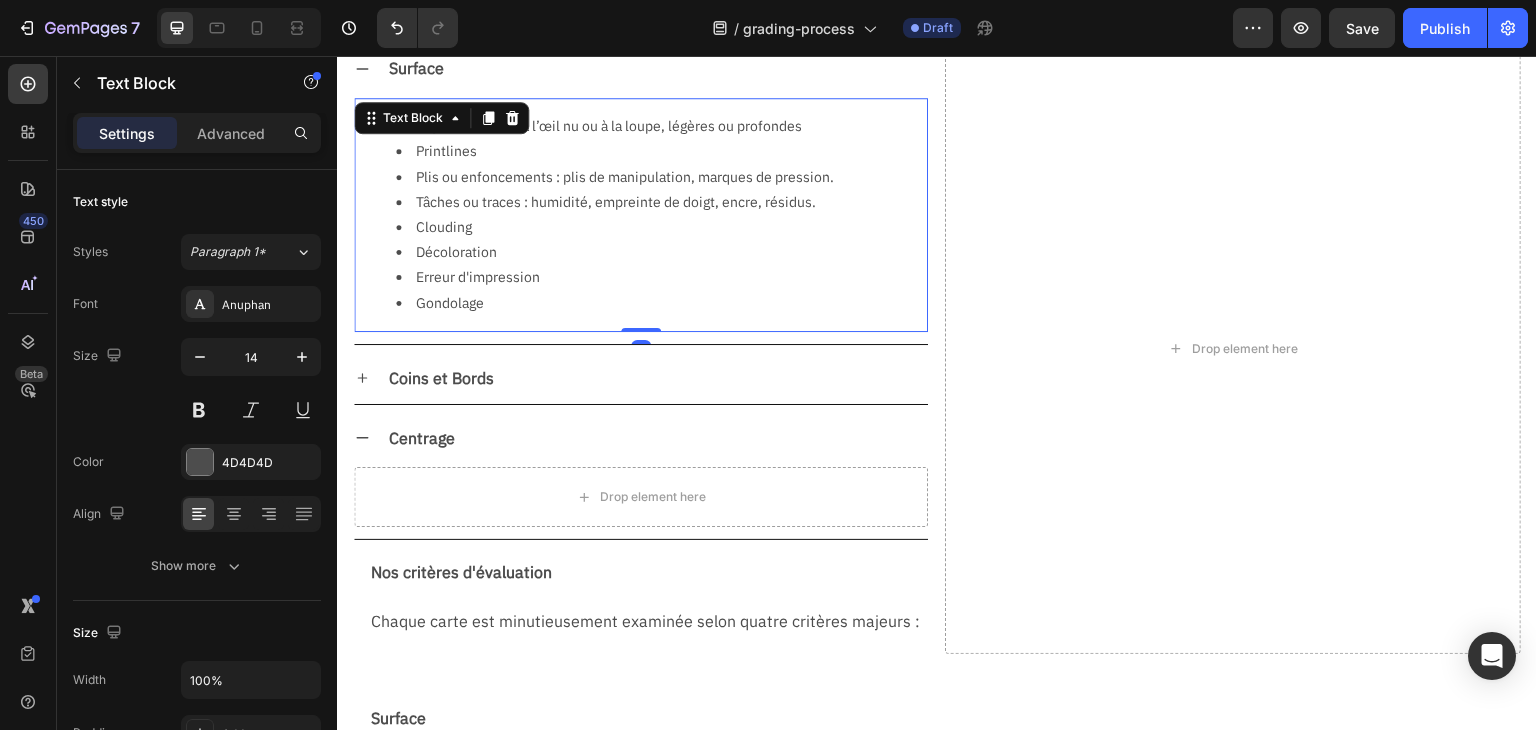 copy on "Le centrage désigne l’alignement de l’illustration imprimée par rapport aux bords de la carte. Il est mesuré en proportion (% bord gauche/droit ou haut/bas)." 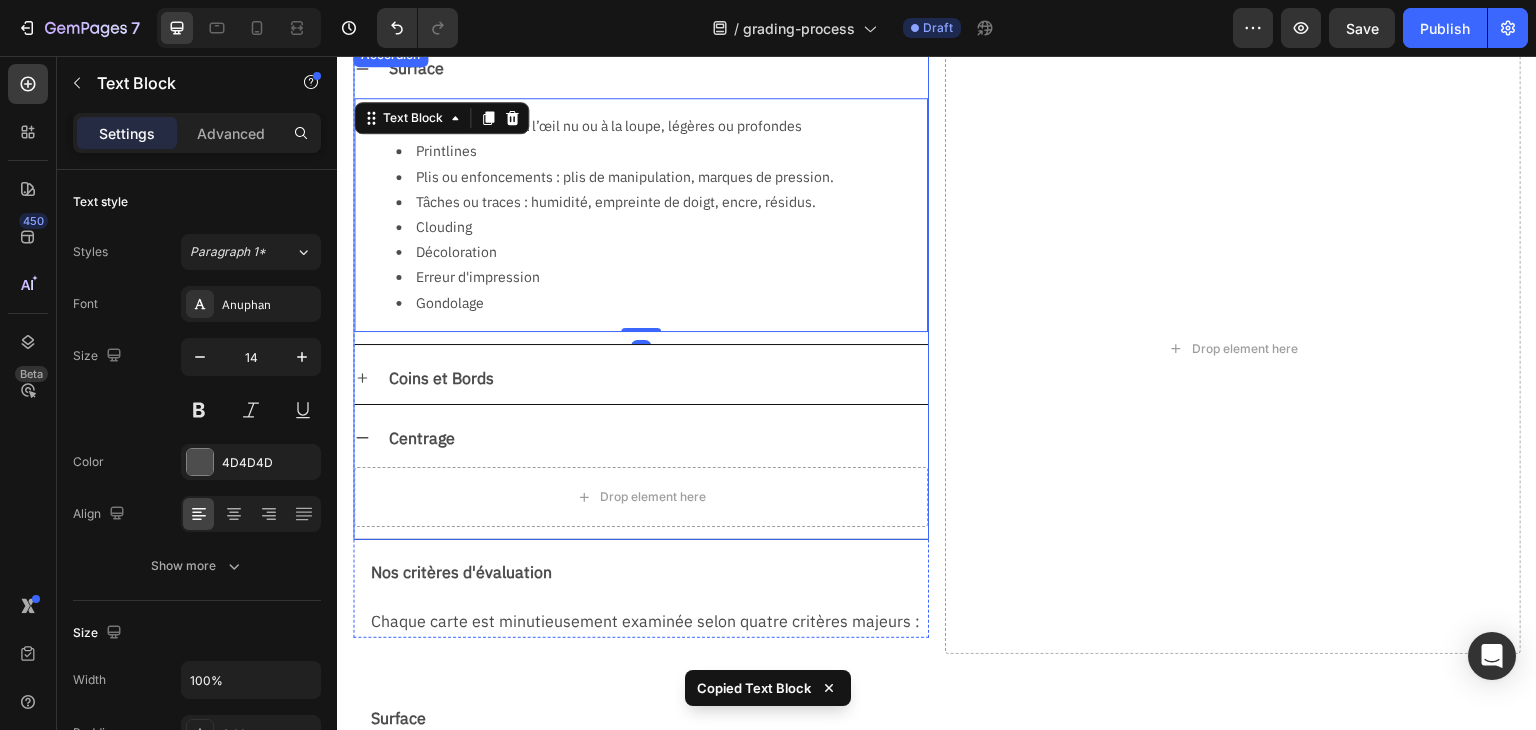 click on "Coins et Bords" at bounding box center (441, 378) 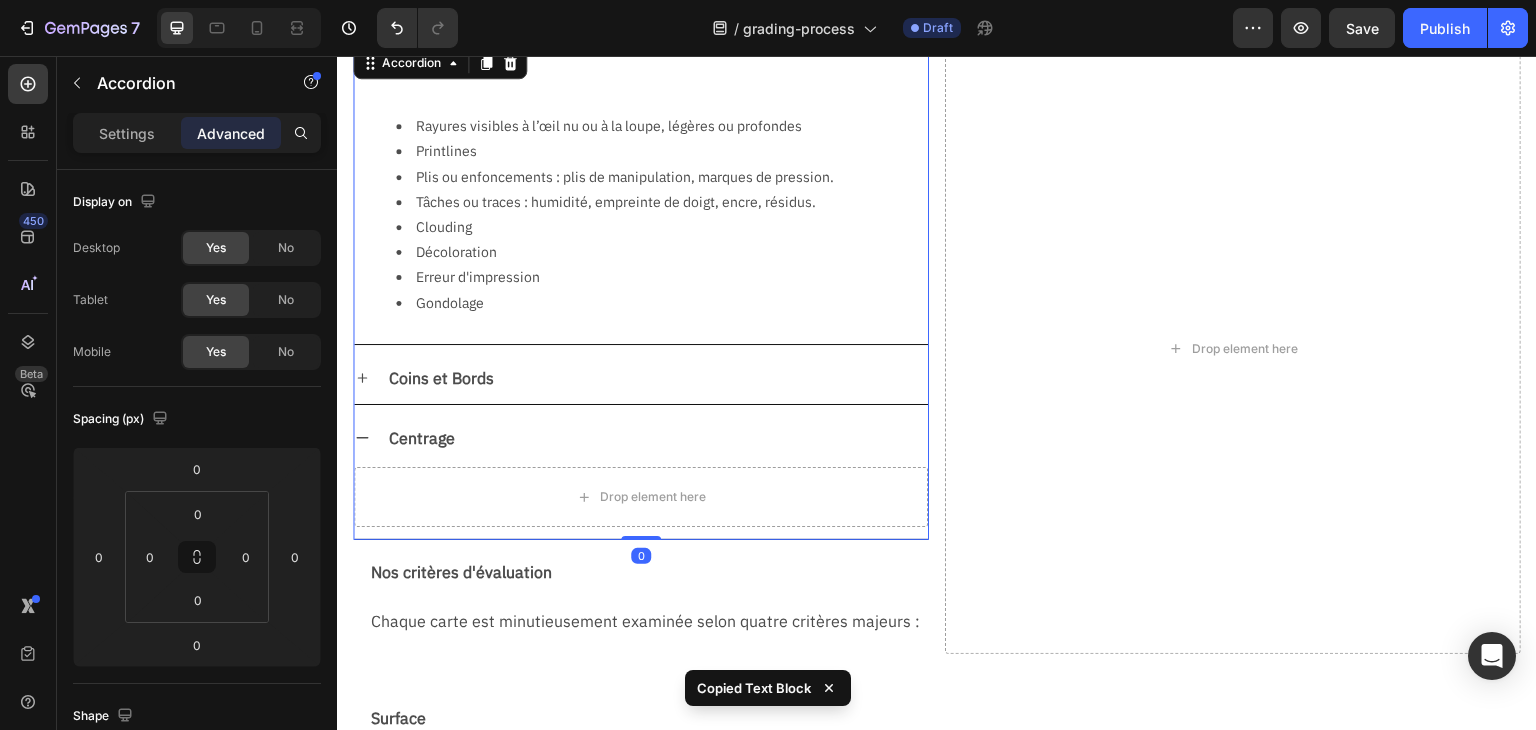 click on "Coins et Bords" at bounding box center [641, 378] 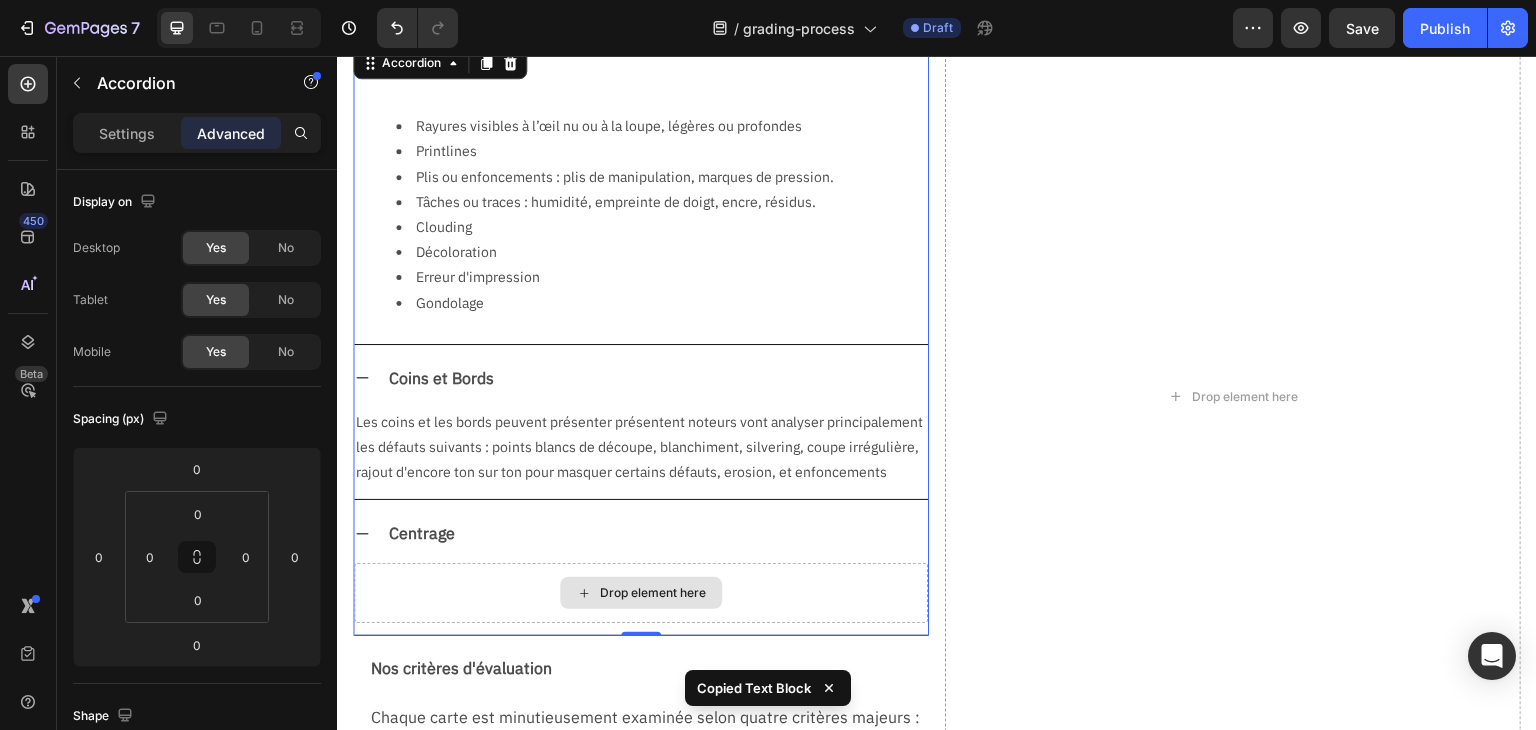 click on "Drop element here" at bounding box center [641, 593] 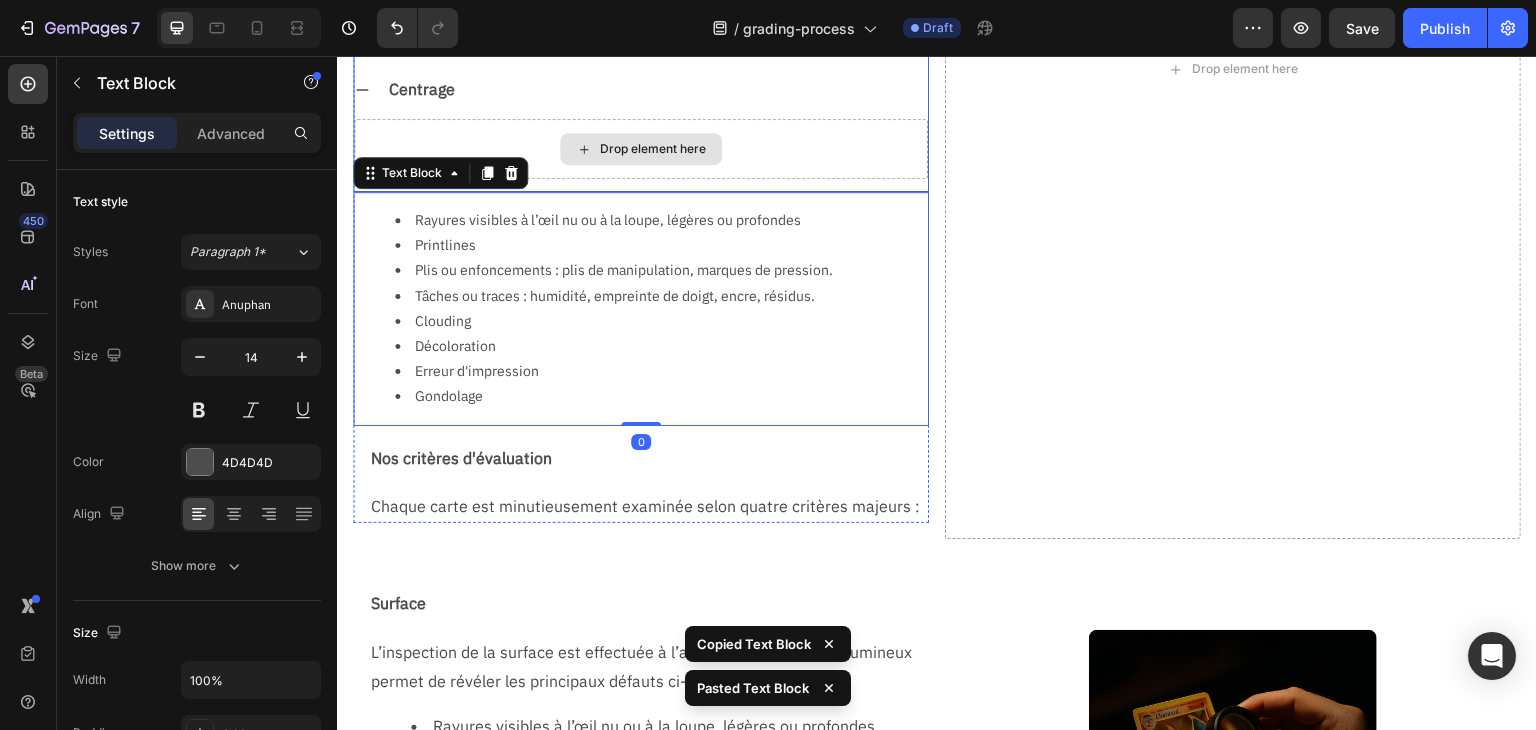 scroll, scrollTop: 848, scrollLeft: 0, axis: vertical 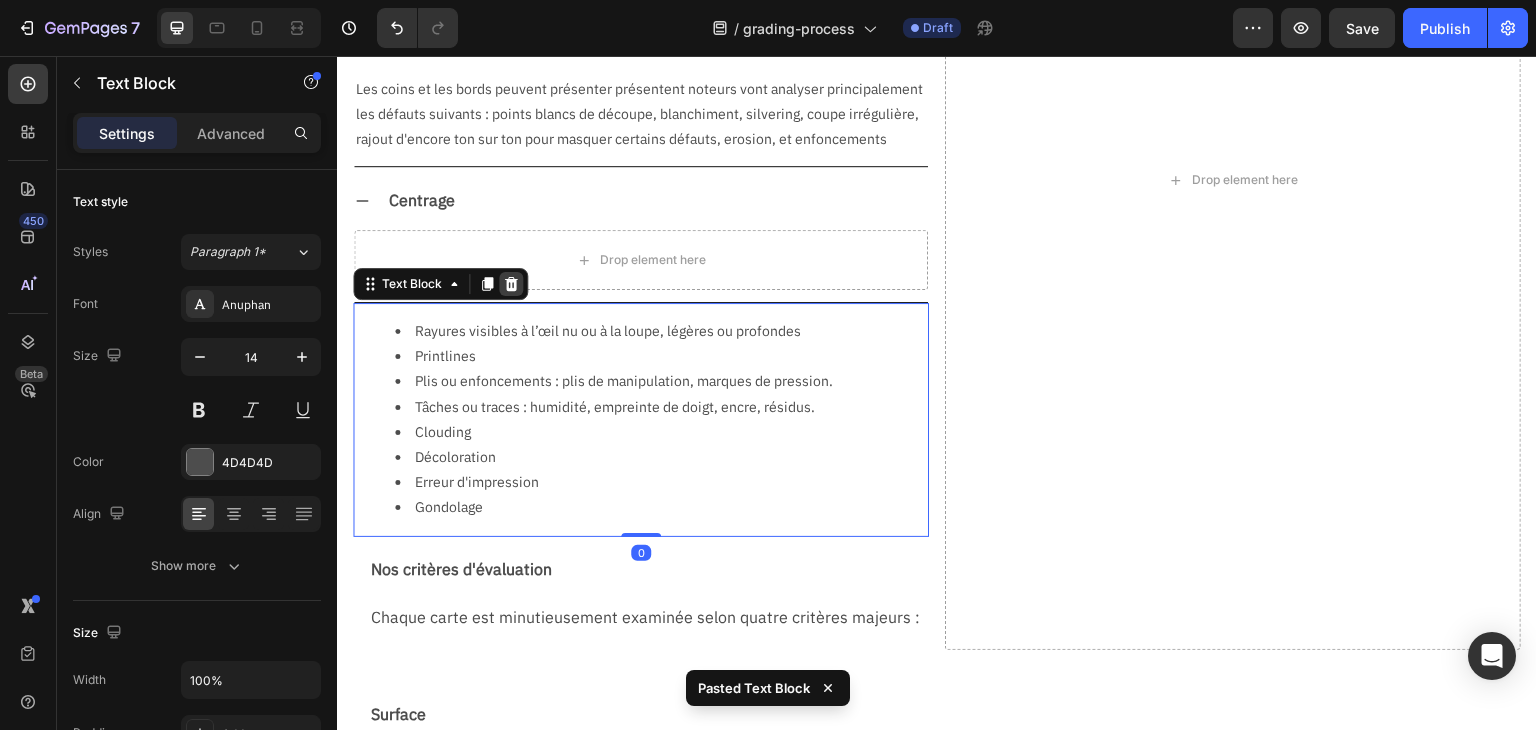 click 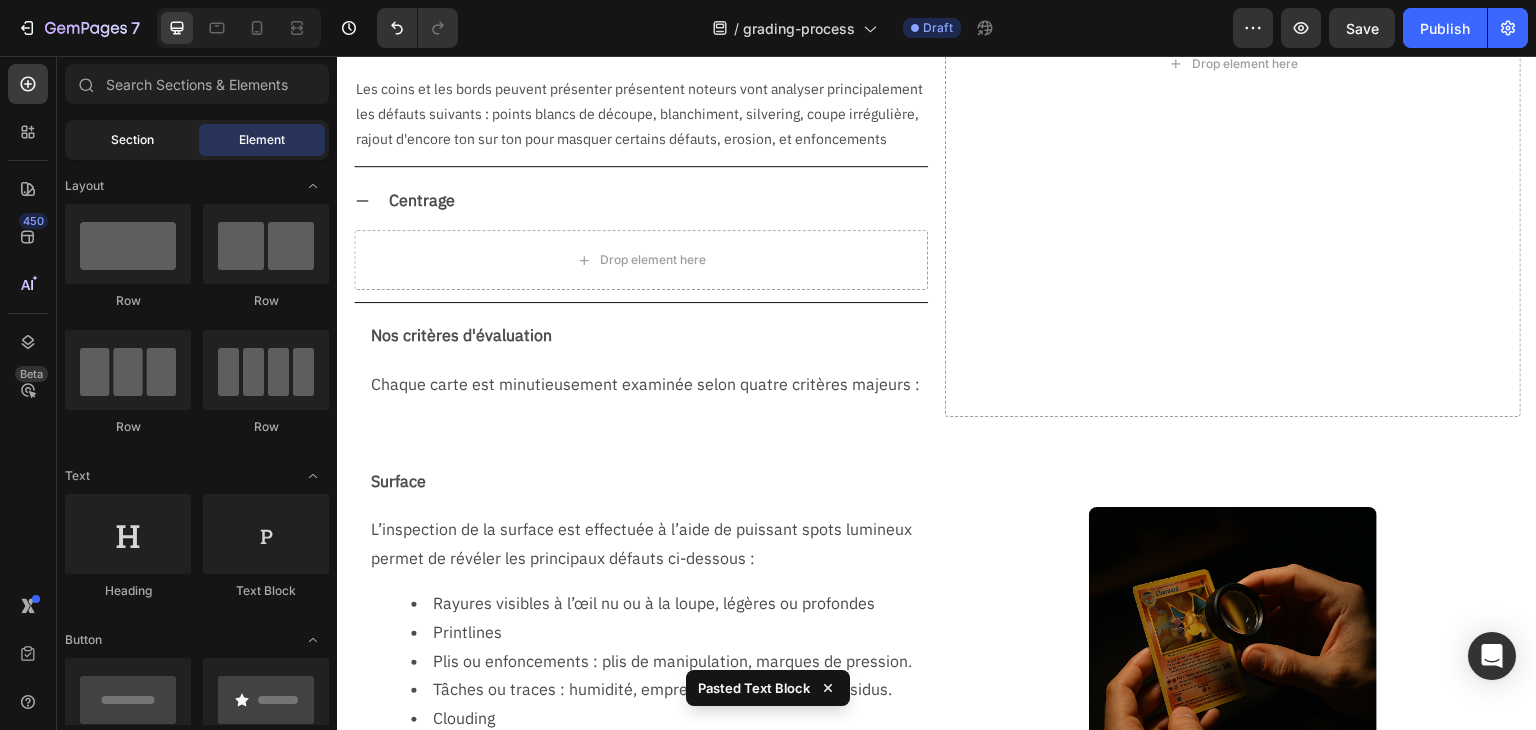 click on "Section" at bounding box center [132, 140] 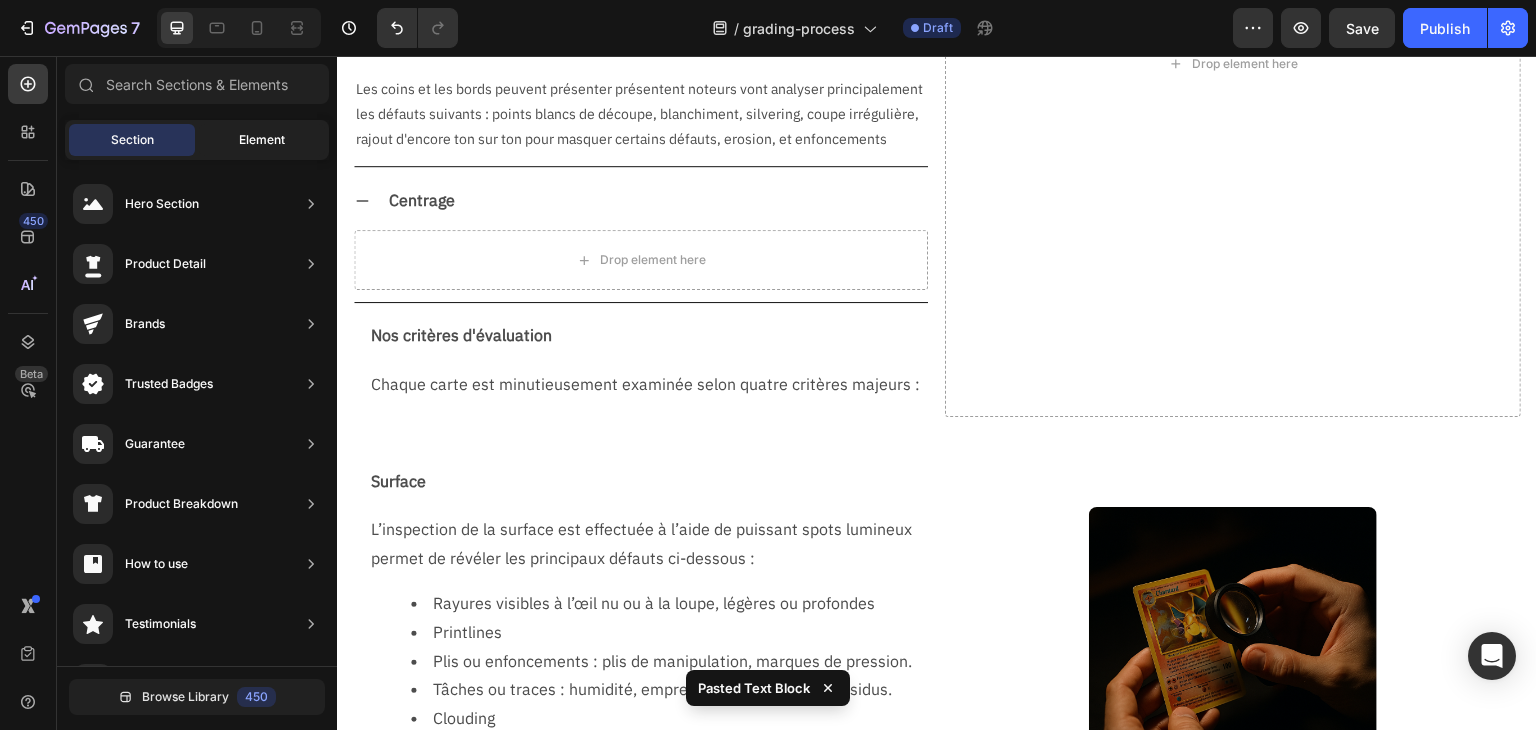 click on "Element" at bounding box center [262, 140] 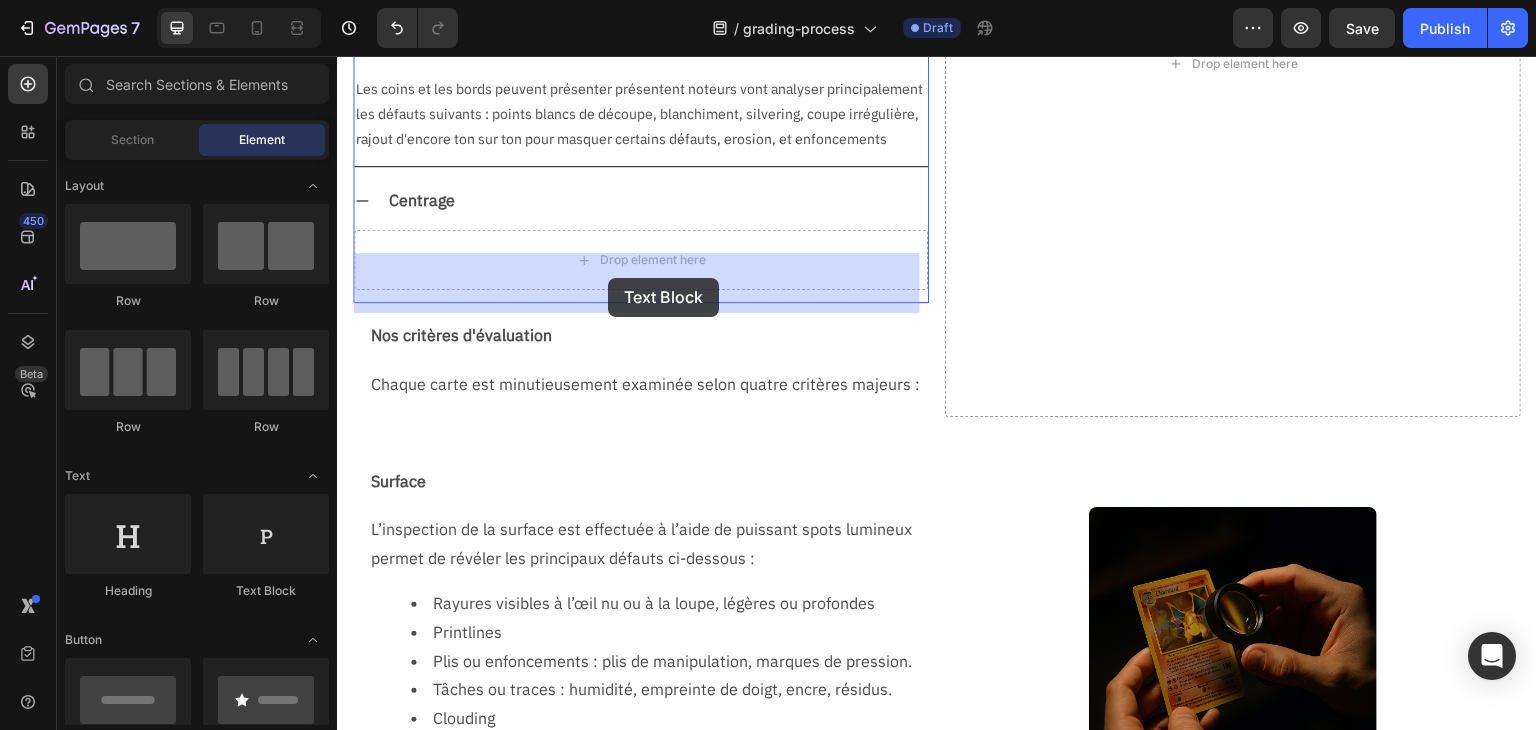 drag, startPoint x: 595, startPoint y: 600, endPoint x: 608, endPoint y: 278, distance: 322.26233 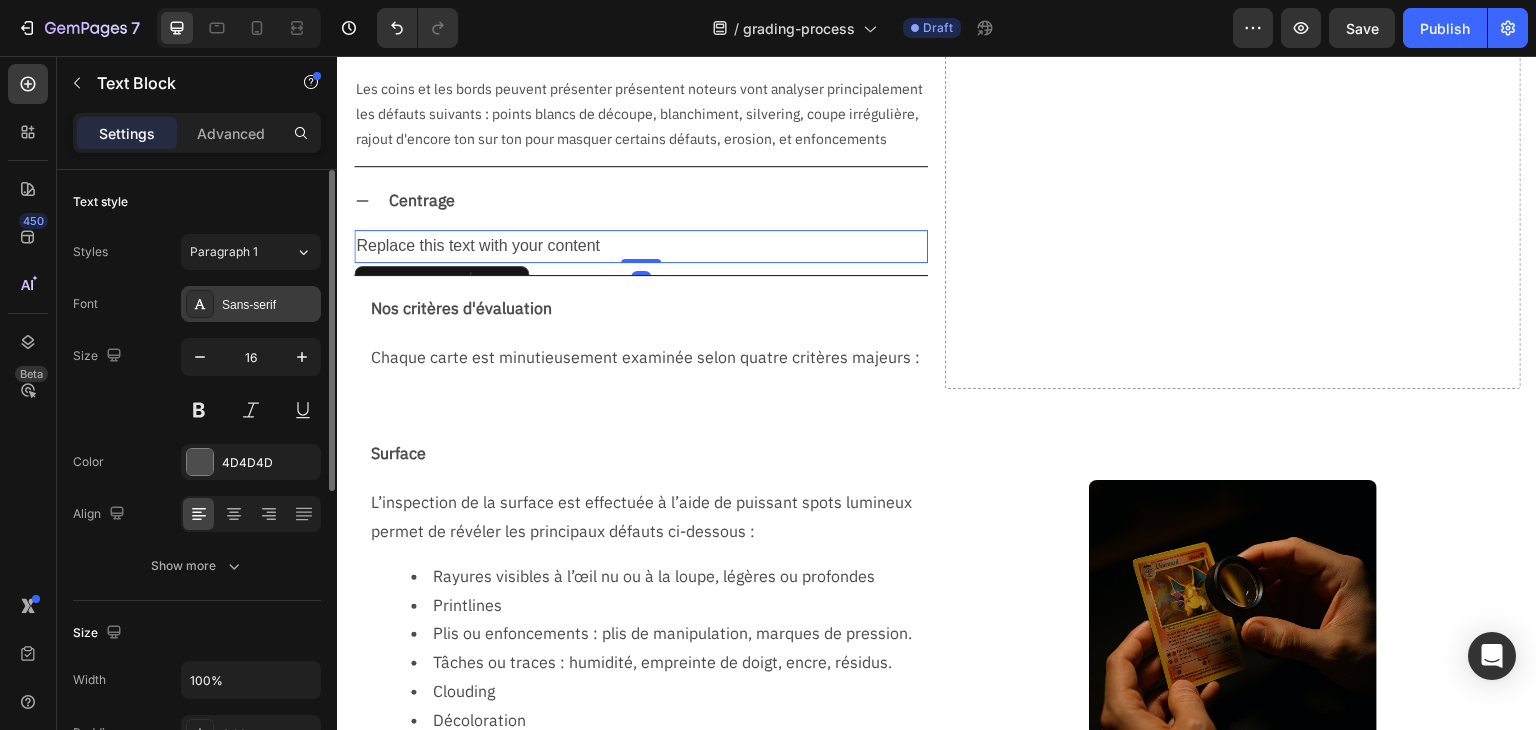 click on "Sans-serif" at bounding box center (269, 305) 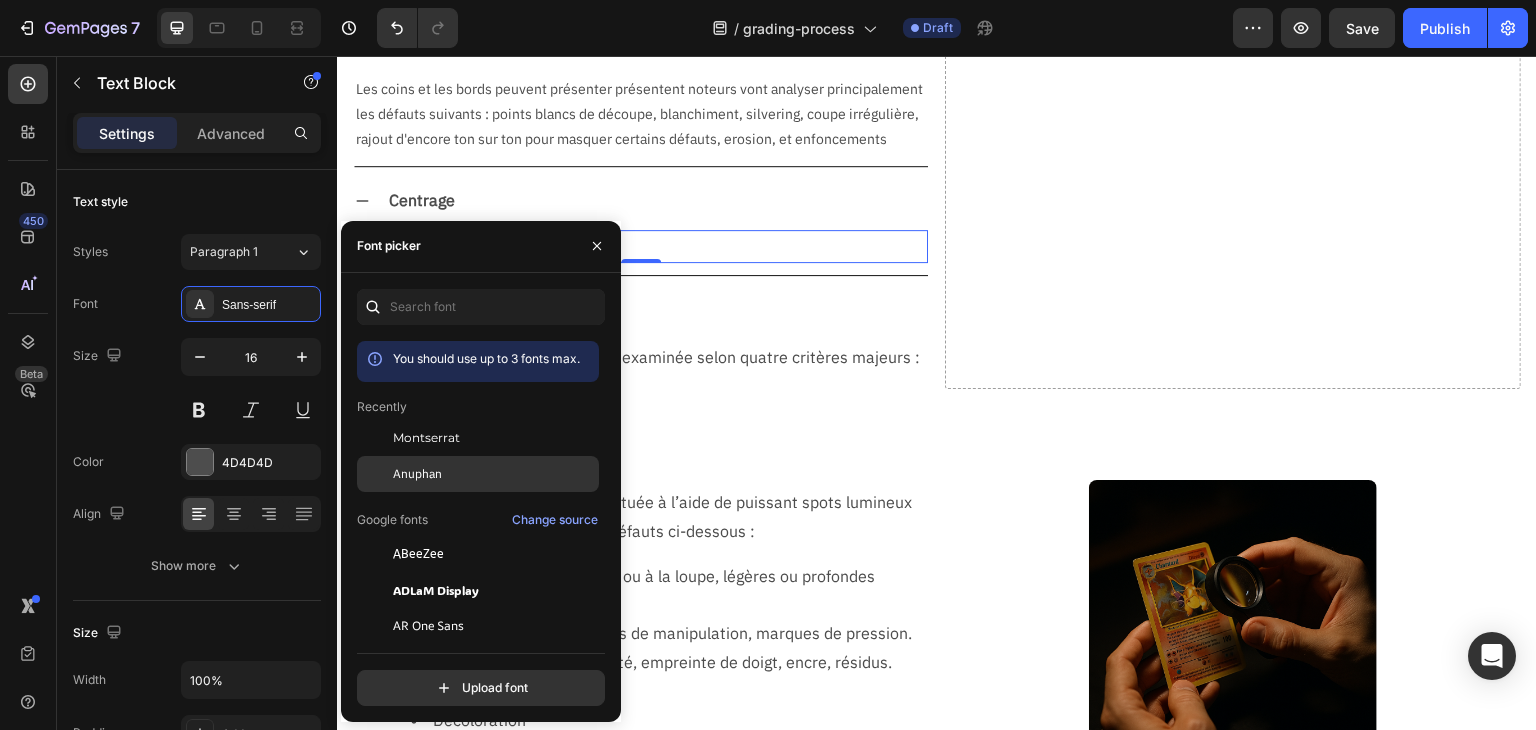 click on "Anuphan" at bounding box center [417, 474] 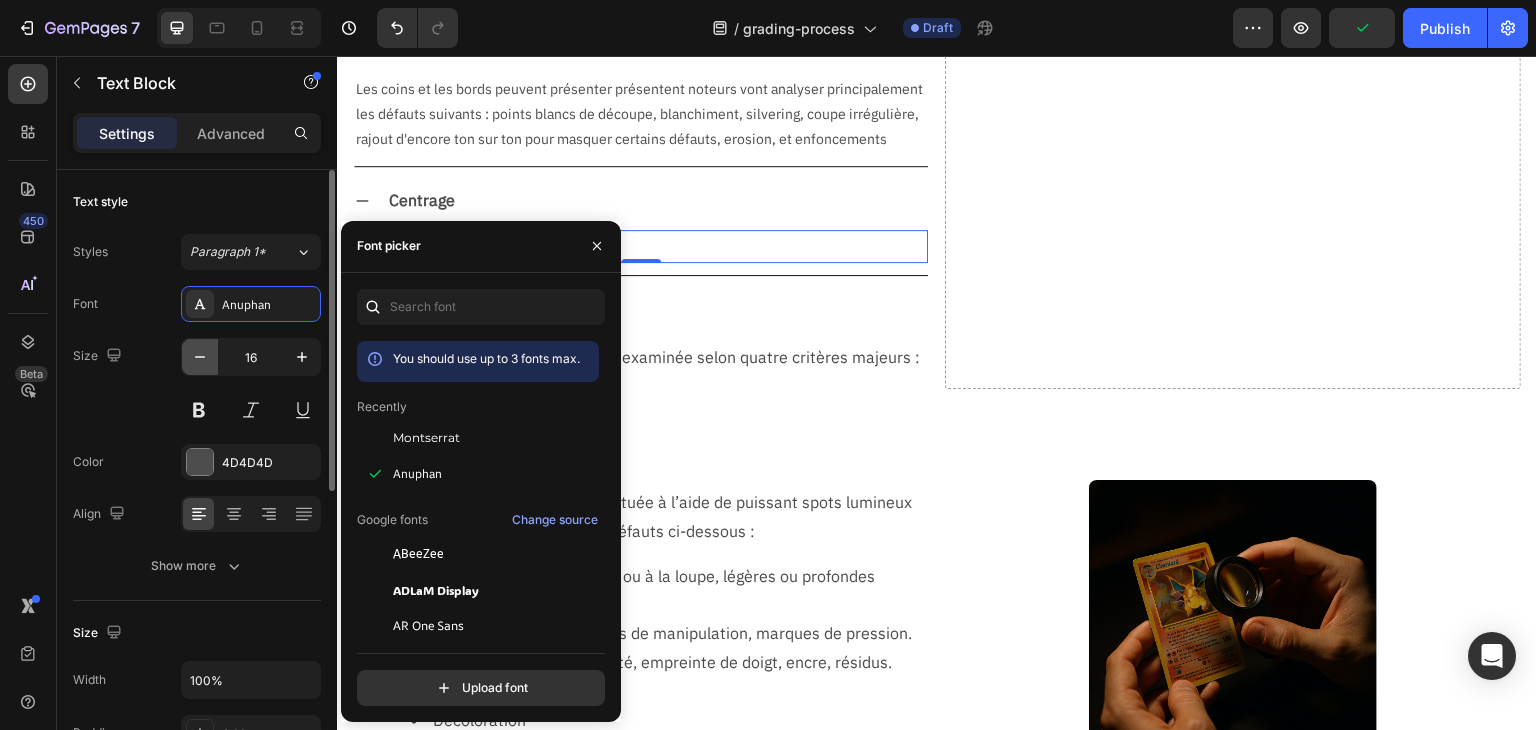 click 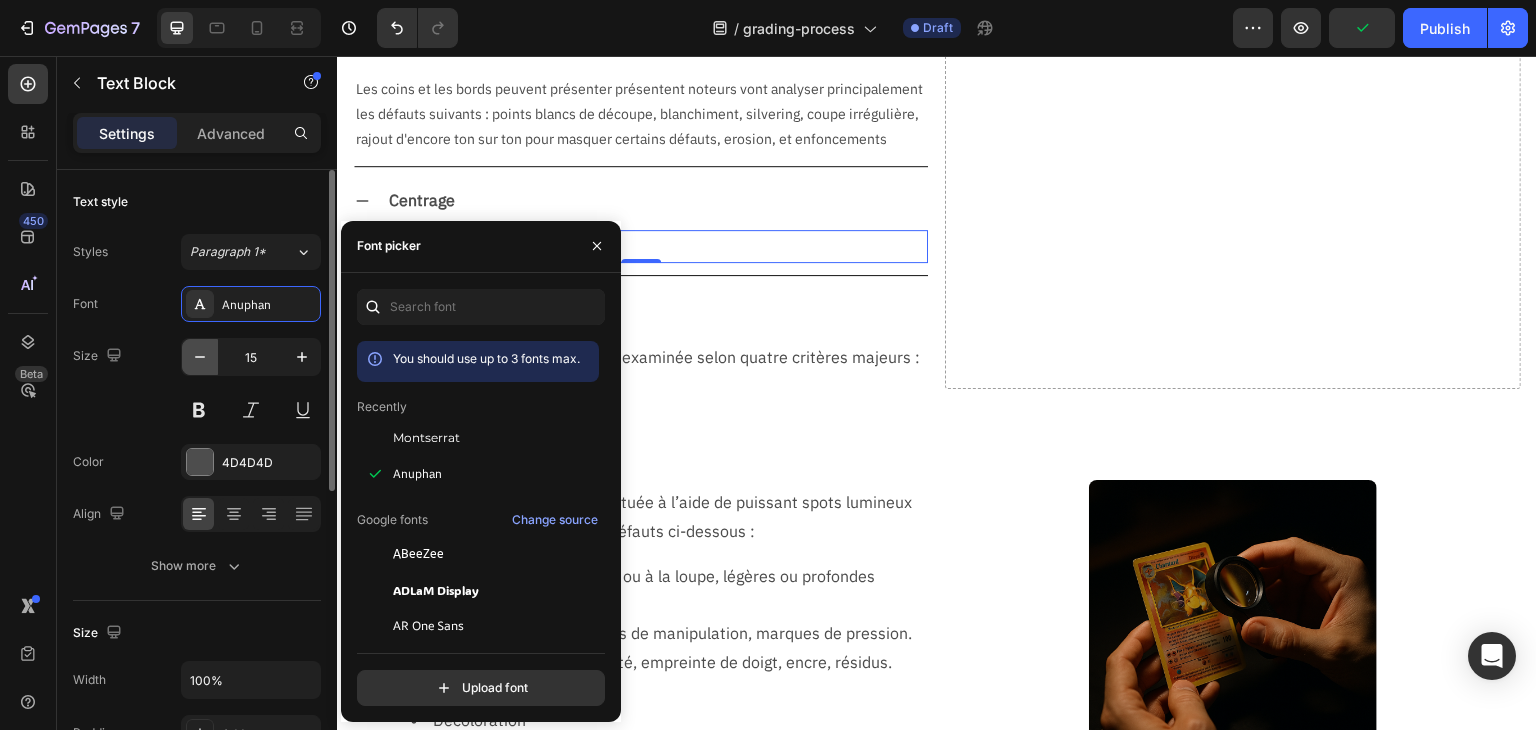 click 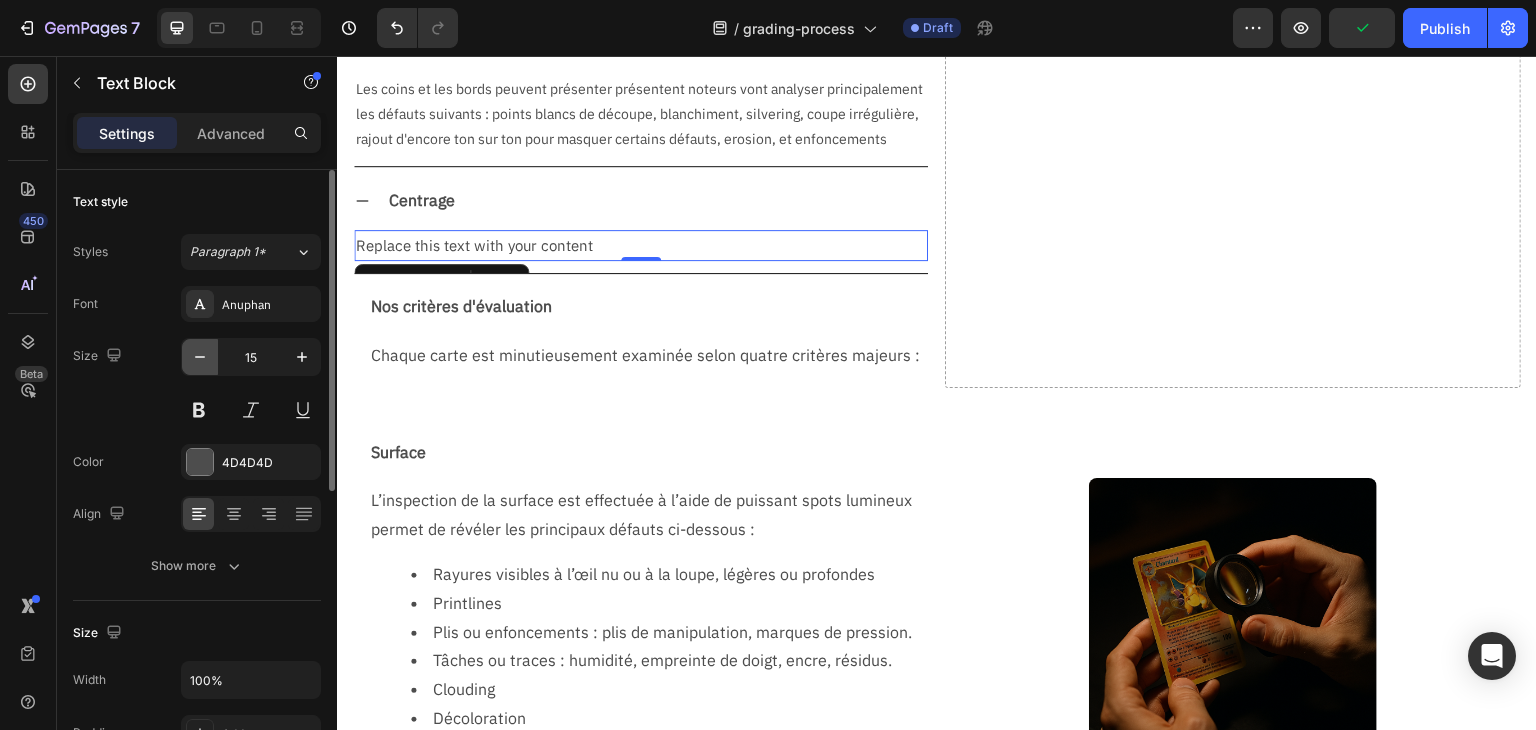 type on "14" 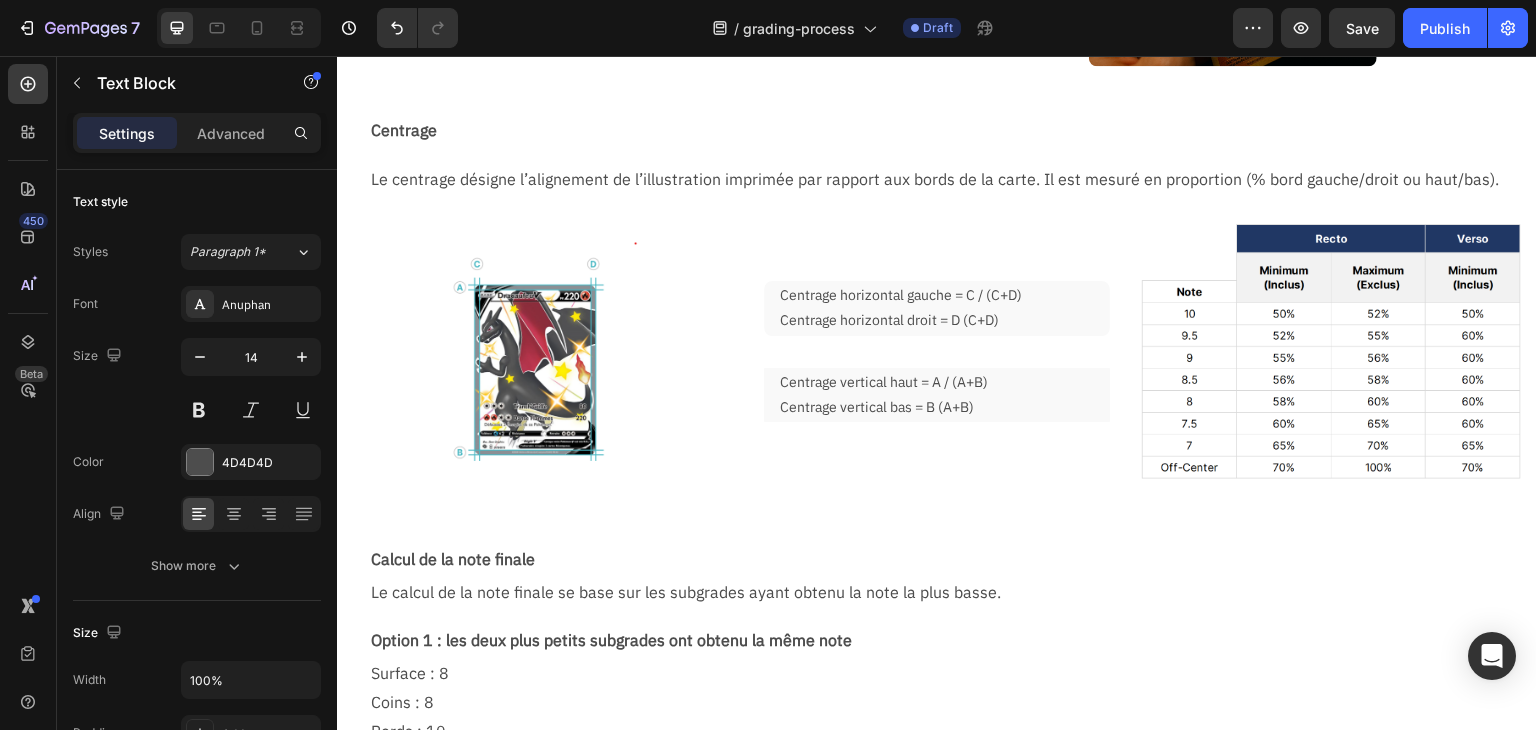 scroll, scrollTop: 1848, scrollLeft: 0, axis: vertical 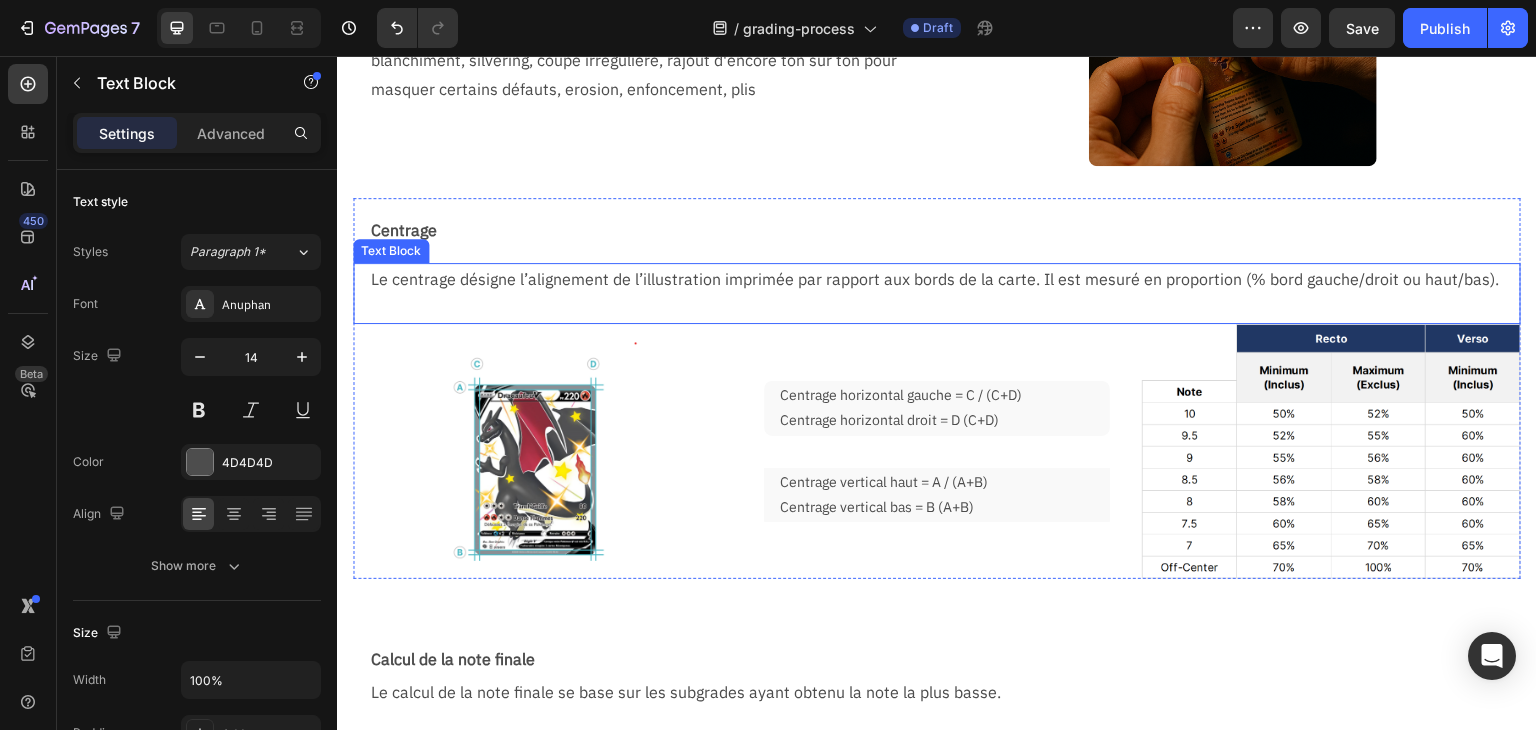 click on "Le centrage désigne l’alignement de l’illustration imprimée par rapport aux bords de la carte. Il est mesuré en proportion (% bord gauche/droit ou haut/bas)." at bounding box center [945, 279] 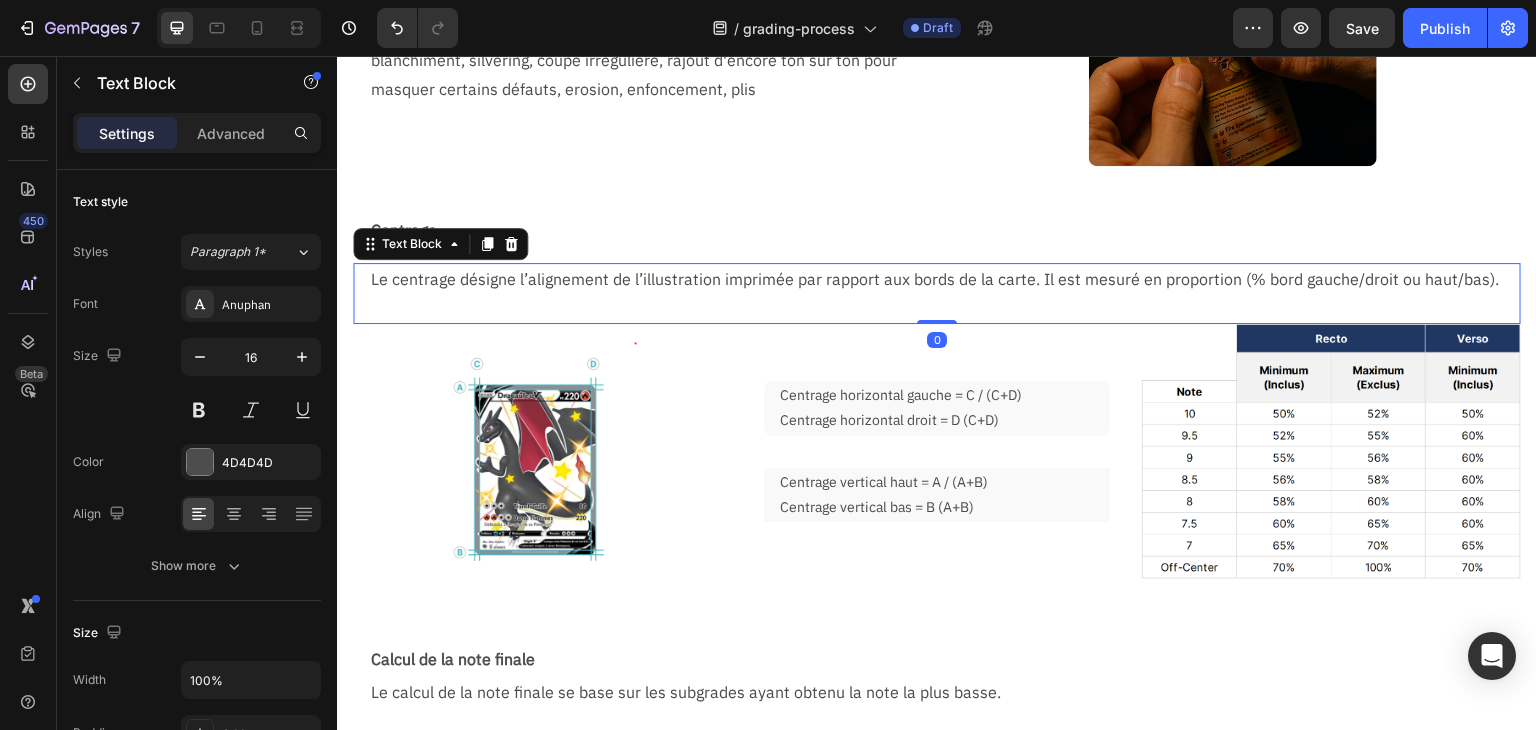 click on "Le centrage désigne l’alignement de l’illustration imprimée par rapport aux bords de la carte. Il est mesuré en proportion (% bord gauche/droit ou haut/bas)." at bounding box center [945, 279] 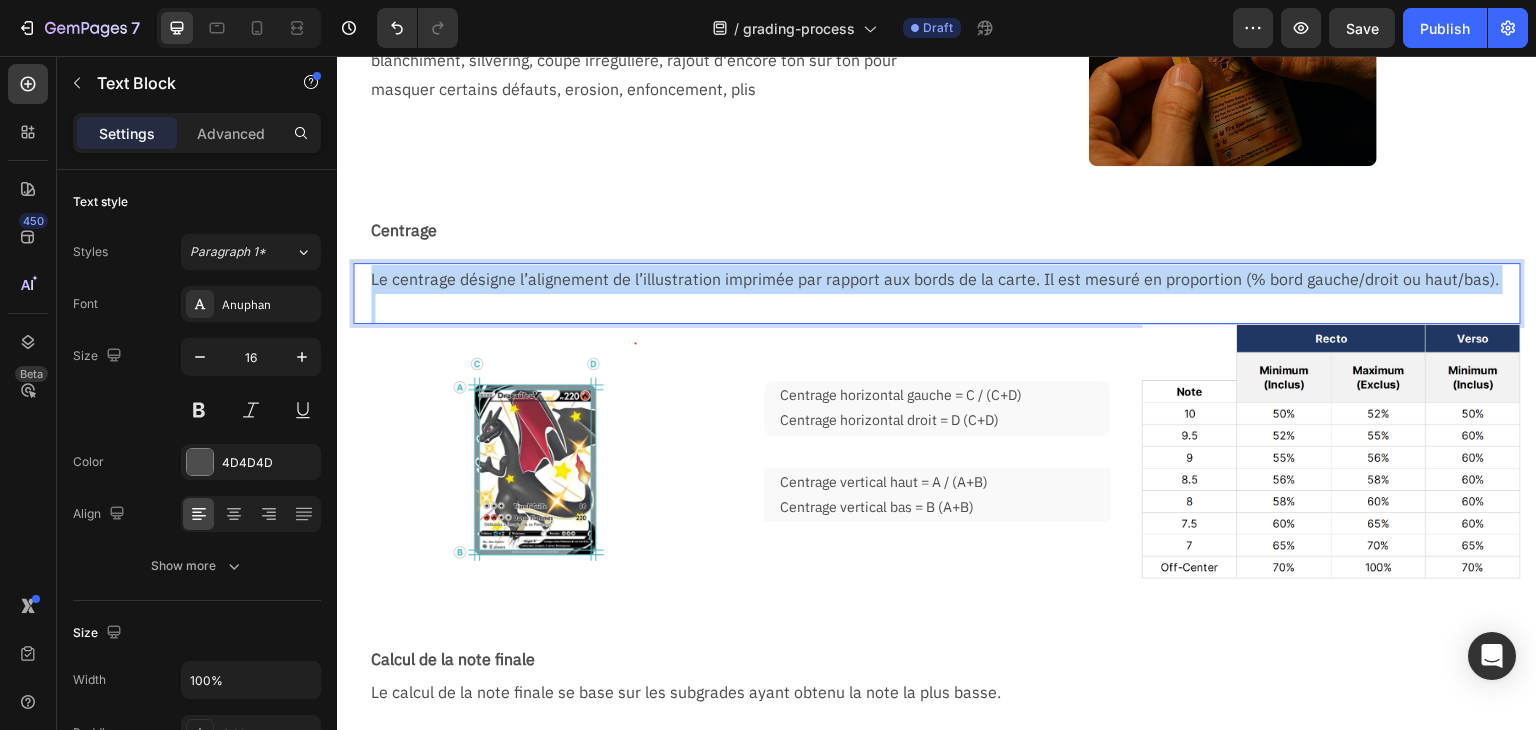 copy on "Le centrage désigne l’alignement de l’illustration imprimée par rapport aux bords de la carte. Il est mesuré en proportion (% bord gauche/droit ou haut/bas)." 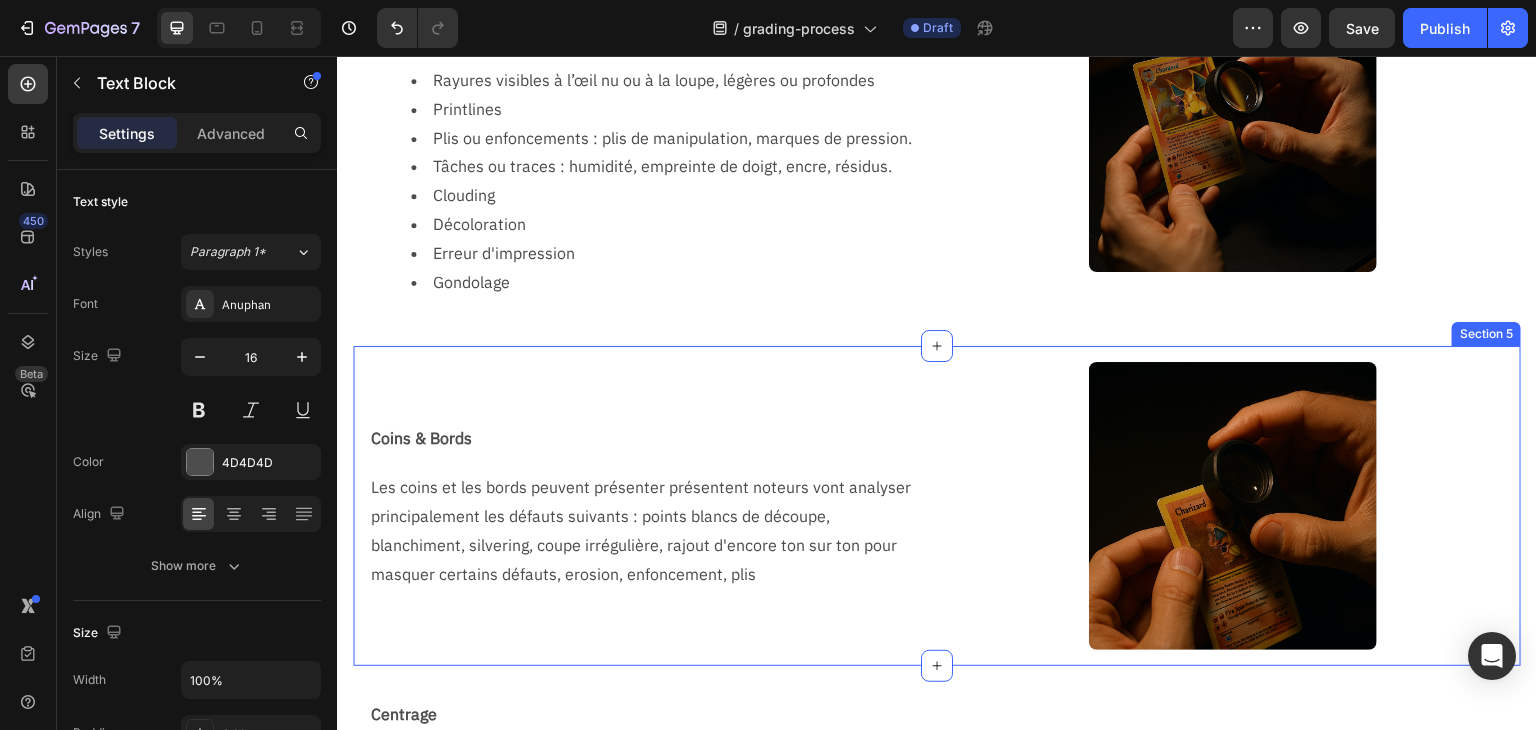 scroll, scrollTop: 748, scrollLeft: 0, axis: vertical 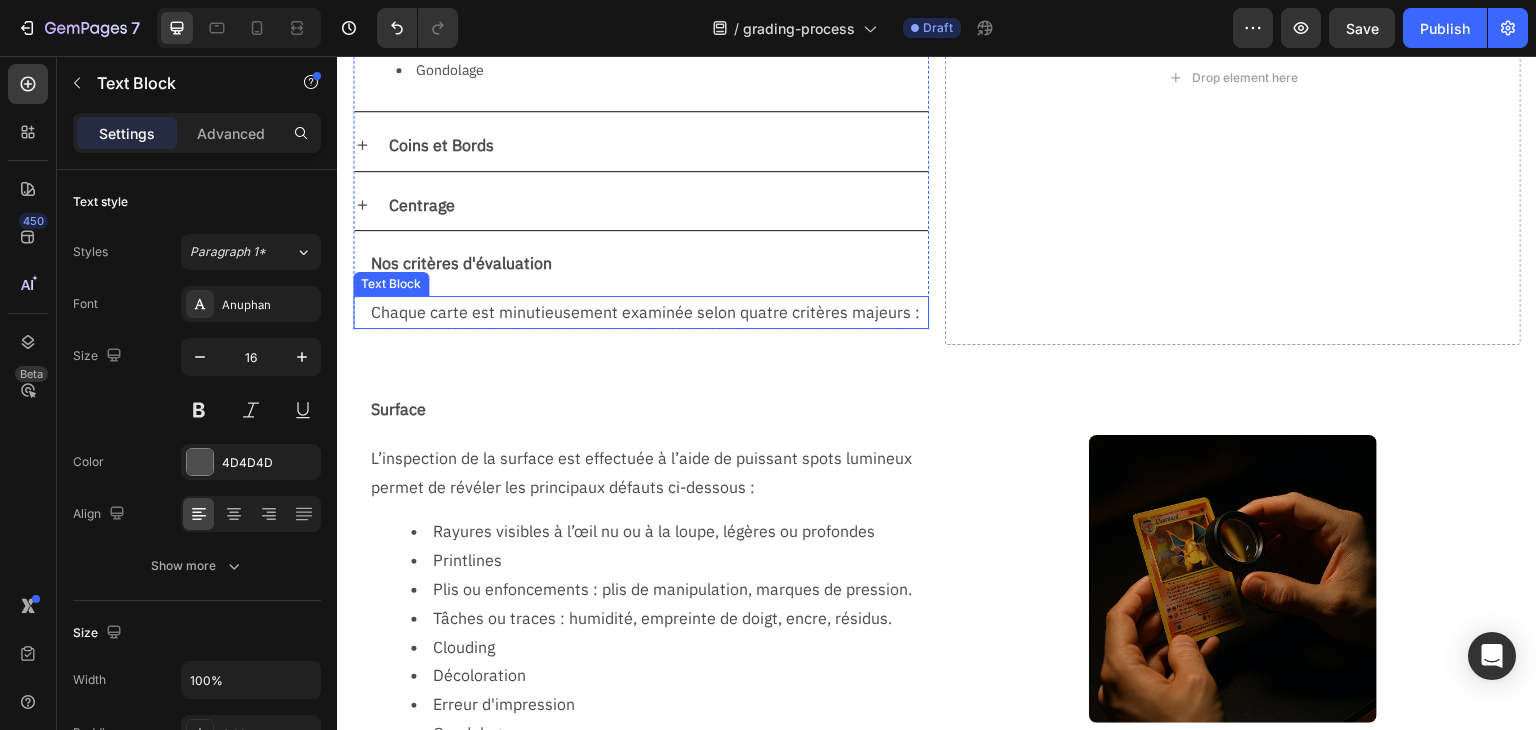 click on "Chaque carte est minutieusement examinée selon quatre critères majeurs :" at bounding box center [649, 312] 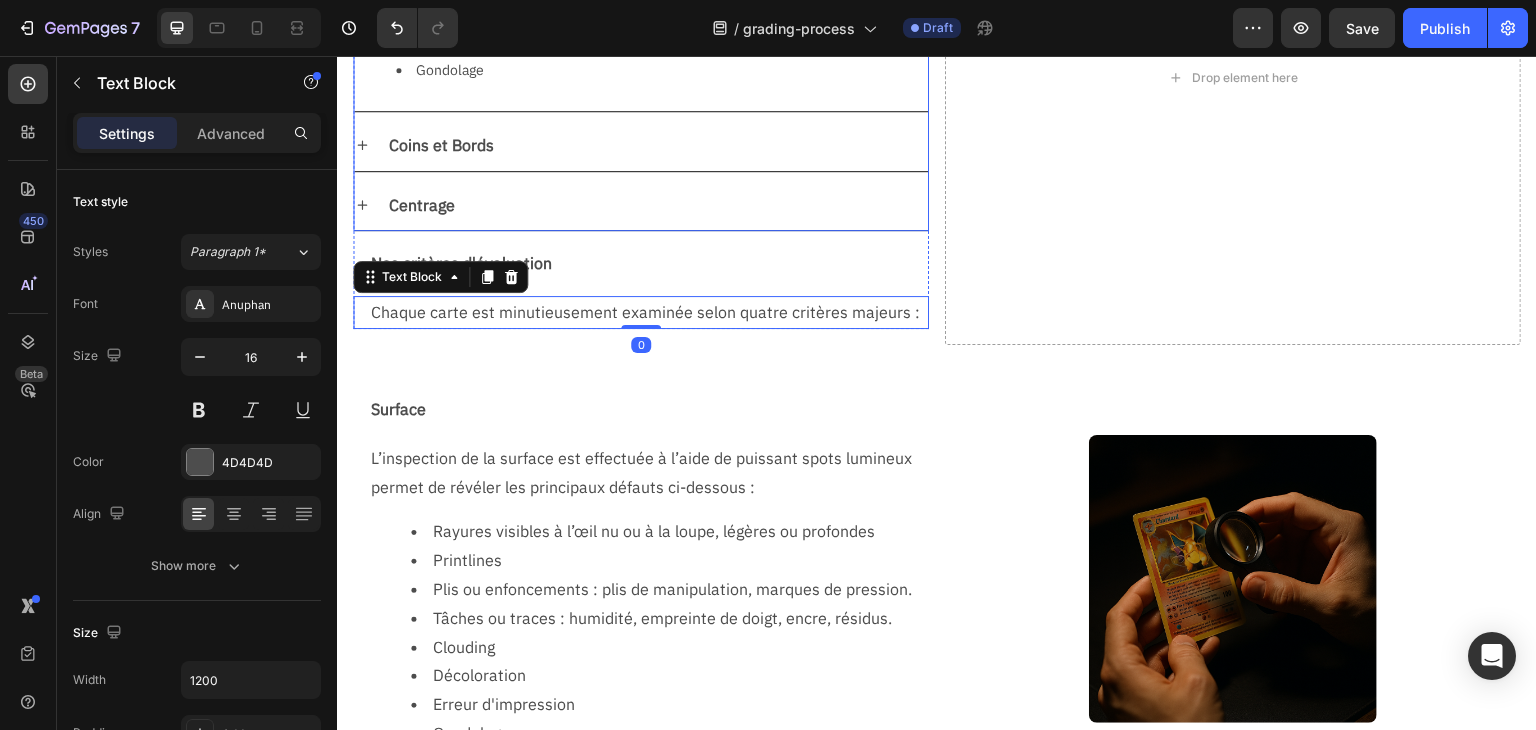 click on "Centrage" at bounding box center (422, 205) 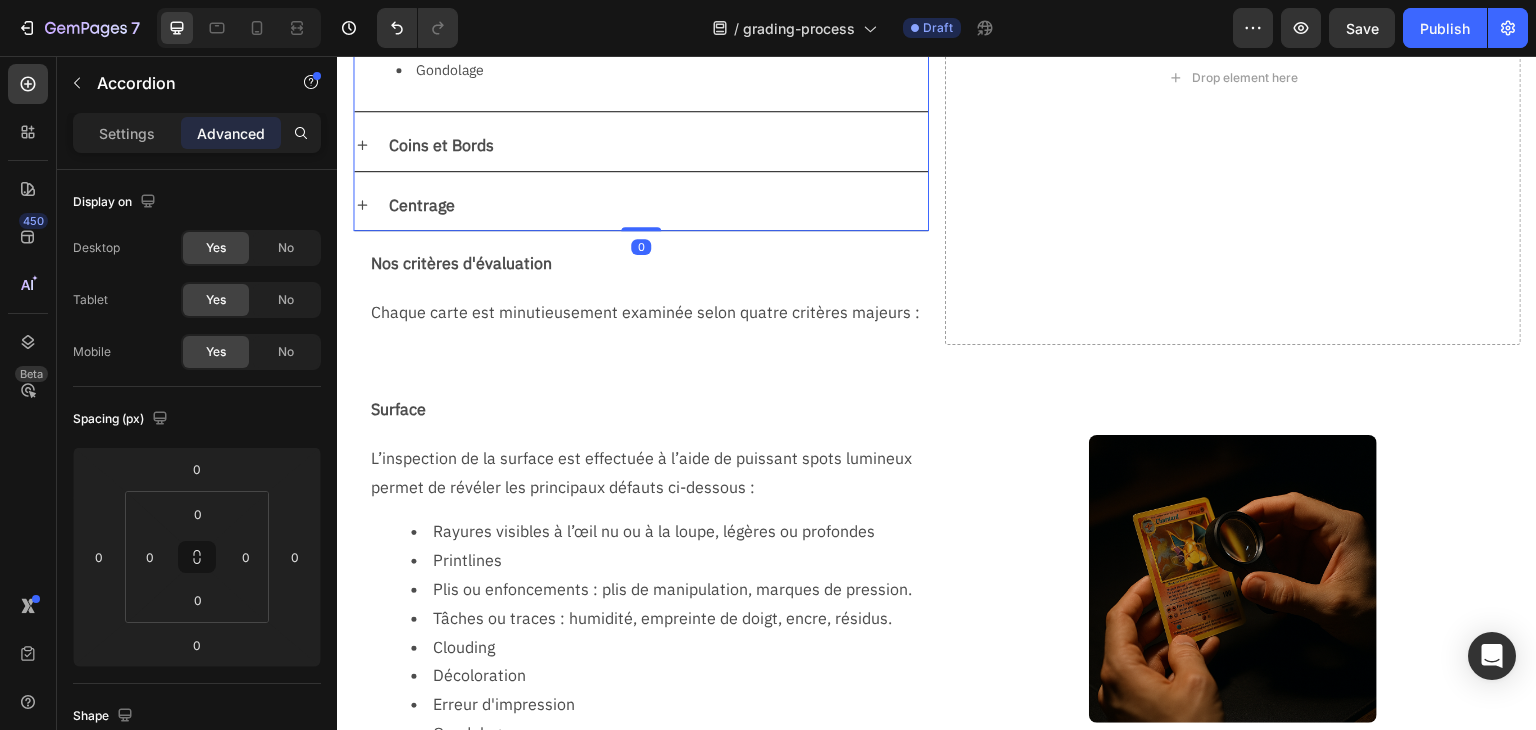 click 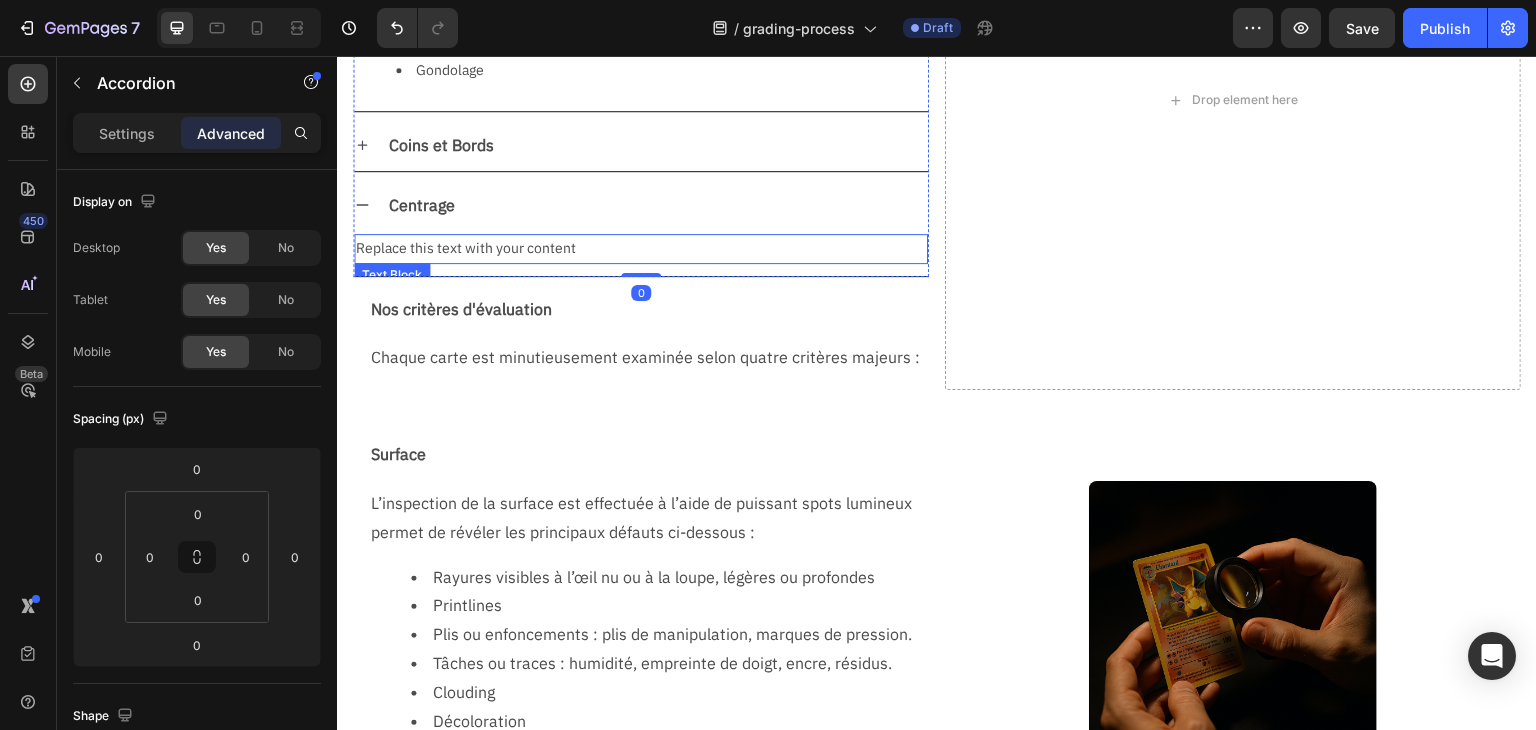 click on "Replace this text with your content" at bounding box center [641, 248] 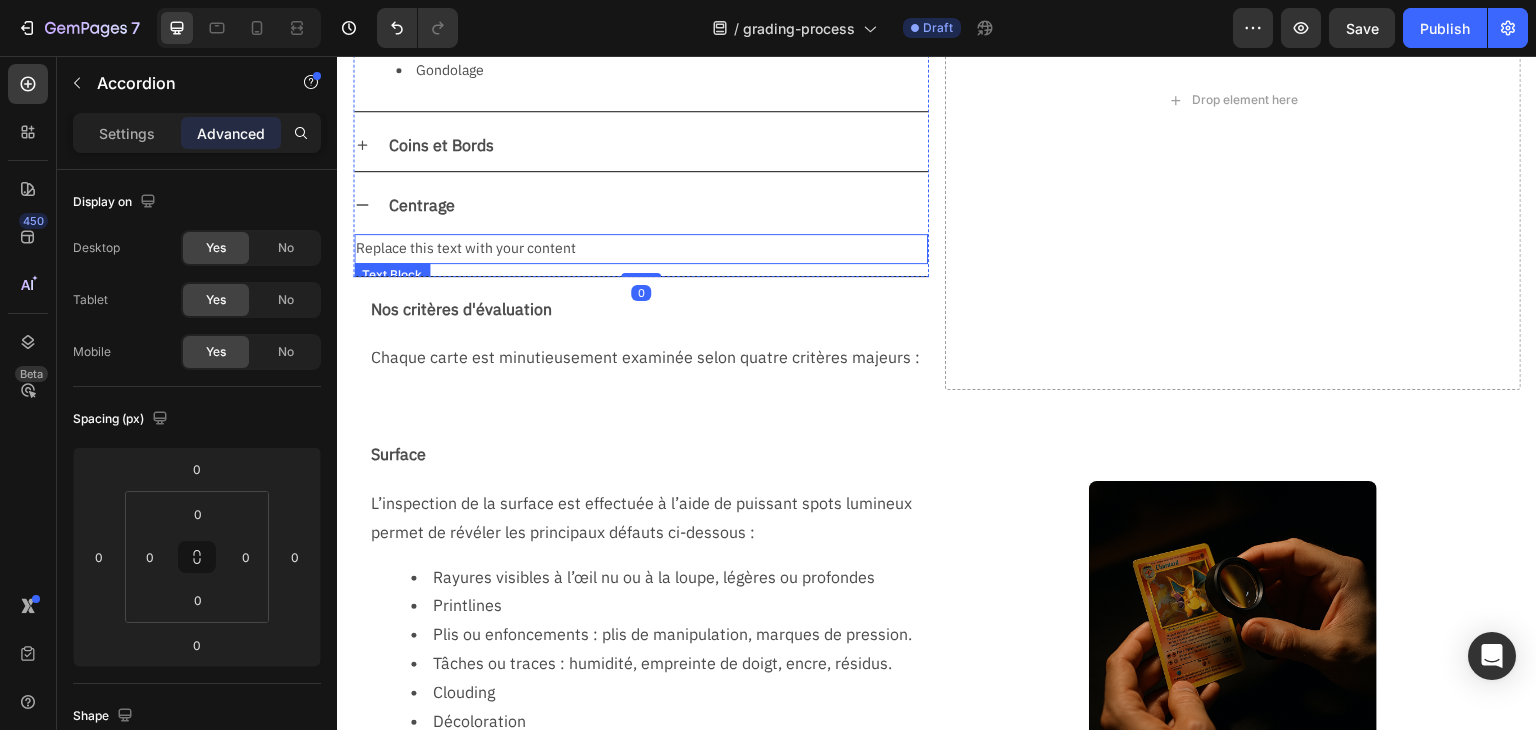click on "Replace this text with your content" at bounding box center (641, 248) 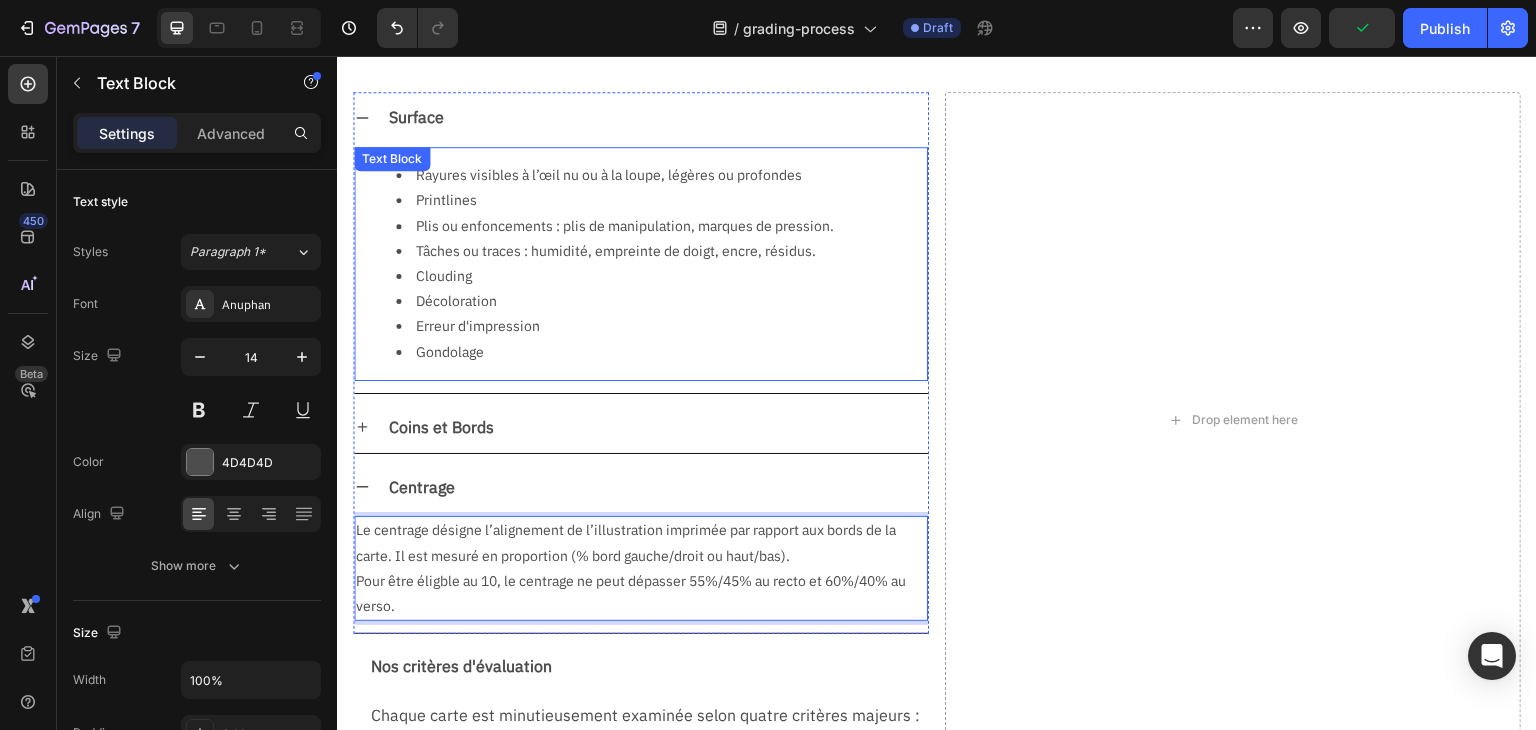 scroll, scrollTop: 348, scrollLeft: 0, axis: vertical 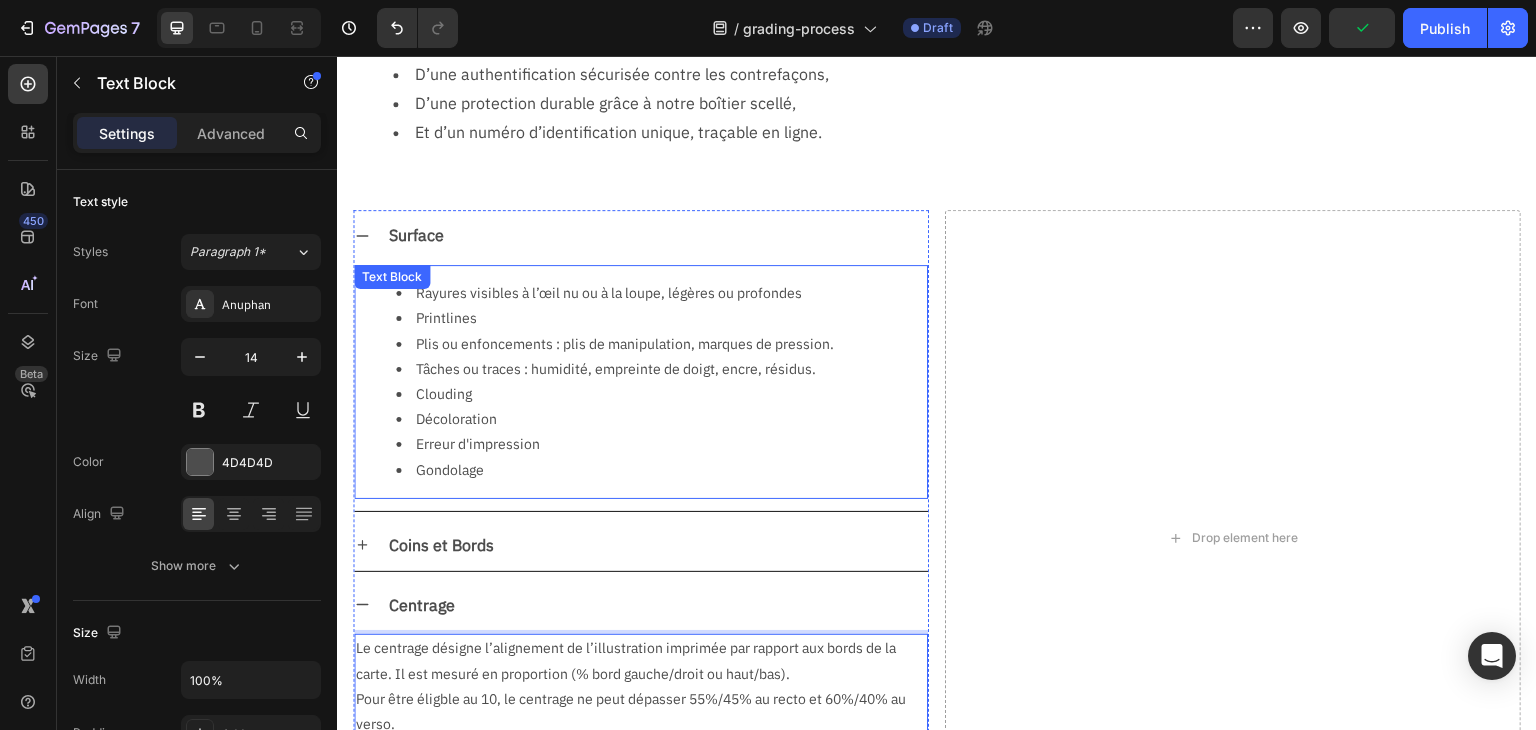 click on "Plis ou enfoncements : plis de manipulation, marques de pression." at bounding box center [661, 344] 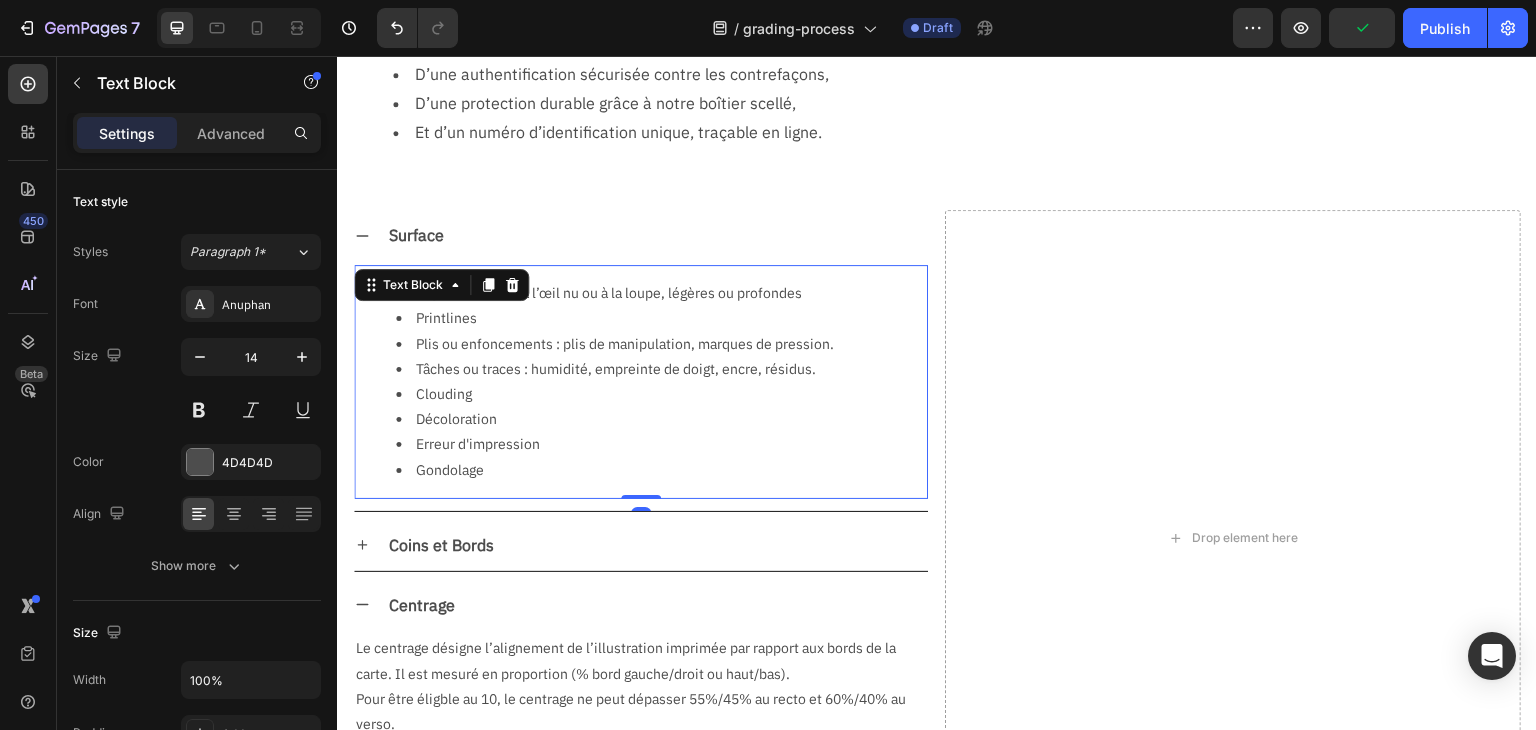 click on "Plis ou enfoncements : plis de manipulation, marques de pression." at bounding box center [661, 344] 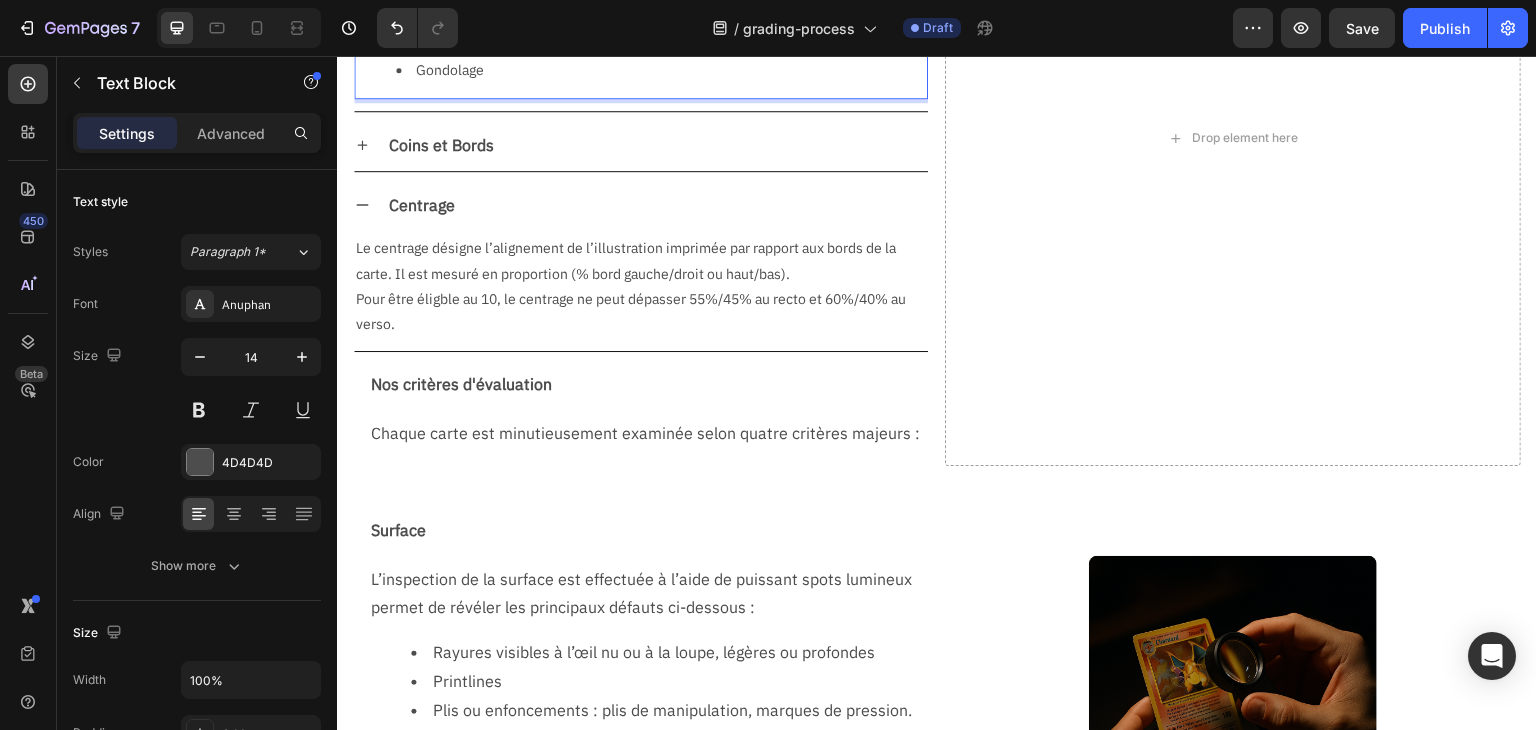 scroll, scrollTop: 1048, scrollLeft: 0, axis: vertical 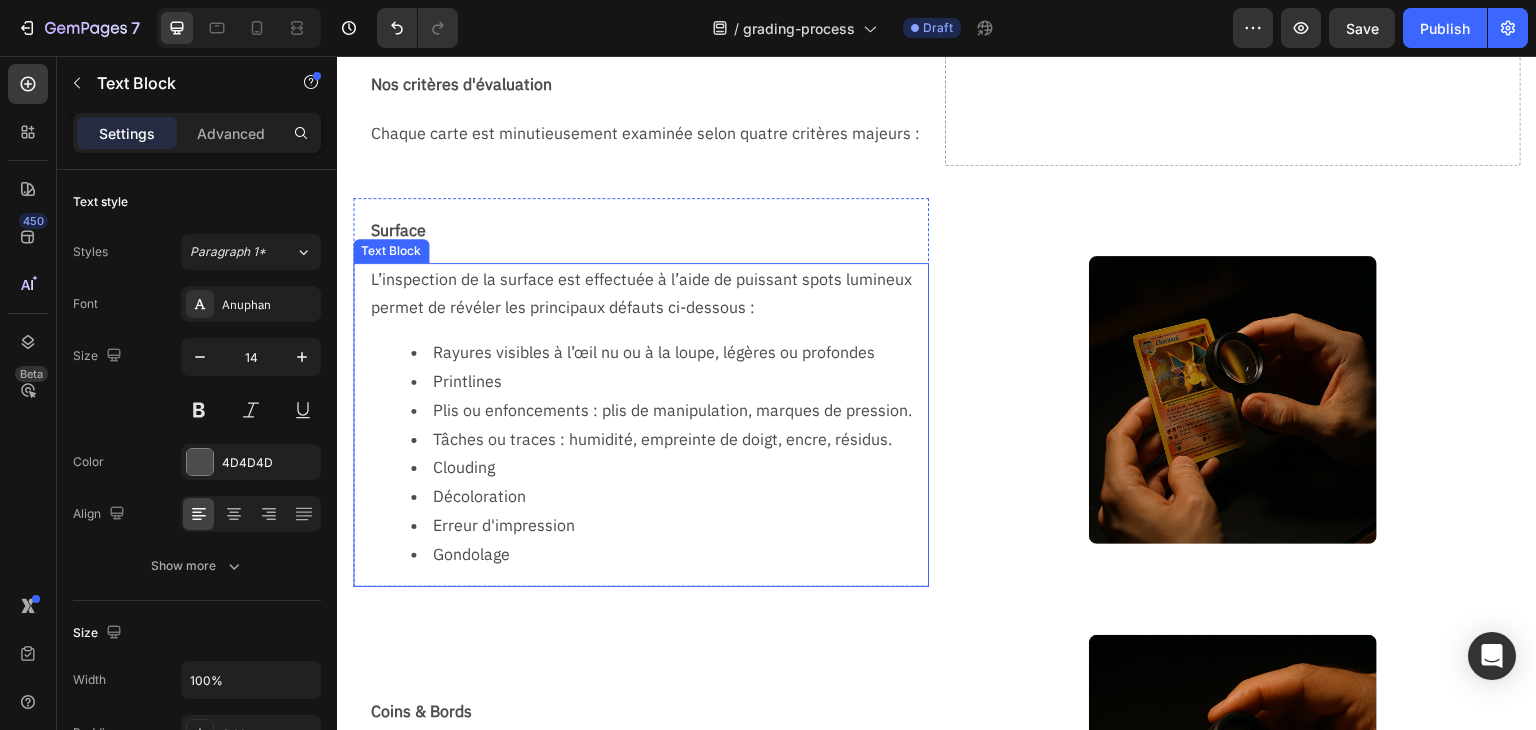 click on "L’inspection de la surface est effectuée à l’aide de puissant spots lumineux permet de révéler les principaux défauts ci-dessous : Rayures visibles à l’œil nu ou à la loupe, légères ou profondes Printlines Plis ou enfoncements : plis de manipulation, marques de pression. Tâches ou traces : humidité, empreinte de doigt, encre, résidus. Clouding Décoloration Erreur d'impression Gondolage" at bounding box center [649, 425] 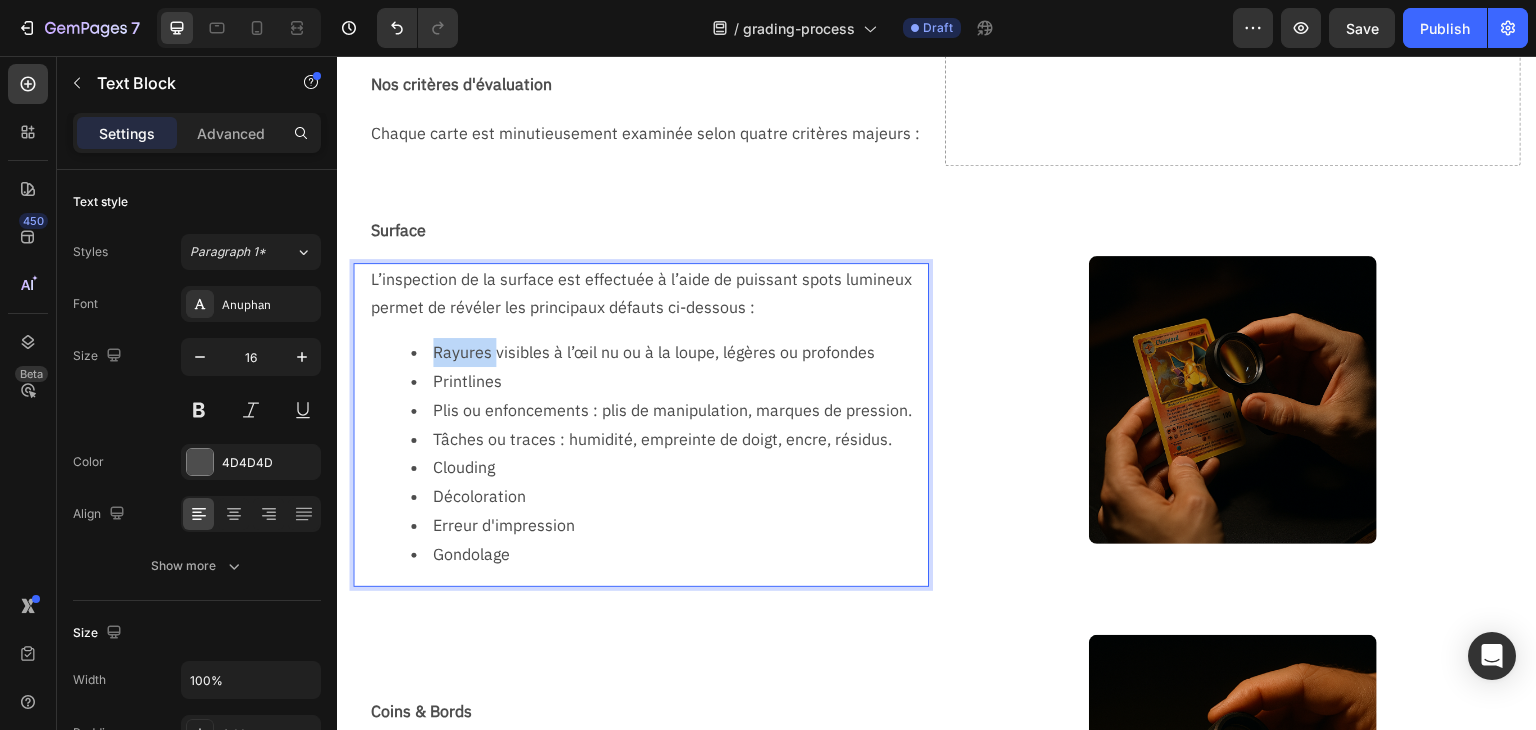click on "L’inspection de la surface est effectuée à l’aide de puissant spots lumineux permet de révéler les principaux défauts ci-dessous : Rayures visibles à l’œil nu ou à la loupe, légères ou profondes Printlines Plis ou enfoncements : plis de manipulation, marques de pression. Tâches ou traces : humidité, empreinte de doigt, encre, résidus. Clouding Décoloration Erreur d'impression Gondolage" at bounding box center (649, 425) 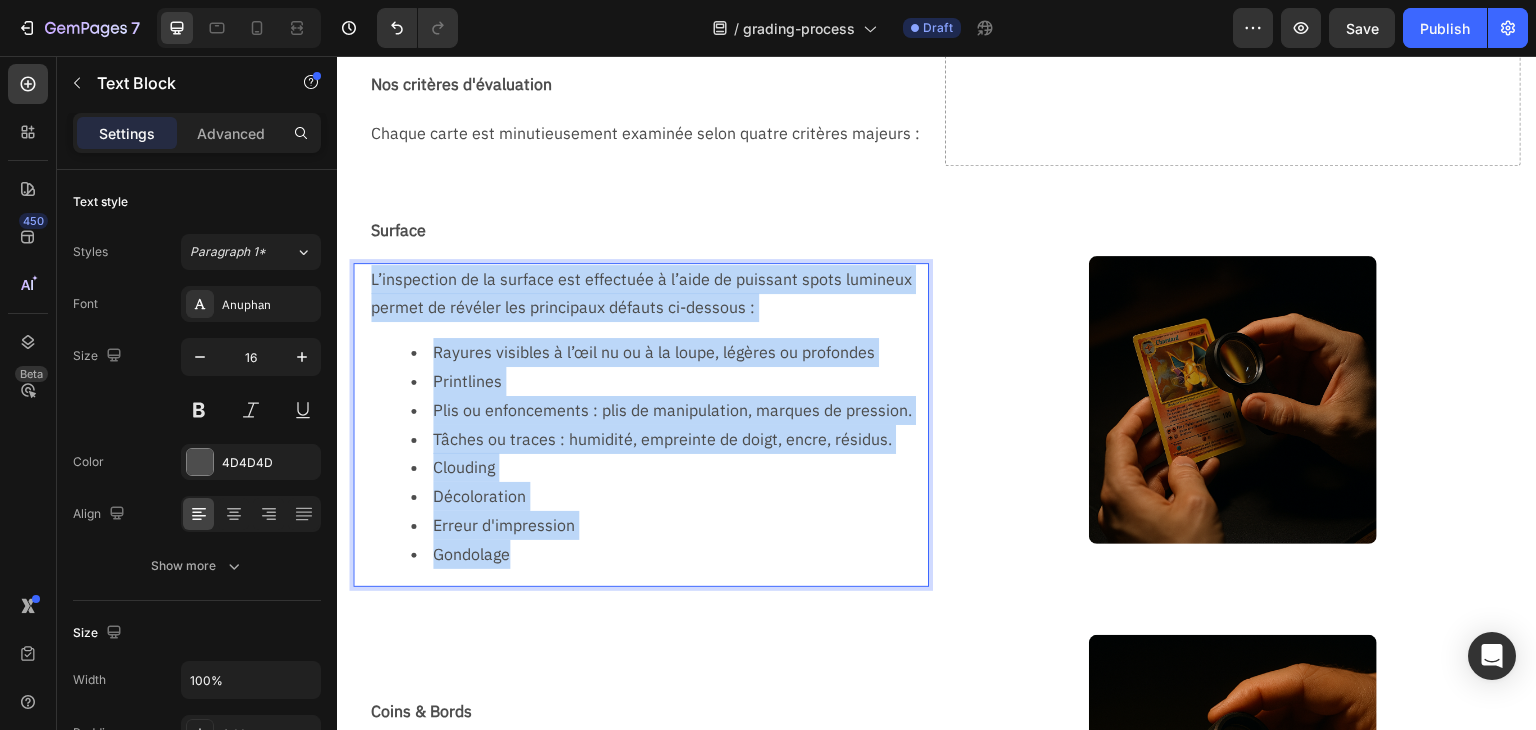 copy on "L’inspection de la surface est effectuée à l’aide de puissant spots lumineux permet de révéler les principaux défauts ci-dessous : Rayures visibles à l’œil nu ou à la loupe, légères ou profondes Printlines Plis ou enfoncements : plis de manipulation, marques de pression. Tâches ou traces : humidité, empreinte de doigt, encre, résidus. Clouding Décoloration Erreur d'impression Gondolage" 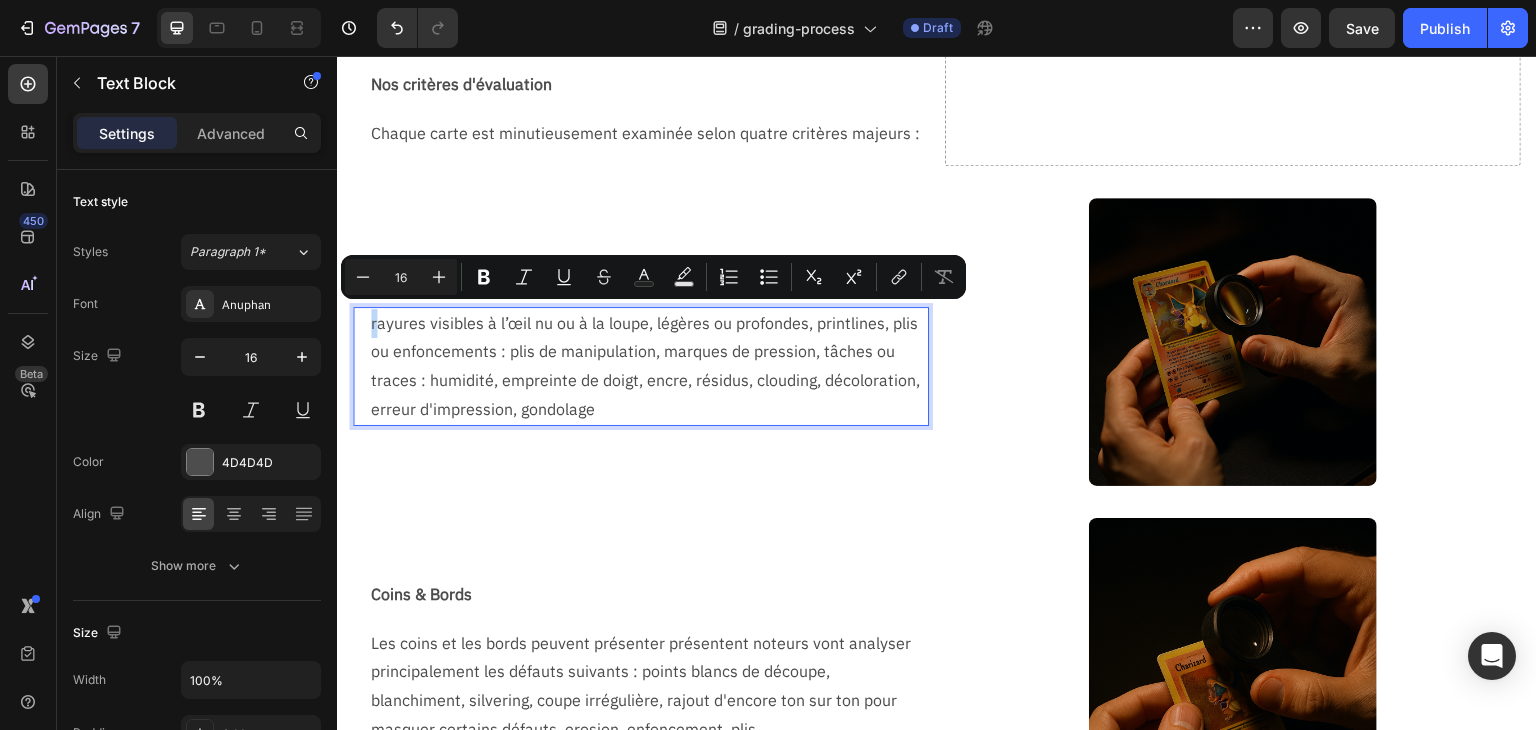 click on "rayures visibles à l’œil nu ou à la loupe, légères ou profondes, printlines, plis ou enfoncements : plis de manipulation, marques de pression, tâches ou traces : humidité, empreinte de doigt, encre, résidus, clouding, décoloration, erreur d'impression, gondolage" at bounding box center (649, 366) 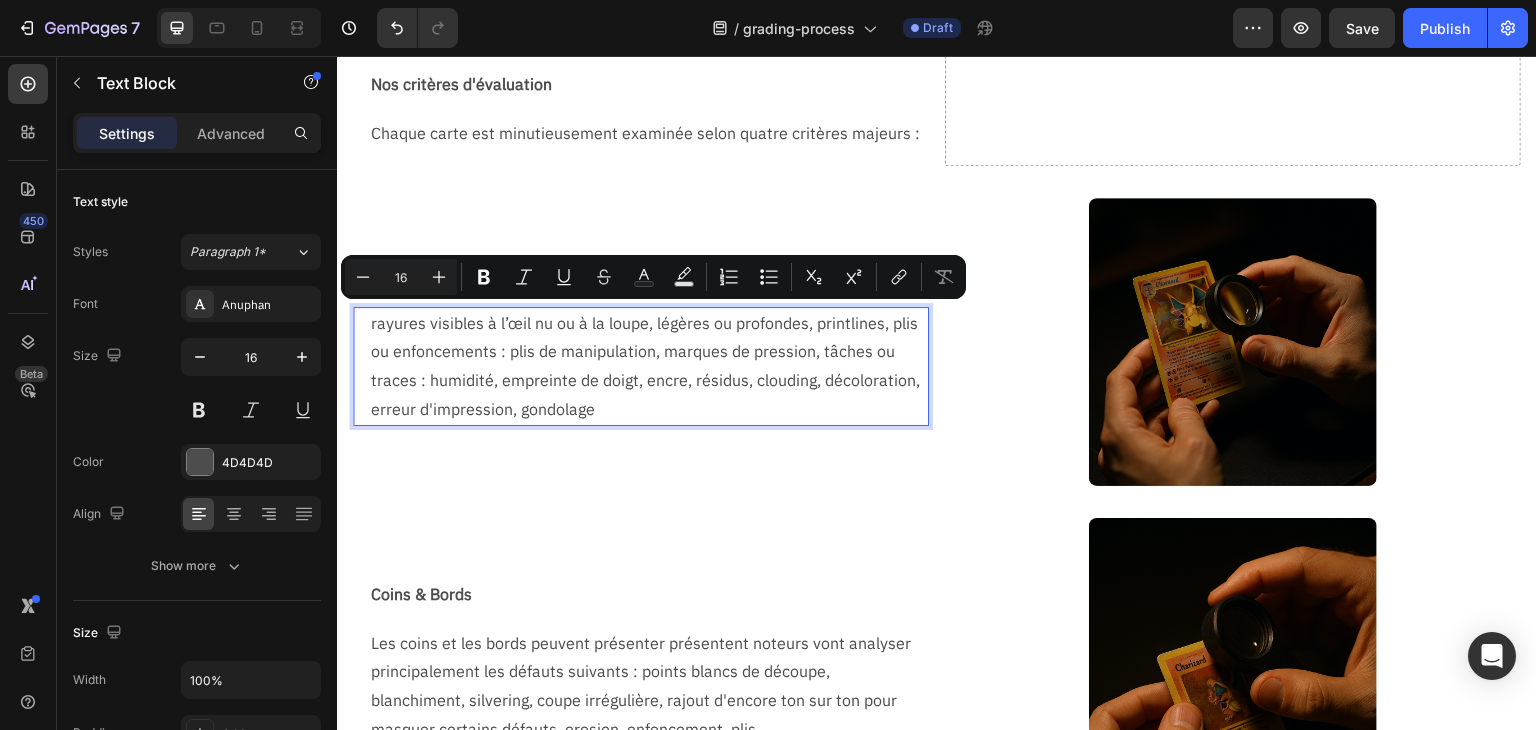 click on "rayures visibles à l’œil nu ou à la loupe, légères ou profondes, printlines, plis ou enfoncements : plis de manipulation, marques de pression, tâches ou traces : humidité, empreinte de doigt, encre, résidus, clouding, décoloration, erreur d'impression, gondolage" at bounding box center [649, 366] 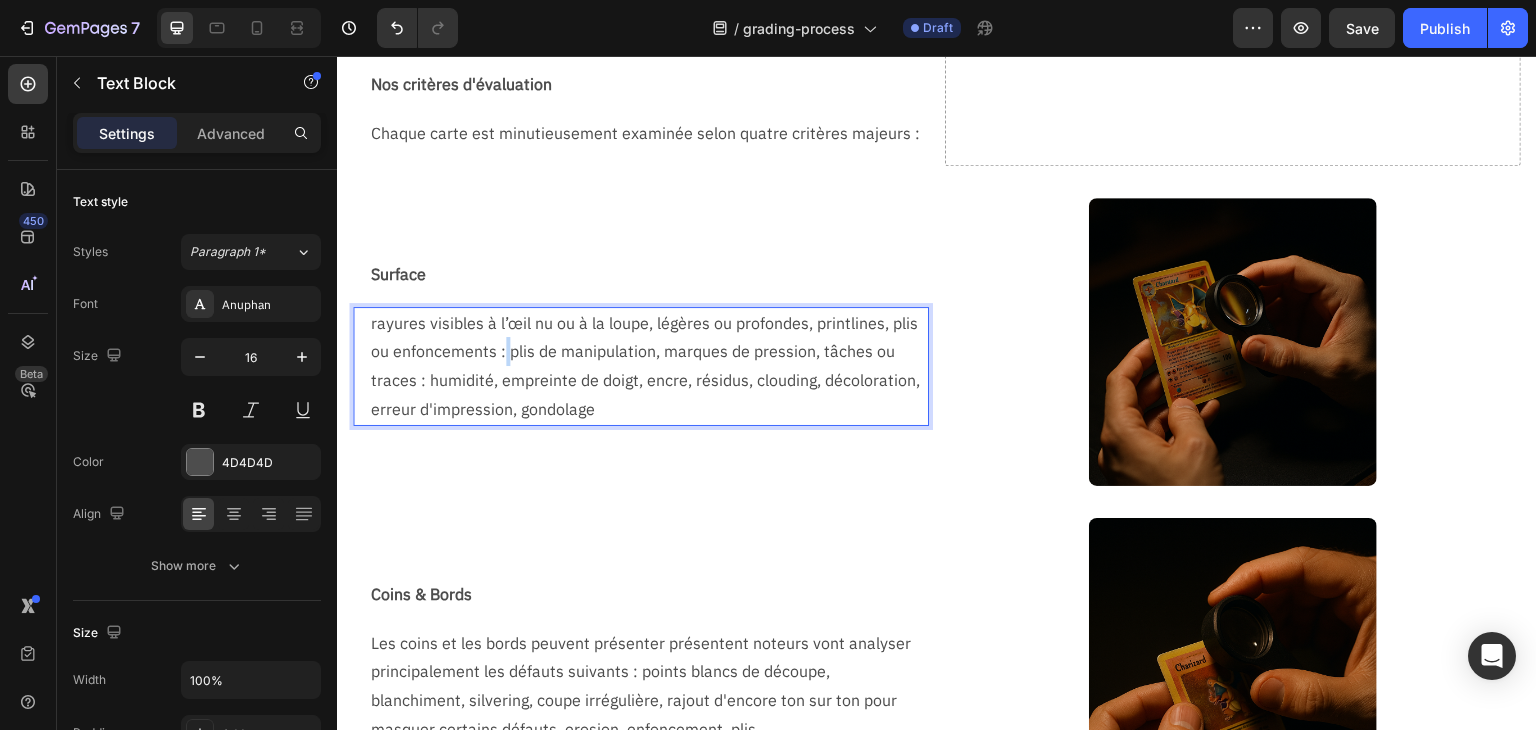 click on "rayures visibles à l’œil nu ou à la loupe, légères ou profondes, printlines, plis ou enfoncements : plis de manipulation, marques de pression, tâches ou traces : humidité, empreinte de doigt, encre, résidus, clouding, décoloration, erreur d'impression, gondolage" at bounding box center (649, 366) 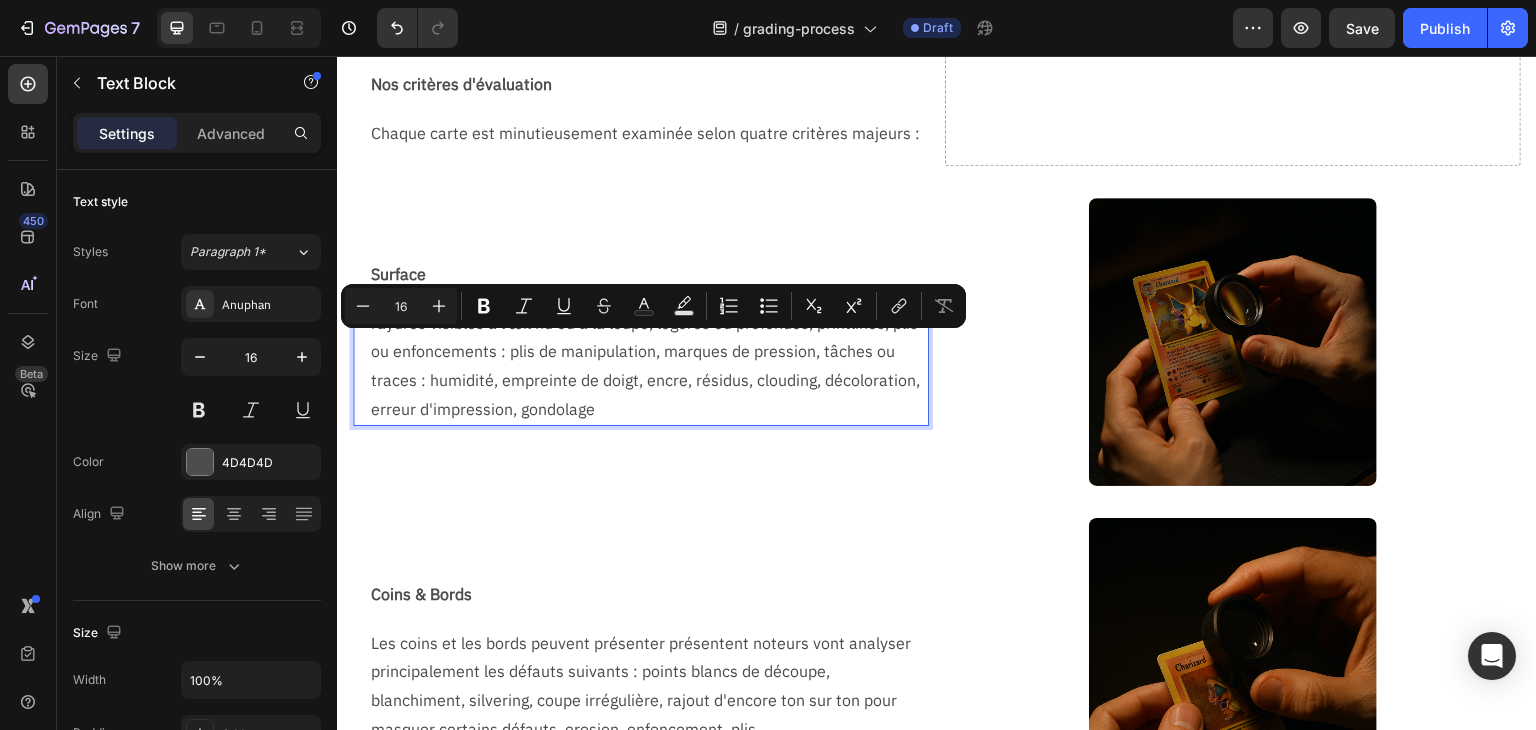 click on "rayures visibles à l’œil nu ou à la loupe, légères ou profondes, printlines, plis ou enfoncements : plis de manipulation, marques de pression, tâches ou traces : humidité, empreinte de doigt, encre, résidus, clouding, décoloration, erreur d'impression, gondolage" at bounding box center [649, 366] 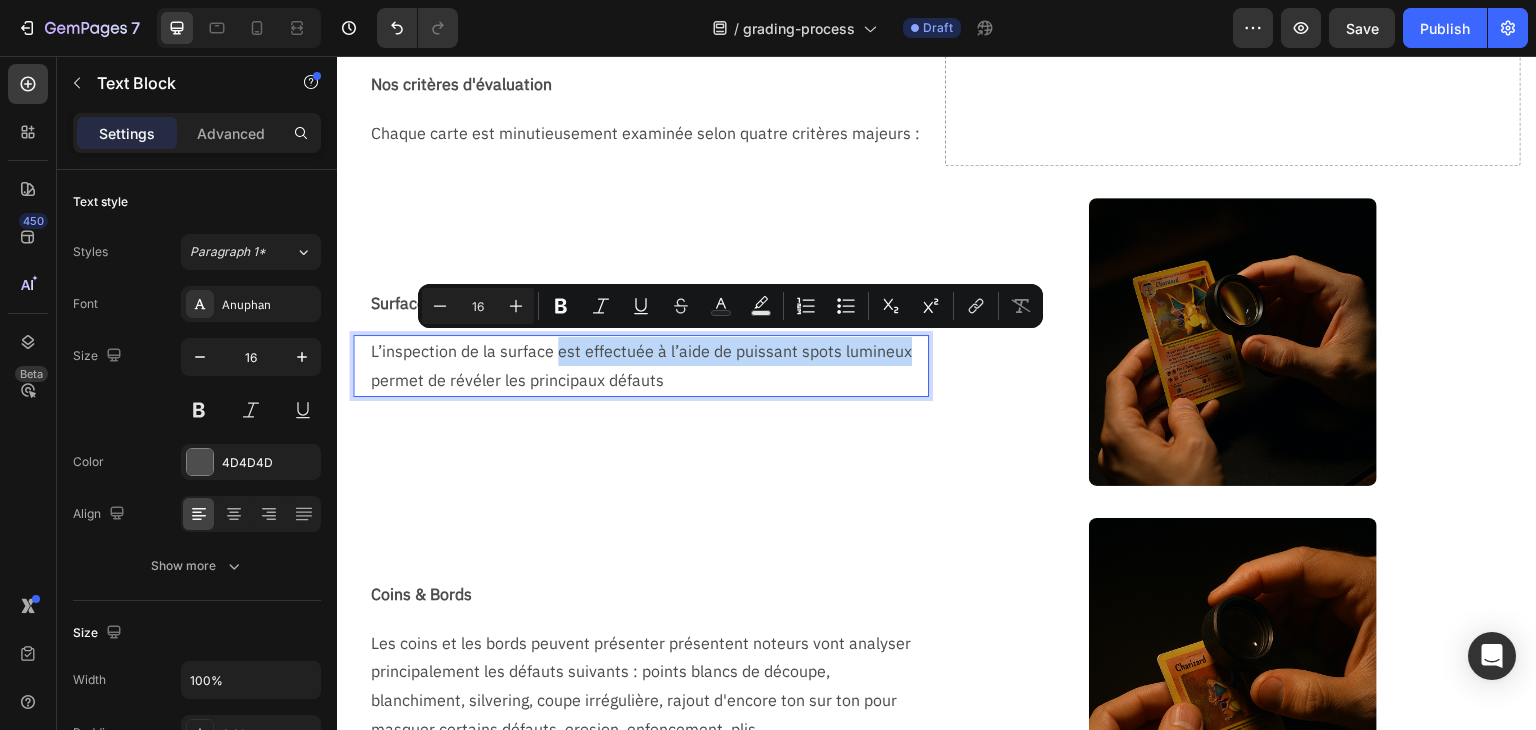 drag, startPoint x: 557, startPoint y: 347, endPoint x: 934, endPoint y: 342, distance: 377.03314 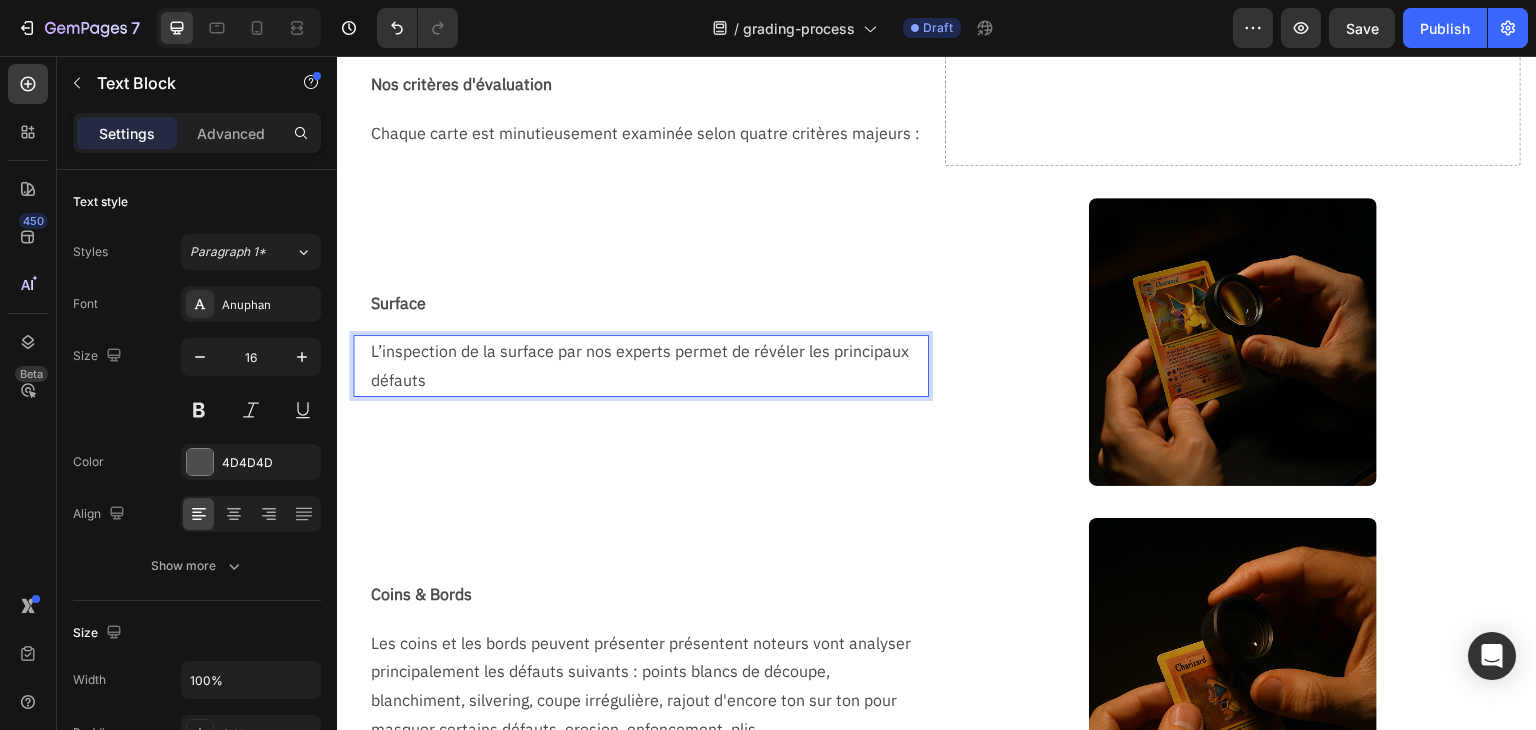 click on "L’inspection de la surface par nos experts permet de révéler les principaux défauts" at bounding box center [649, 366] 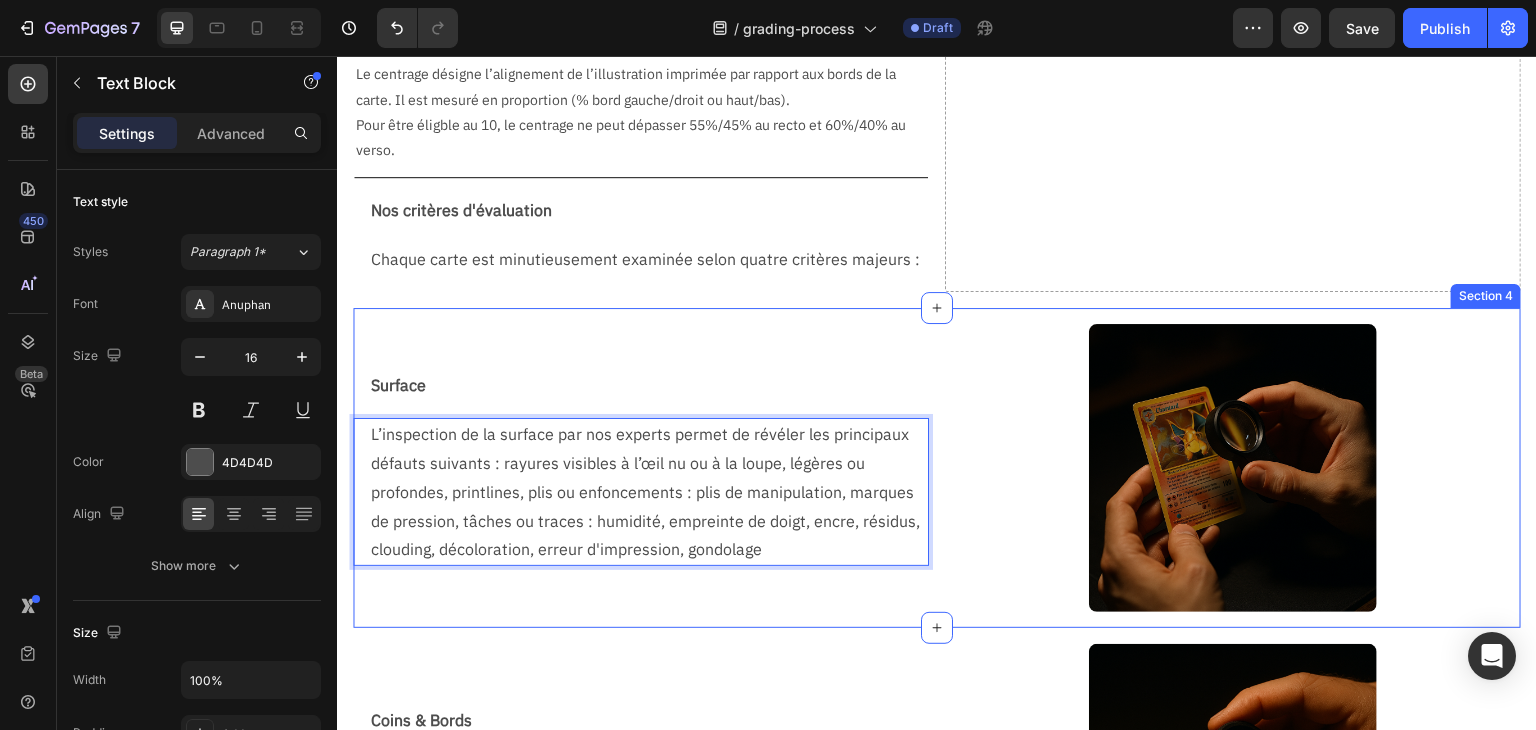 scroll, scrollTop: 848, scrollLeft: 0, axis: vertical 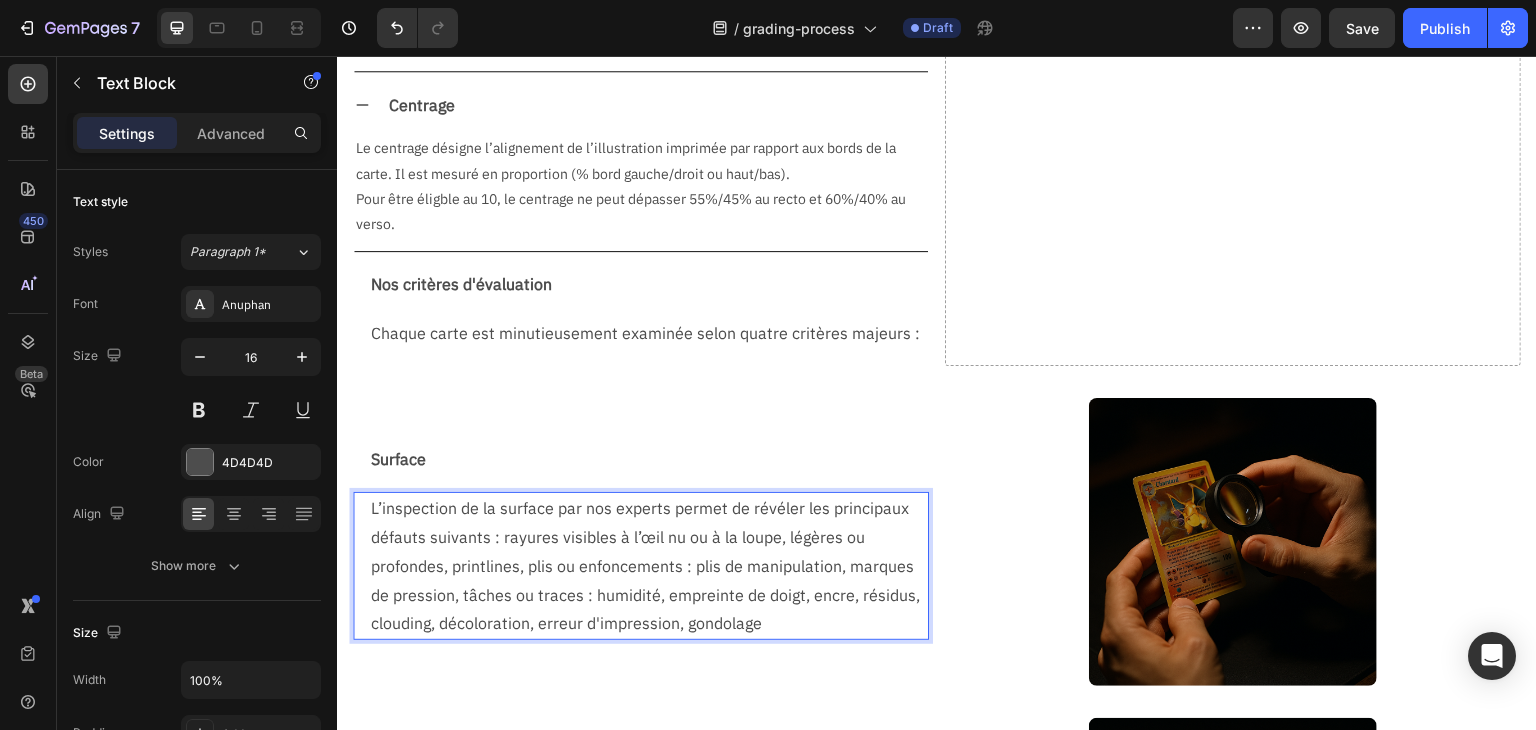 click on "L’inspection de la surface par nos experts permet de révéler les principaux défauts suivants : rayures visibles à l’œil nu ou à la loupe, légères ou profondes, printlines, plis ou enfoncements : plis de manipulation, marques de pression, tâches ou traces : humidité, empreinte de doigt, encre, résidus, clouding, décoloration, erreur d'impression, gondolage" at bounding box center (649, 566) 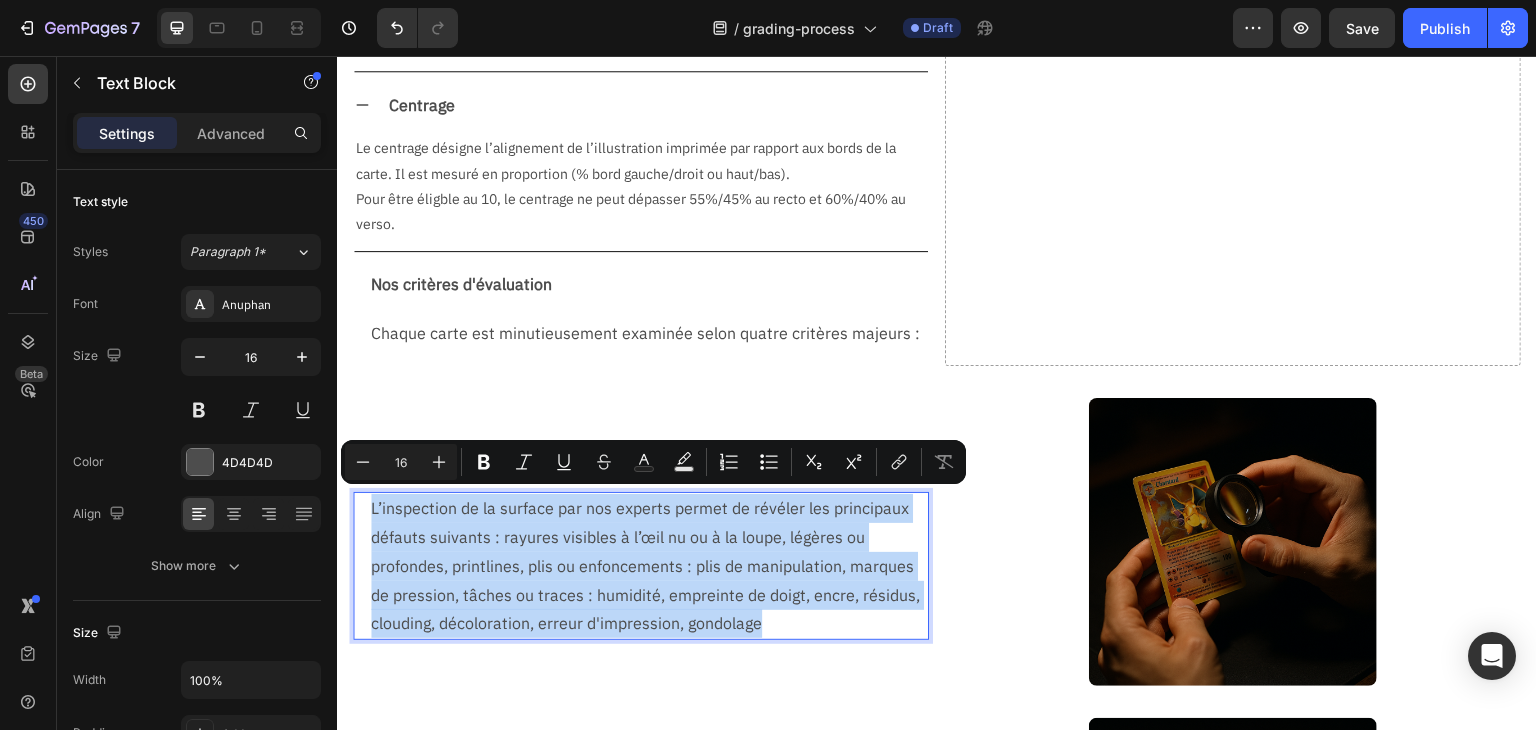 copy on "L’inspection de la surface par nos experts permet de révéler les principaux défauts suivants : rayures visibles à l’œil nu ou à la loupe, légères ou profondes, printlines, plis ou enfoncements : plis de manipulation, marques de pression, tâches ou traces : humidité, empreinte de doigt, encre, résidus, clouding, décoloration, erreur d'impression, gondolage" 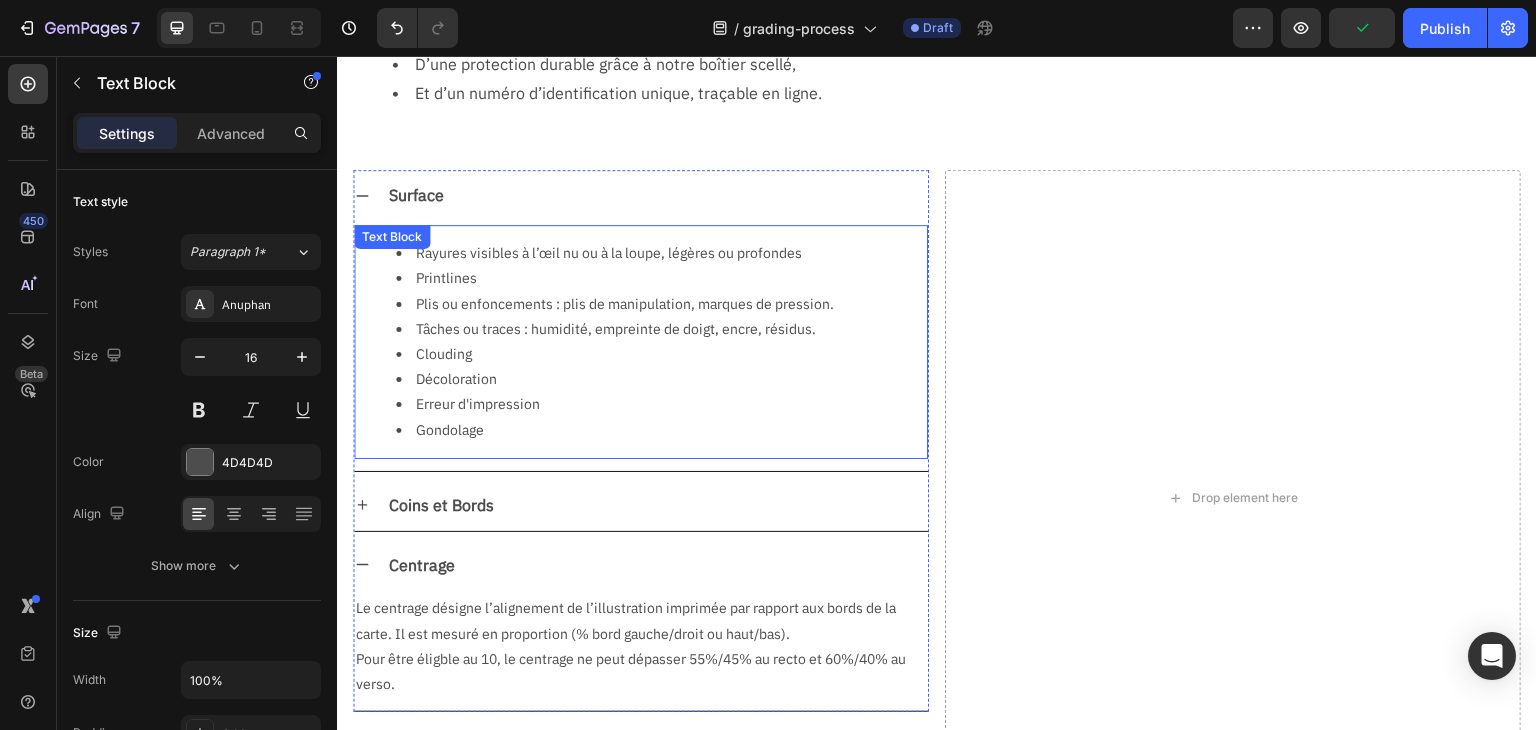 scroll, scrollTop: 348, scrollLeft: 0, axis: vertical 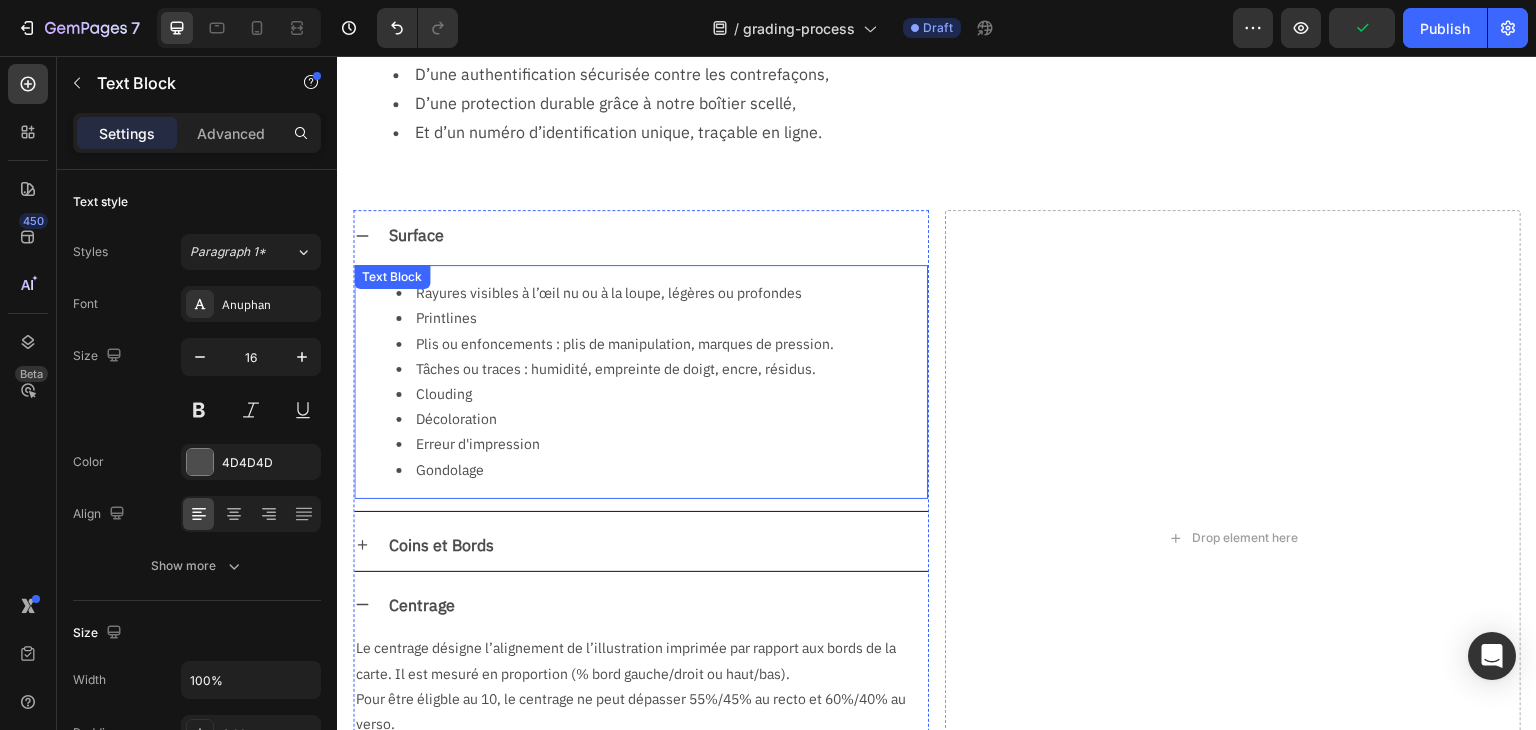 click on "Rayures visibles à l’œil nu ou à la loupe, légères ou profondes" at bounding box center (661, 293) 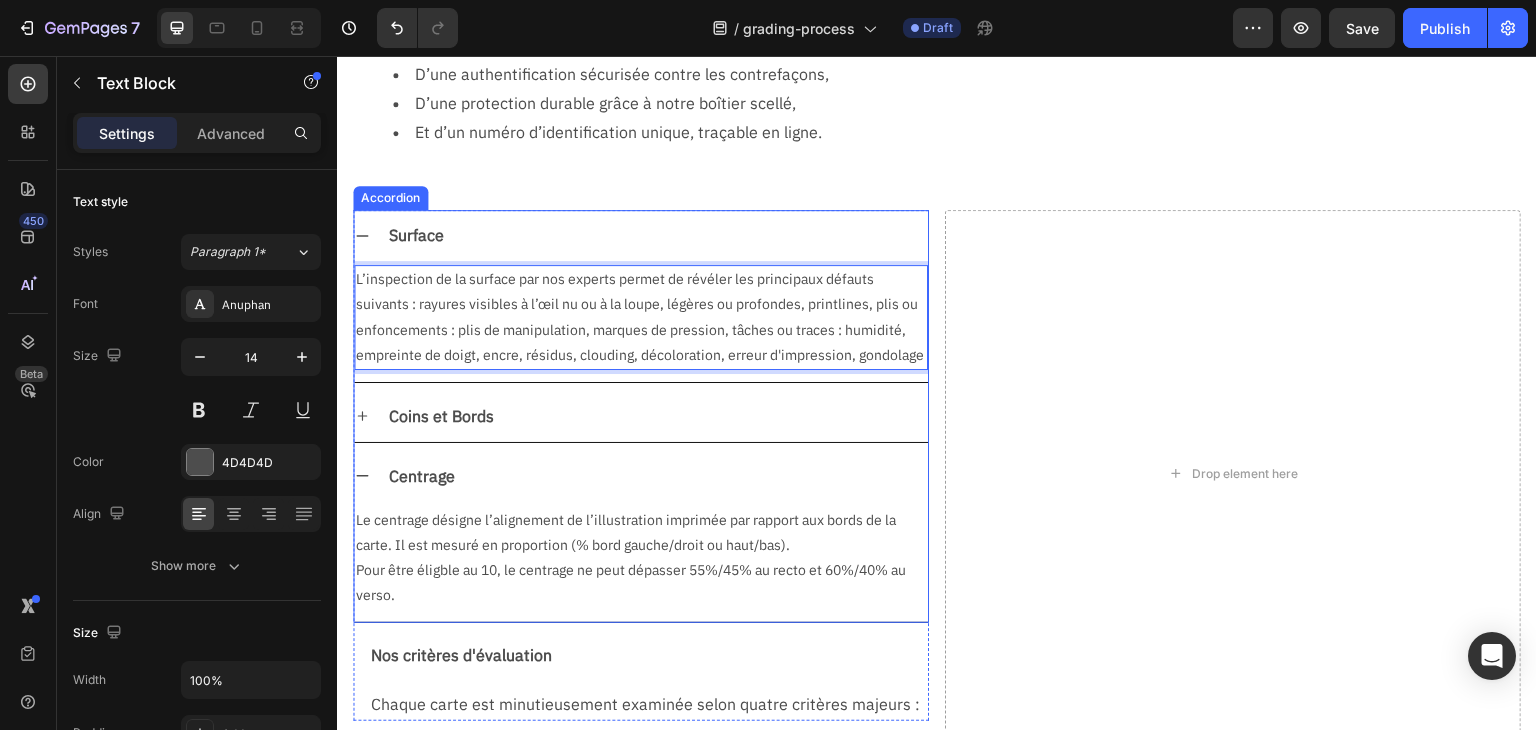 click on "Coins et Bords" at bounding box center (641, 416) 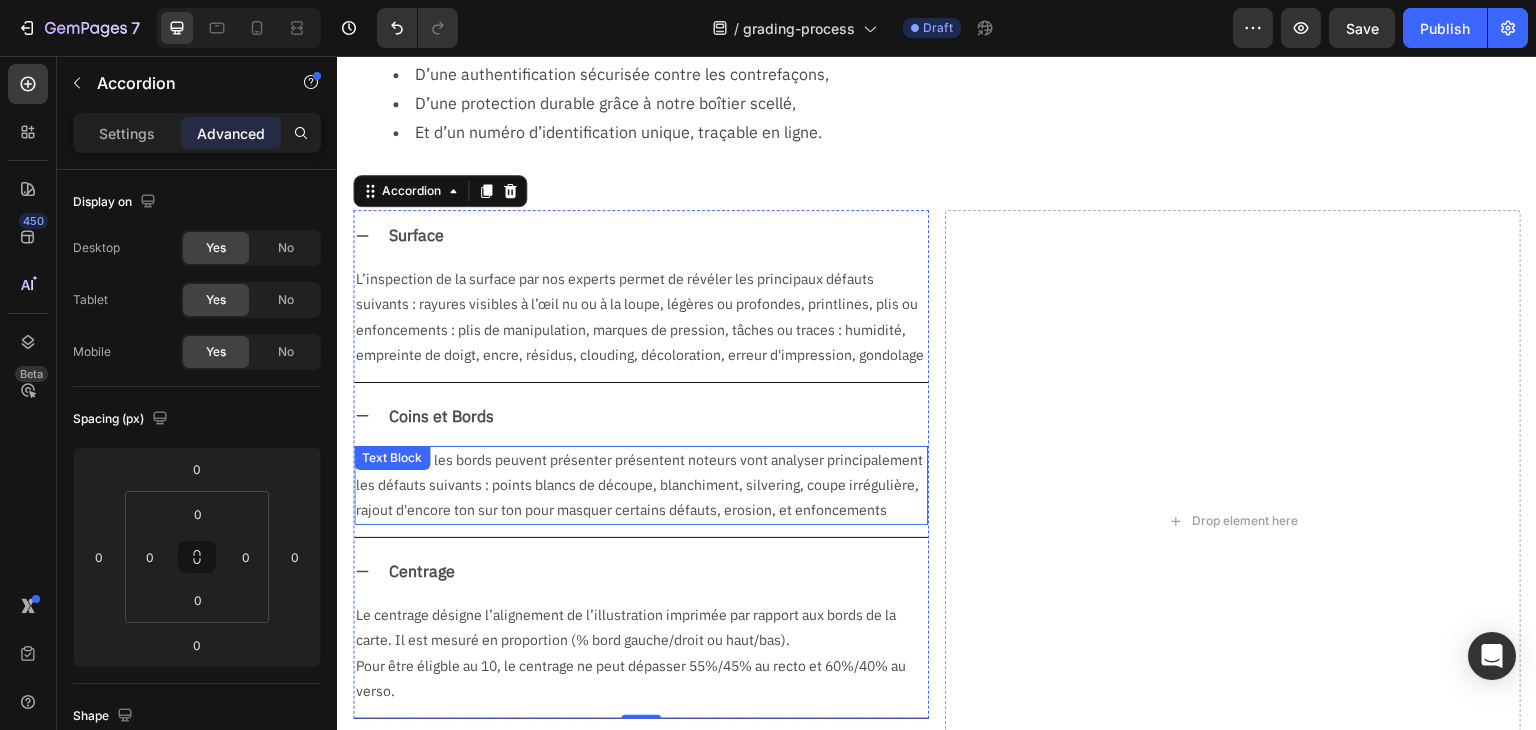 click on "Les coins et les bords peuvent présenter présentent noteurs vont analyser principalement les défauts suivants : points blancs de découpe, blanchiment, silvering, coupe irrégulière, rajout d'encore ton sur ton pour masquer certains défauts, erosion, et enfoncements" at bounding box center (641, 486) 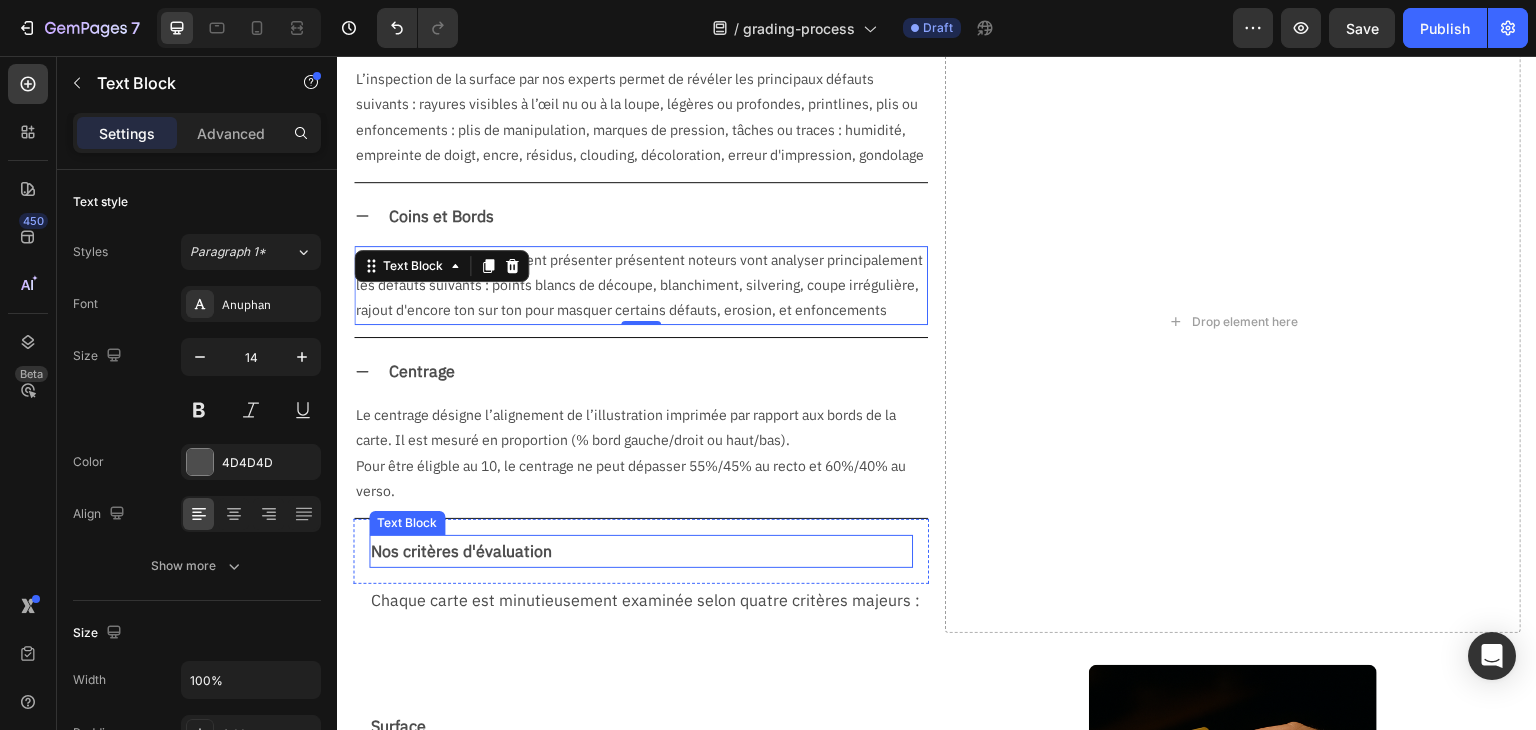 scroll, scrollTop: 648, scrollLeft: 0, axis: vertical 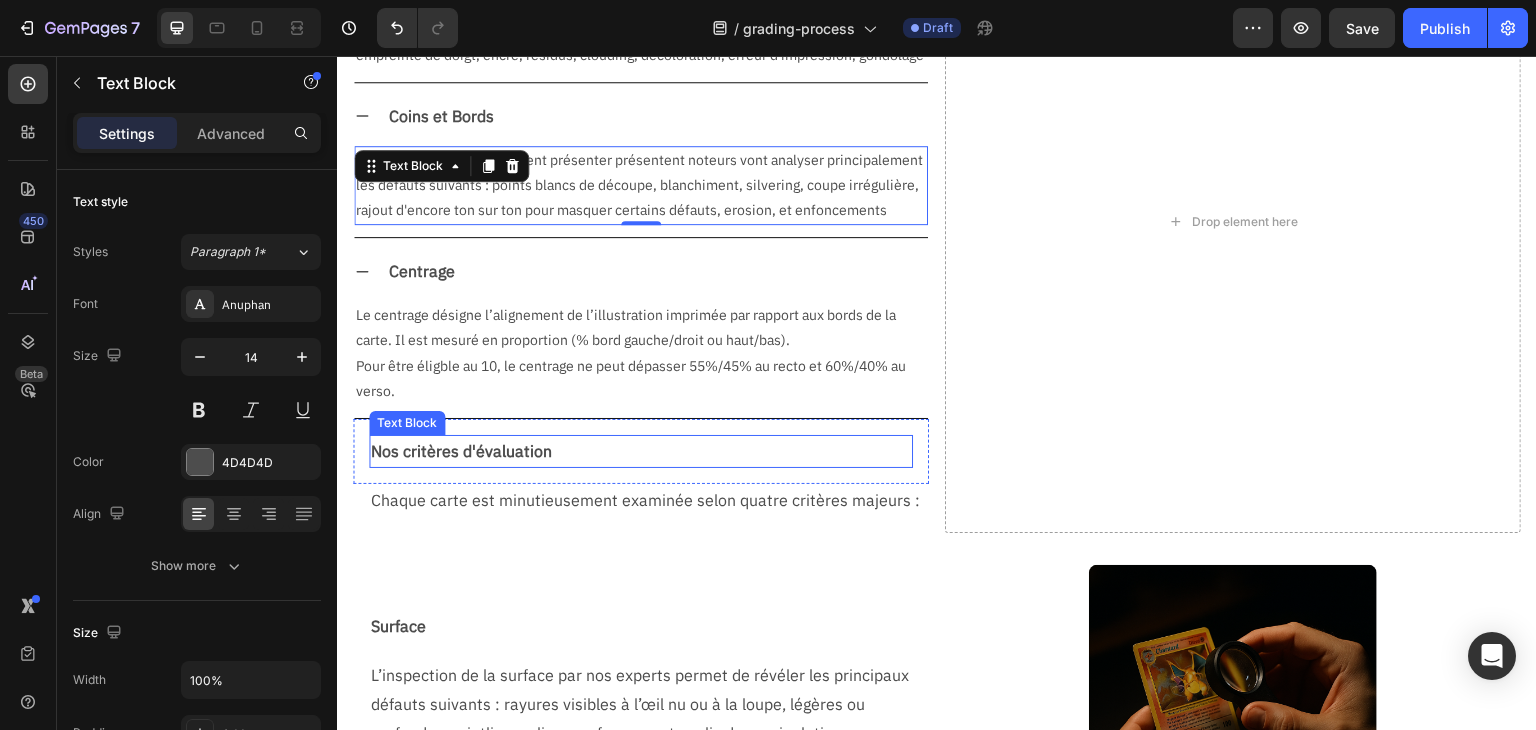 click on "Nos critères d'évaluation" at bounding box center (641, 451) 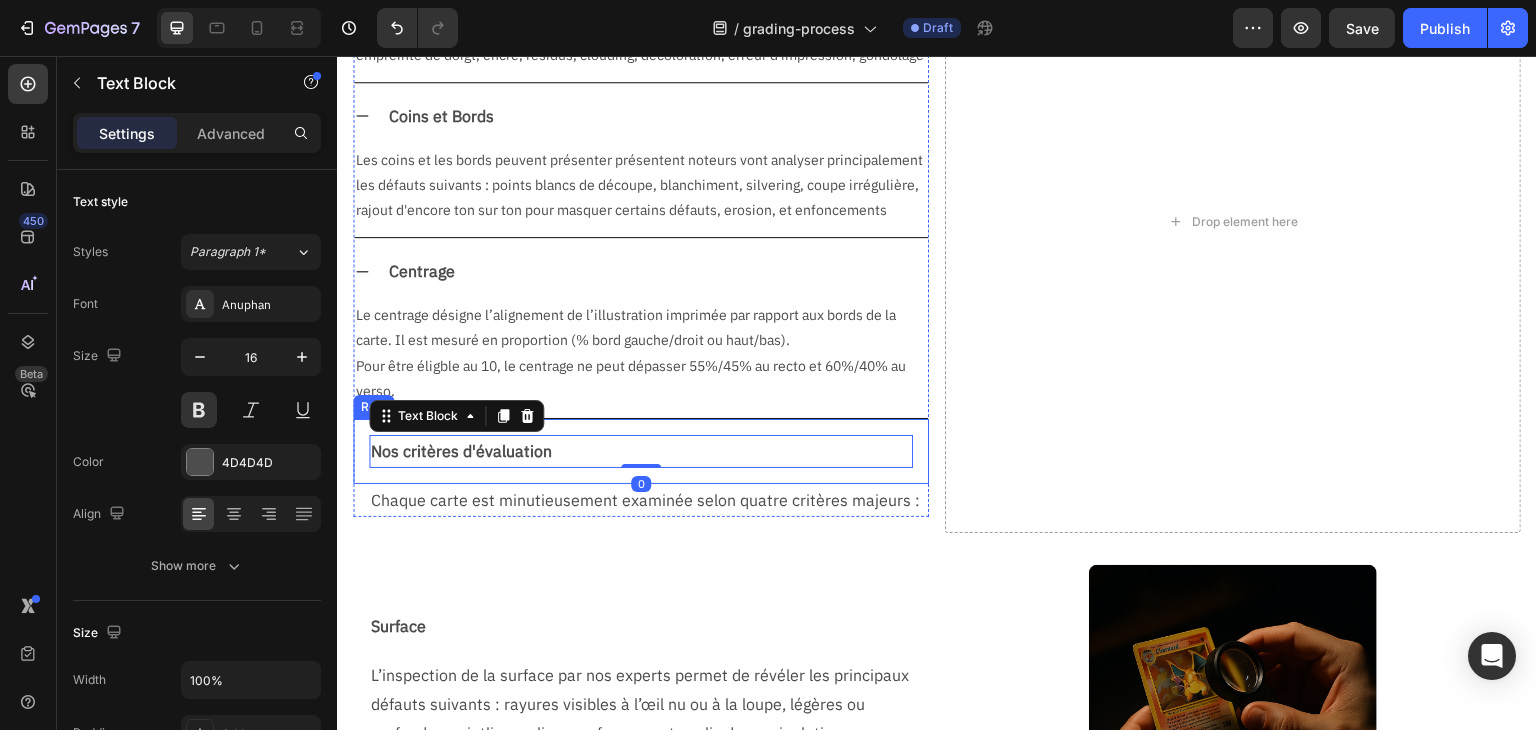 click on "Chaque carte est minutieusement examinée selon quatre critères majeurs : Text Block" at bounding box center [641, 500] 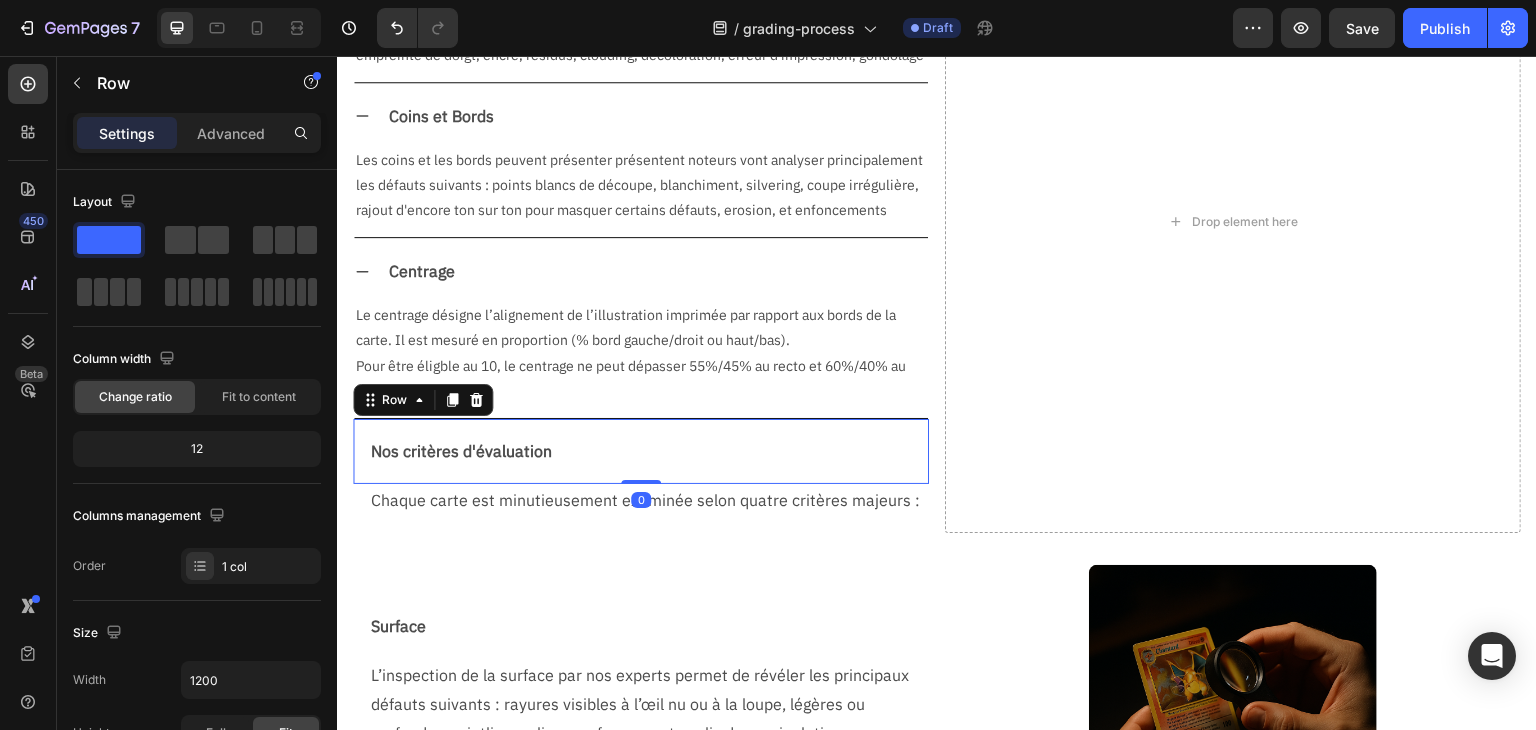 click on "Nos critères d'évaluation Text Block Row   0" at bounding box center (641, 451) 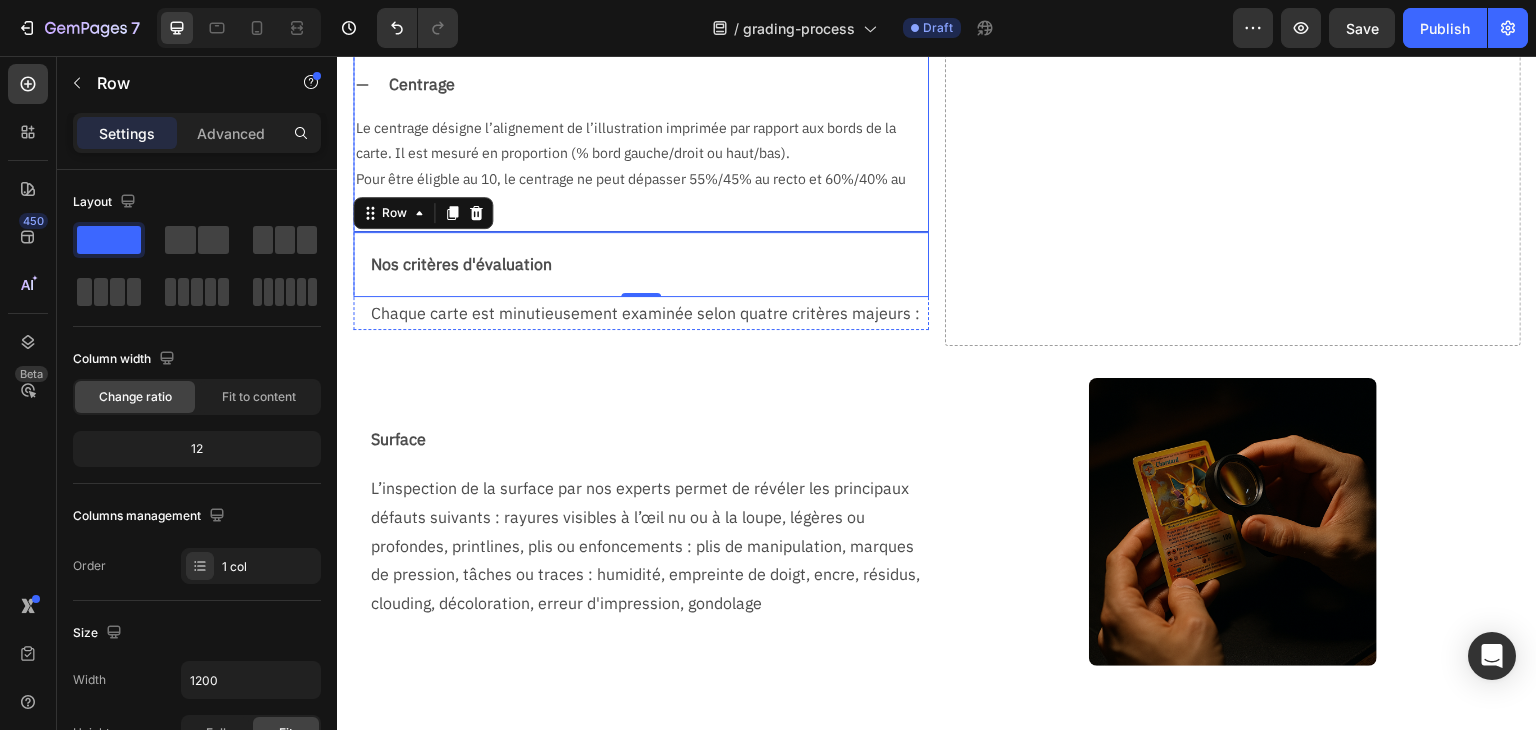 scroll, scrollTop: 948, scrollLeft: 0, axis: vertical 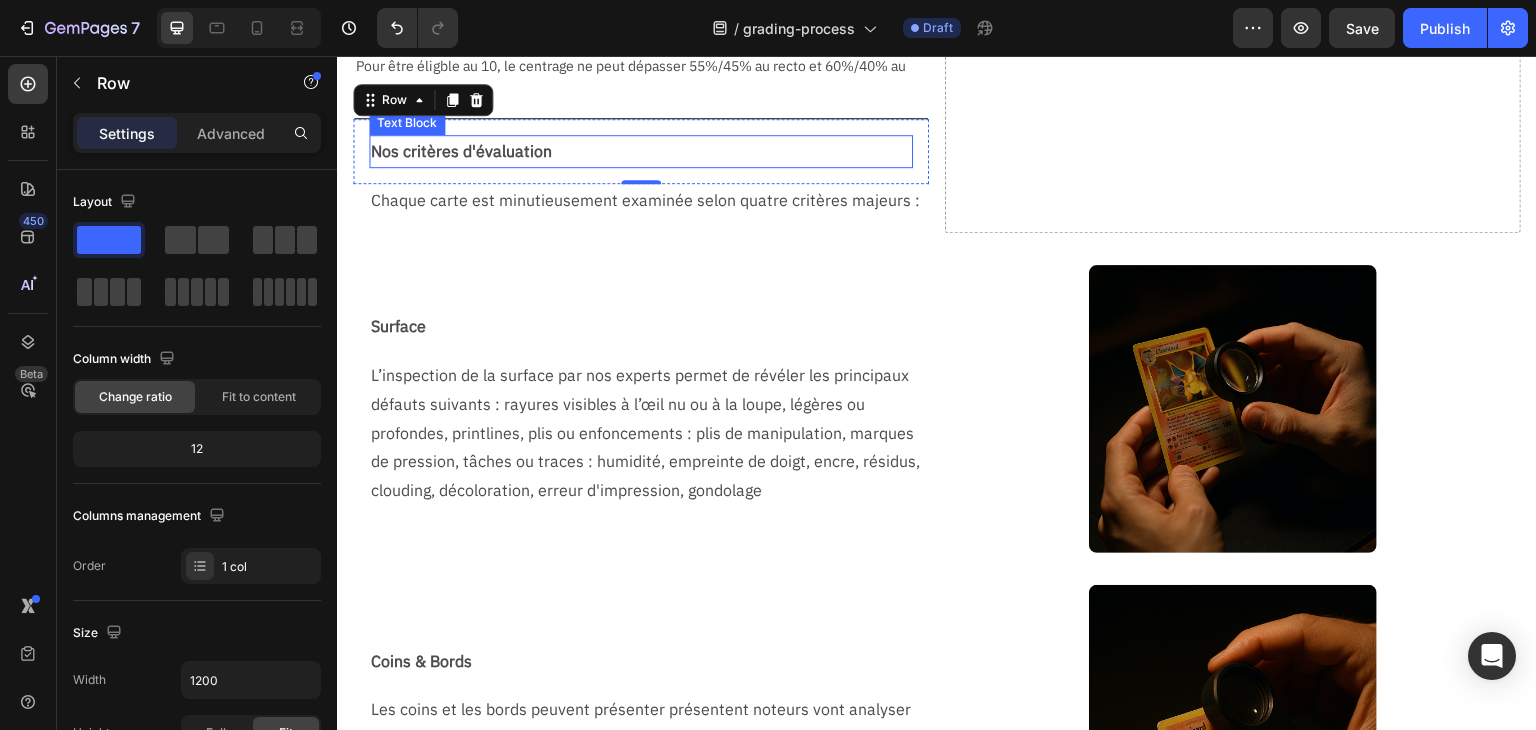 click on "Nos critères d'évaluation" at bounding box center [641, 151] 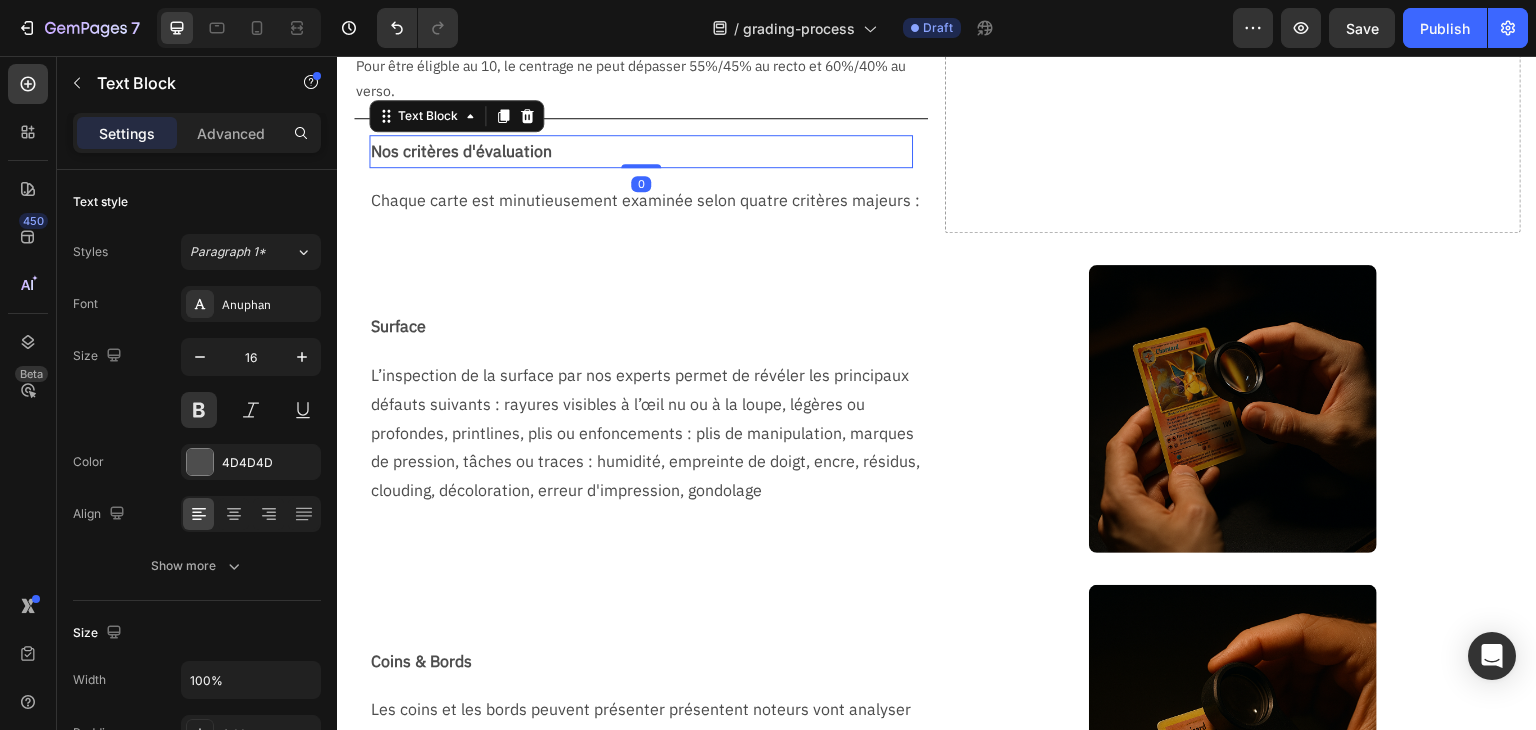 click on "Nos critères d'évaluation" at bounding box center [641, 151] 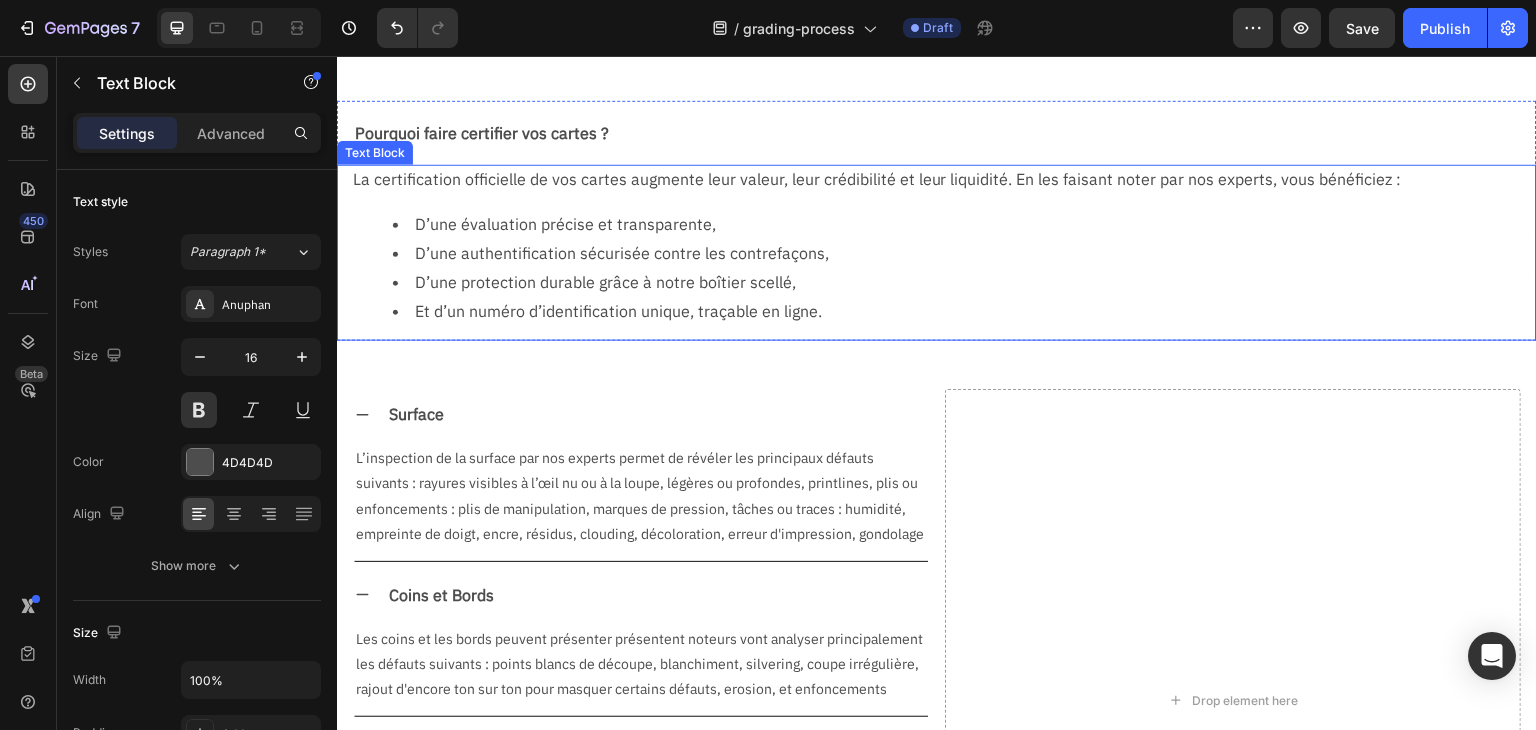 scroll, scrollTop: 0, scrollLeft: 0, axis: both 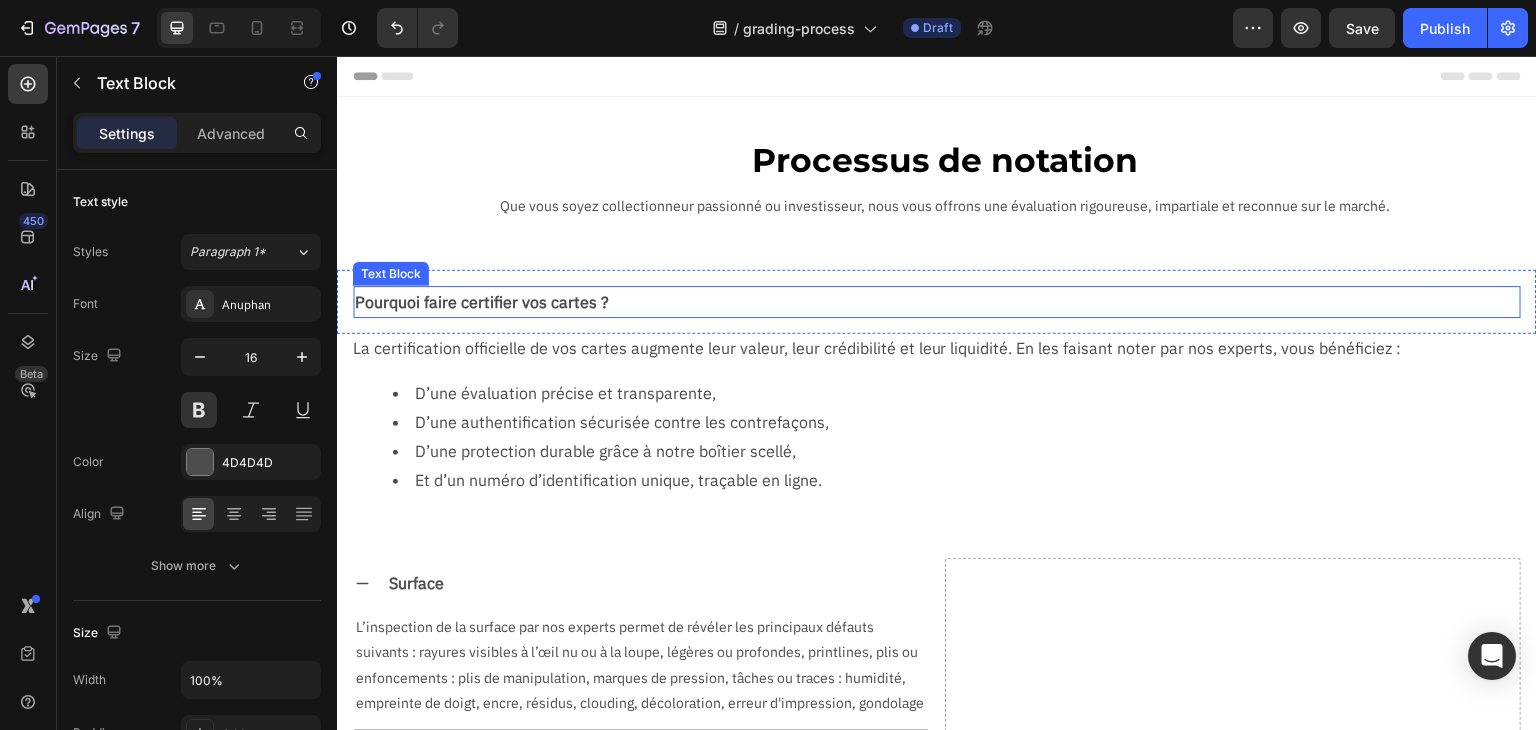click on "Pourquoi faire certifier vos cartes ?" at bounding box center (937, 302) 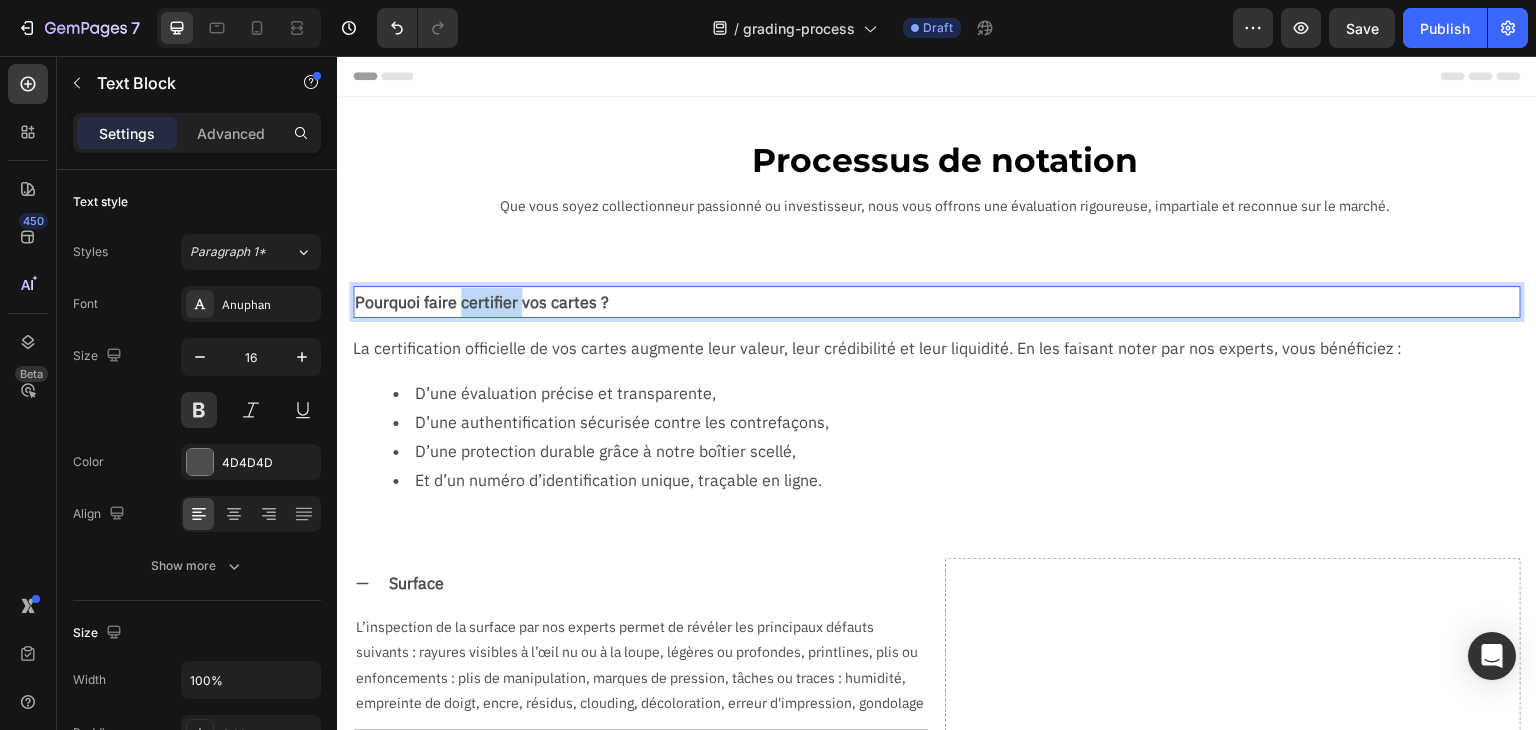 click on "Pourquoi faire certifier vos cartes ?" at bounding box center [937, 302] 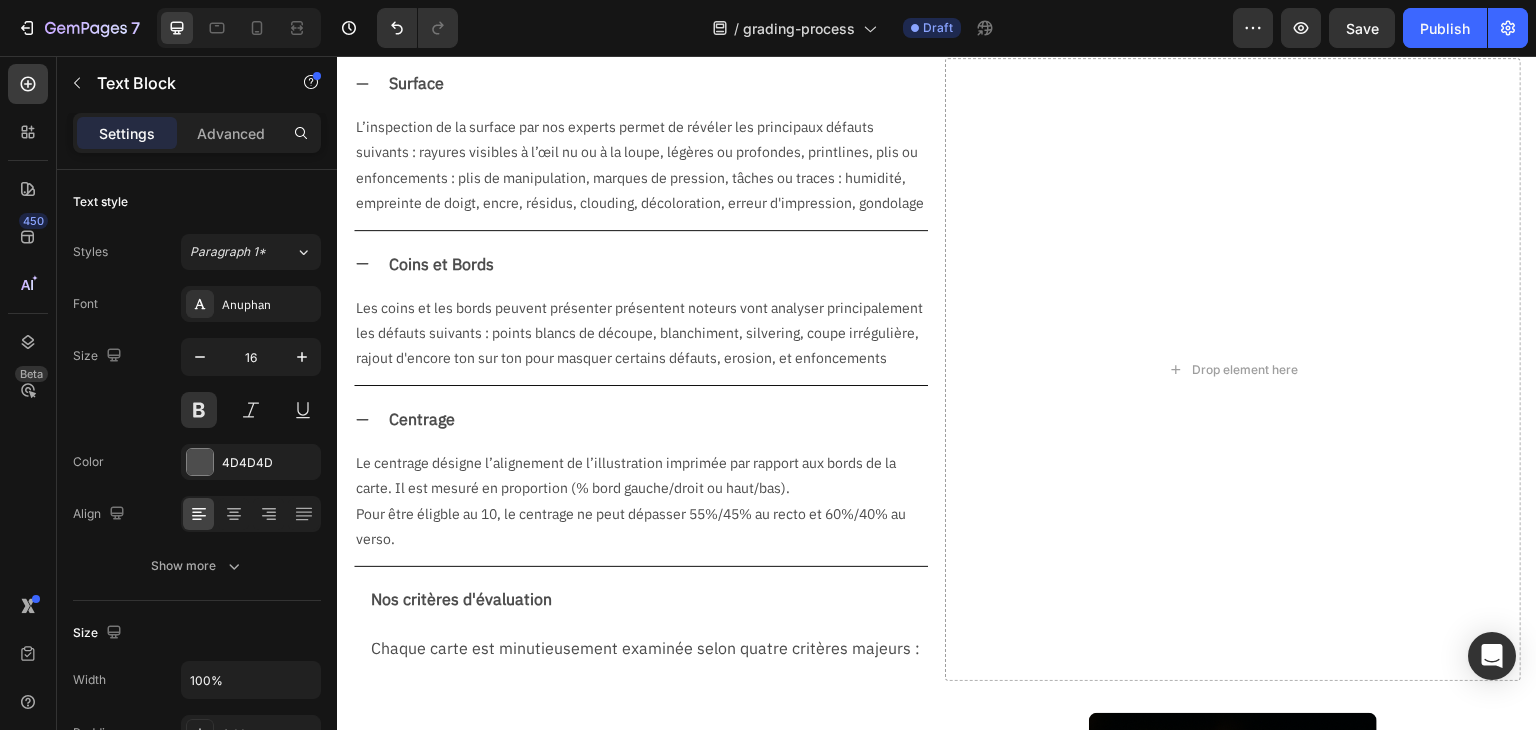 scroll, scrollTop: 800, scrollLeft: 0, axis: vertical 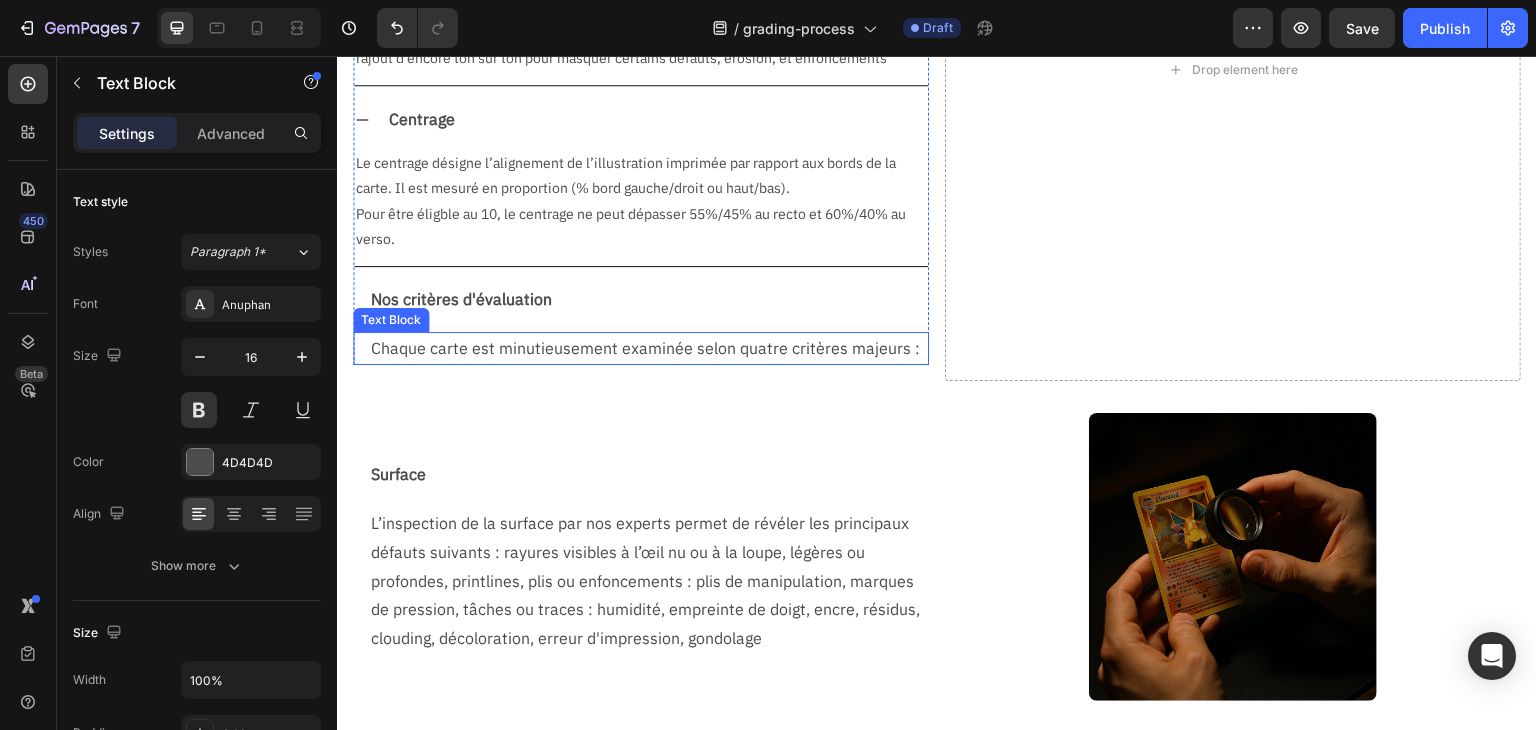 click on "Chaque carte est minutieusement examinée selon quatre critères majeurs :" at bounding box center [649, 348] 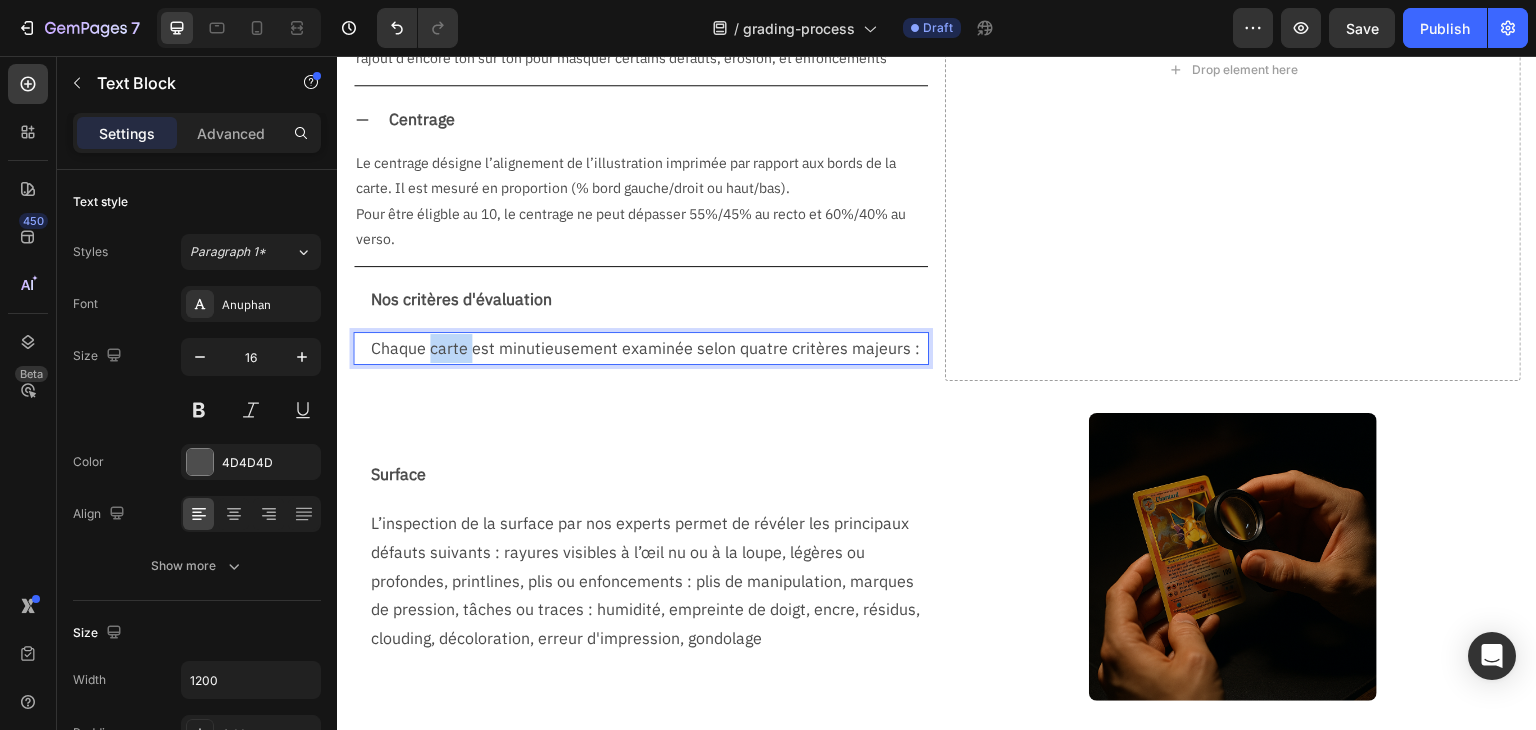 click on "Chaque carte est minutieusement examinée selon quatre critères majeurs :" at bounding box center [649, 348] 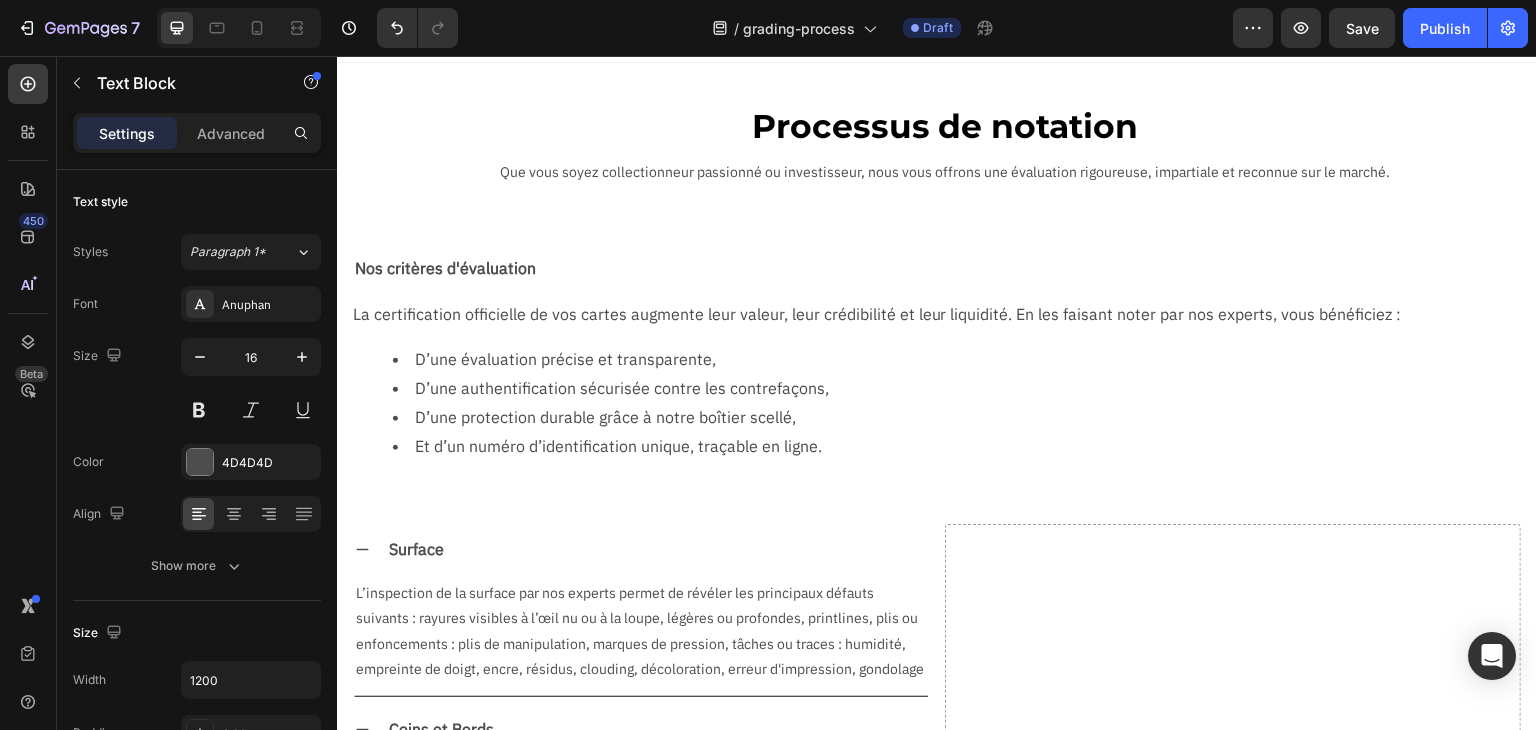 scroll, scrollTop: 0, scrollLeft: 0, axis: both 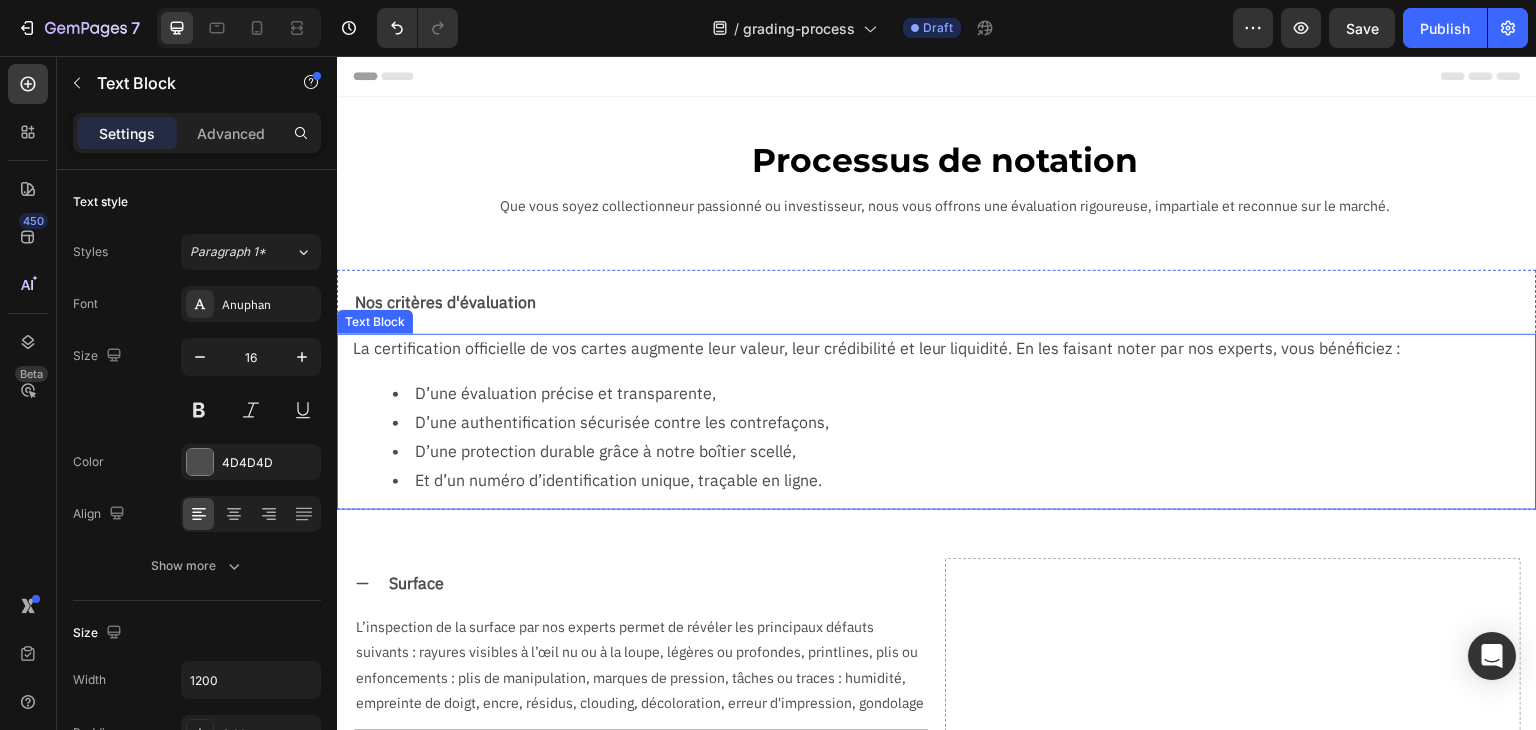 click on "D’une authentification sécurisée contre les contrefaçons," at bounding box center (965, 422) 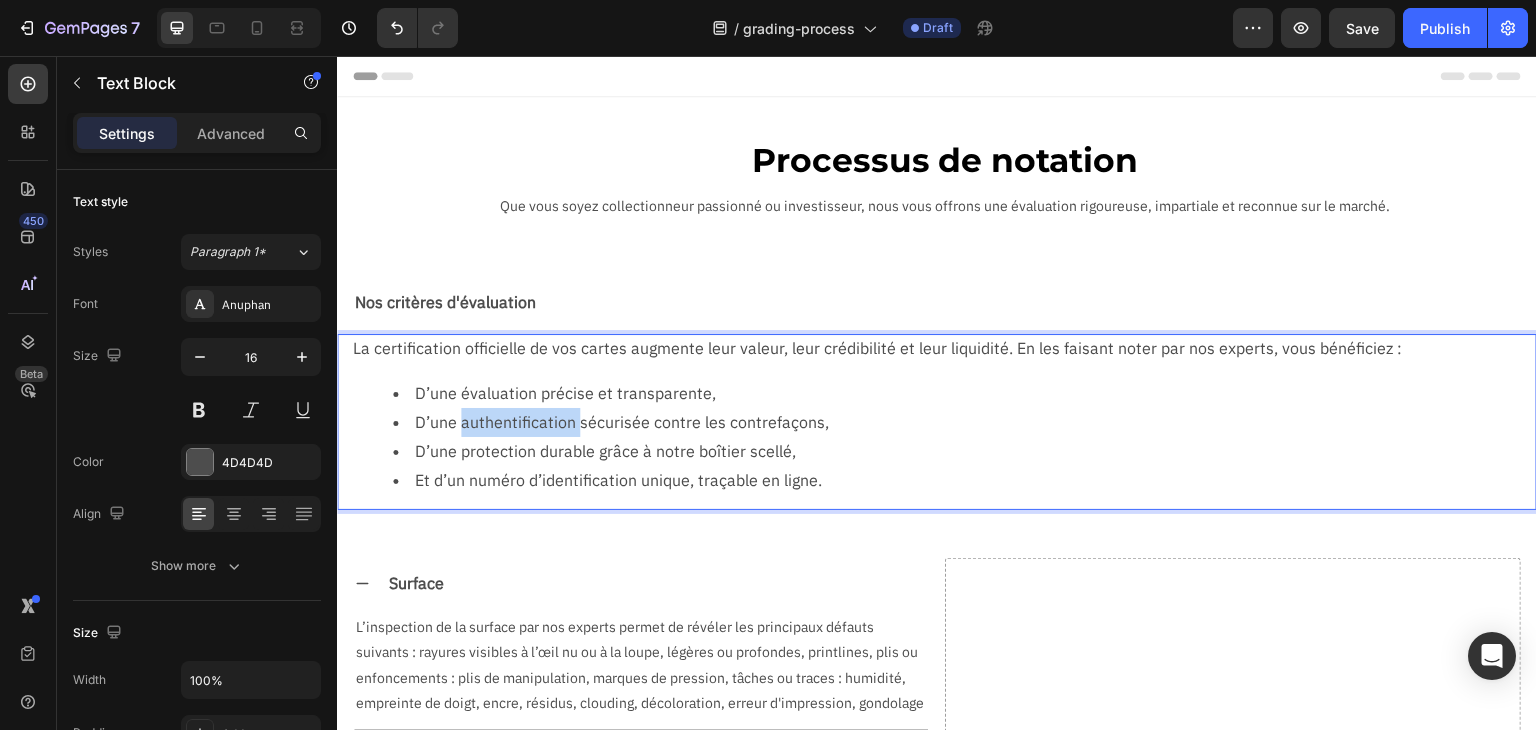 click on "D’une authentification sécurisée contre les contrefaçons," at bounding box center [965, 422] 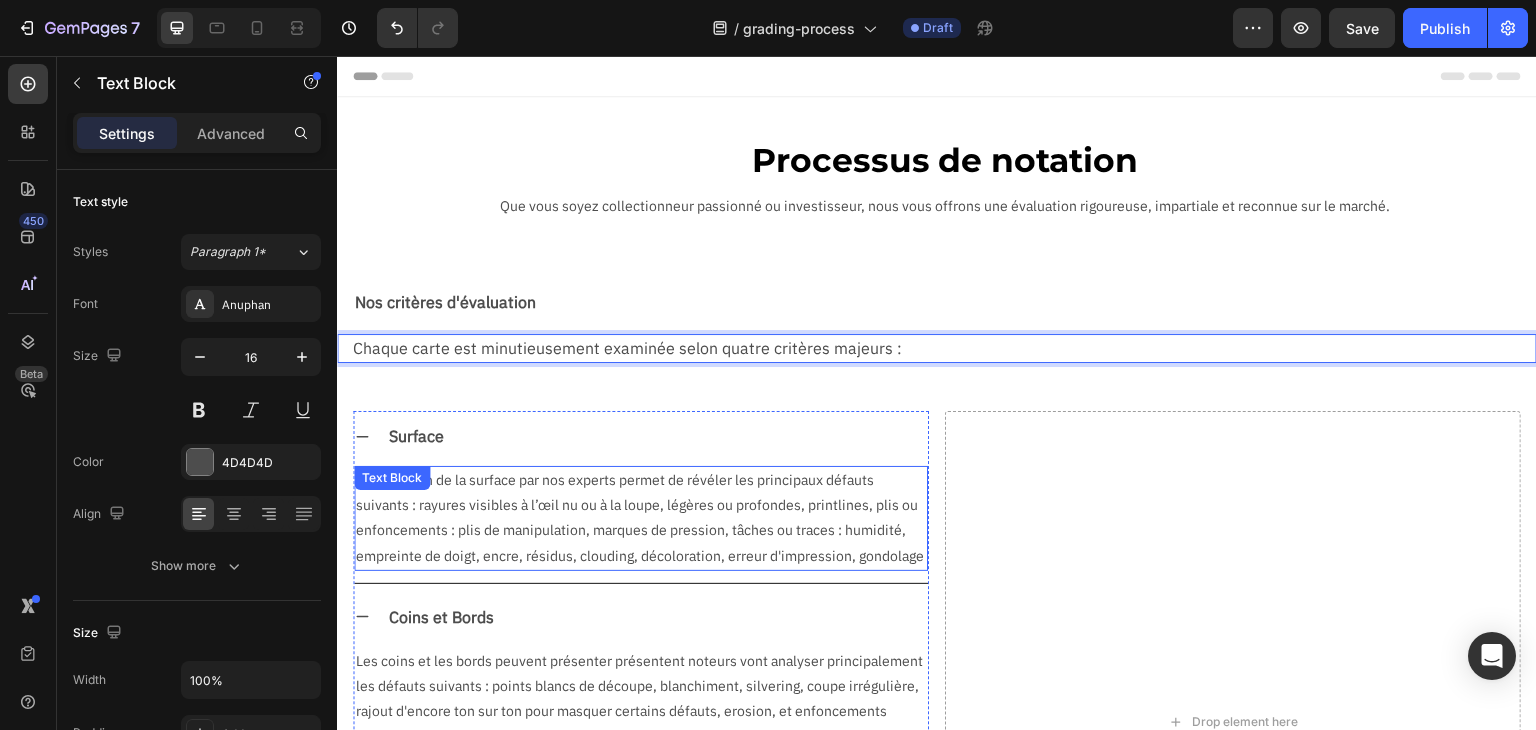 click on "L’inspection de la surface par nos experts permet de révéler les principaux défauts suivants : rayures visibles à l’œil nu ou à la loupe, légères ou profondes, printlines, plis ou enfoncements : plis de manipulation, marques de pression, tâches ou traces : humidité, empreinte de doigt, encre, résidus, clouding, décoloration, erreur d'impression, gondolage" at bounding box center (641, 518) 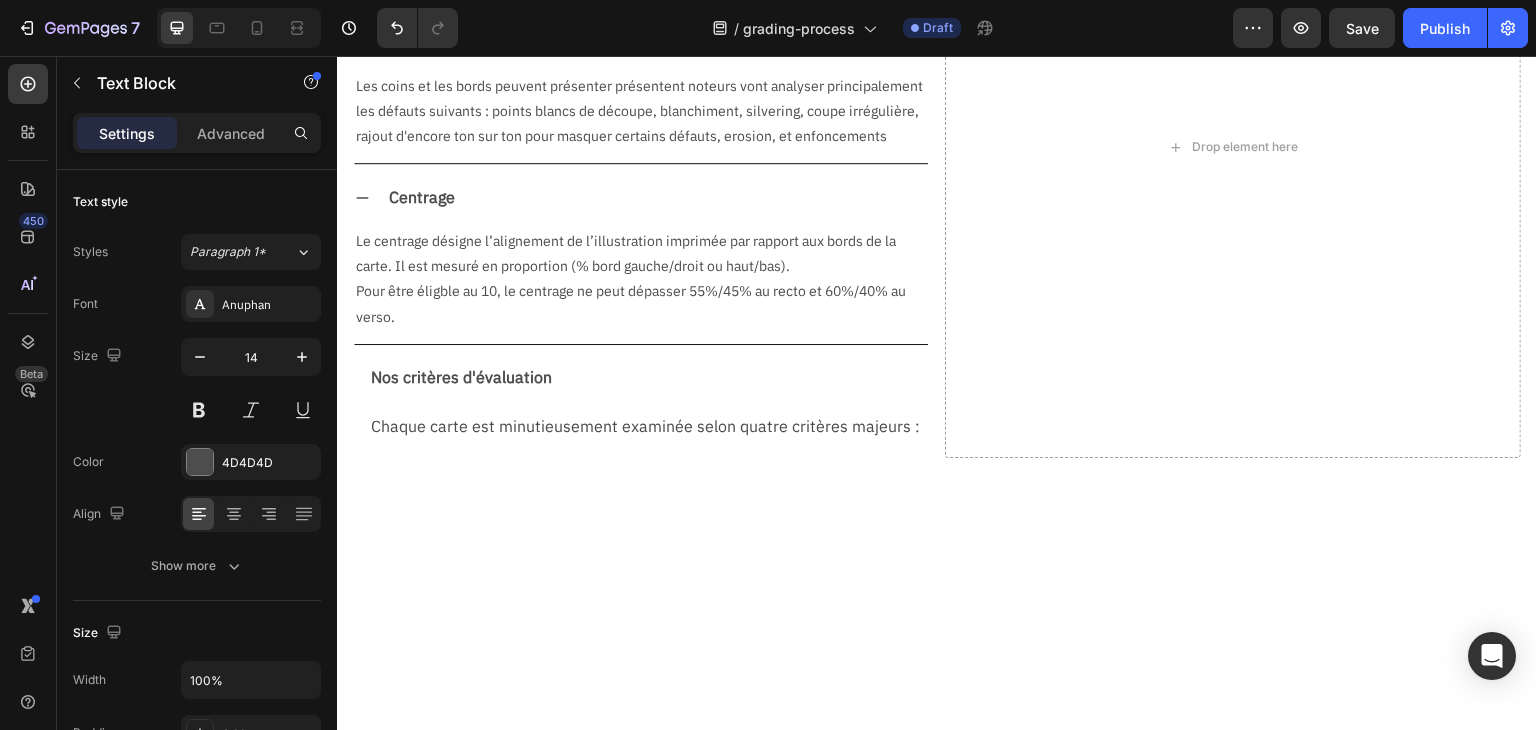 scroll, scrollTop: 600, scrollLeft: 0, axis: vertical 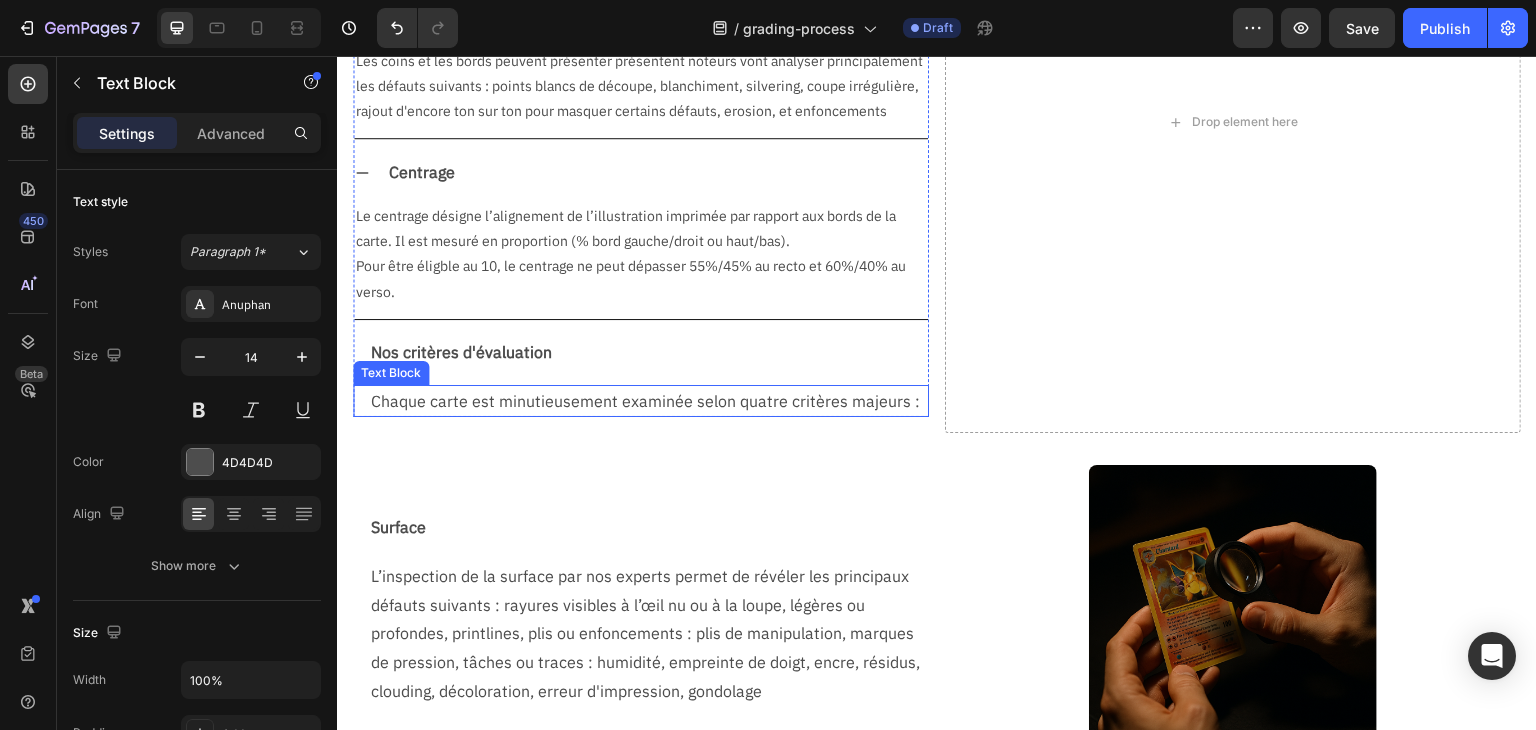 click on "Chaque carte est minutieusement examinée selon quatre critères majeurs :" at bounding box center (649, 401) 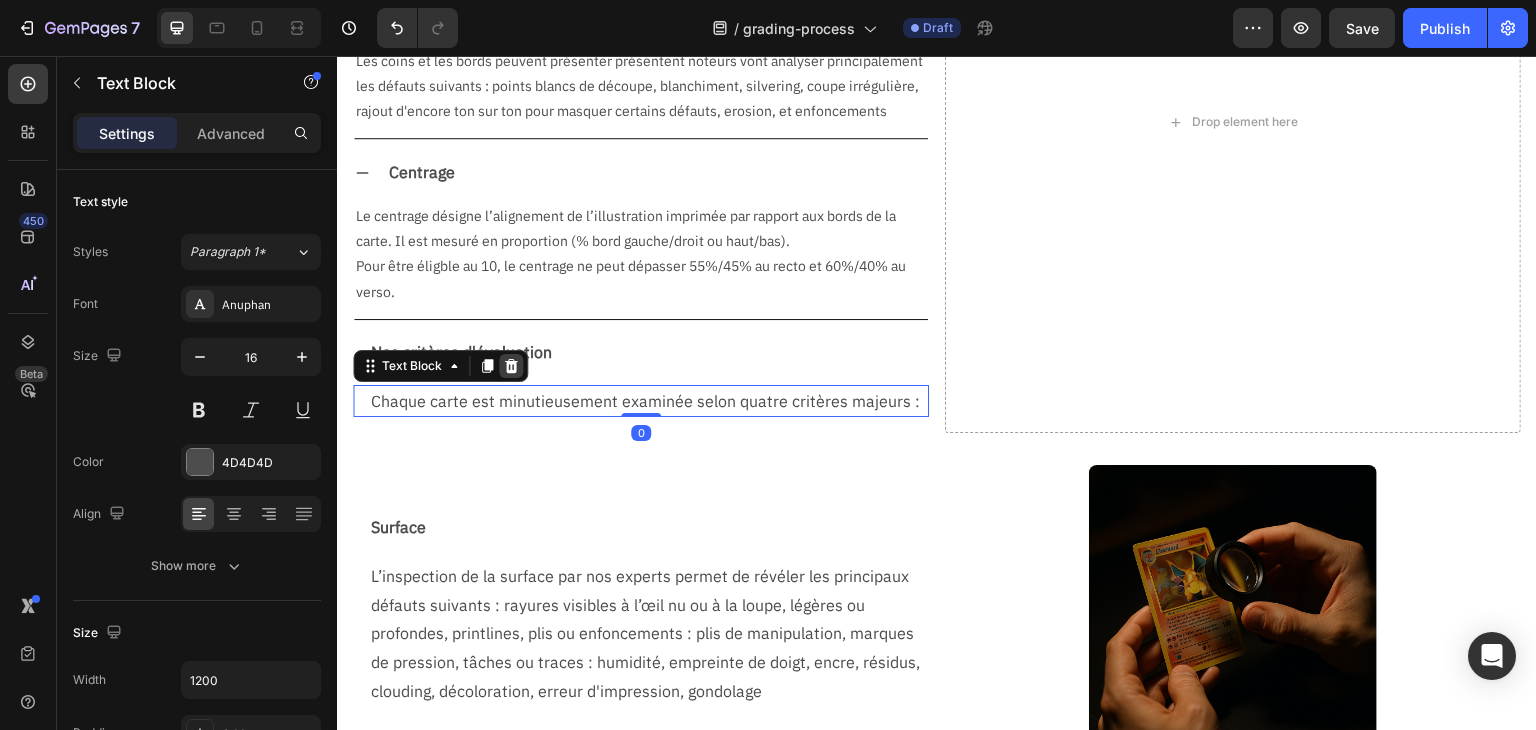 click 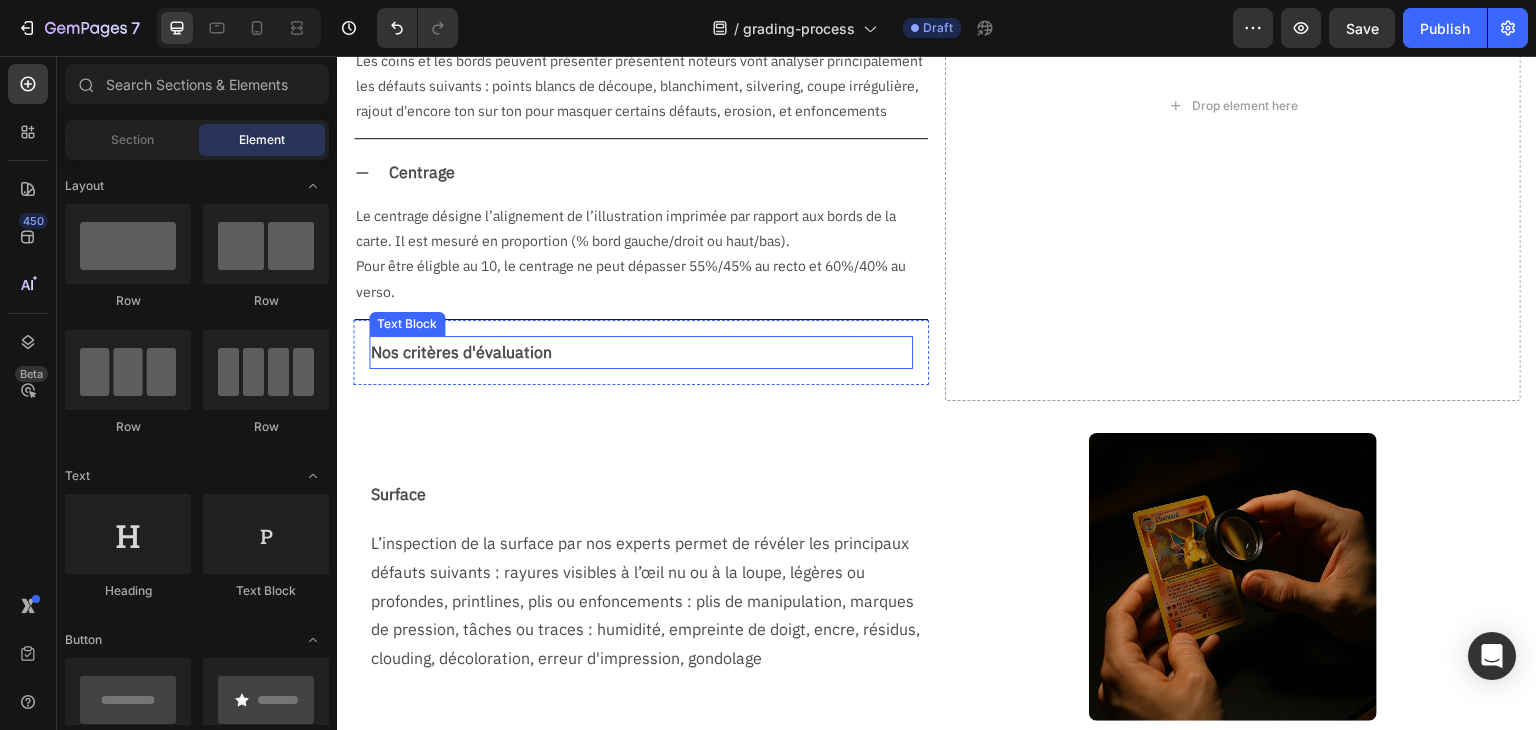 click on "Nos critères d'évaluation" at bounding box center [641, 352] 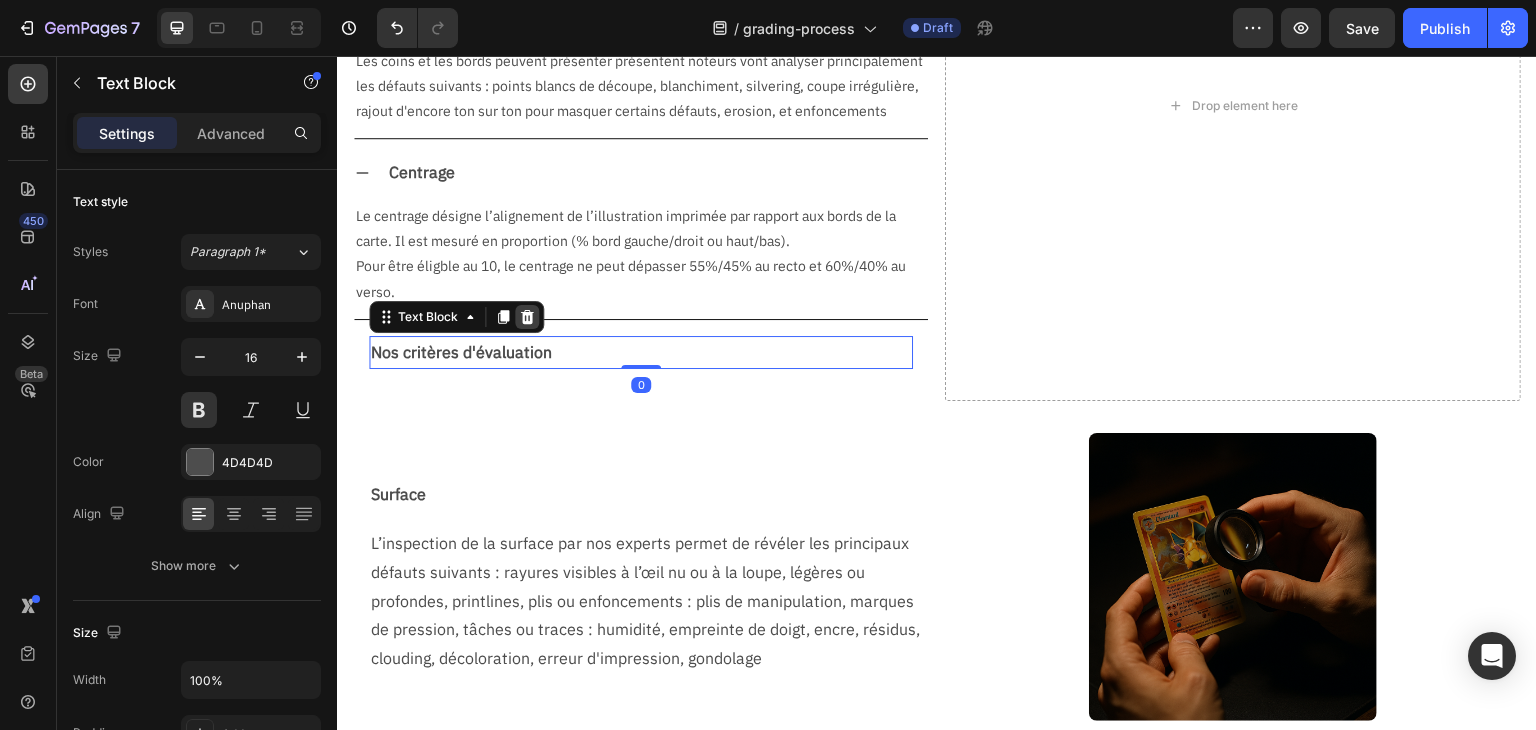 click 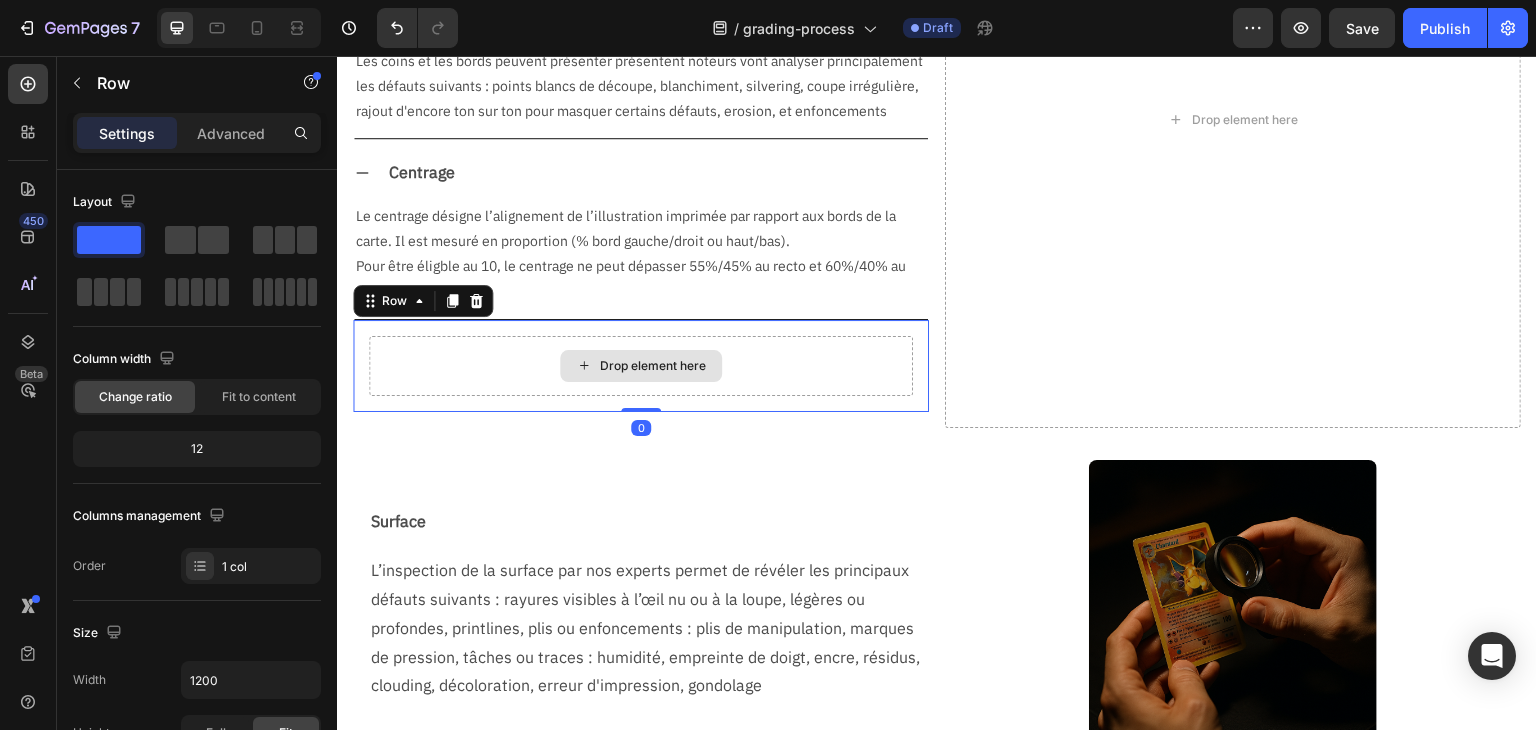 click on "Drop element here" at bounding box center (641, 366) 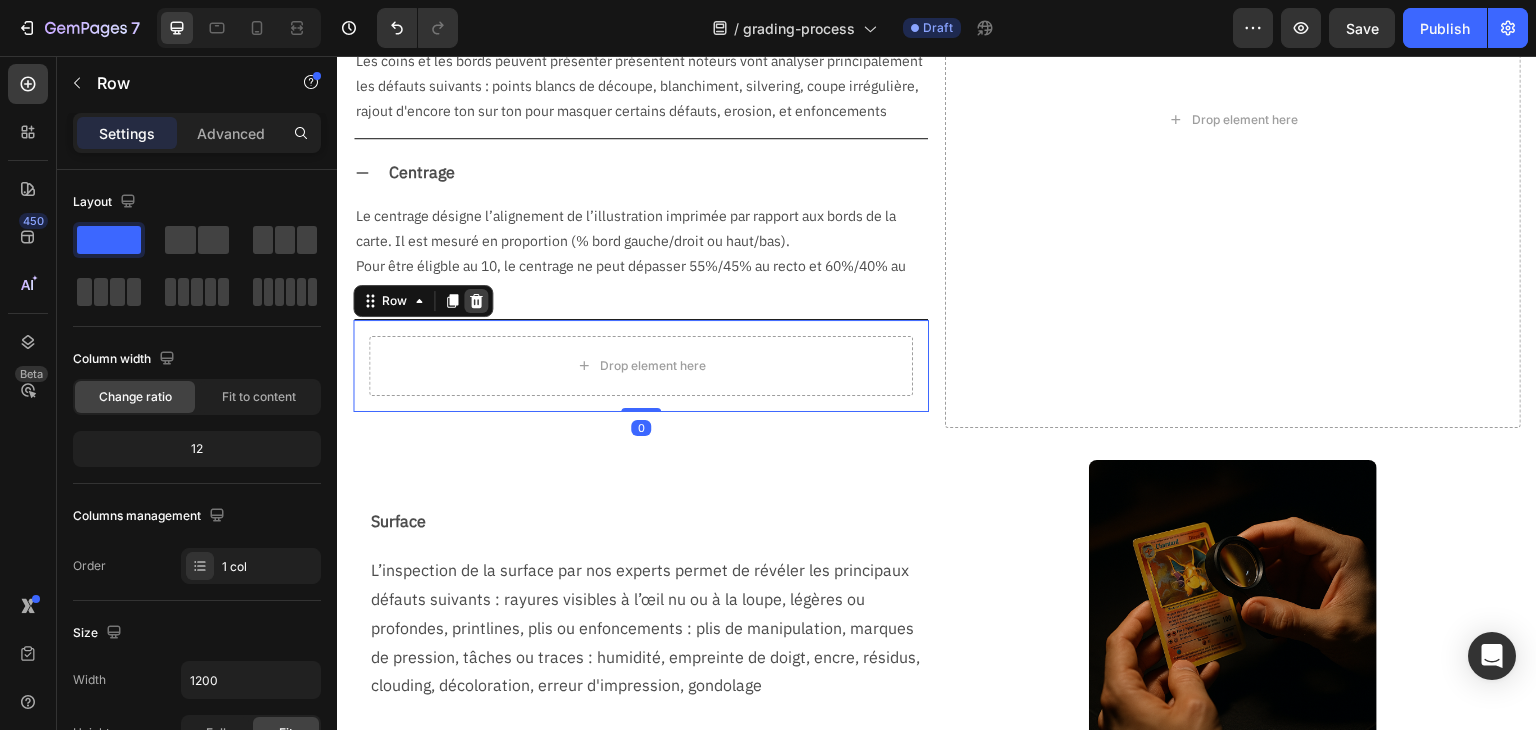 click 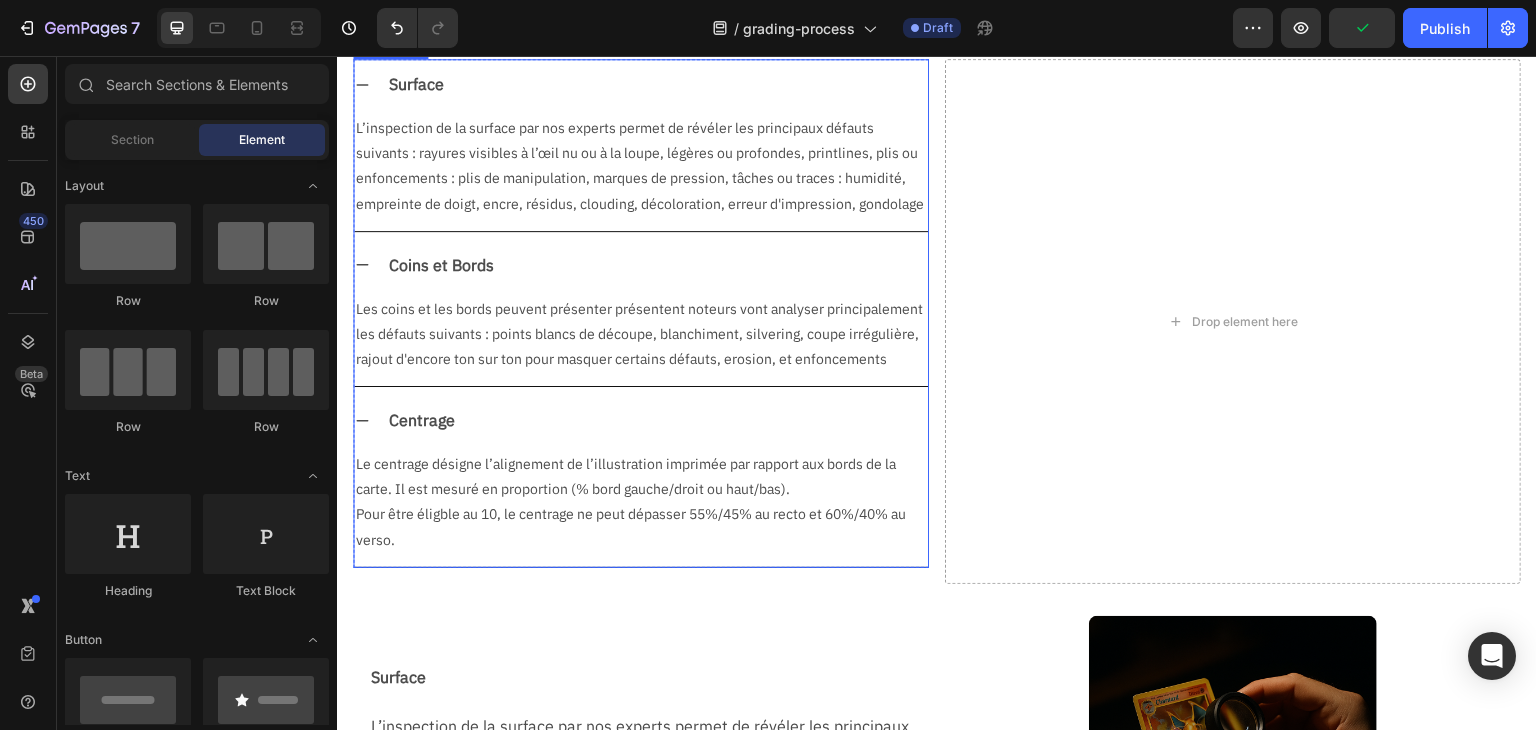 scroll, scrollTop: 200, scrollLeft: 0, axis: vertical 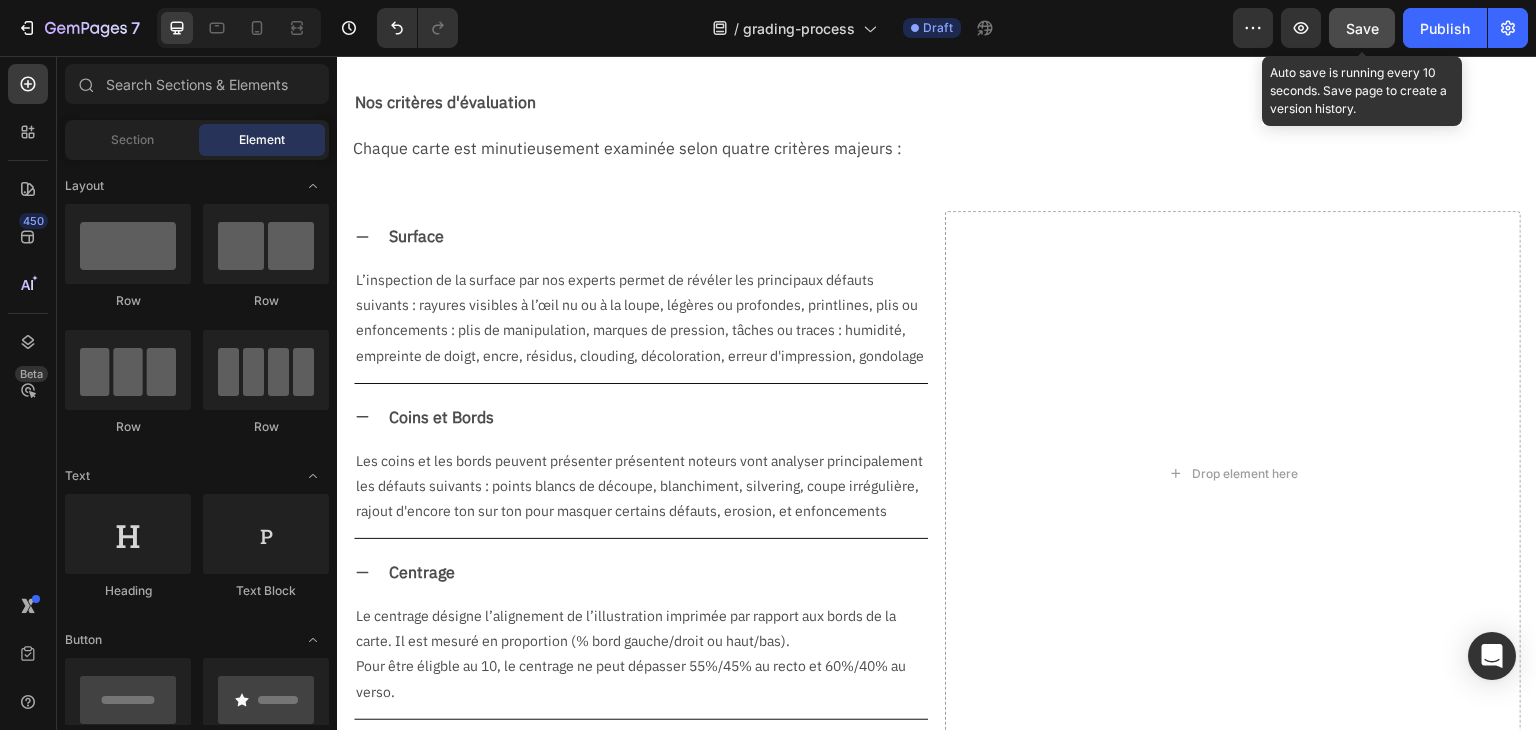 click on "Save" 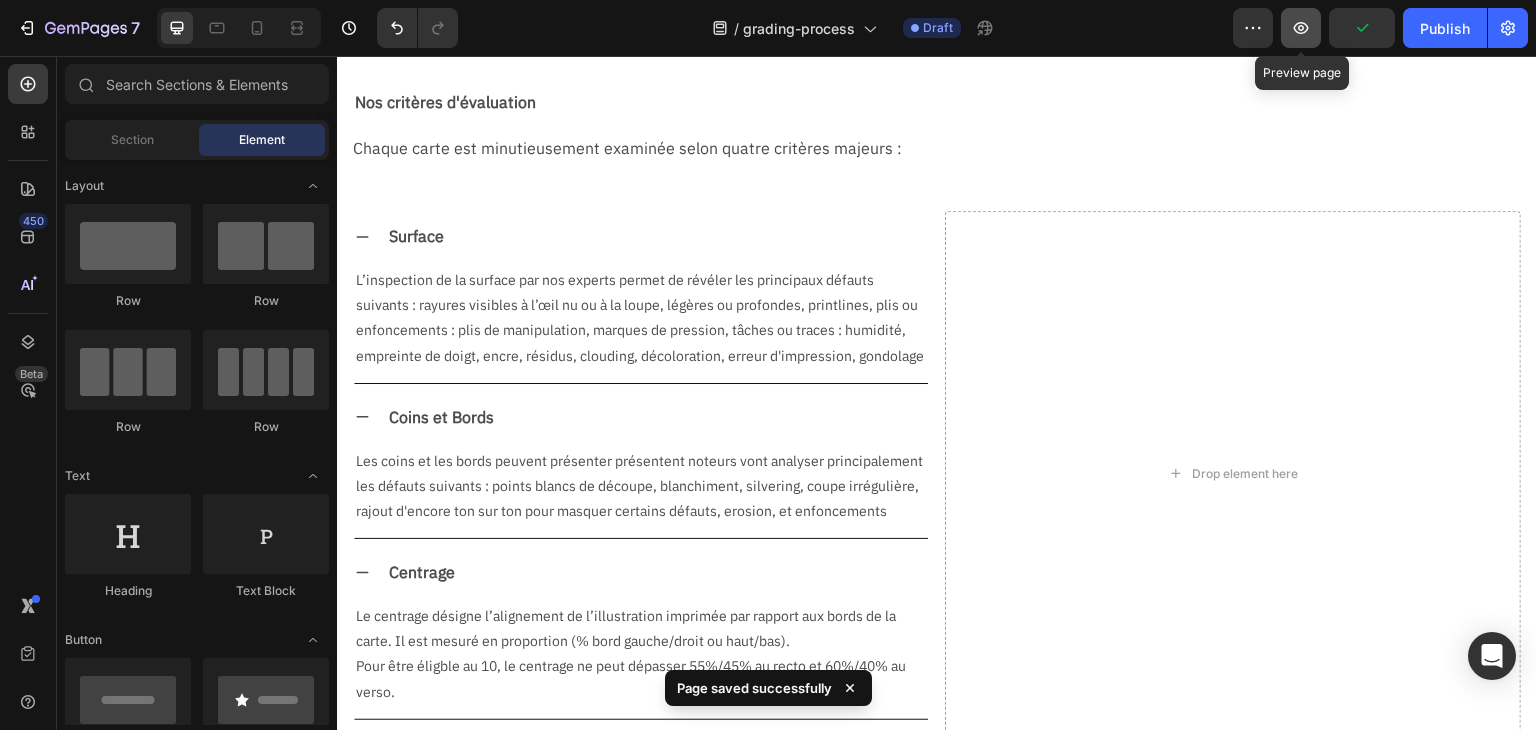 click 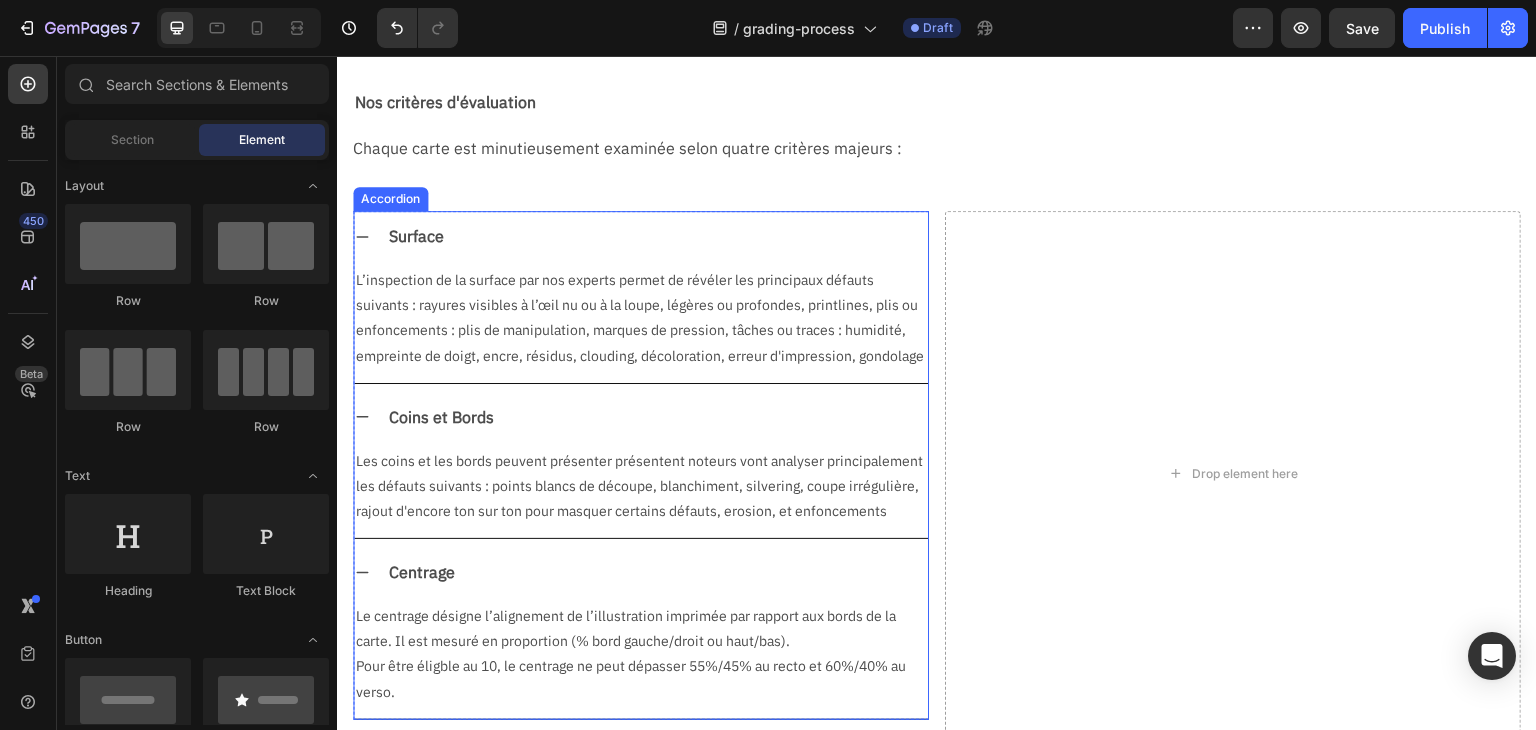 click on "Surface" at bounding box center [657, 236] 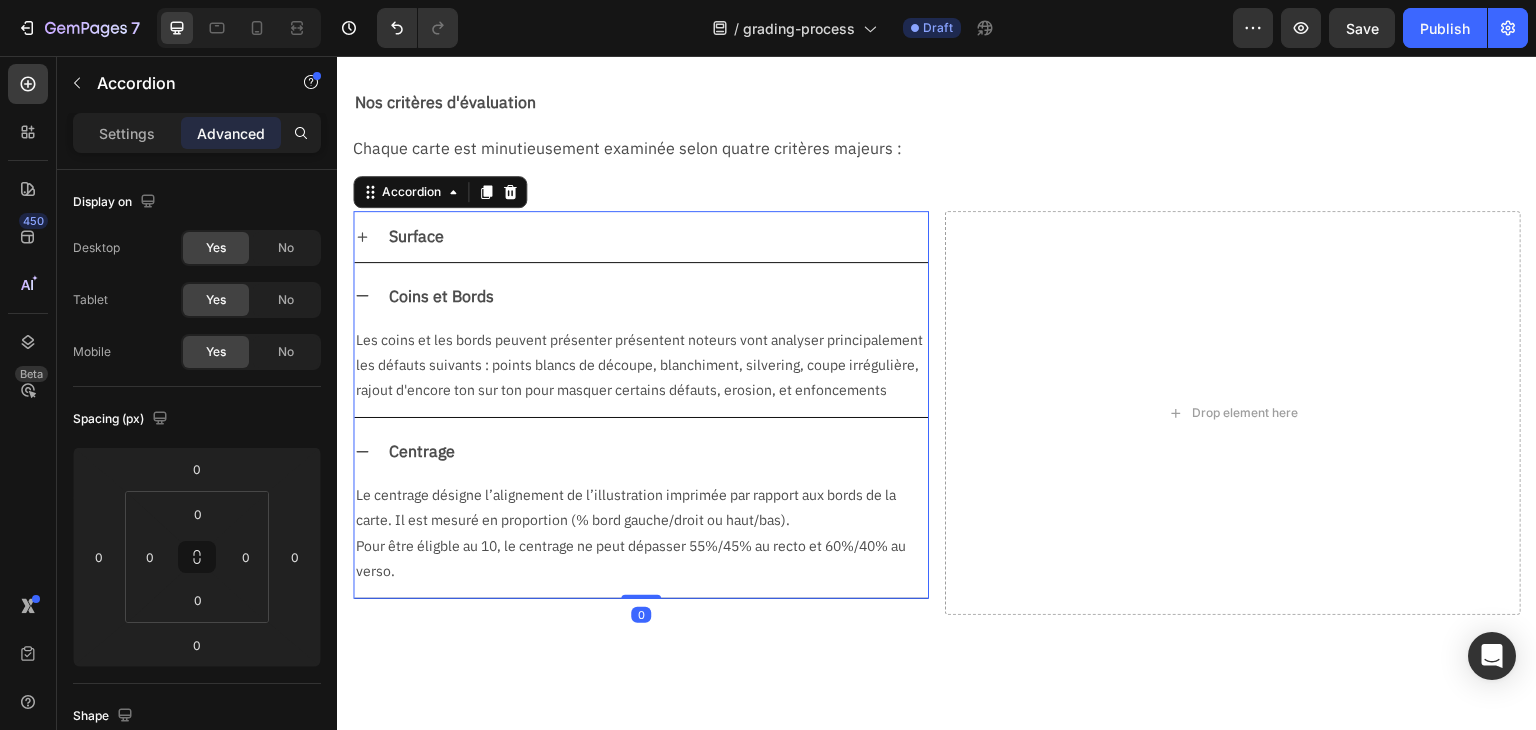 click on "Coins et Bords" at bounding box center (657, 296) 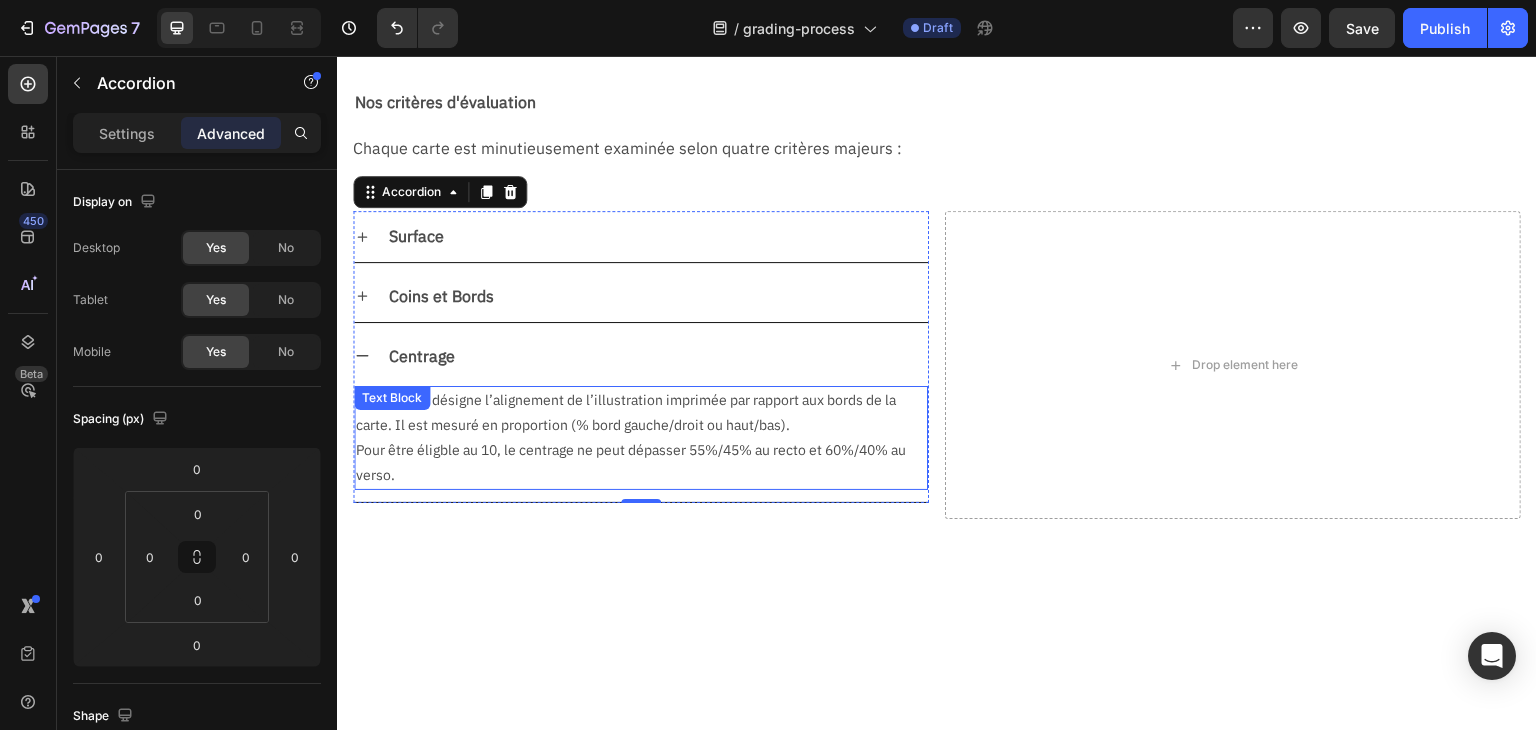 click on "Le centrage désigne l’alignement de l’illustration imprimée par rapport aux bords de la carte. Il est mesuré en proportion (% bord gauche/droit ou haut/bas)." at bounding box center (641, 413) 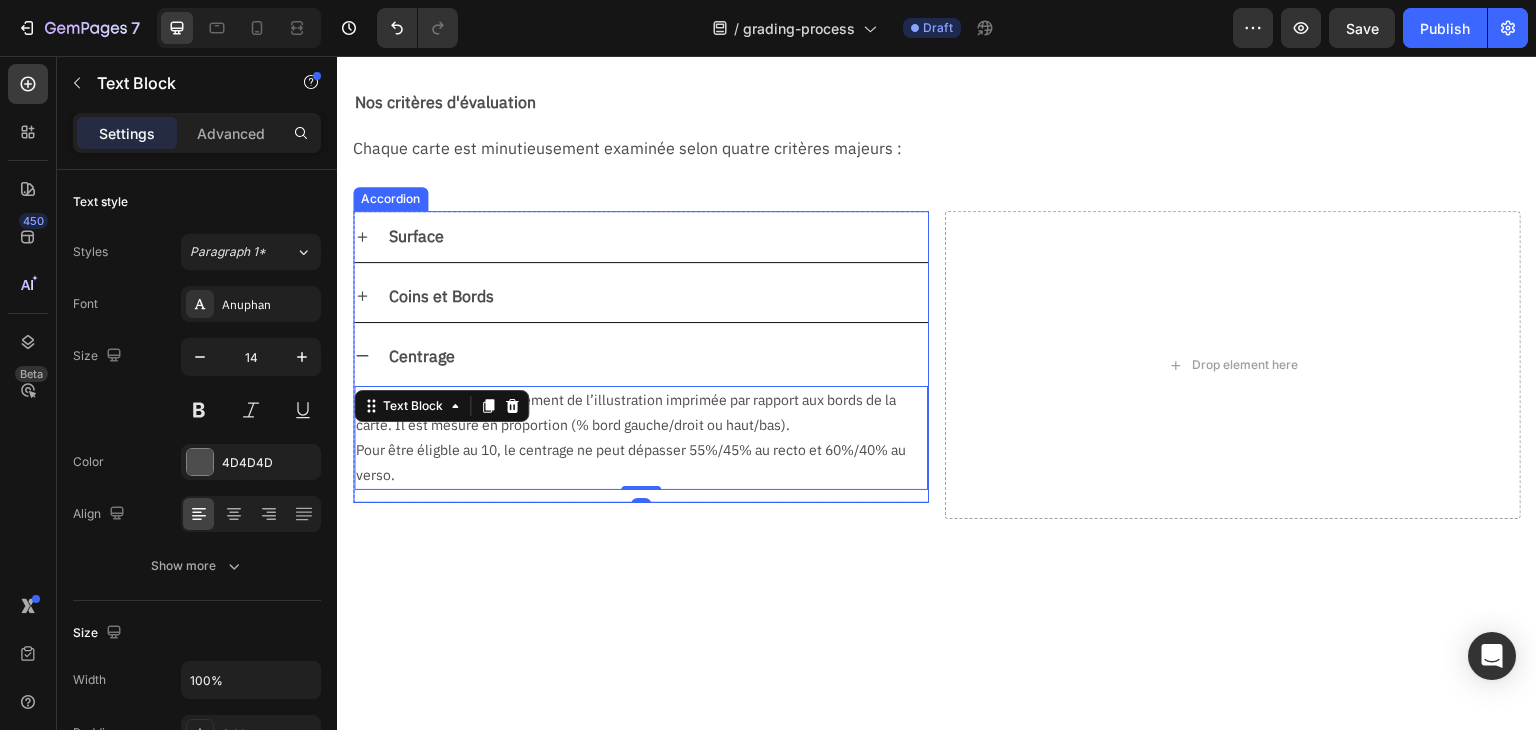 click 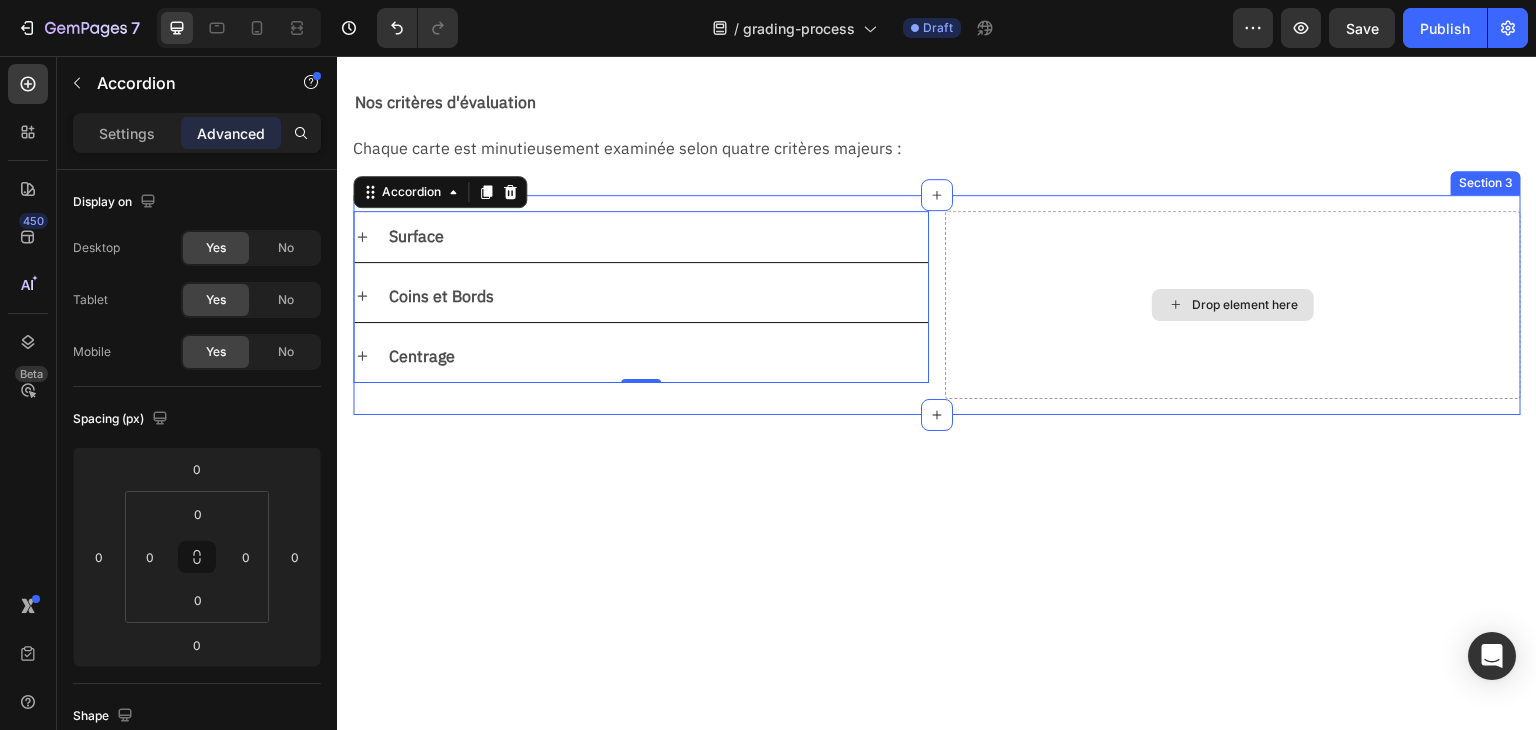 click on "Drop element here" at bounding box center (1233, 304) 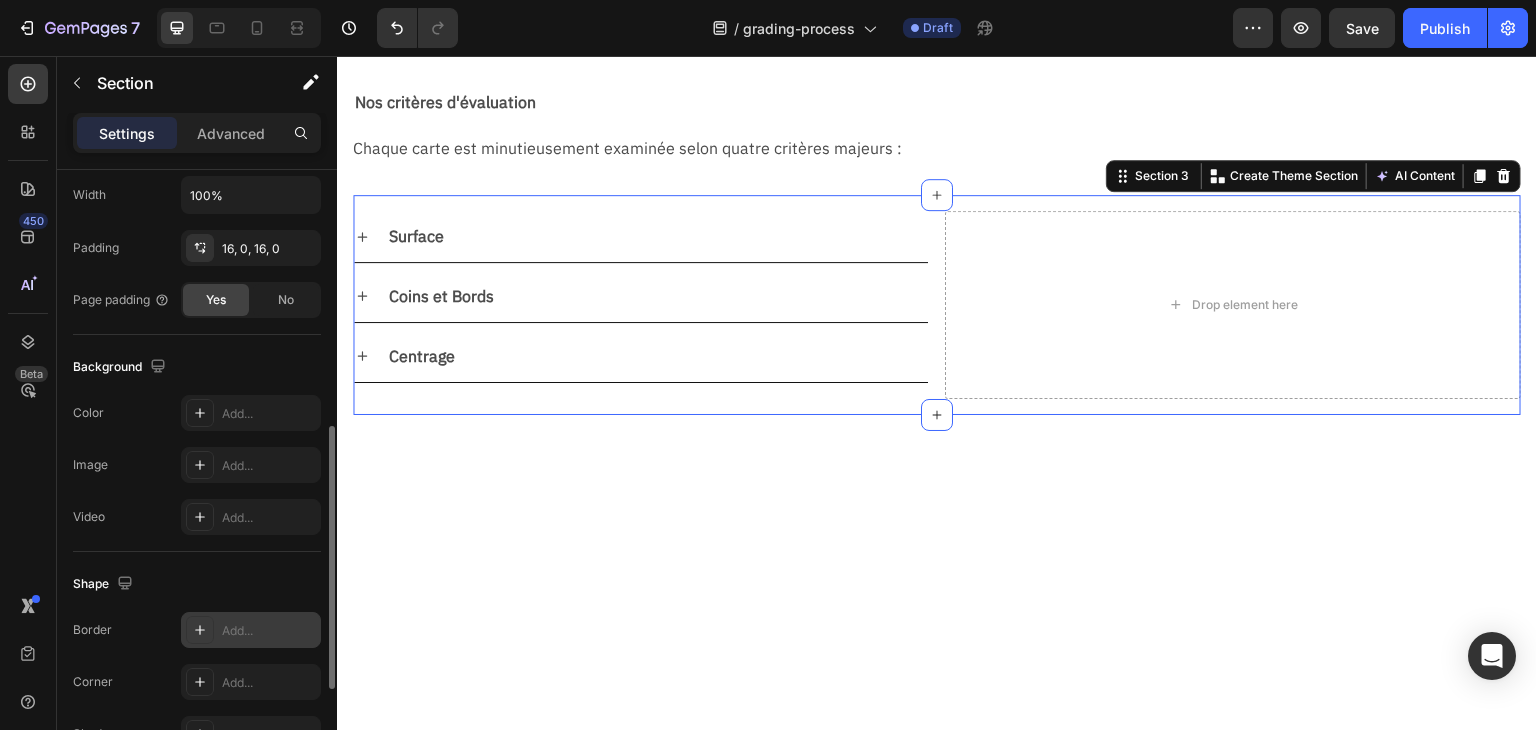 scroll, scrollTop: 828, scrollLeft: 0, axis: vertical 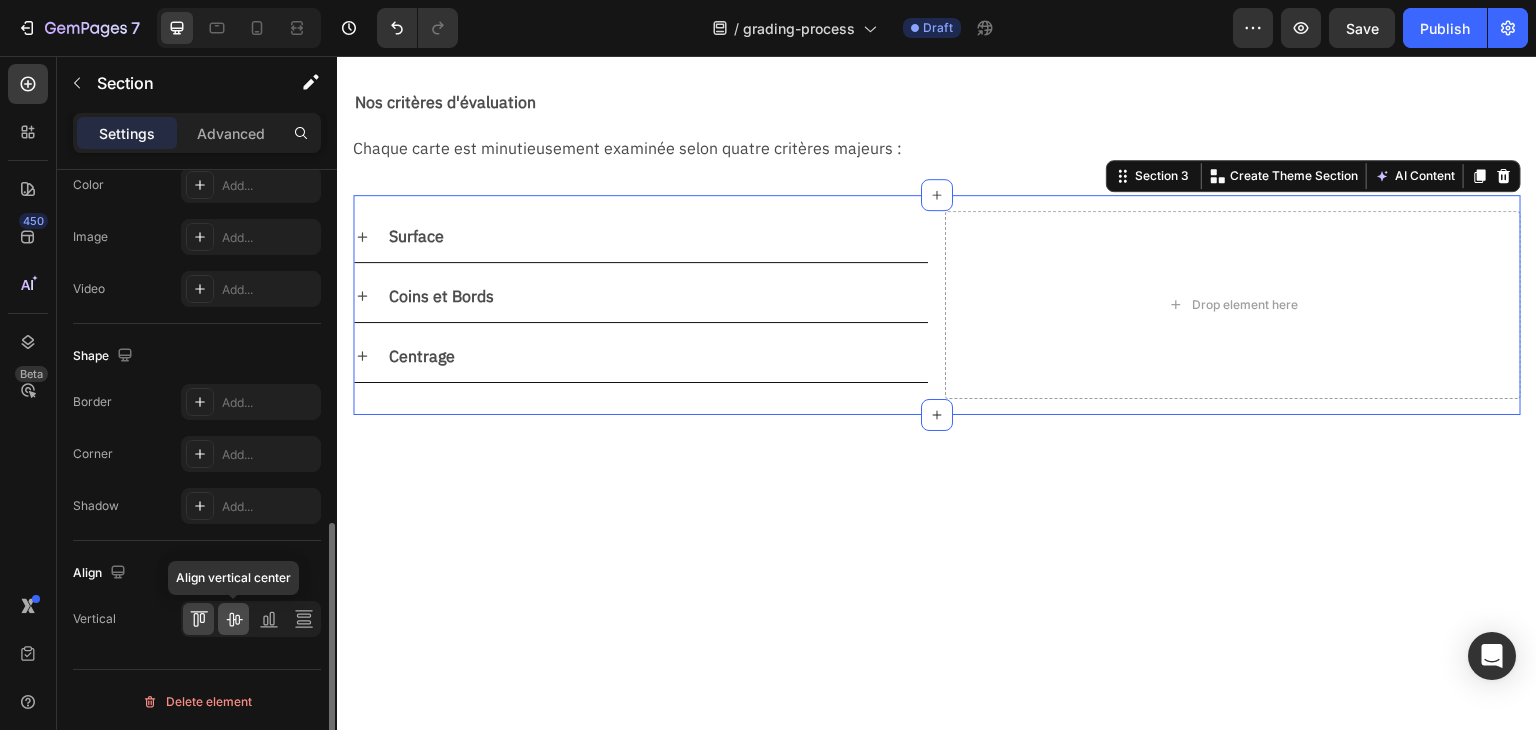 click 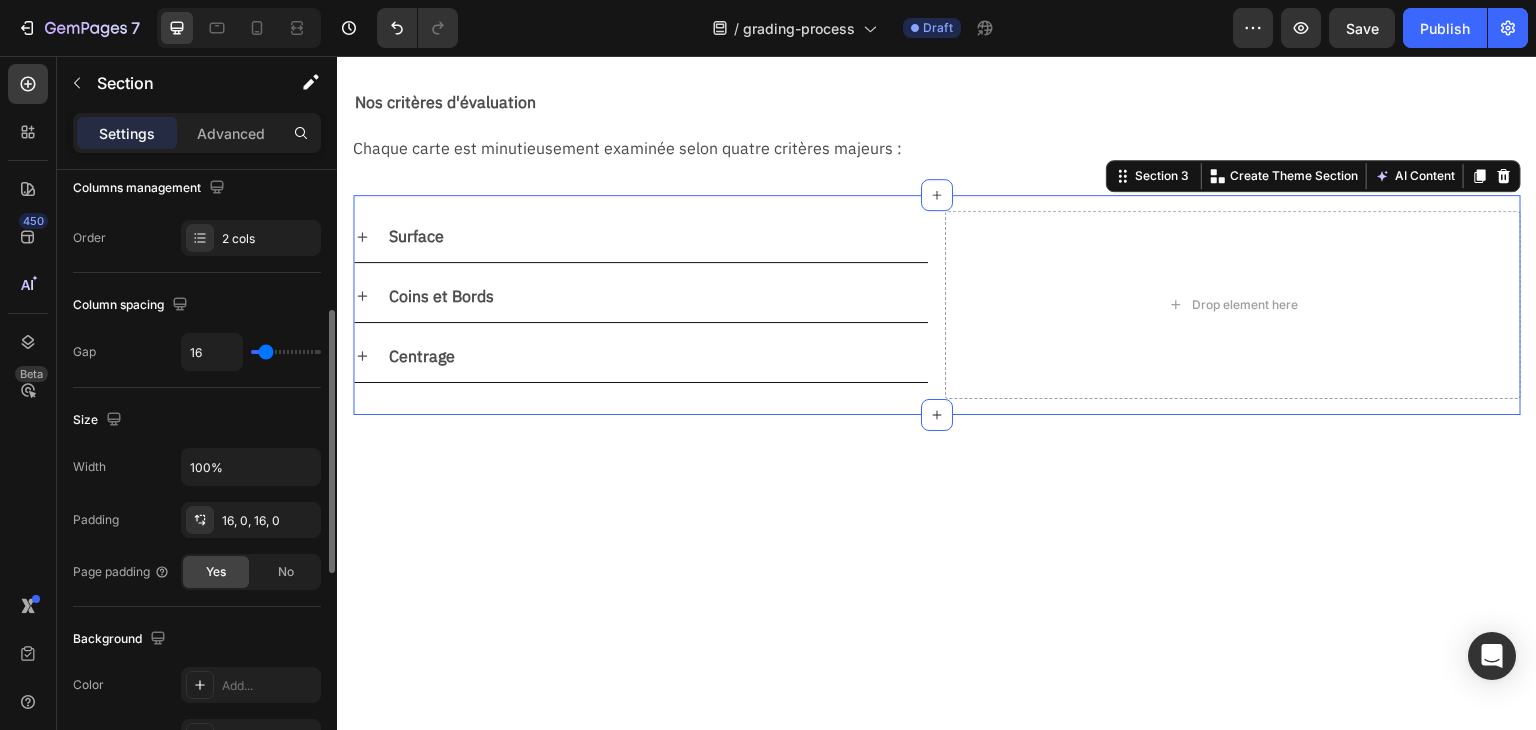 scroll, scrollTop: 528, scrollLeft: 0, axis: vertical 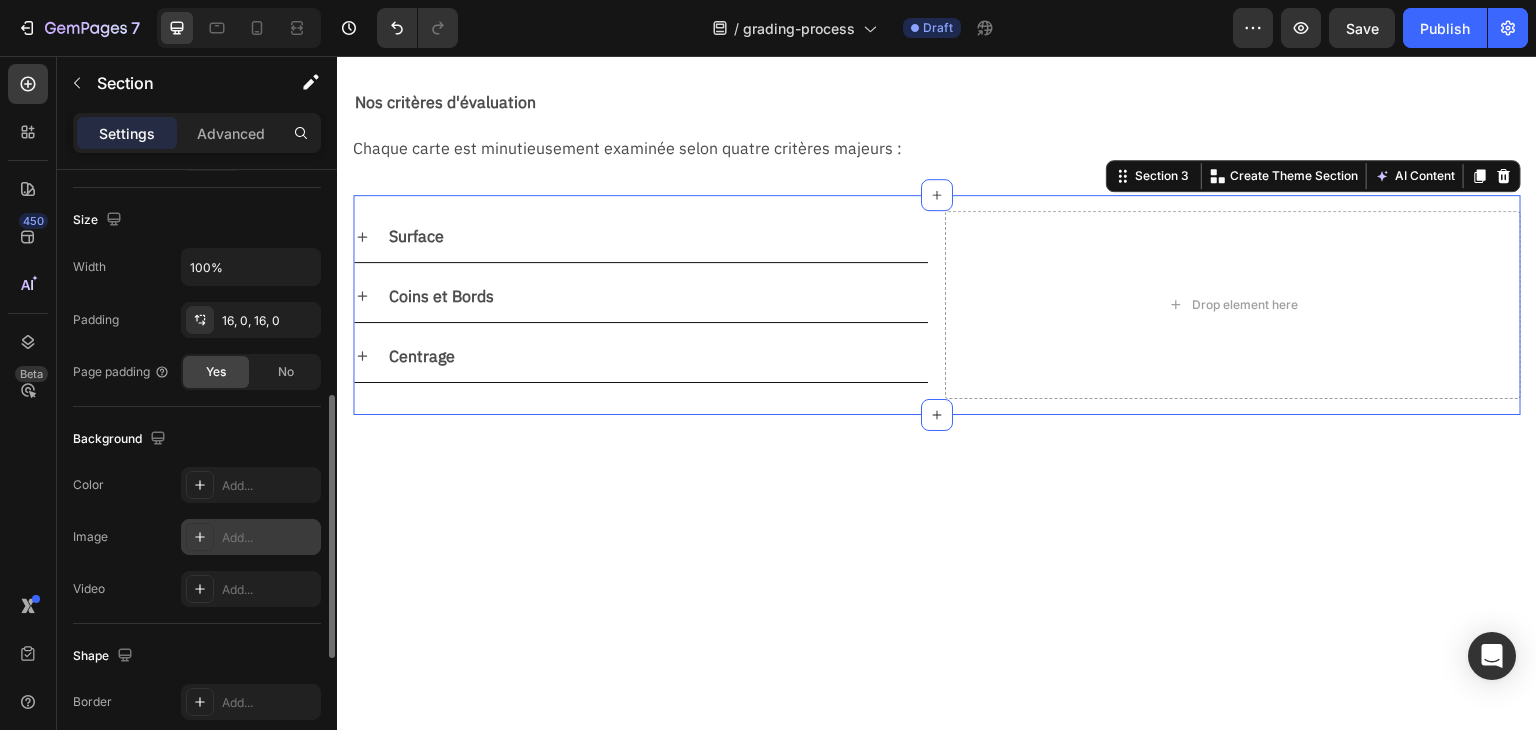 click on "Add..." at bounding box center (269, 538) 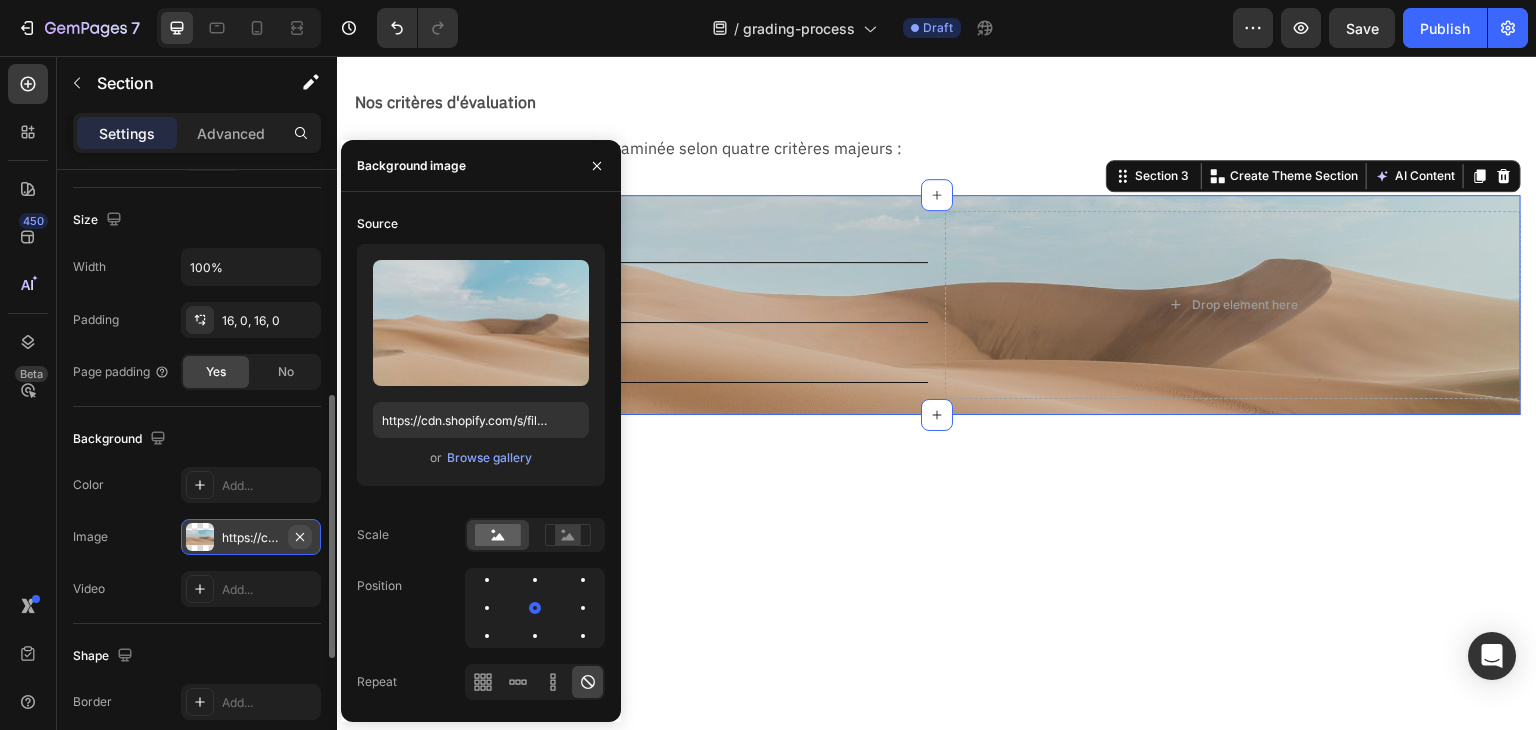 click 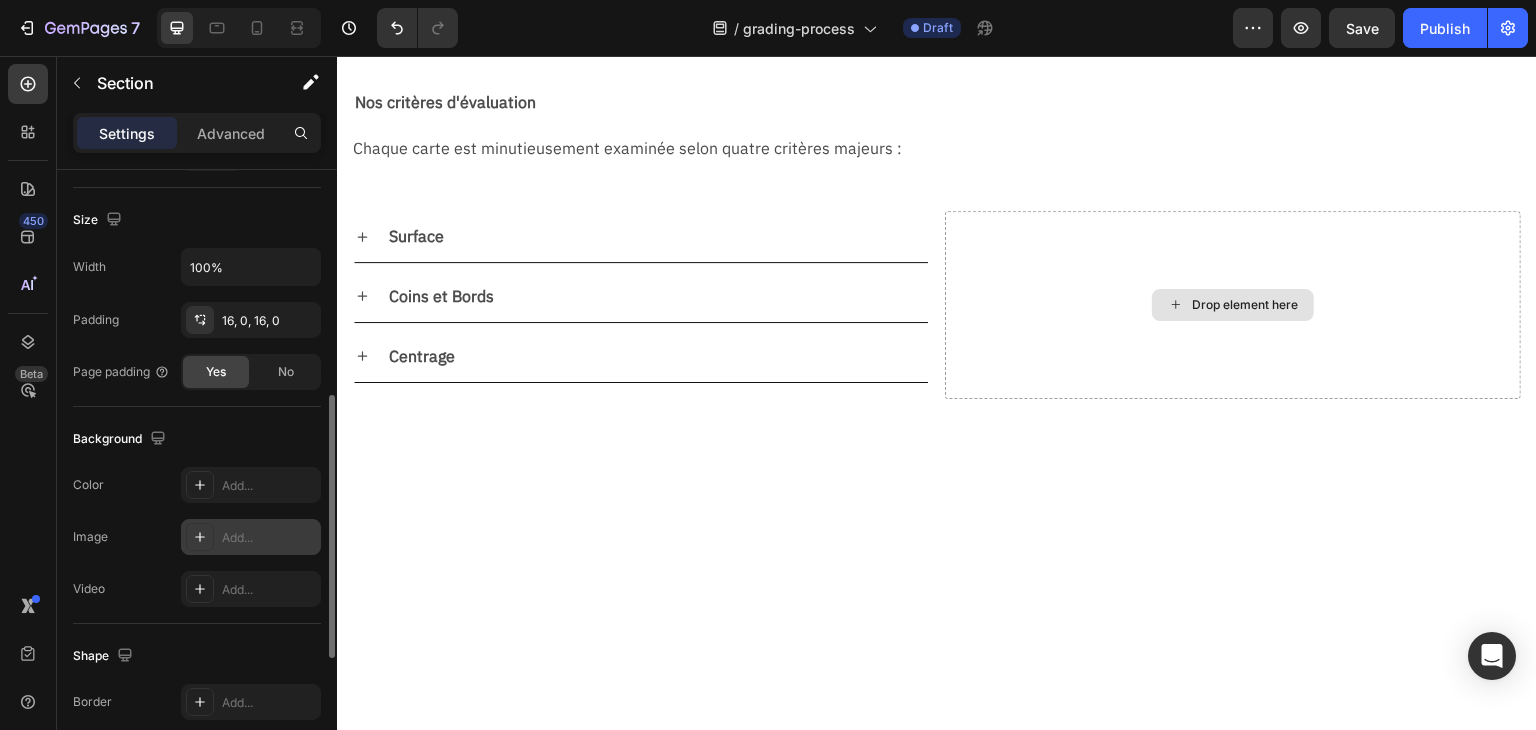 click on "Drop element here" at bounding box center [1245, 305] 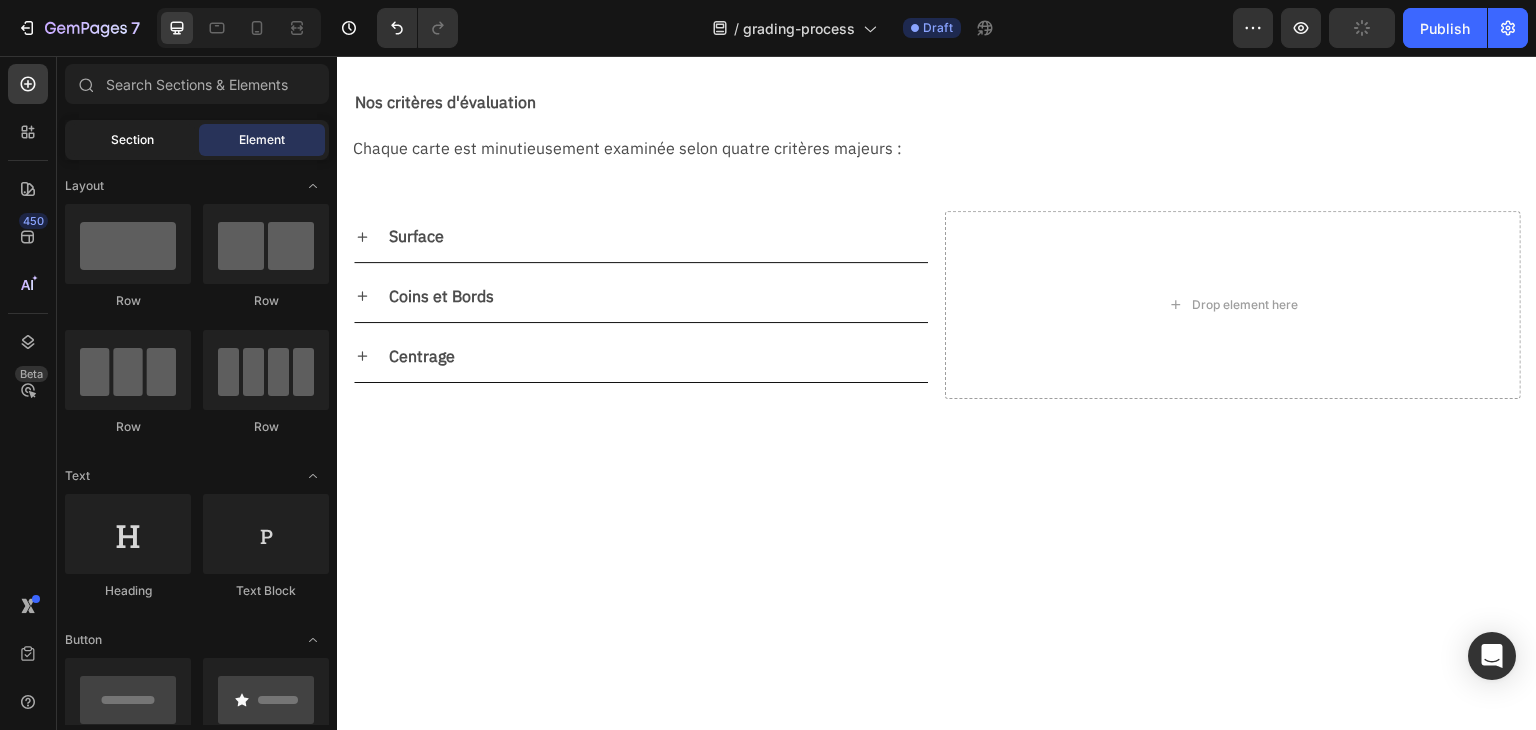 click on "Section" at bounding box center [132, 140] 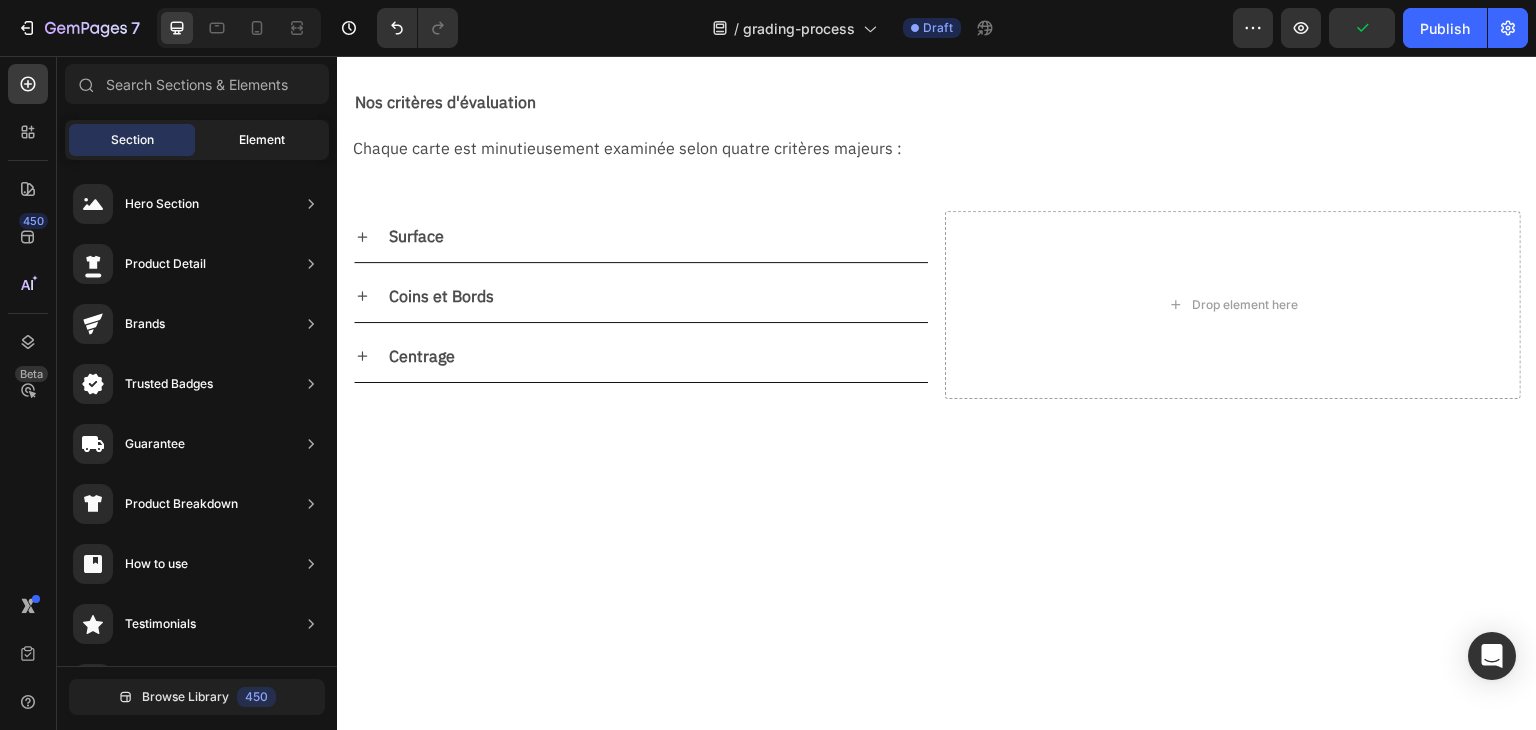 click on "Element" at bounding box center [262, 140] 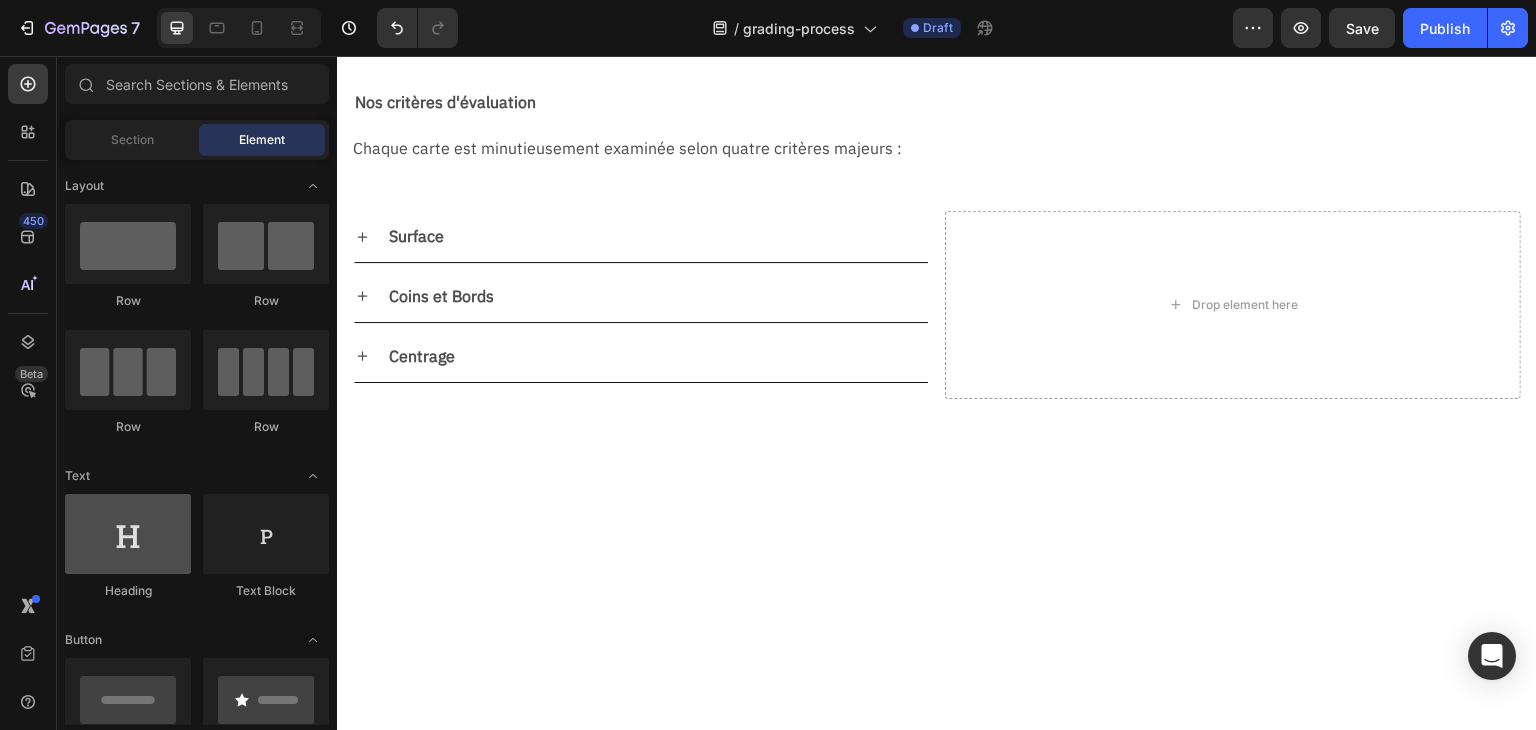 scroll, scrollTop: 300, scrollLeft: 0, axis: vertical 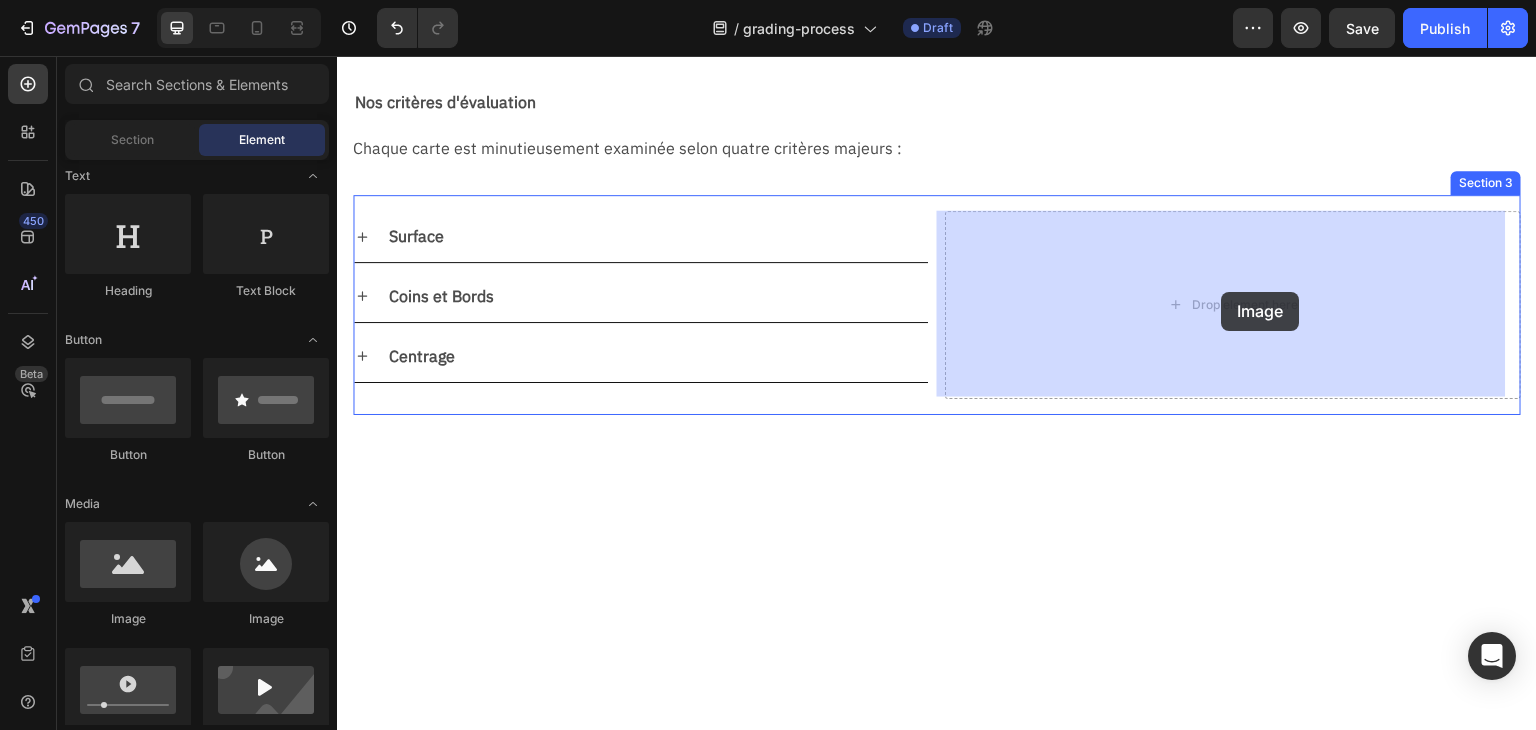 drag, startPoint x: 463, startPoint y: 618, endPoint x: 1221, endPoint y: 291, distance: 825.5259 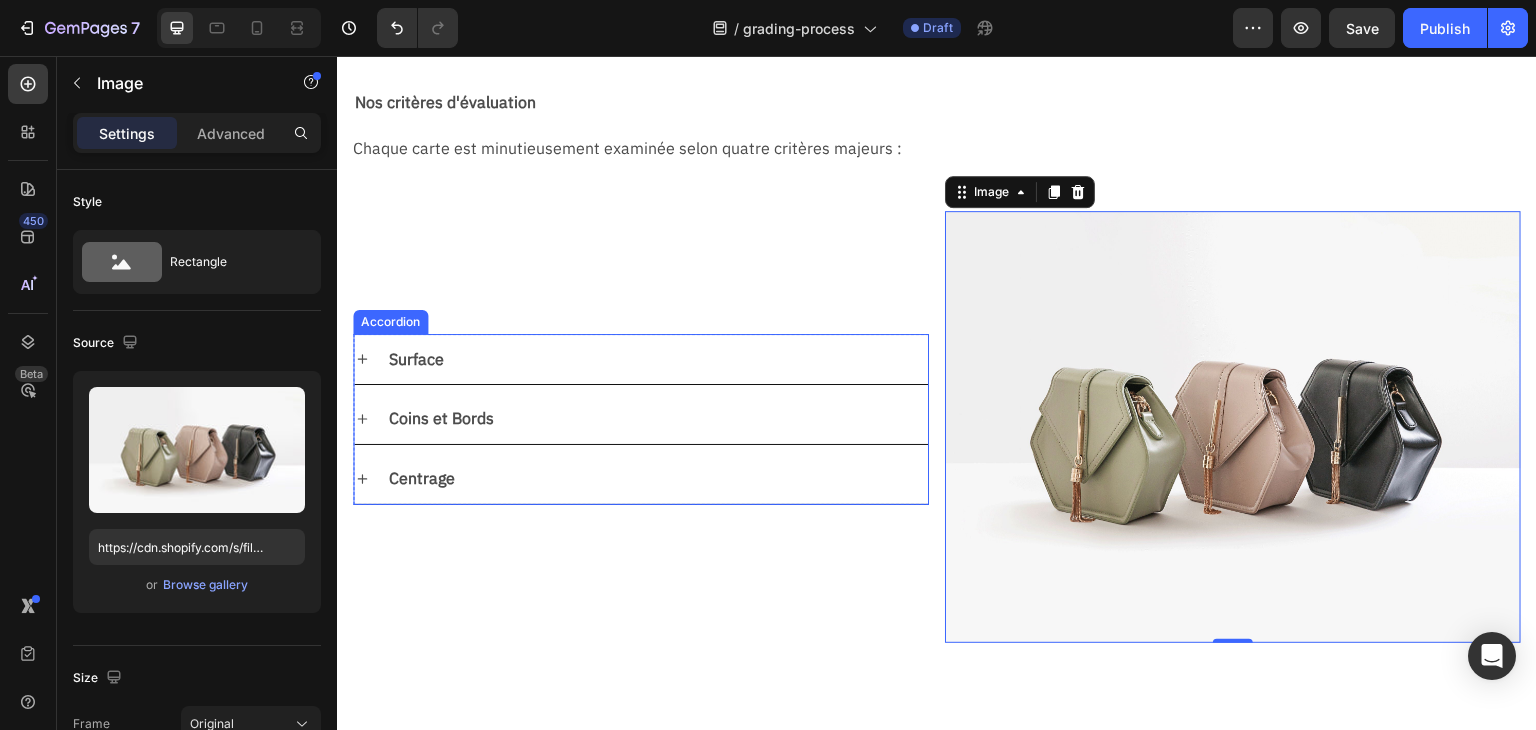click on "Surface" at bounding box center [641, 359] 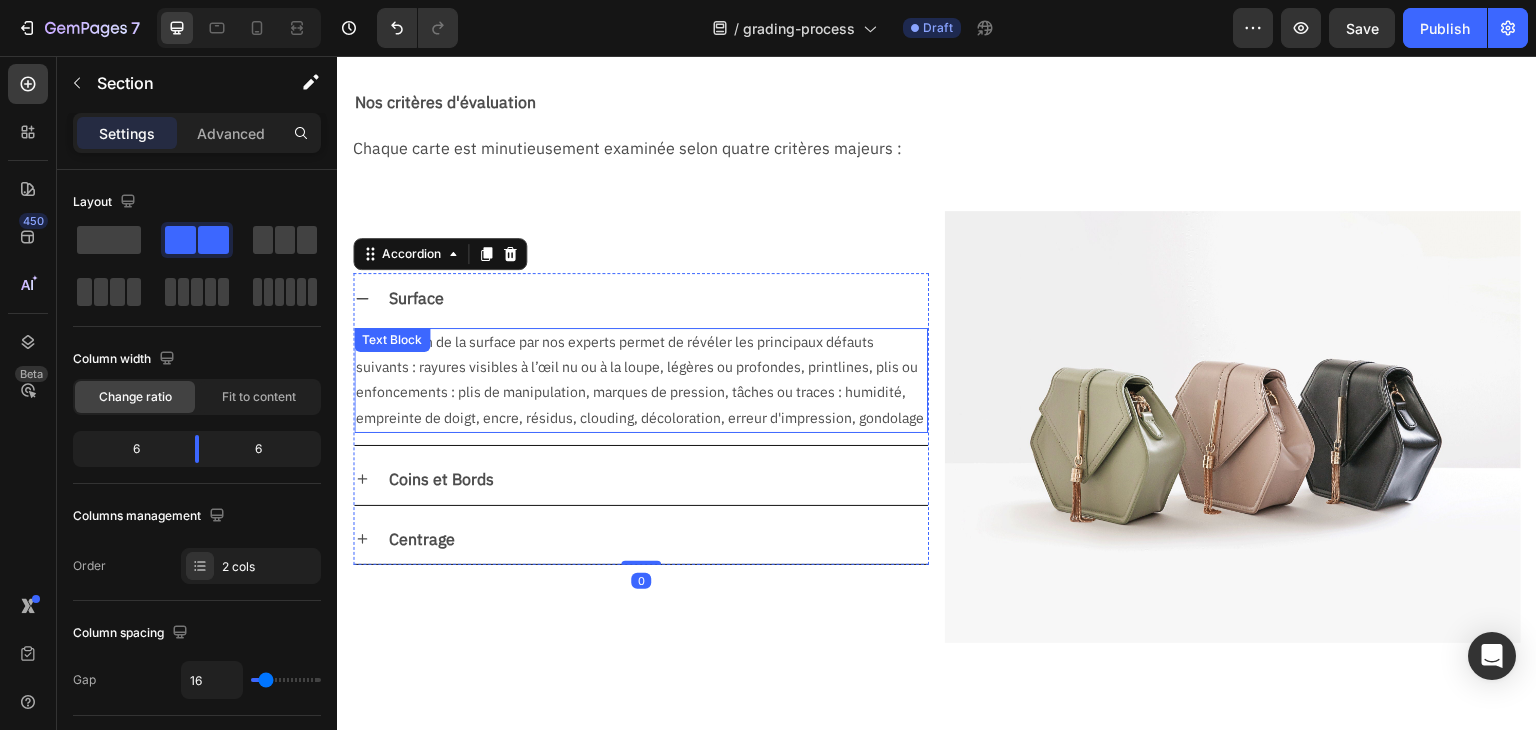 click on "Surface L’inspection de la surface par nos experts permet de révéler les principaux défauts suivants : rayures visibles à l’œil nu ou à la loupe, légères ou profondes, printlines, plis ou enfoncements : plis de manipulation, marques de pression, tâches ou traces : humidité, empreinte de doigt, encre, résidus, clouding, décoloration, erreur d'impression, gondolage Text Block
Coins et Bords
Centrage Accordion   0 Row" at bounding box center (641, 427) 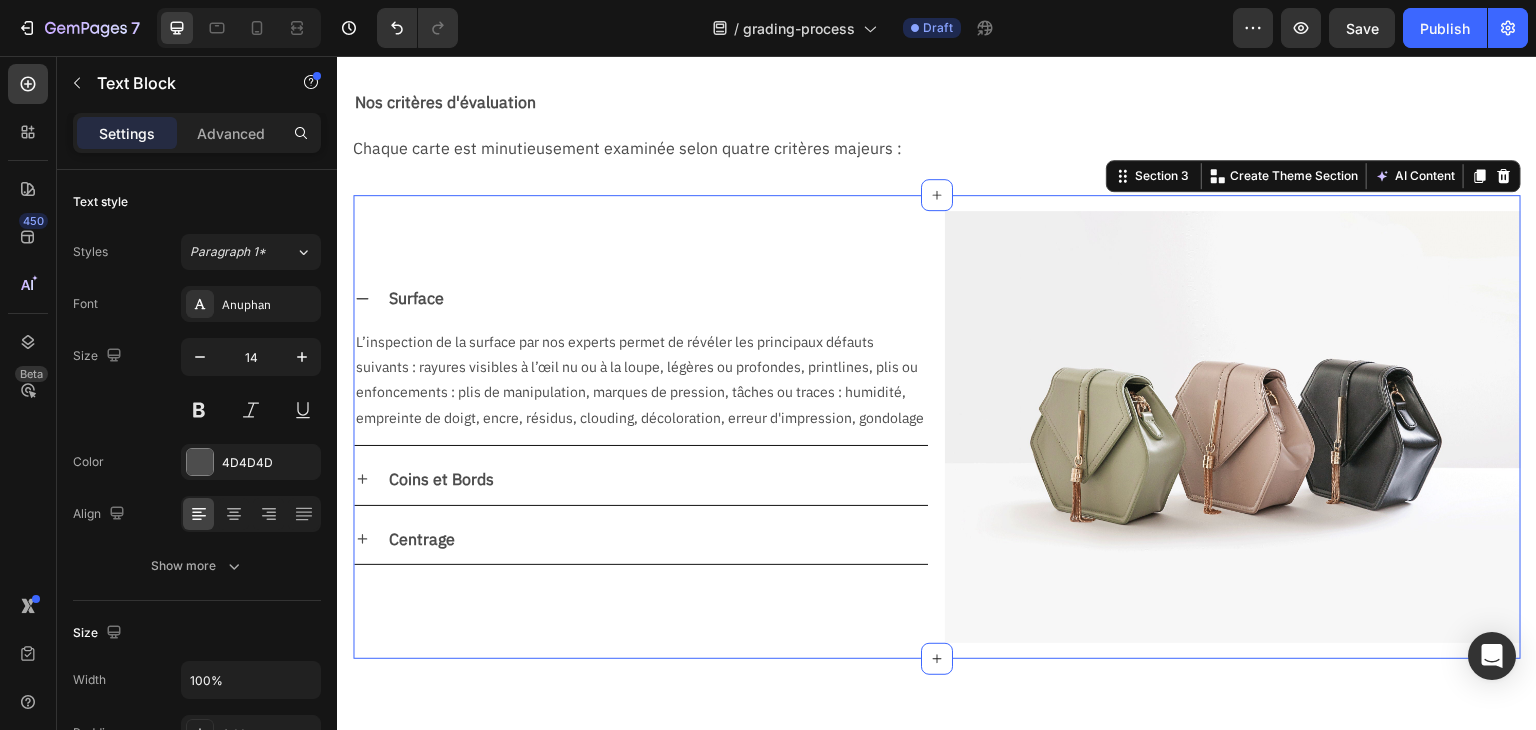 click on "L’inspection de la surface par nos experts permet de révéler les principaux défauts suivants : rayures visibles à l’œil nu ou à la loupe, légères ou profondes, printlines, plis ou enfoncements : plis de manipulation, marques de pression, tâches ou traces : humidité, empreinte de doigt, encre, résidus, clouding, décoloration, erreur d'impression, gondolage" at bounding box center (641, 380) 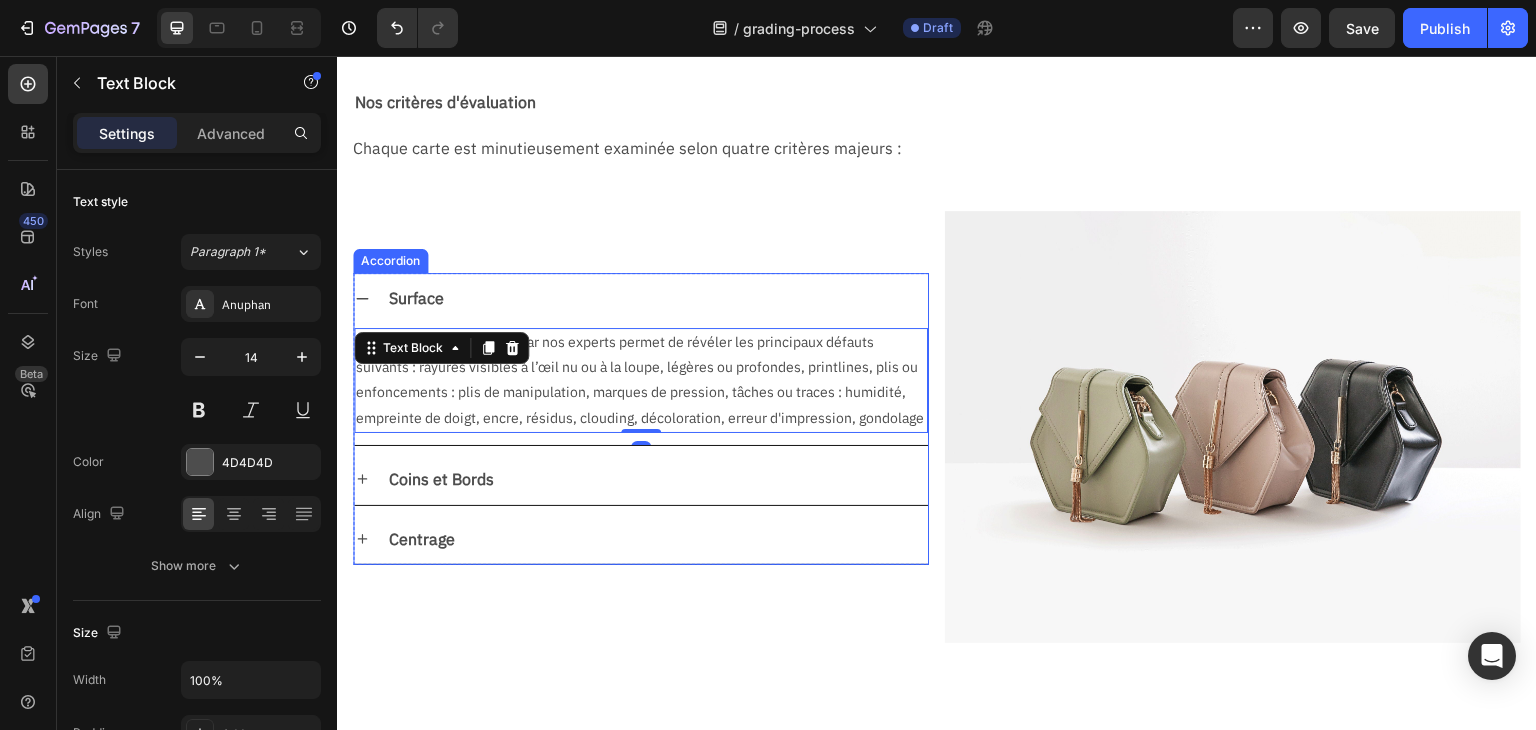 click on "Surface" at bounding box center [657, 298] 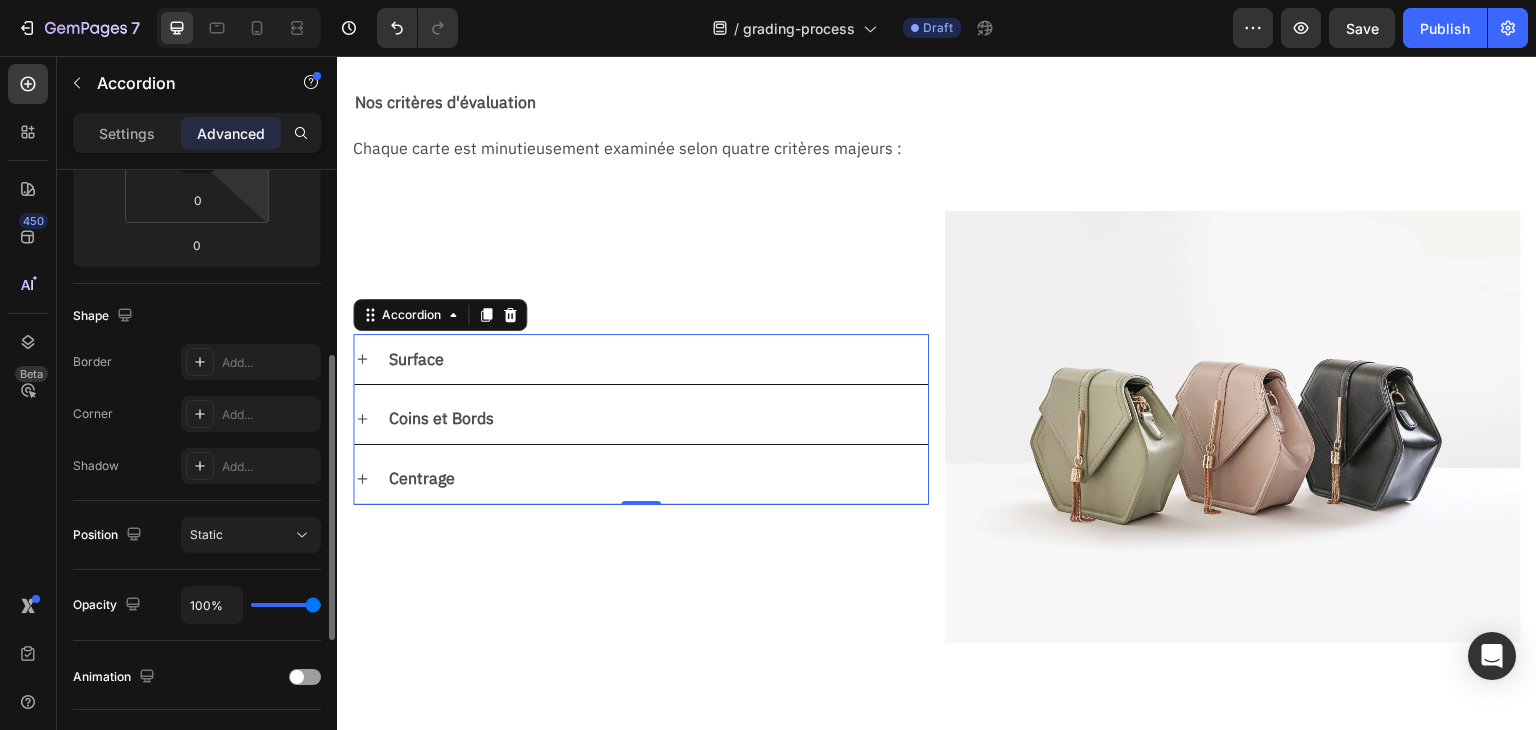 scroll, scrollTop: 715, scrollLeft: 0, axis: vertical 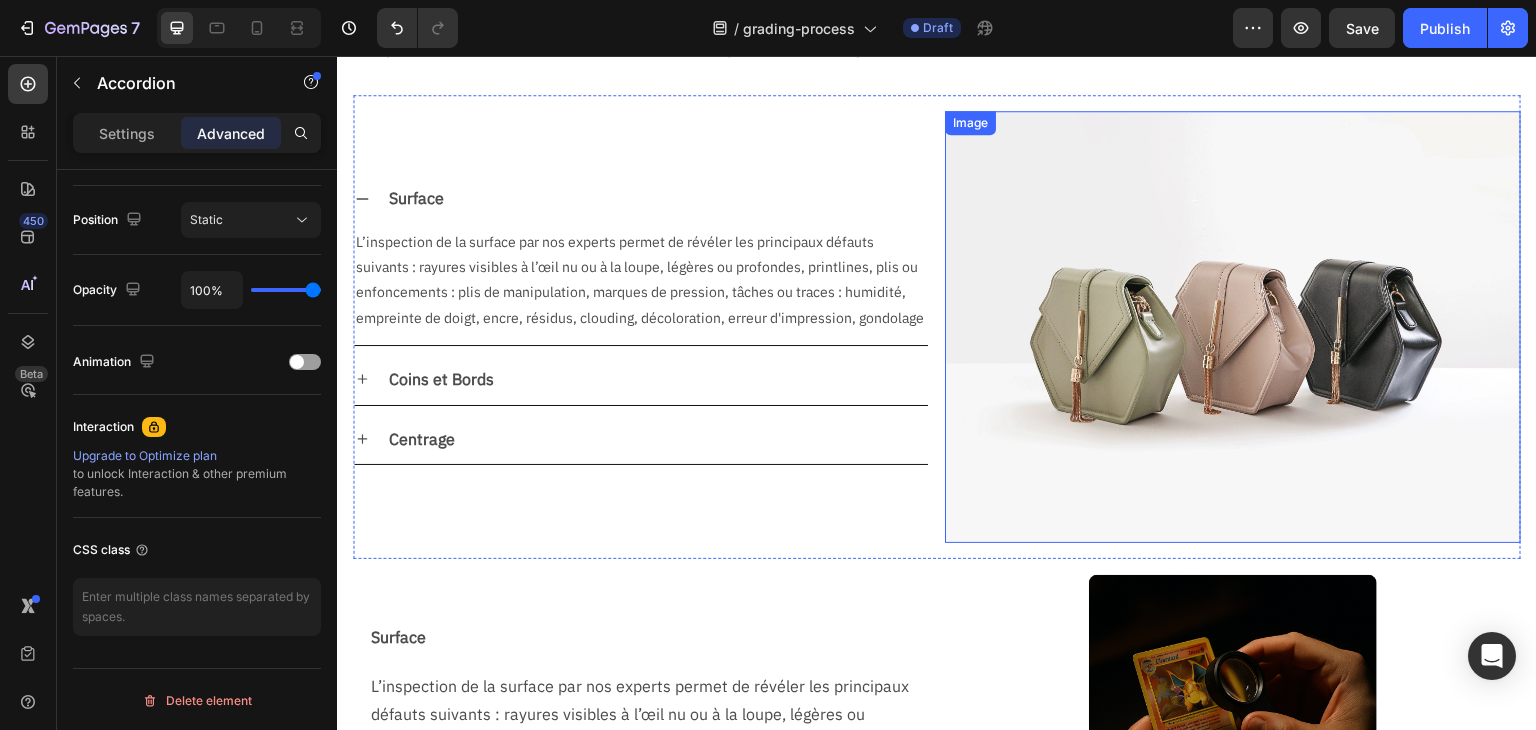 click at bounding box center [1233, 327] 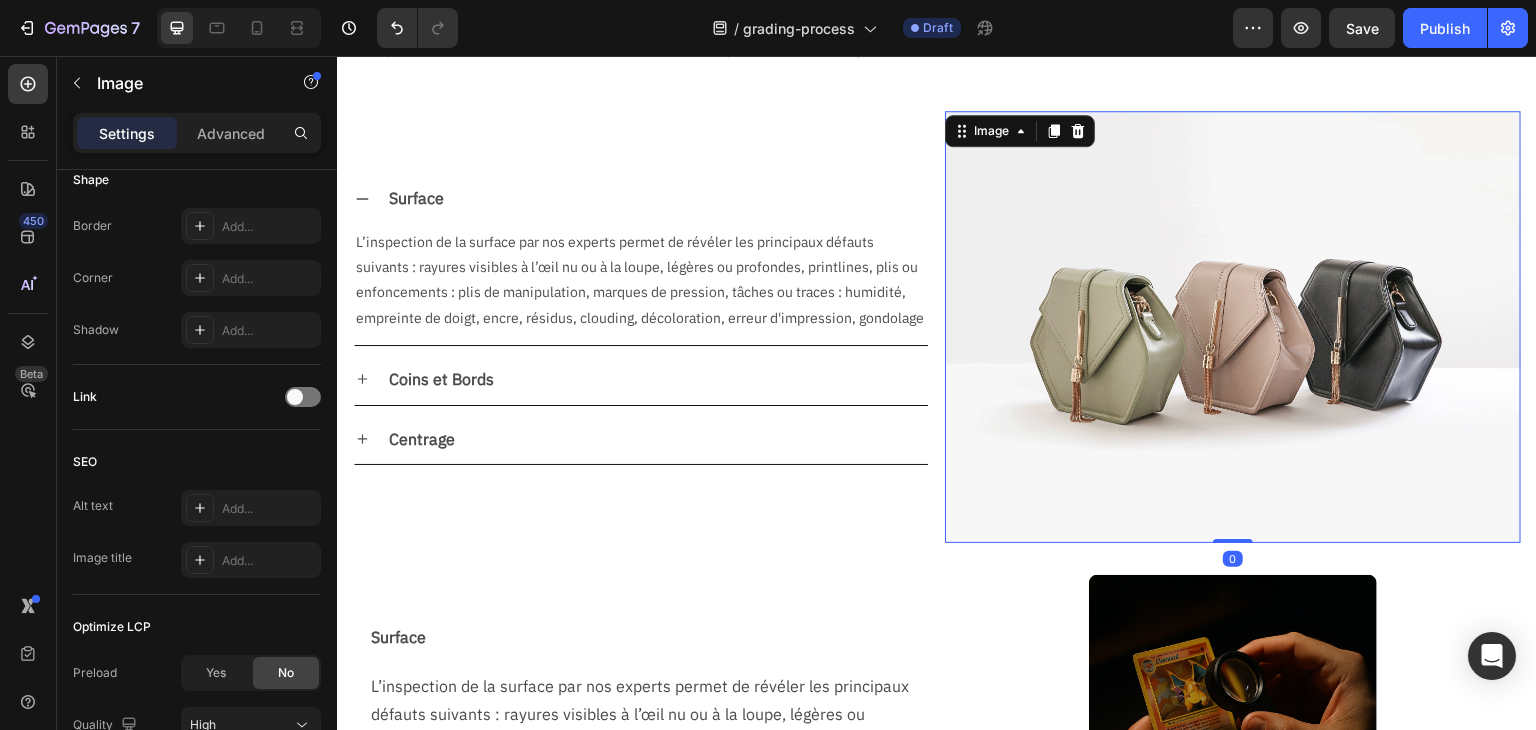 scroll, scrollTop: 0, scrollLeft: 0, axis: both 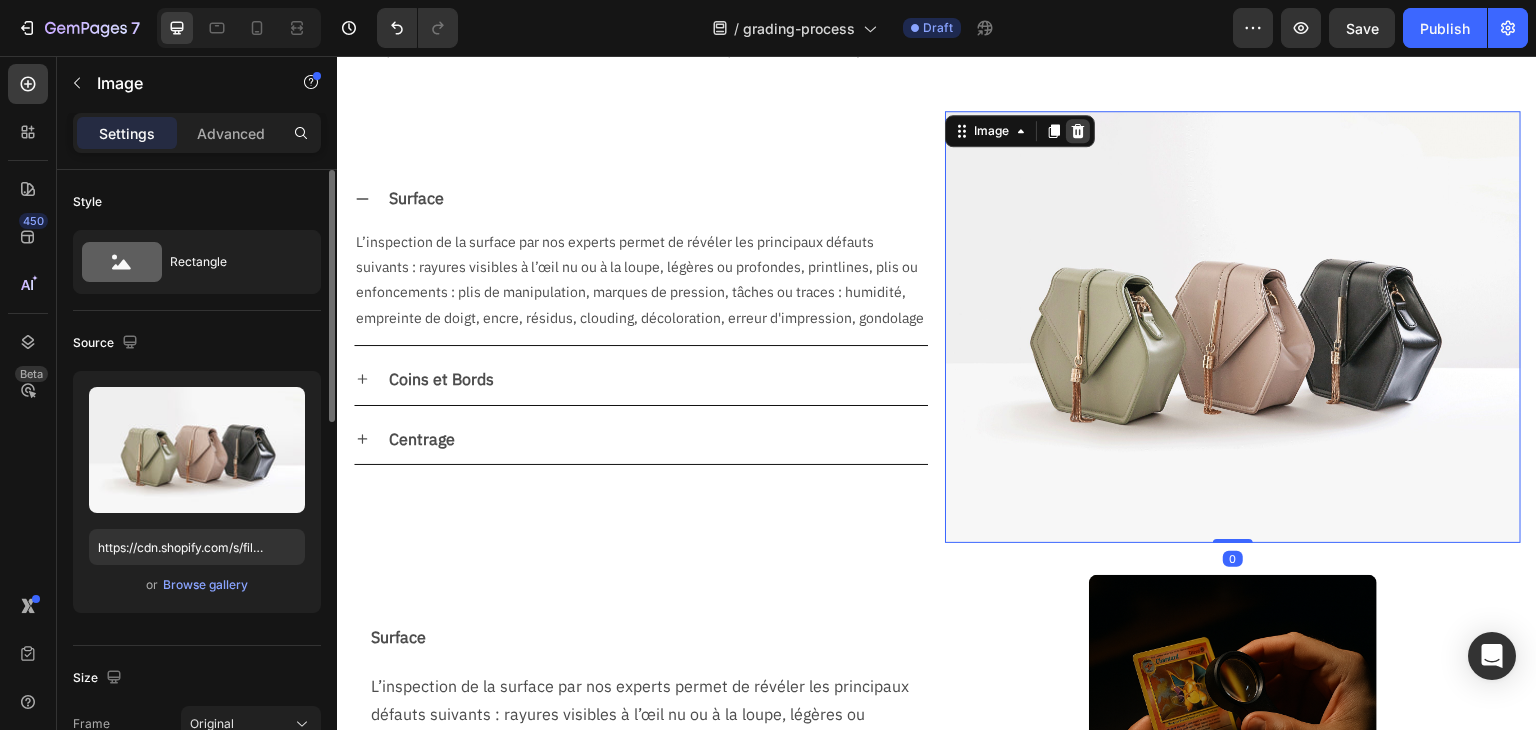 click 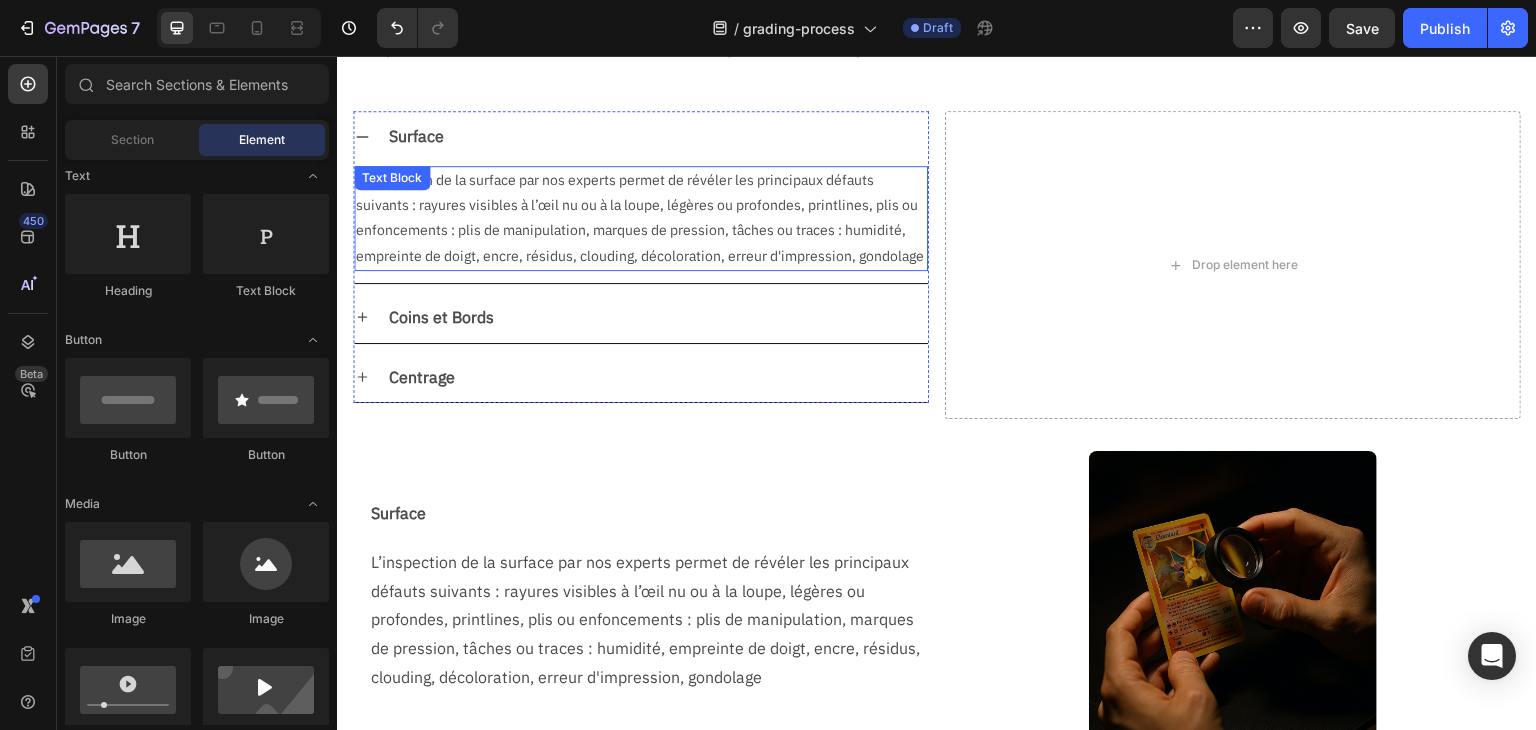 click on "L’inspection de la surface par nos experts permet de révéler les principaux défauts suivants : rayures visibles à l’œil nu ou à la loupe, légères ou profondes, printlines, plis ou enfoncements : plis de manipulation, marques de pression, tâches ou traces : humidité, empreinte de doigt, encre, résidus, clouding, décoloration, erreur d'impression, gondolage" at bounding box center (641, 218) 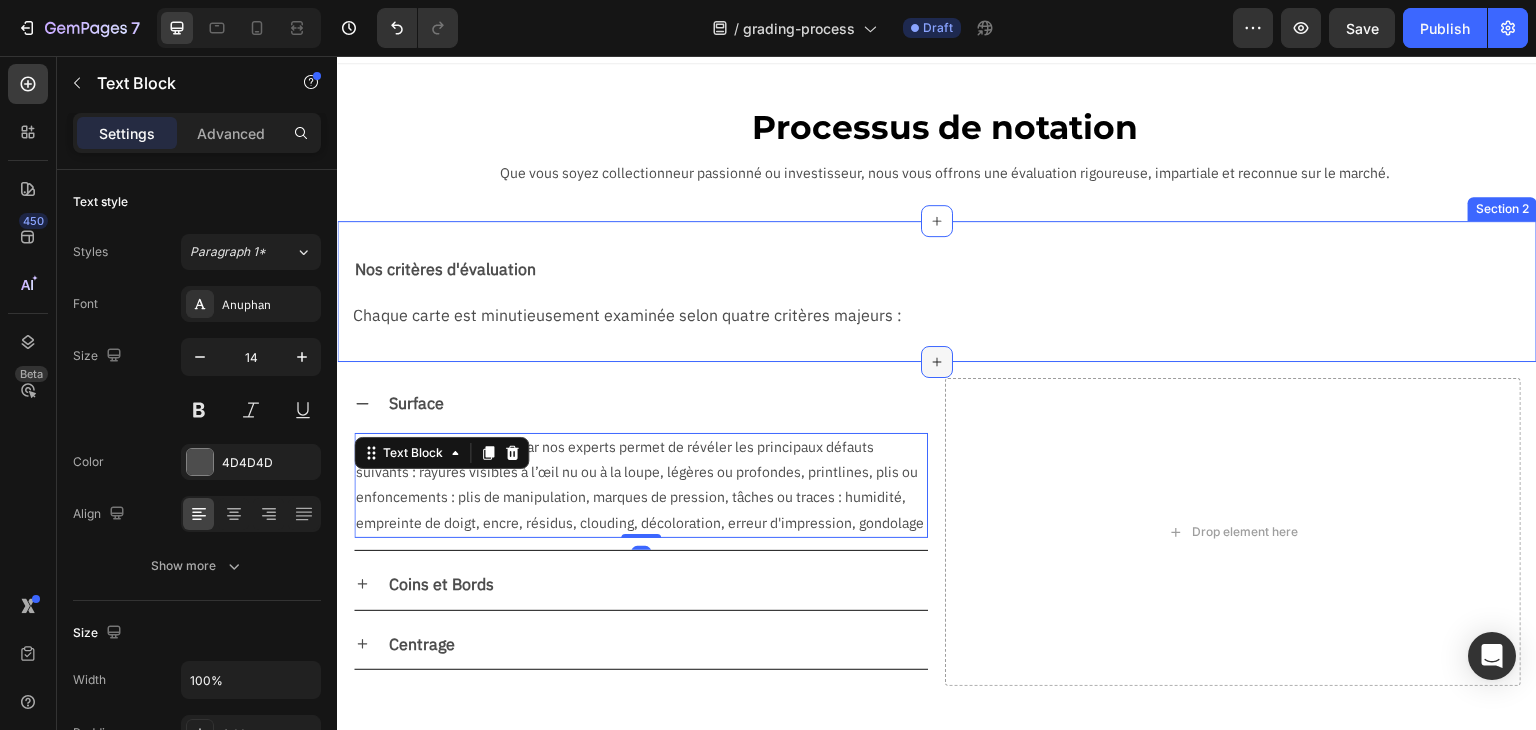 scroll, scrollTop: 0, scrollLeft: 0, axis: both 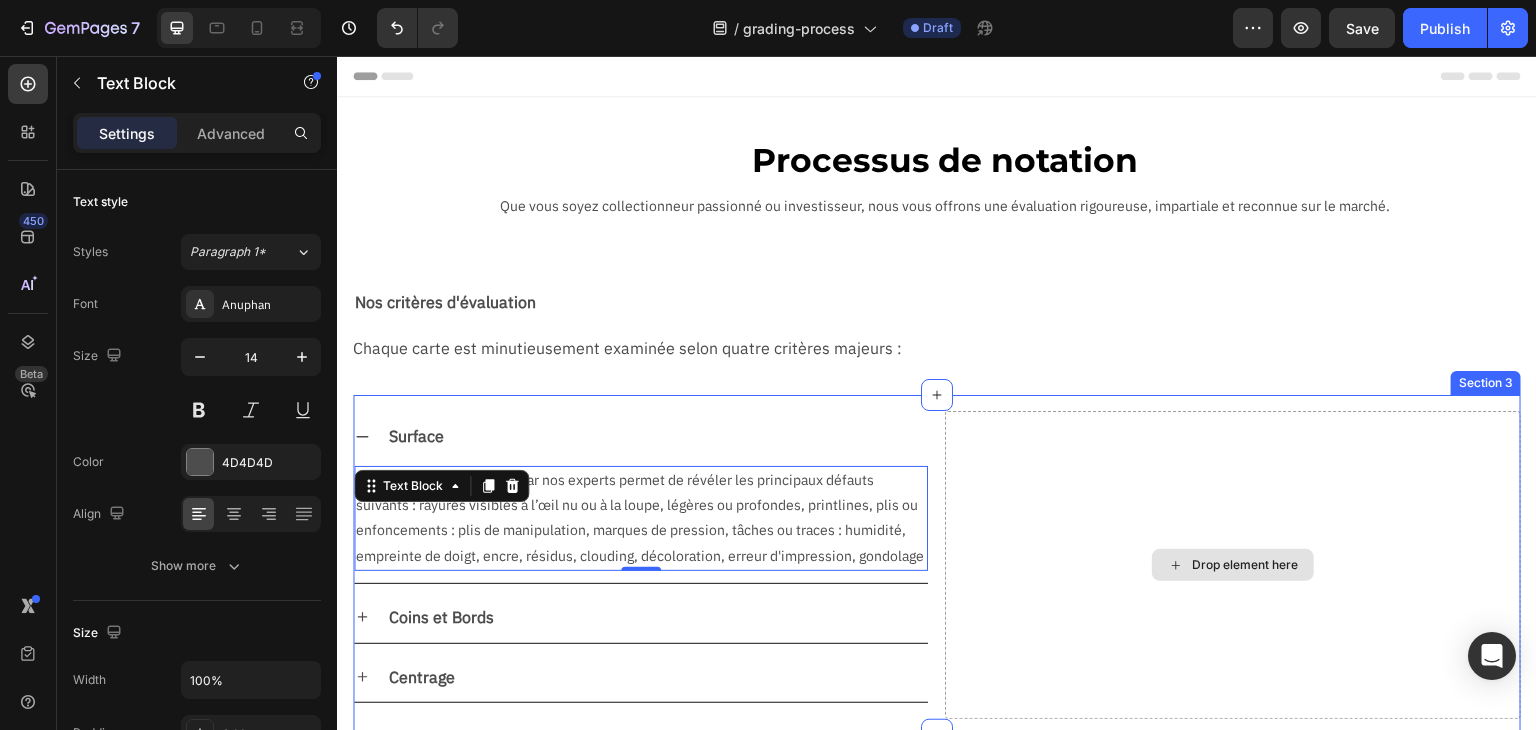 click on "Drop element here" at bounding box center (1233, 565) 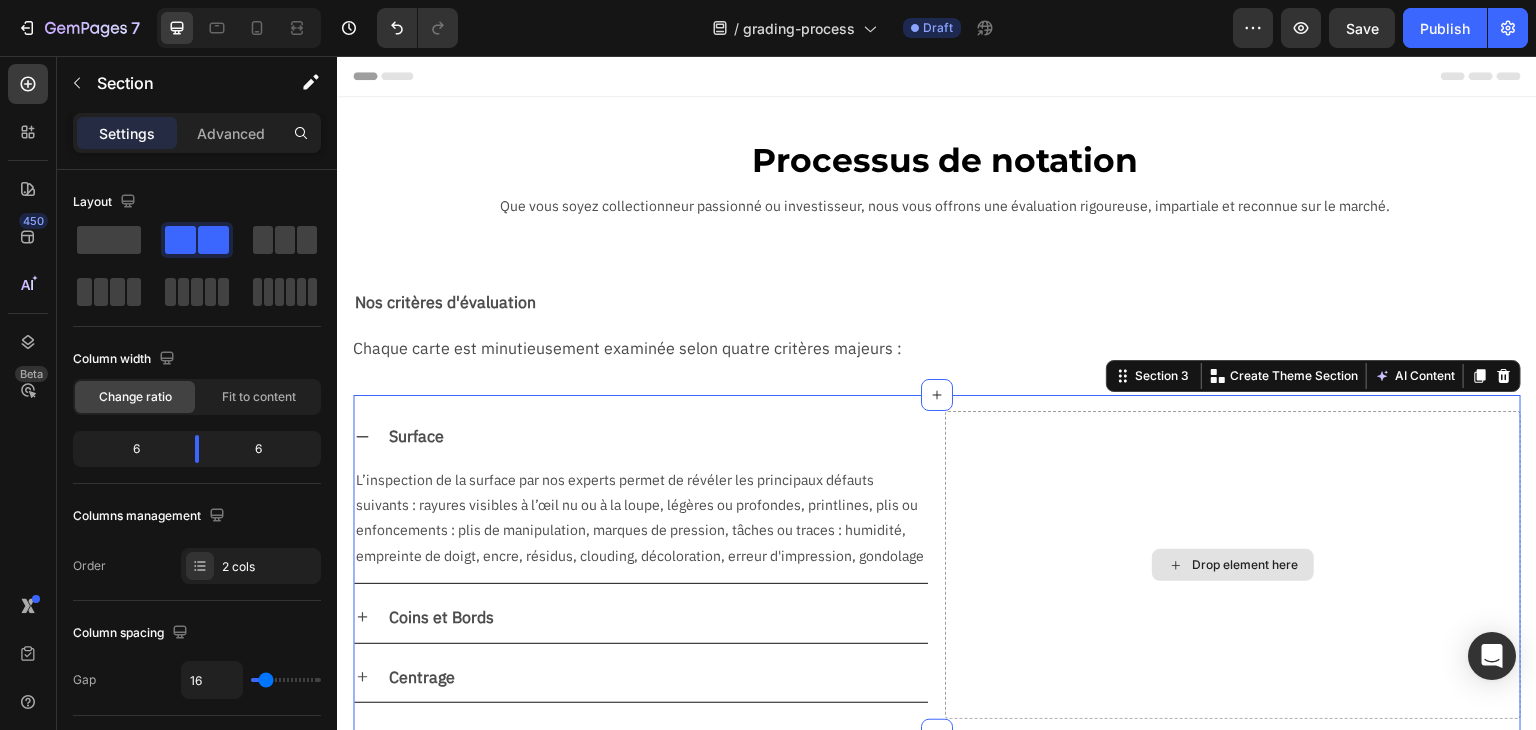 scroll, scrollTop: 200, scrollLeft: 0, axis: vertical 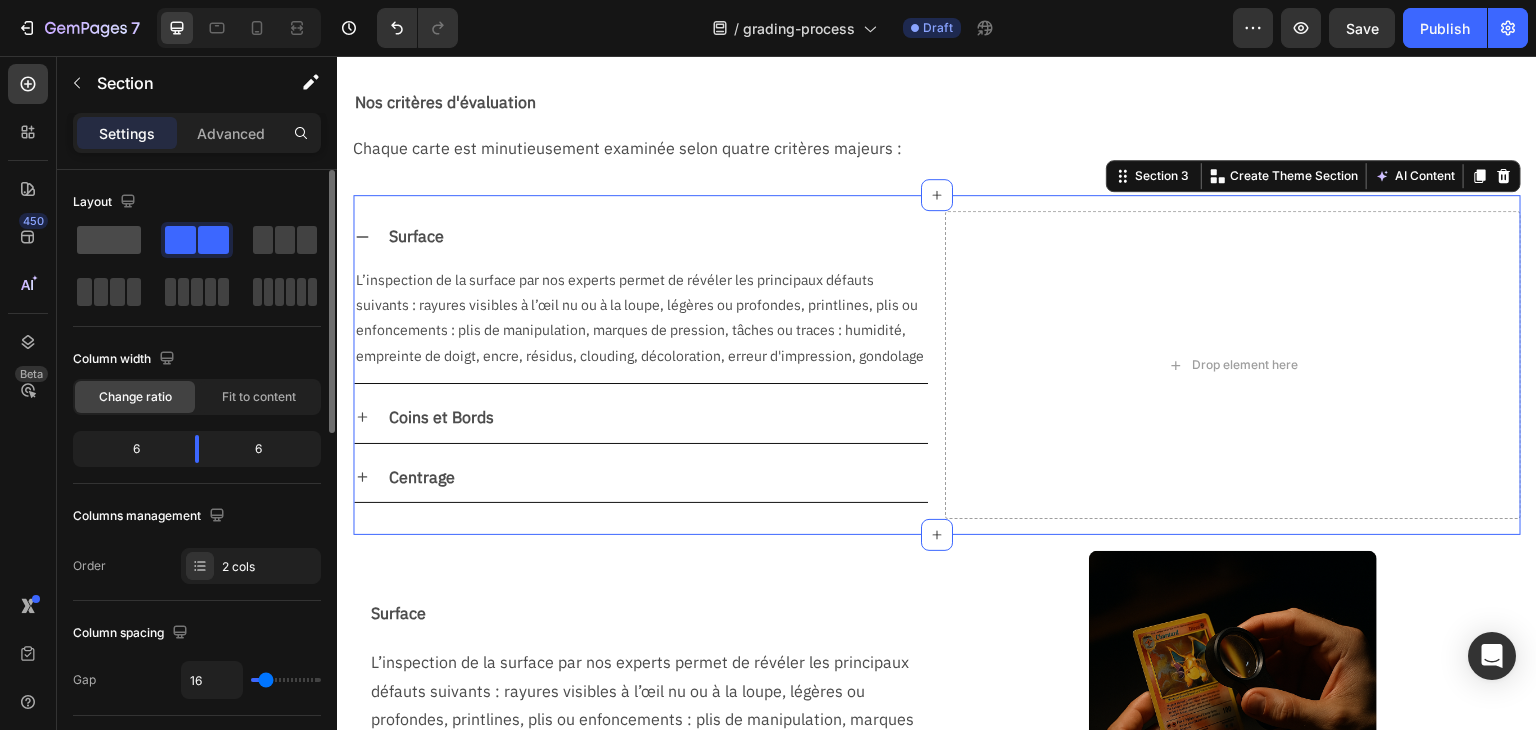 click 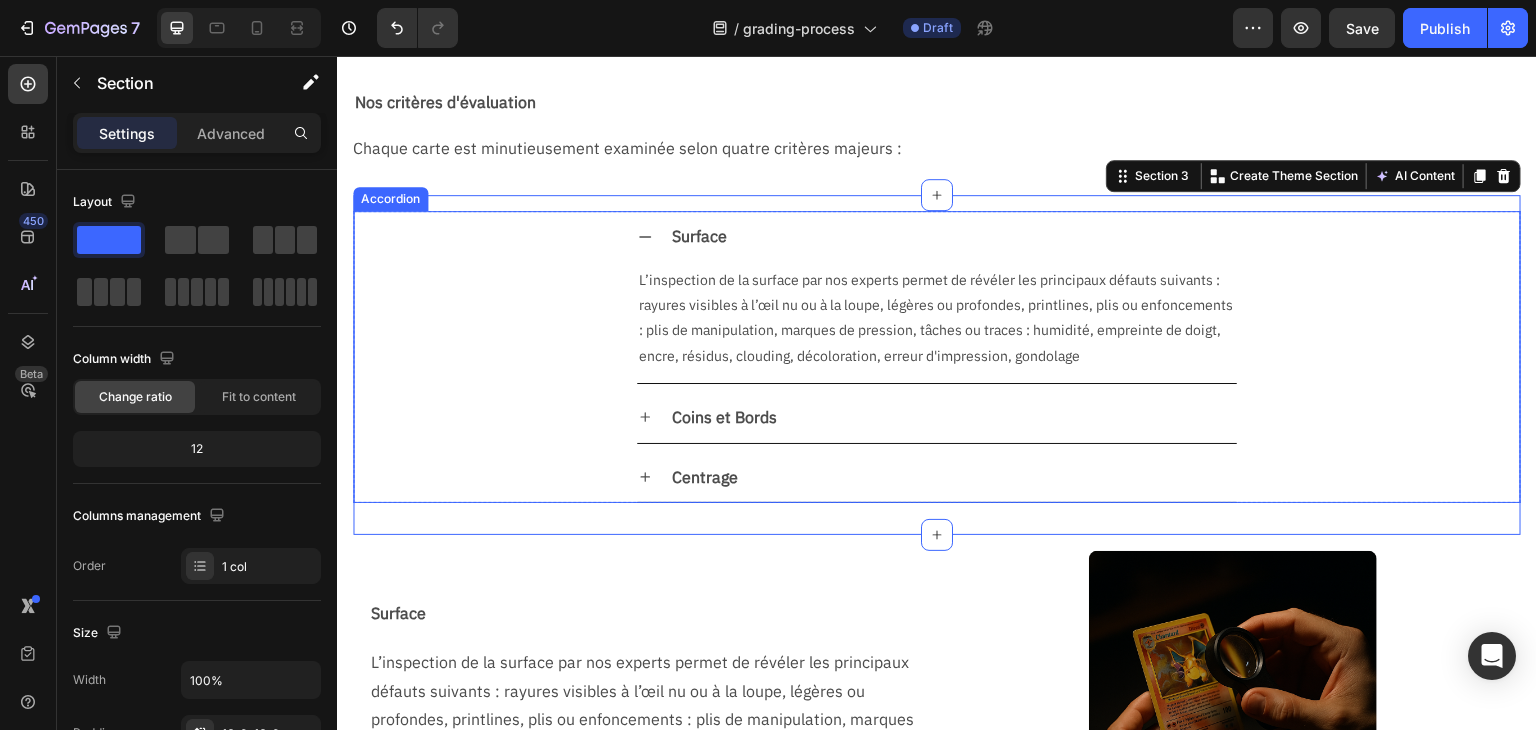 click on "Surface" at bounding box center (953, 236) 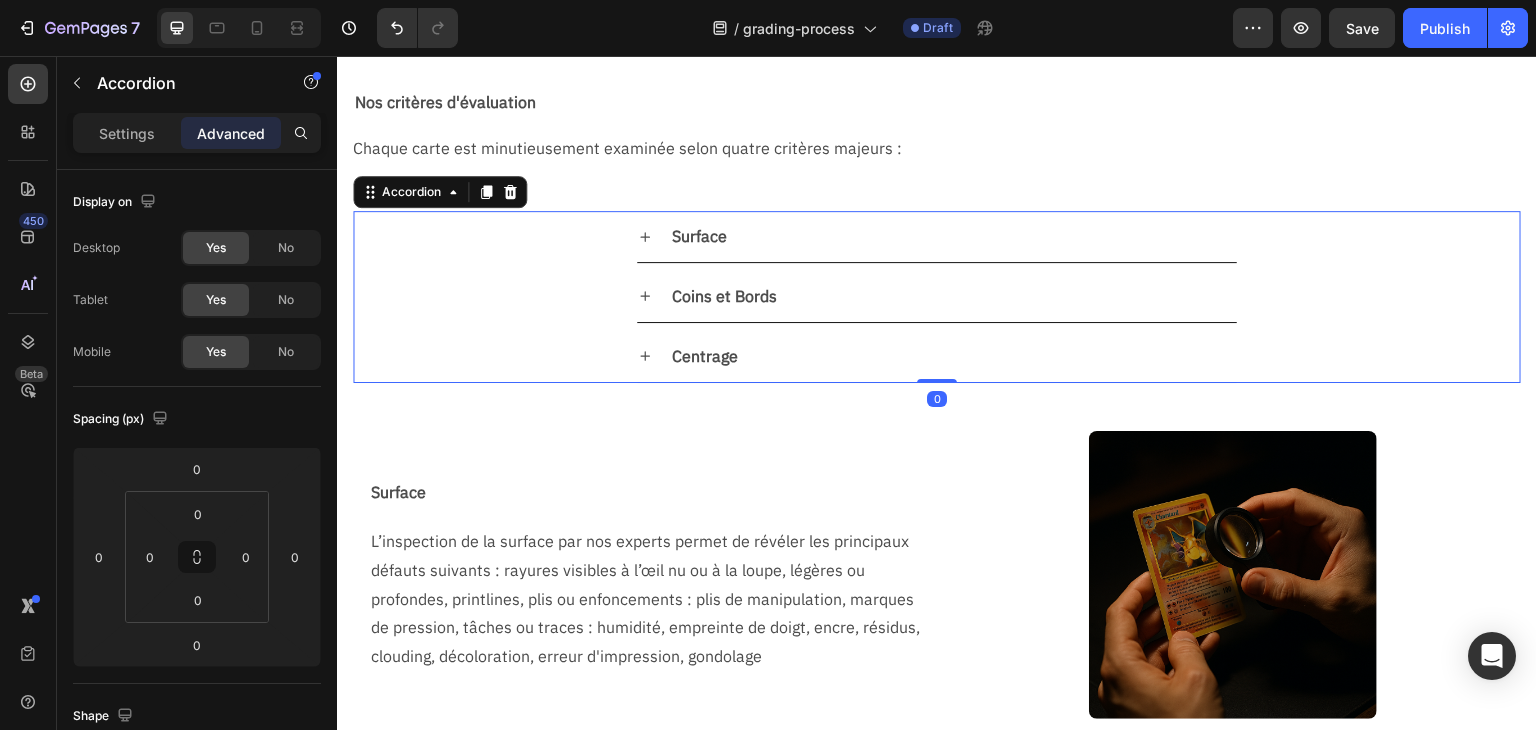 click 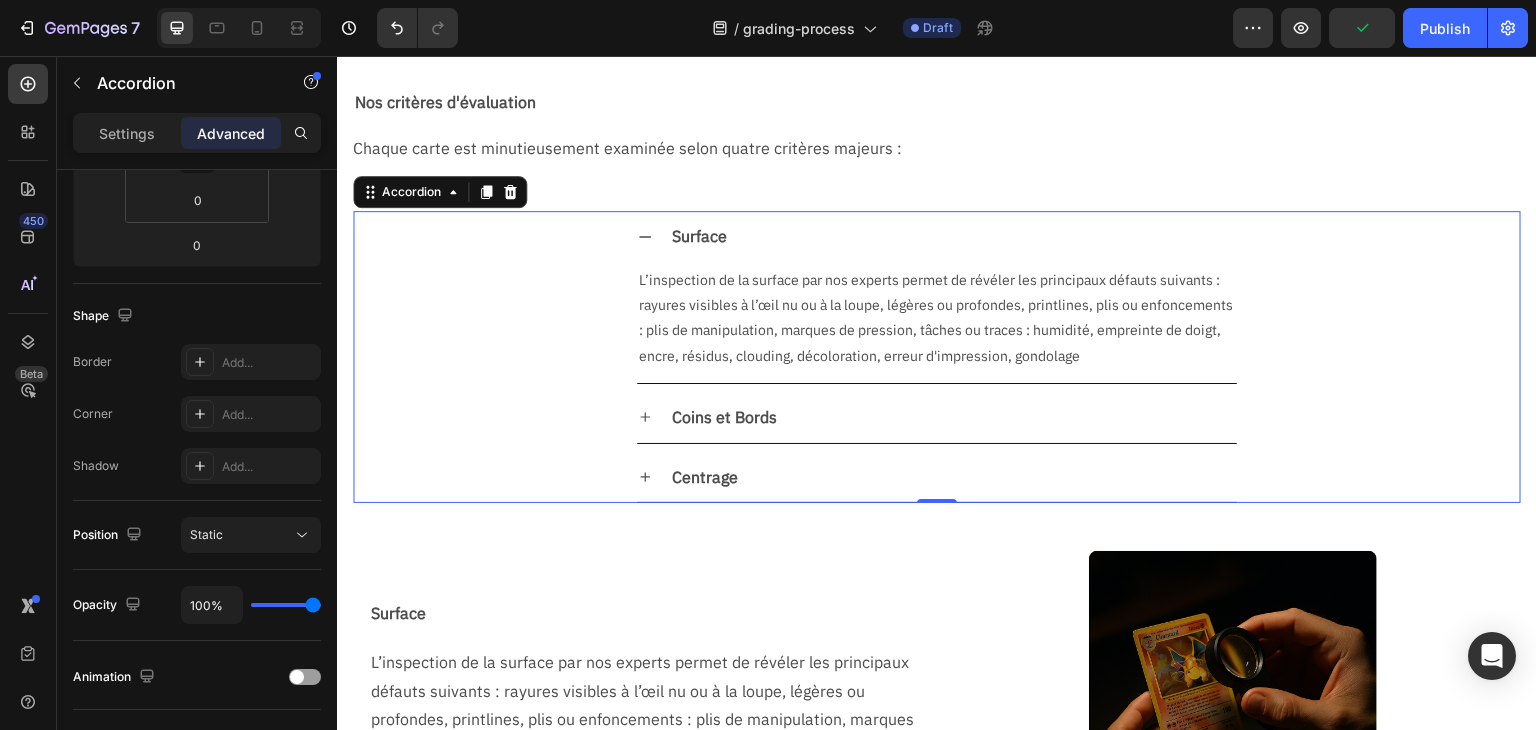 scroll, scrollTop: 0, scrollLeft: 0, axis: both 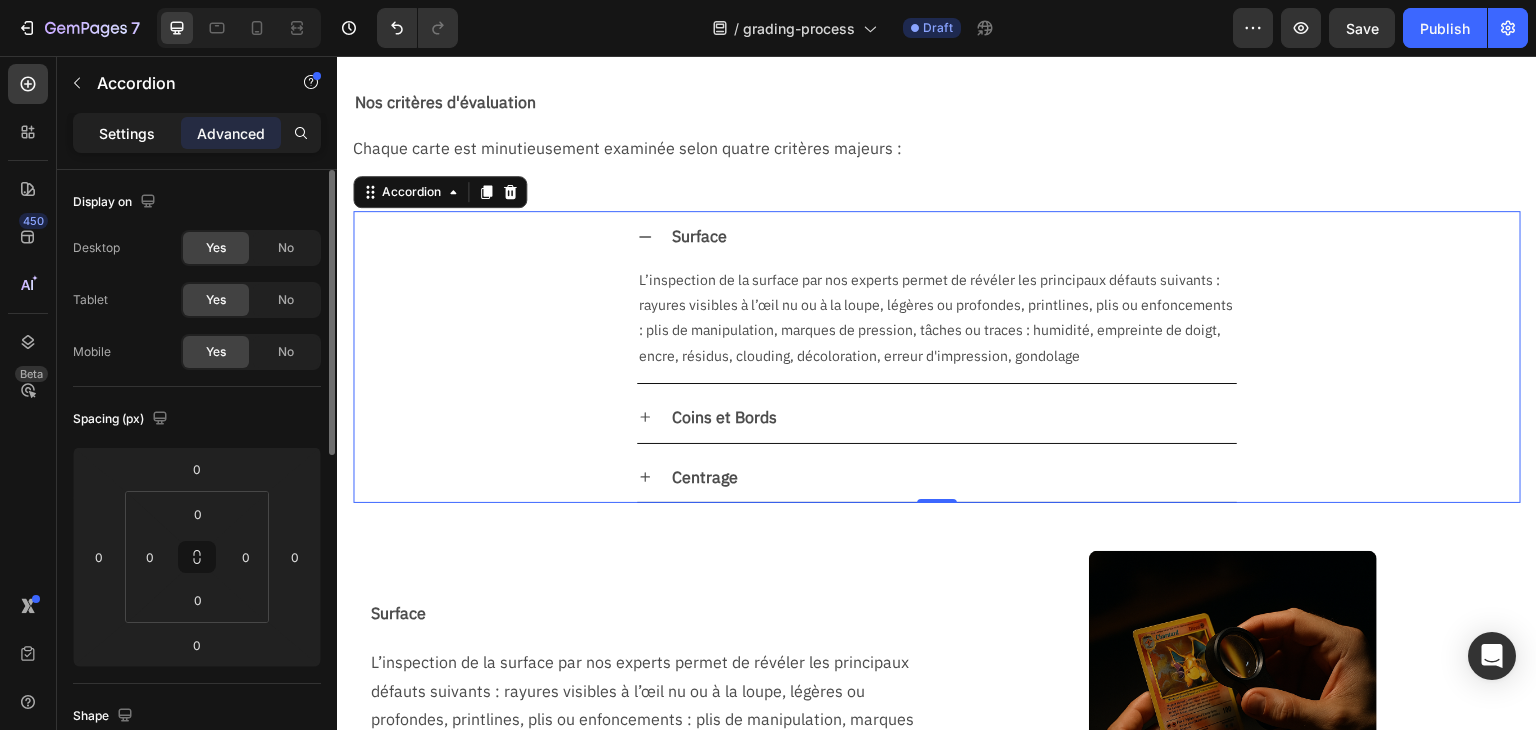 click on "Settings" at bounding box center [127, 133] 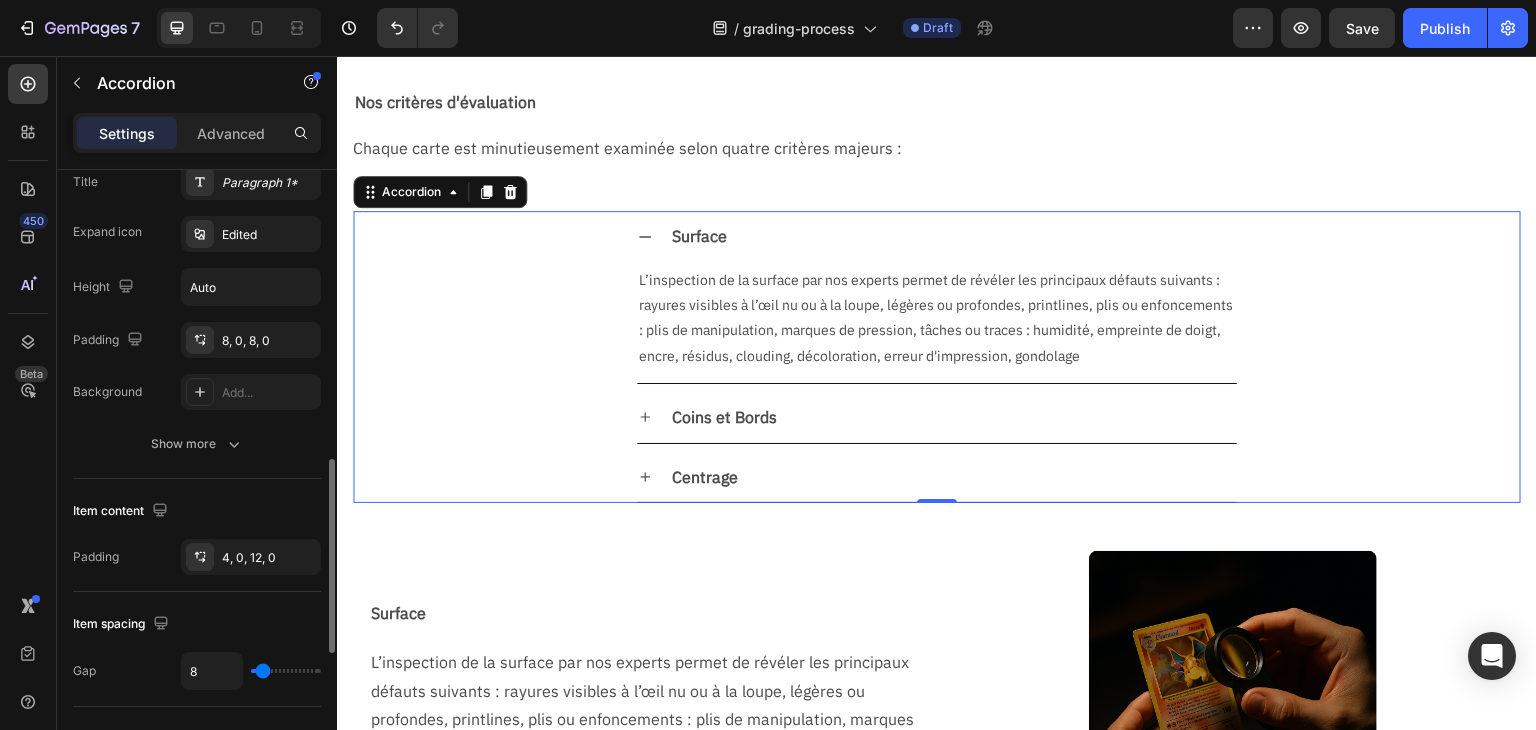 scroll, scrollTop: 800, scrollLeft: 0, axis: vertical 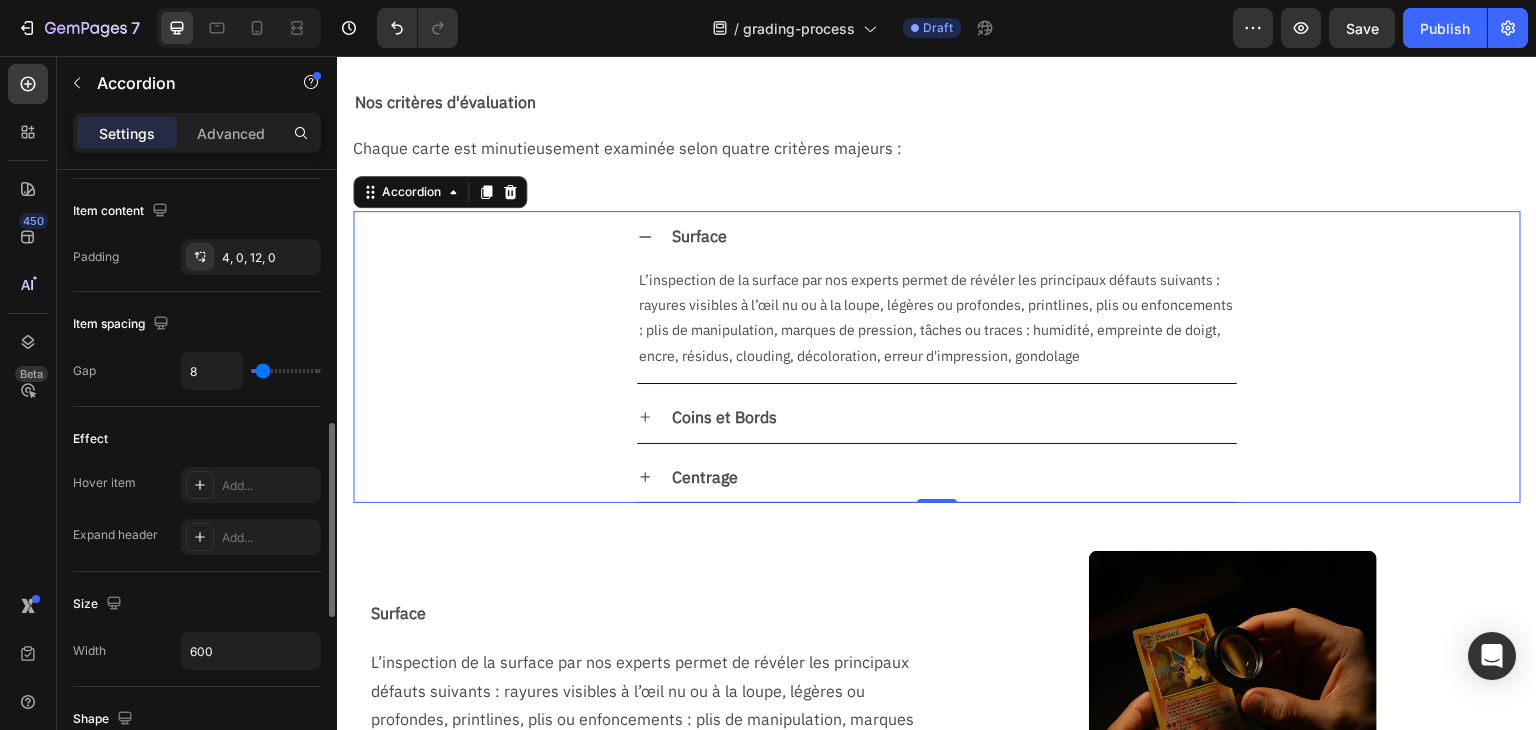 type on "11" 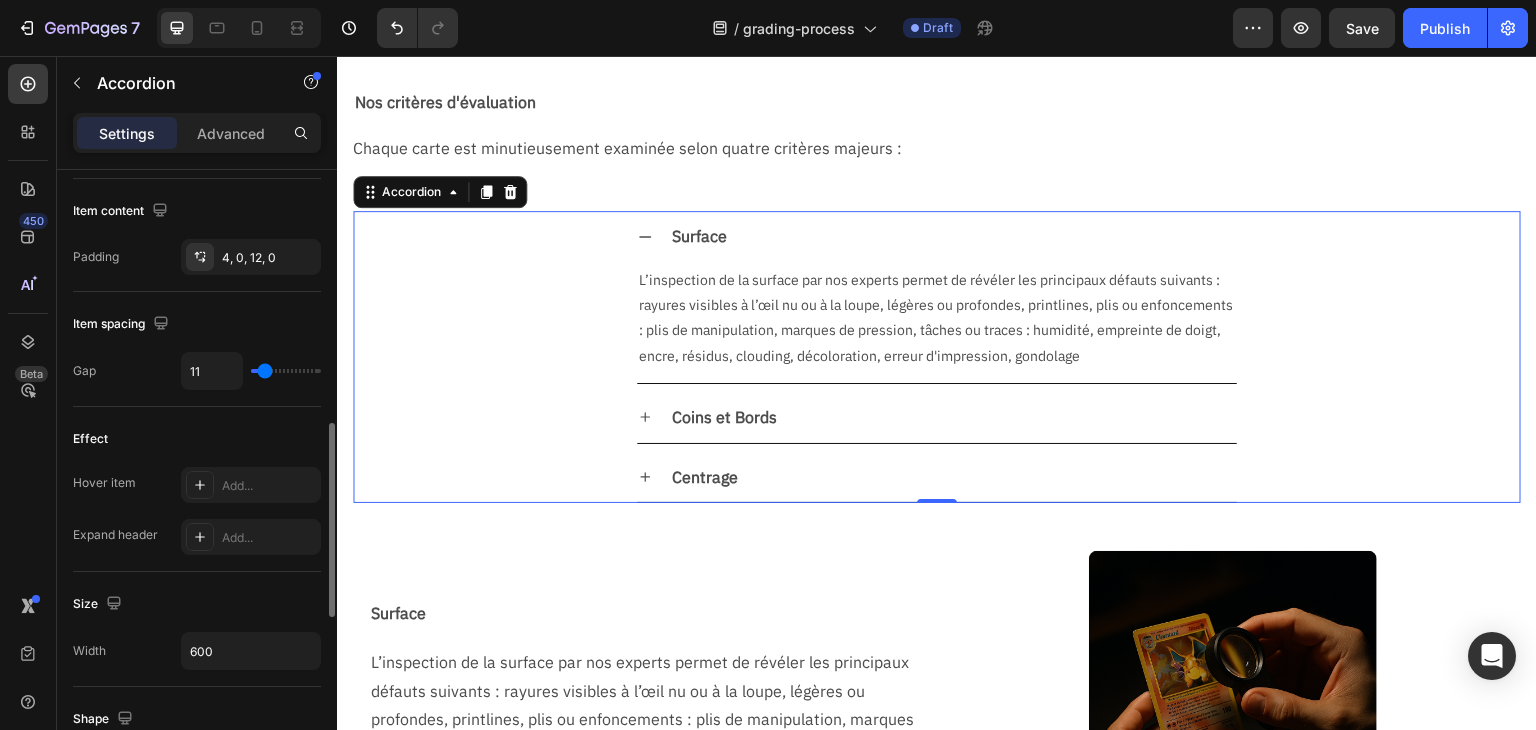type on "12" 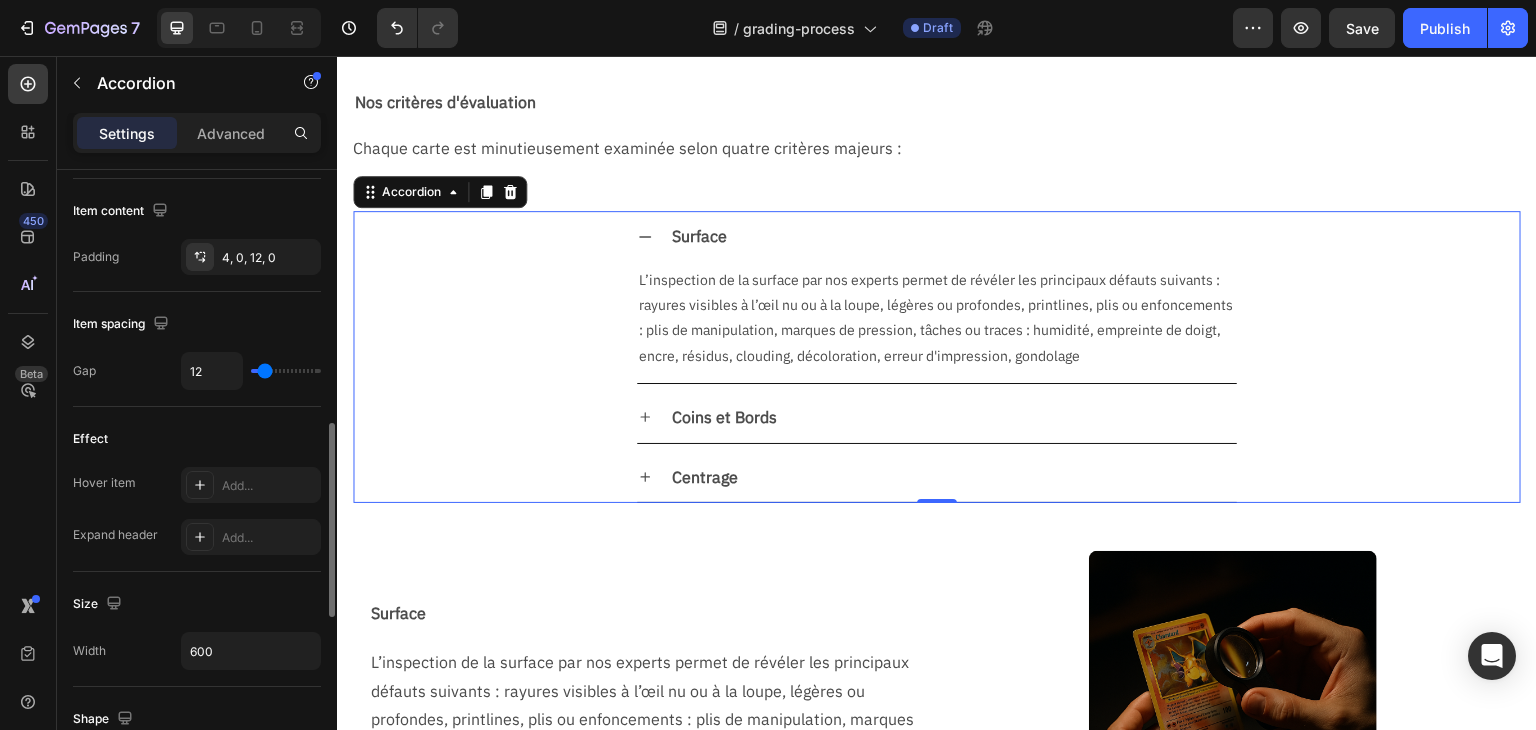 type on "15" 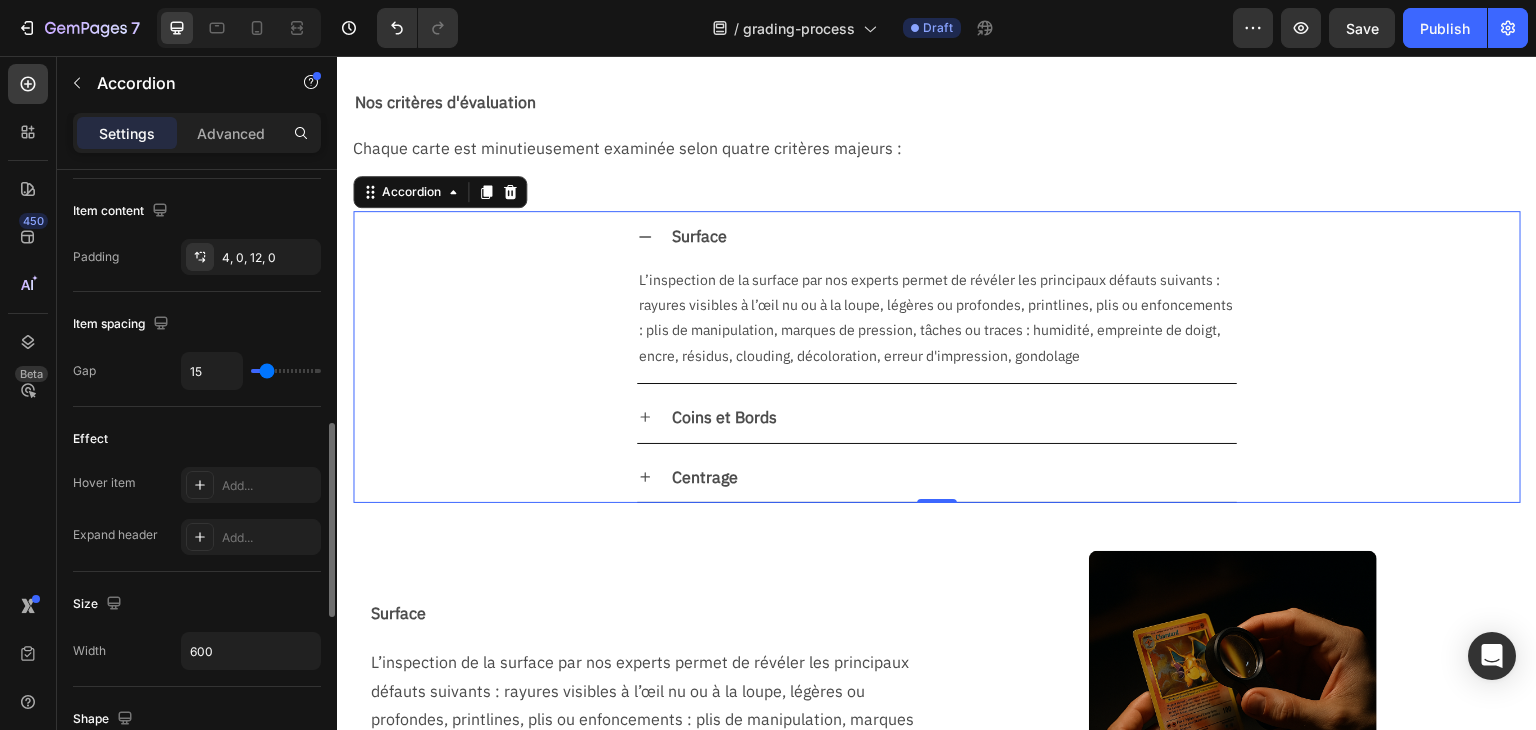 type on "17" 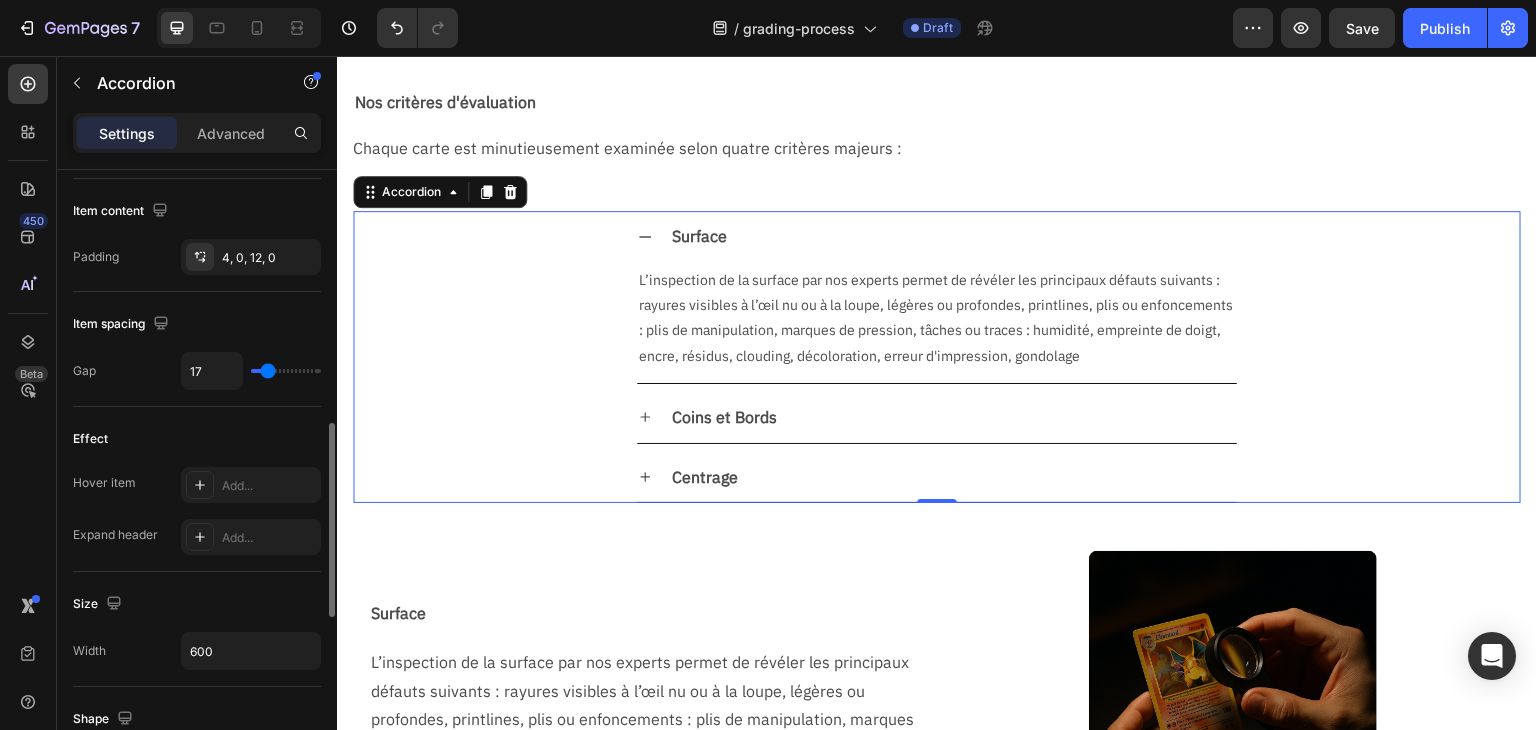 type on "18" 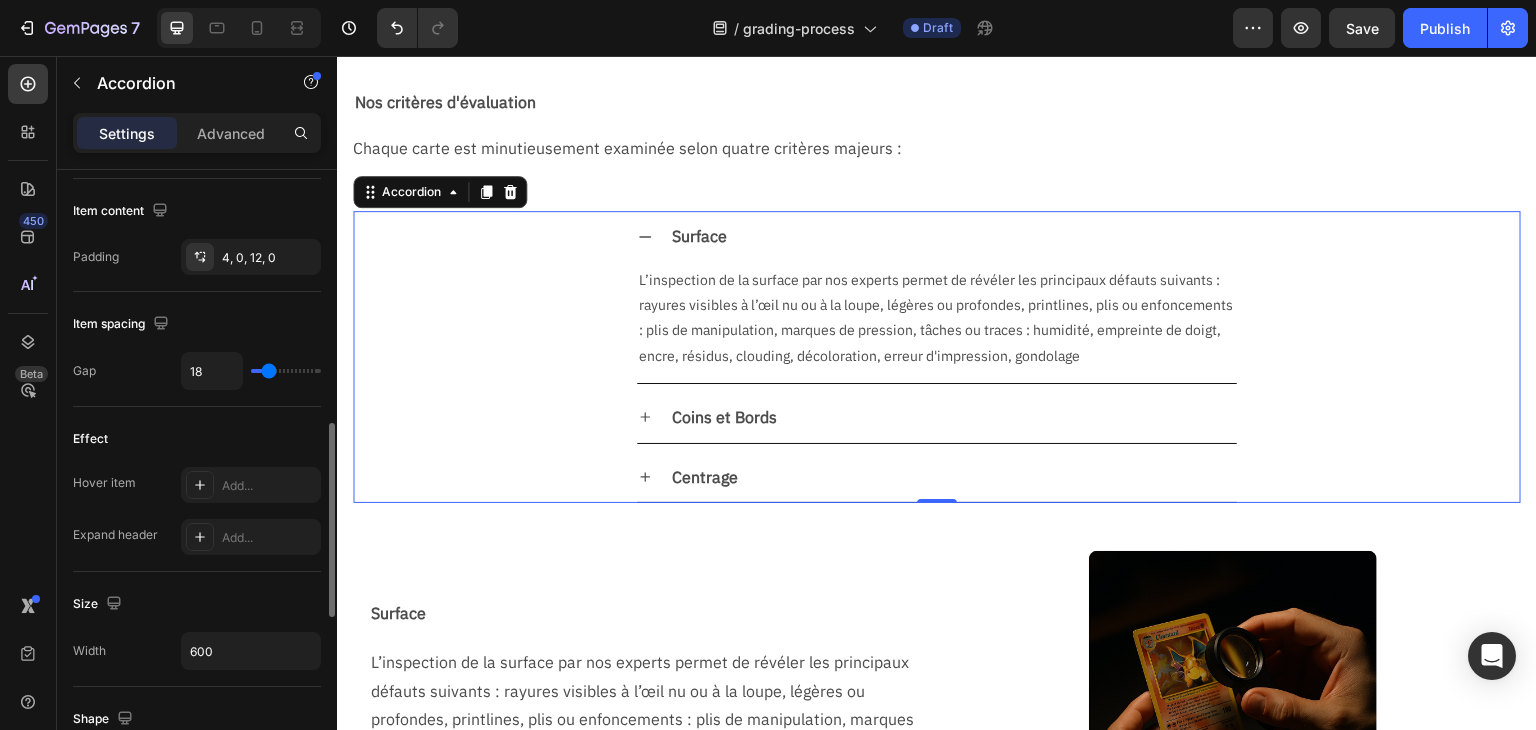 type on "20" 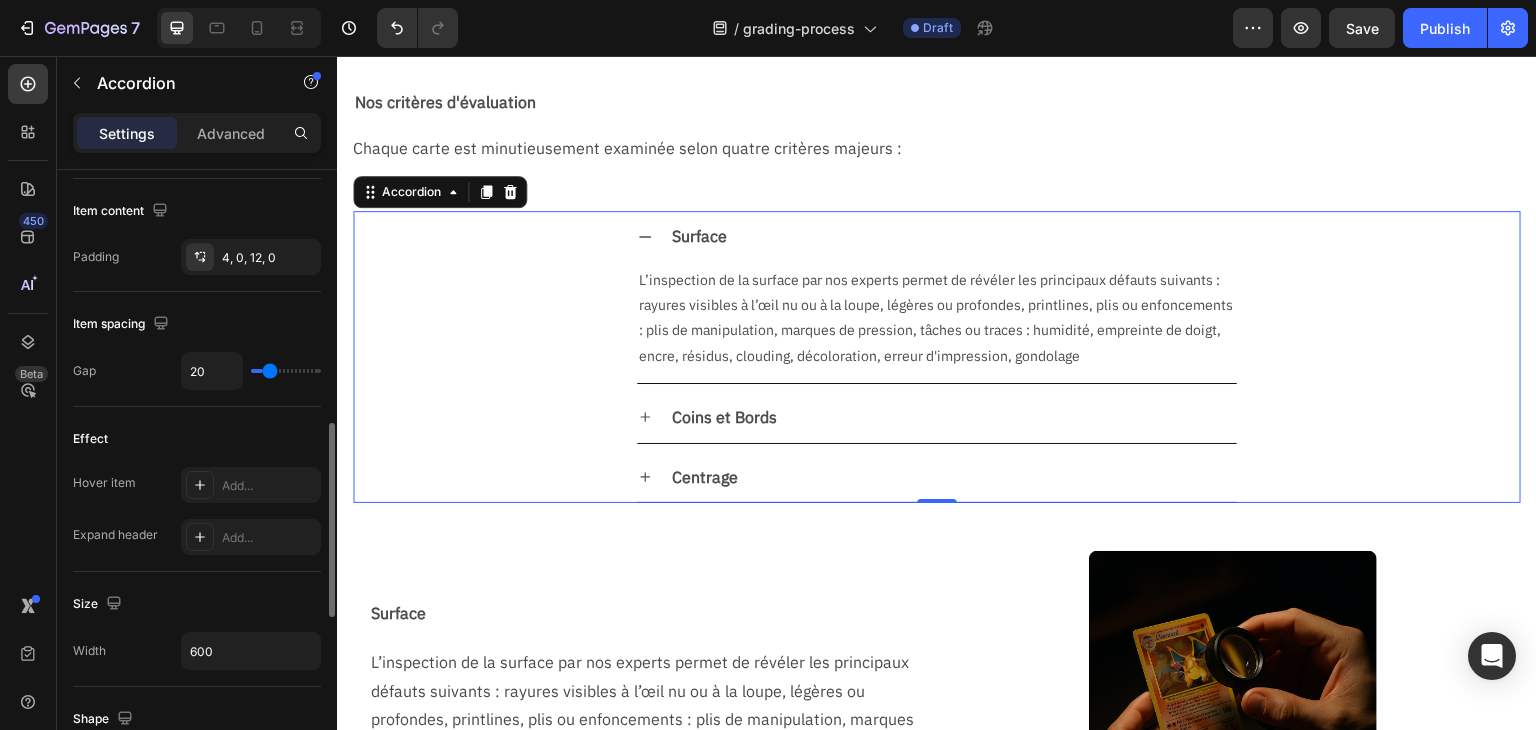 type on "21" 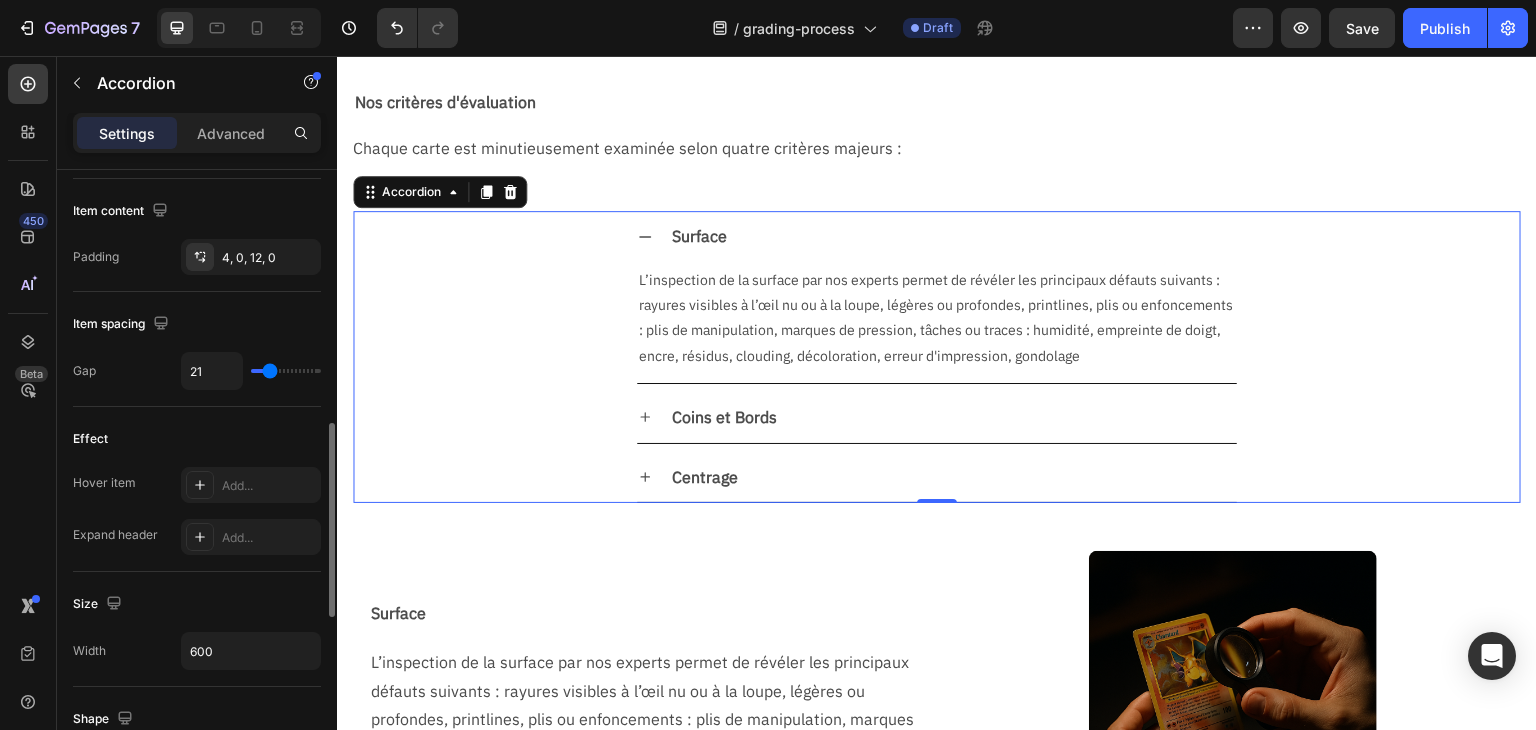 type on "23" 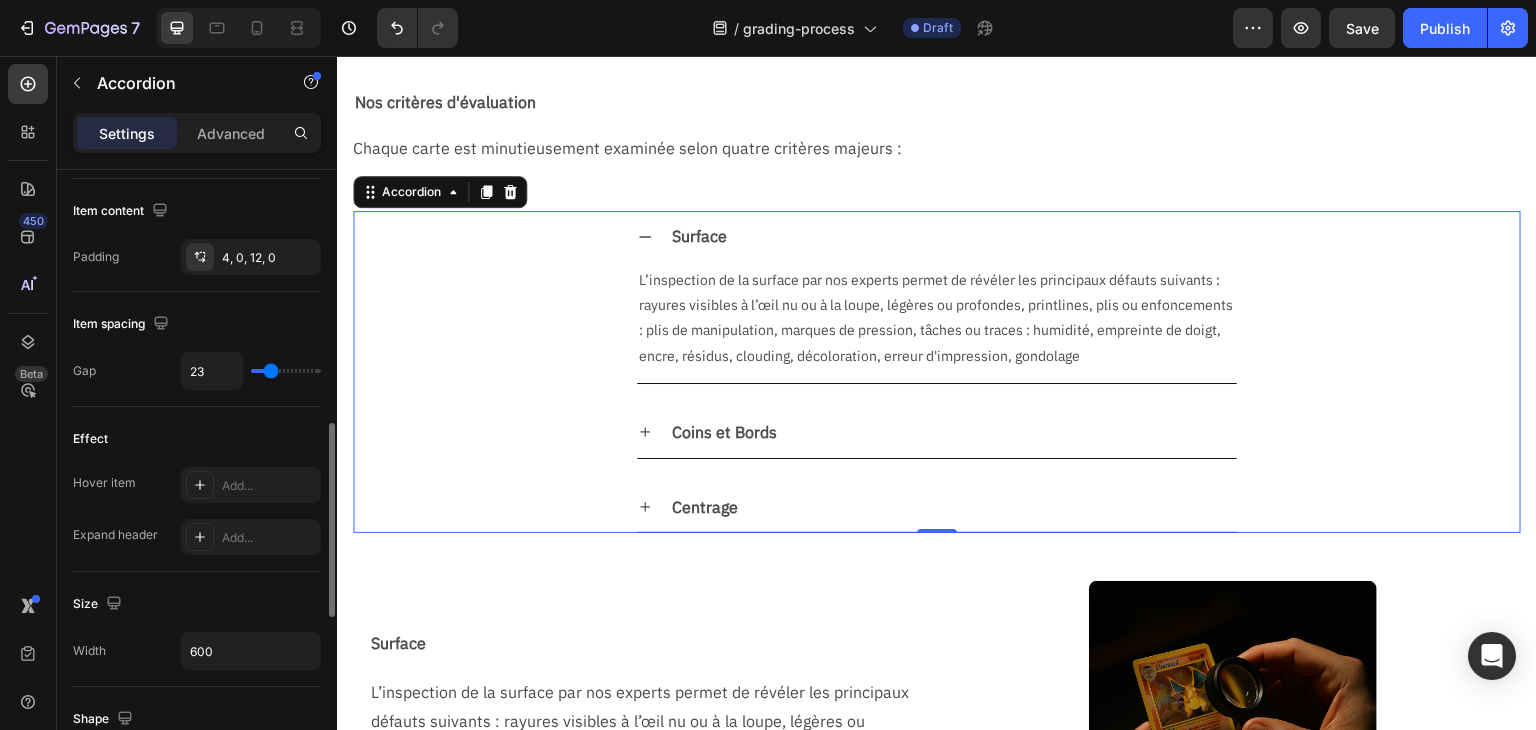 type on "24" 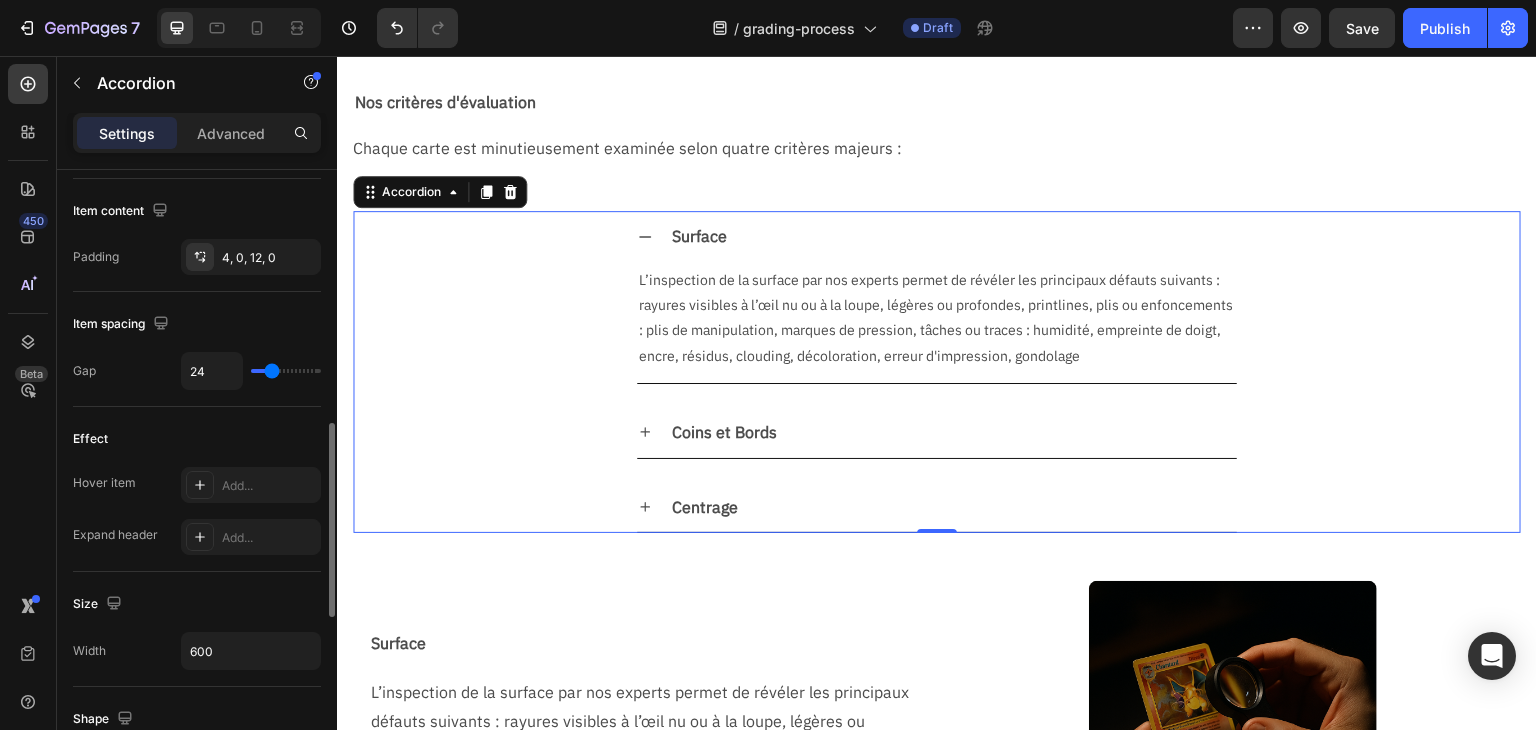 type on "26" 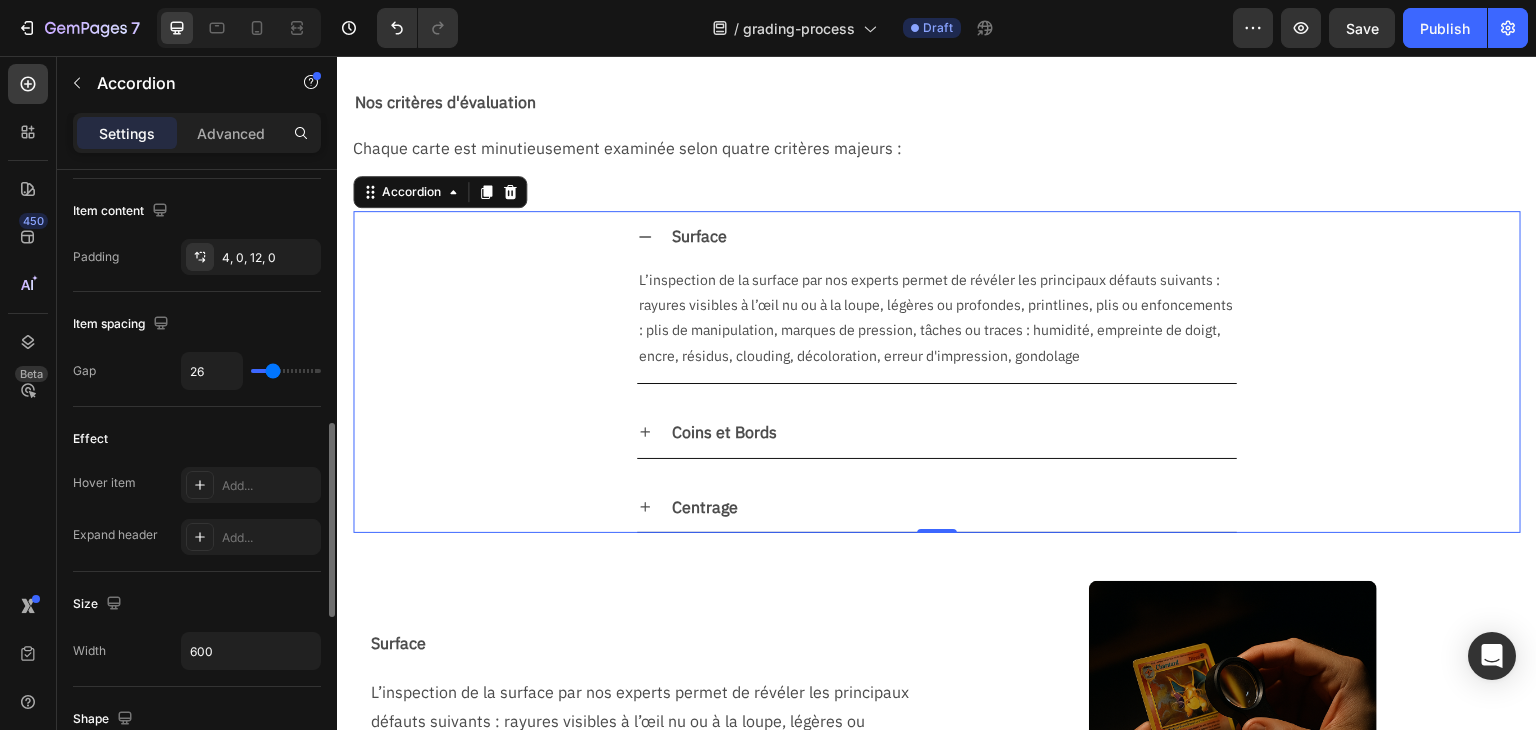 type on "29" 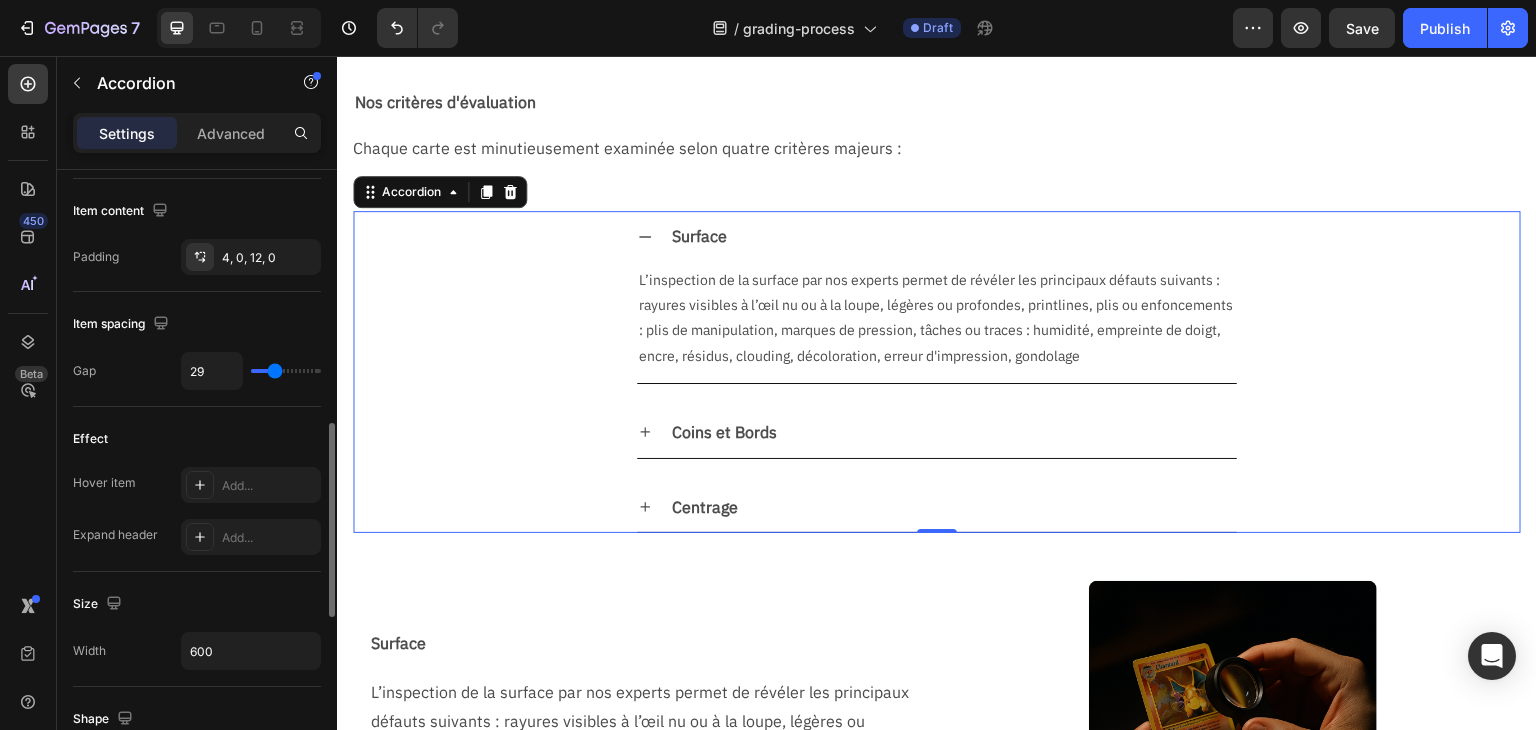 type on "30" 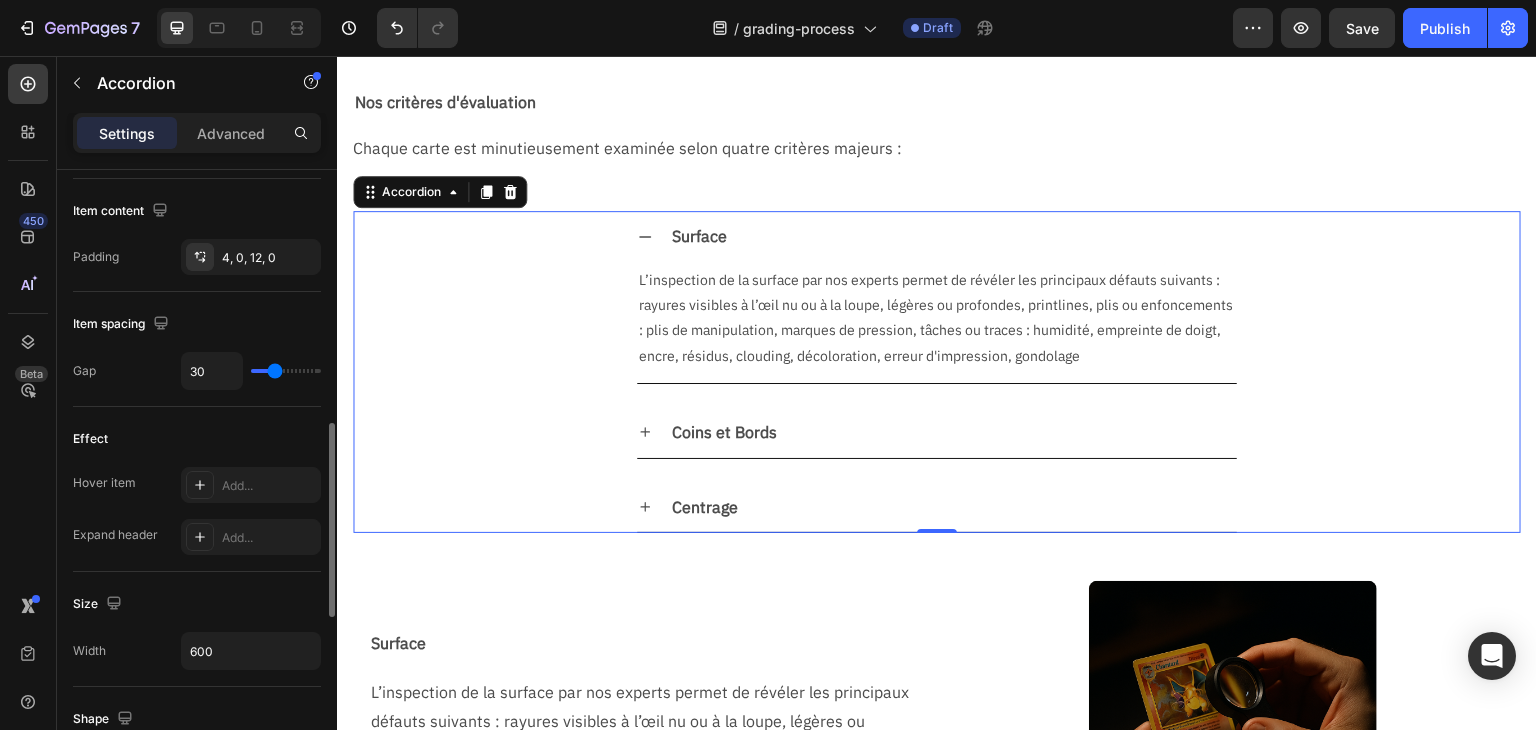 type on "31" 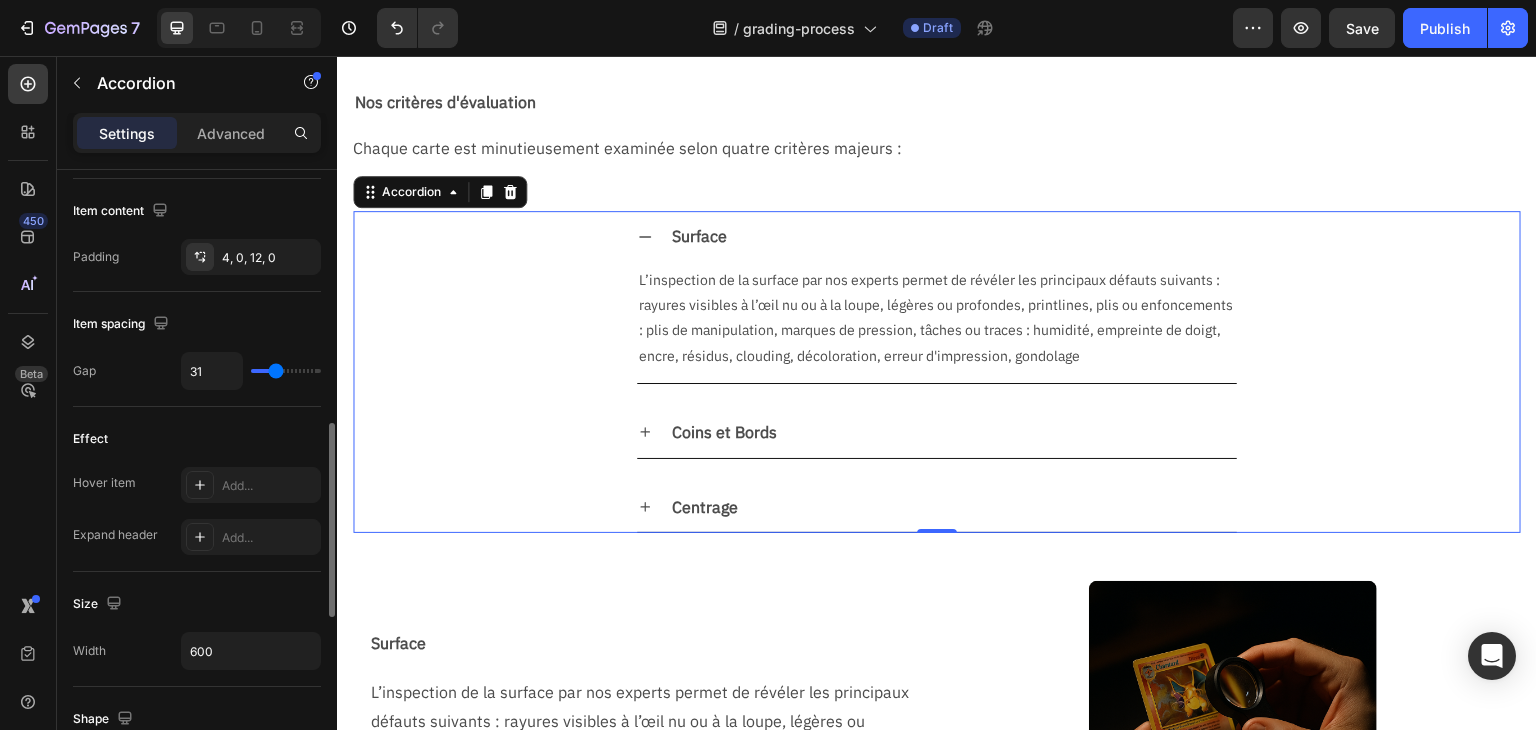 type on "33" 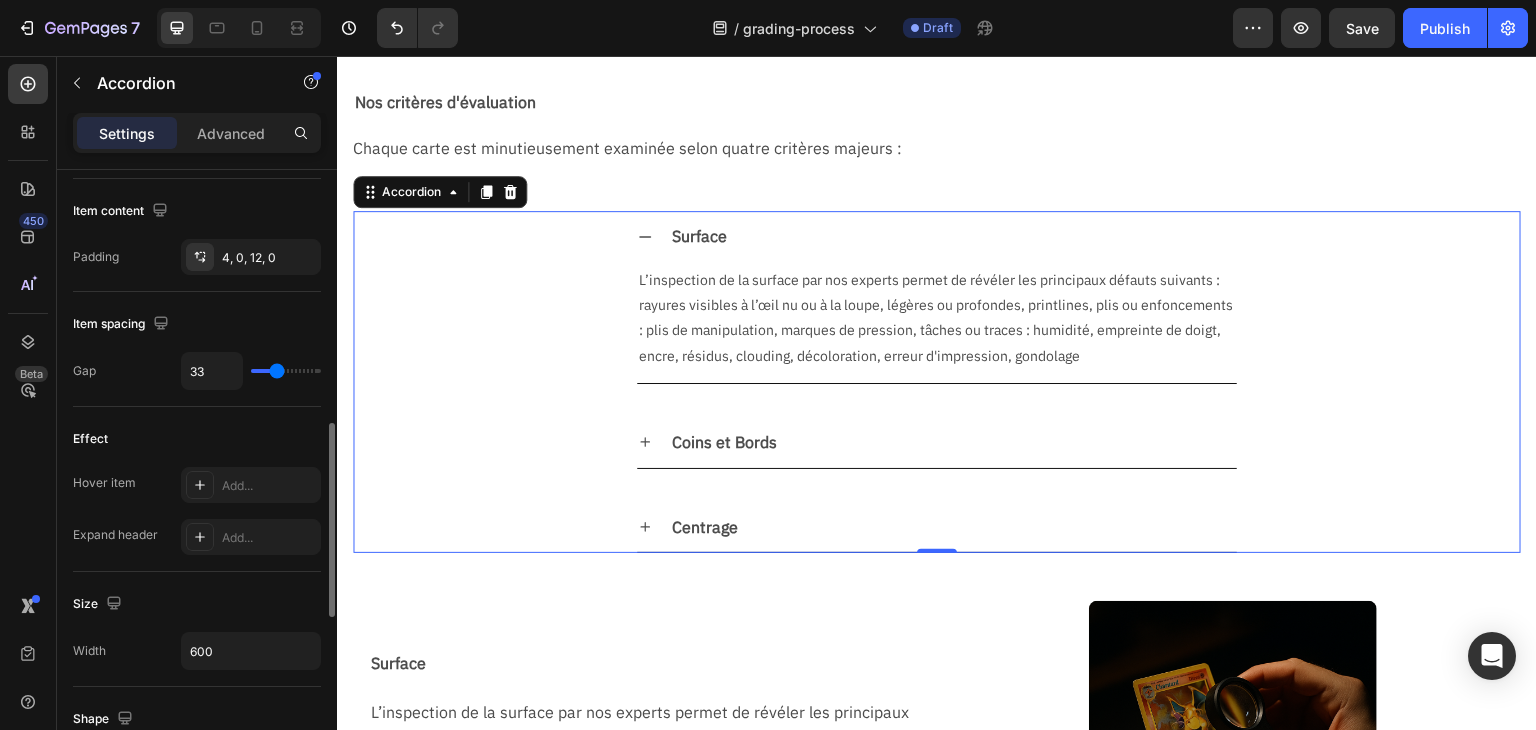 type on "31" 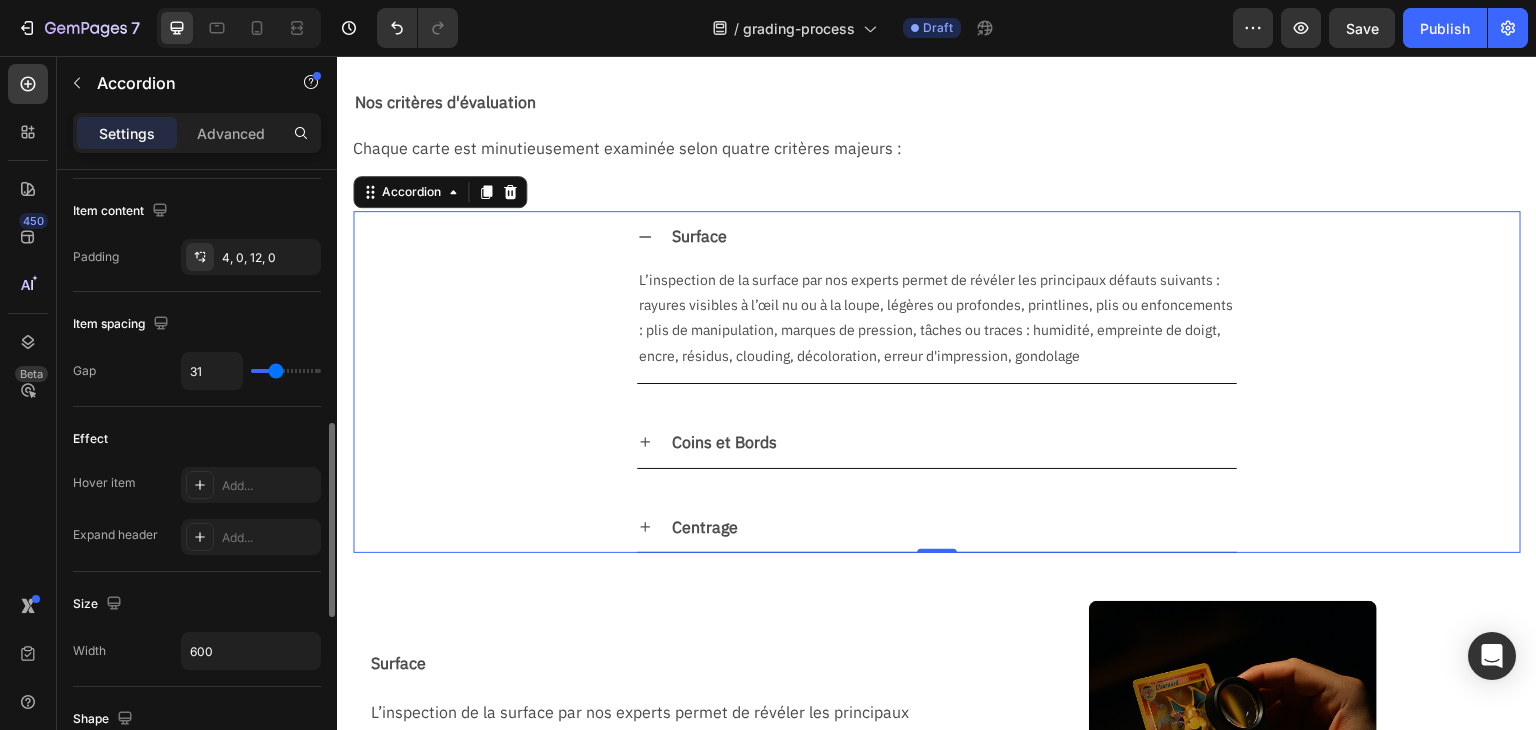 type on "27" 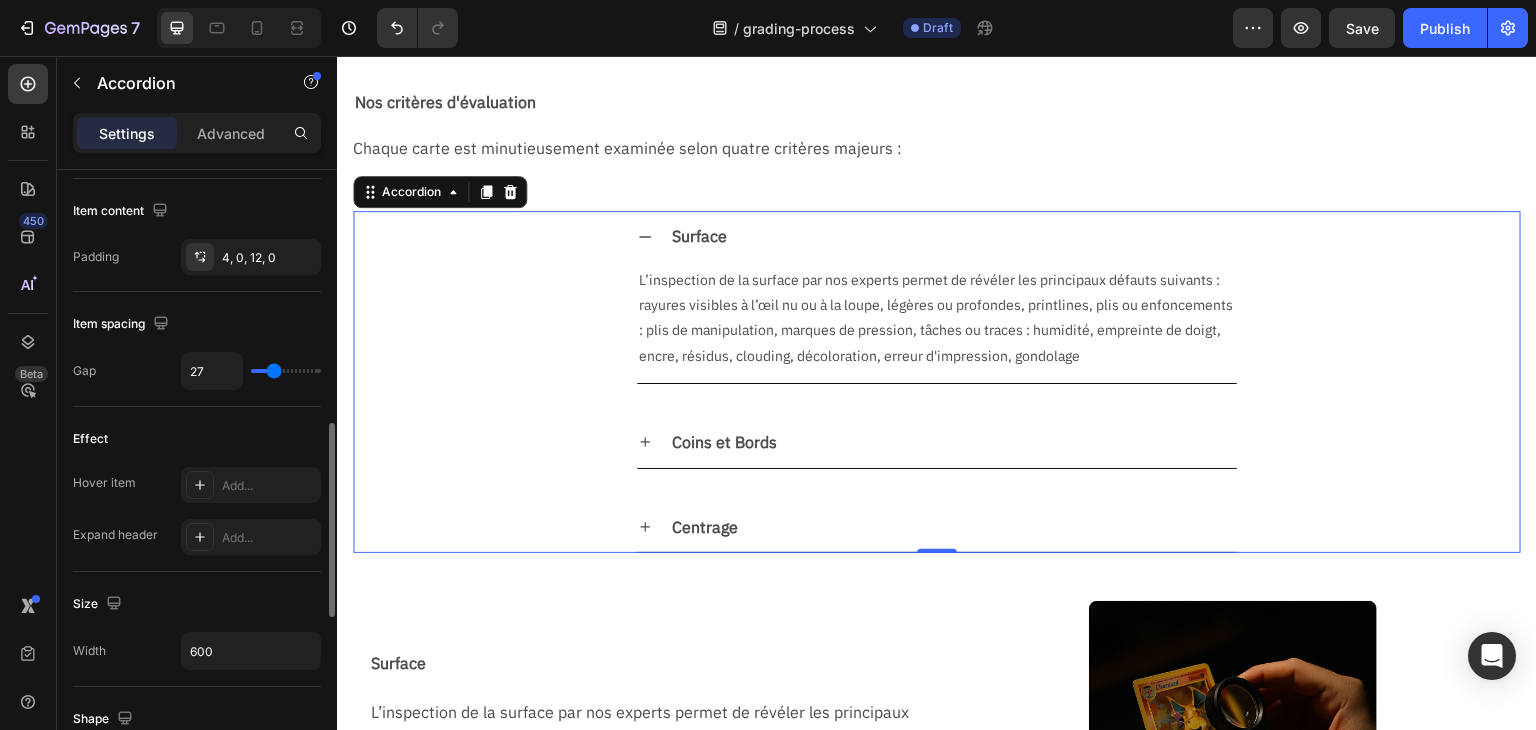 type on "20" 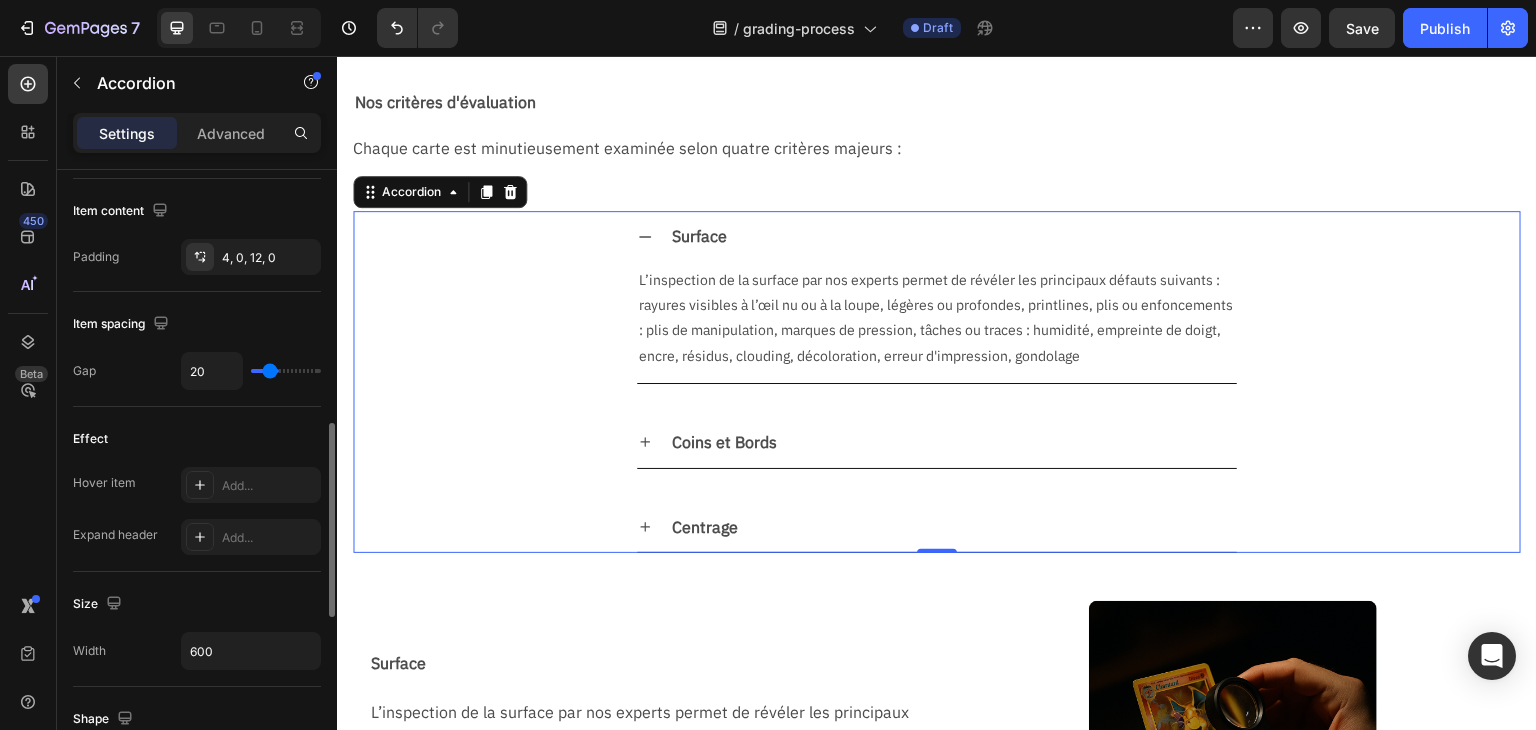 type on "12" 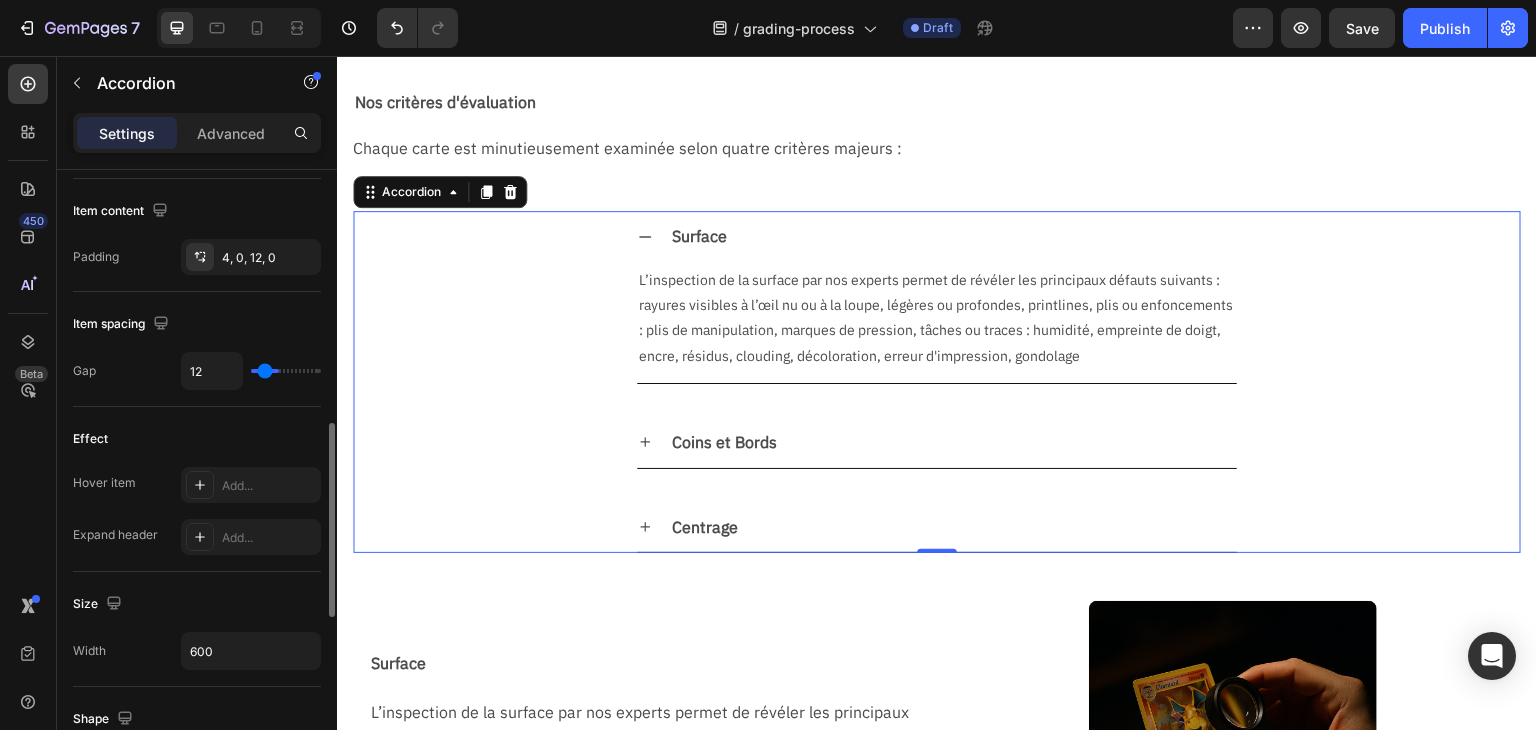 type on "2" 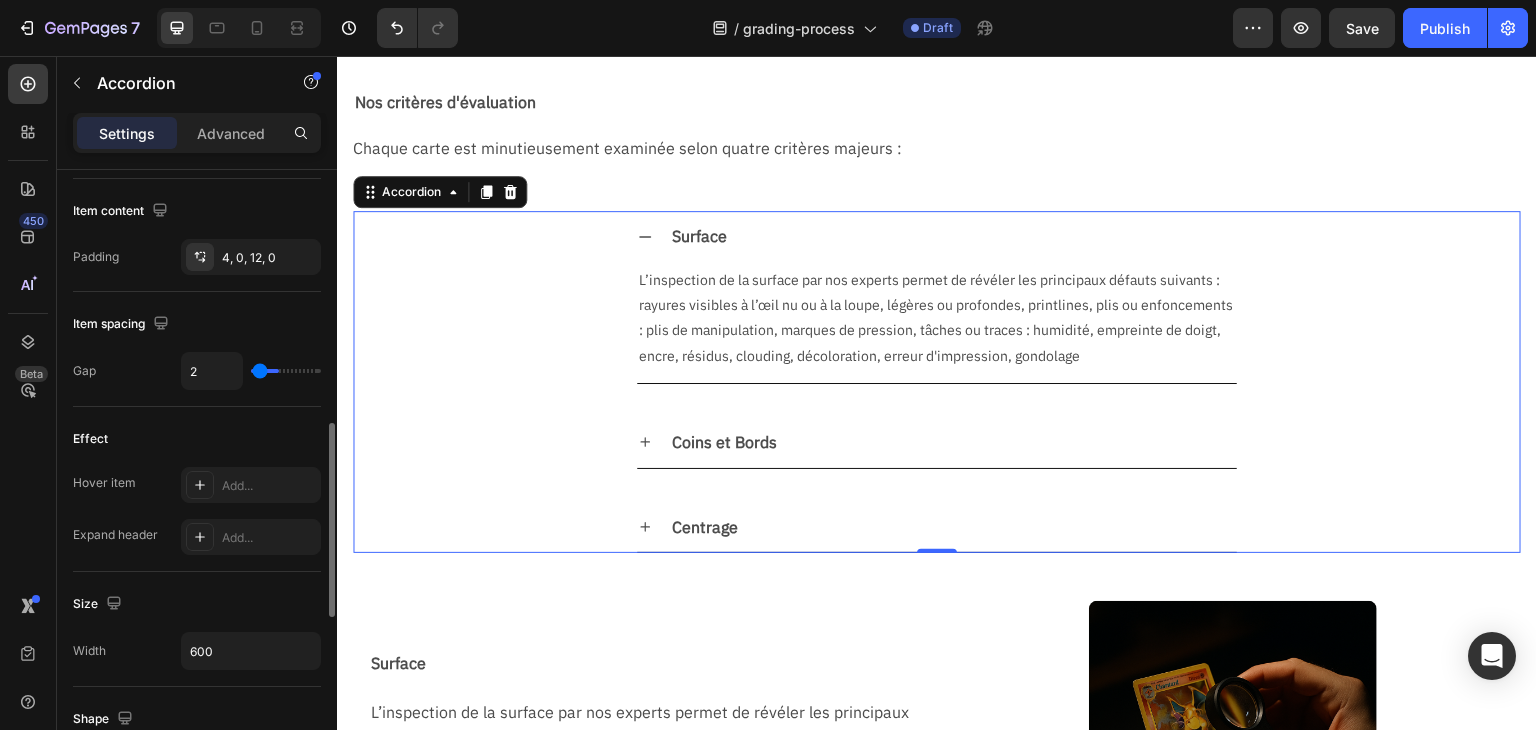 type on "0" 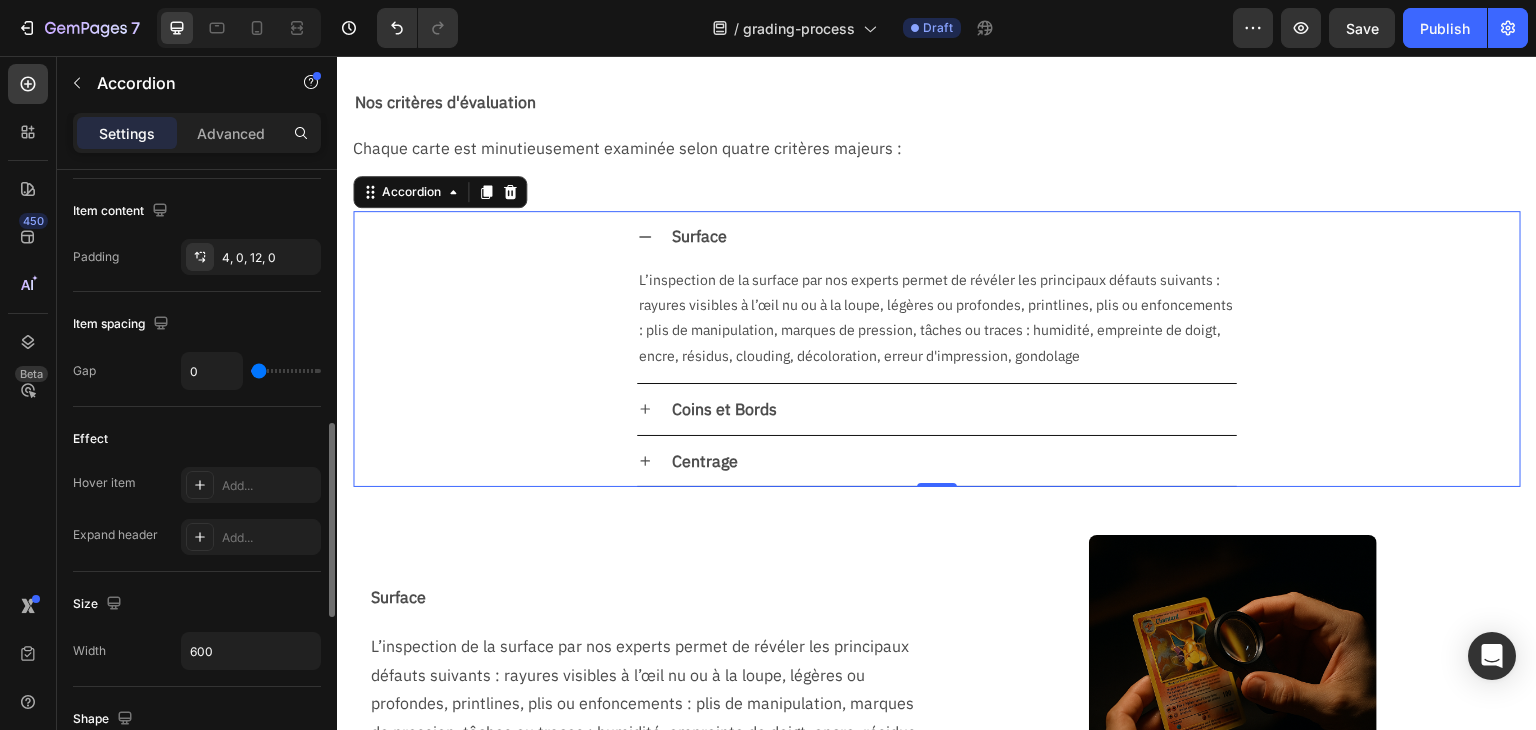 drag, startPoint x: 264, startPoint y: 371, endPoint x: 239, endPoint y: 374, distance: 25.179358 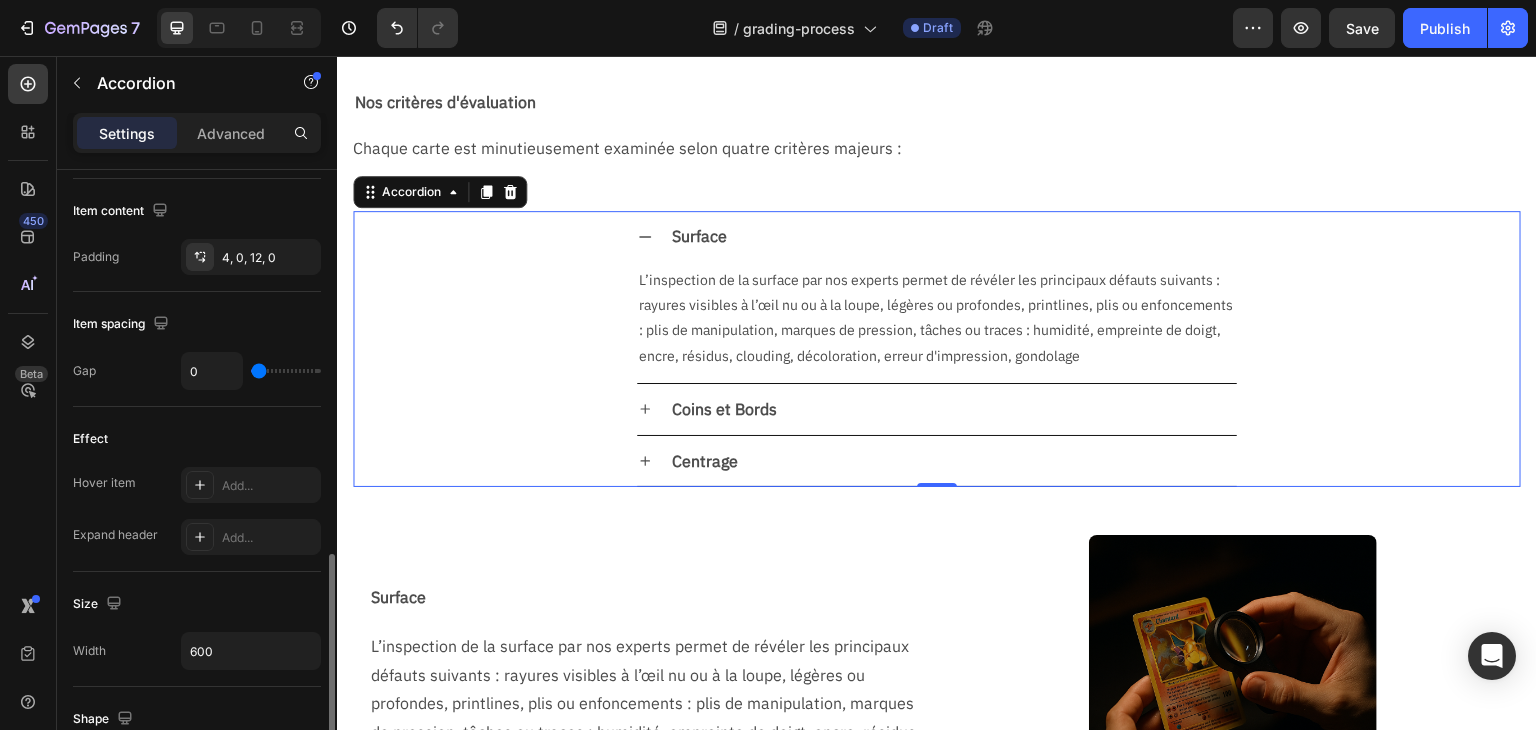 scroll, scrollTop: 900, scrollLeft: 0, axis: vertical 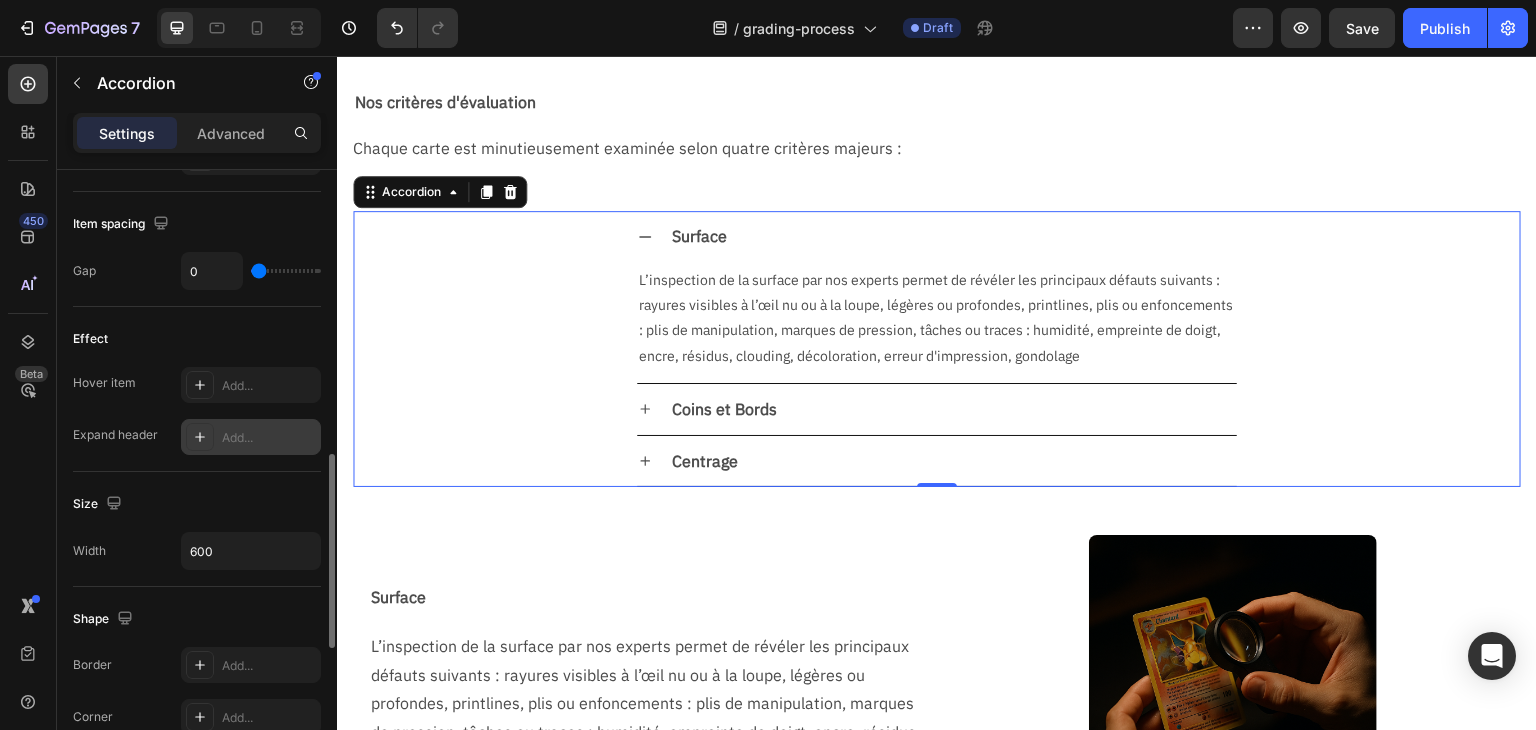 click on "Add..." at bounding box center [269, 438] 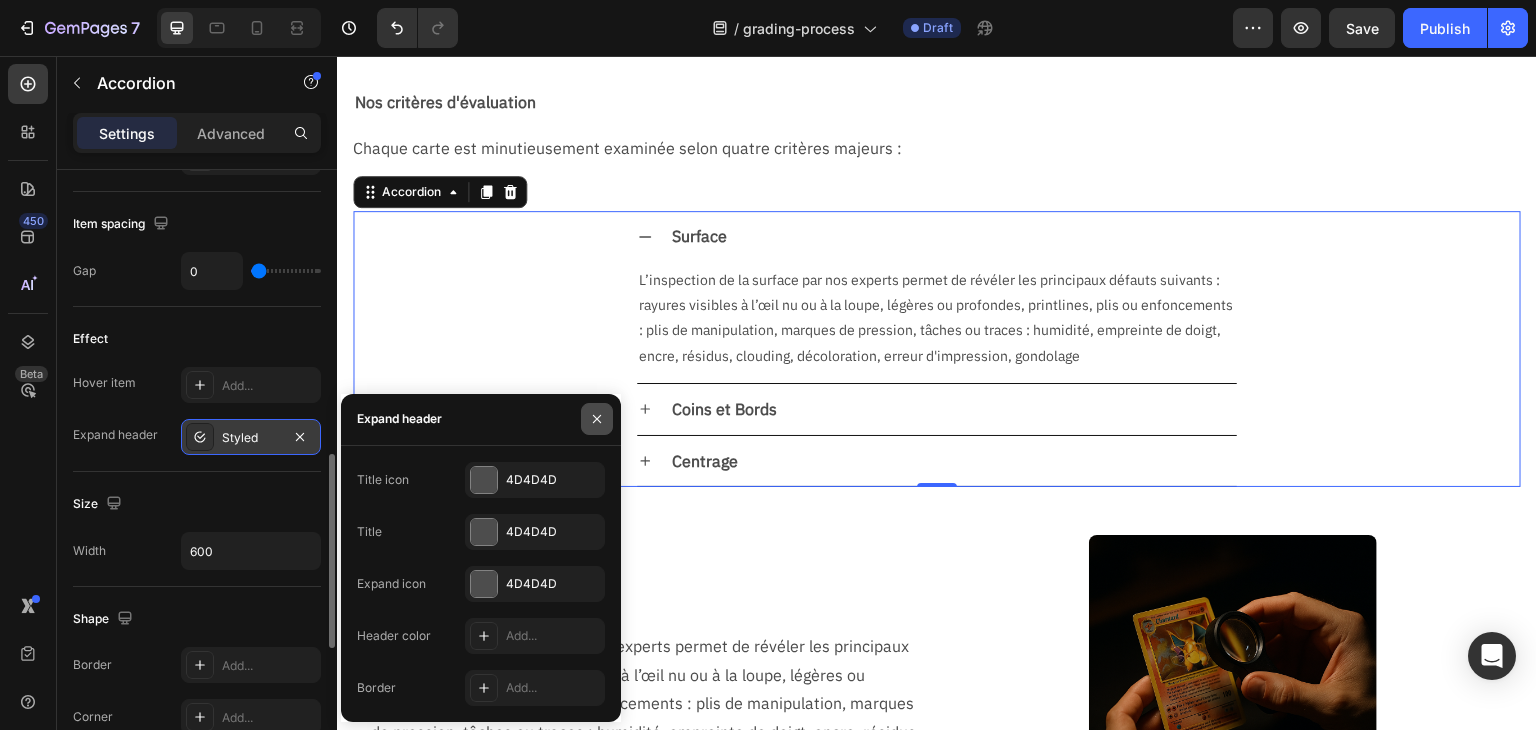 click 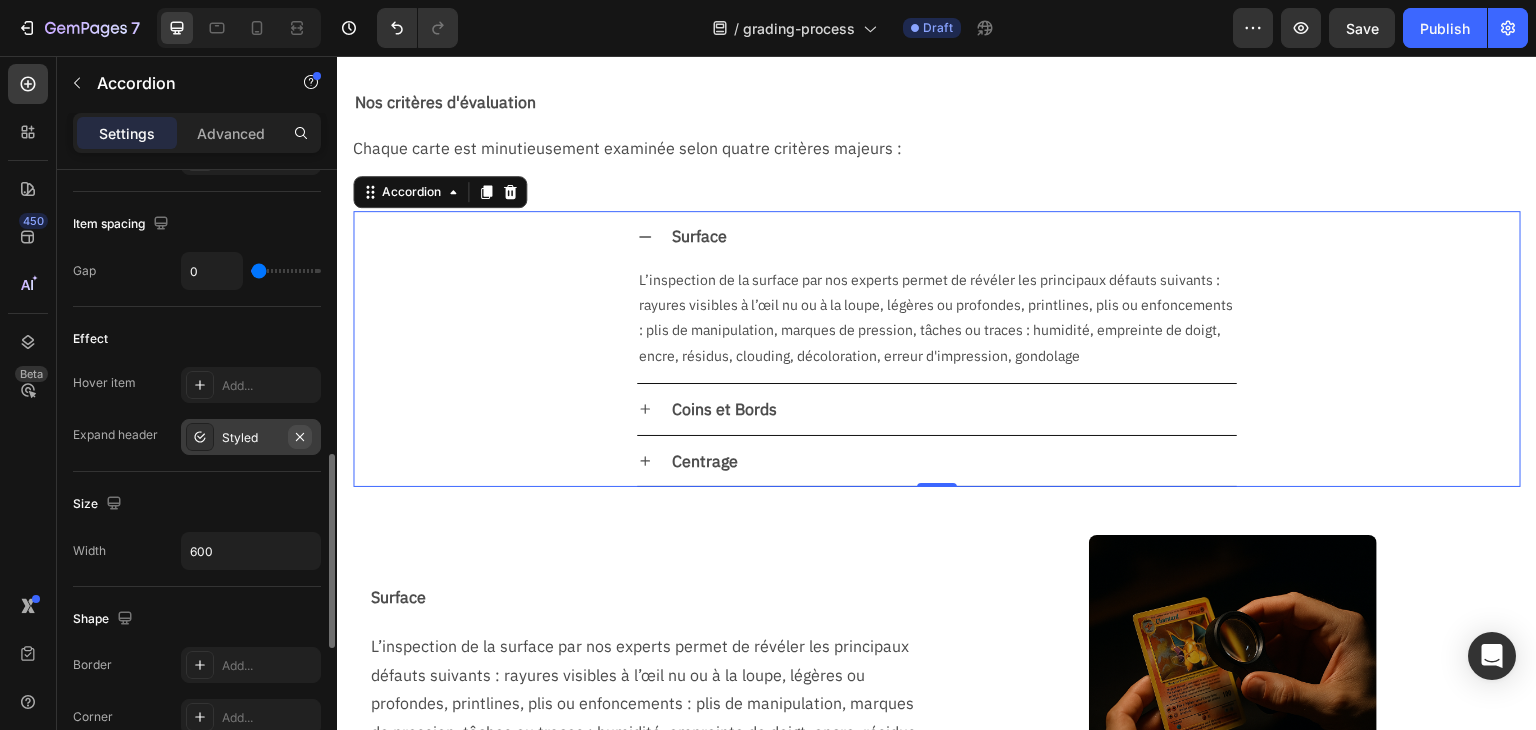 click 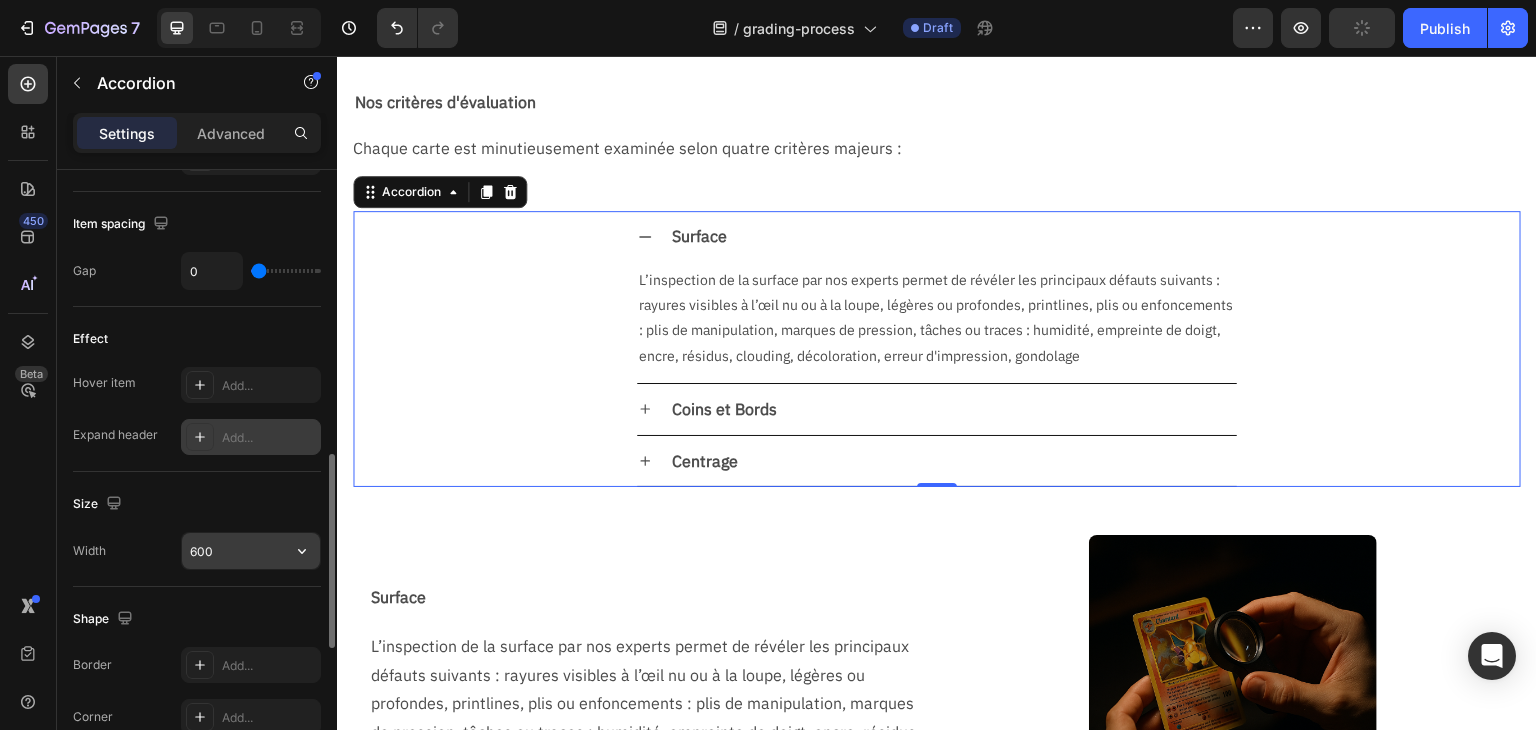 click on "600" at bounding box center [251, 551] 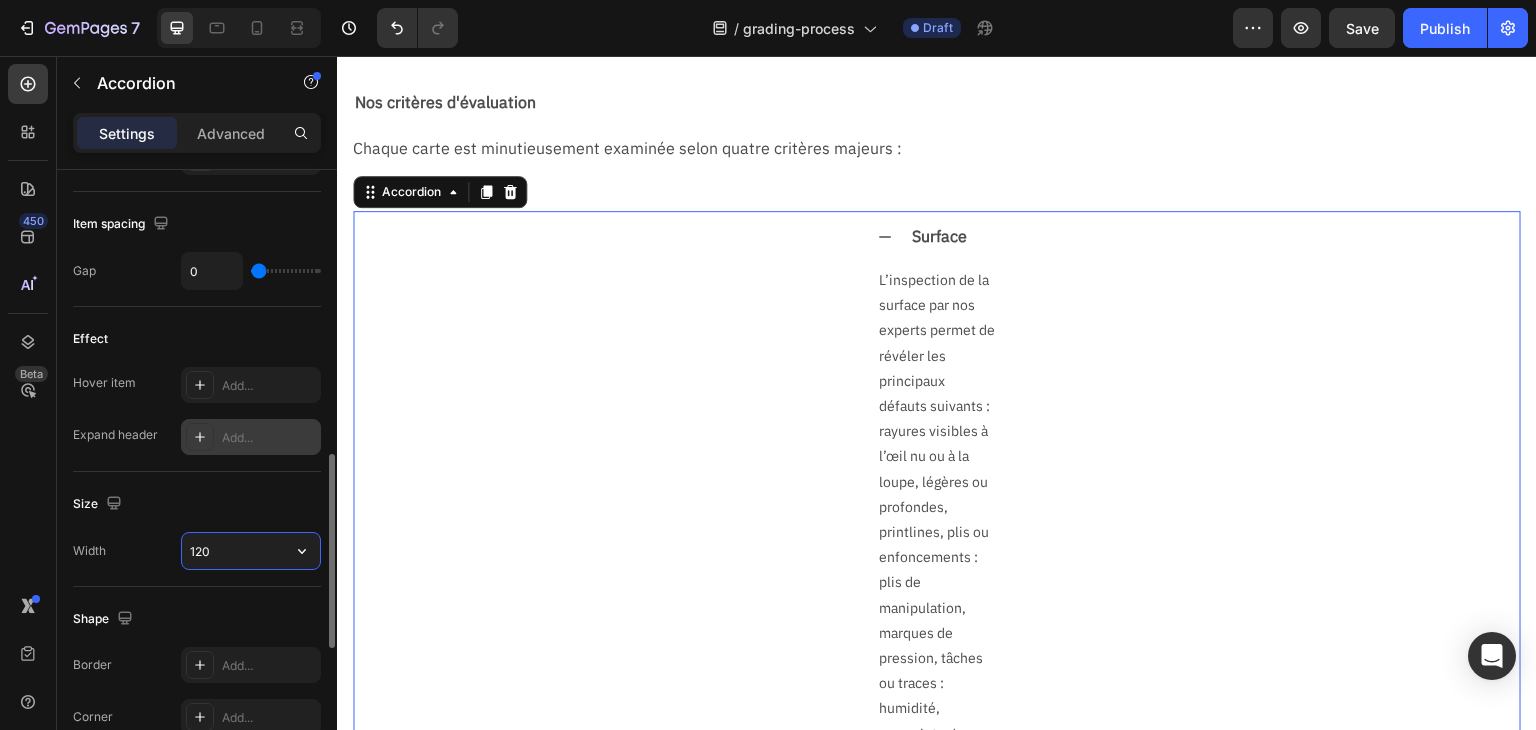 type on "1200" 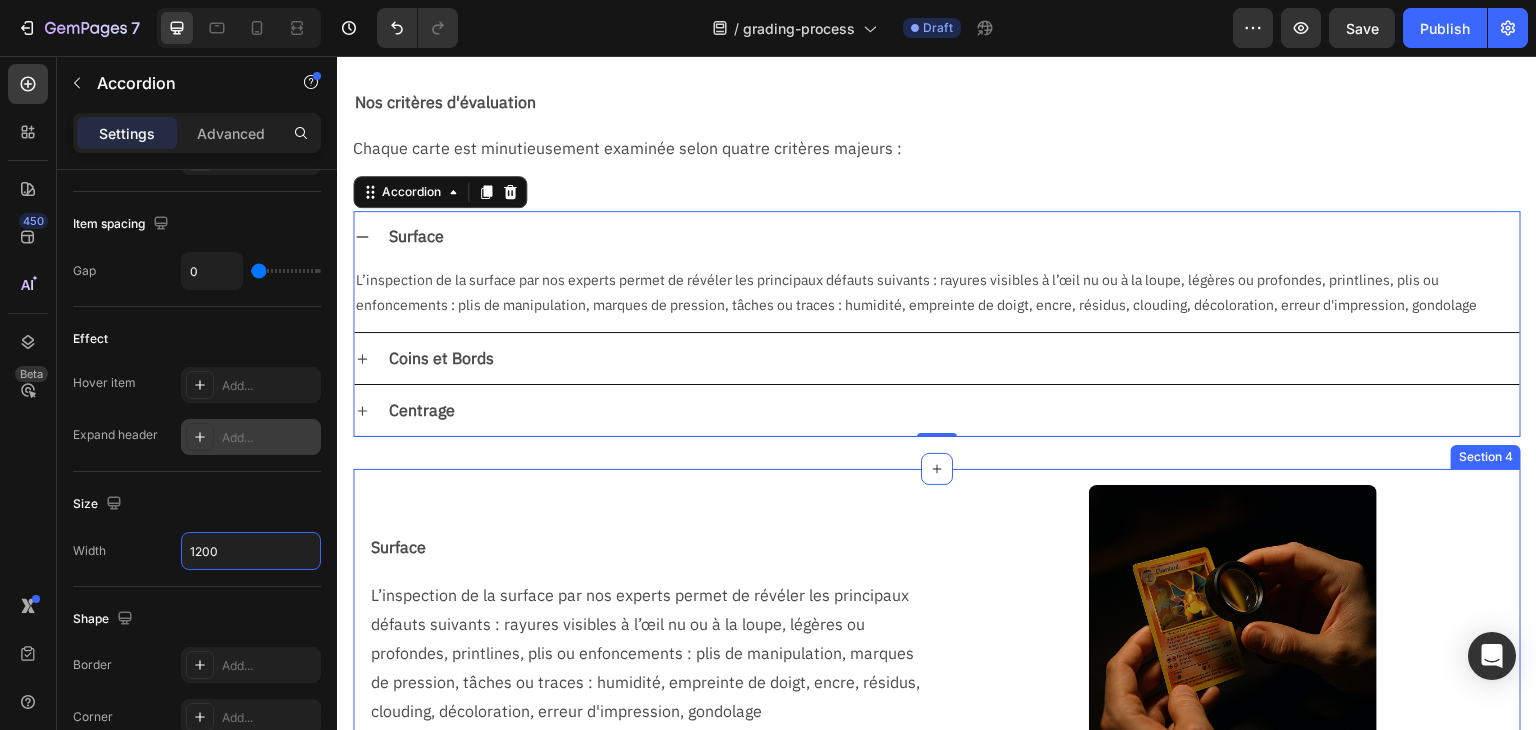 click on "Surface Text Block Row L’inspection de la surface par nos experts permet de révéler les principaux défauts suivants : rayures visibles à l’œil nu ou à la loupe, légères ou profondes, printlines, plis ou enfoncements : plis de manipulation, marques de pression, tâches ou traces : humidité, empreinte de doigt, encre, résidus, clouding, décoloration, erreur d'impression, gondolage Text Block Row Image Section 4" at bounding box center (937, 629) 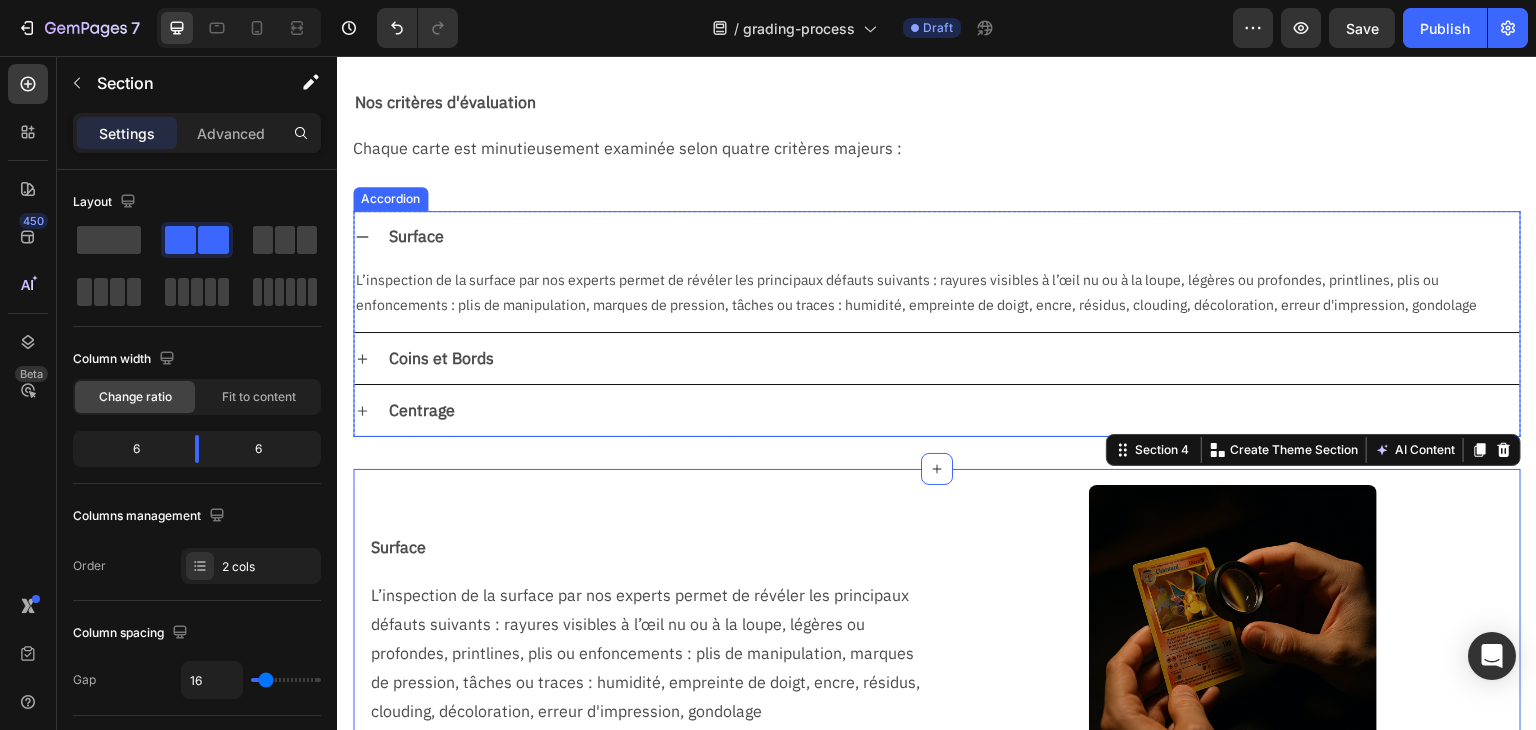click on "Surface" at bounding box center (953, 236) 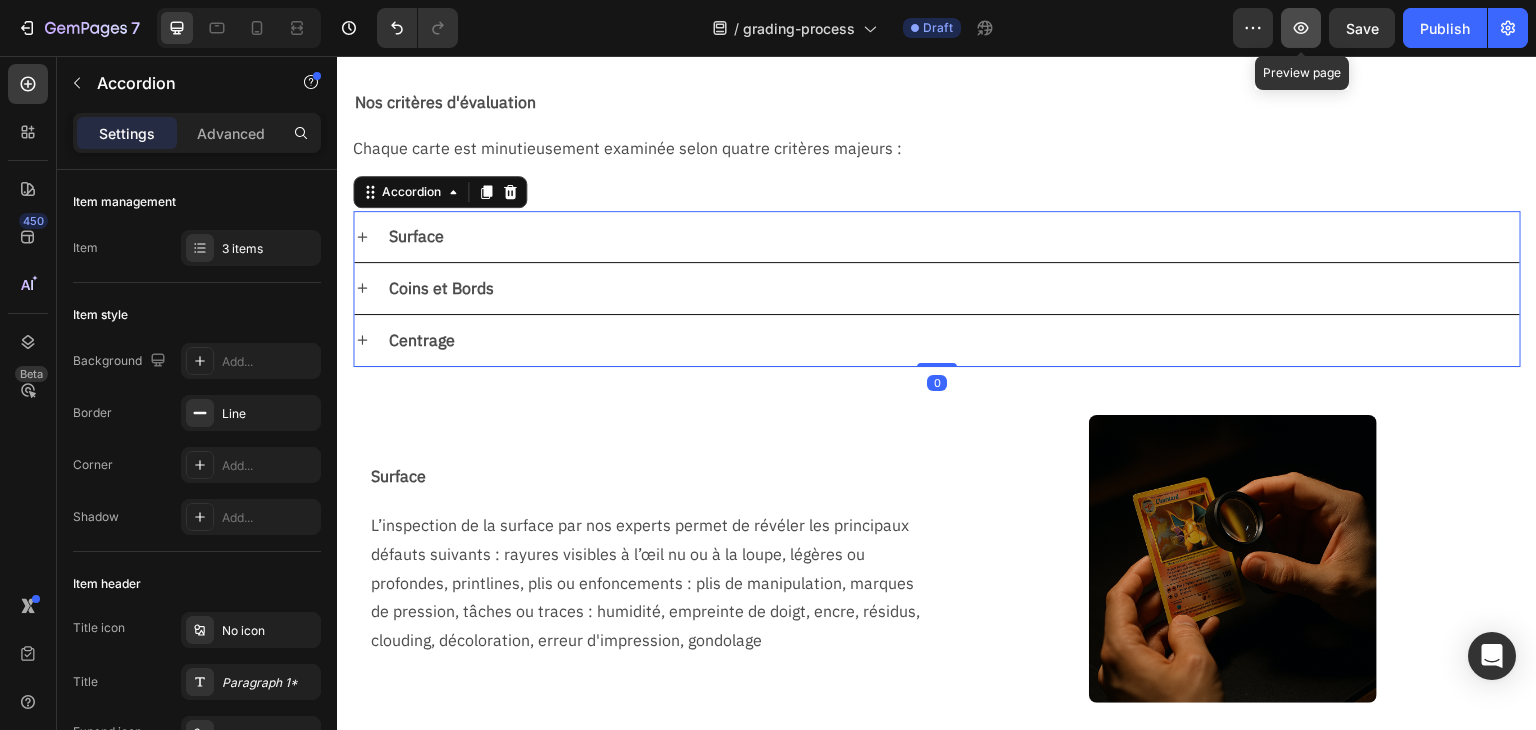 click 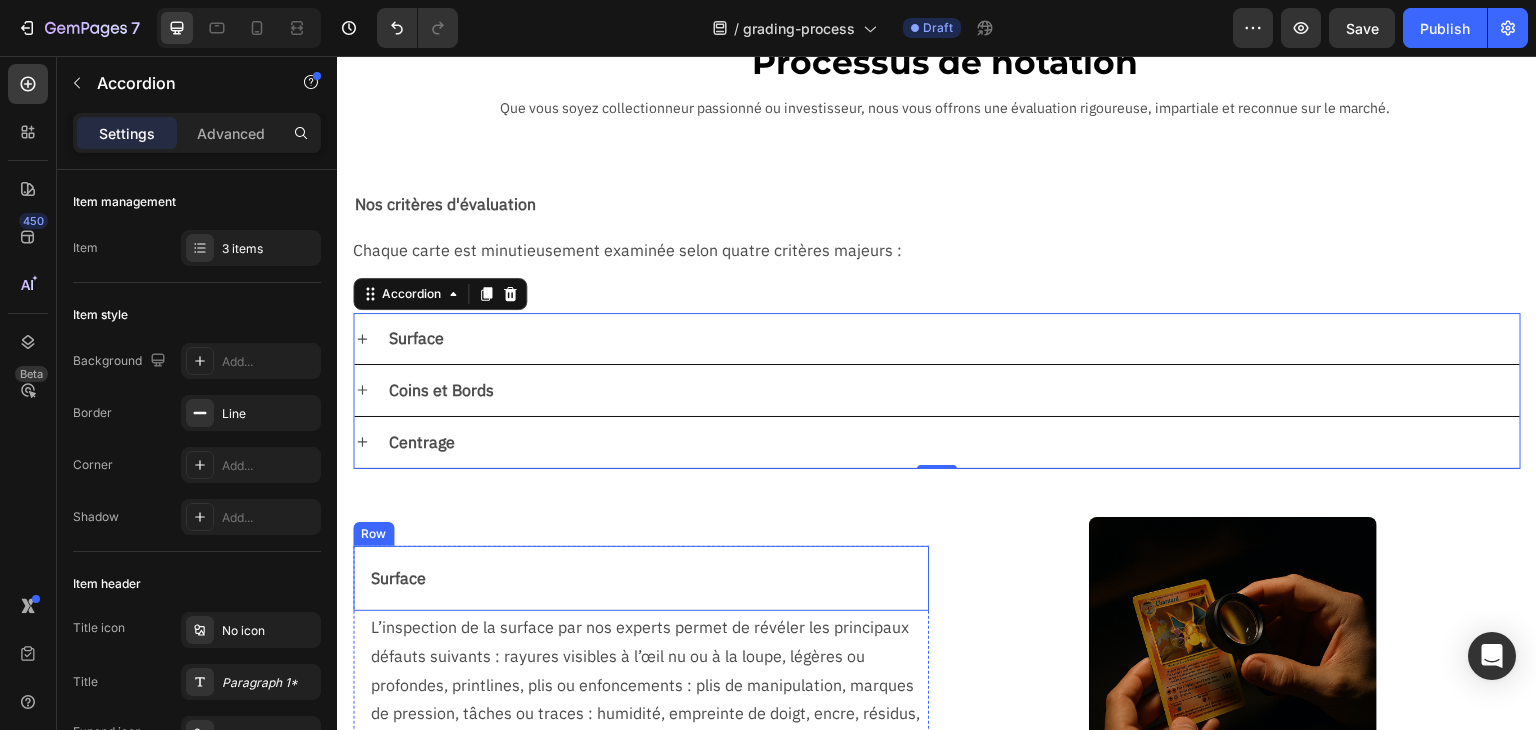 scroll, scrollTop: 0, scrollLeft: 0, axis: both 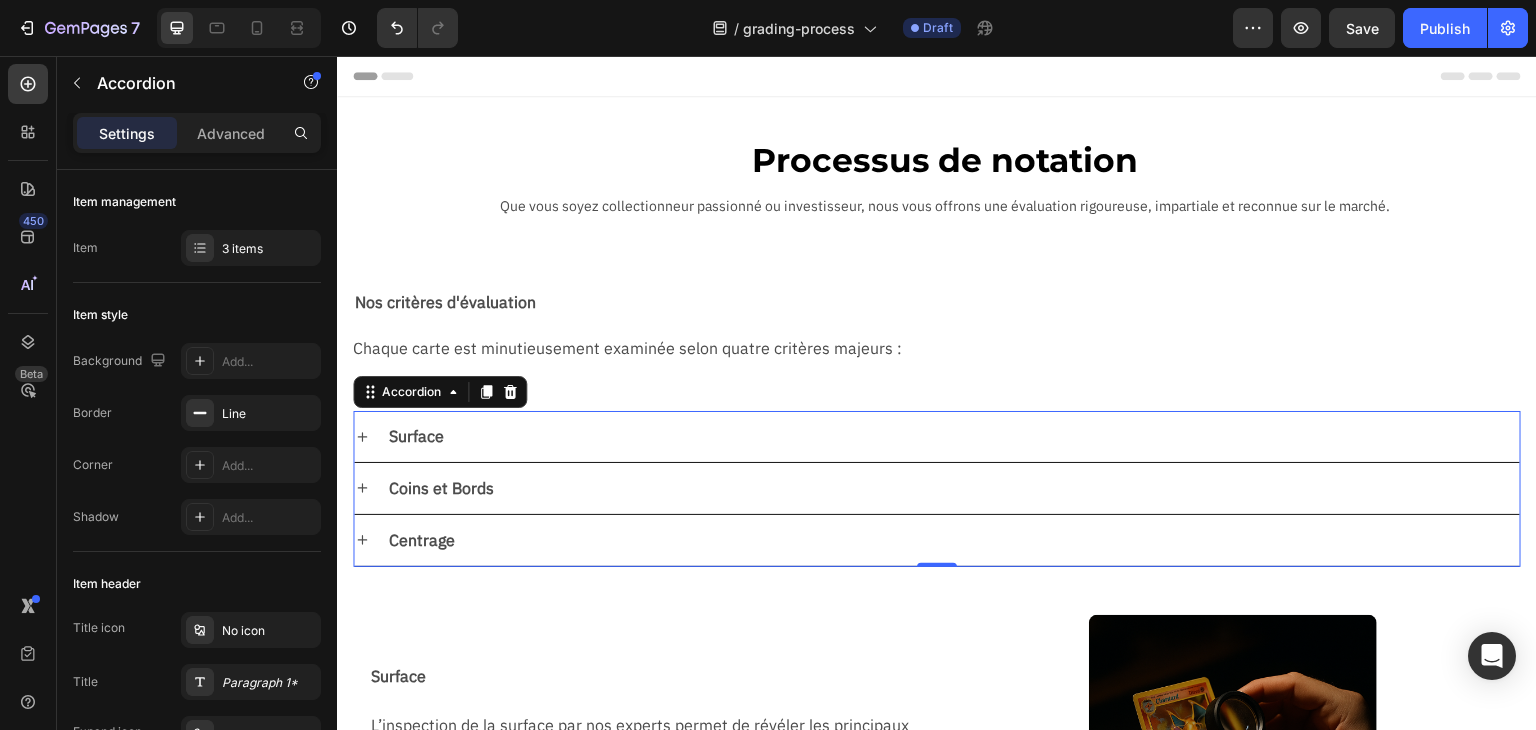 click 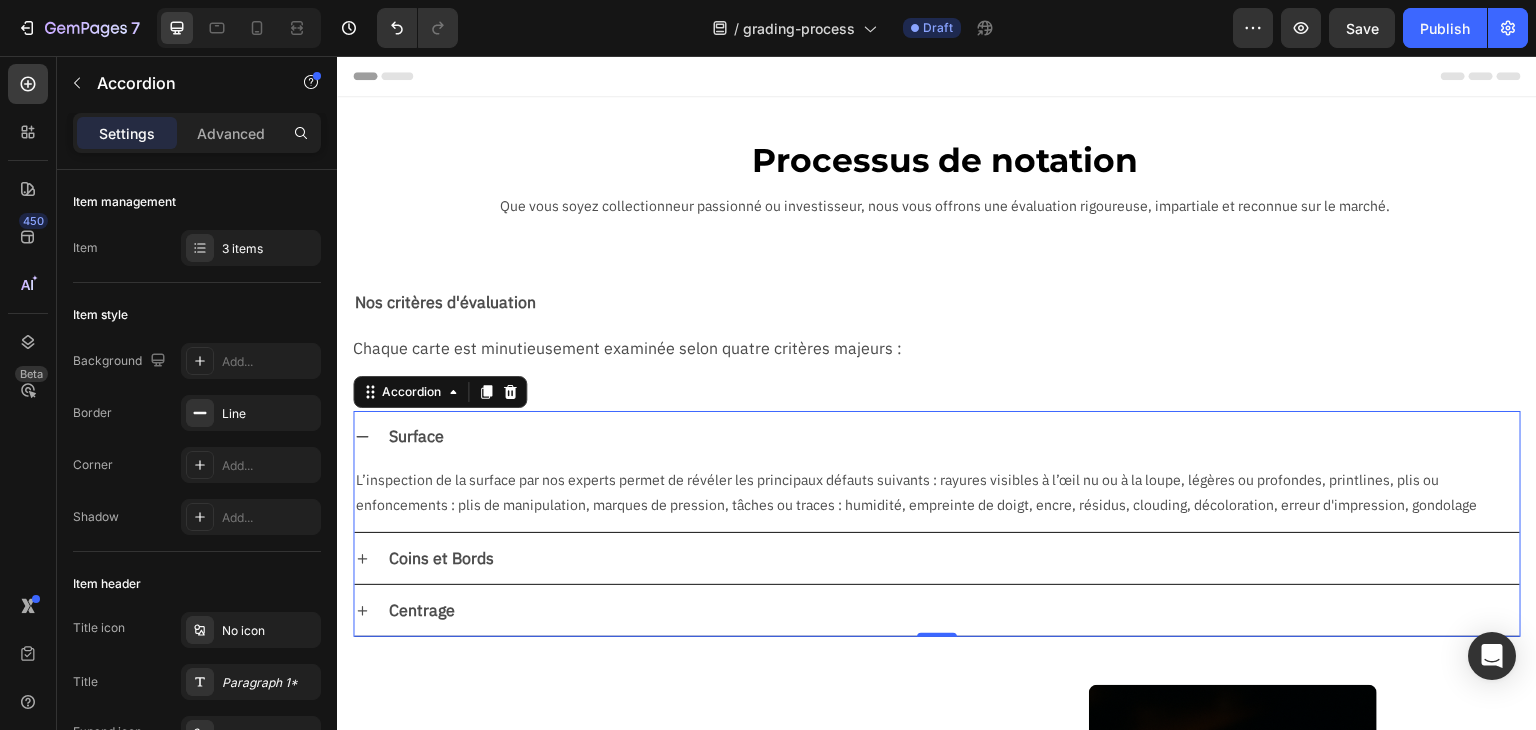 scroll, scrollTop: 100, scrollLeft: 0, axis: vertical 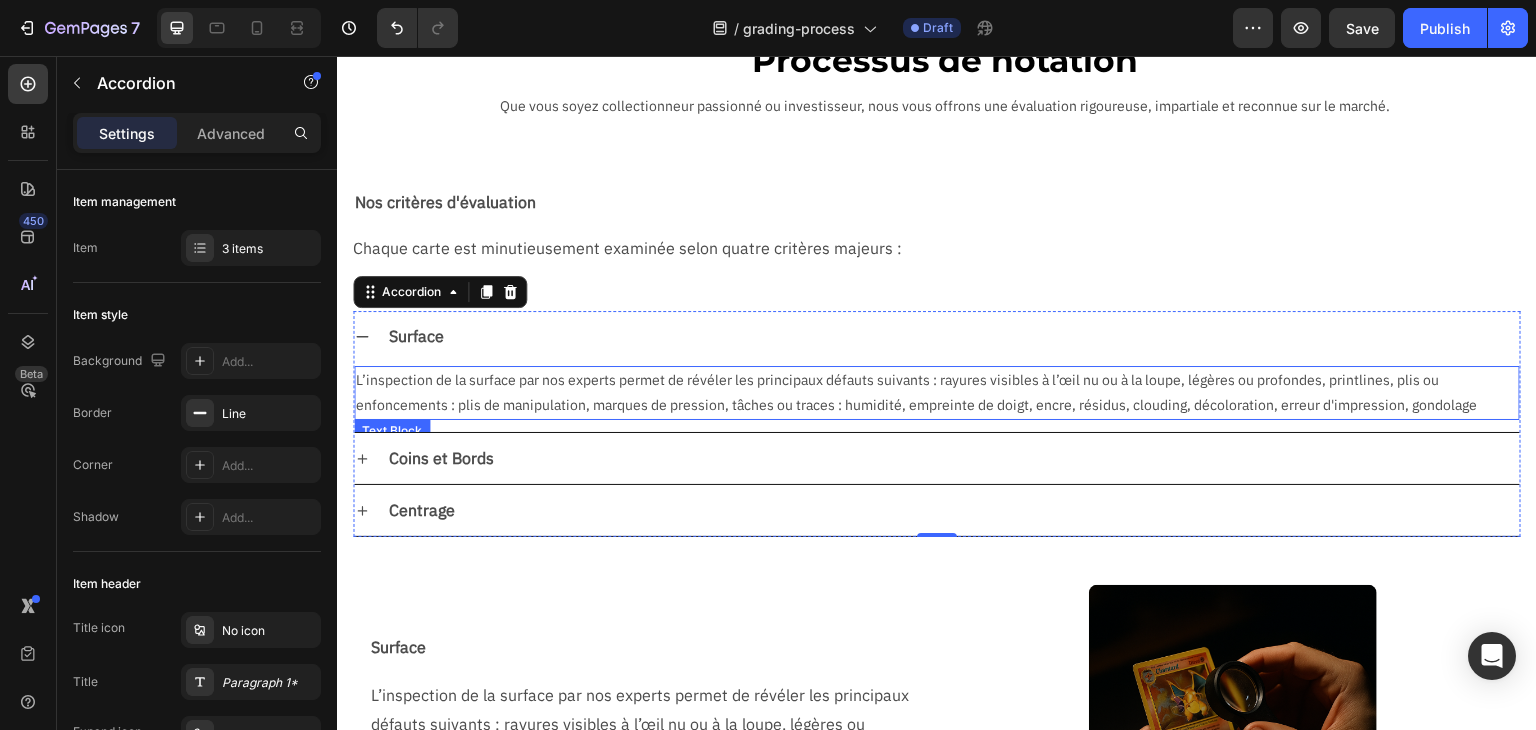 click on "L’inspection de la surface par nos experts permet de révéler les principaux défauts suivants : rayures visibles à l’œil nu ou à la loupe, légères ou profondes, printlines, plis ou enfoncements : plis de manipulation, marques de pression, tâches ou traces : humidité, empreinte de doigt, encre, résidus, clouding, décoloration, erreur d'impression, gondolage" at bounding box center (937, 393) 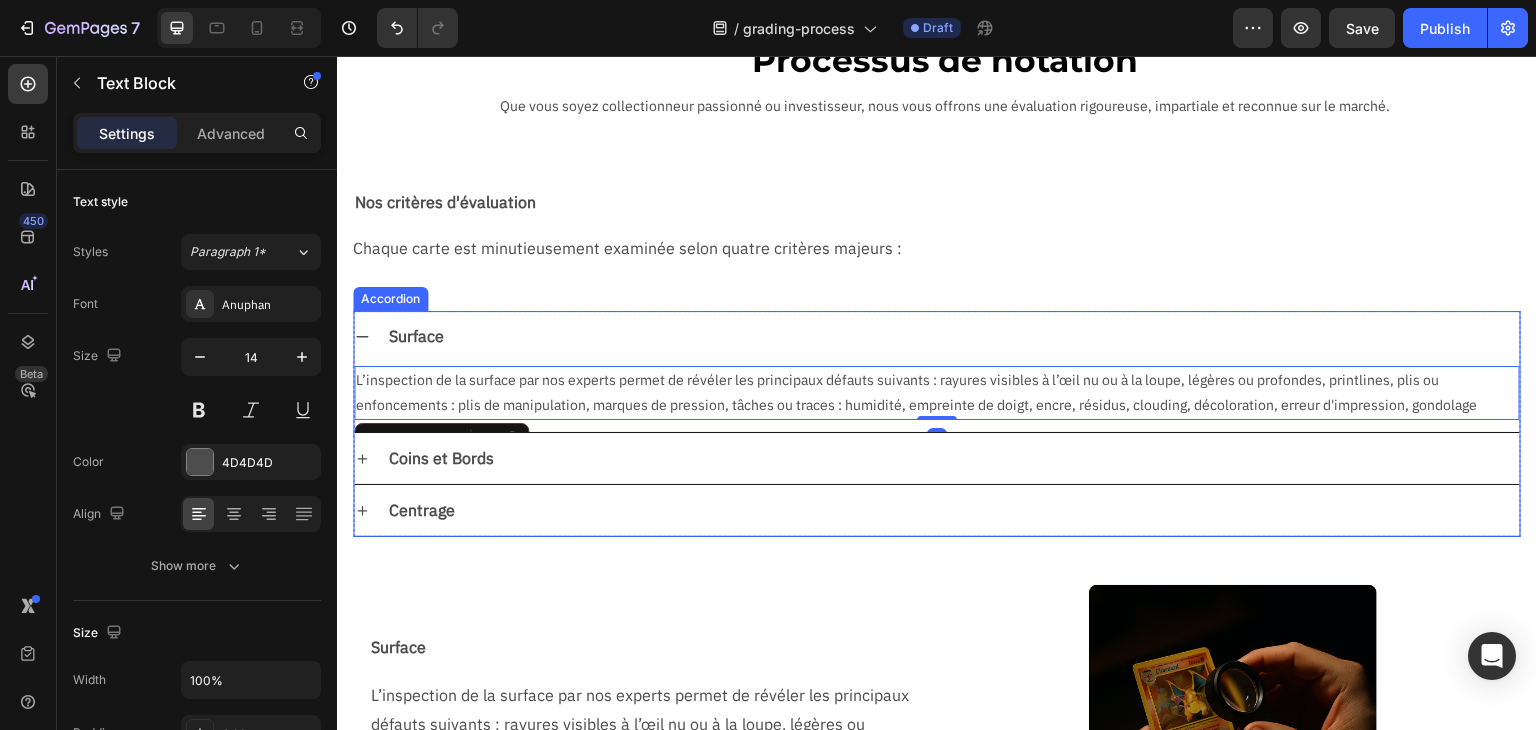 click on "Surface" at bounding box center [953, 336] 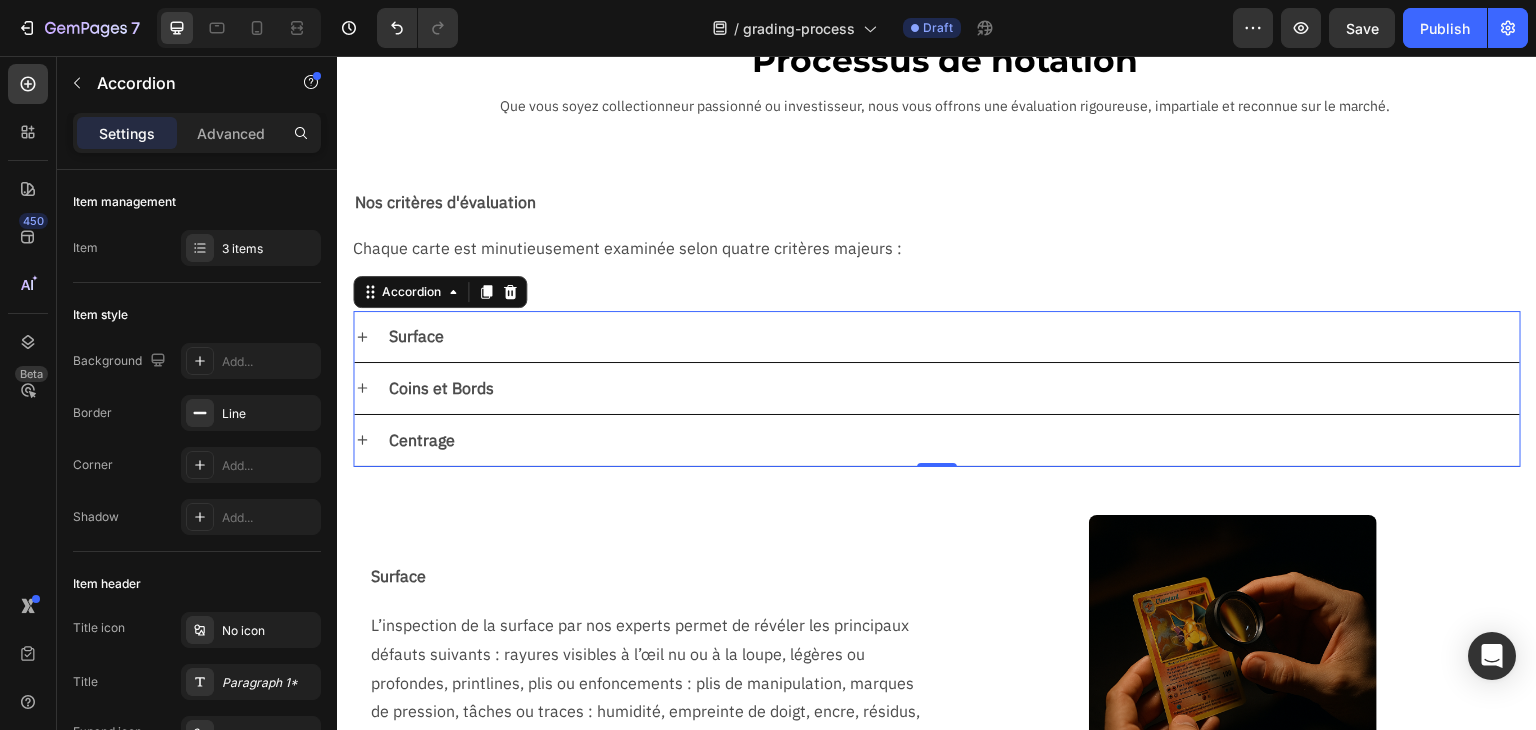 click on "Surface" at bounding box center (953, 336) 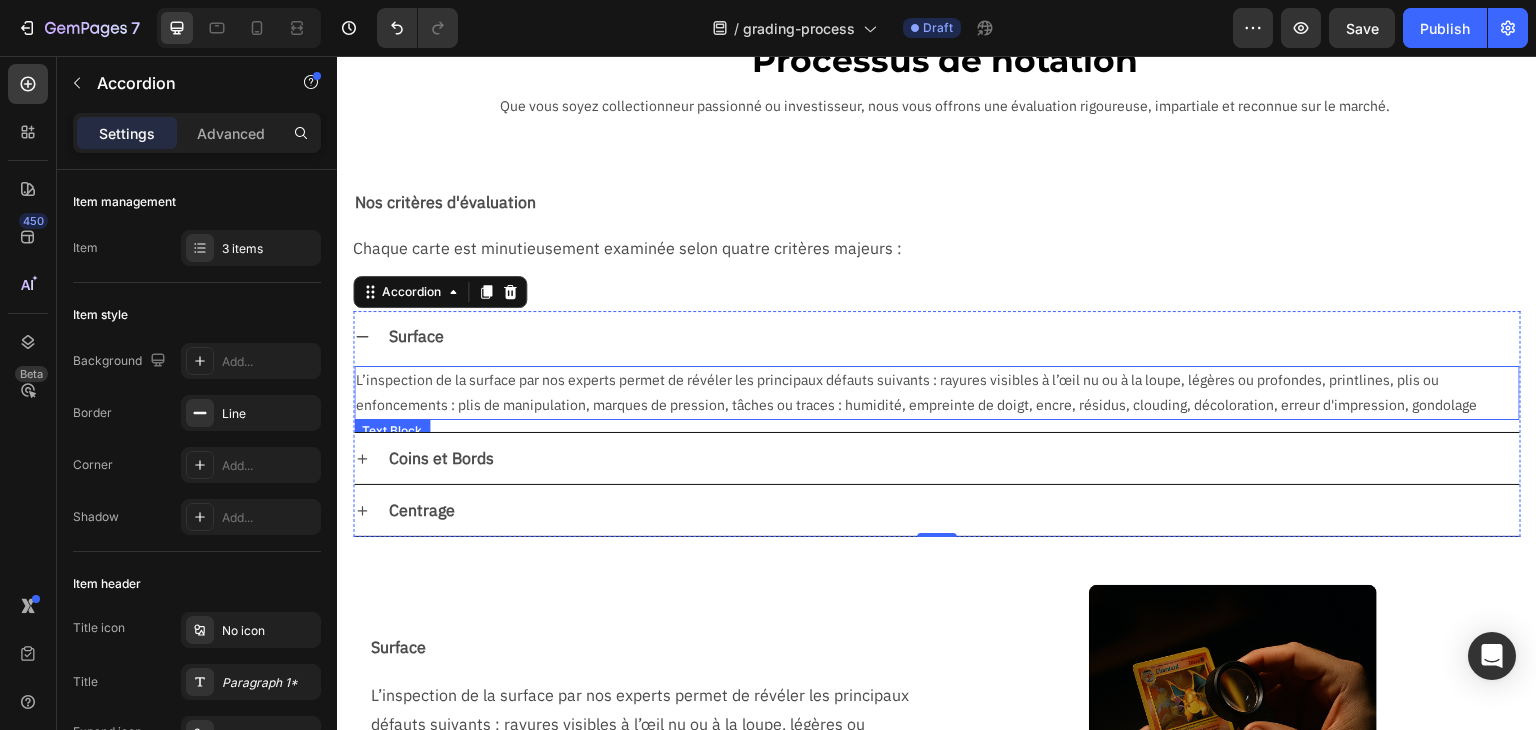 click on "L’inspection de la surface par nos experts permet de révéler les principaux défauts suivants : rayures visibles à l’œil nu ou à la loupe, légères ou profondes, printlines, plis ou enfoncements : plis de manipulation, marques de pression, tâches ou traces : humidité, empreinte de doigt, encre, résidus, clouding, décoloration, erreur d'impression, gondolage" at bounding box center [937, 393] 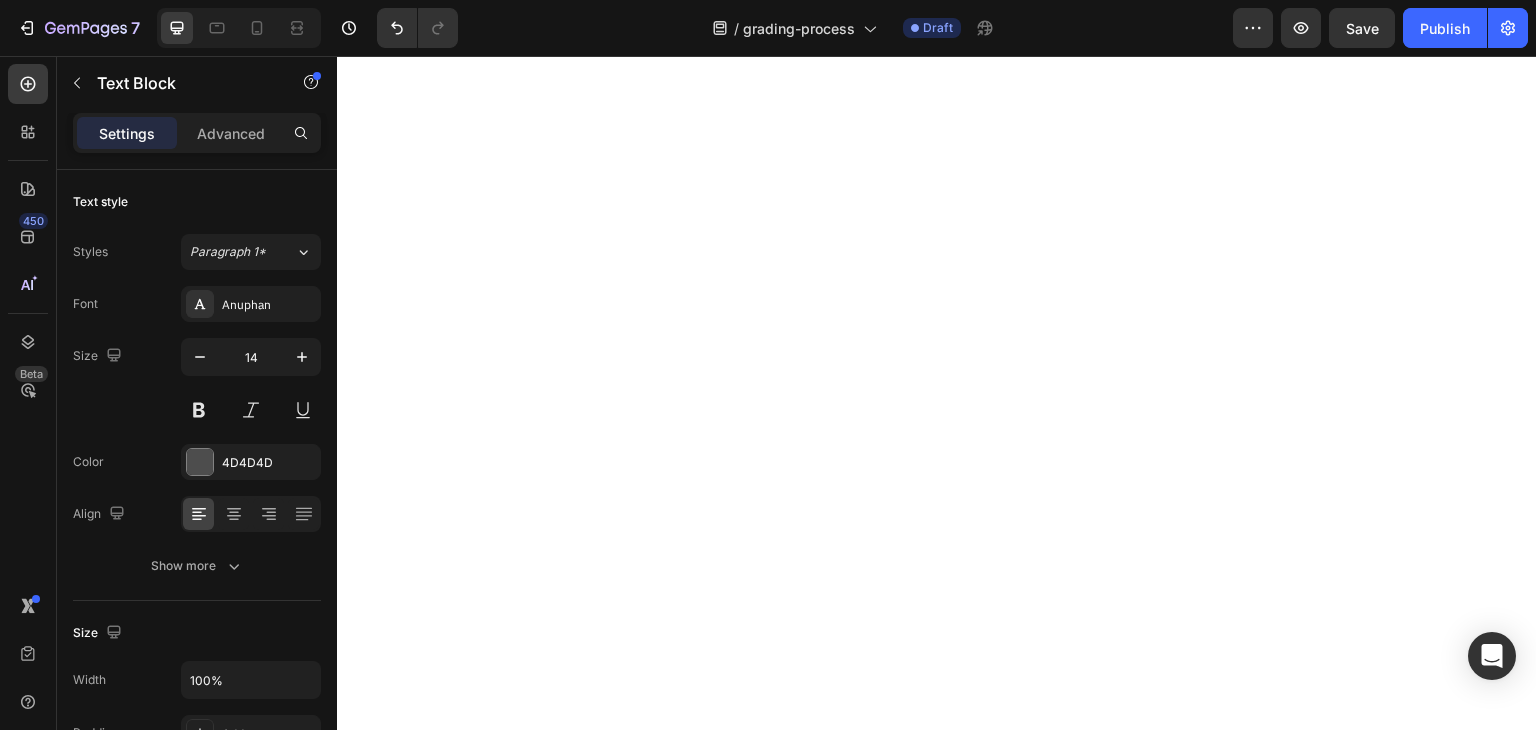 scroll, scrollTop: 0, scrollLeft: 0, axis: both 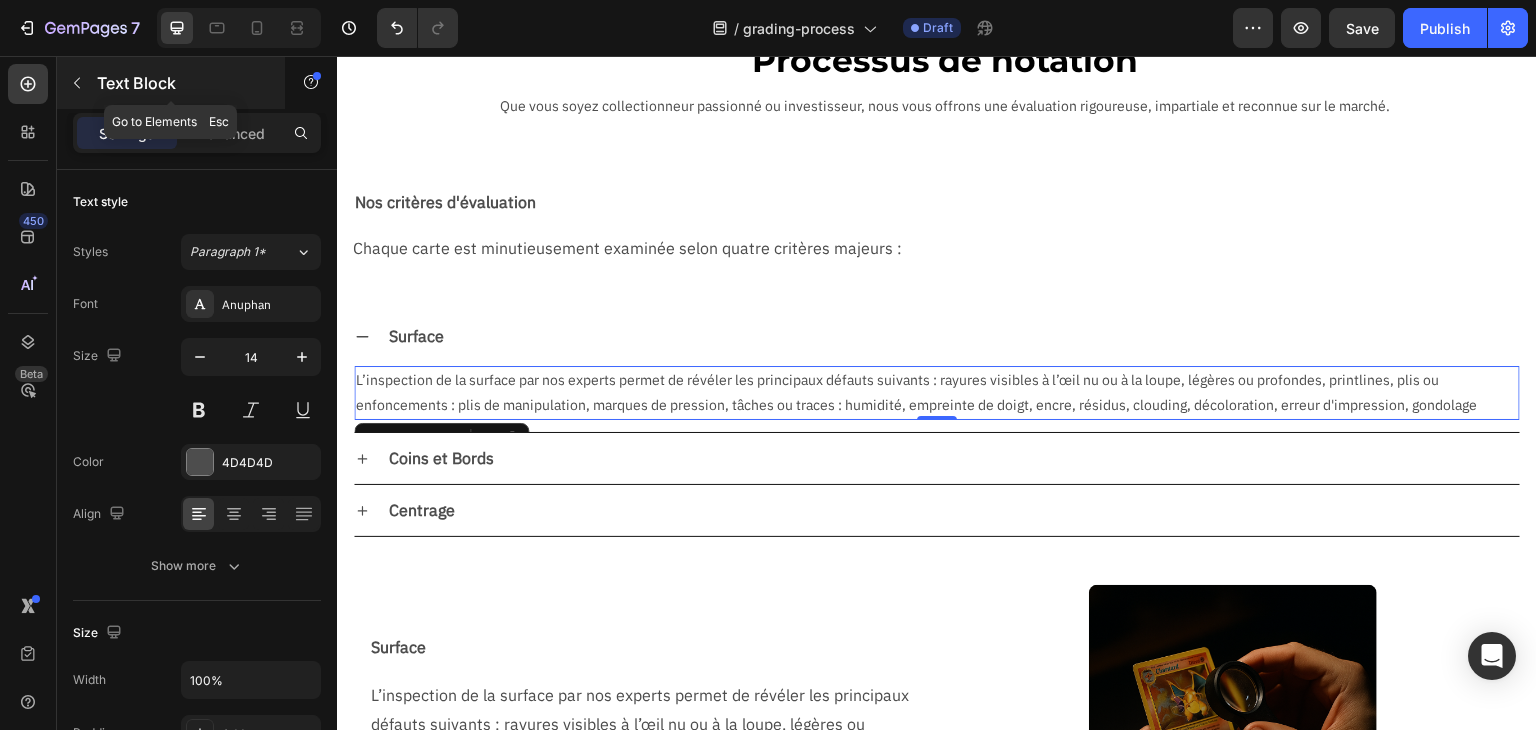 click at bounding box center (77, 83) 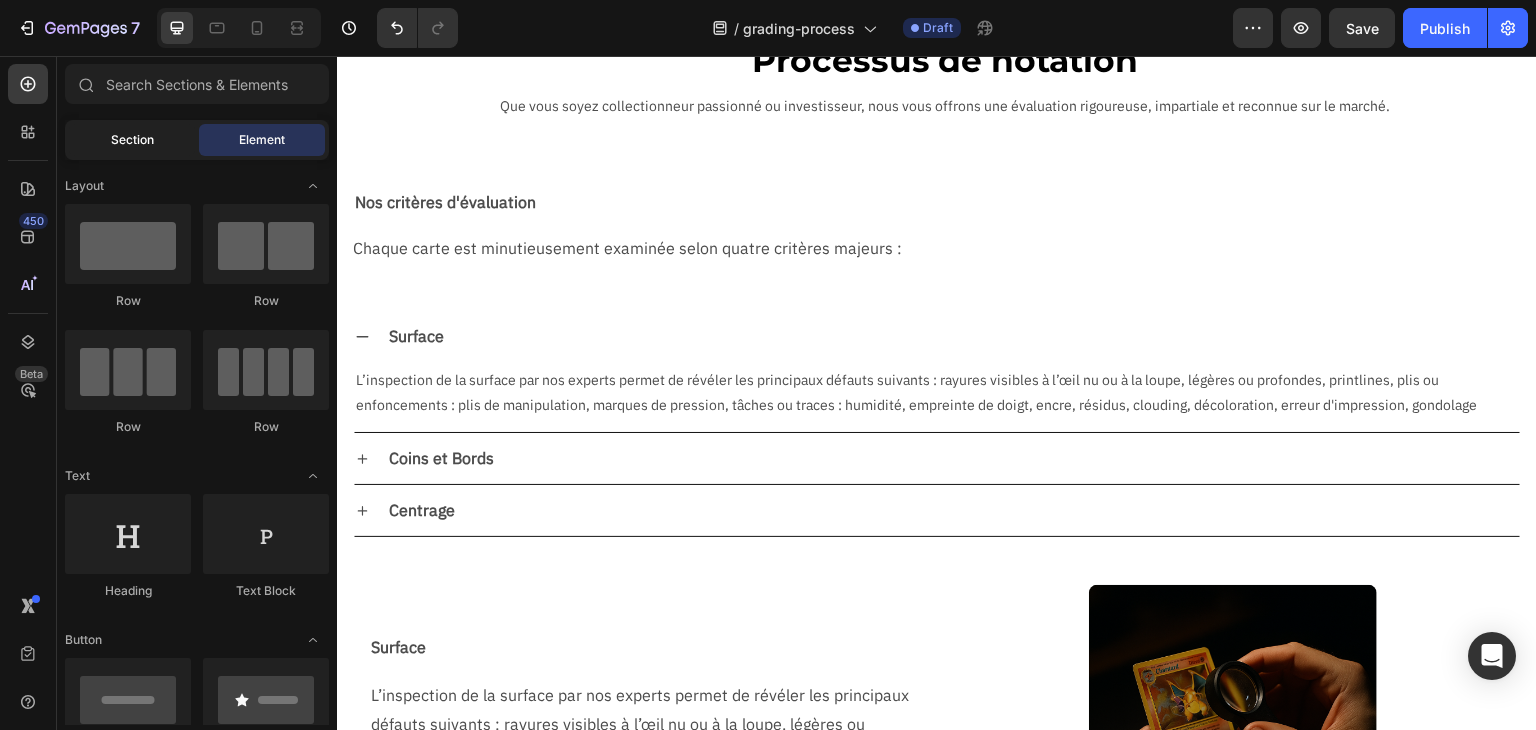 click on "Section" at bounding box center (132, 140) 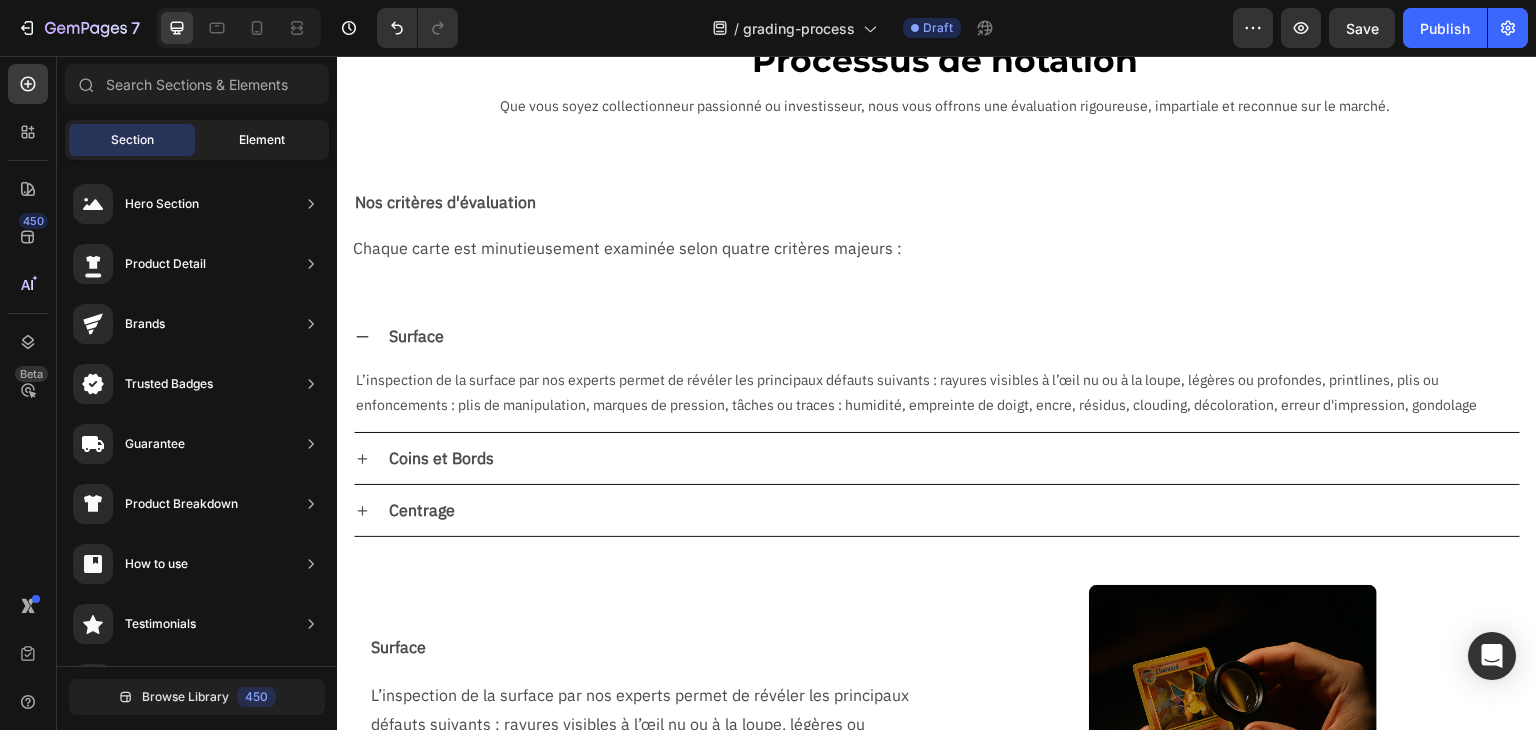 click on "Element" 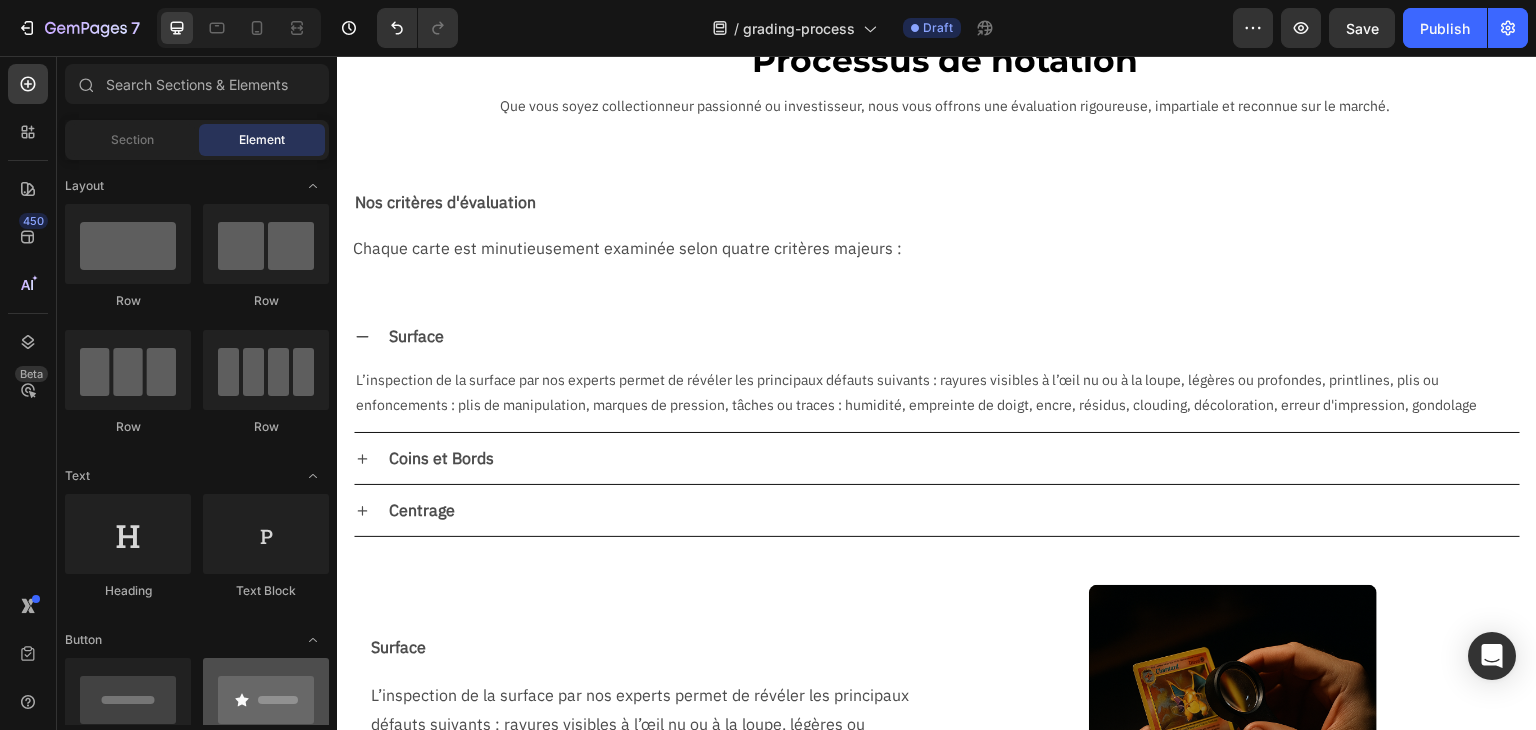 scroll, scrollTop: 0, scrollLeft: 0, axis: both 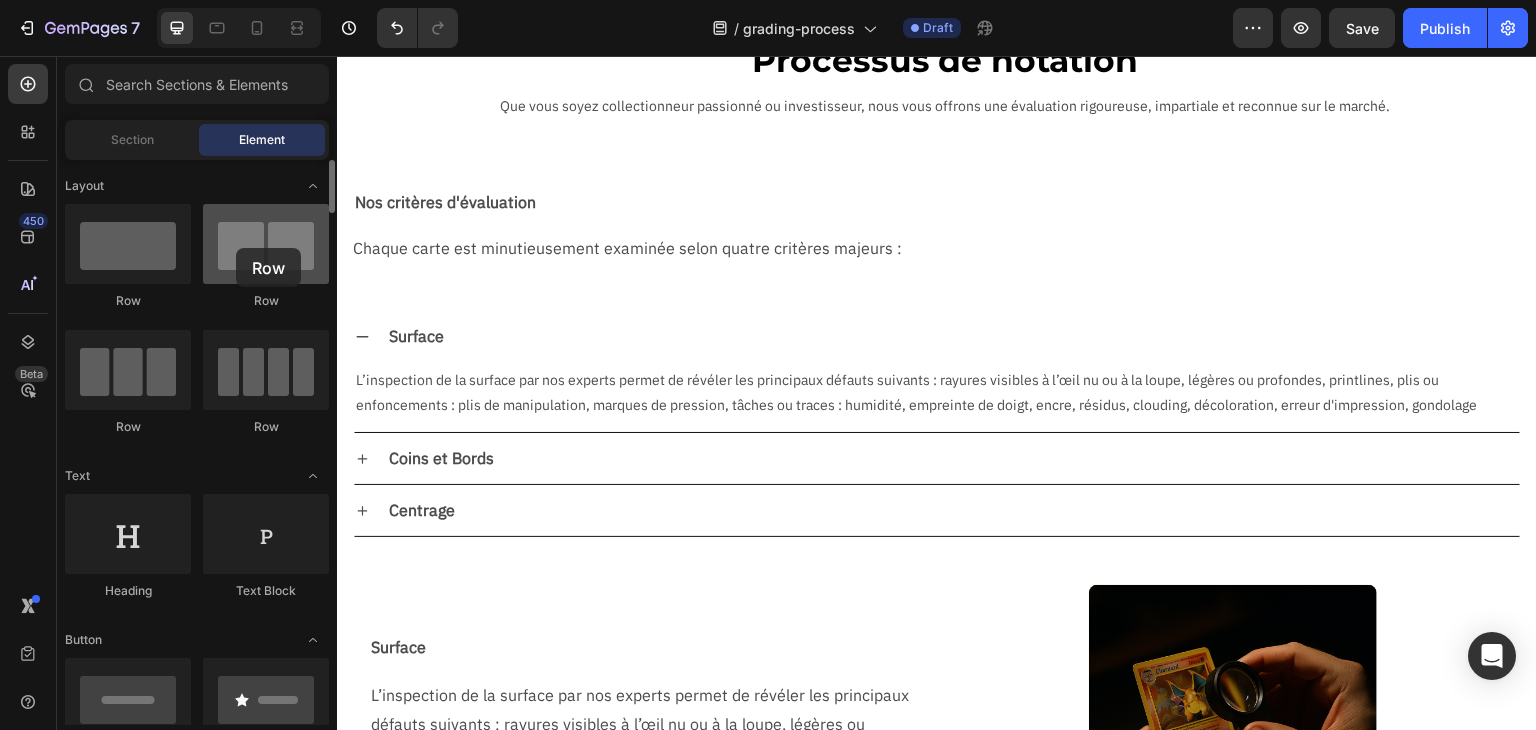 drag, startPoint x: 250, startPoint y: 238, endPoint x: 236, endPoint y: 248, distance: 17.20465 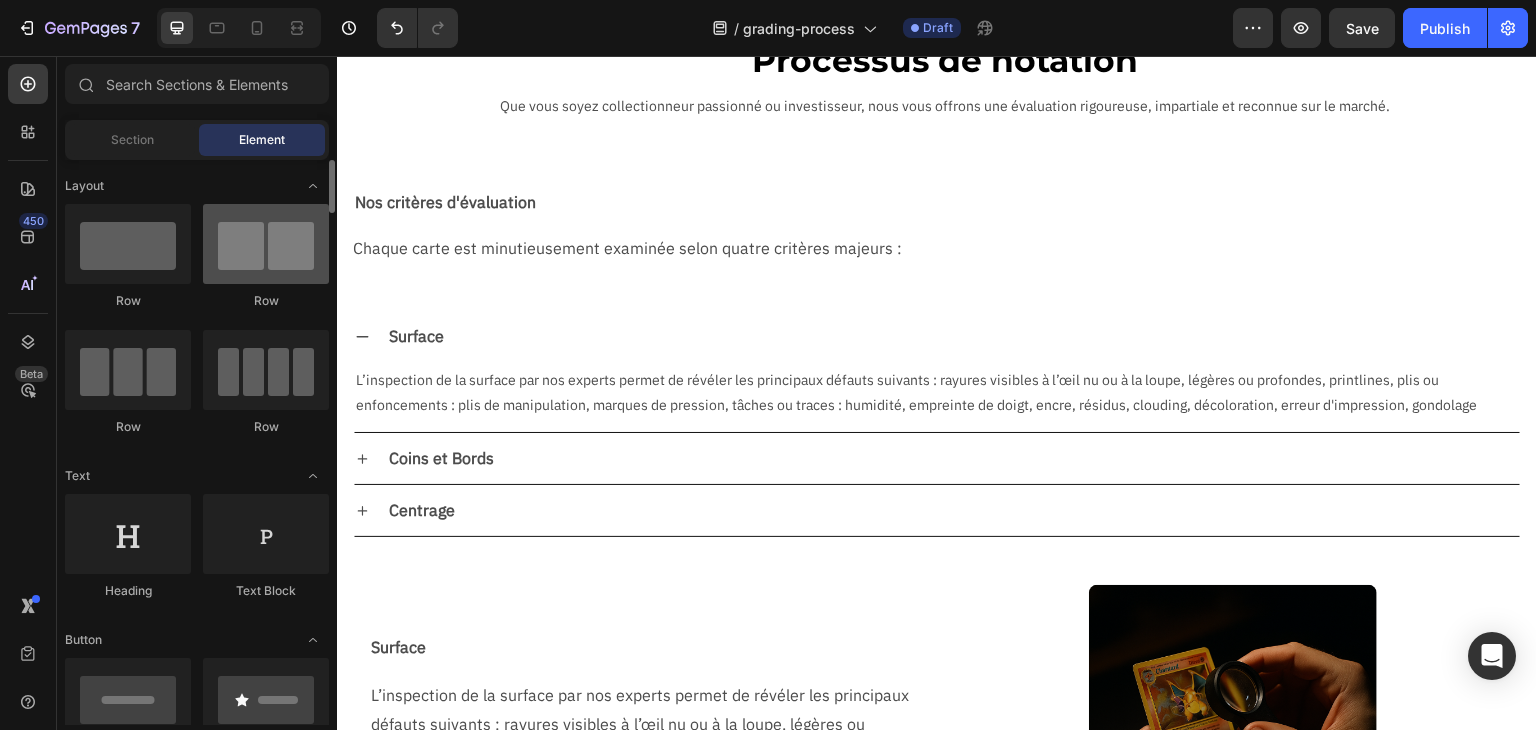 click at bounding box center (266, 244) 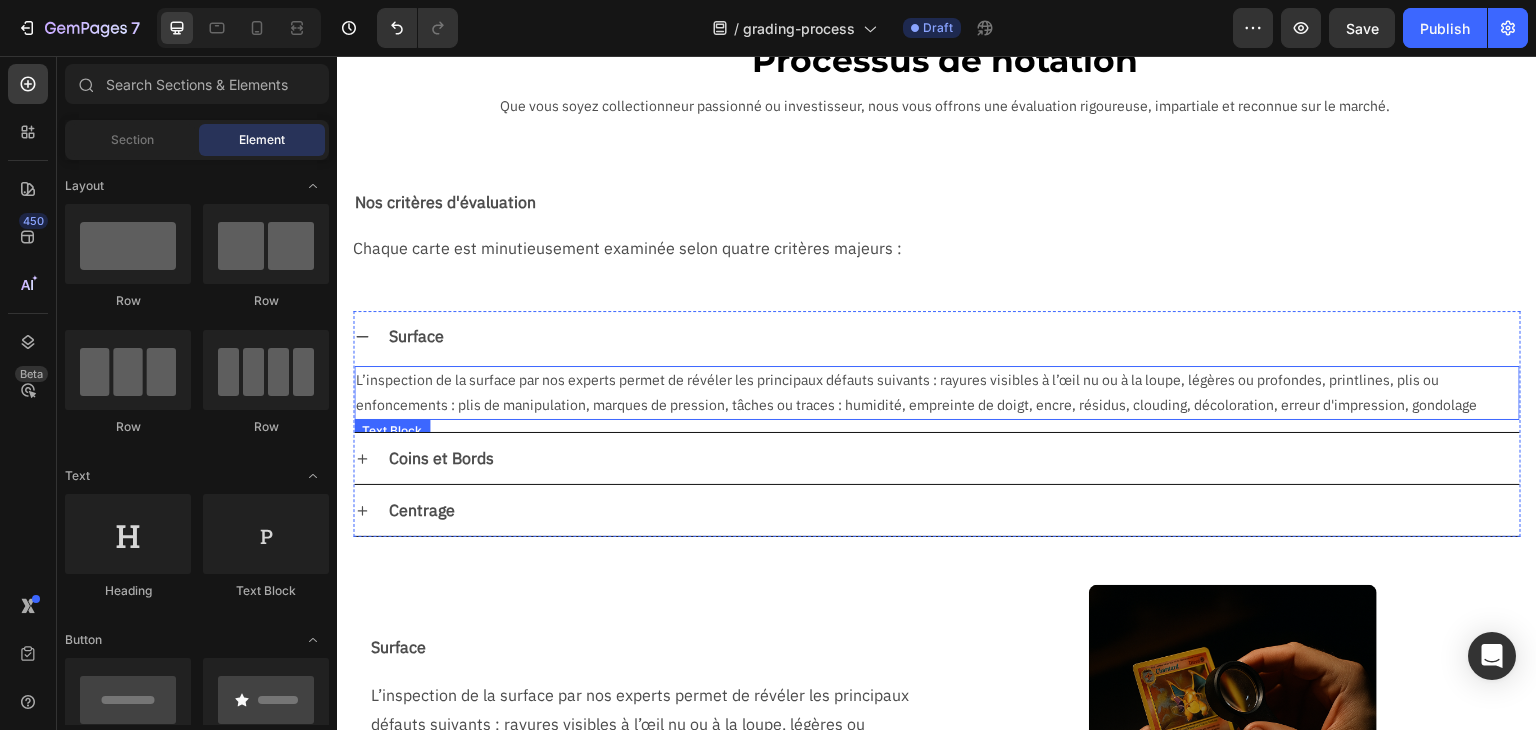 click on "L’inspection de la surface par nos experts permet de révéler les principaux défauts suivants : rayures visibles à l’œil nu ou à la loupe, légères ou profondes, printlines, plis ou enfoncements : plis de manipulation, marques de pression, tâches ou traces : humidité, empreinte de doigt, encre, résidus, clouding, décoloration, erreur d'impression, gondolage" at bounding box center [937, 393] 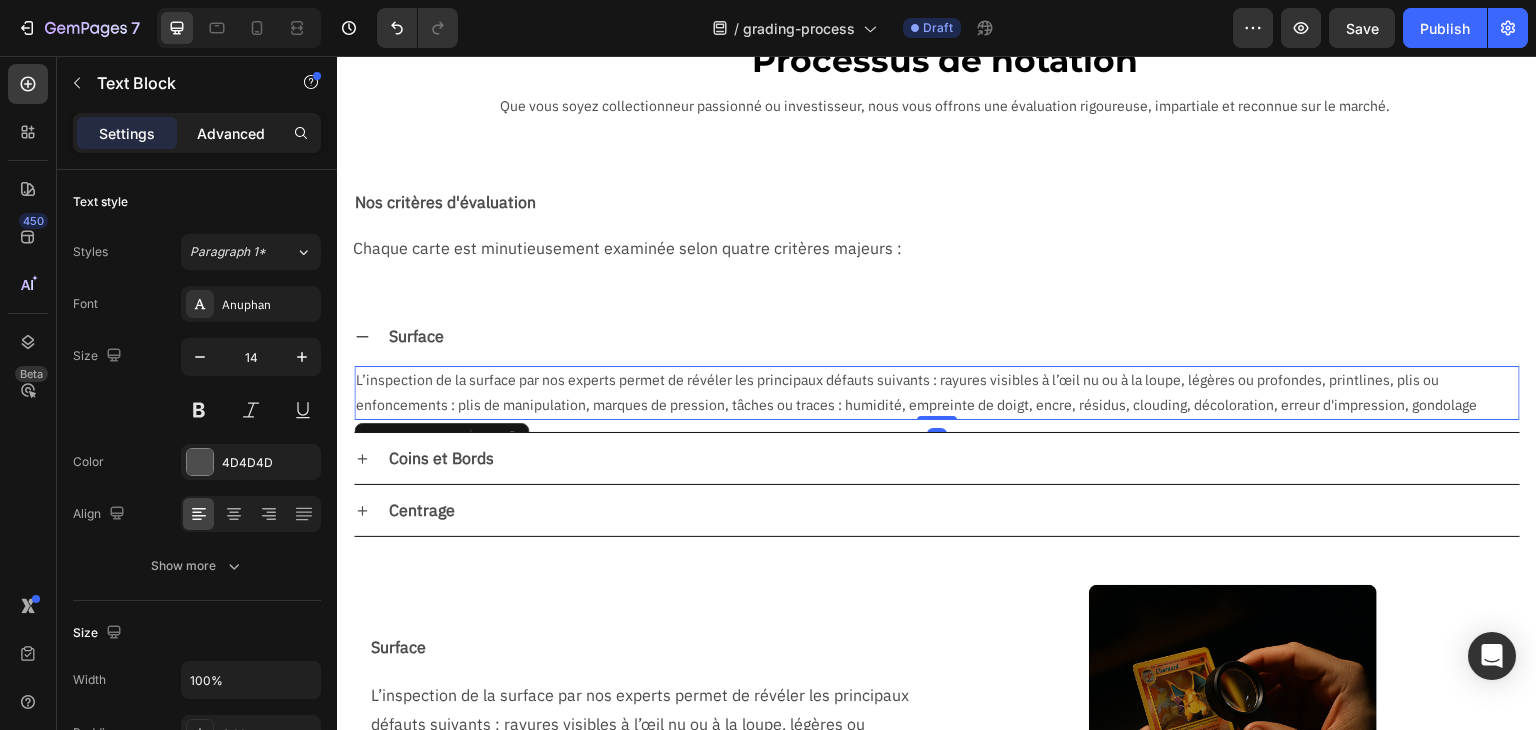 click on "Advanced" at bounding box center (231, 133) 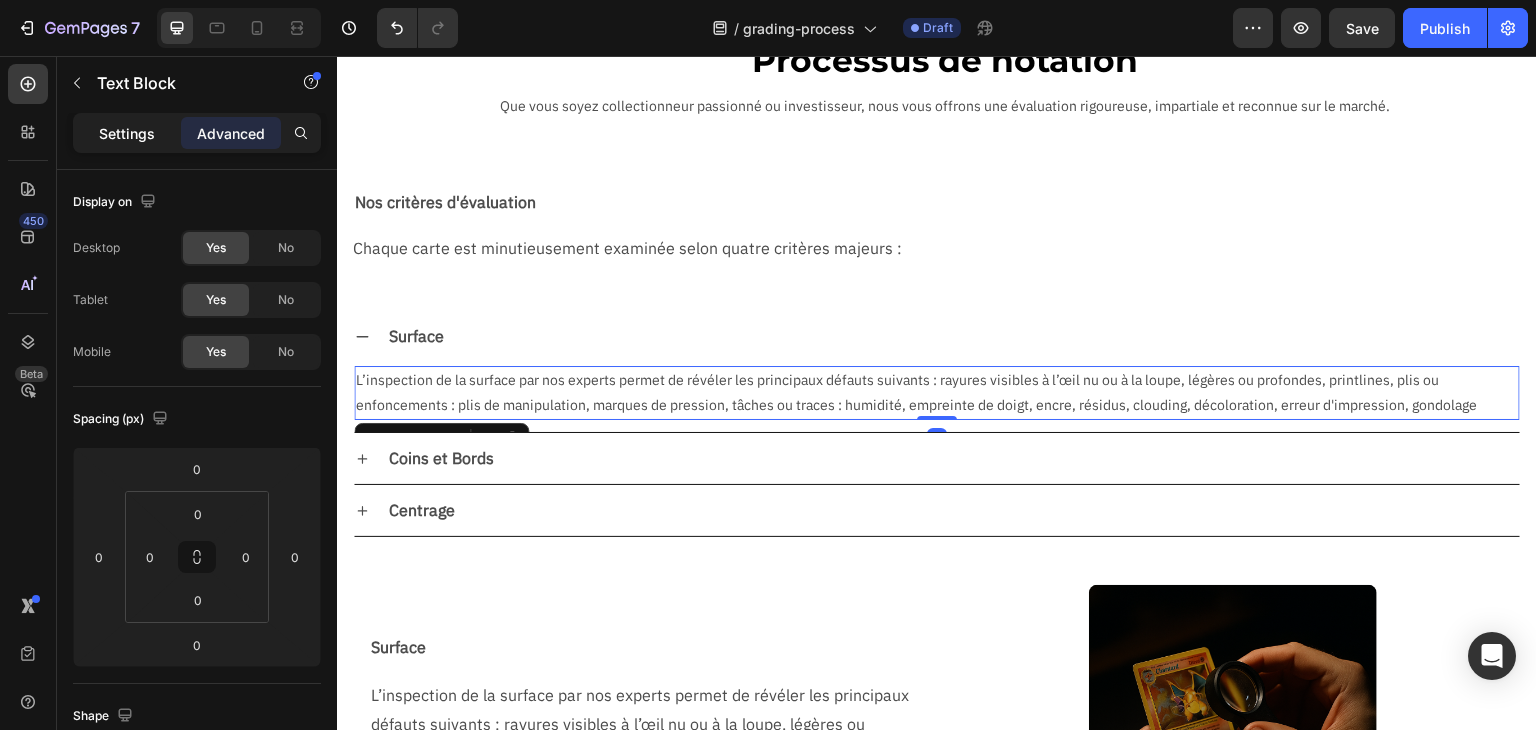 click on "Settings" at bounding box center [127, 133] 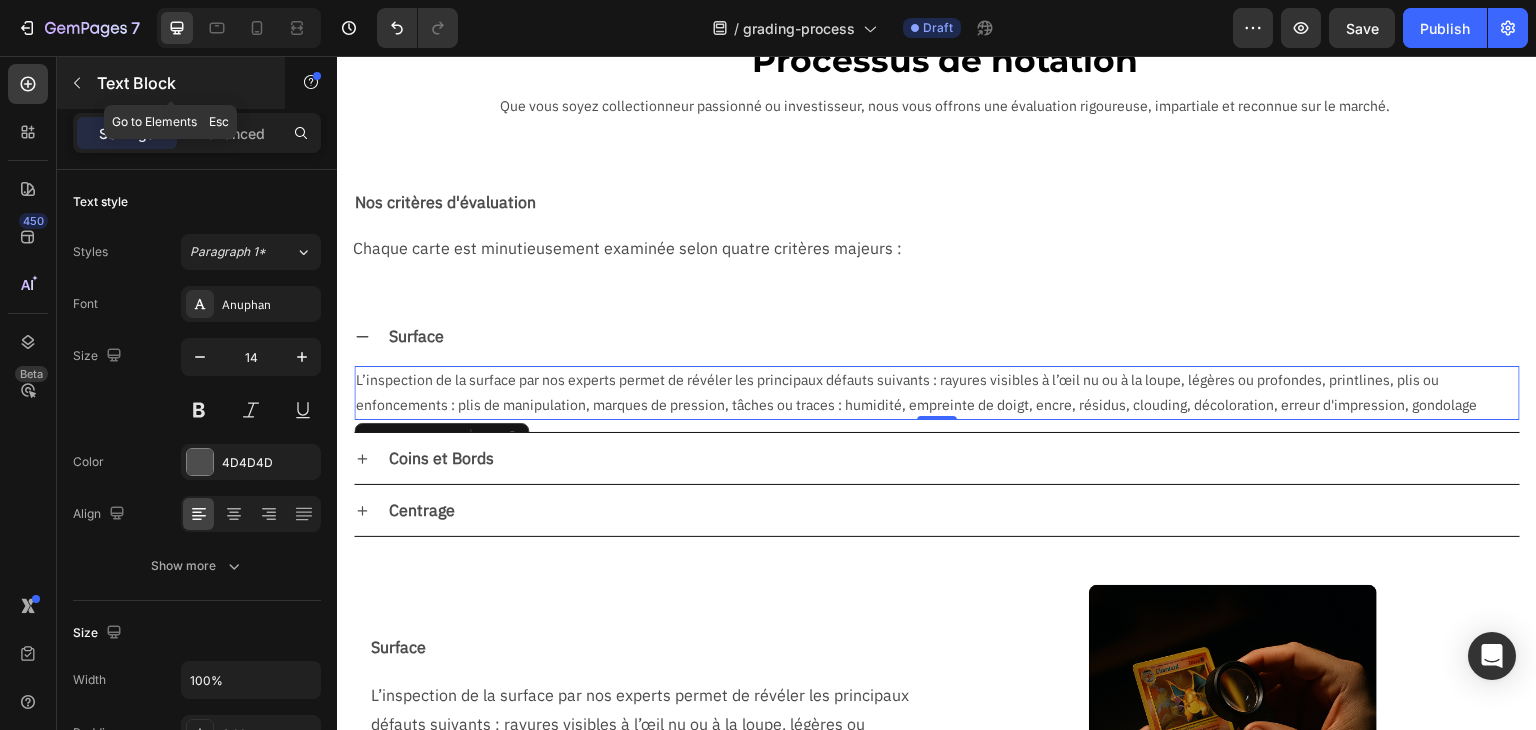 click 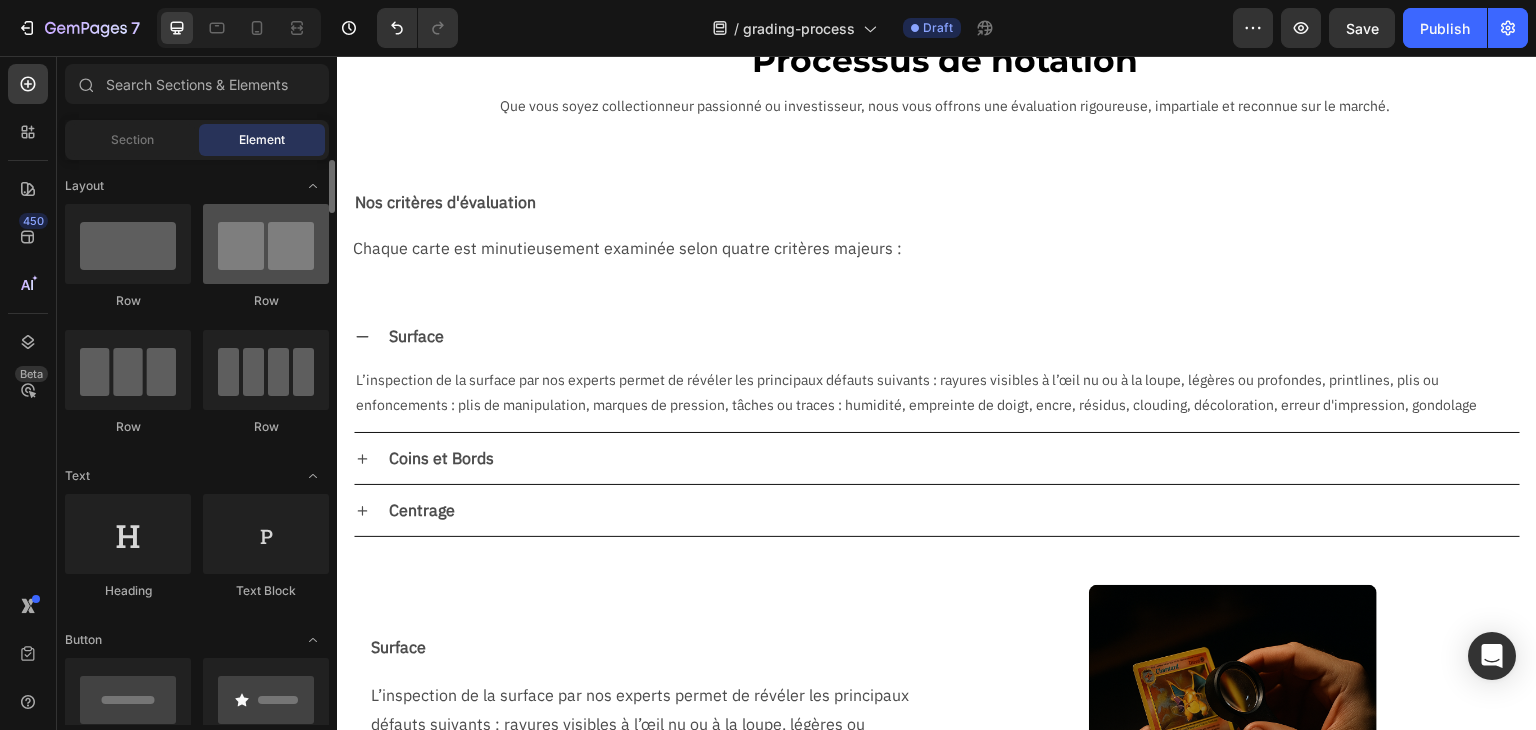 click at bounding box center (266, 244) 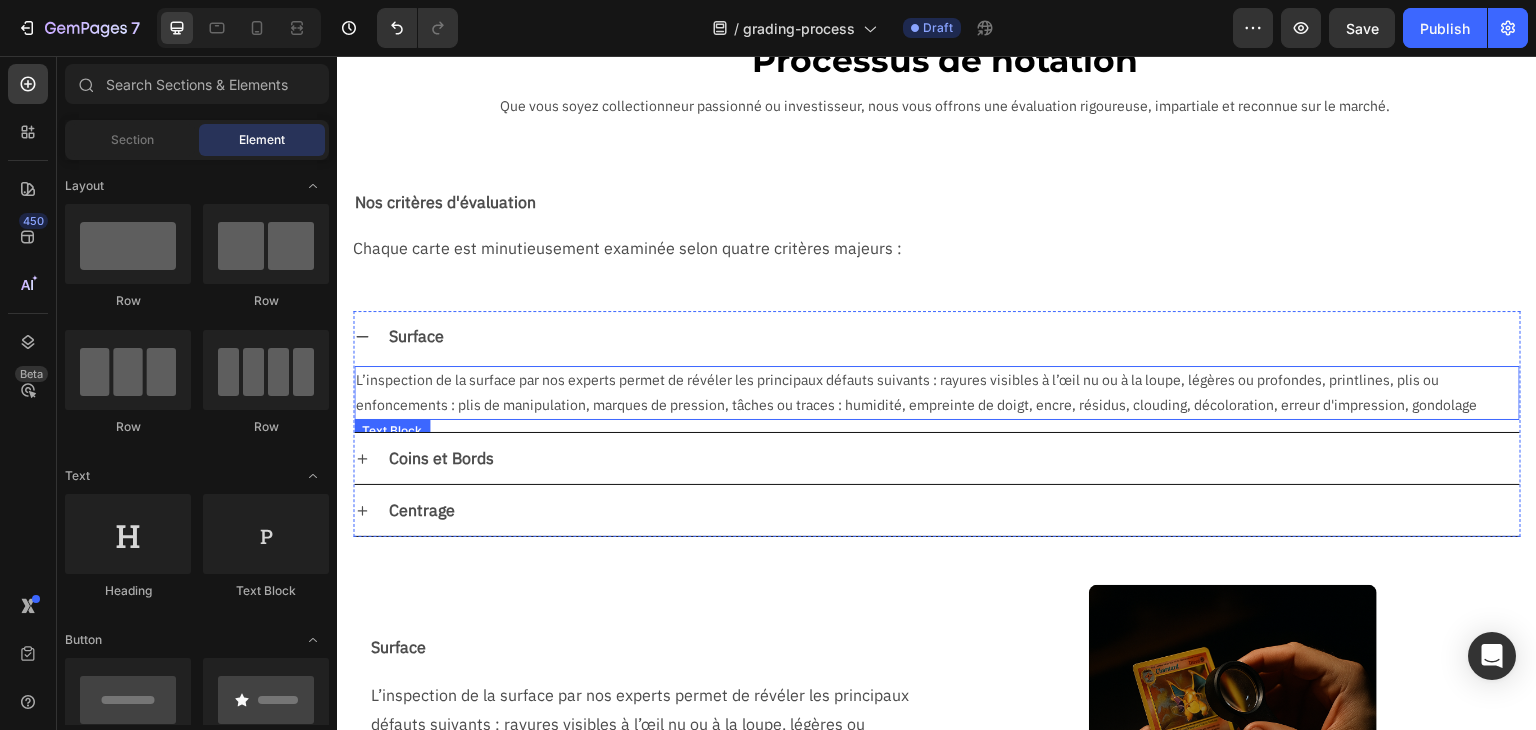 click on "L’inspection de la surface par nos experts permet de révéler les principaux défauts suivants : rayures visibles à l’œil nu ou à la loupe, légères ou profondes, printlines, plis ou enfoncements : plis de manipulation, marques de pression, tâches ou traces : humidité, empreinte de doigt, encre, résidus, clouding, décoloration, erreur d'impression, gondolage" at bounding box center [937, 393] 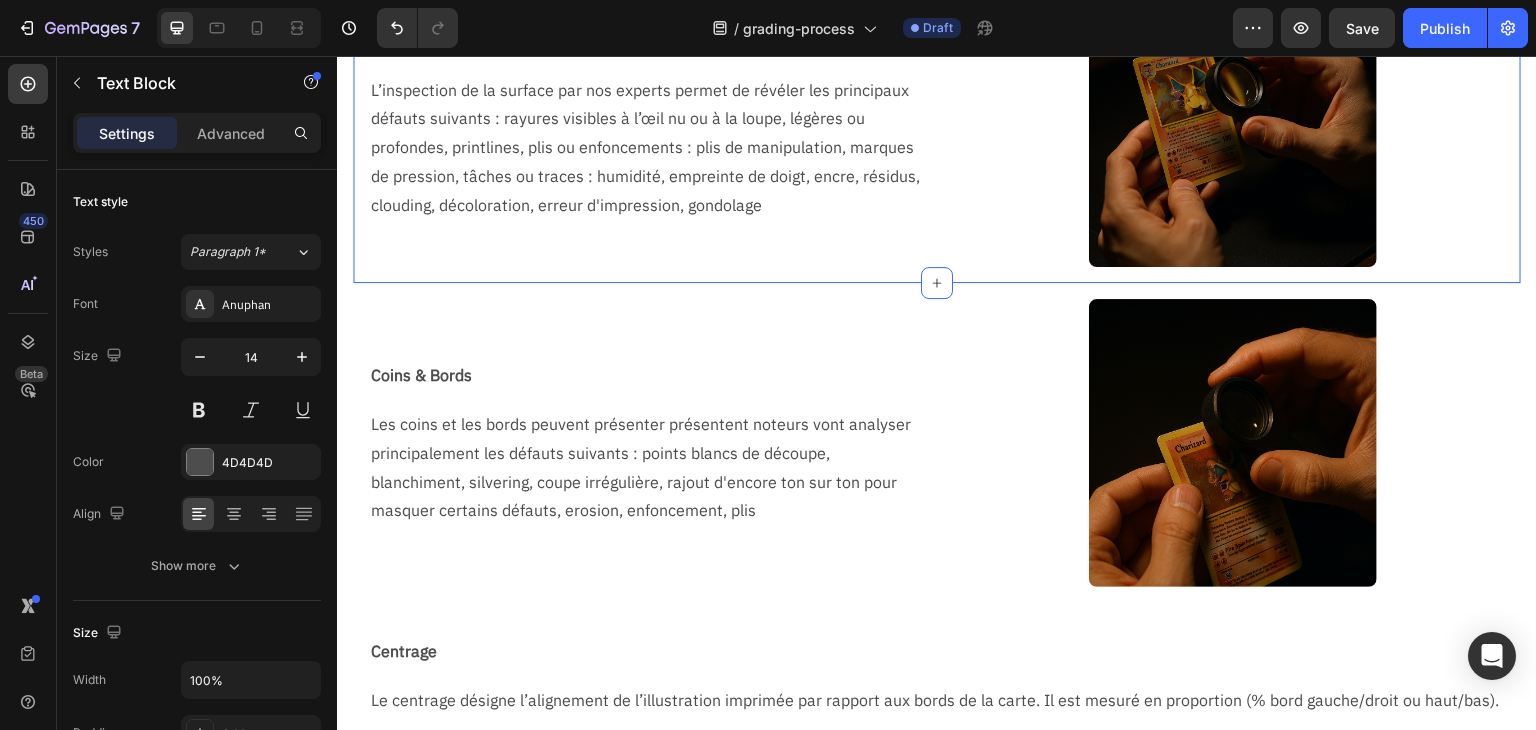 scroll, scrollTop: 624, scrollLeft: 0, axis: vertical 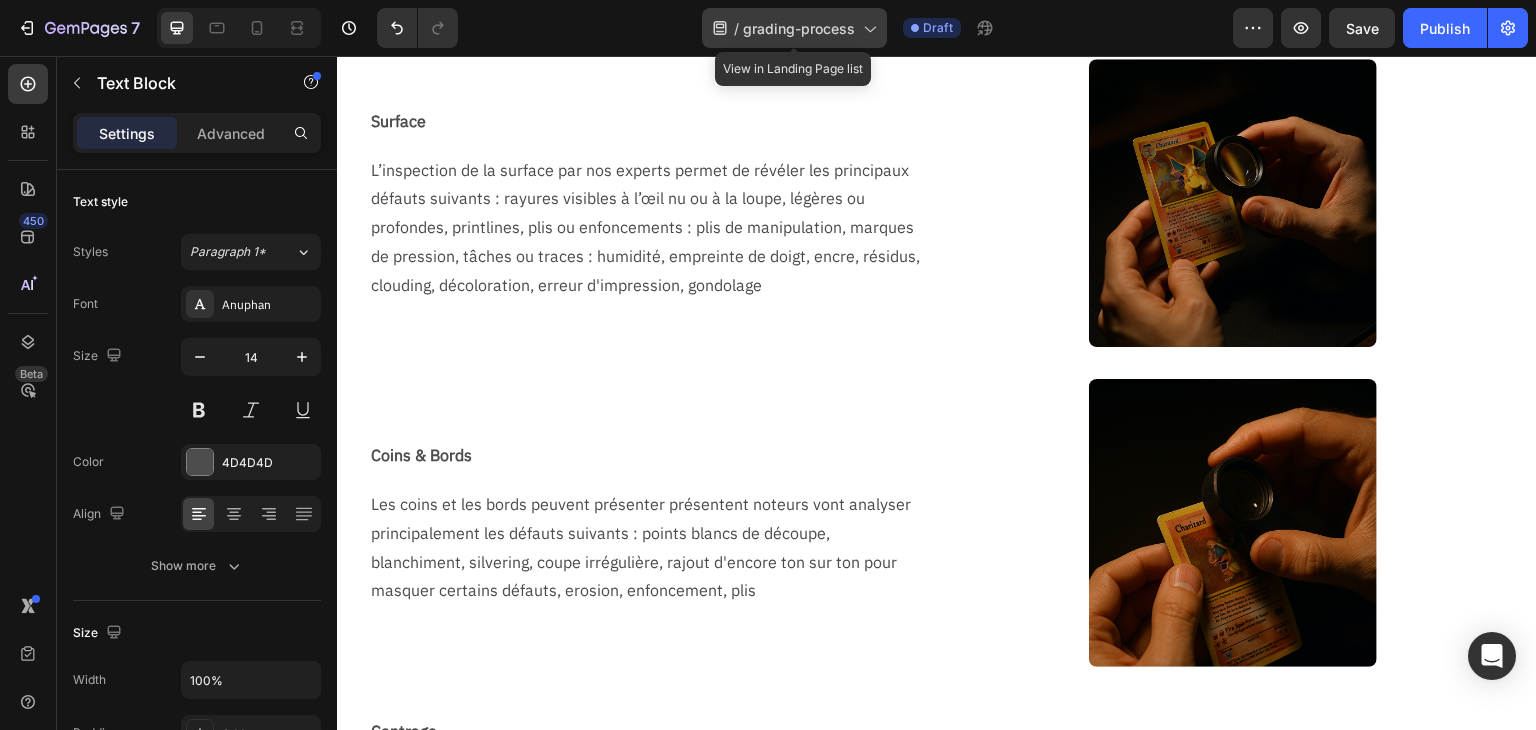 click on "grading-process" at bounding box center (799, 28) 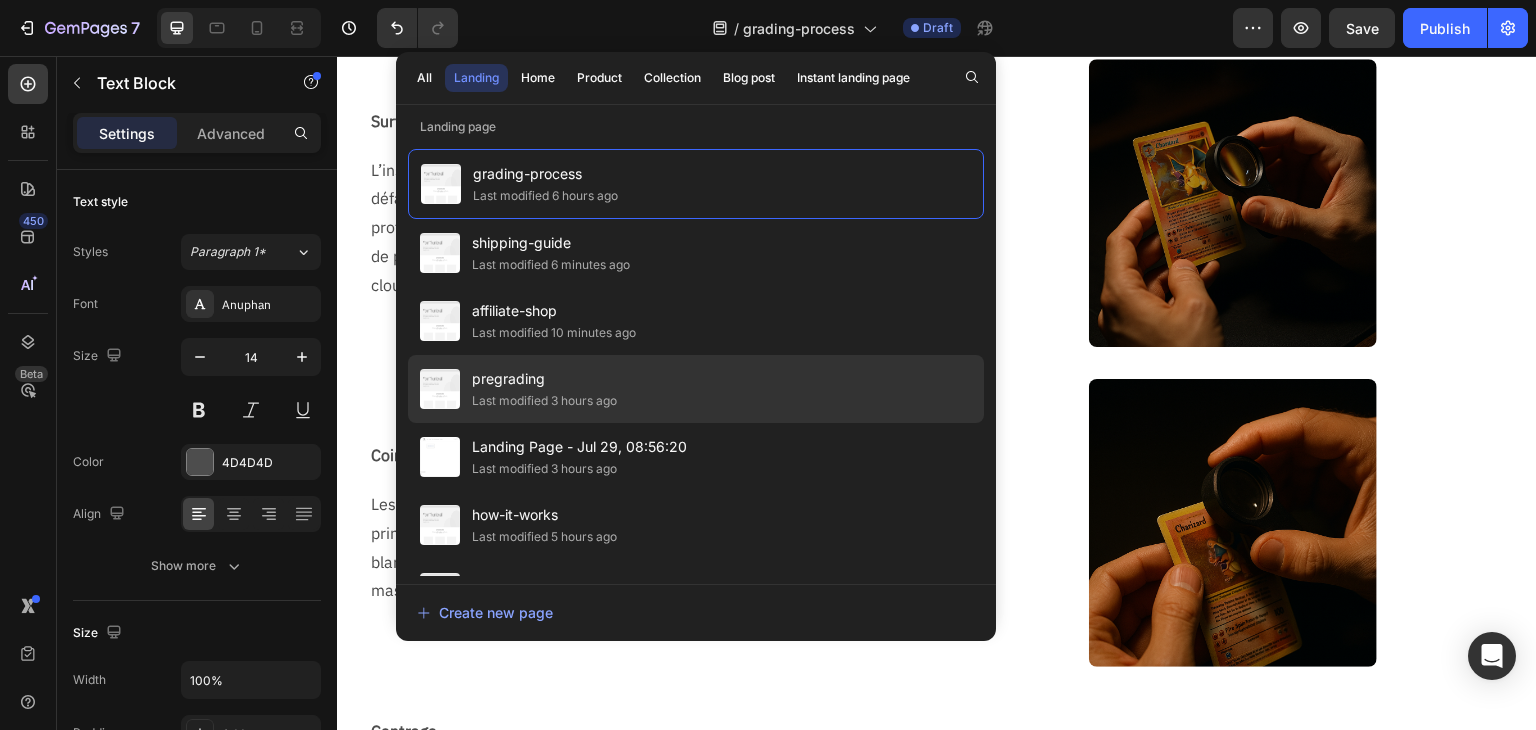 scroll, scrollTop: 100, scrollLeft: 0, axis: vertical 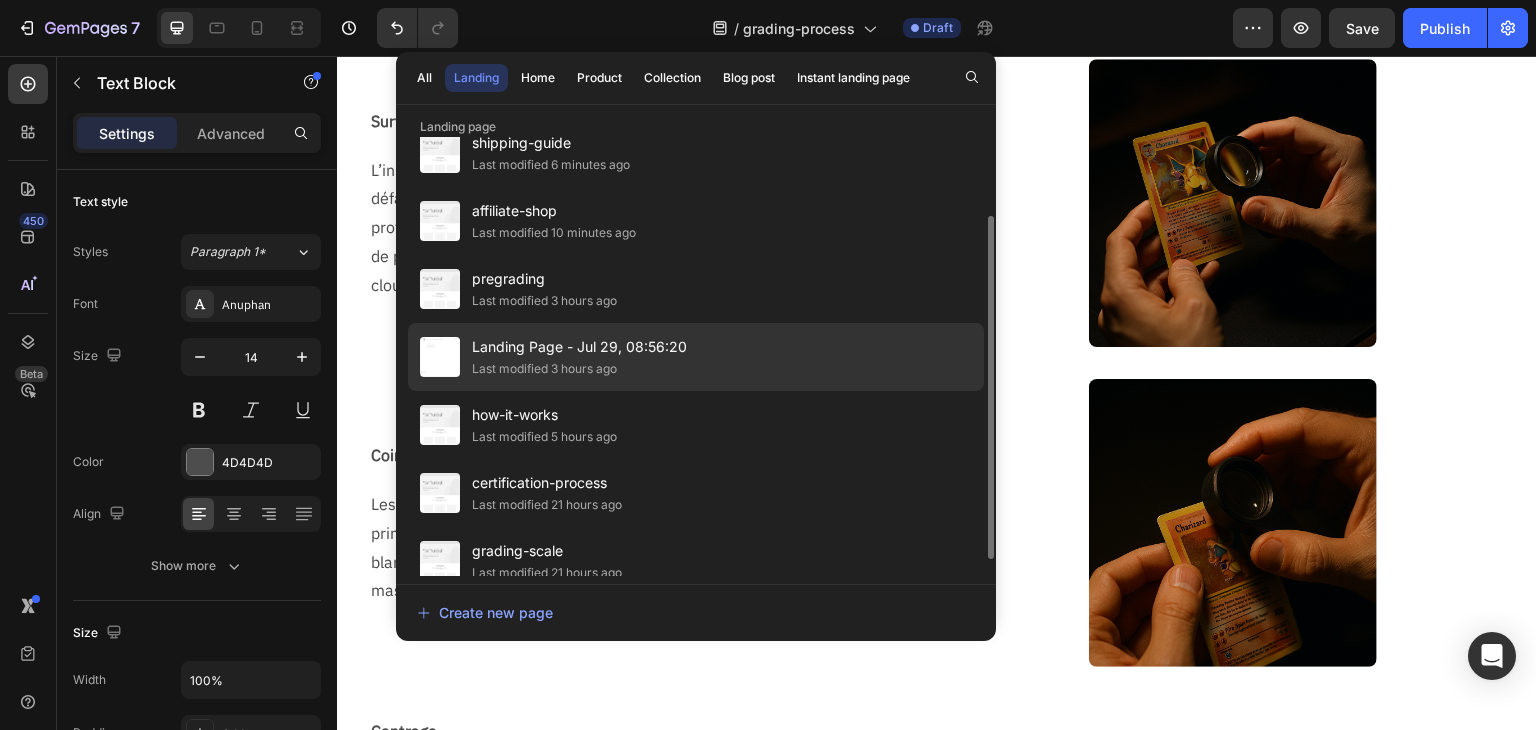 click on "Landing Page - Jul 29, 08:56:20" at bounding box center [579, 347] 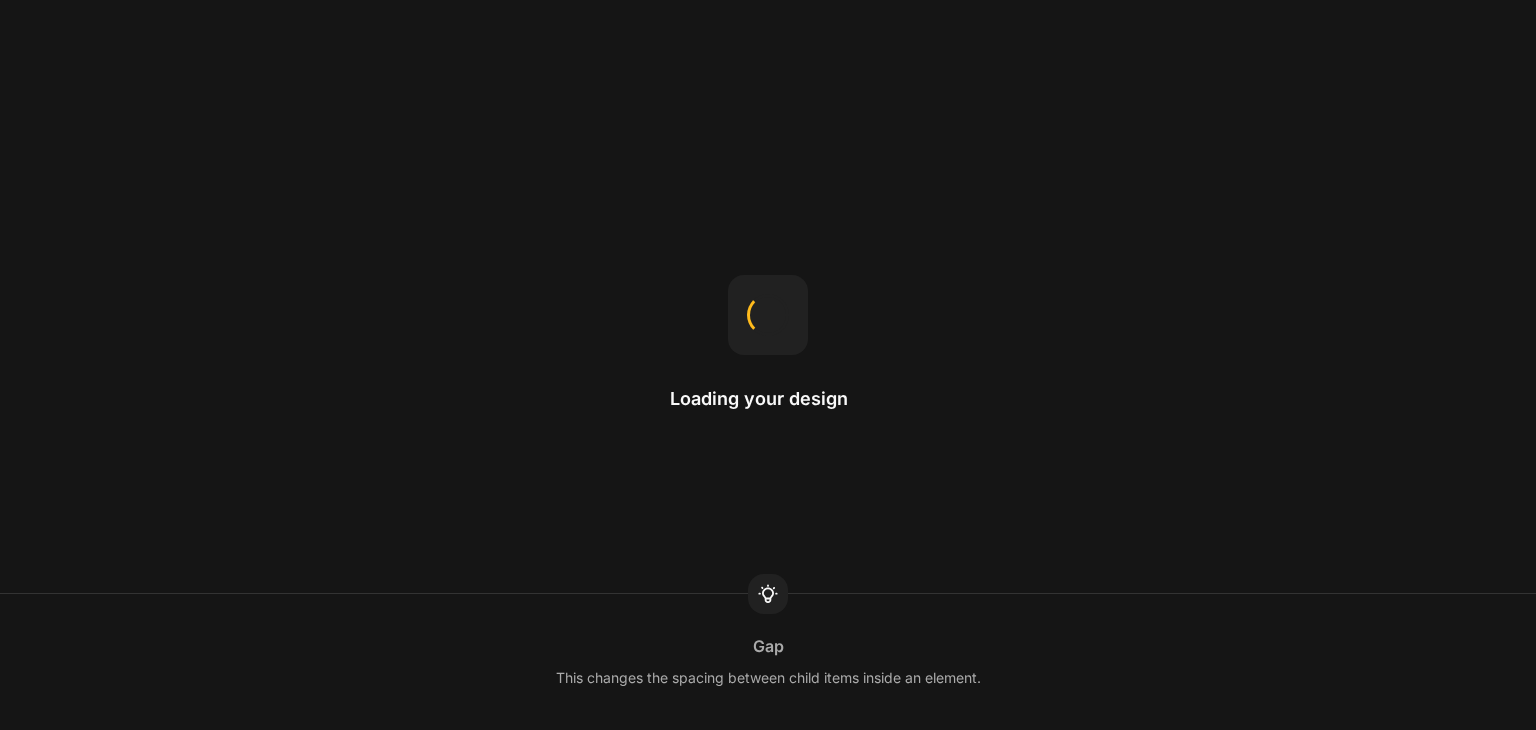 scroll, scrollTop: 0, scrollLeft: 0, axis: both 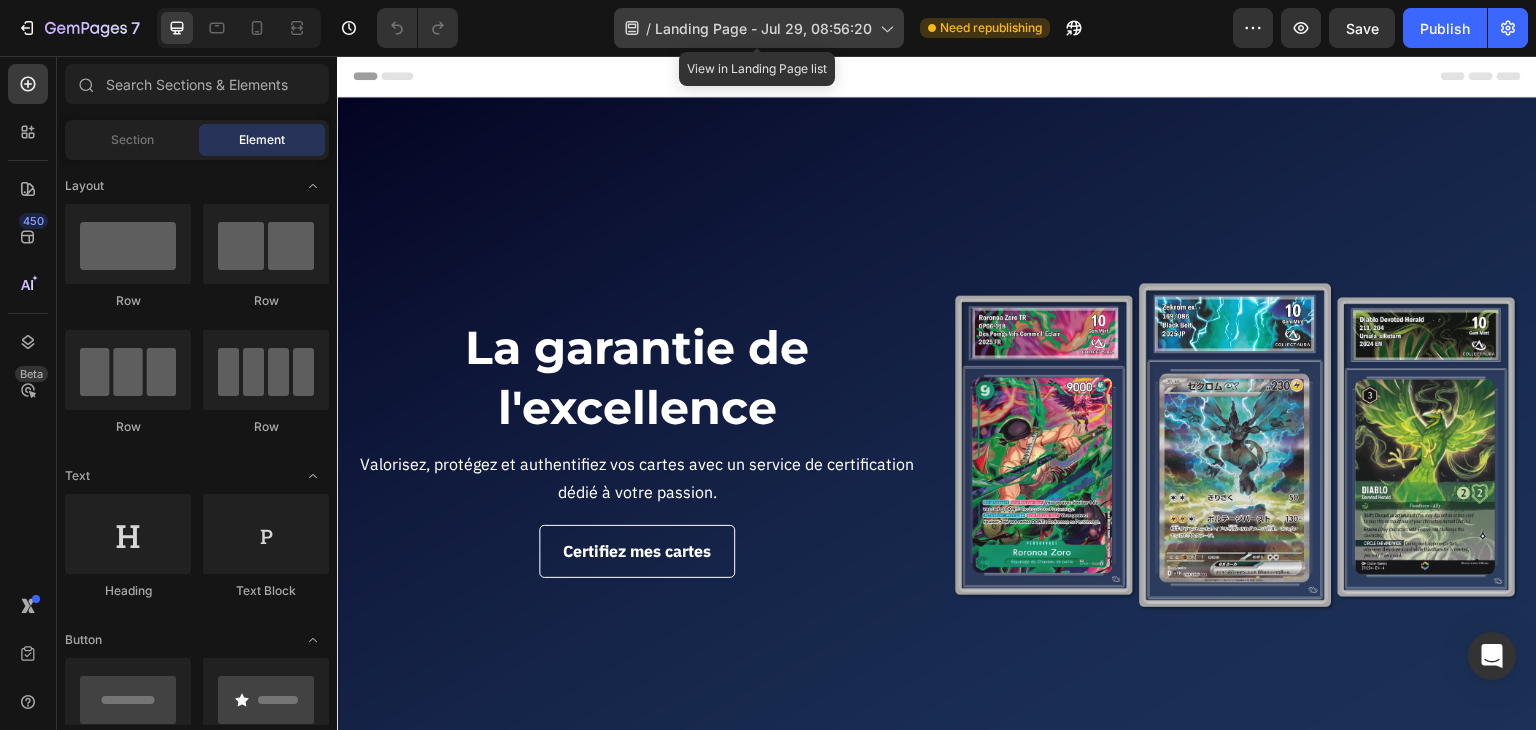 click on "Landing Page - Jul 29, 08:56:20" at bounding box center (763, 28) 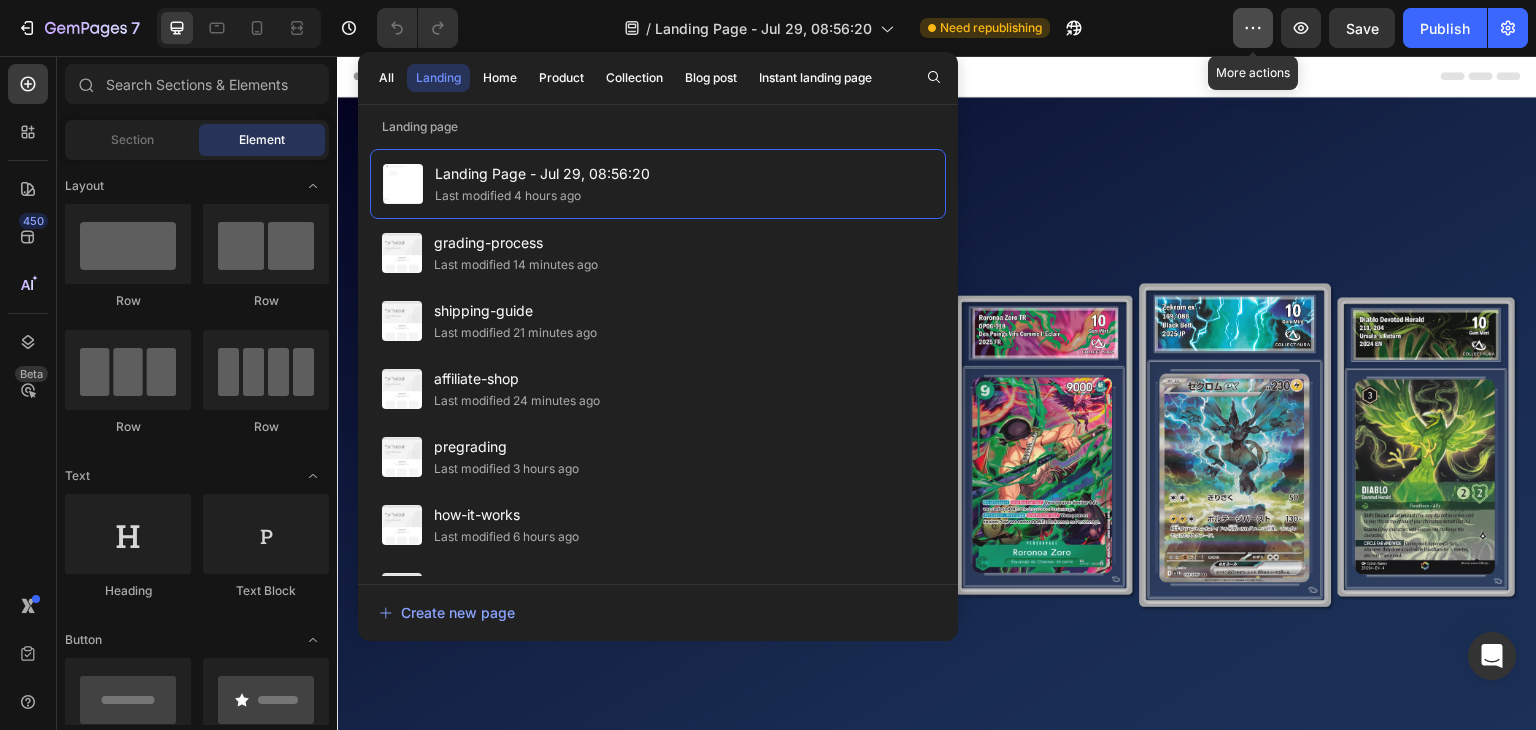 click 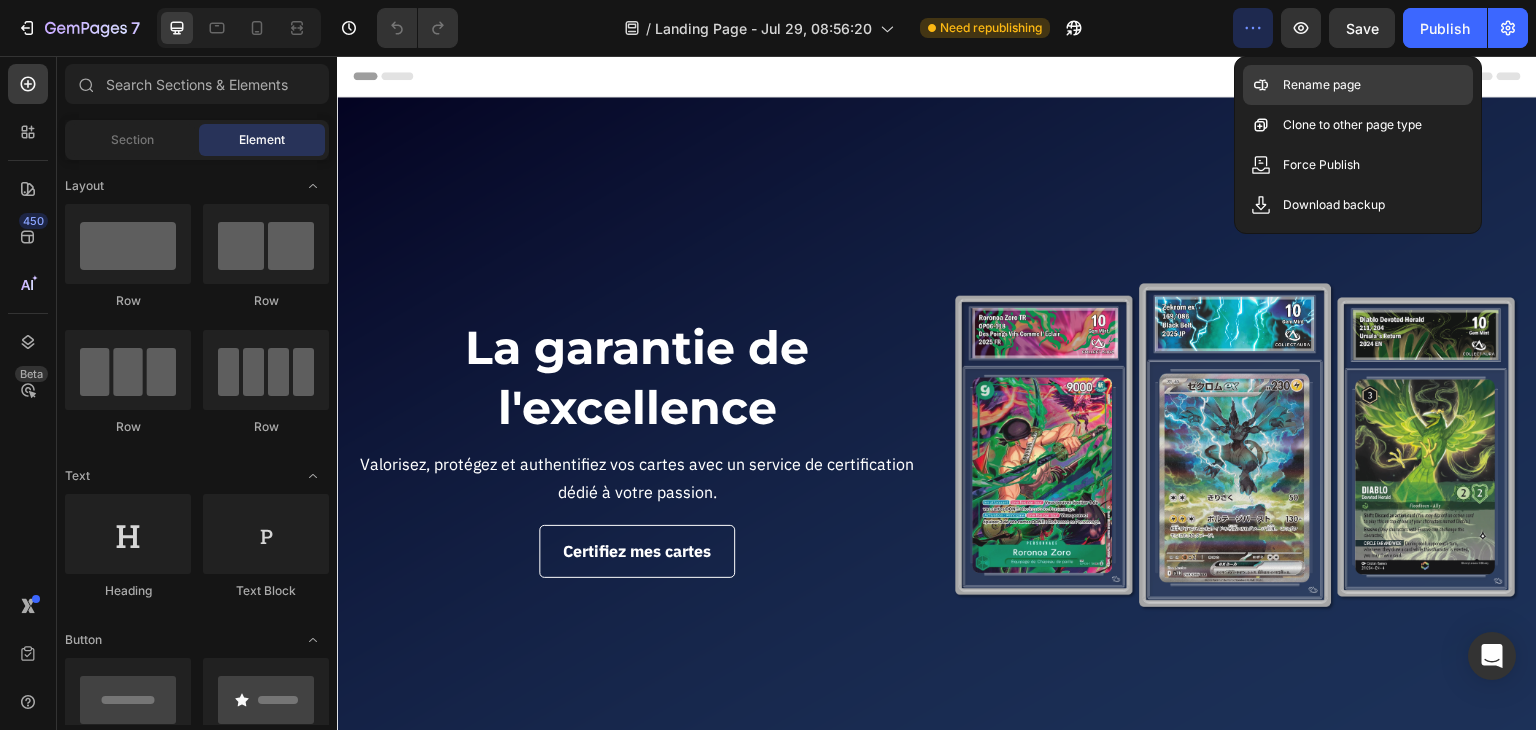 click on "Rename page" at bounding box center [1322, 85] 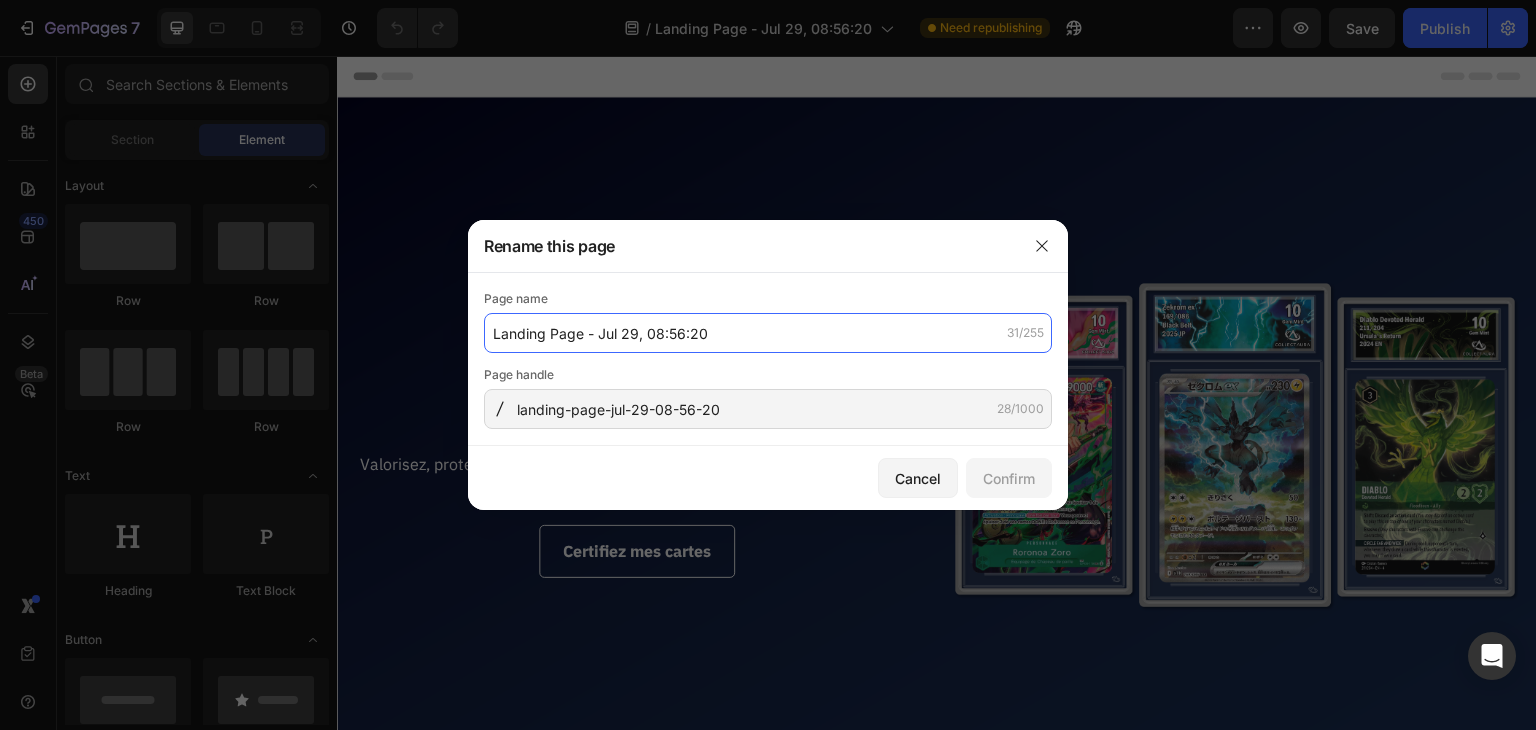 click on "Landing Page - Jul 29, 08:56:20" 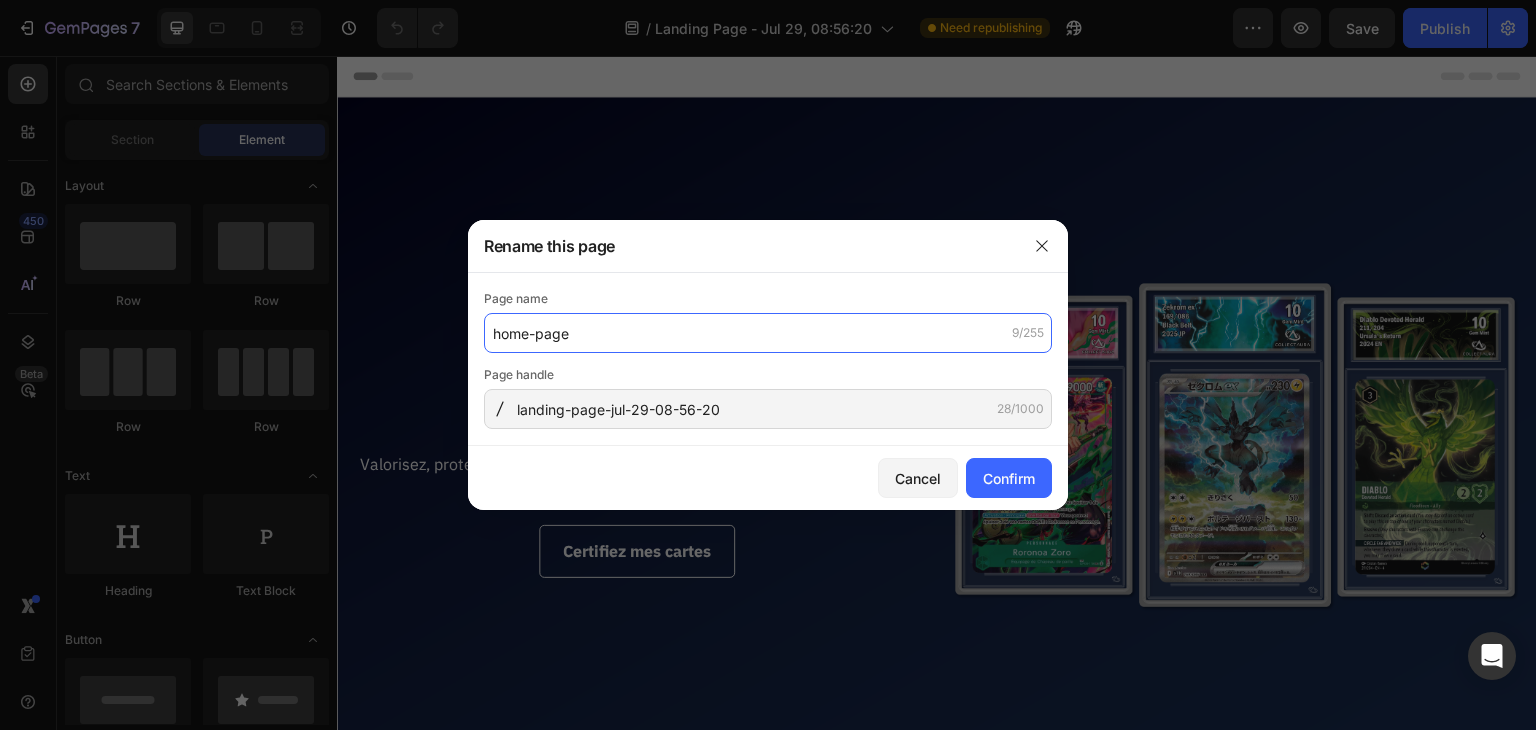 type on "home-page" 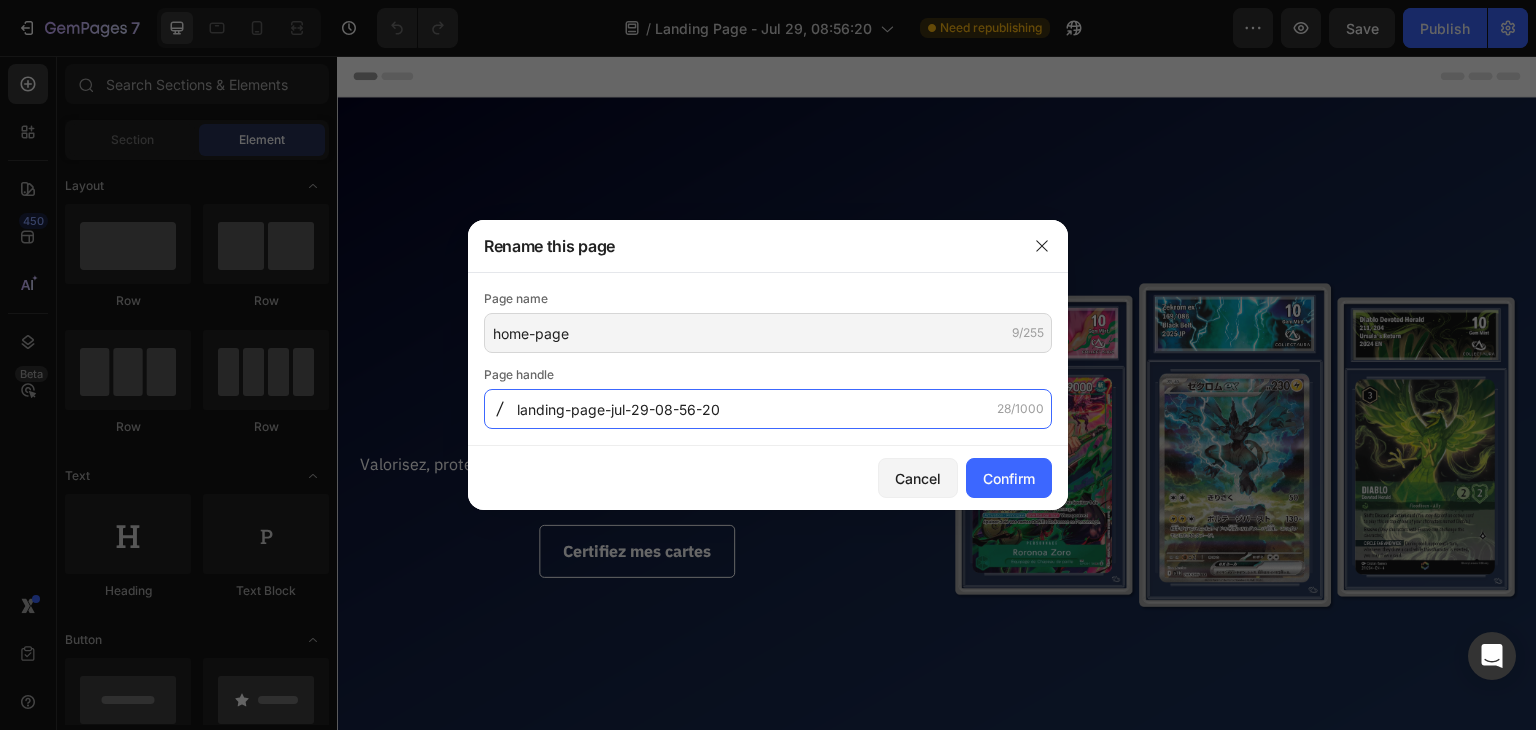 click on "landing-page-jul-29-08-56-20" 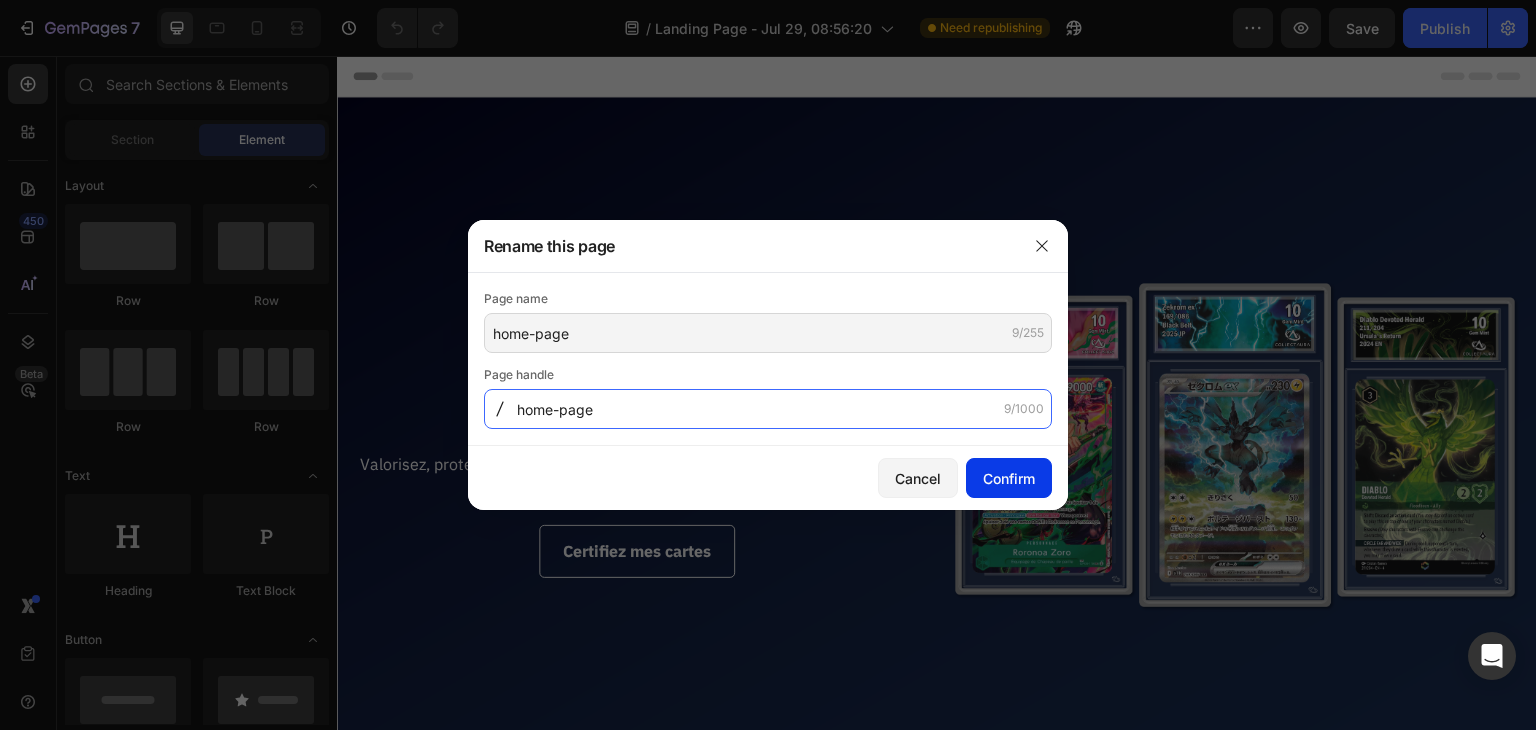 type on "home-page" 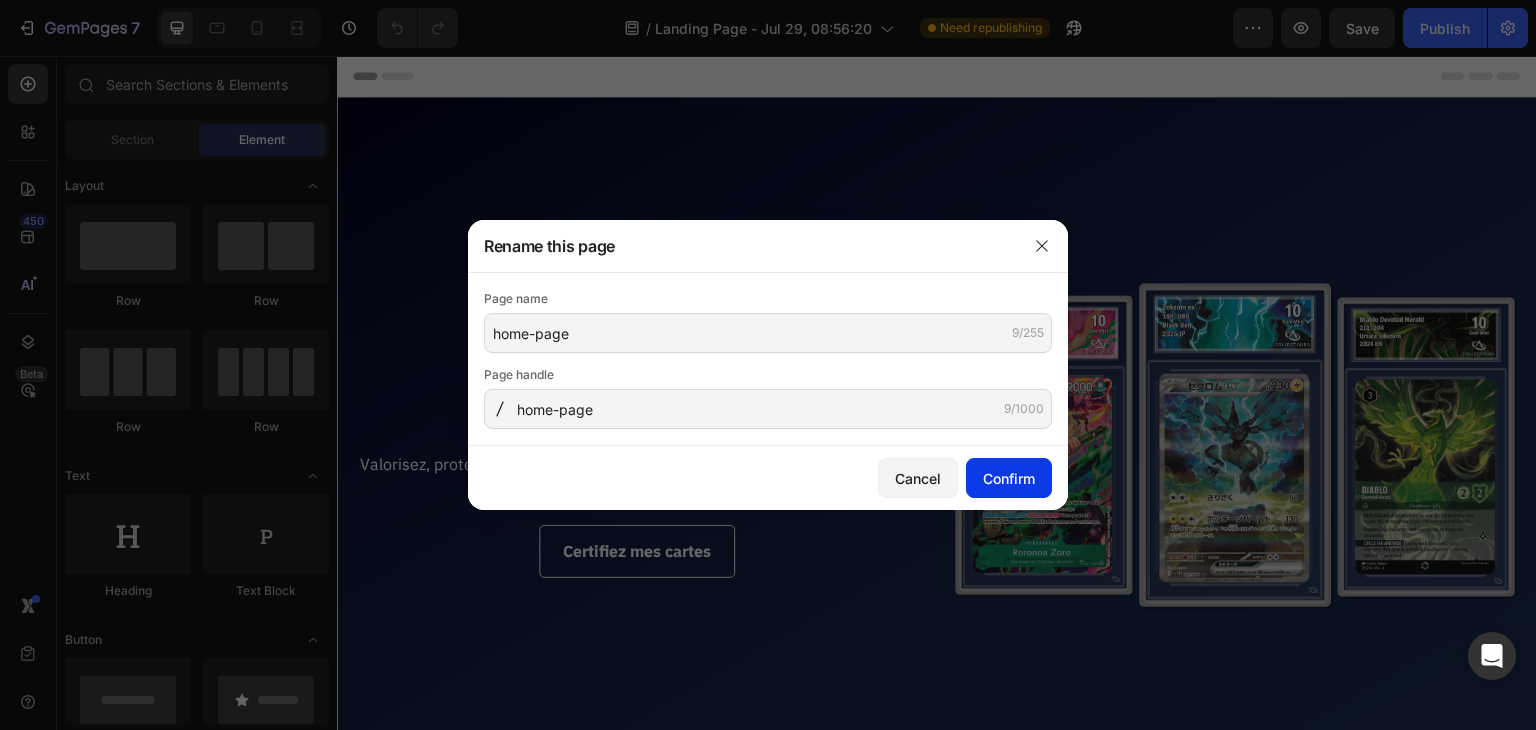click on "Confirm" at bounding box center (1009, 478) 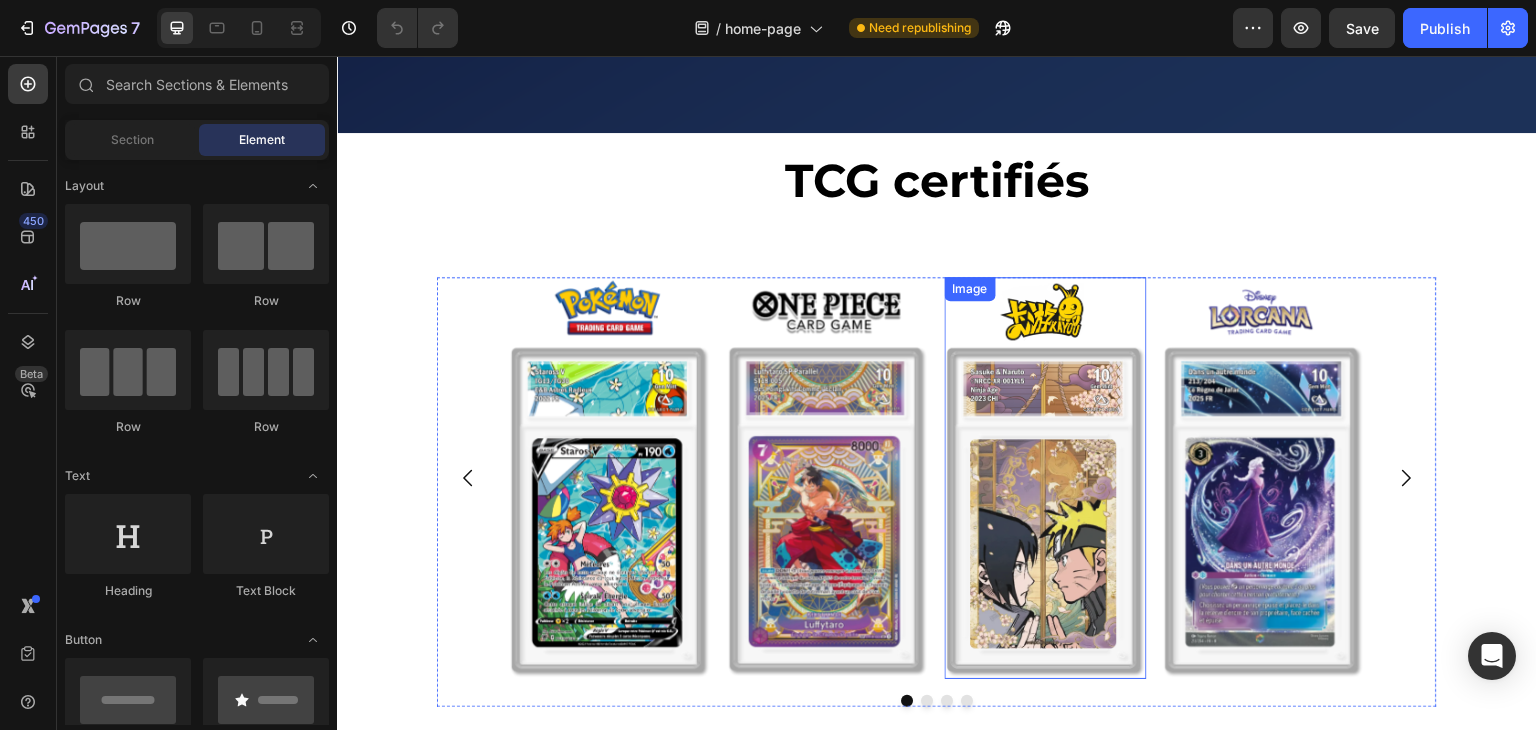 scroll, scrollTop: 564, scrollLeft: 0, axis: vertical 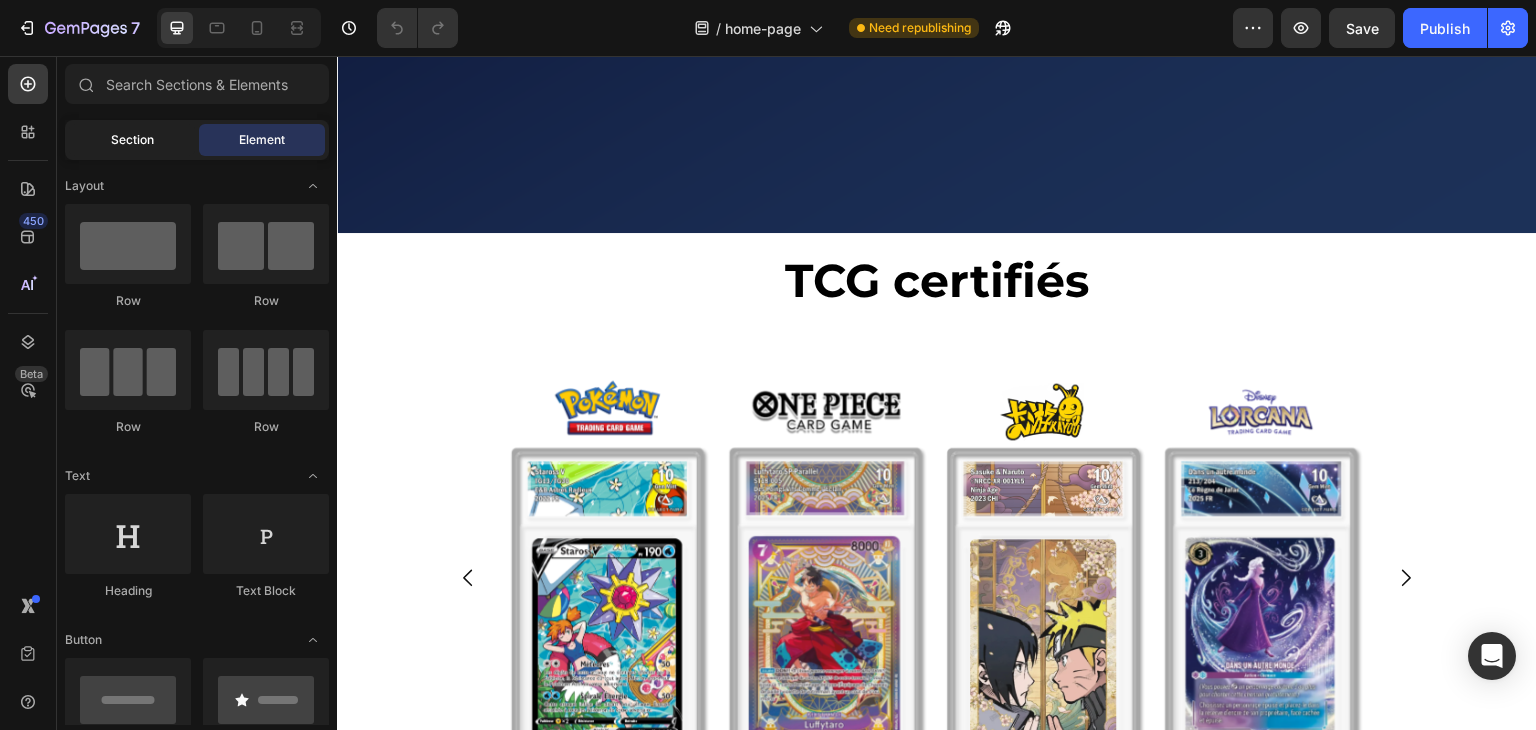 click on "Section" at bounding box center (132, 140) 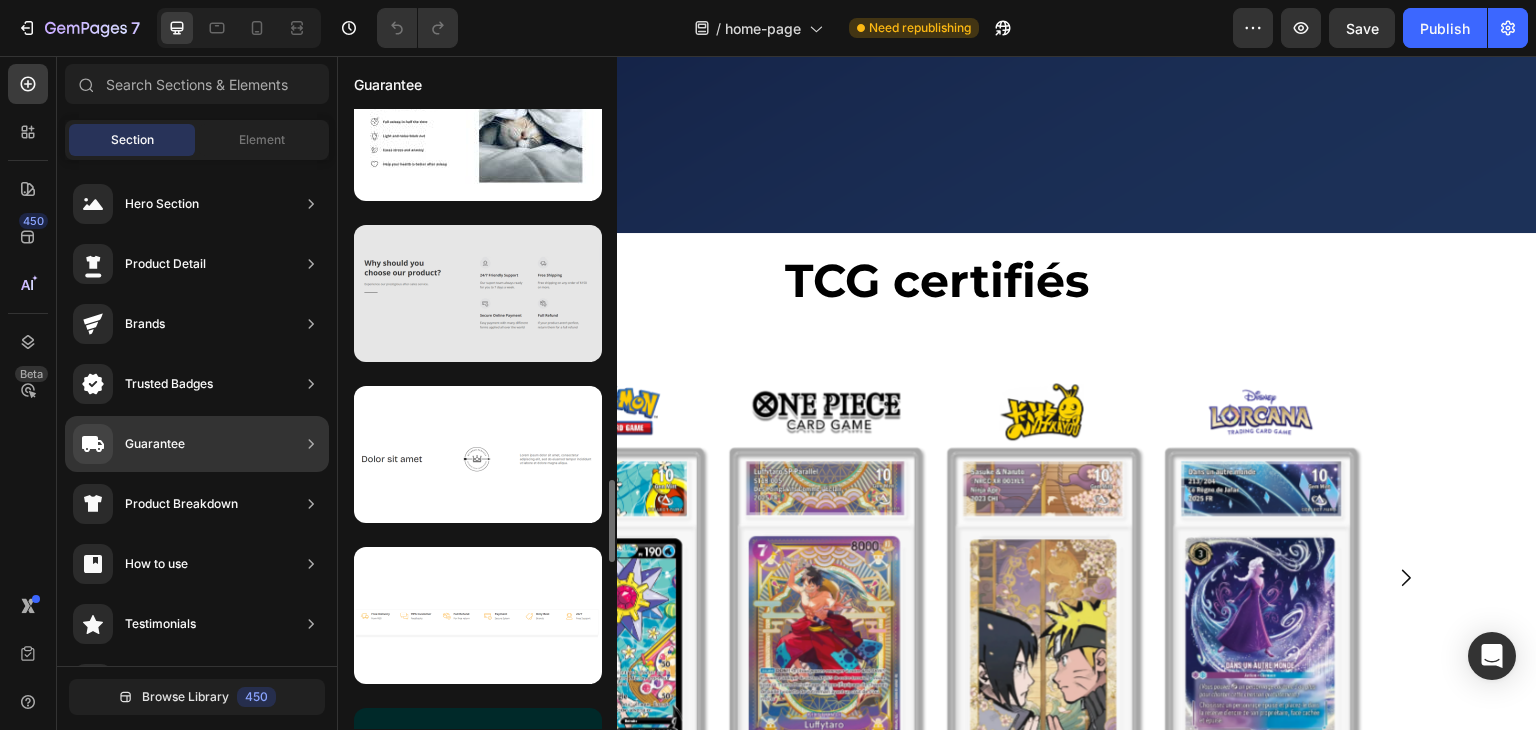 scroll, scrollTop: 2688, scrollLeft: 0, axis: vertical 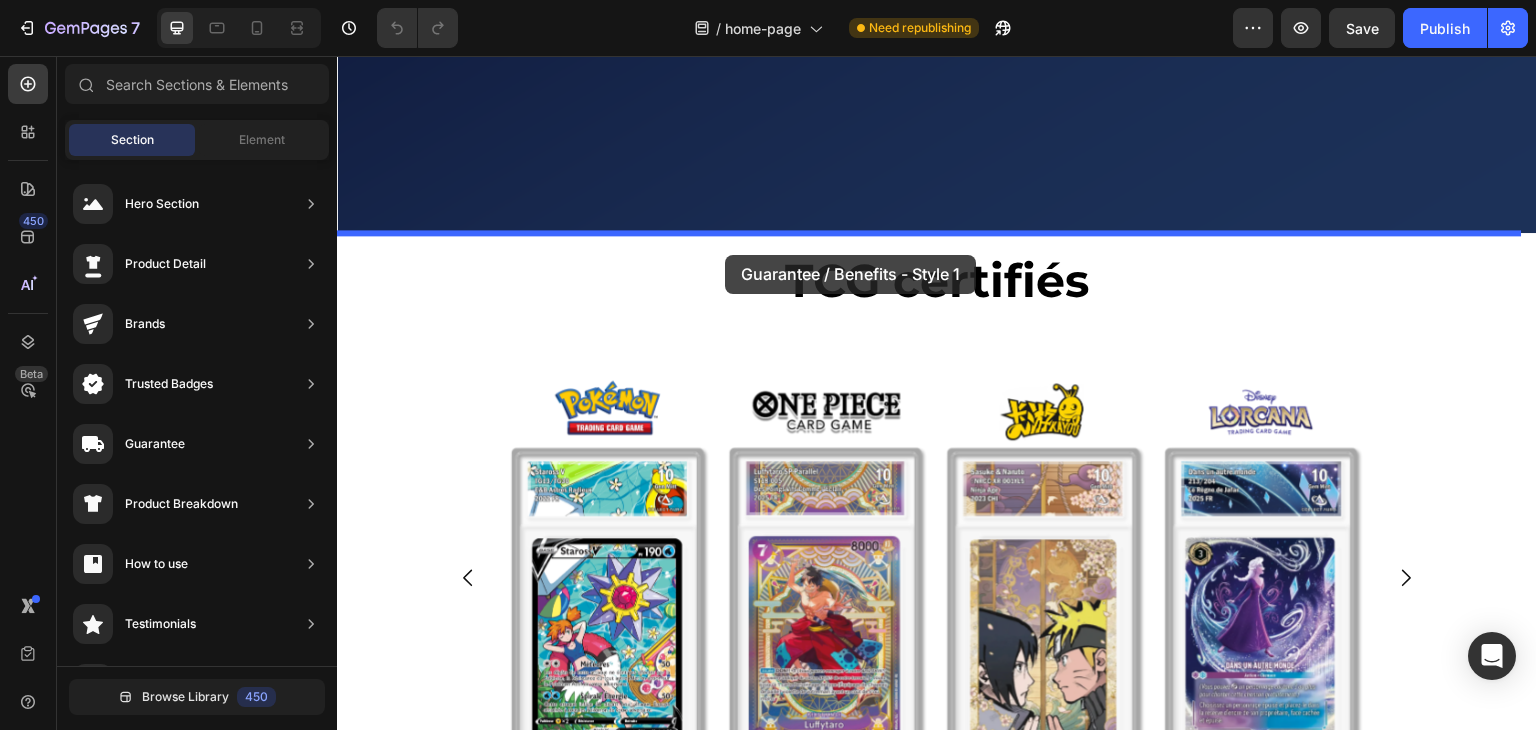 drag, startPoint x: 805, startPoint y: 453, endPoint x: 725, endPoint y: 255, distance: 213.55093 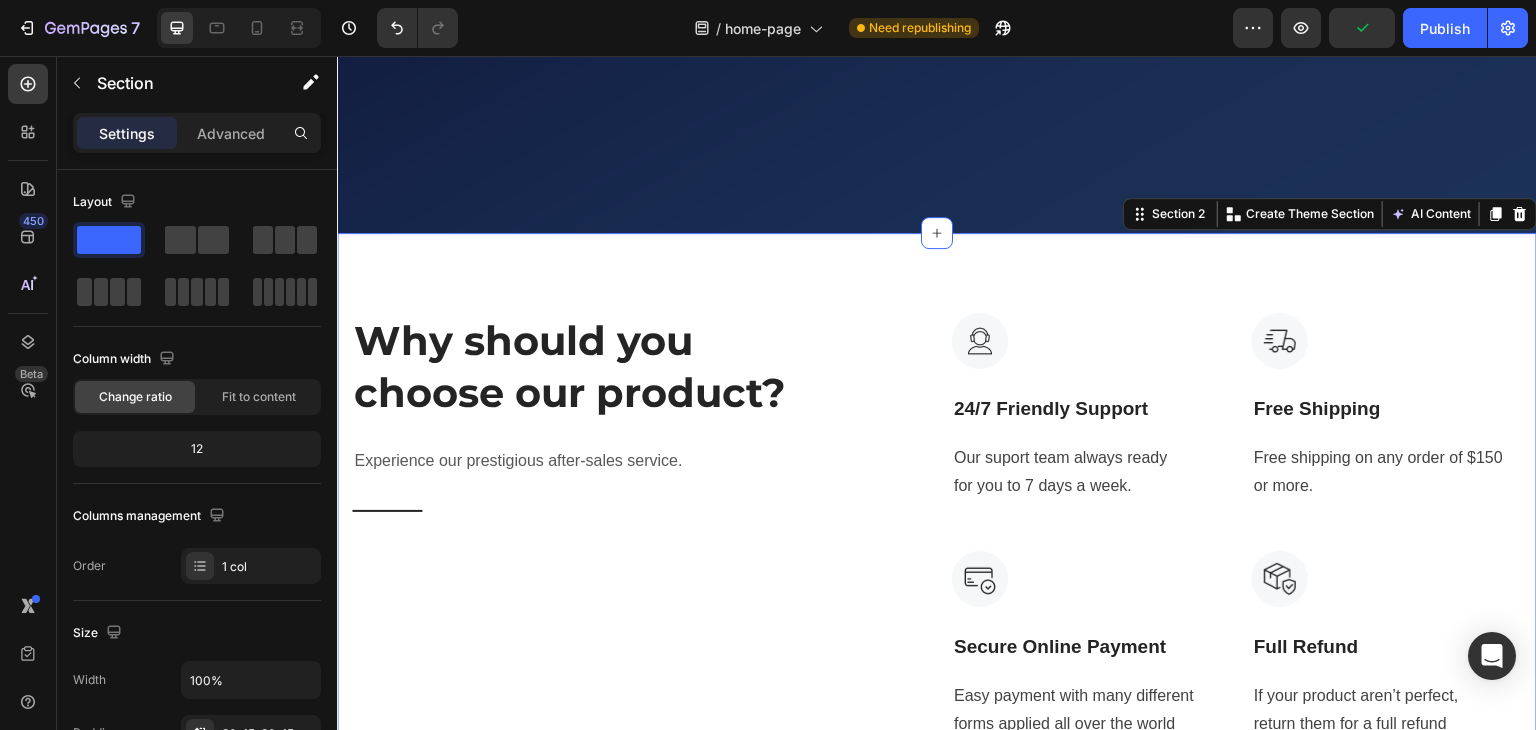 scroll, scrollTop: 564, scrollLeft: 0, axis: vertical 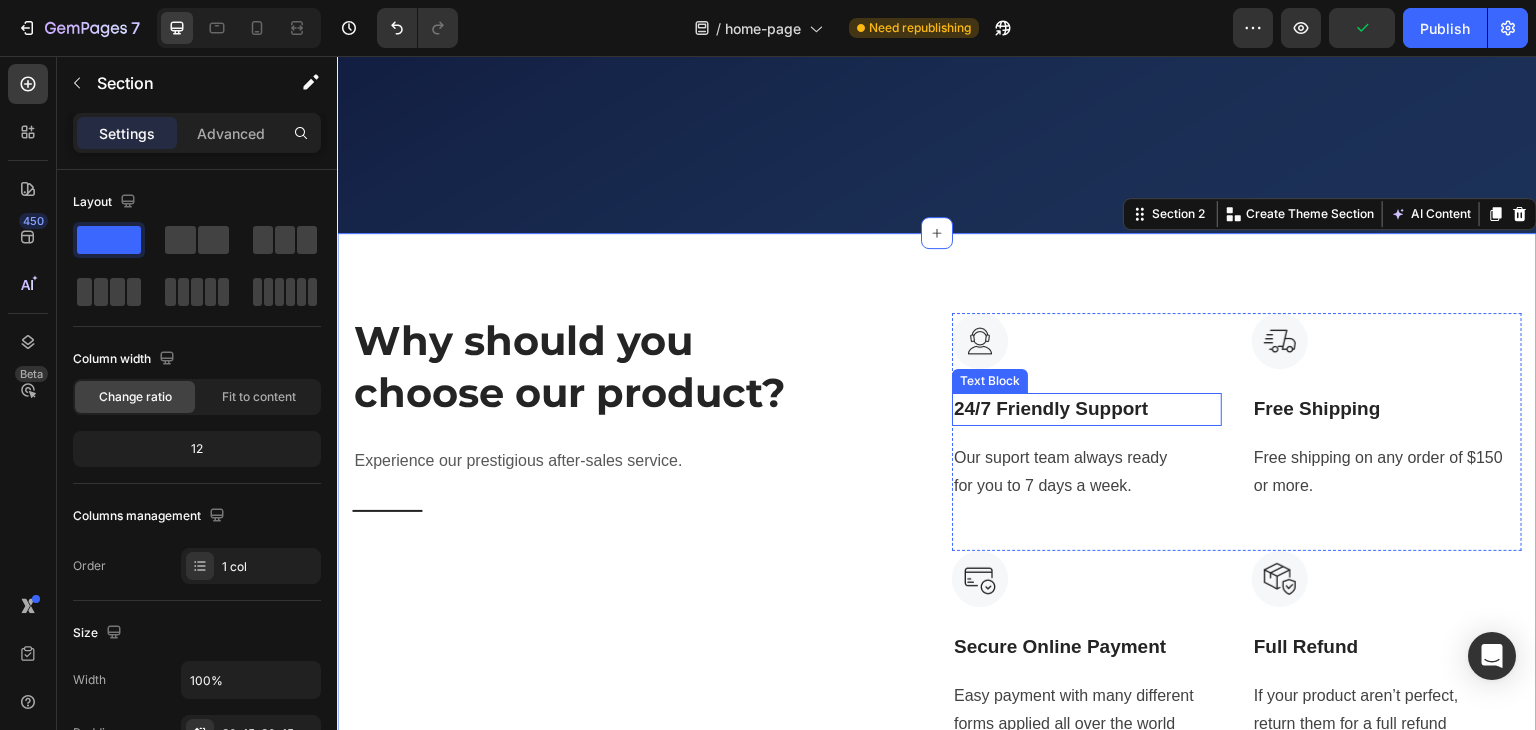 click on "24/7 Friendly Support" at bounding box center [1087, 409] 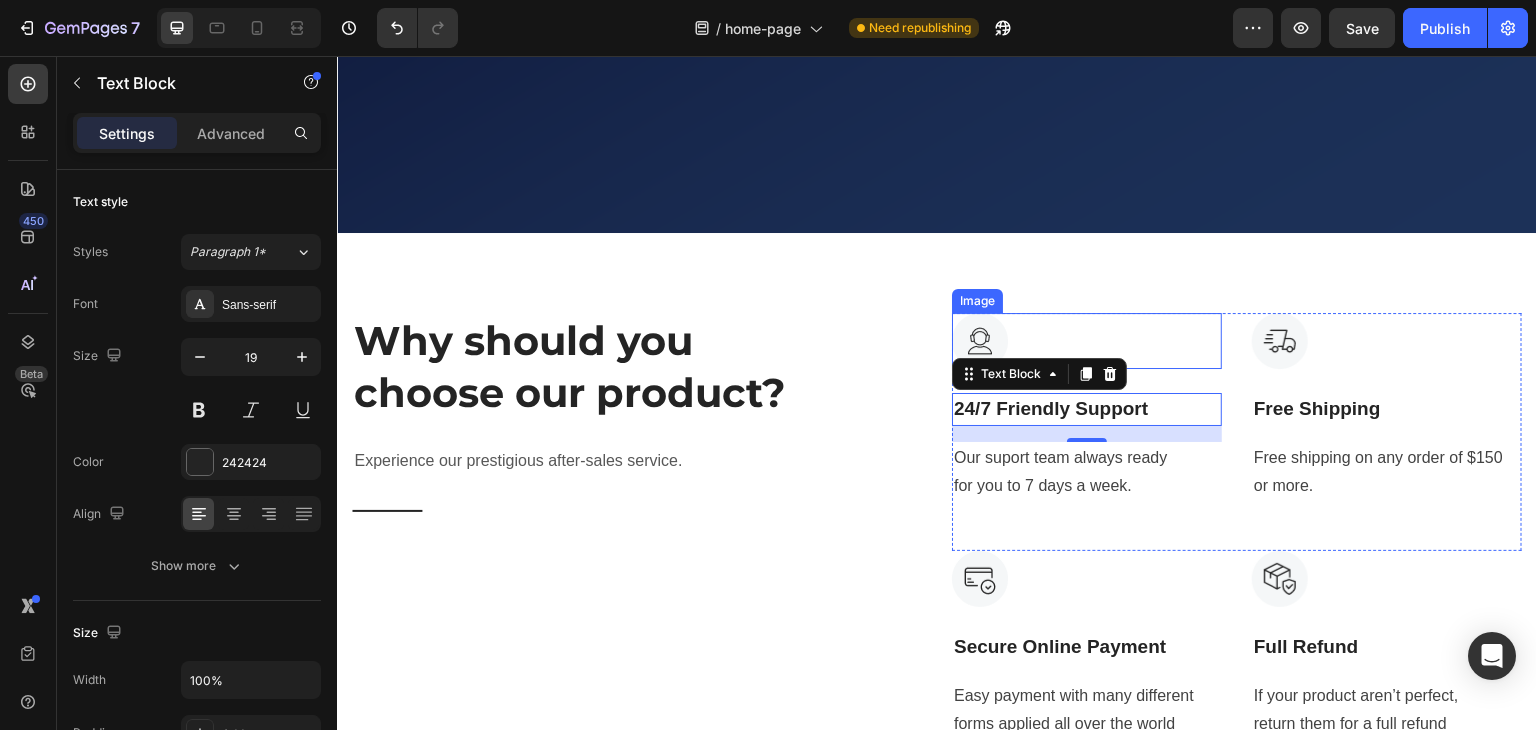 click at bounding box center (980, 341) 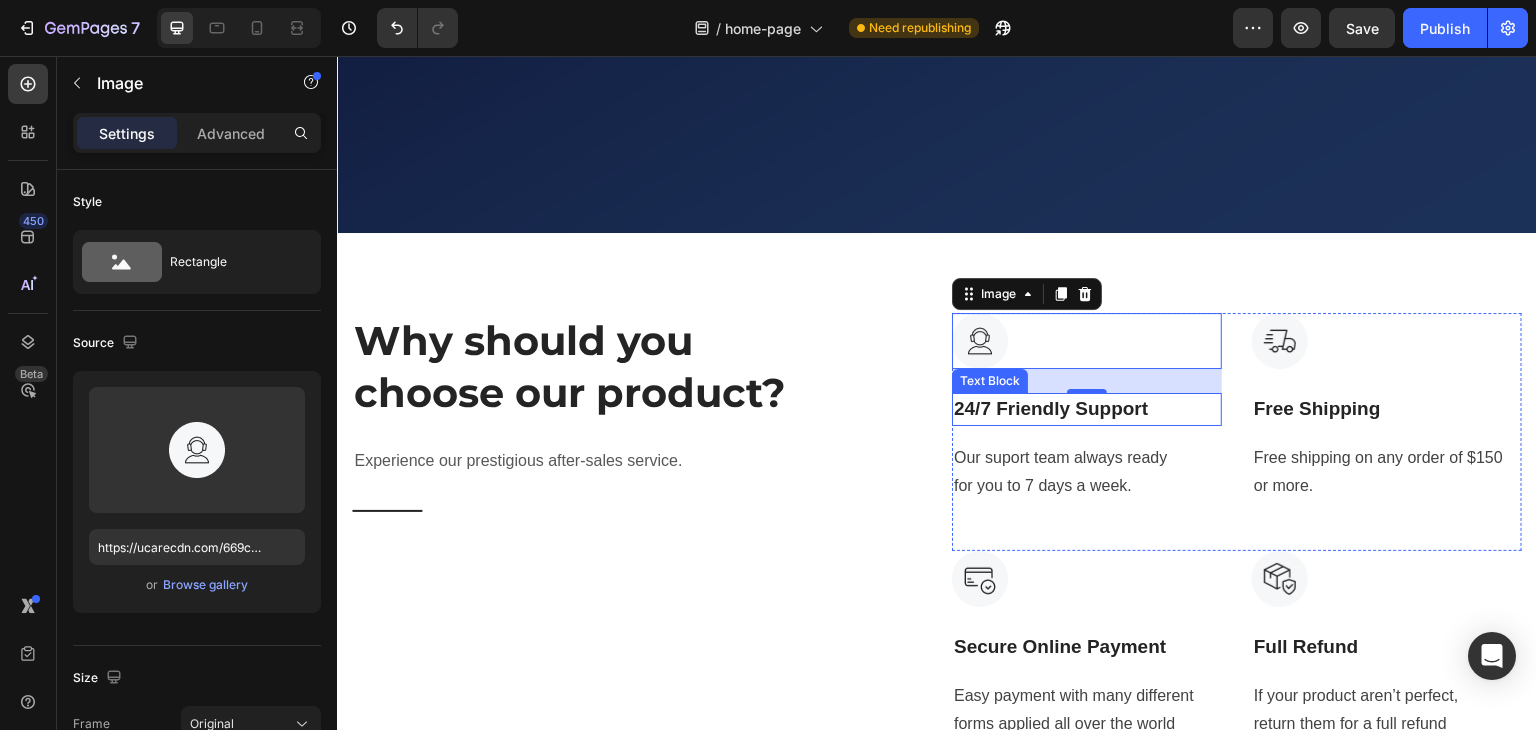 click on "24/7 Friendly Support" at bounding box center (1087, 409) 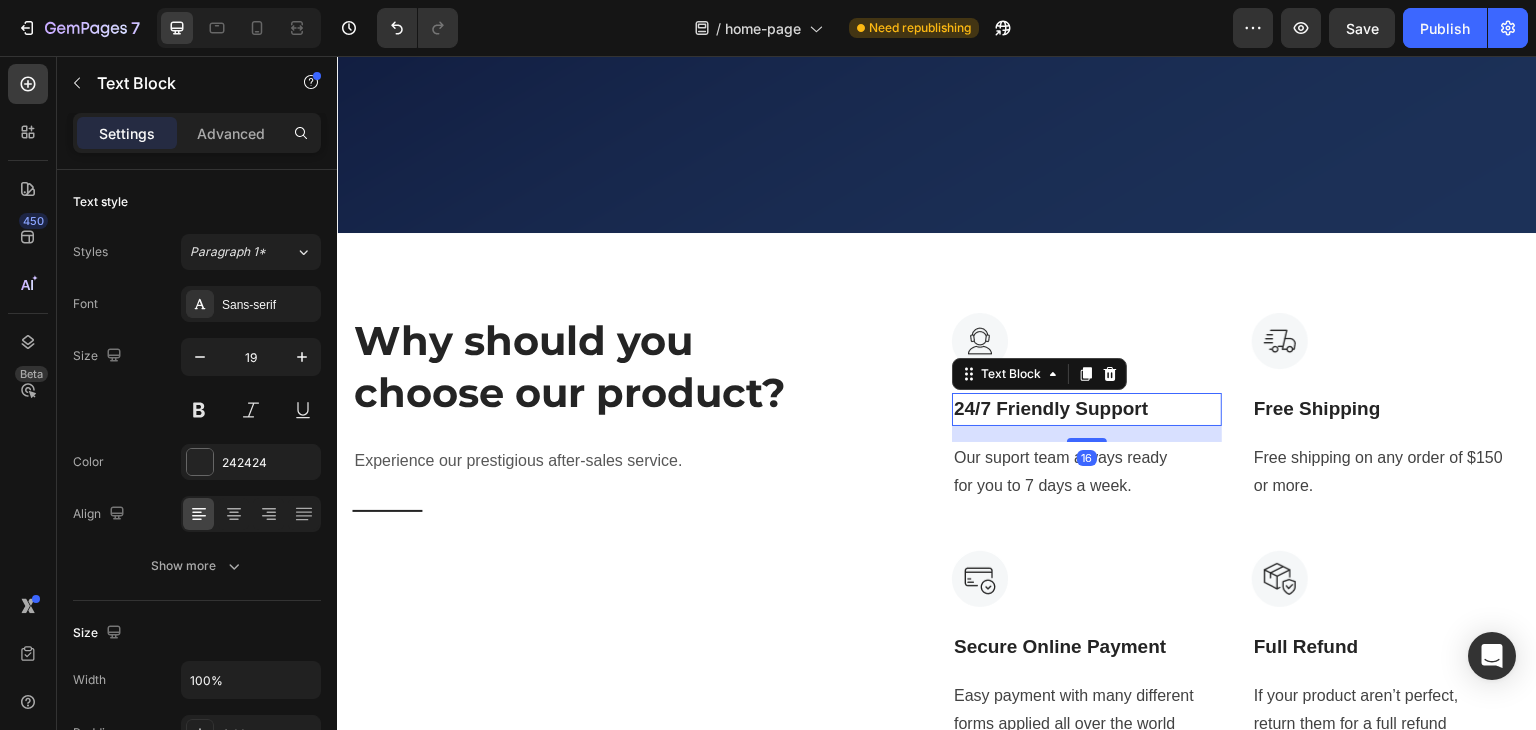 click on "24/7 Friendly Support" at bounding box center [1087, 409] 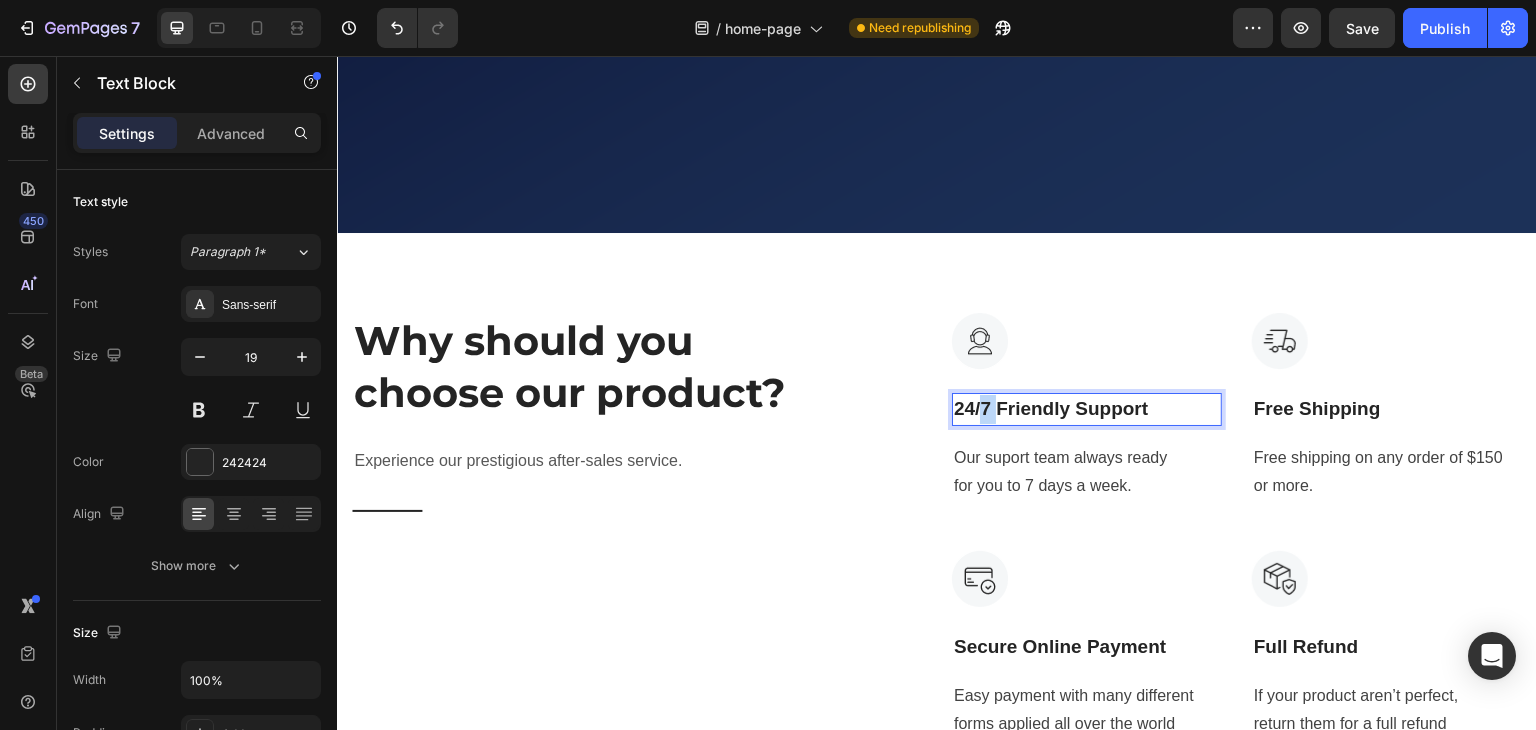 click on "24/7 Friendly Support" at bounding box center (1087, 409) 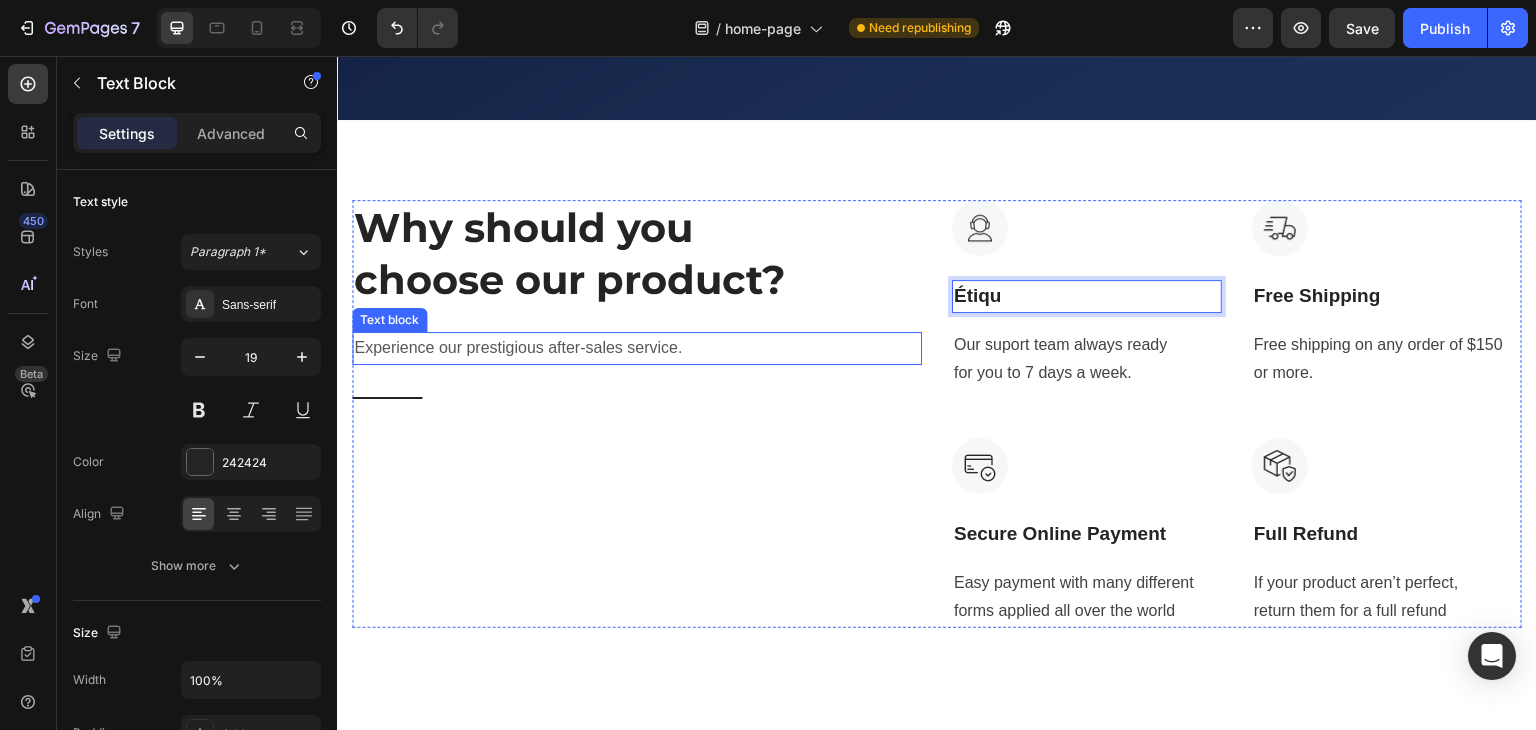 scroll, scrollTop: 764, scrollLeft: 0, axis: vertical 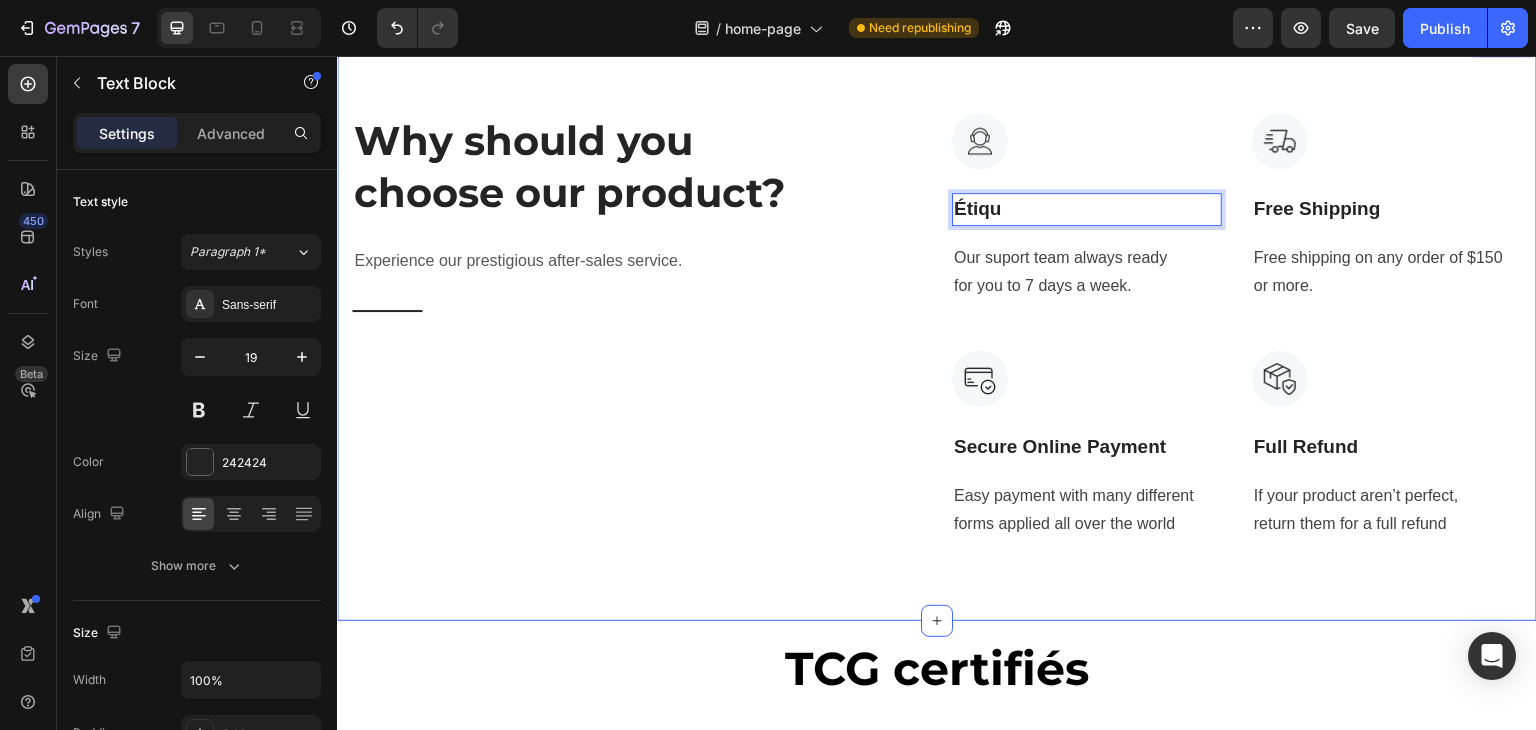 click on "Why should you choose our product? Heading Experience our prestigious after-sales service. Text block                Title Line Image Étiqu Text Block   16 Our suport team always ready for you to 7 days a week. Text block Image Free Shipping Text Block Free shipping on any order of $150 or more. Text block Row Image Secure Online Payment Text Block Easy payment with many different forms applied all over the world Text block Image Full Refund Text Block If your product aren’t perfect, return them for a full refund Text block Row Row Section 2" at bounding box center (937, 327) 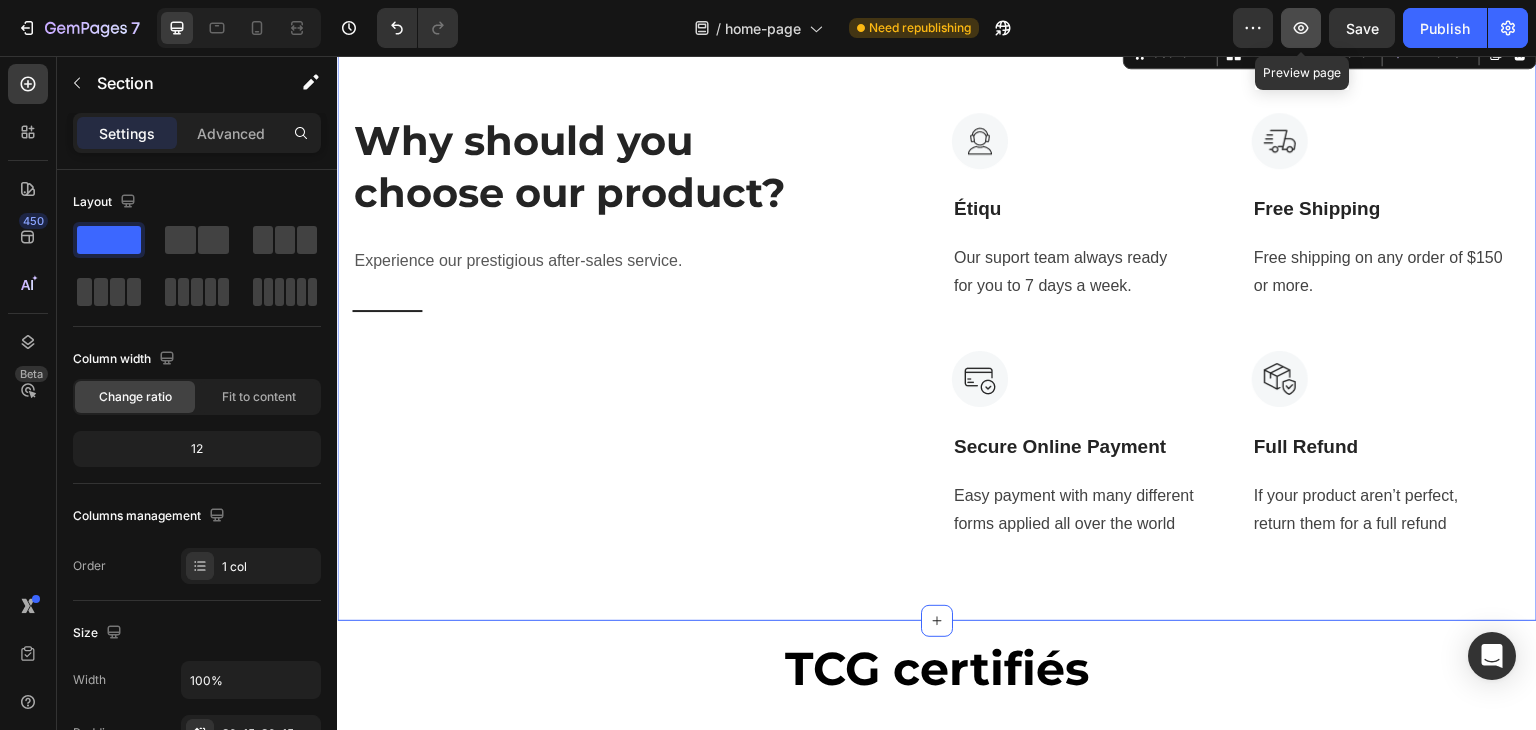 click 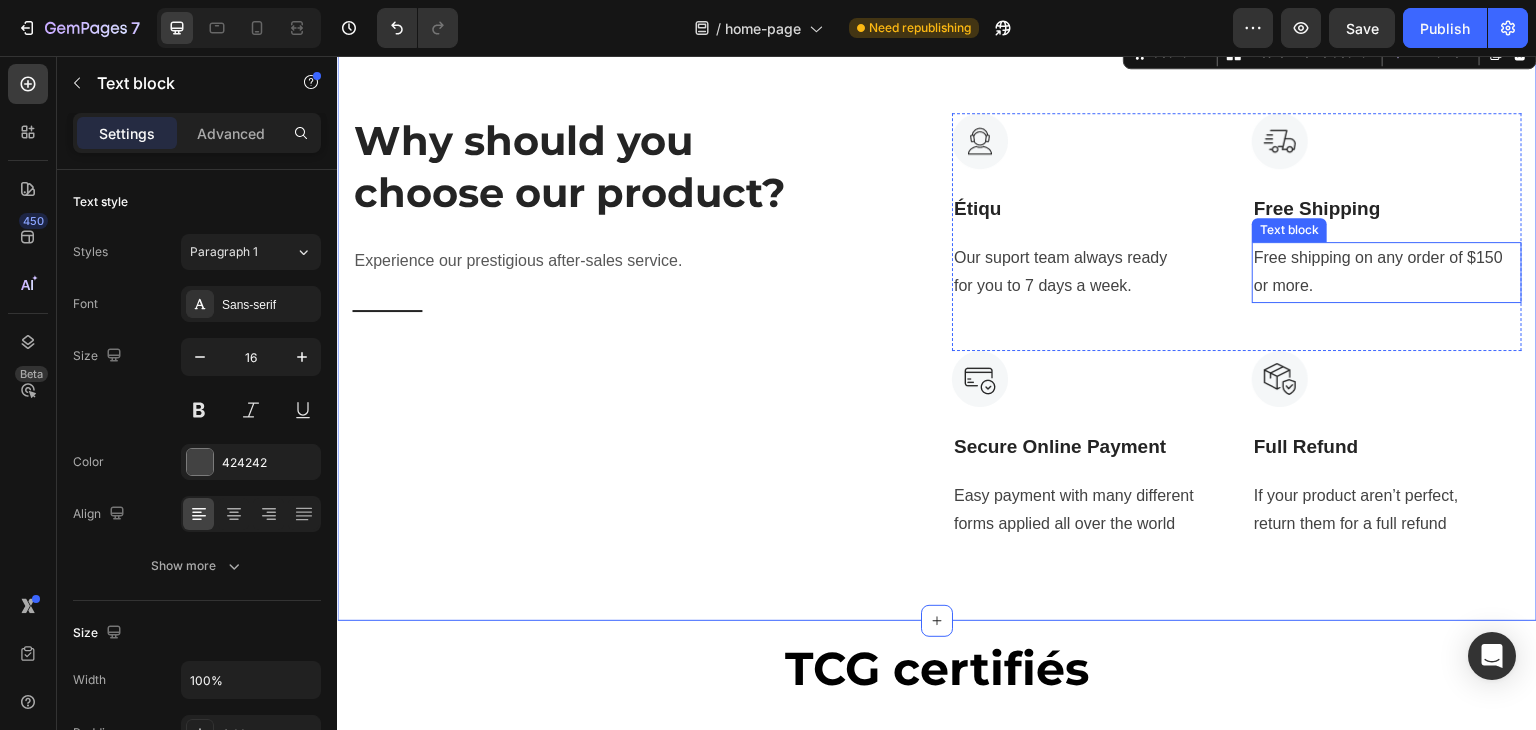 click on "Free shipping on any order of $150 or more." at bounding box center (1387, 273) 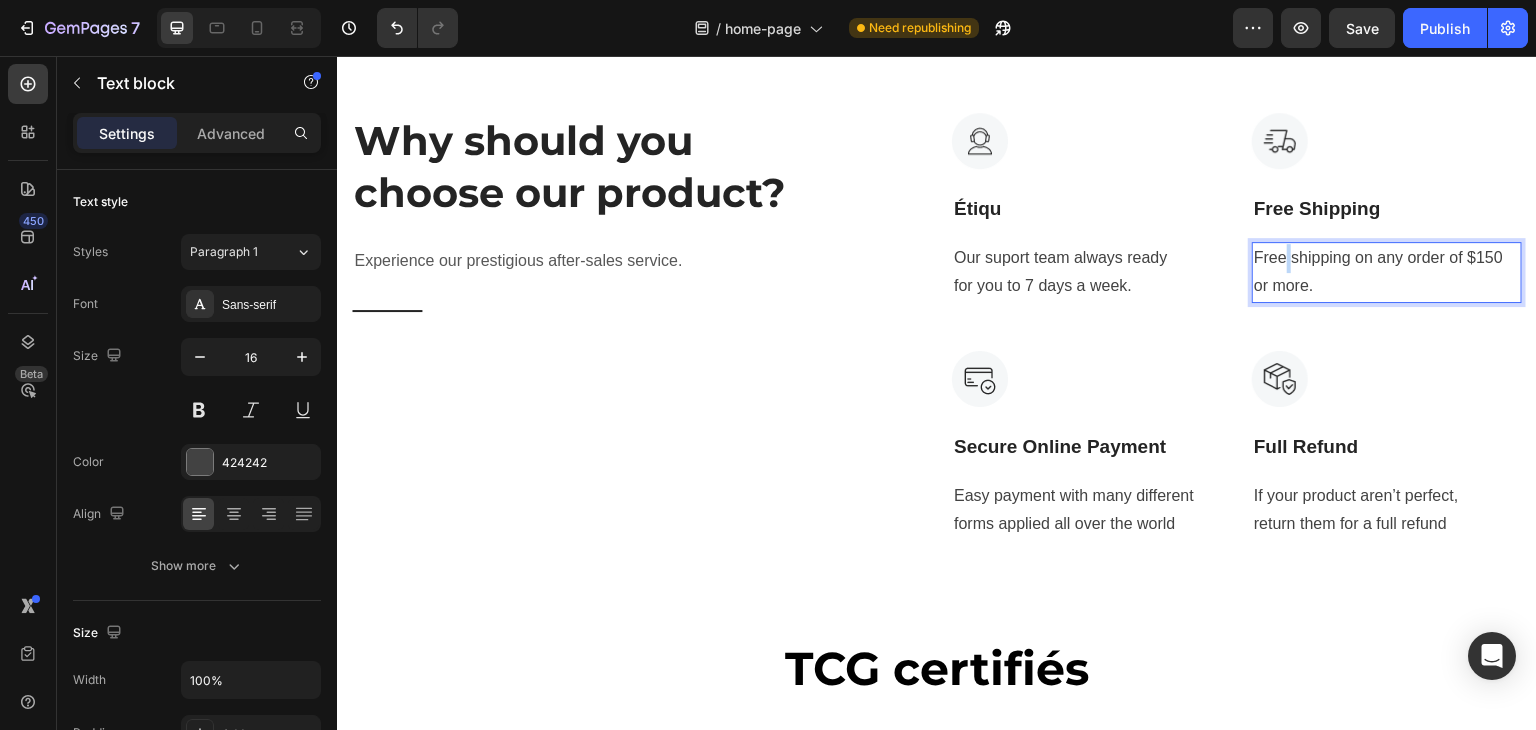 click on "Free shipping on any order of $150 or more." at bounding box center (1387, 273) 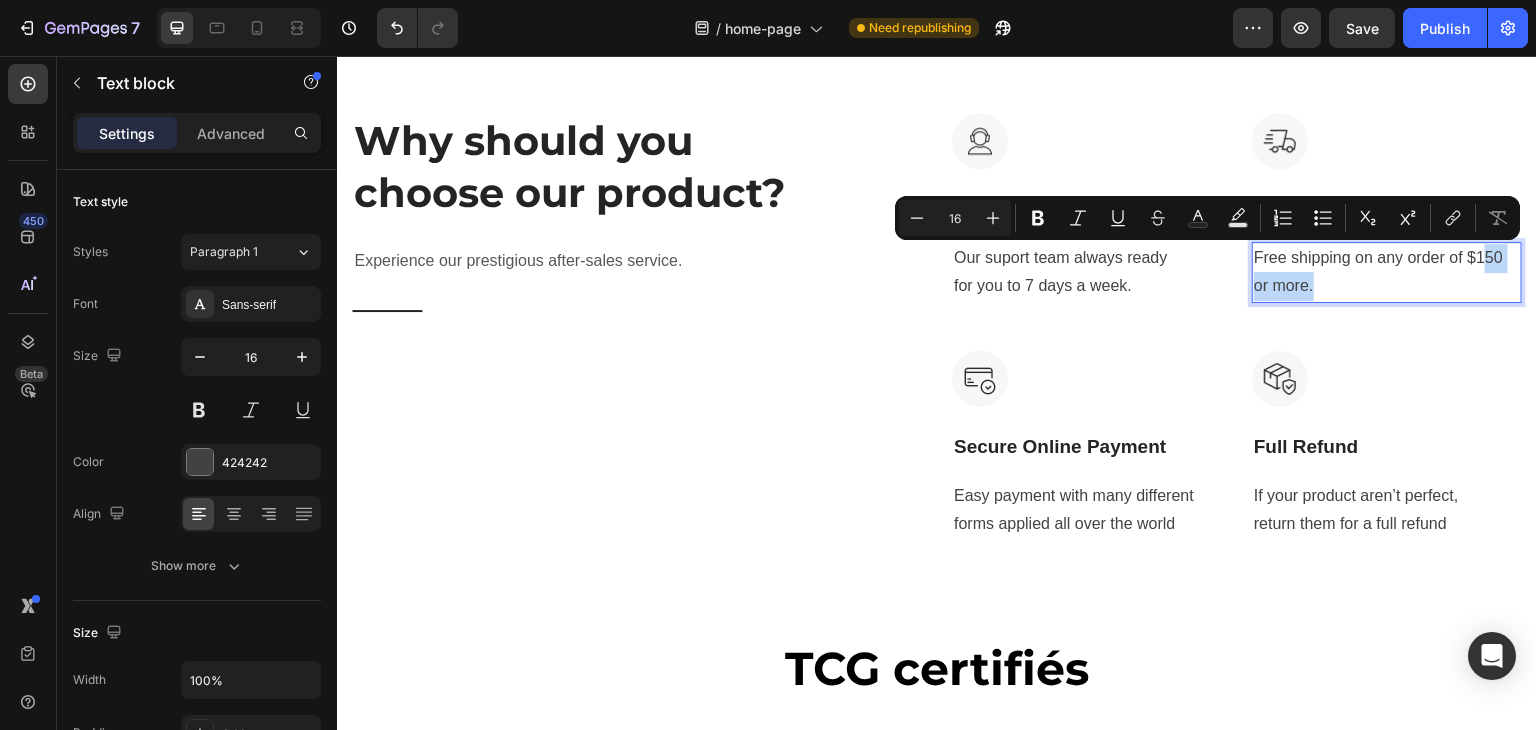 drag, startPoint x: 1476, startPoint y: 253, endPoint x: 1481, endPoint y: 278, distance: 25.495098 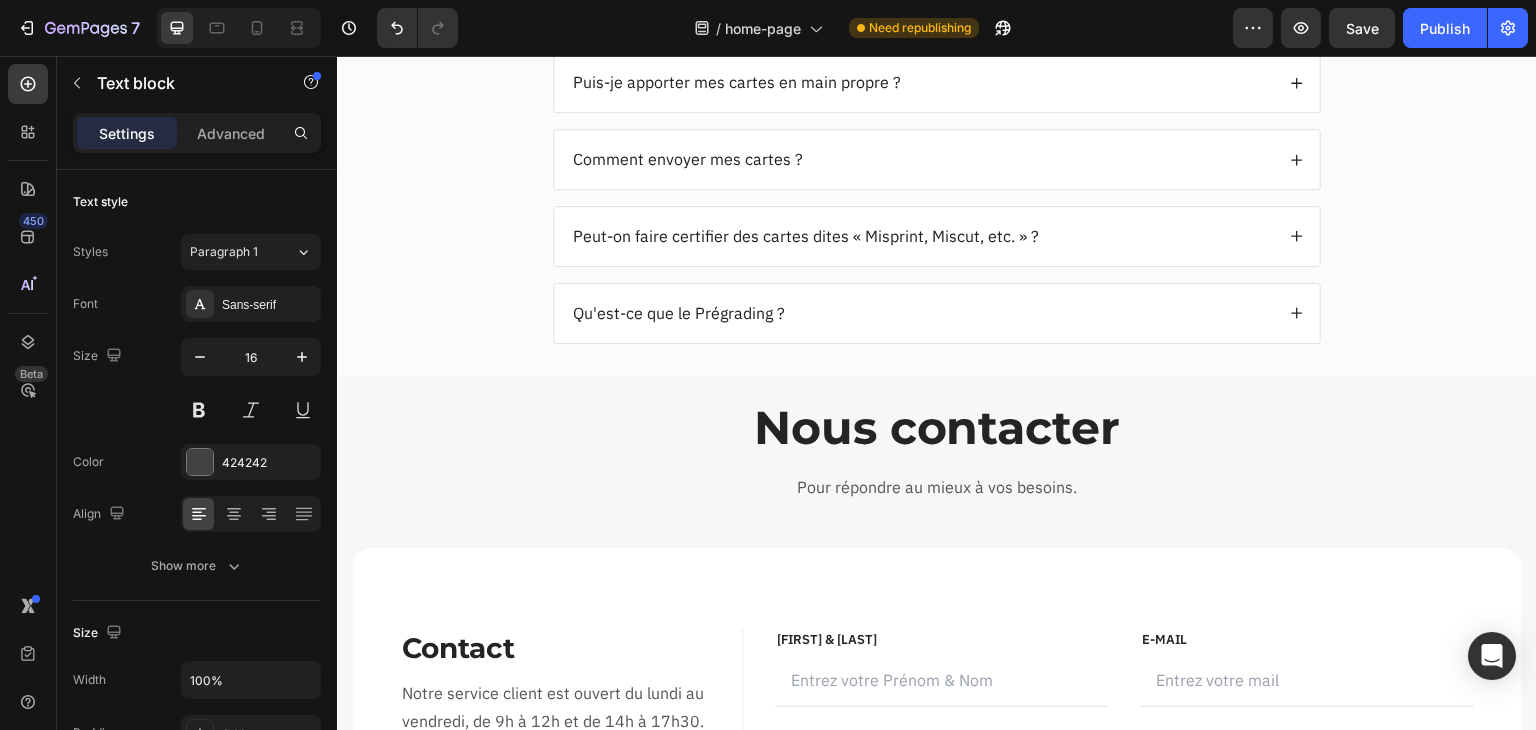 scroll, scrollTop: 3564, scrollLeft: 0, axis: vertical 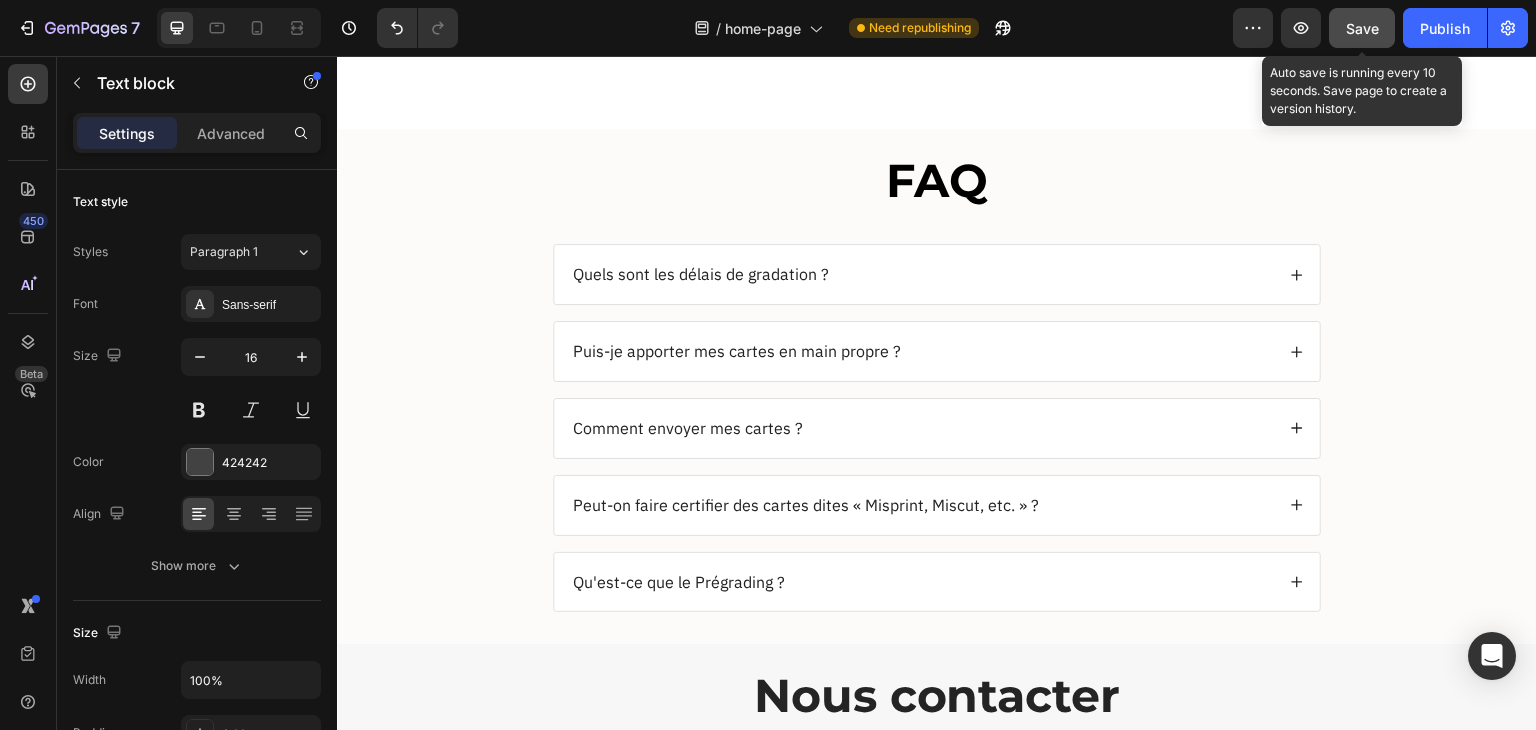 click on "Save" 